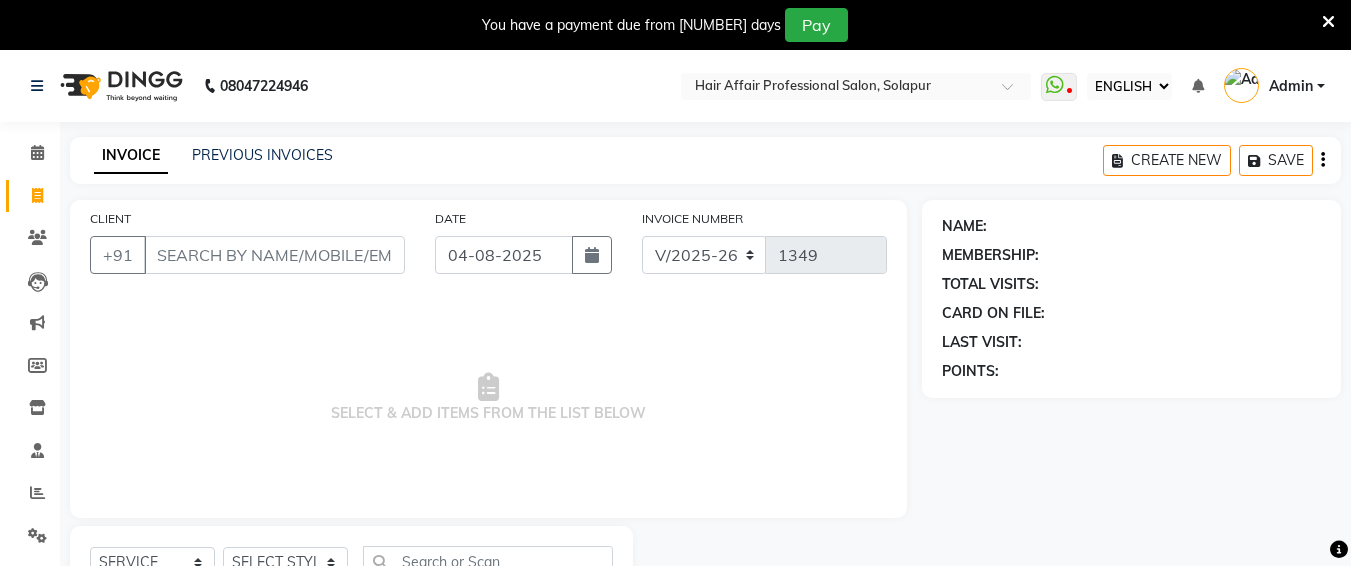 select on "ec" 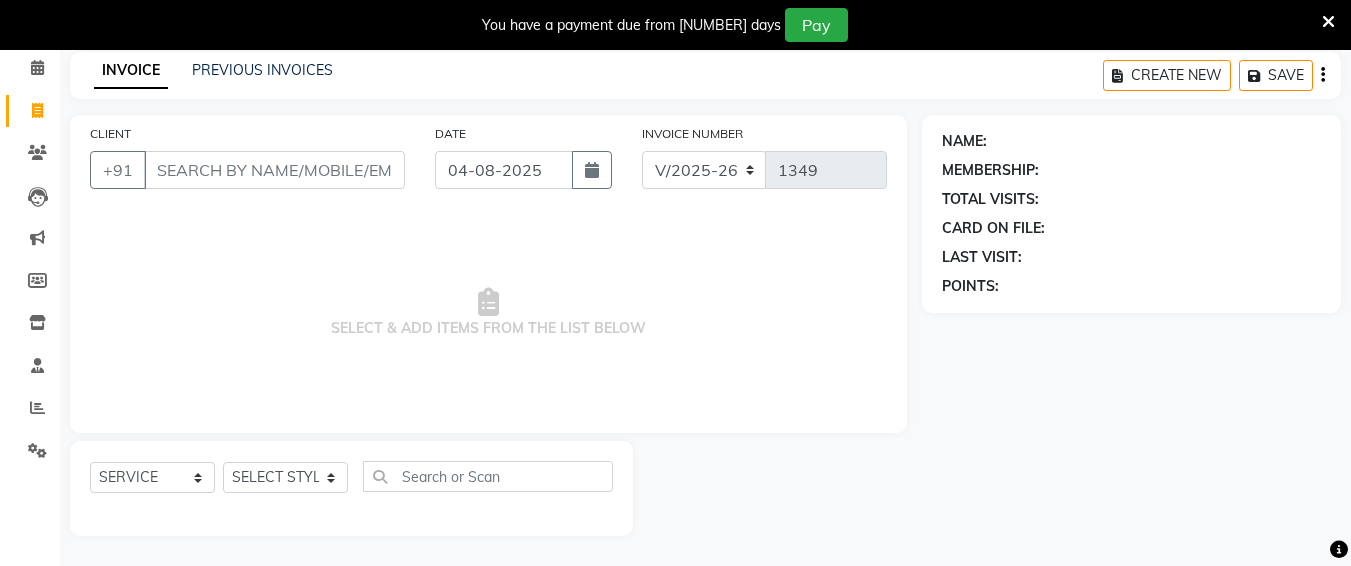 scroll, scrollTop: 0, scrollLeft: 0, axis: both 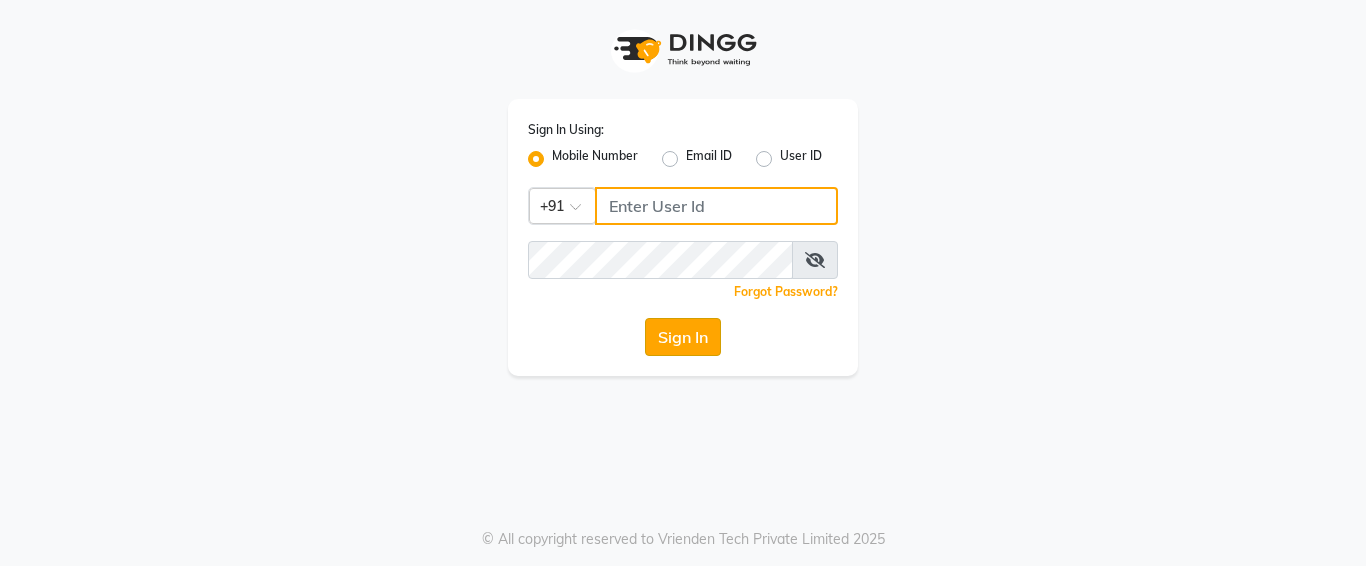 type on "[PHONE]" 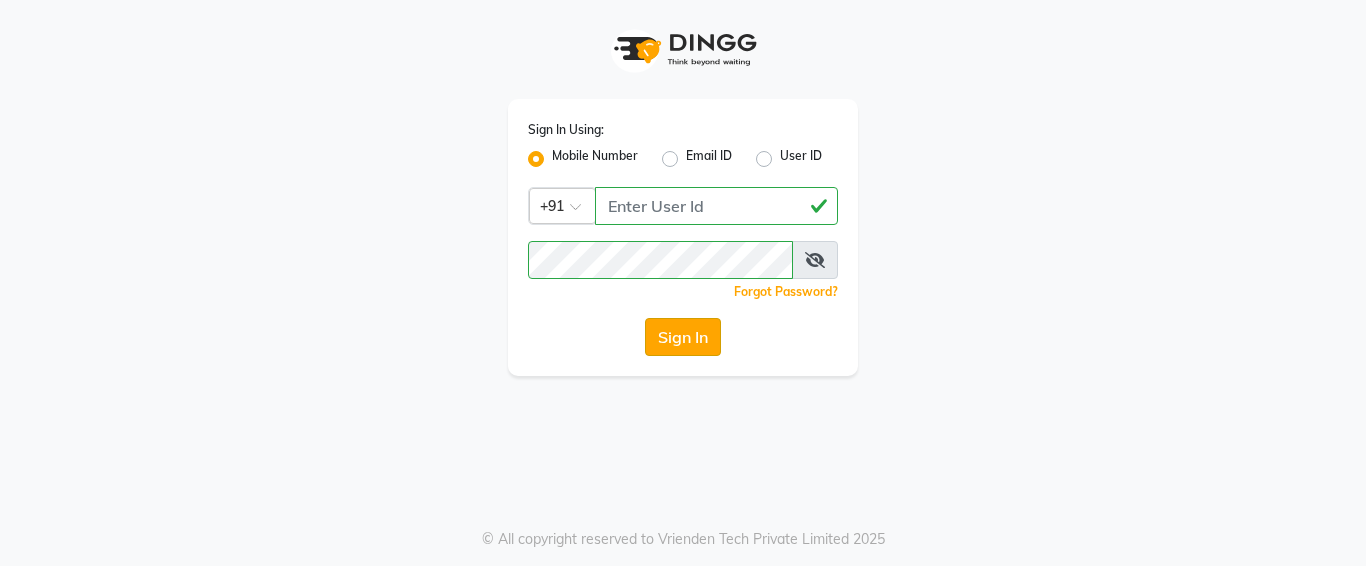 click on "Sign In" 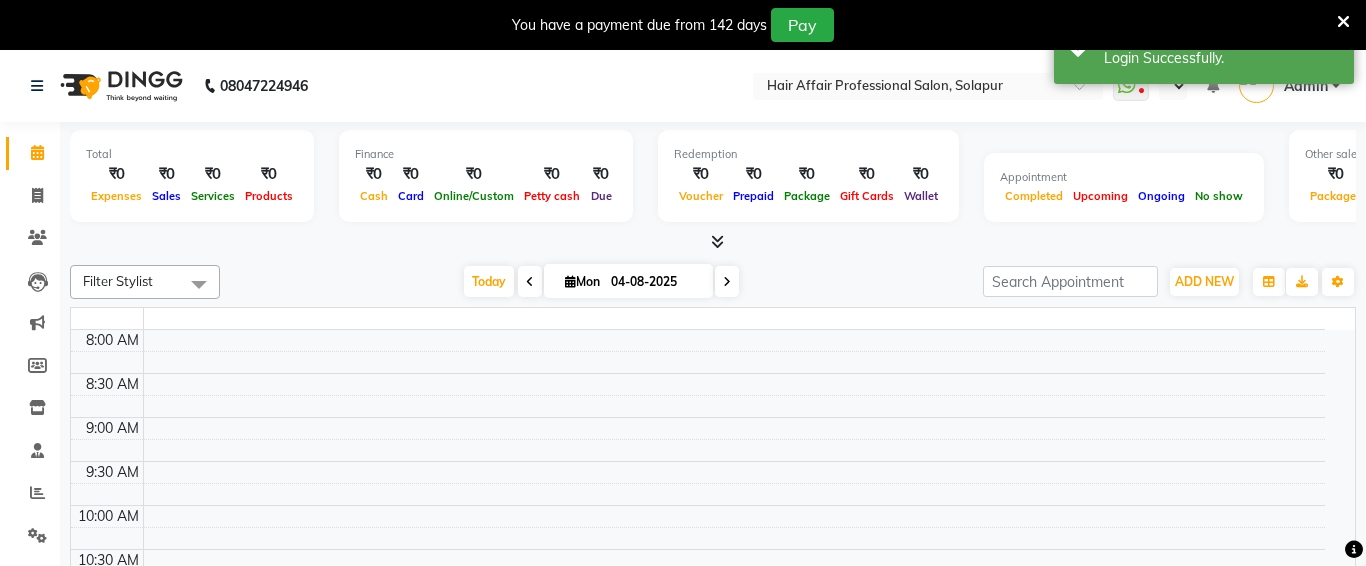 select on "en" 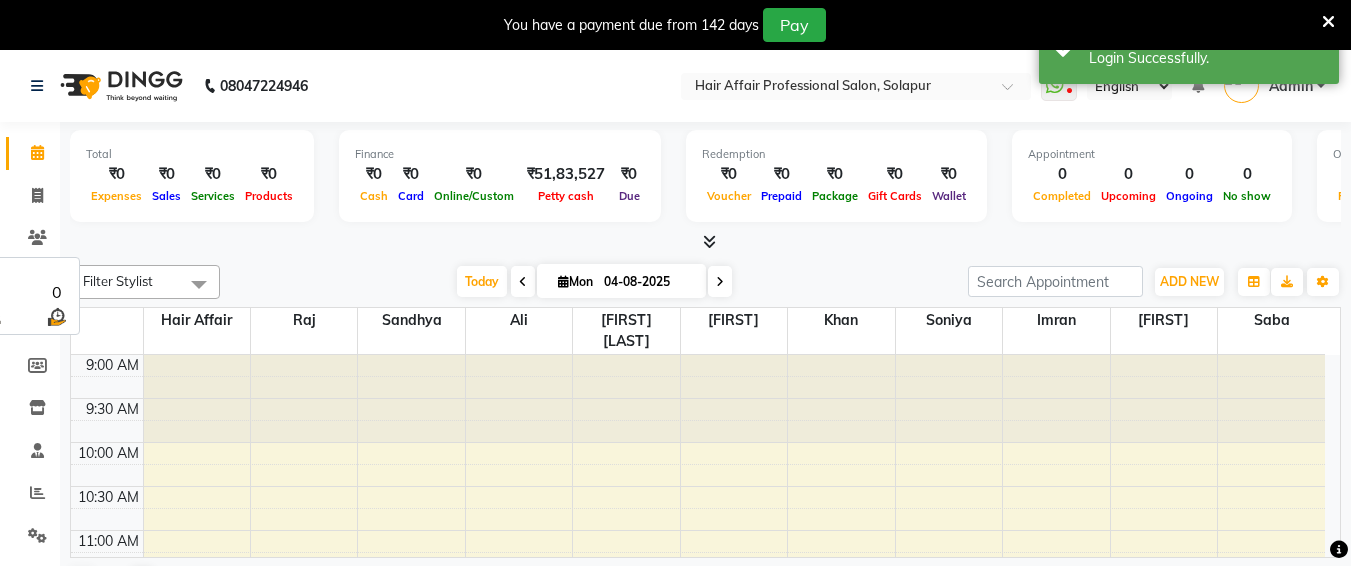 scroll, scrollTop: 0, scrollLeft: 0, axis: both 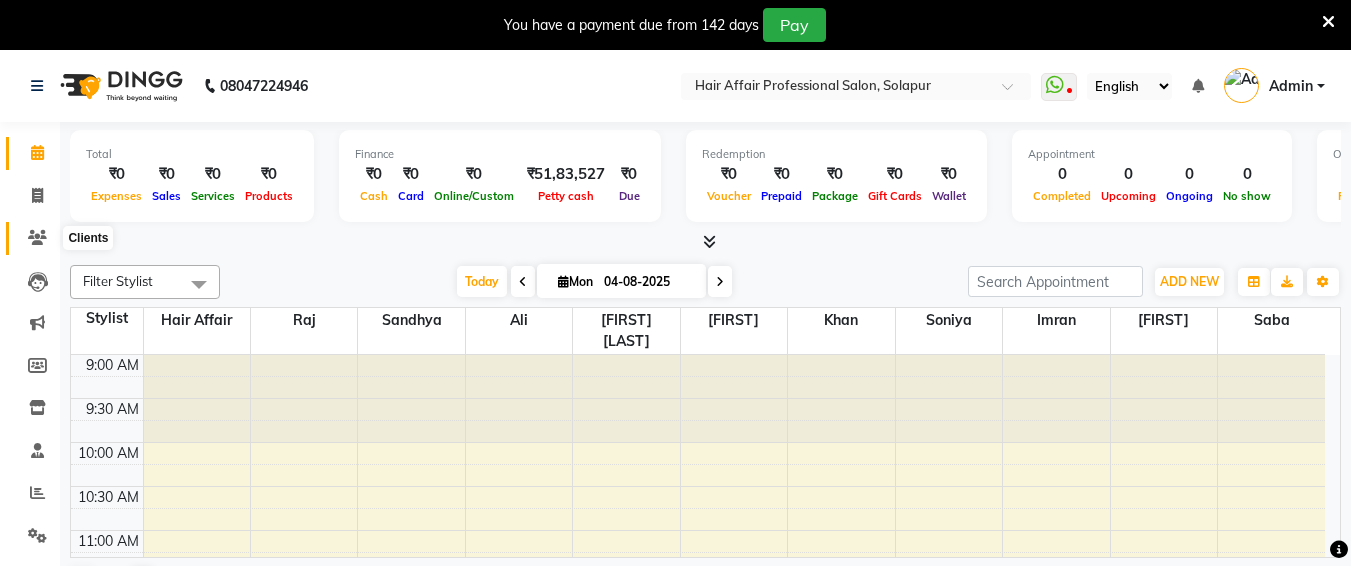 click 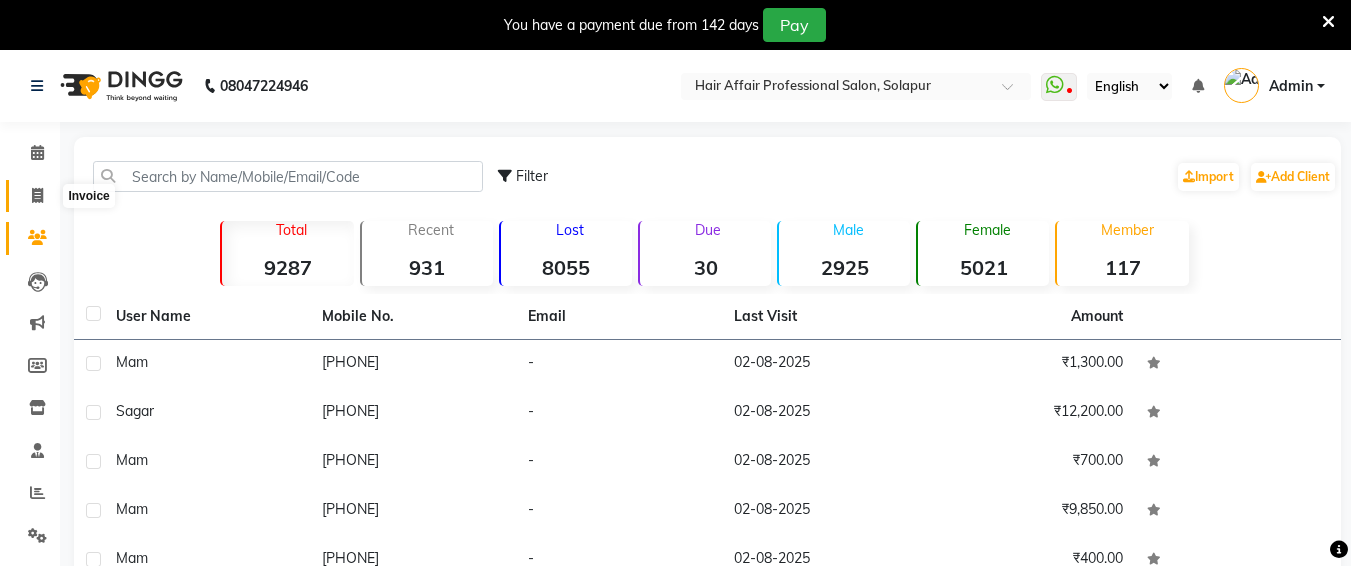 click 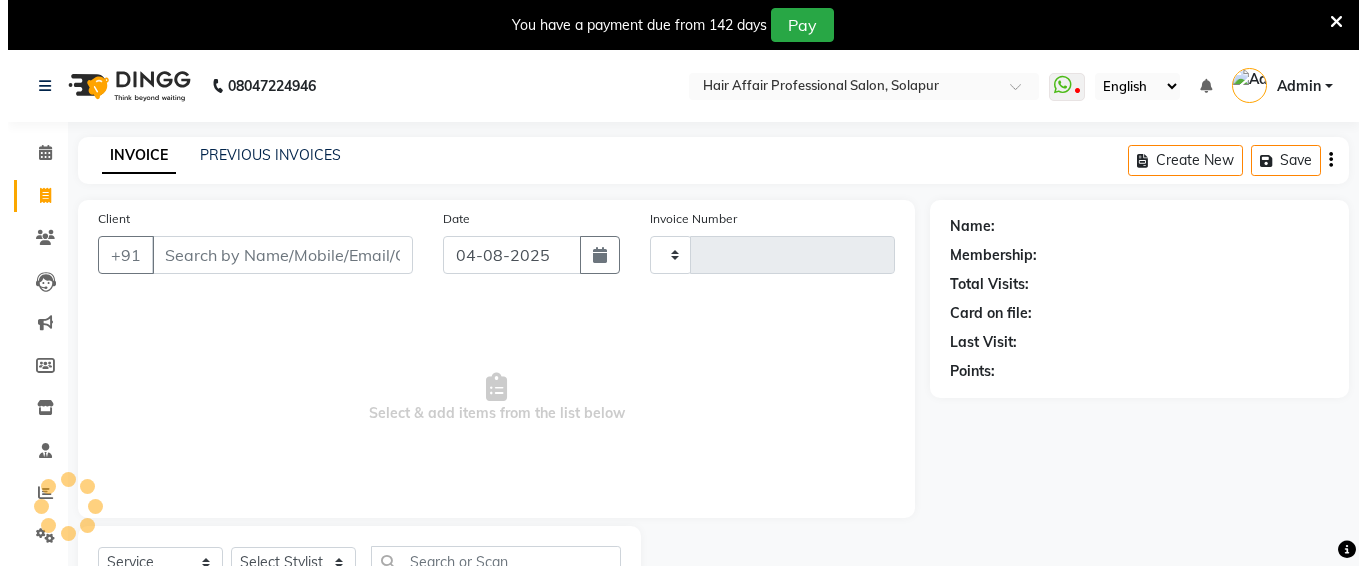 scroll, scrollTop: 85, scrollLeft: 0, axis: vertical 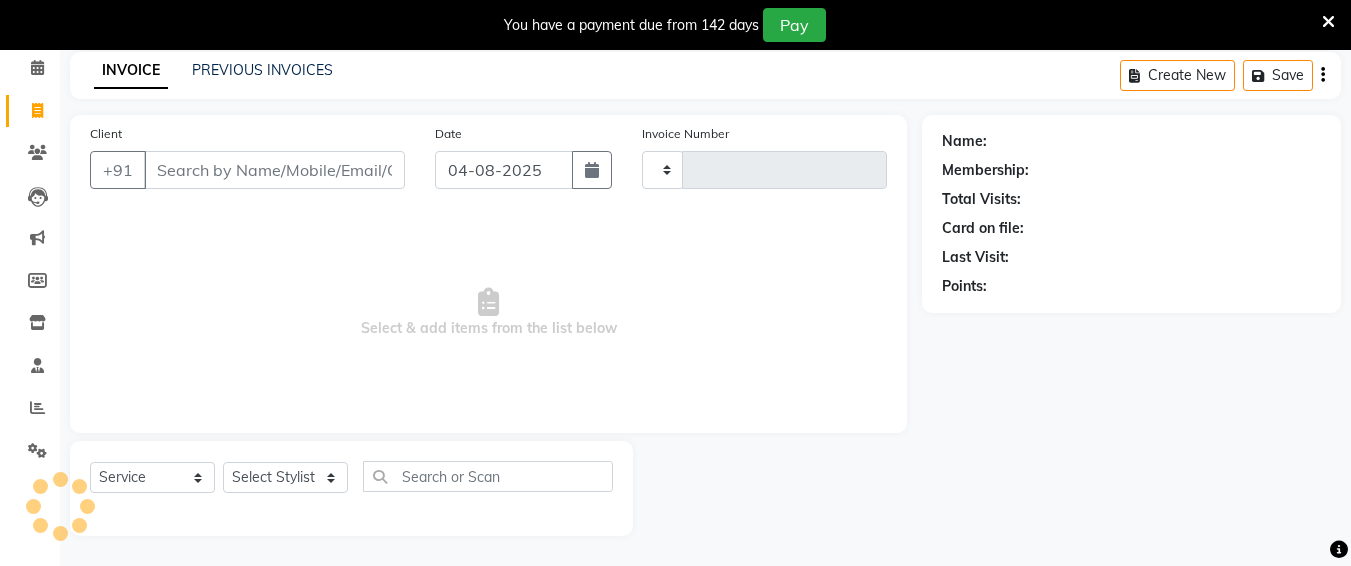 type on "1349" 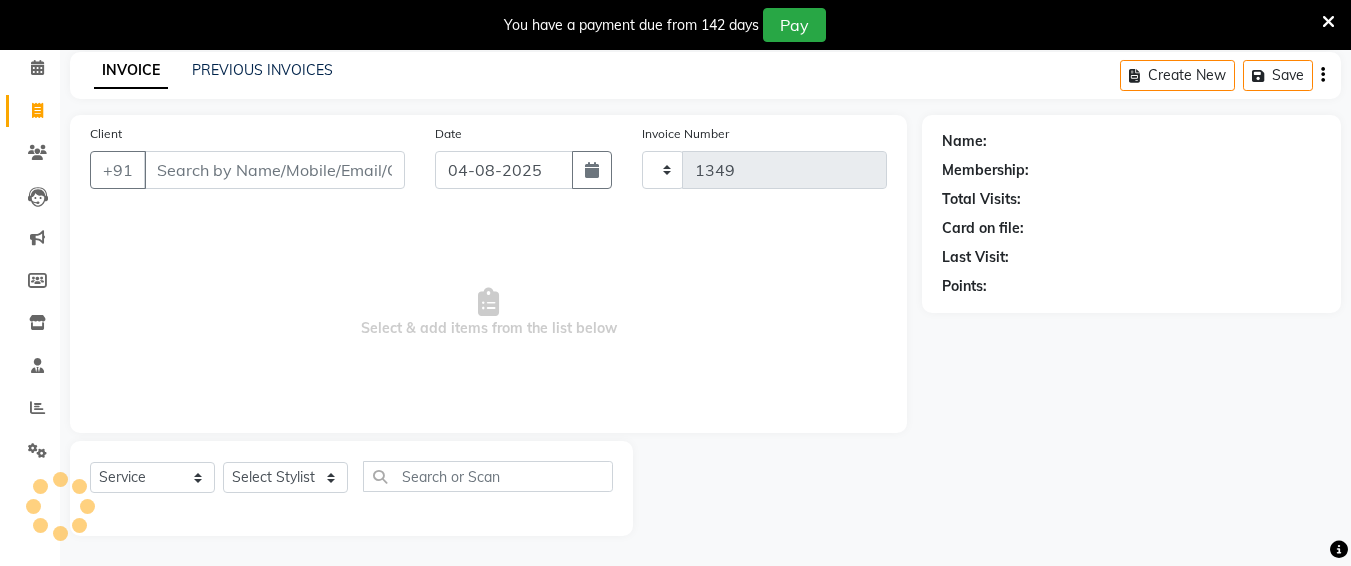 select on "657" 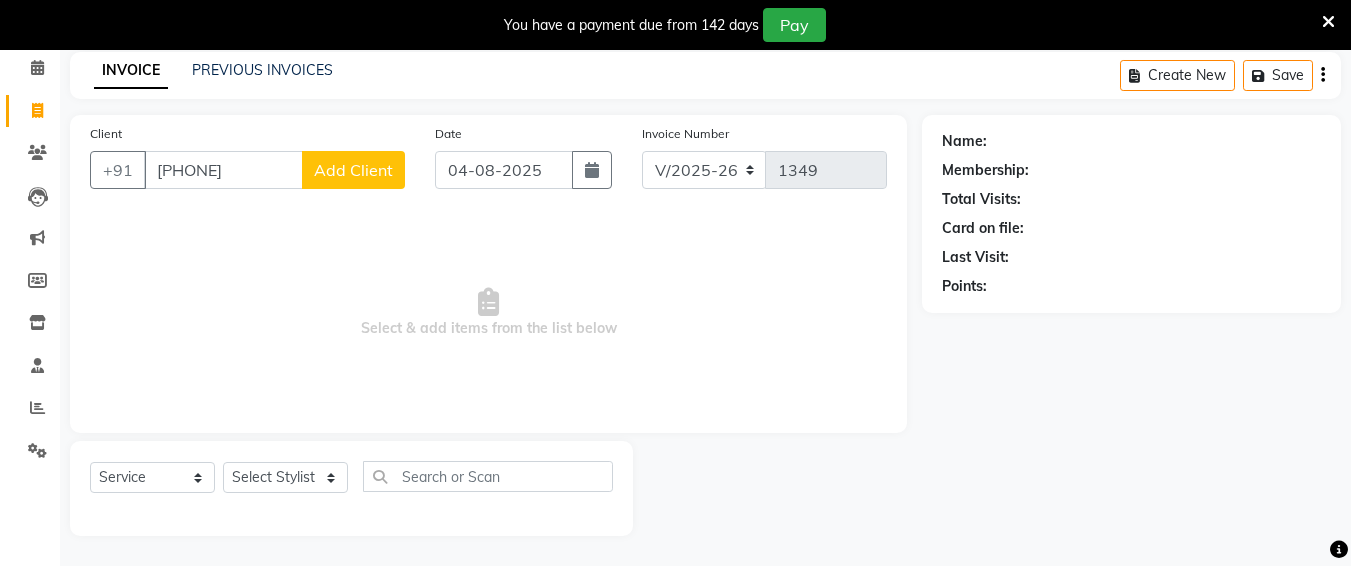 type on "[PHONE]" 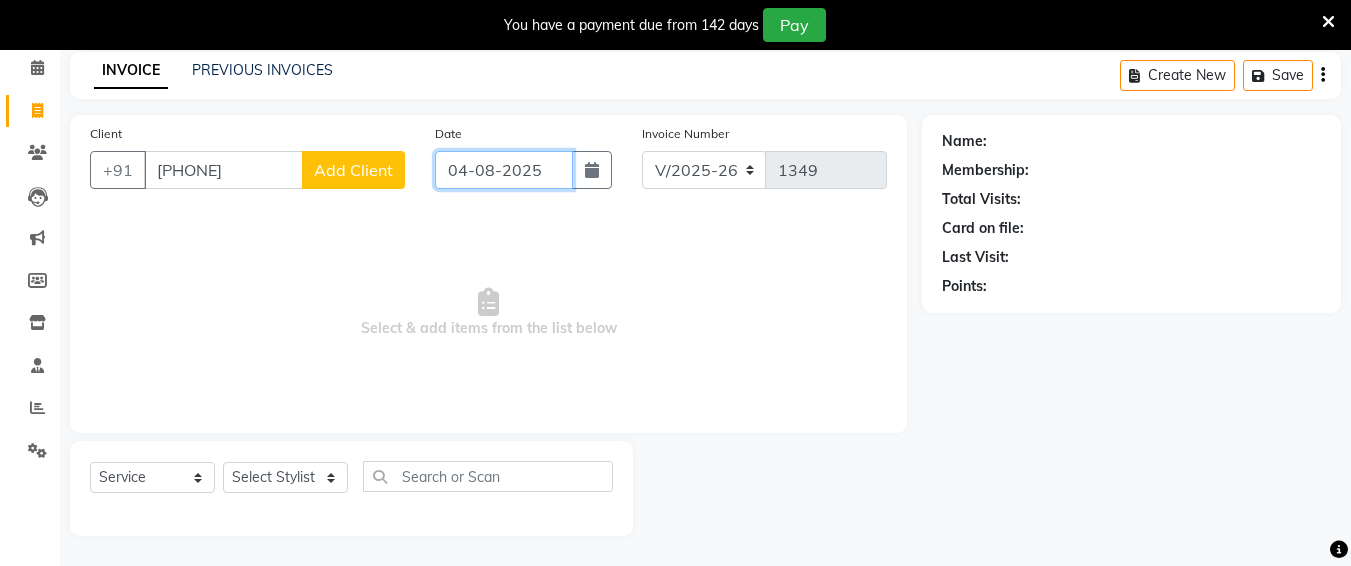 click on "04-08-2025" 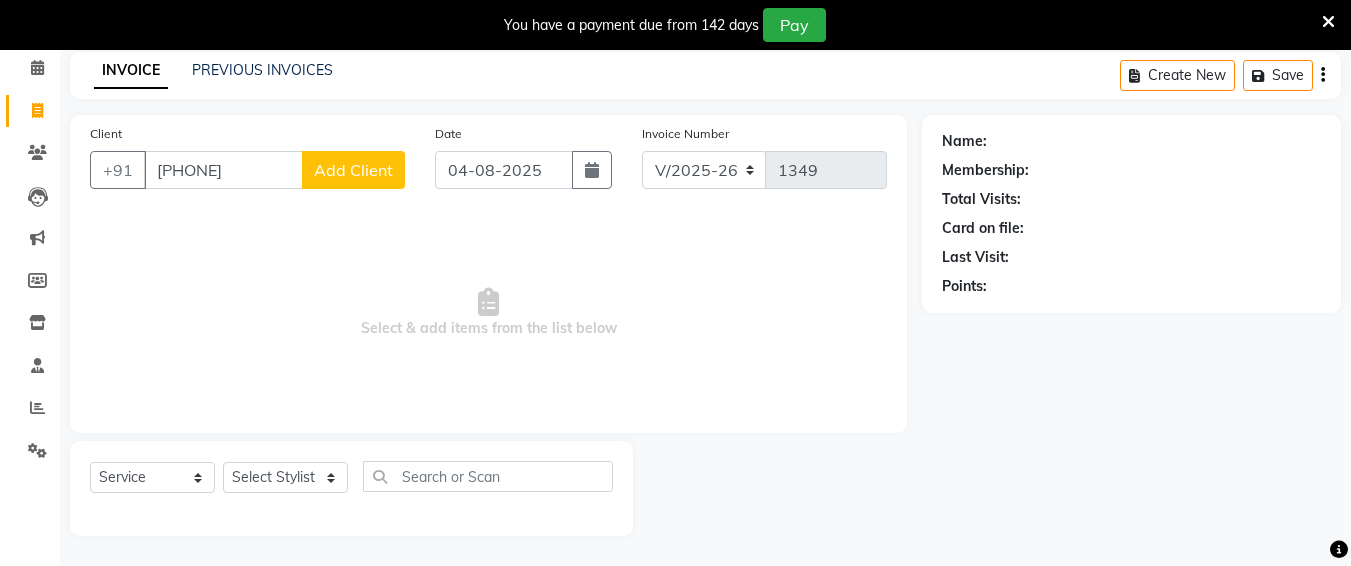 select on "8" 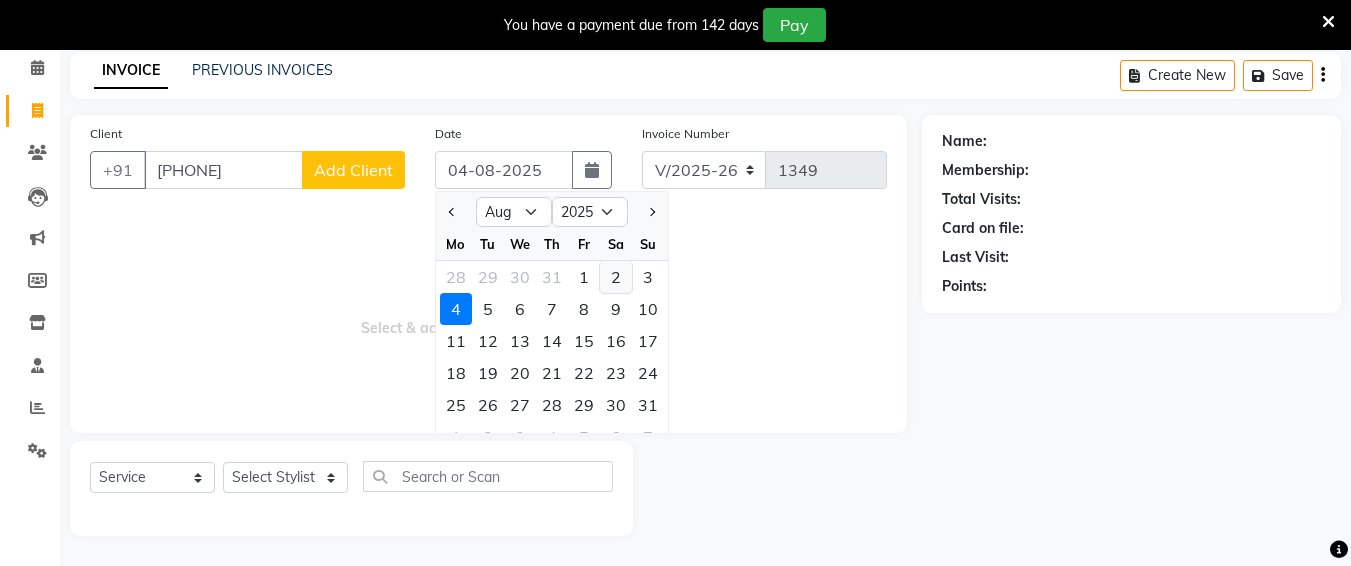 click on "2" 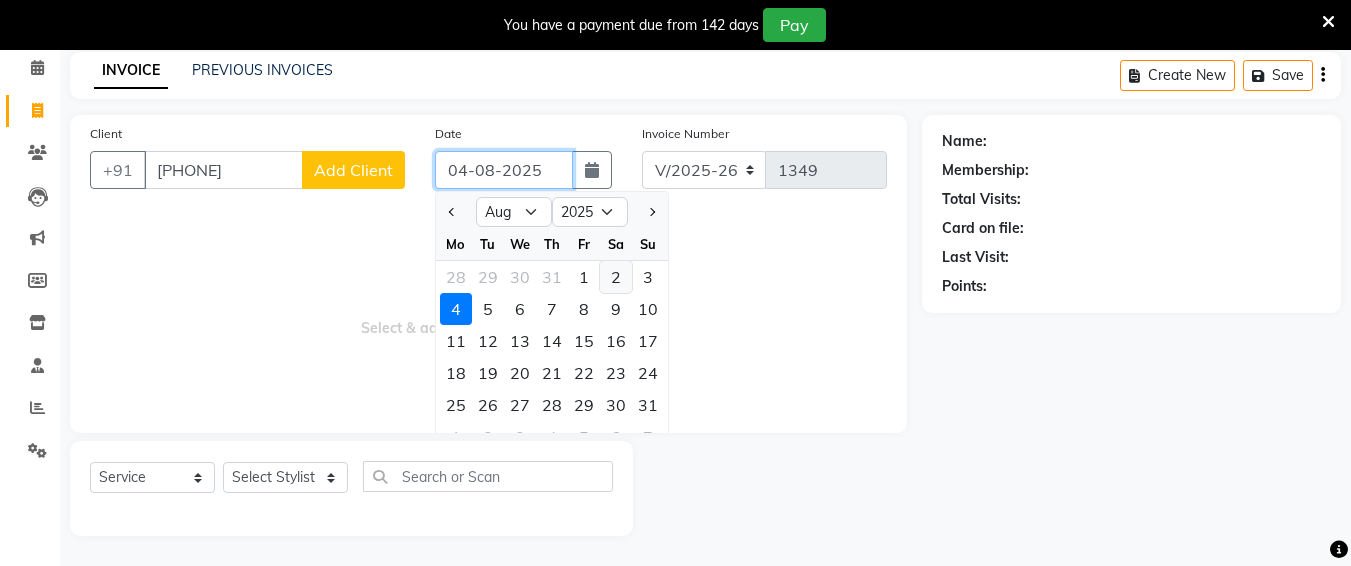 type on "02-08-2025" 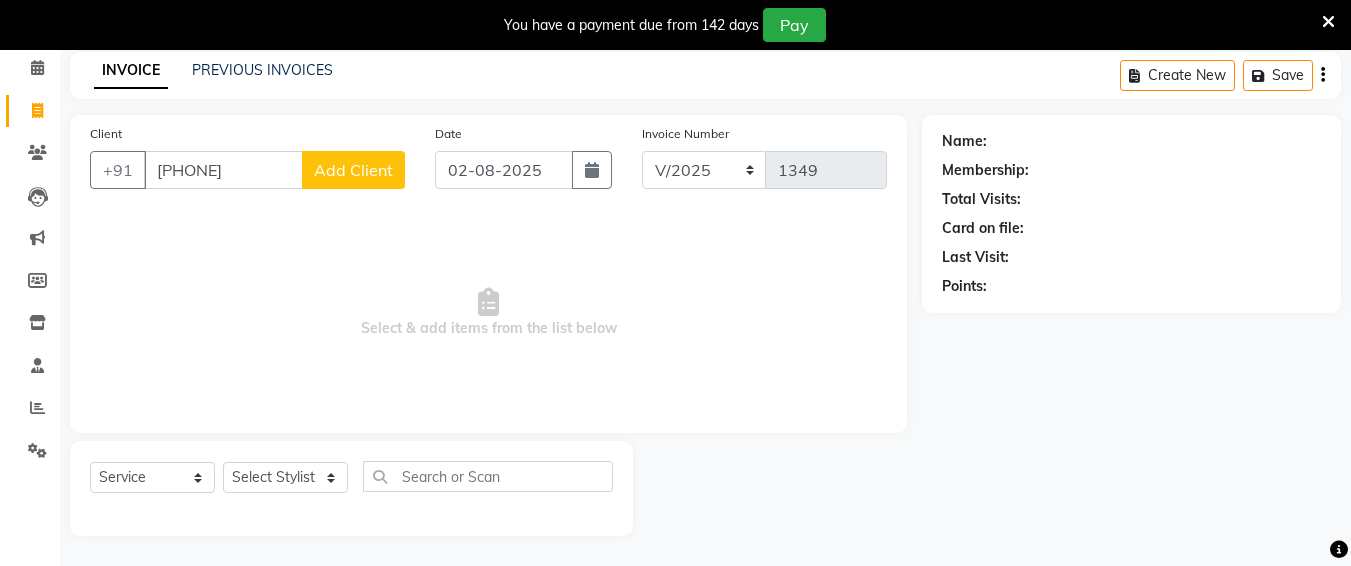 click on "Add Client" 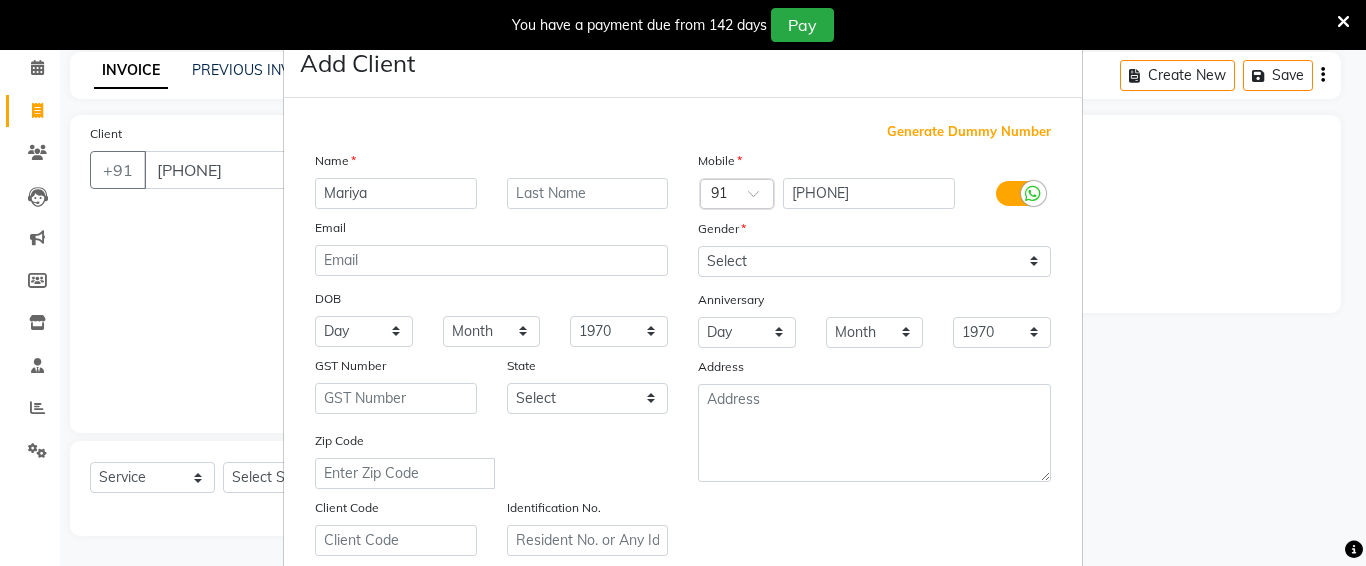 type on "Mariya" 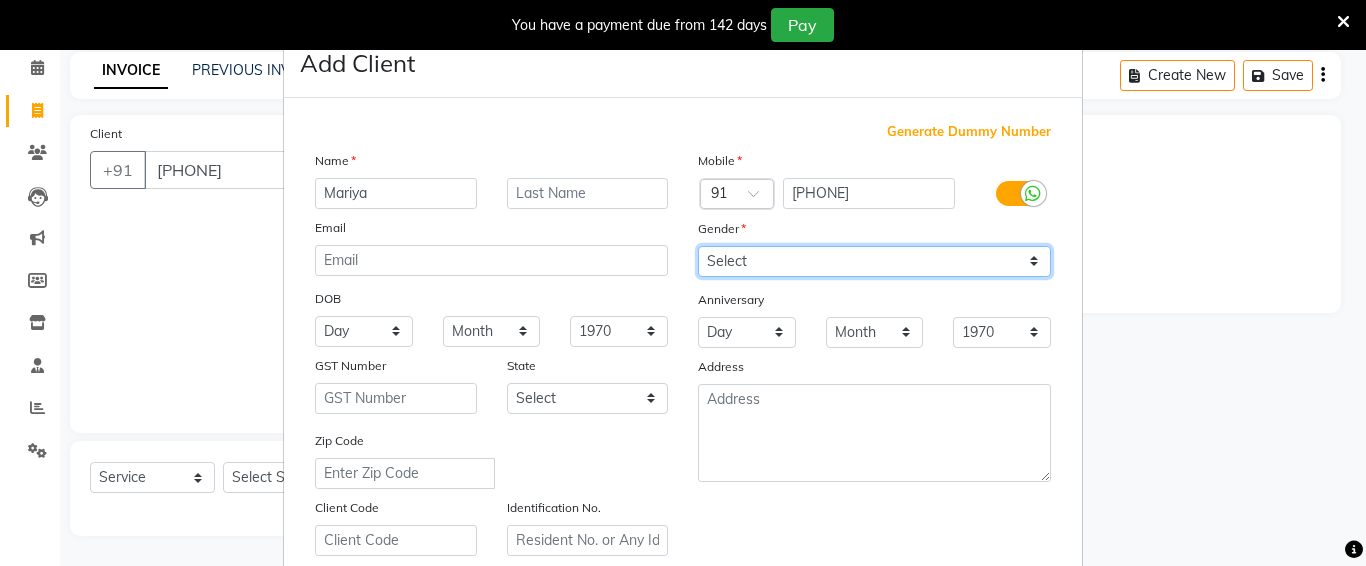 click on "Select Male Female Other Prefer Not To Say" at bounding box center (874, 261) 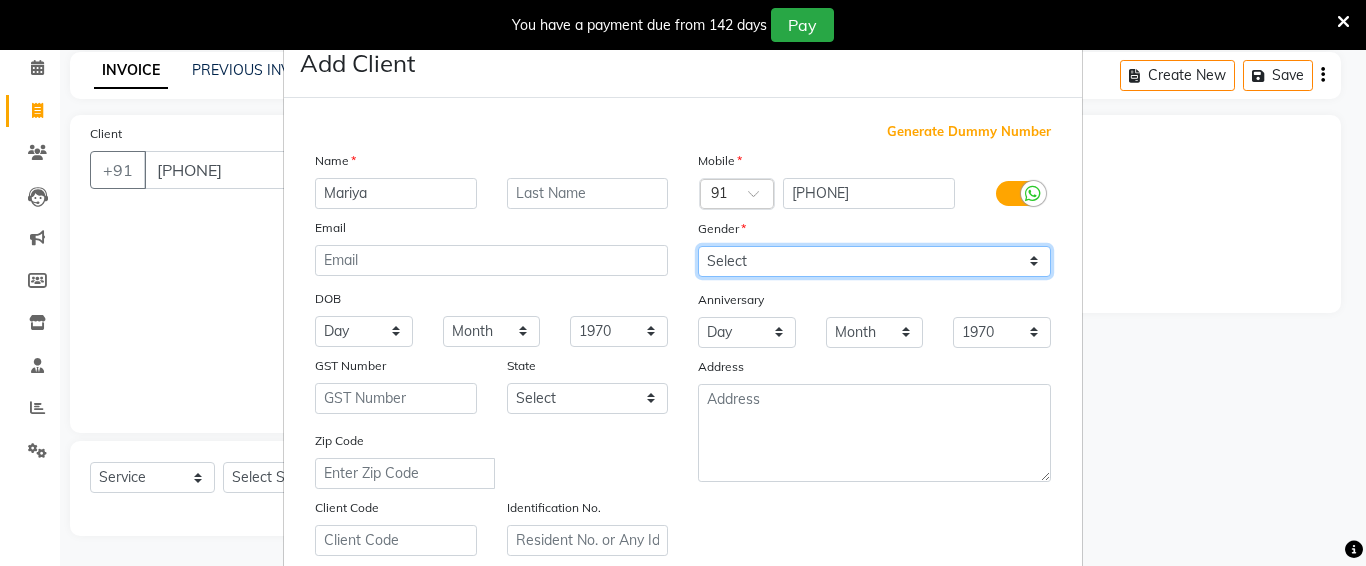 select on "female" 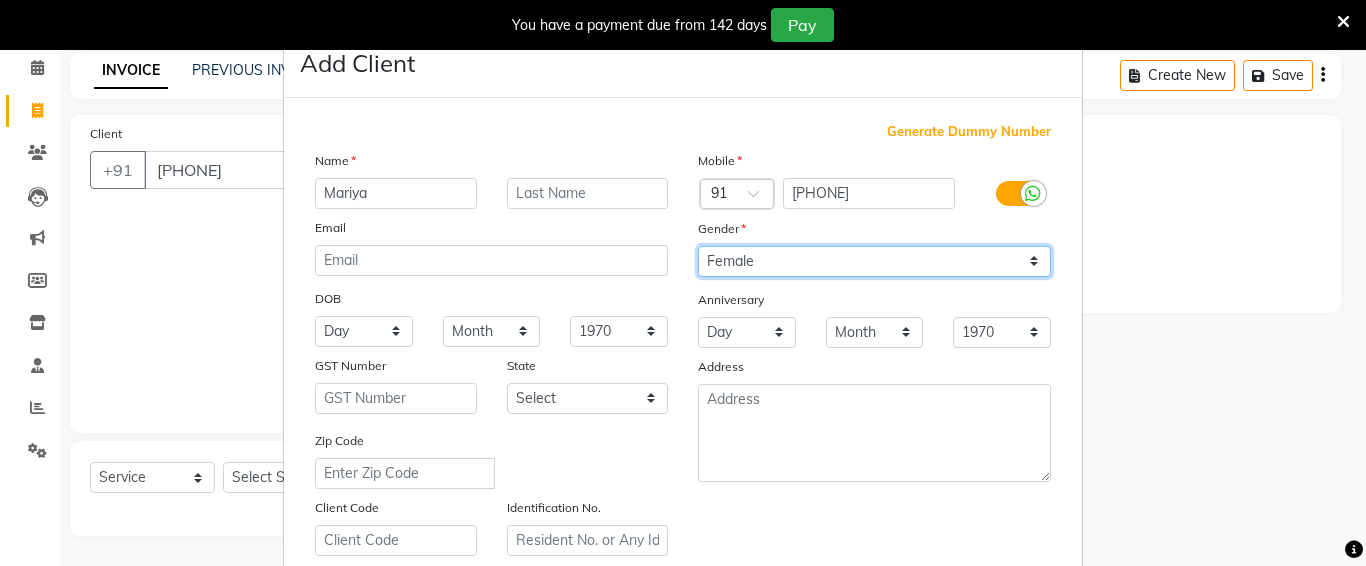 click on "Select Male Female Other Prefer Not To Say" at bounding box center (874, 261) 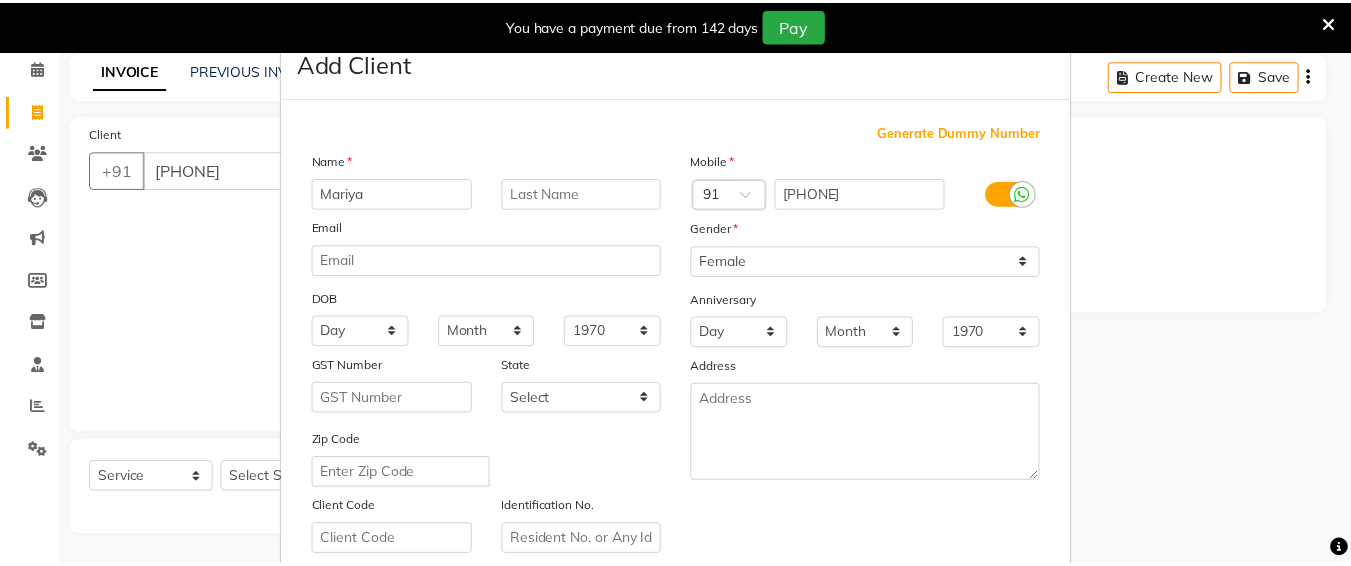 scroll, scrollTop: 357, scrollLeft: 0, axis: vertical 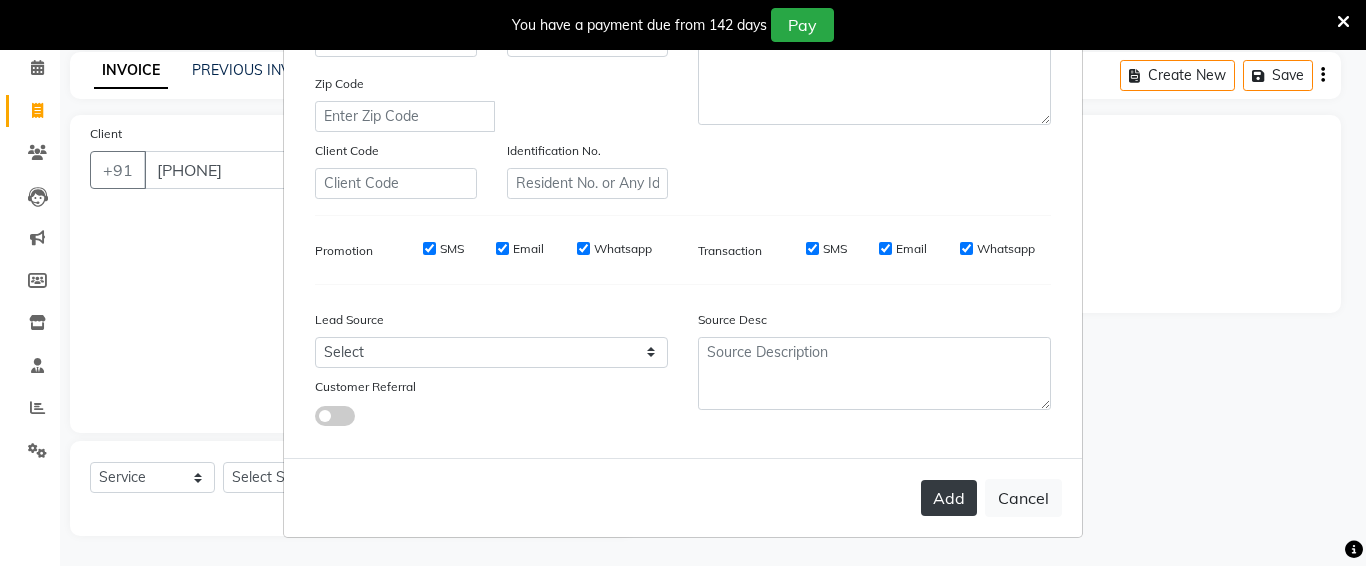 click on "Add" at bounding box center (949, 498) 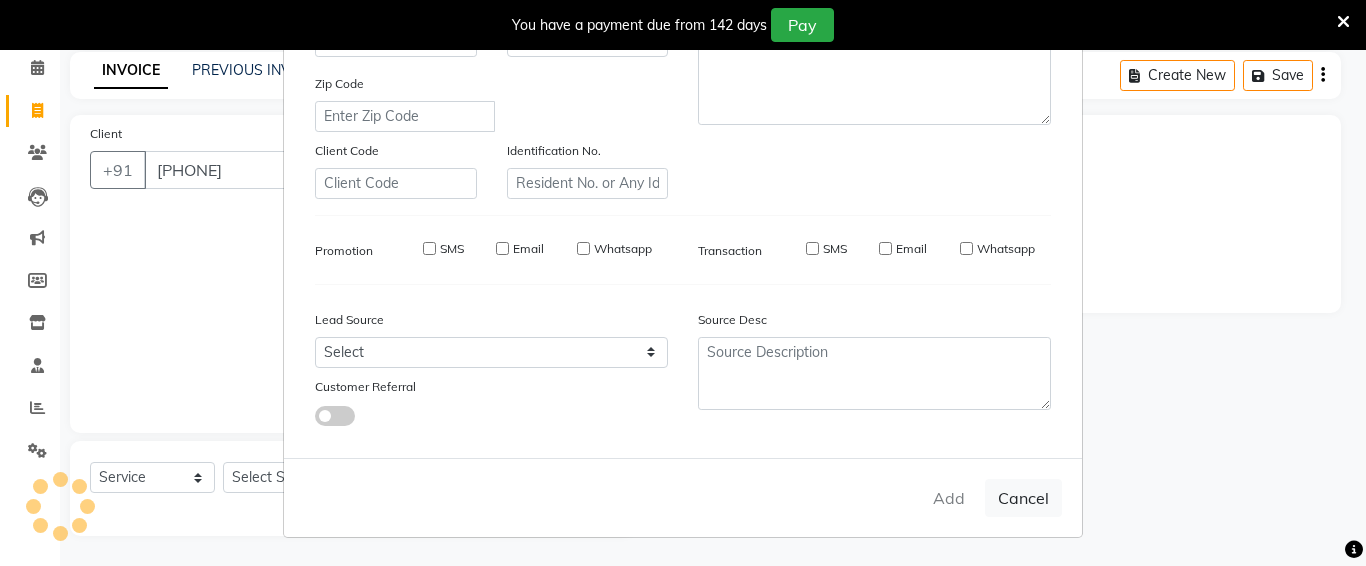 type 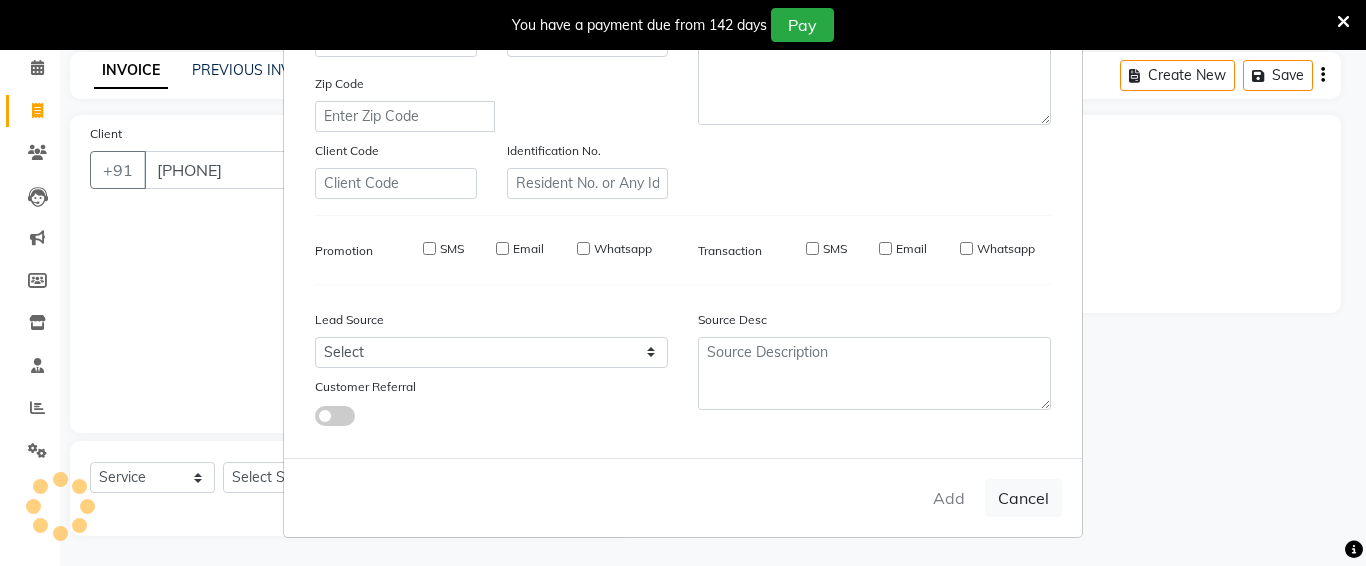 checkbox on "false" 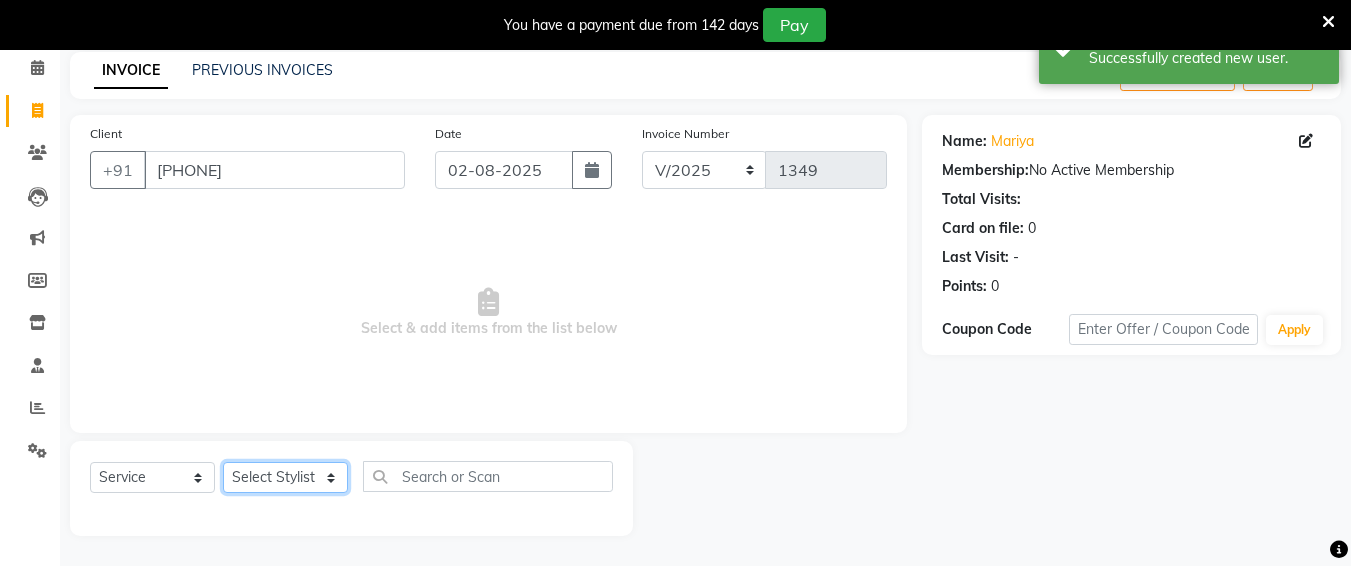 click on "Select Stylist Ali chandrika Hair Affair Imran Khan Preet Singh Raj Saba sandhya soniya thriveni thriveni" 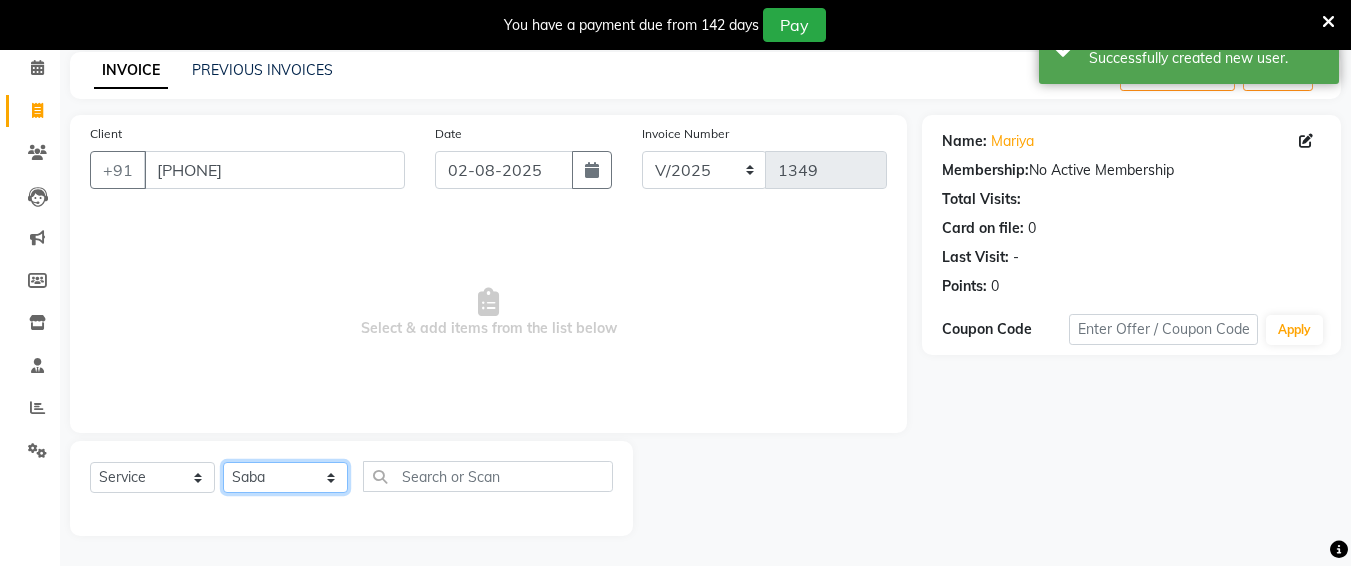 click on "Select Stylist Ali chandrika Hair Affair Imran Khan Preet Singh Raj Saba sandhya soniya thriveni thriveni" 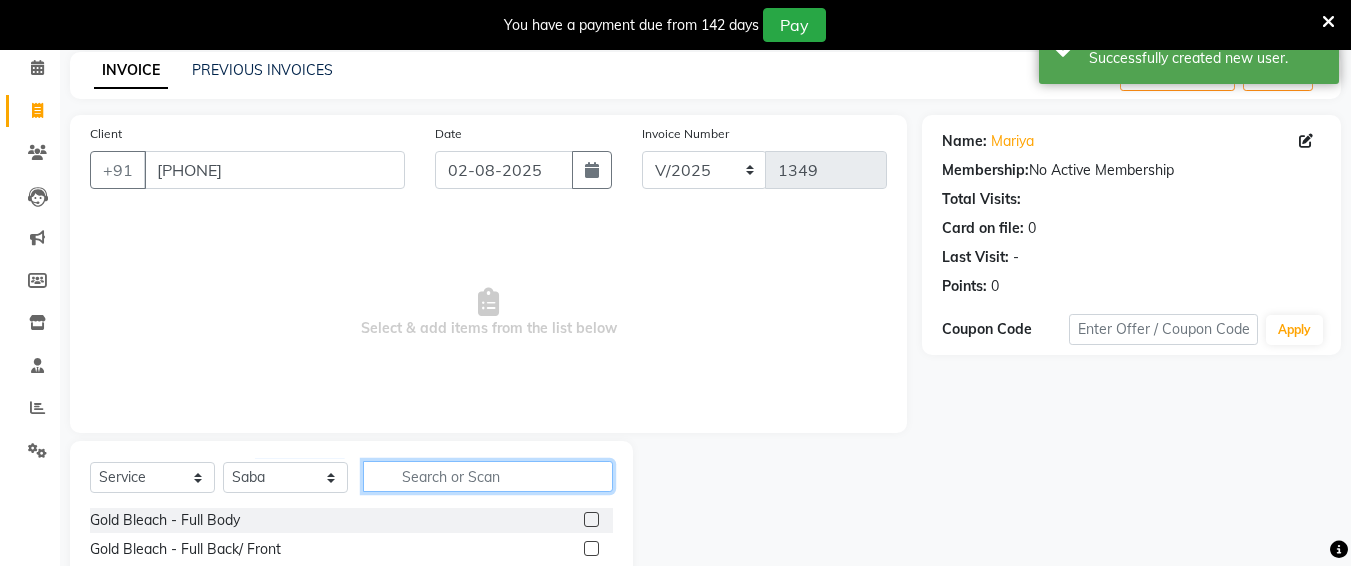 click 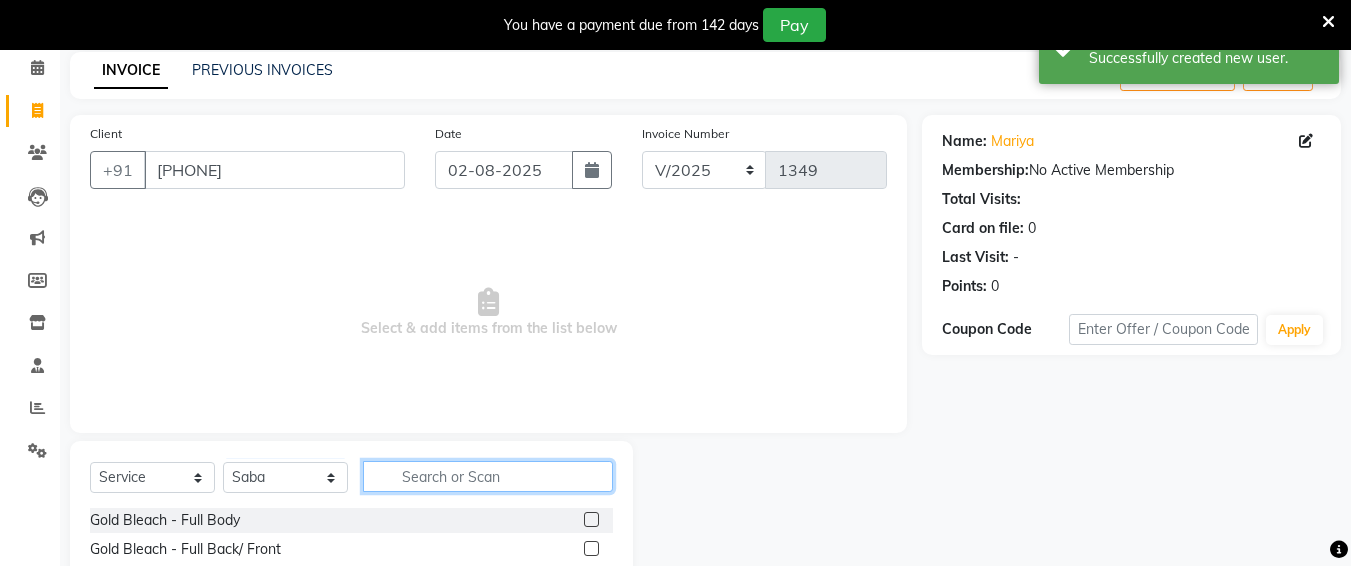 scroll, scrollTop: 285, scrollLeft: 0, axis: vertical 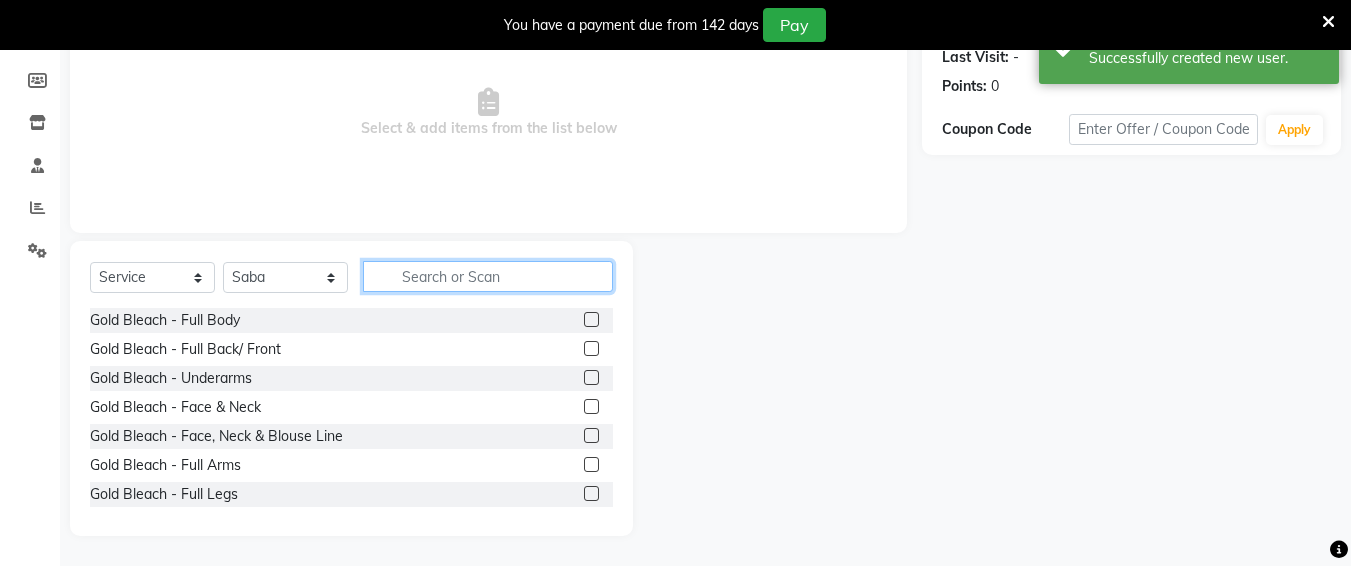 click 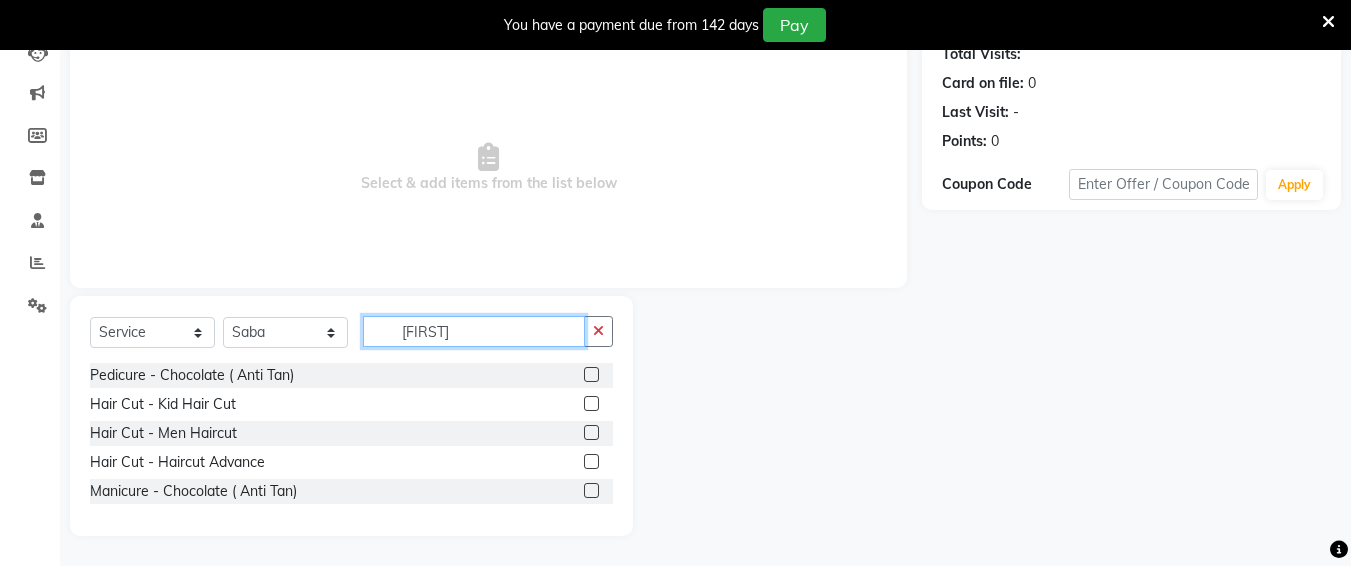 scroll, scrollTop: 230, scrollLeft: 0, axis: vertical 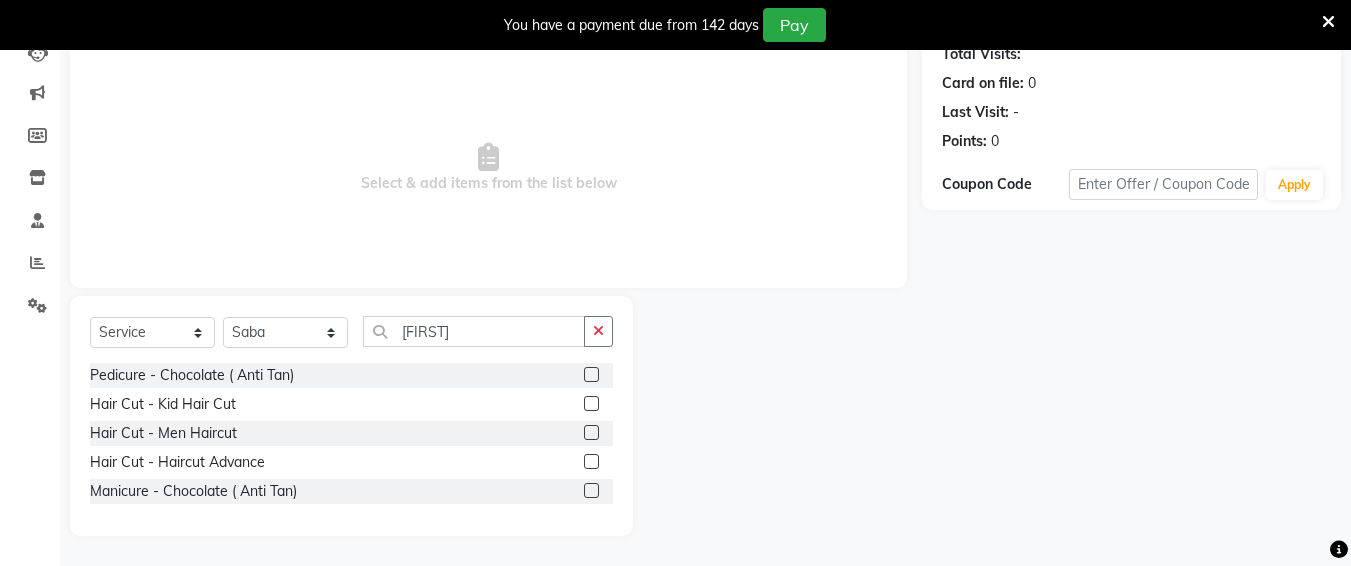 click 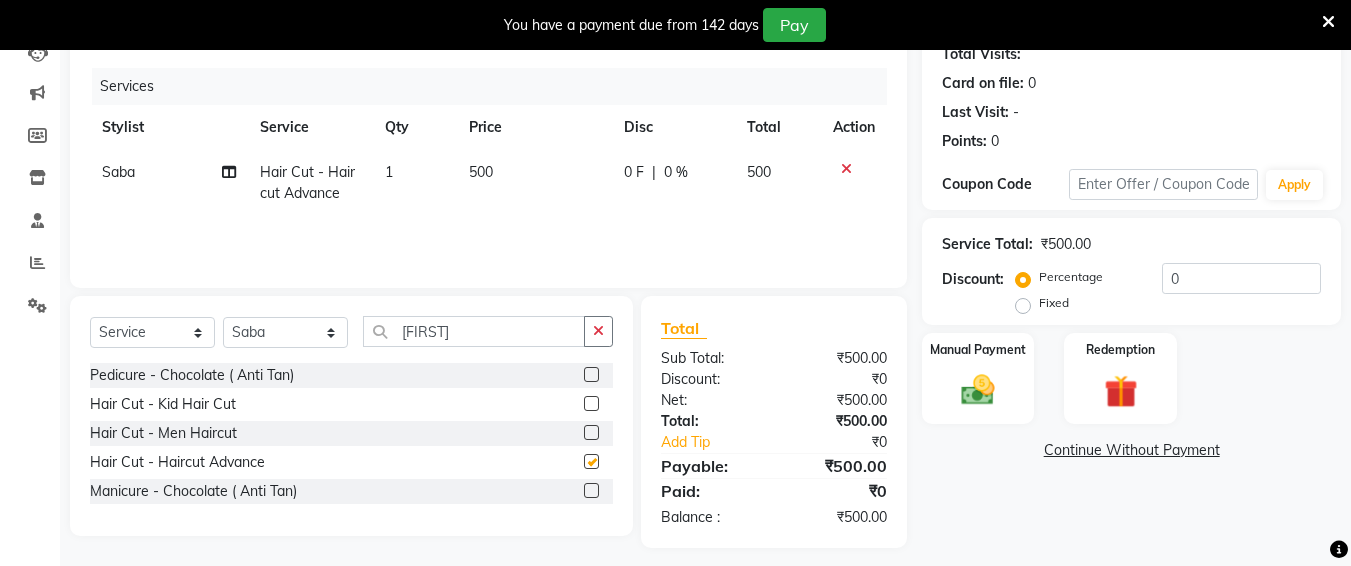checkbox on "false" 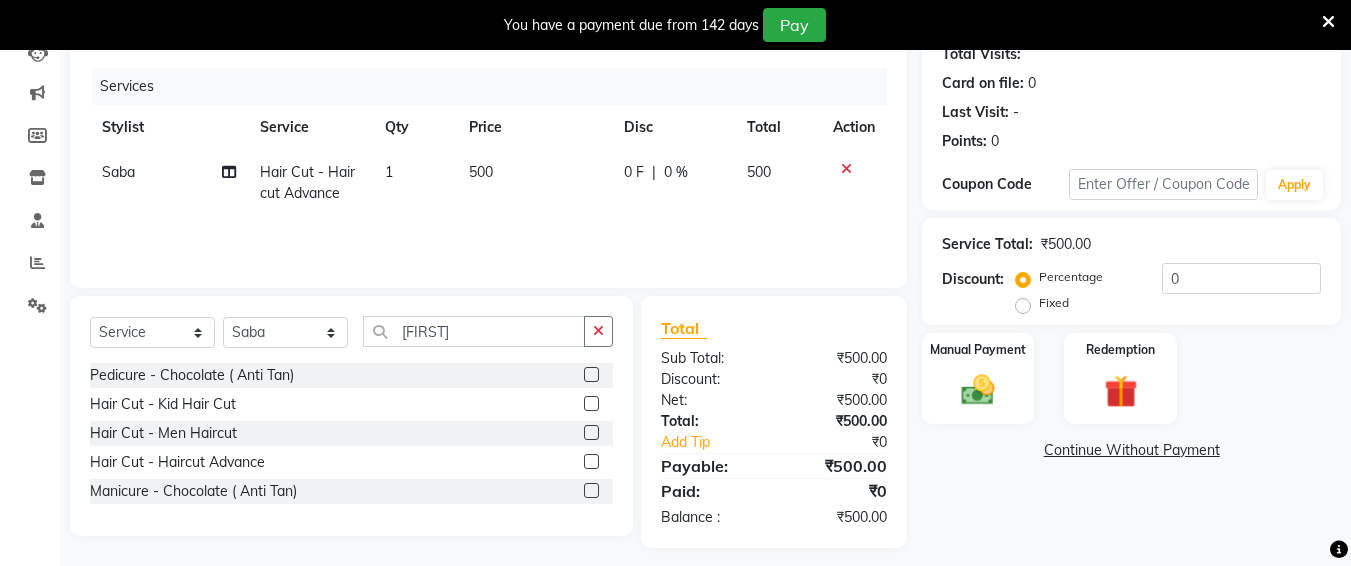 click on "500" 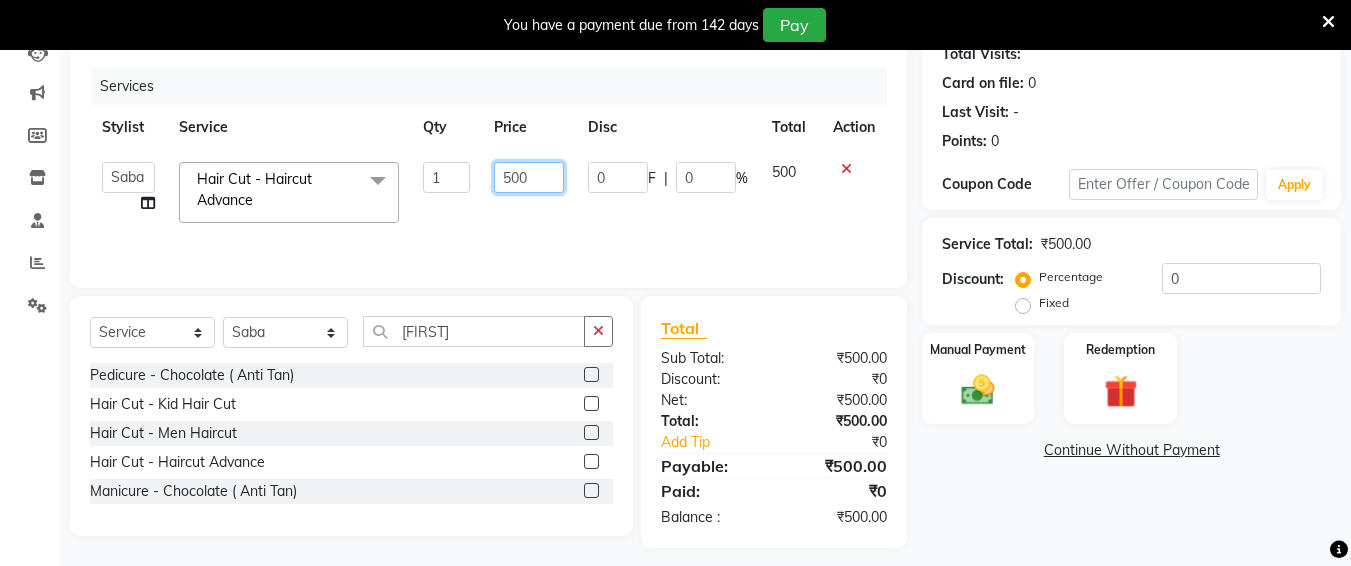 click on "500" 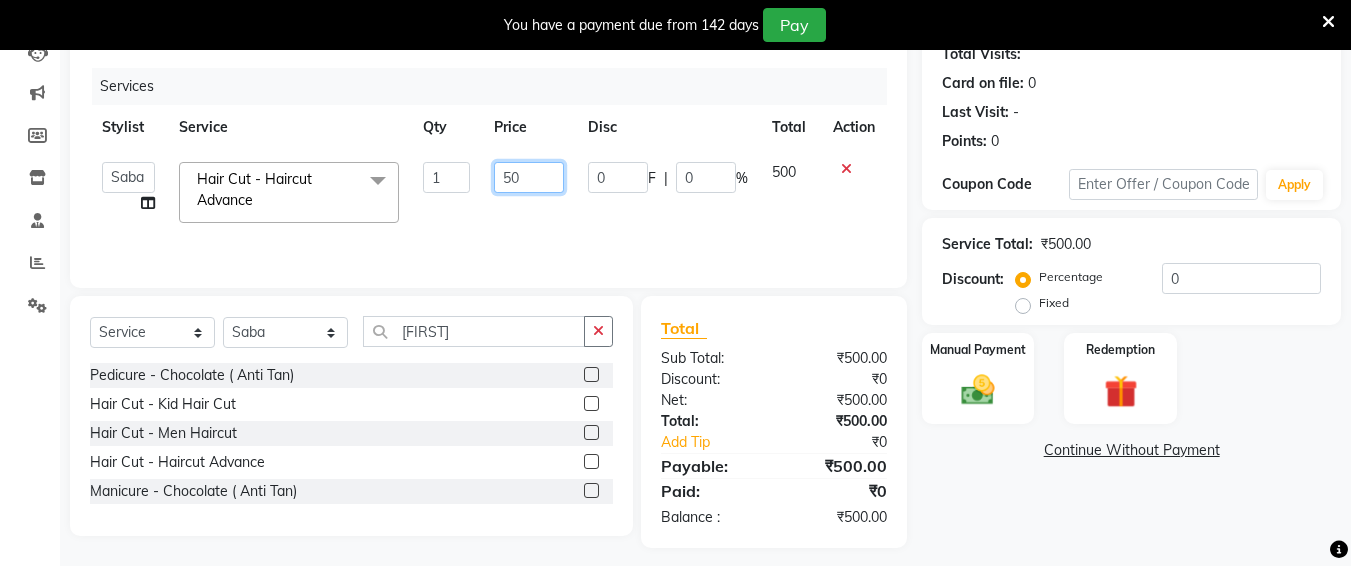 type on "5" 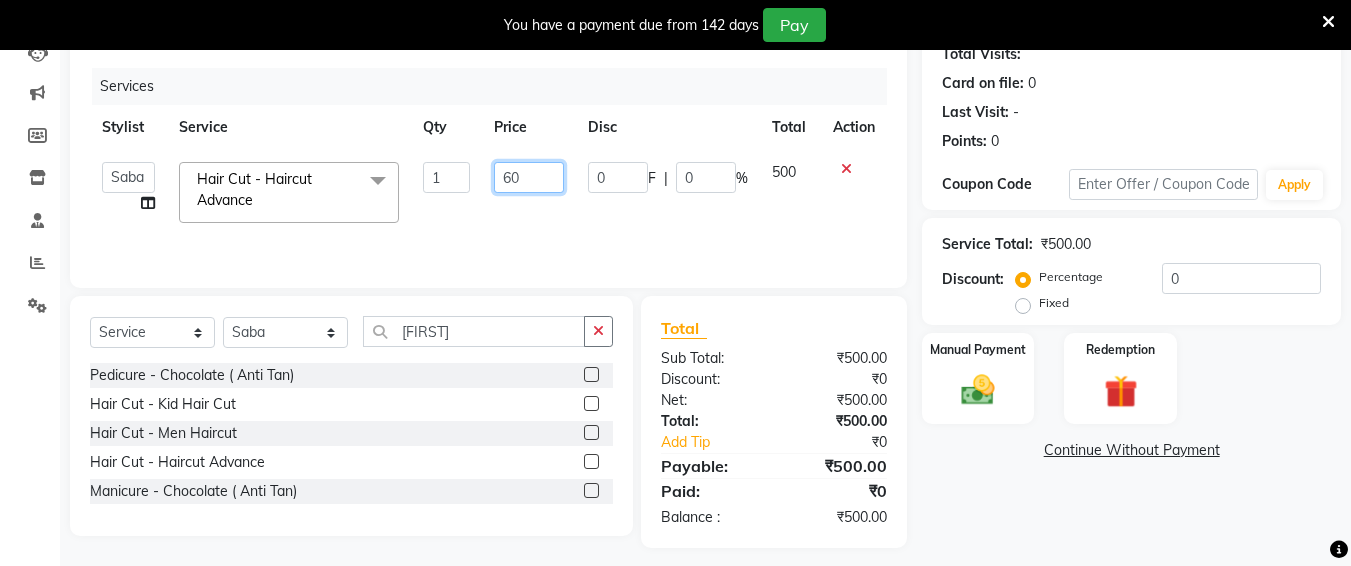 type on "600" 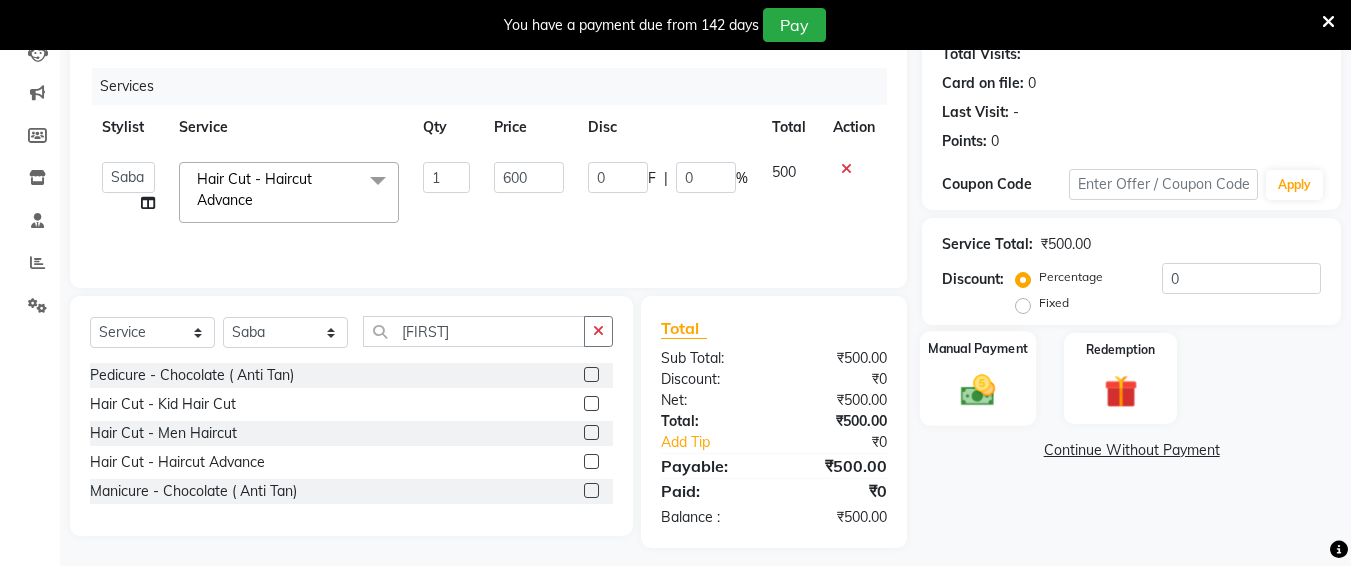 click 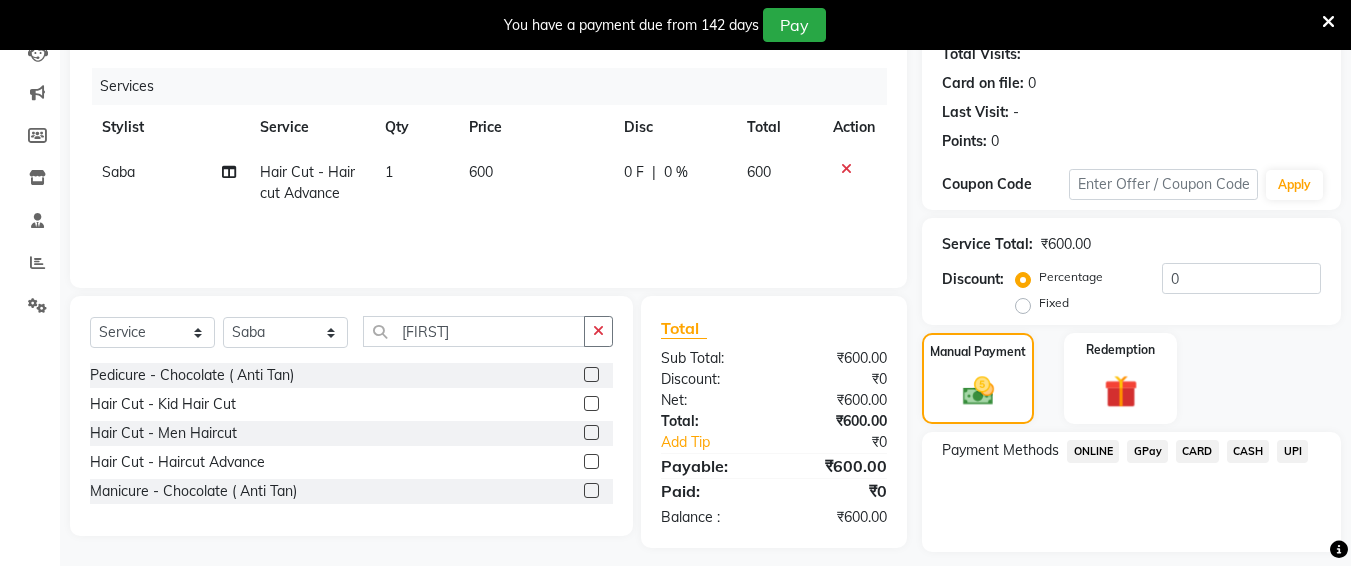 scroll, scrollTop: 287, scrollLeft: 0, axis: vertical 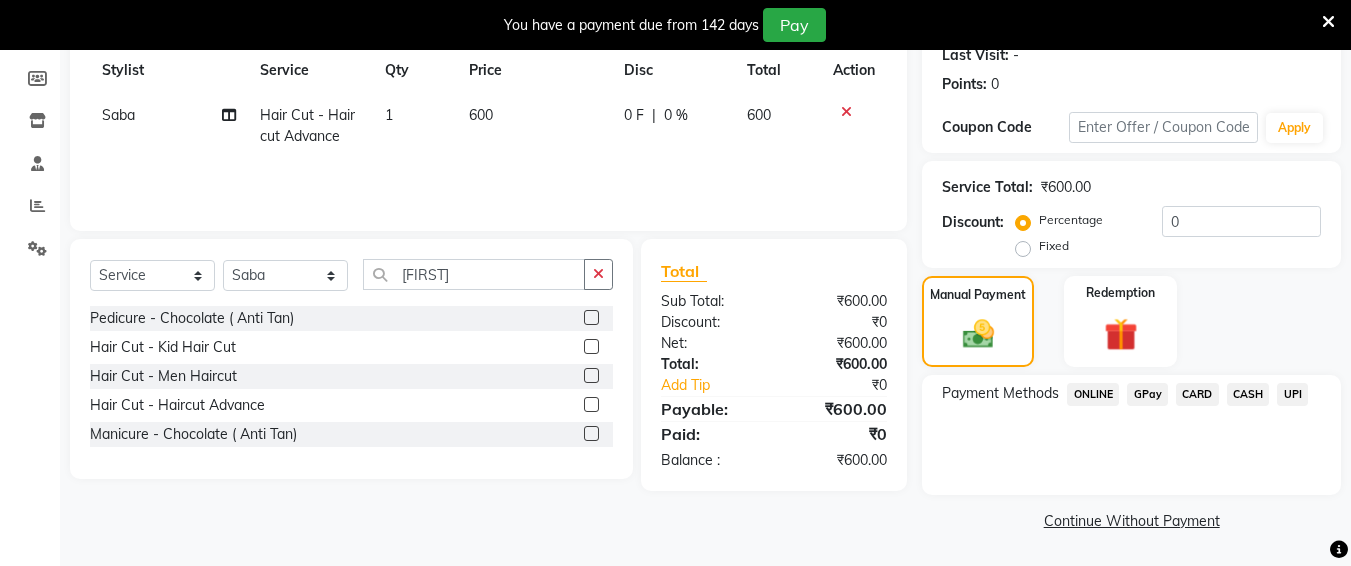 click on "UPI" 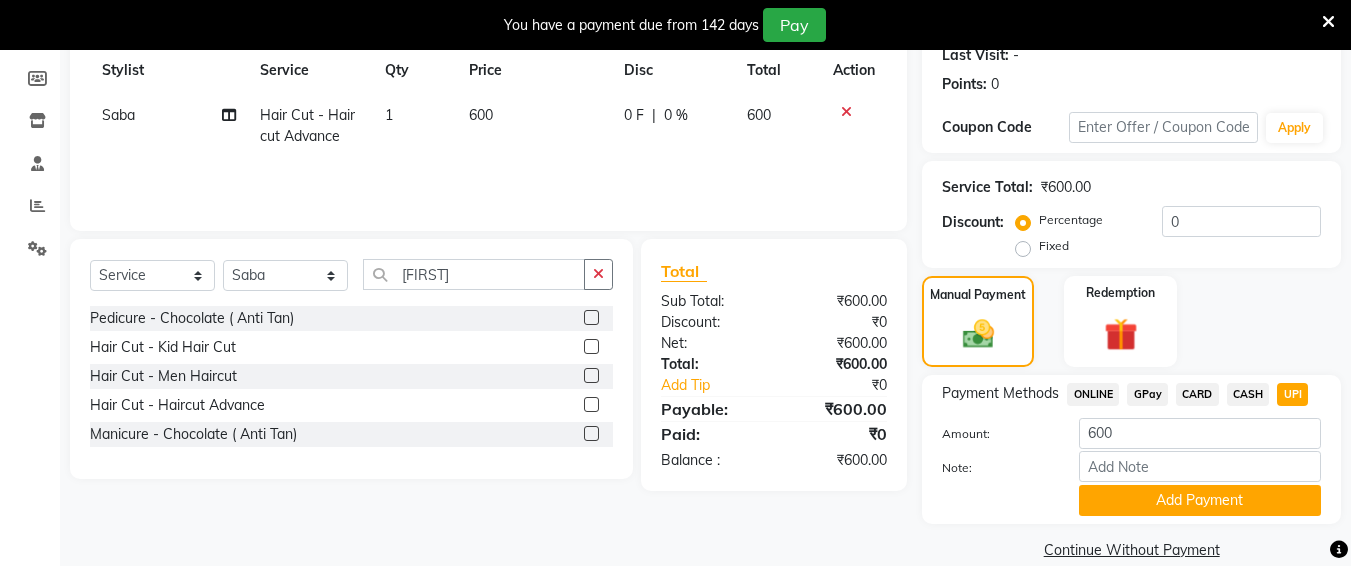 drag, startPoint x: 1278, startPoint y: 497, endPoint x: 1365, endPoint y: 290, distance: 224.53954 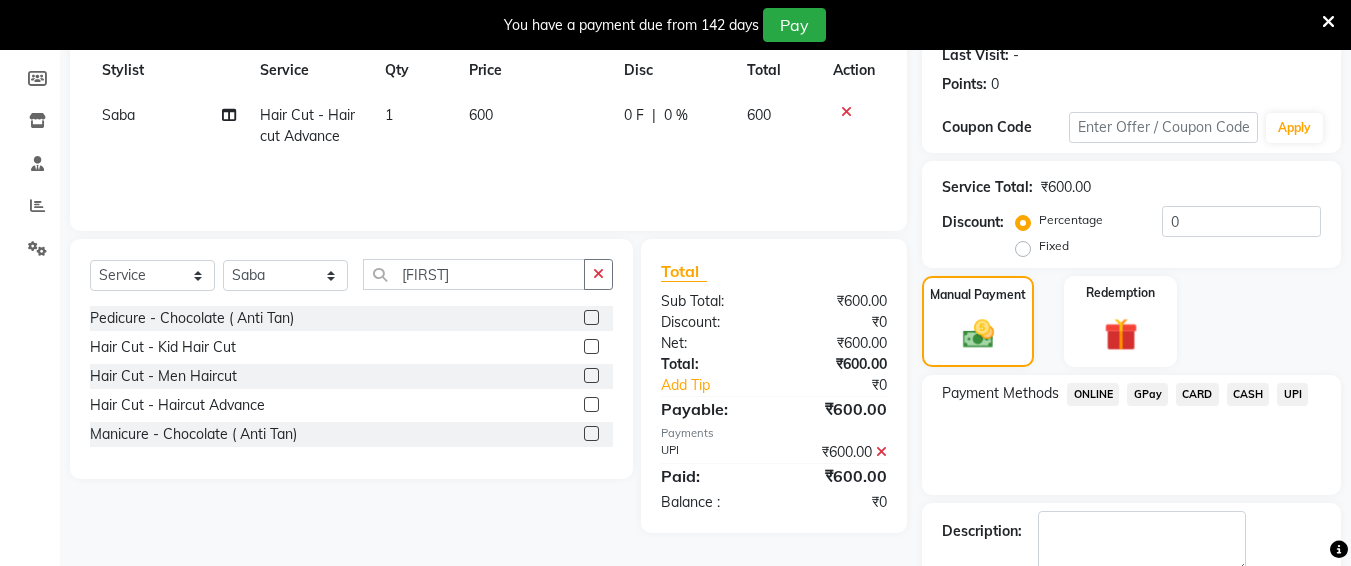 scroll, scrollTop: 400, scrollLeft: 0, axis: vertical 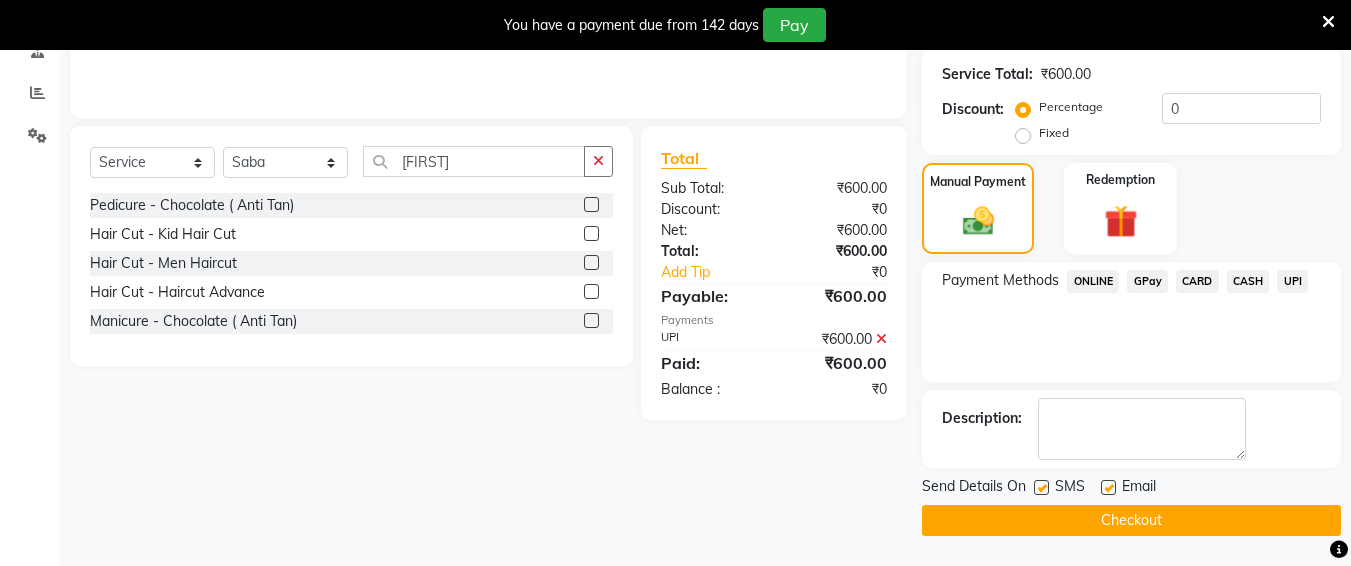click on "Checkout" 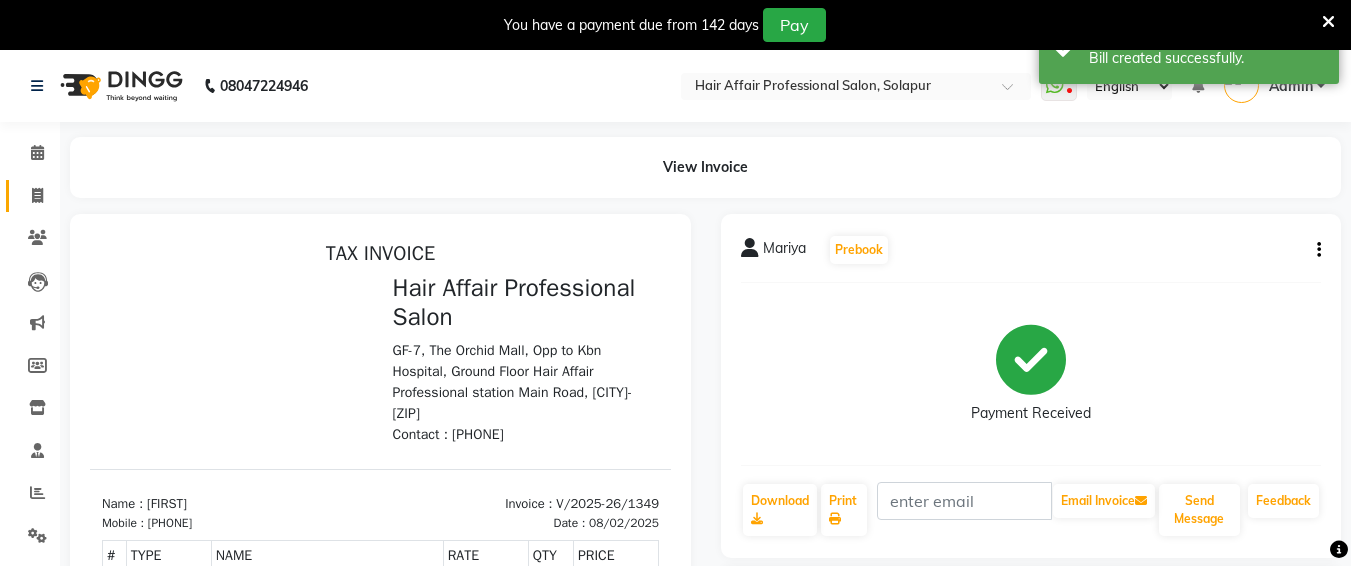 scroll, scrollTop: 0, scrollLeft: 0, axis: both 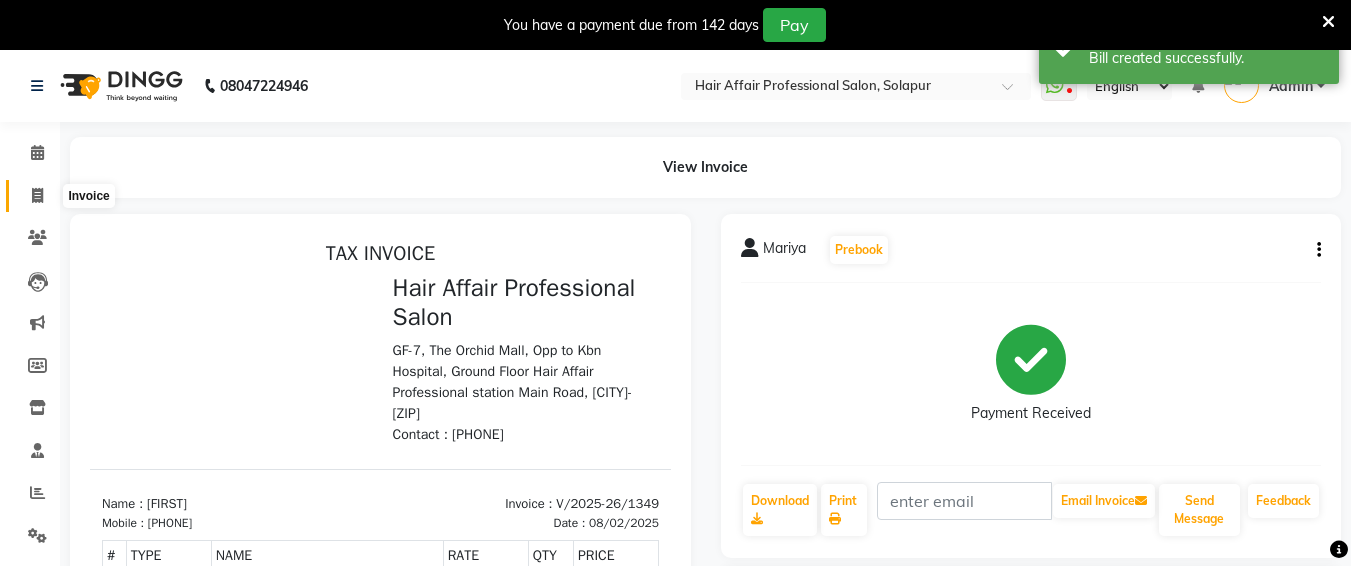 click 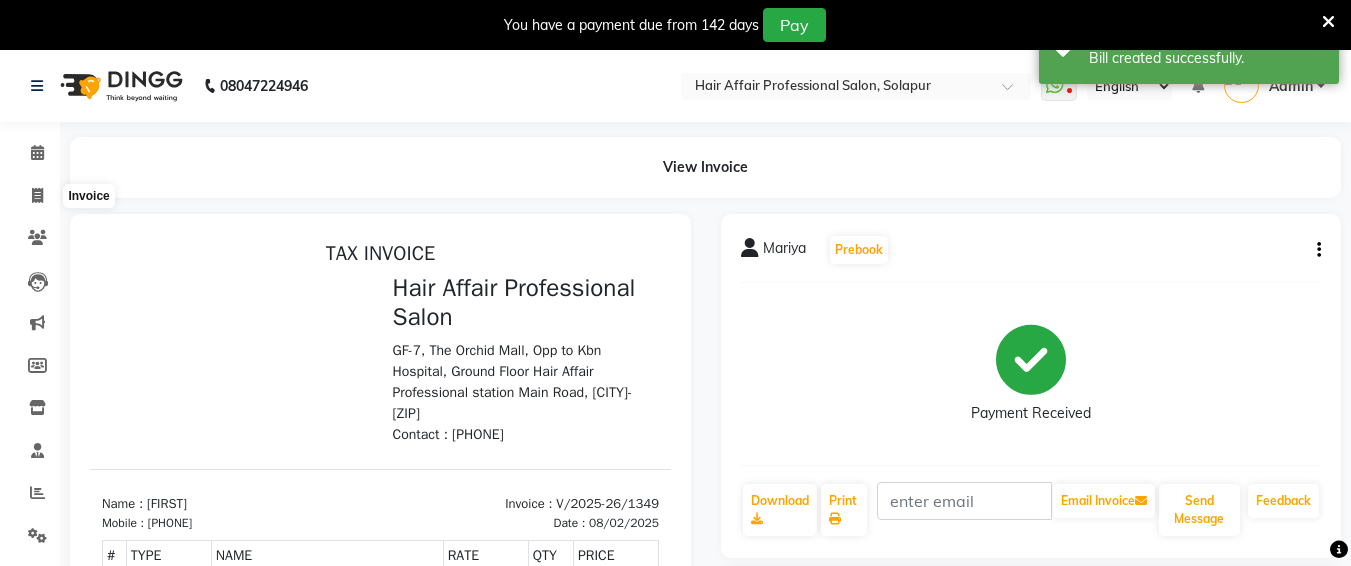 select on "service" 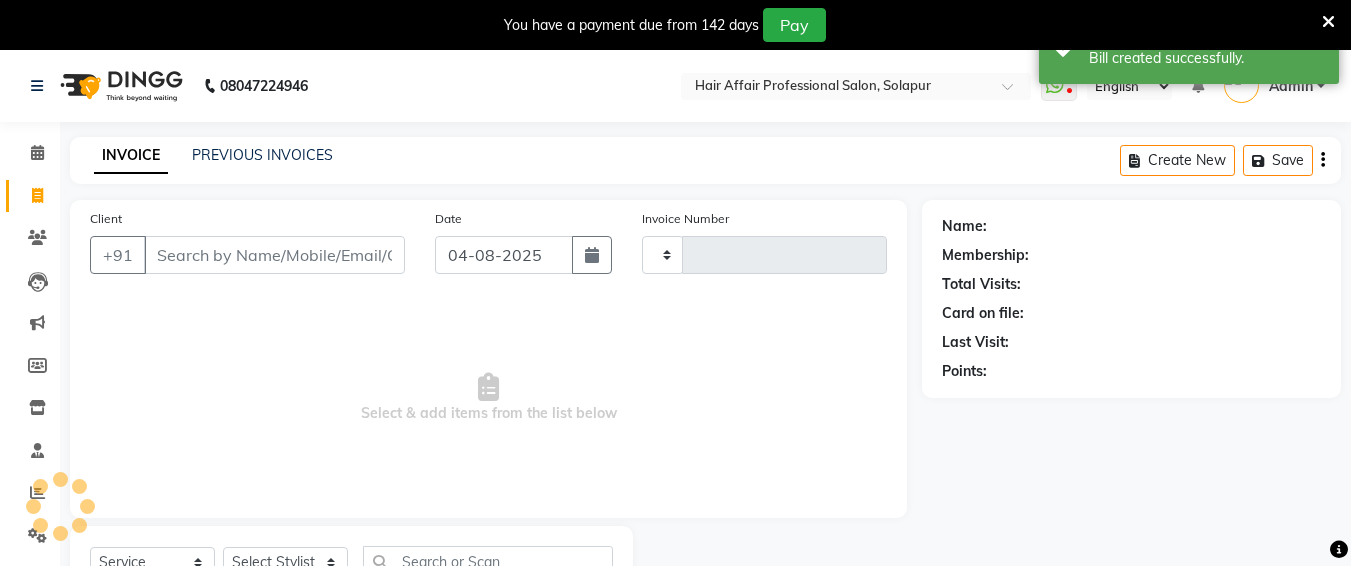 type on "1350" 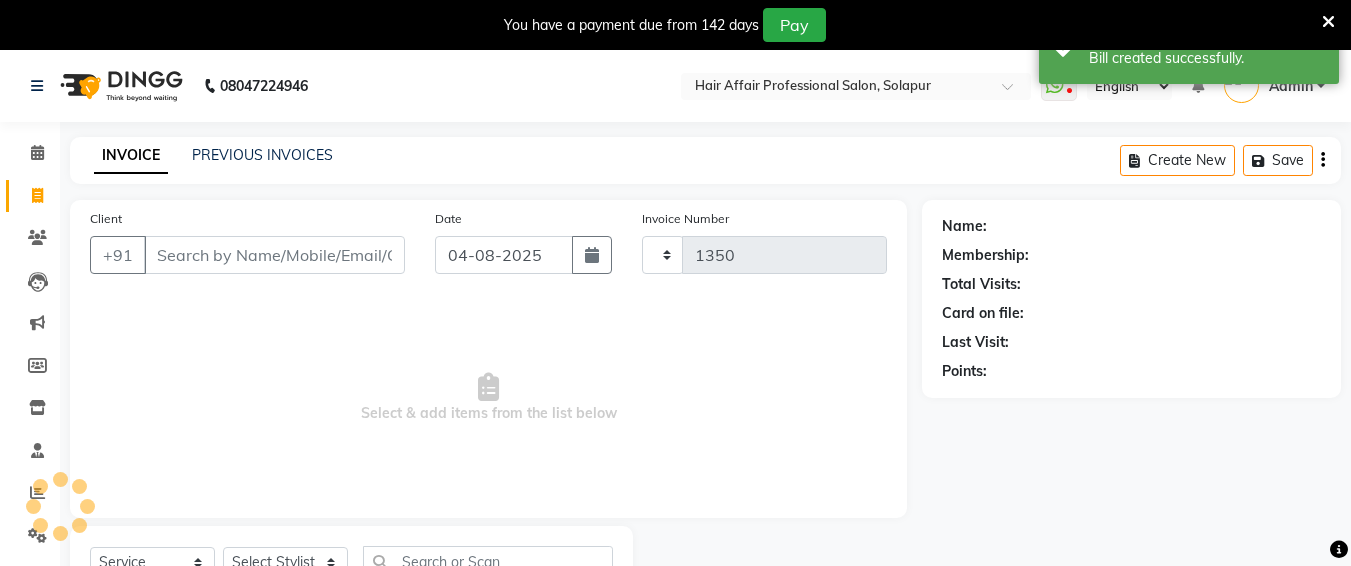 select on "657" 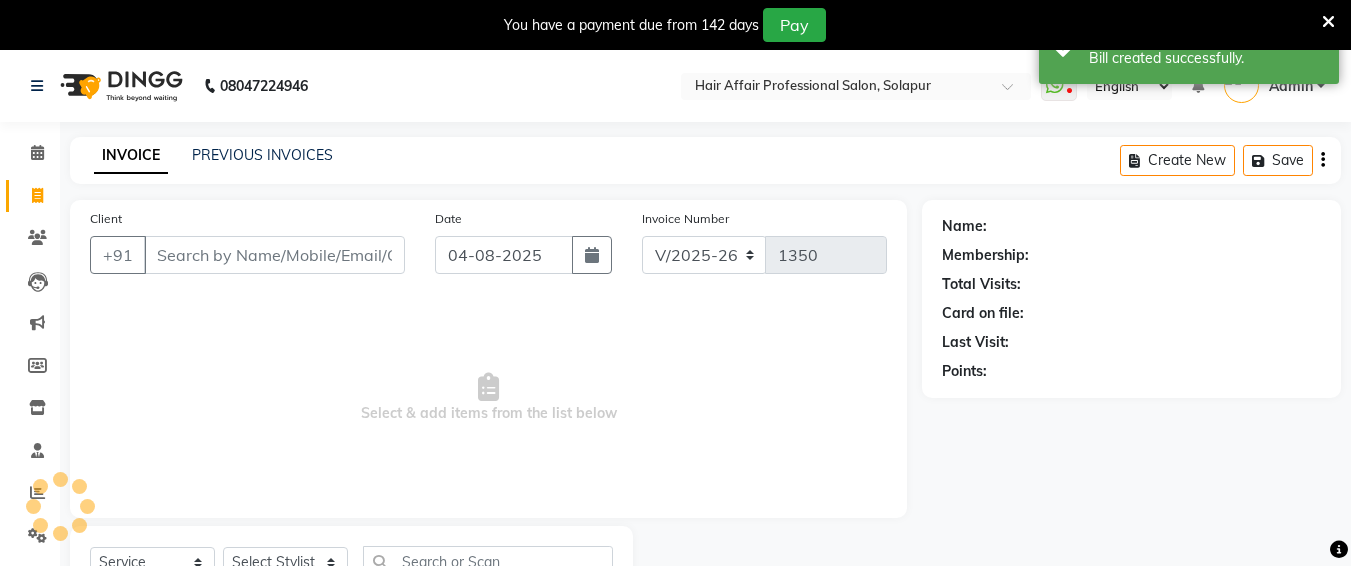scroll, scrollTop: 85, scrollLeft: 0, axis: vertical 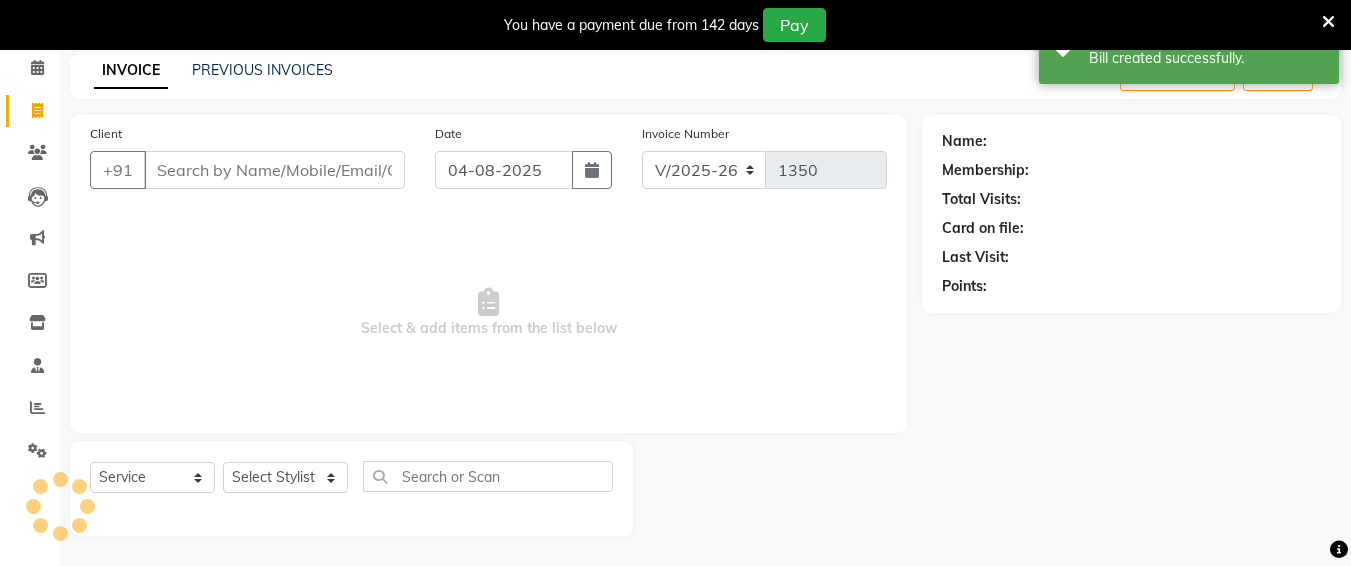 click on "Client +91" 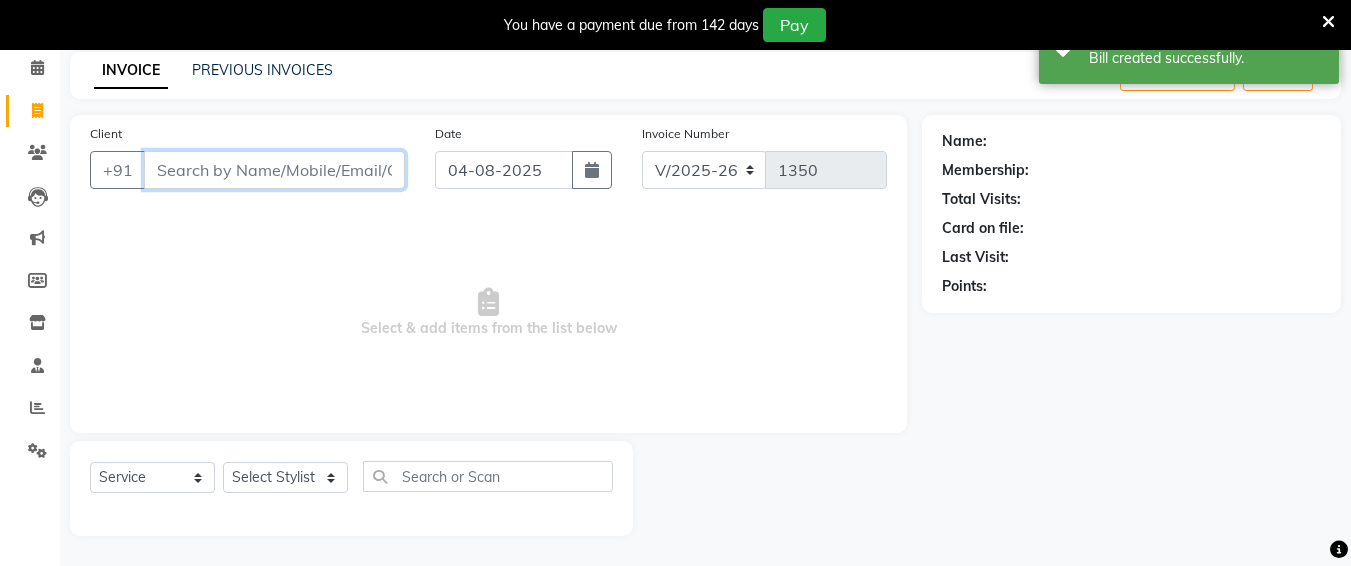 click on "Client" at bounding box center [274, 170] 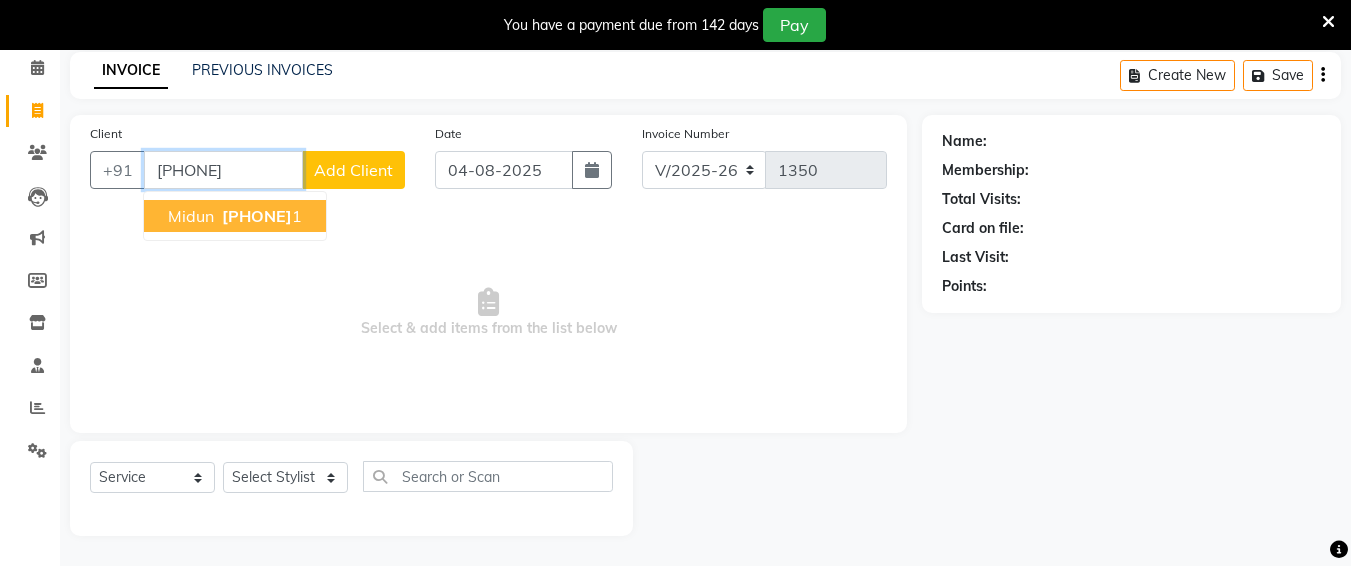 click on "[PHONE]" at bounding box center [257, 216] 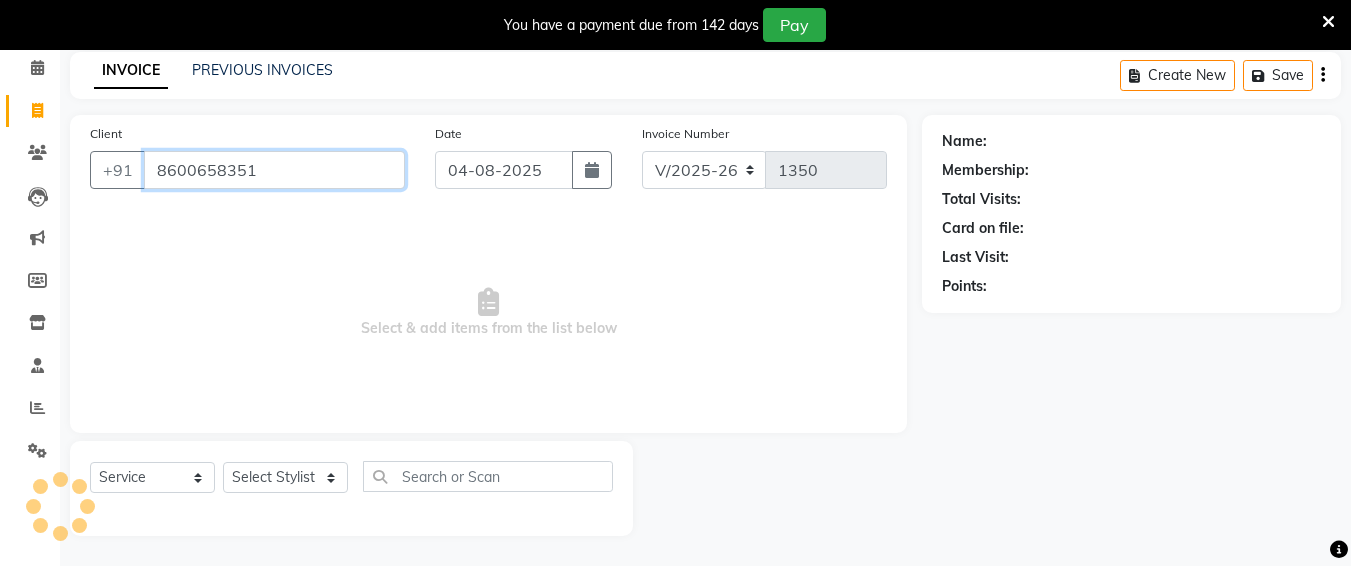 type on "8600658351" 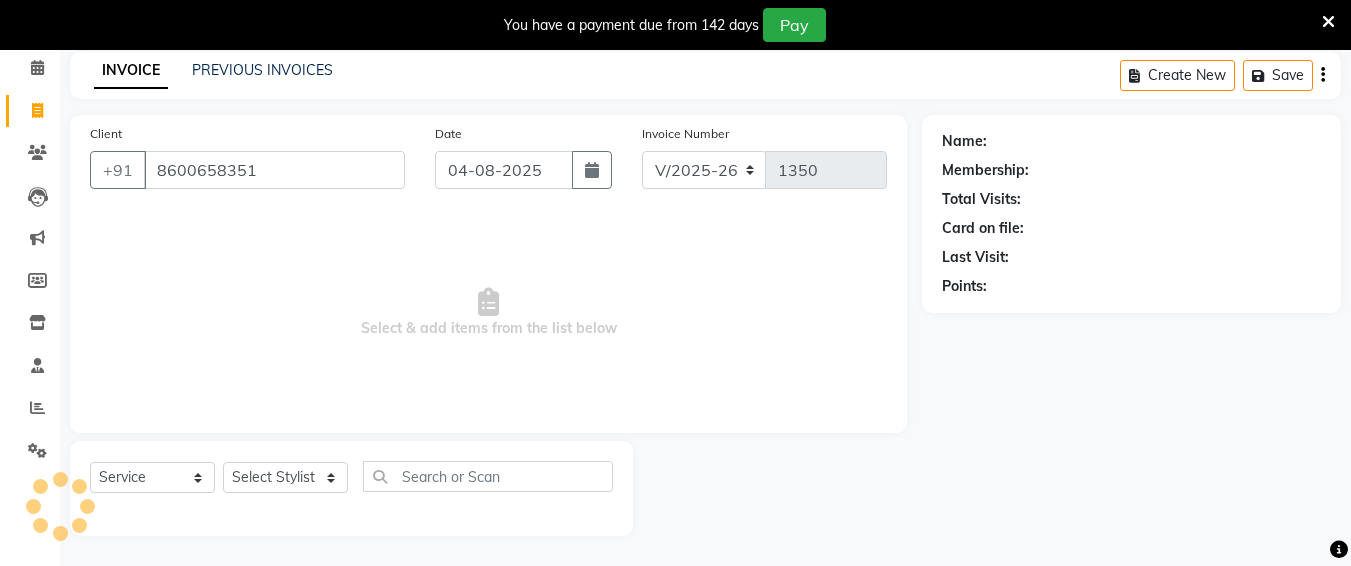 select on "1: Object" 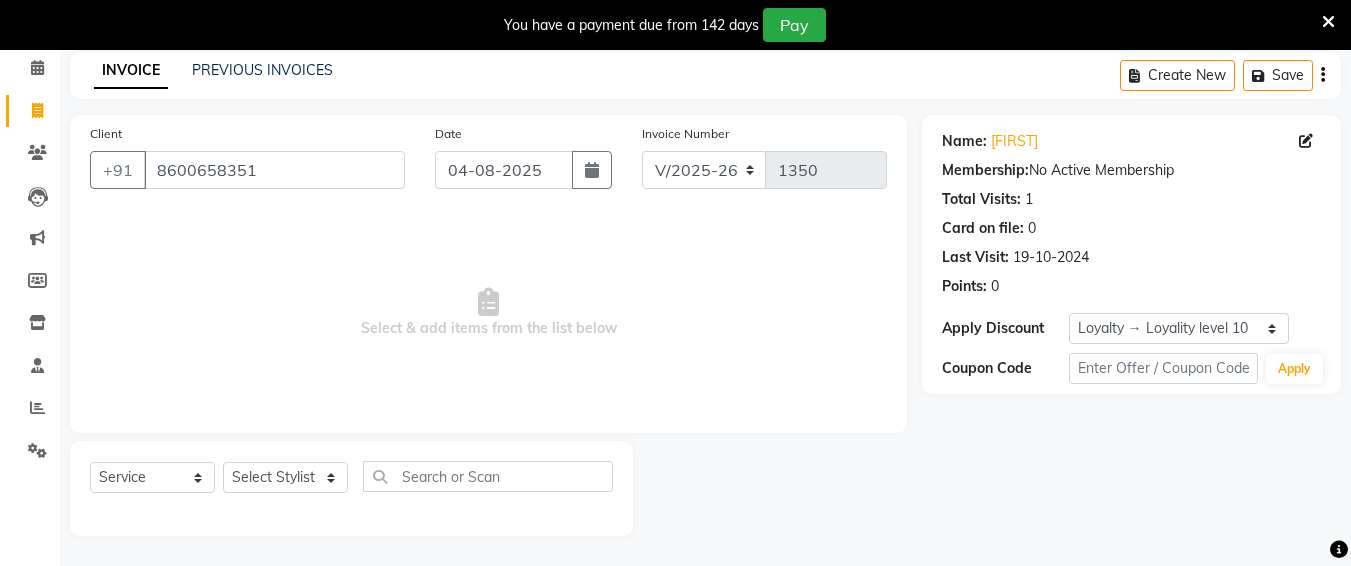 click on "Date 04-08-2025" 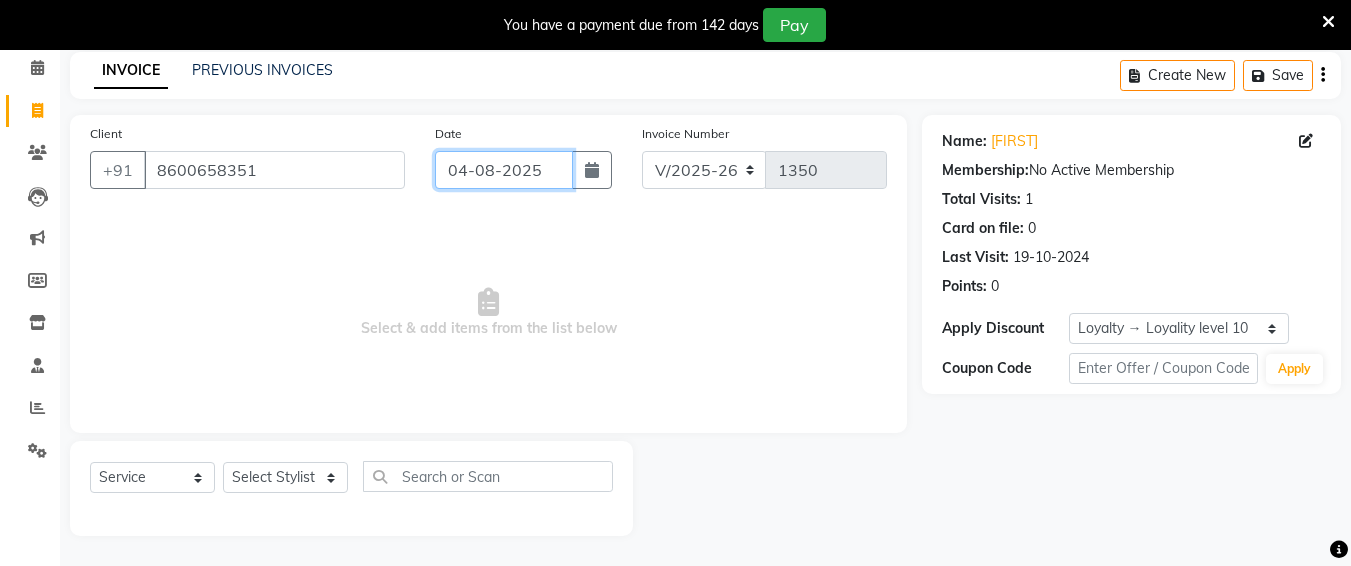 click on "04-08-2025" 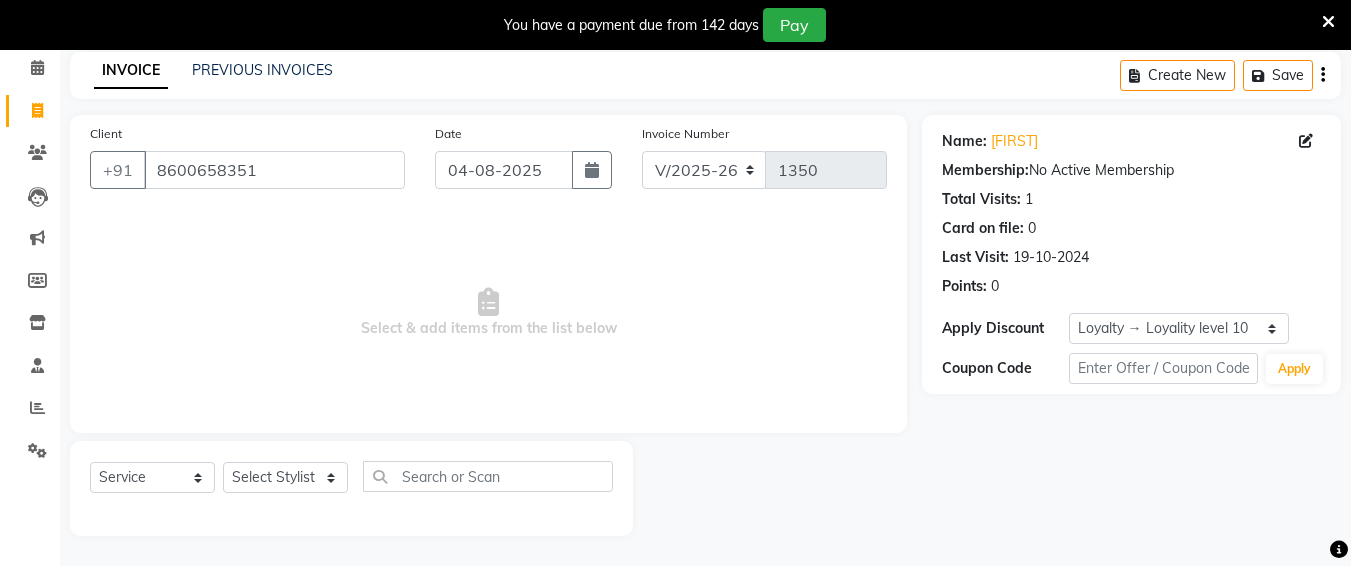 select on "8" 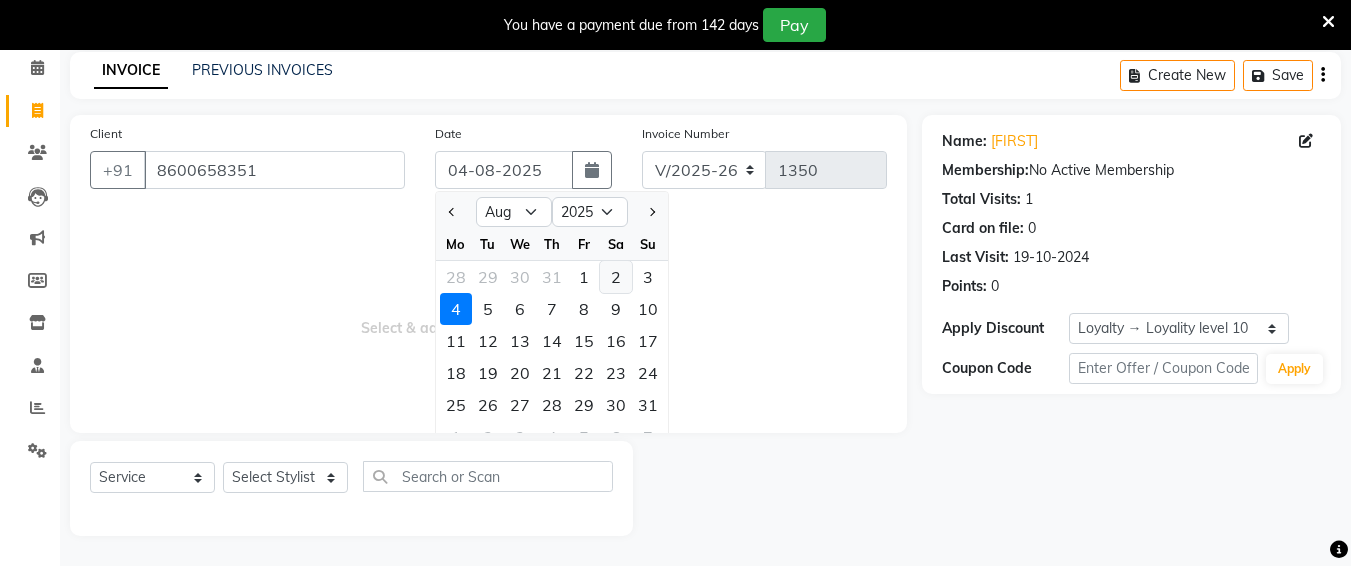click on "2" 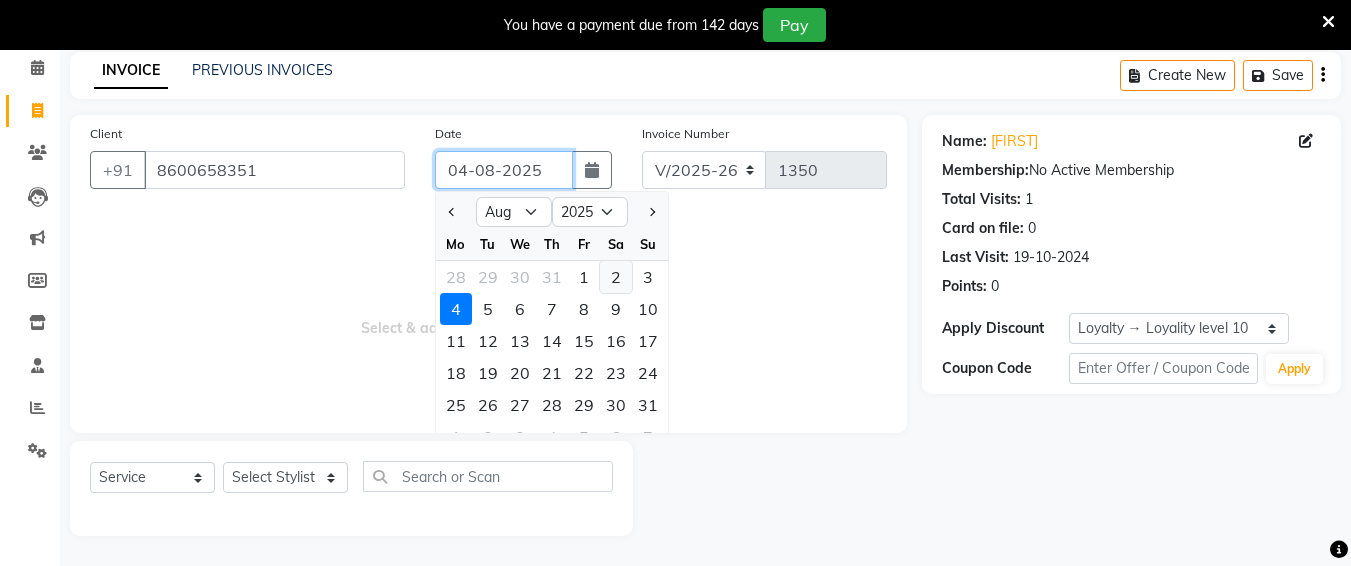 type on "02-08-2025" 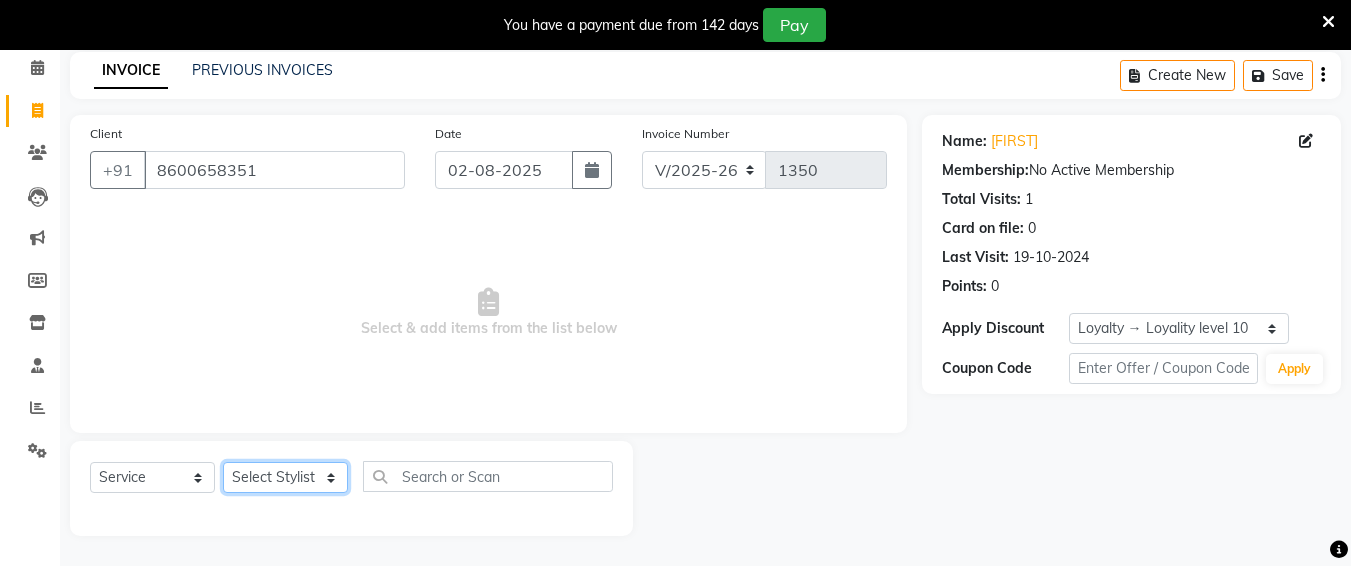 click on "Select Stylist Ali chandrika Hair Affair Imran Khan Preet Singh Raj Saba sandhya soniya thriveni thriveni" 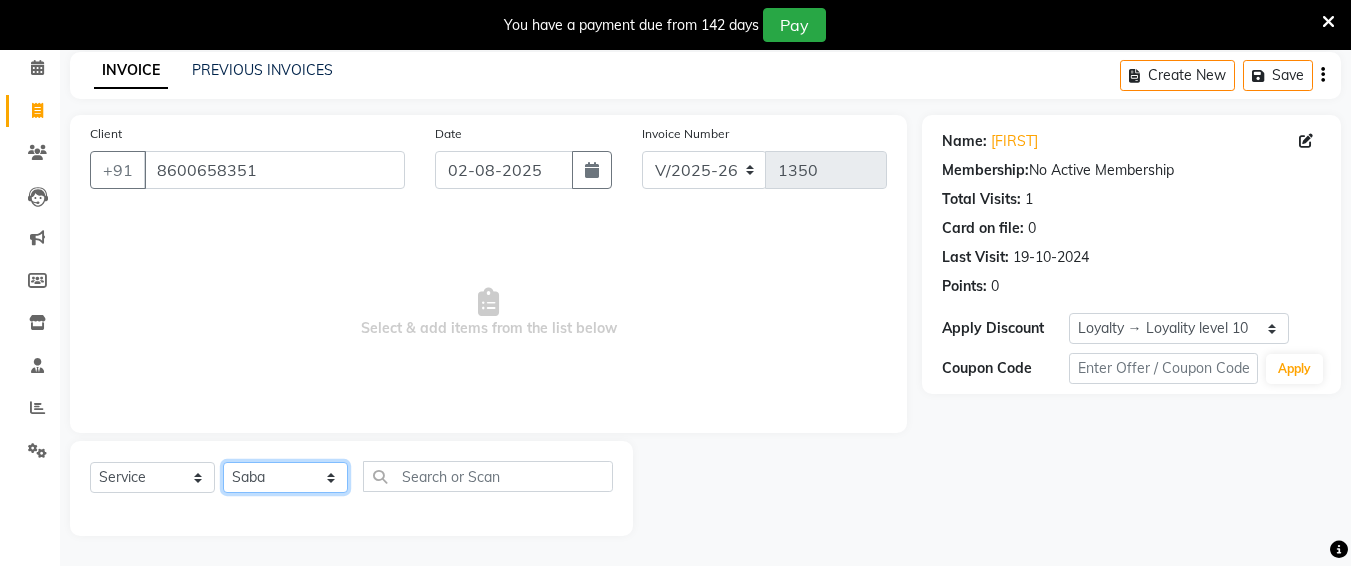 click on "Select Stylist Ali chandrika Hair Affair Imran Khan Preet Singh Raj Saba sandhya soniya thriveni thriveni" 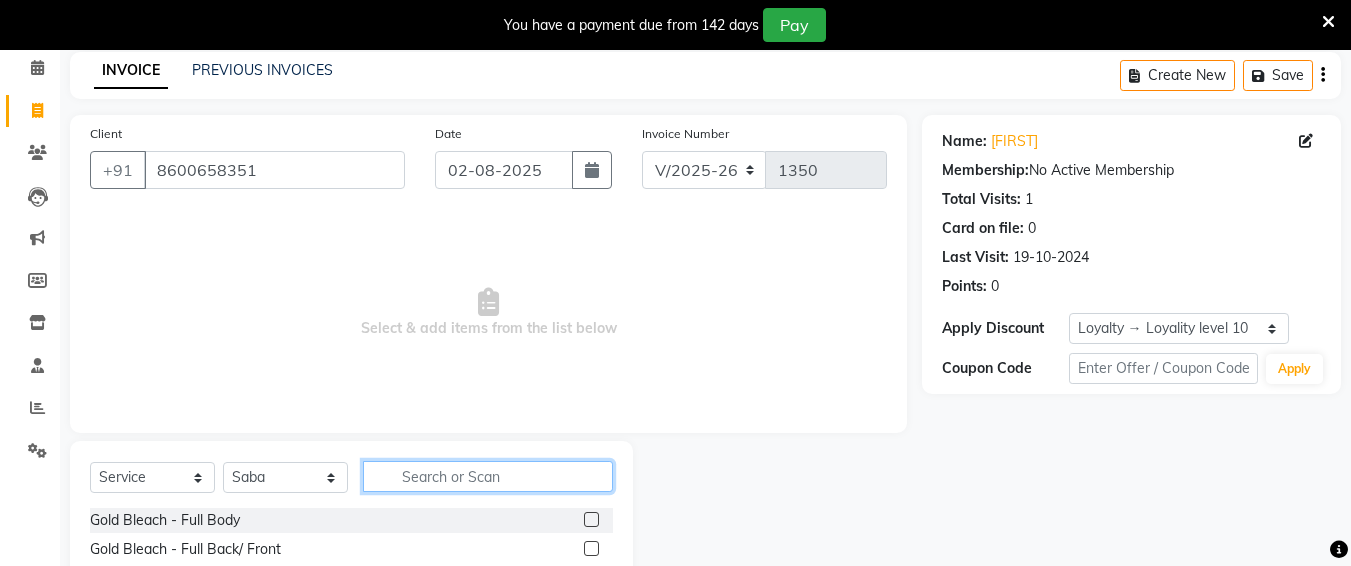 click 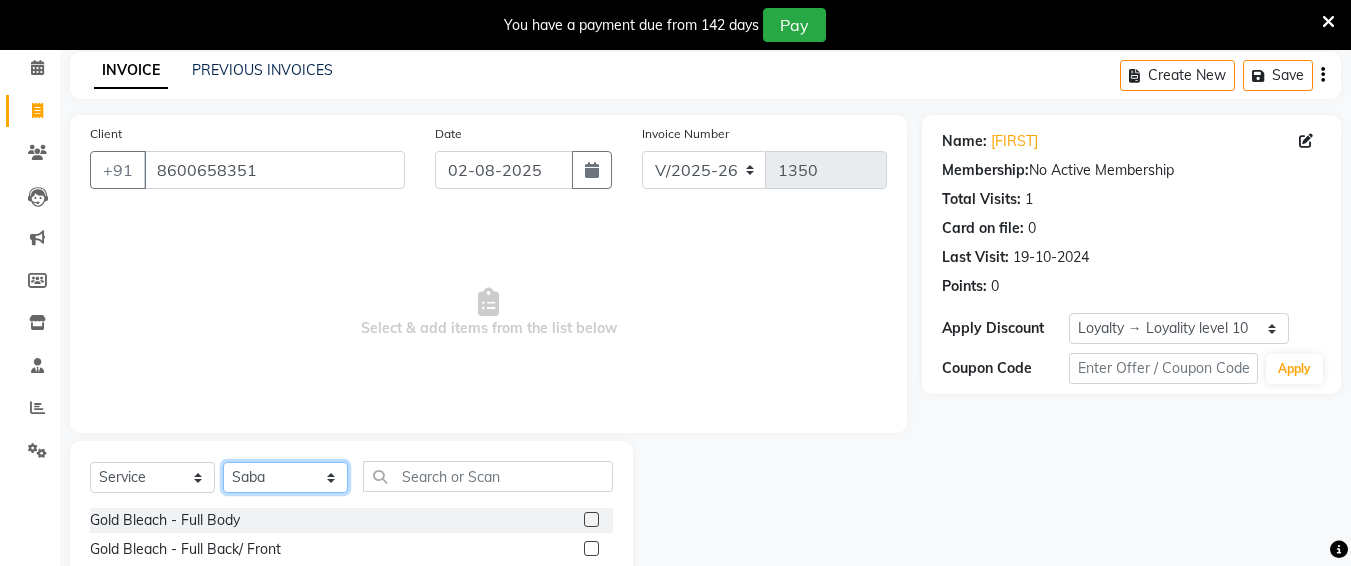 click on "Select Stylist Ali chandrika Hair Affair Imran Khan Preet Singh Raj Saba sandhya soniya thriveni thriveni" 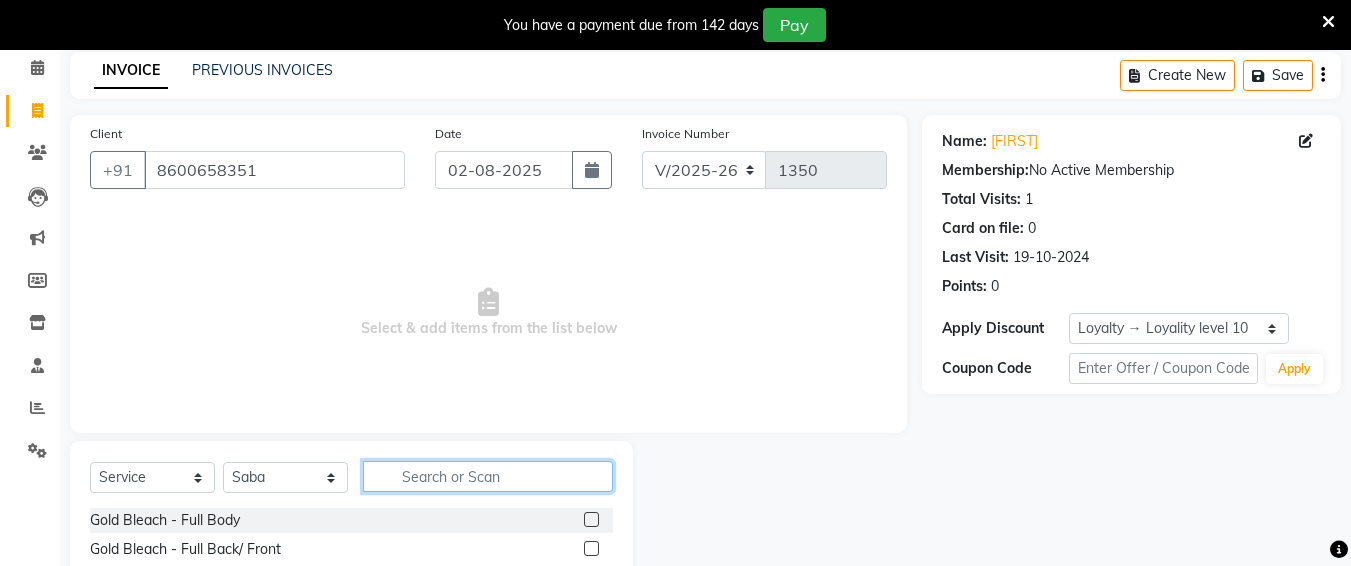 click 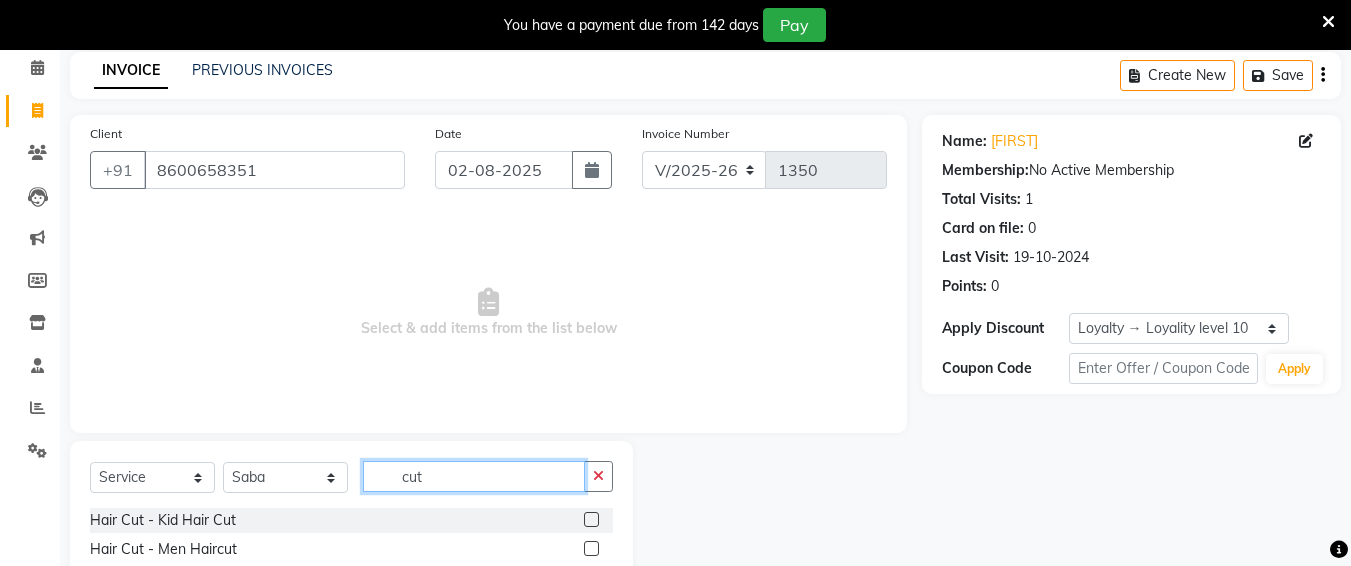 type on "cut" 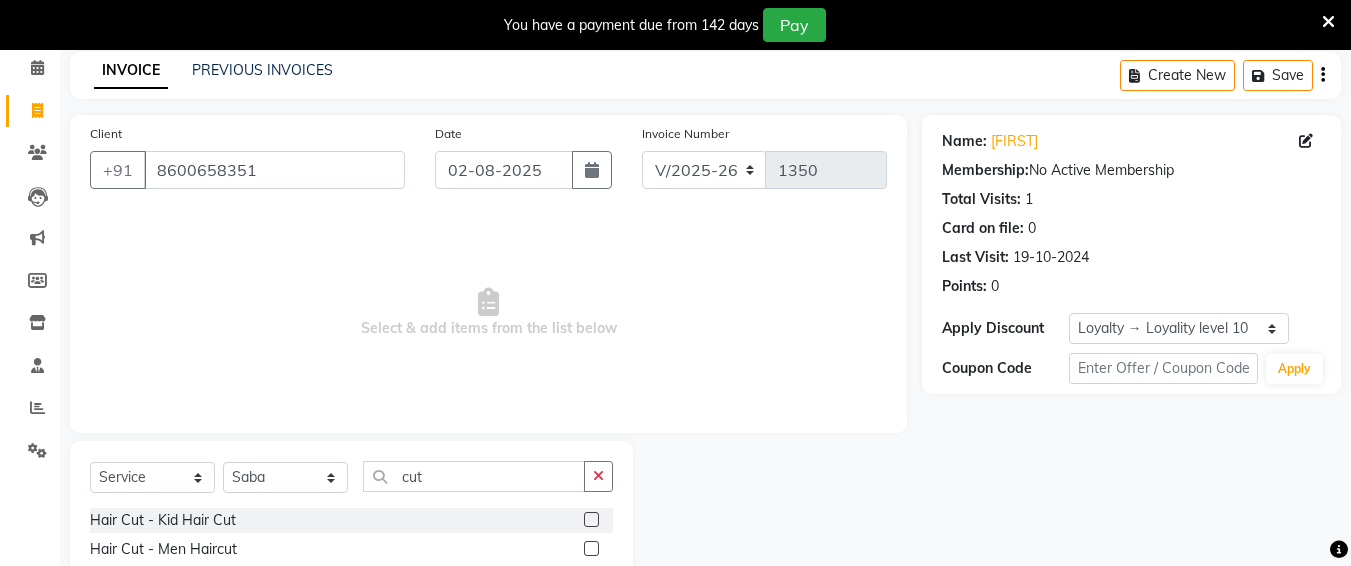 click 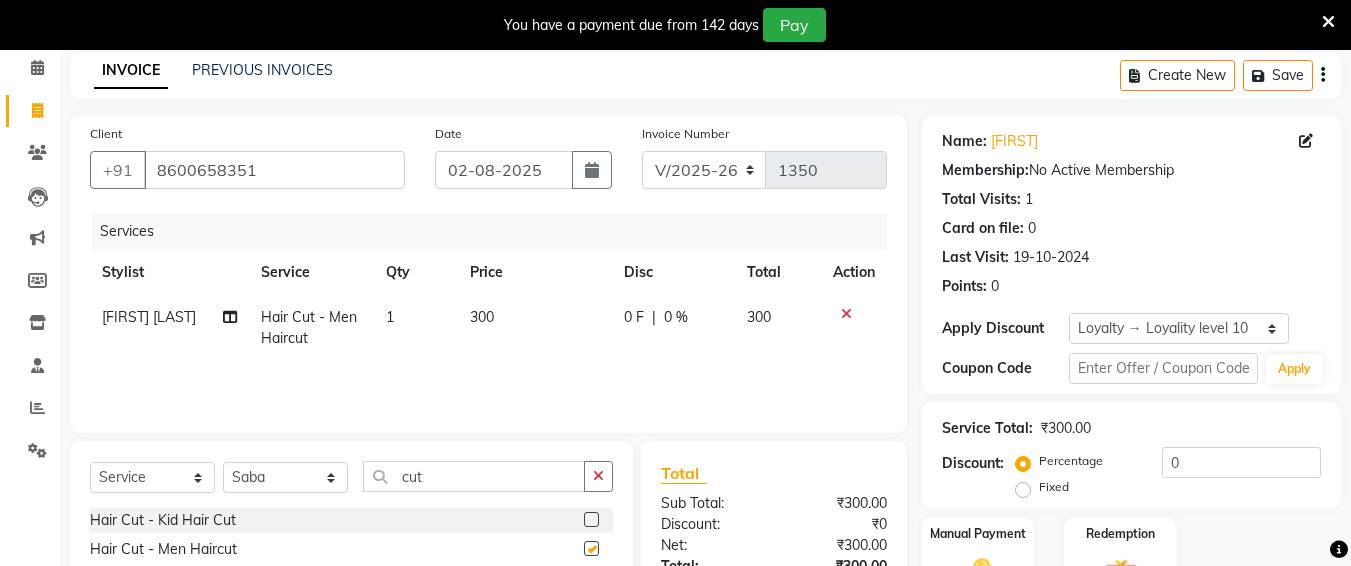 checkbox on "false" 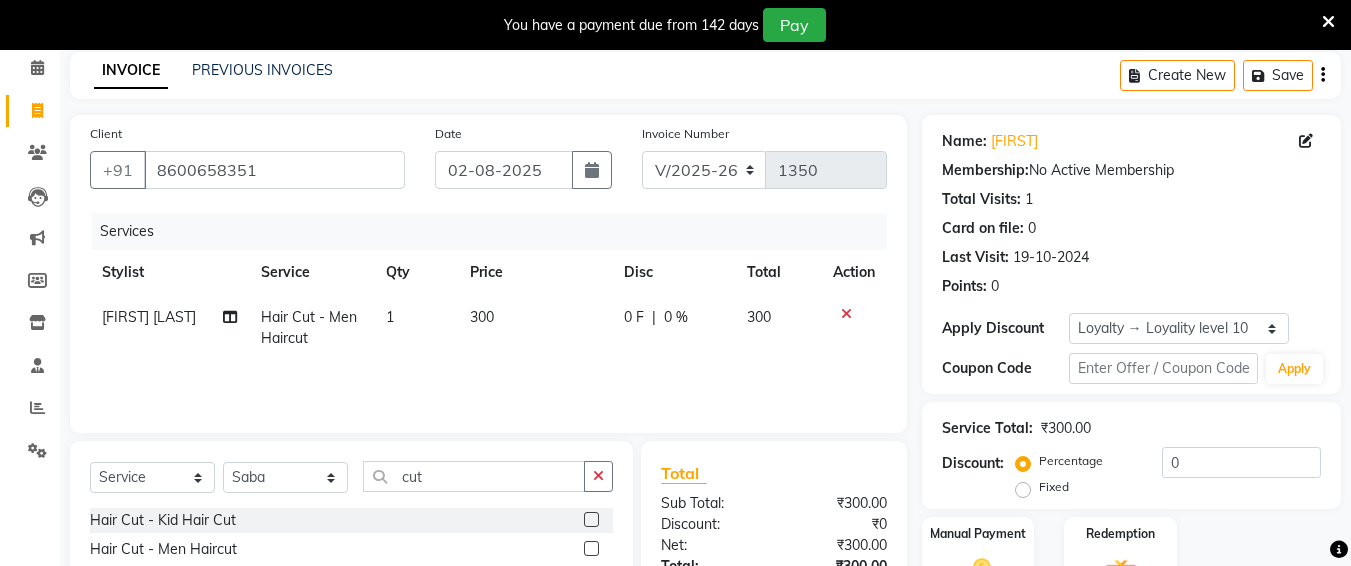 click on "300" 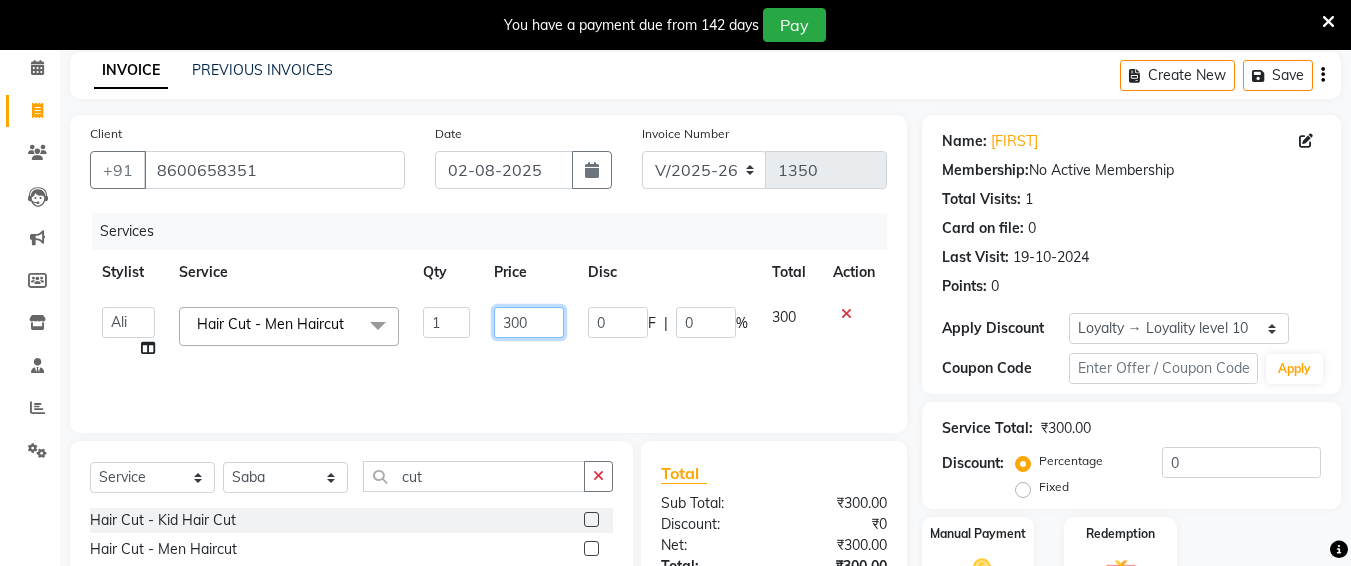 drag, startPoint x: 512, startPoint y: 324, endPoint x: 535, endPoint y: 320, distance: 23.345236 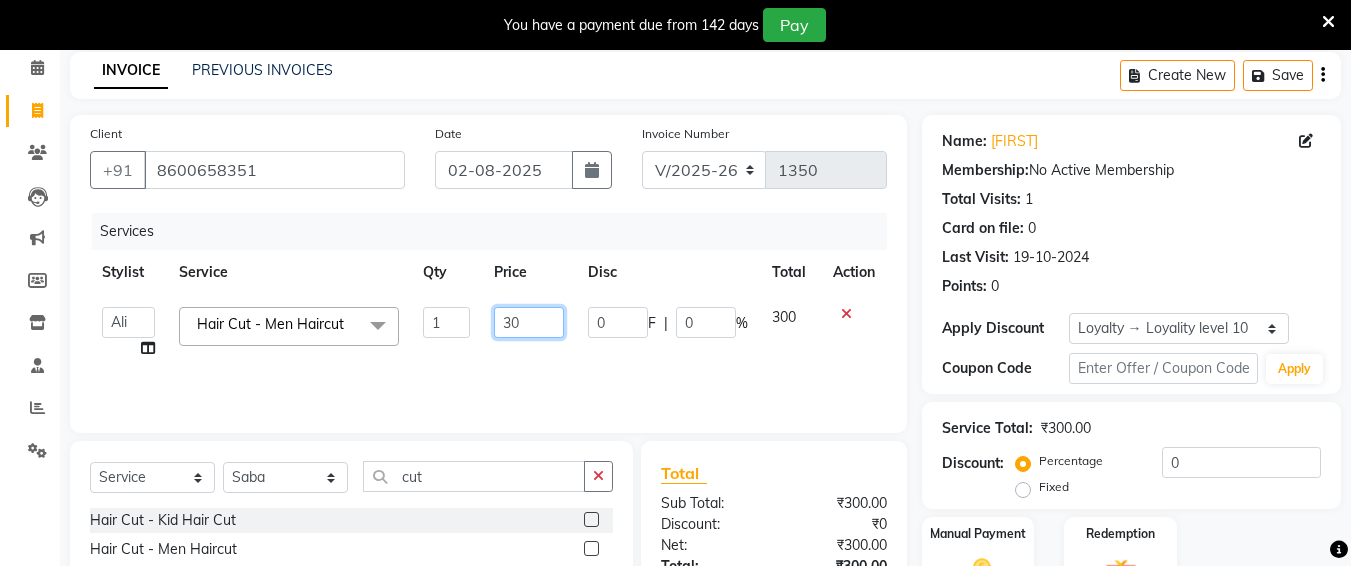 type on "3" 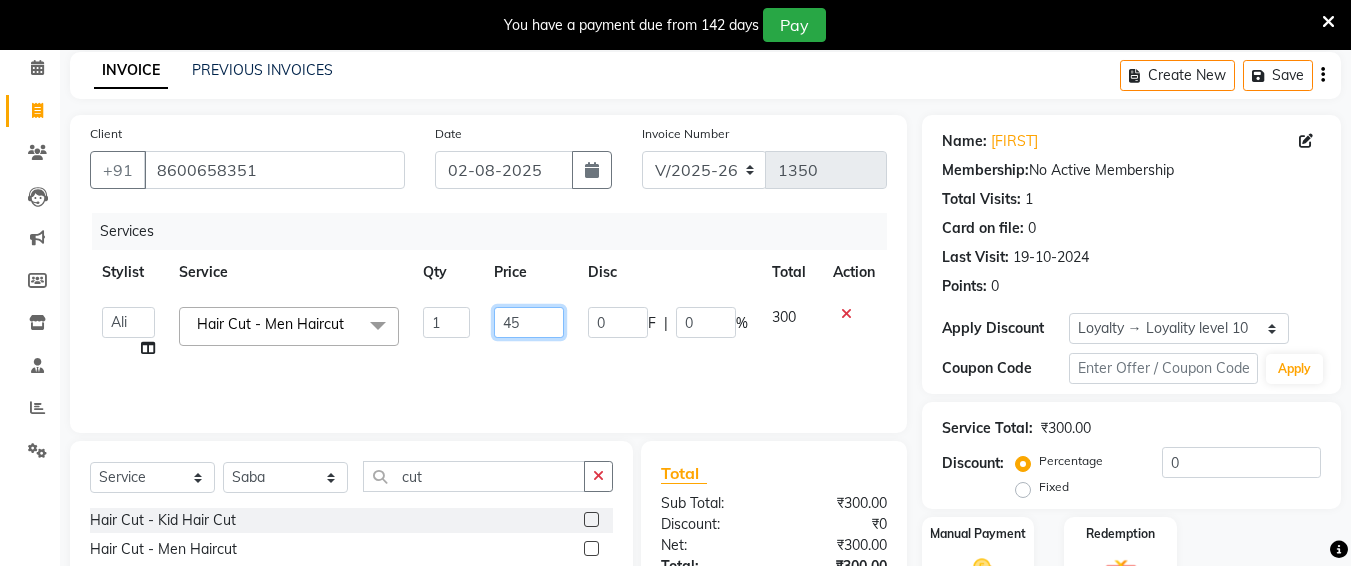type on "450" 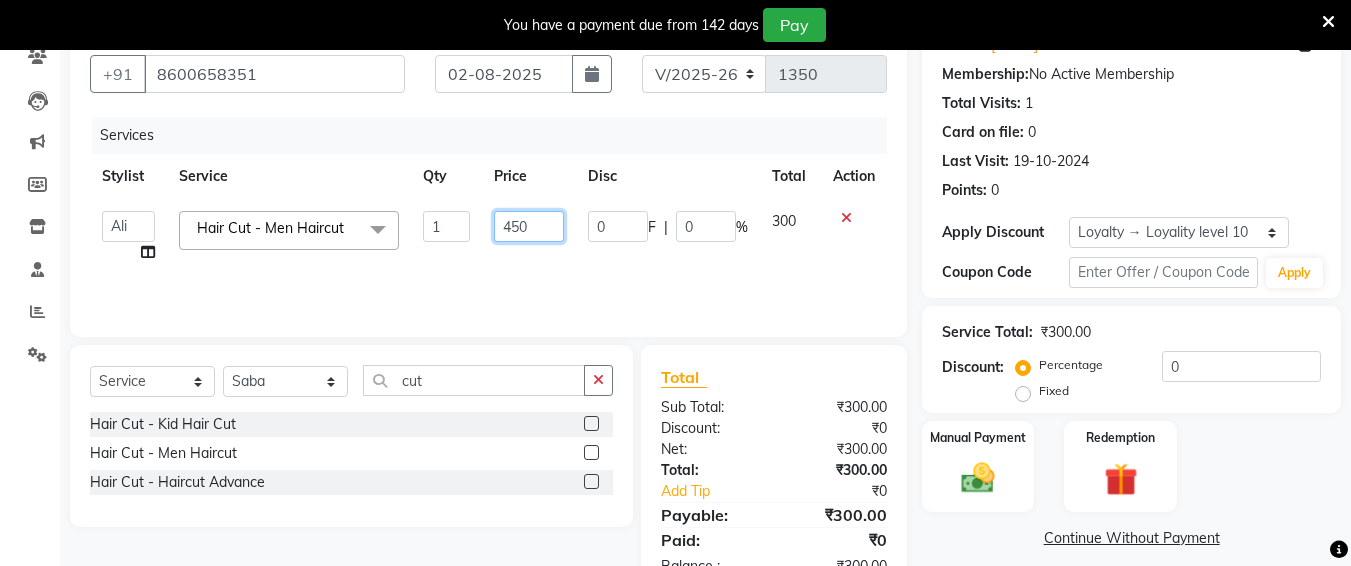 scroll, scrollTop: 242, scrollLeft: 0, axis: vertical 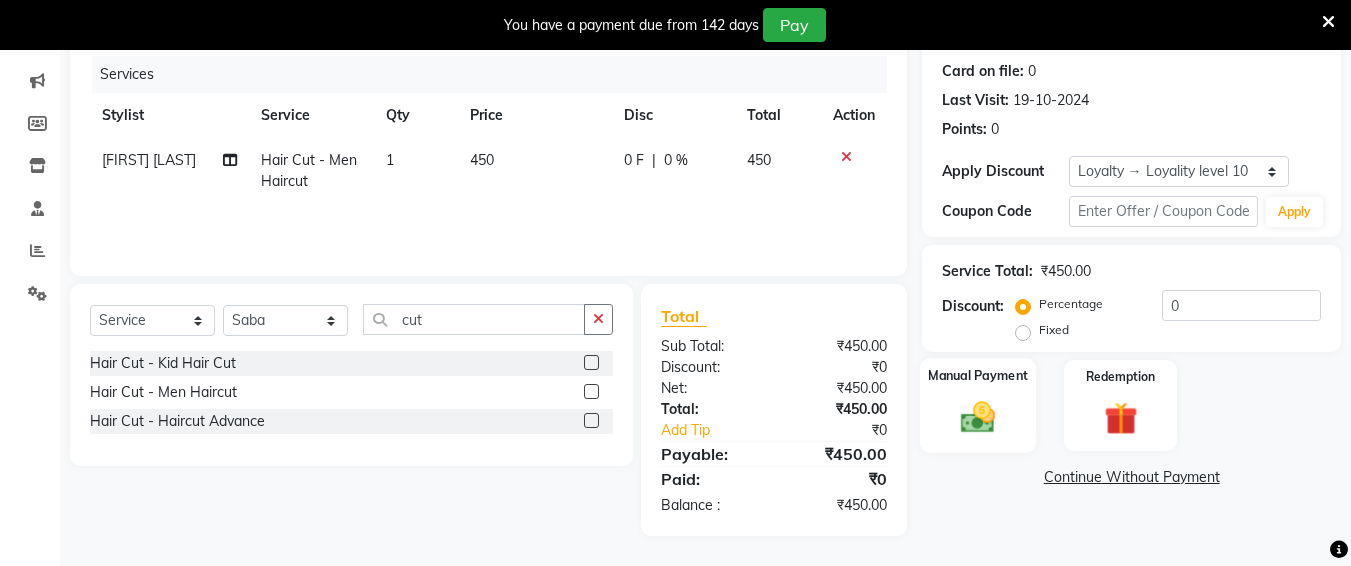 click on "Manual Payment" 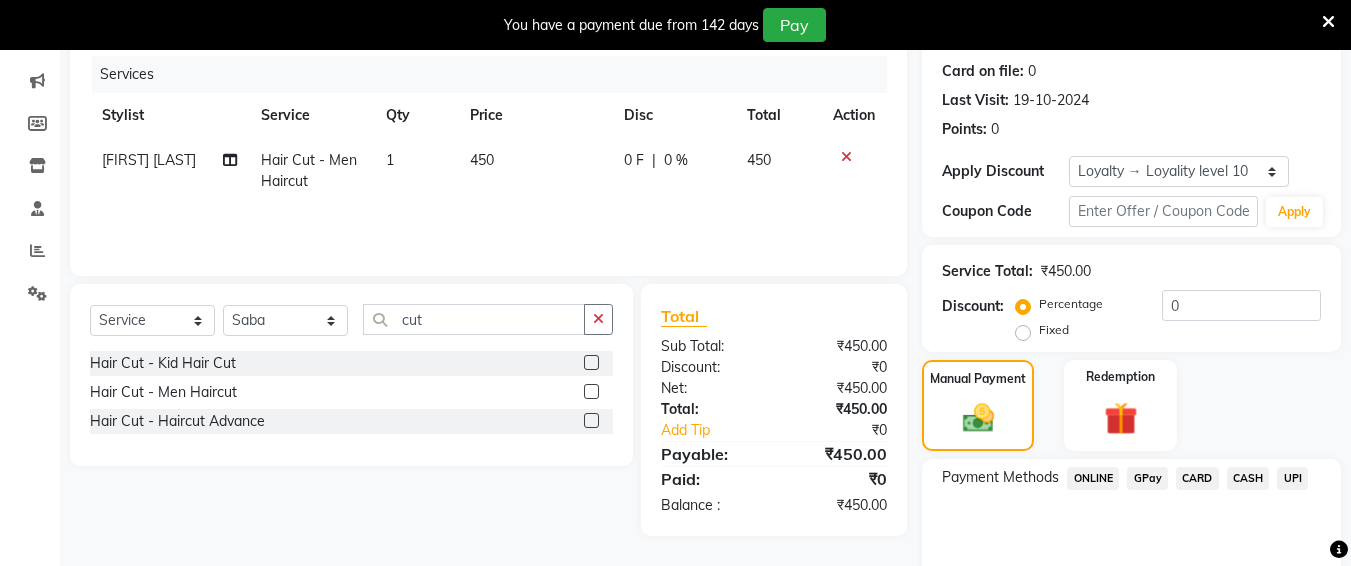 scroll, scrollTop: 326, scrollLeft: 0, axis: vertical 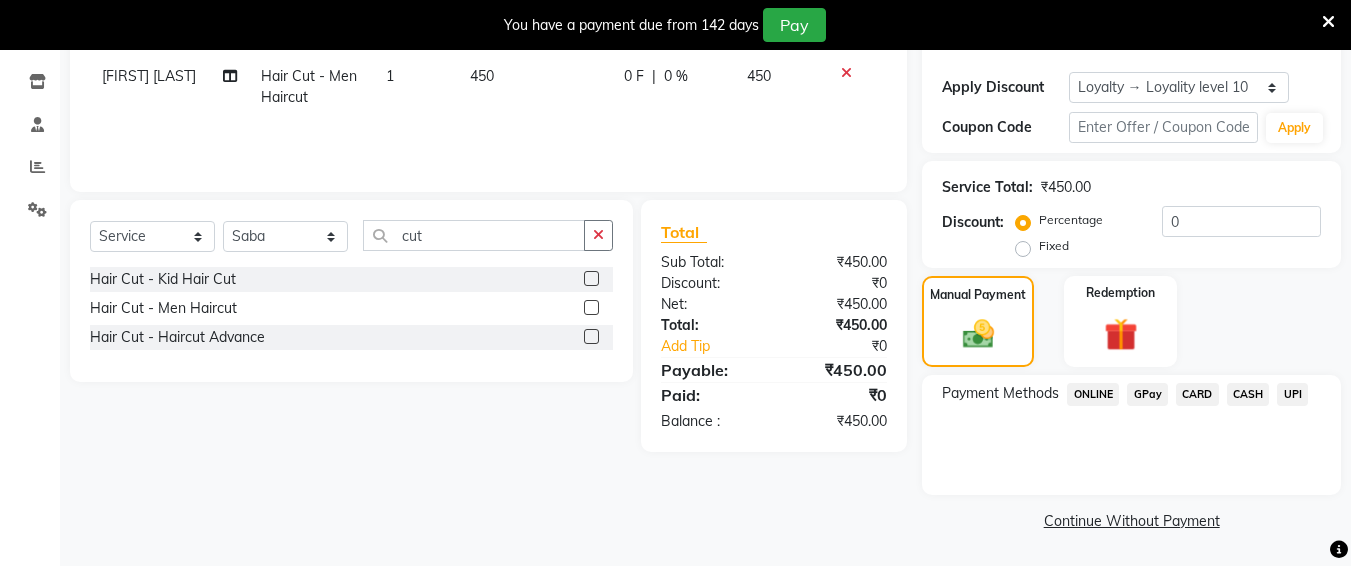 click on "UPI" 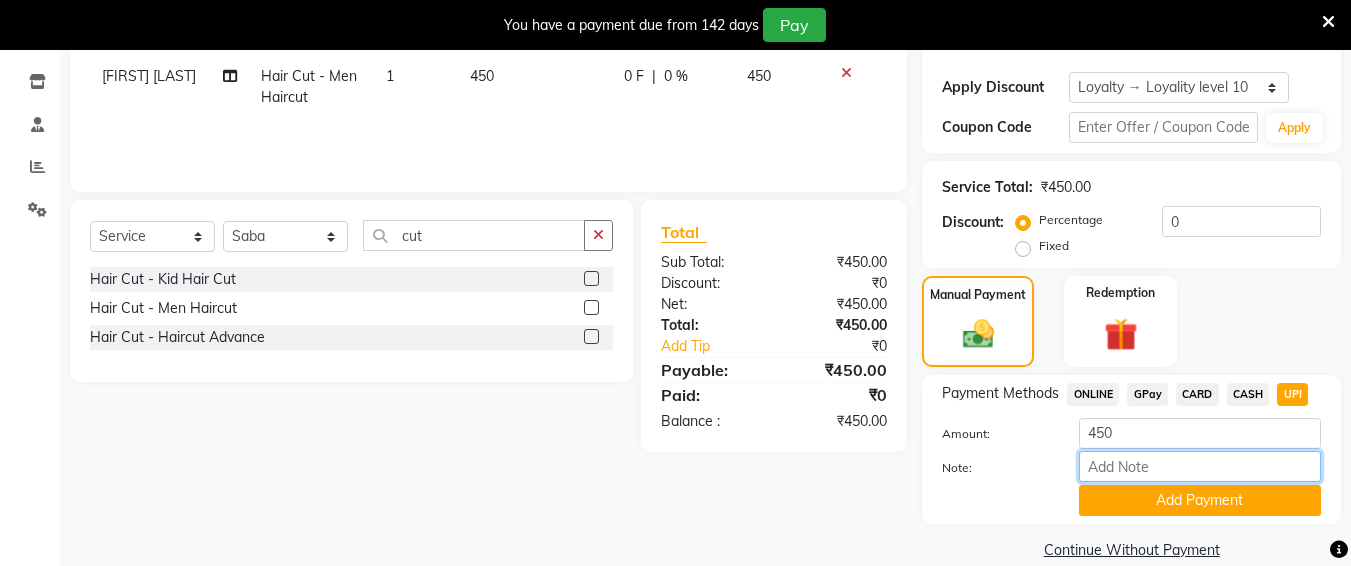 click on "Note:" at bounding box center [1200, 466] 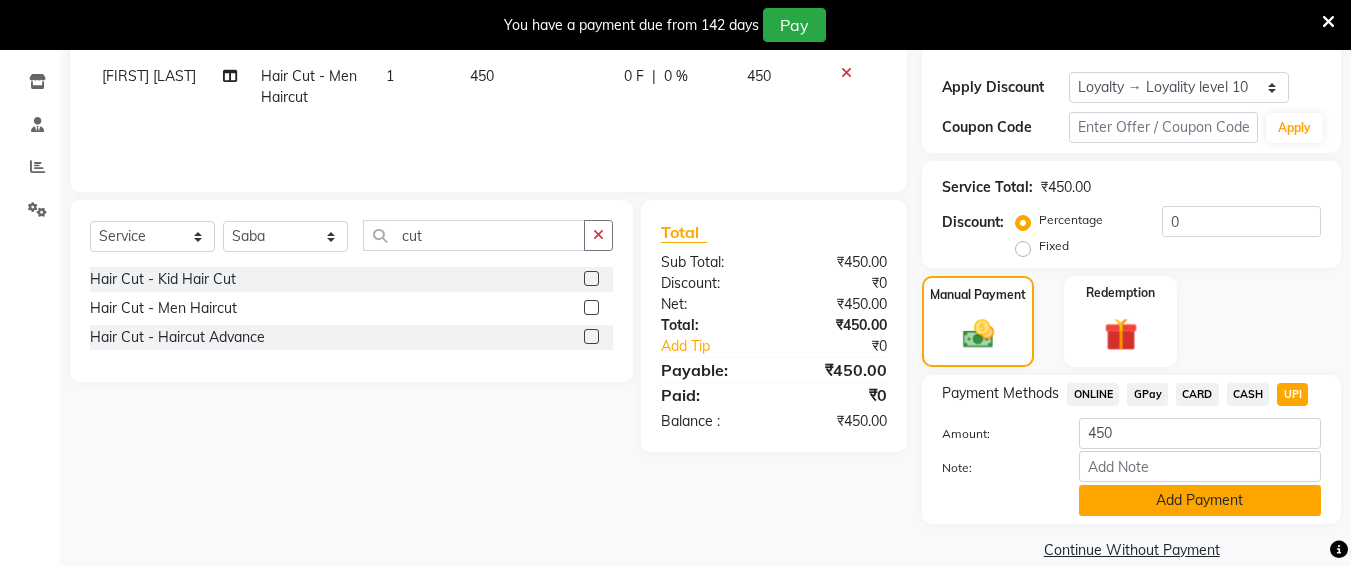 click on "Add Payment" 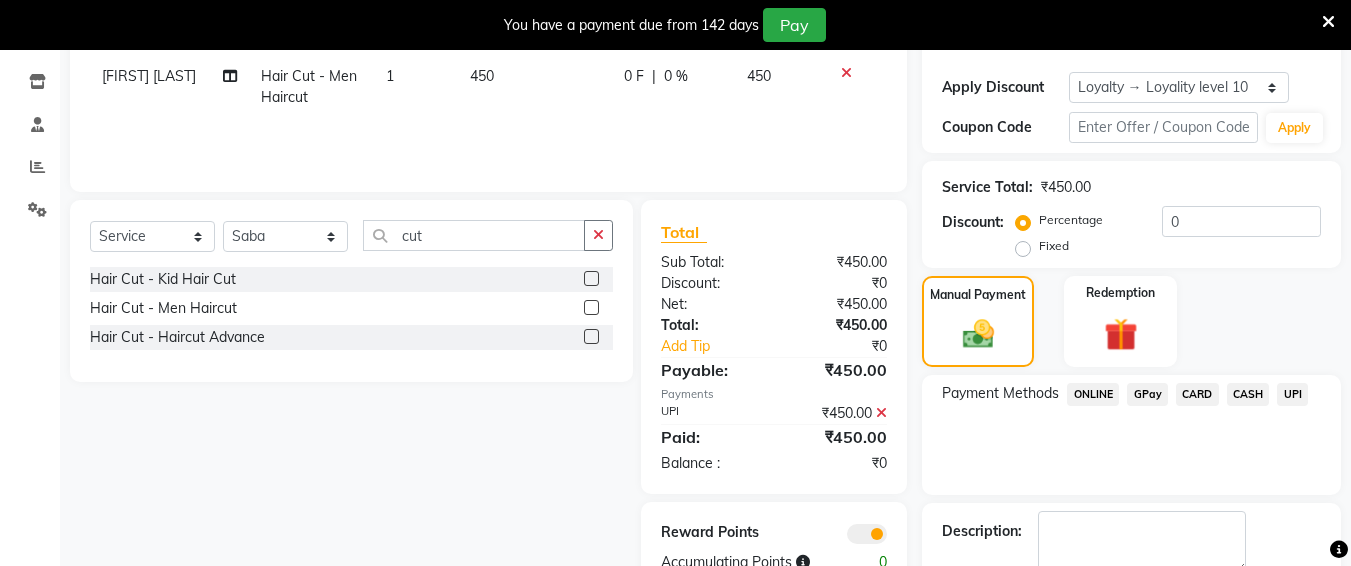 scroll, scrollTop: 439, scrollLeft: 0, axis: vertical 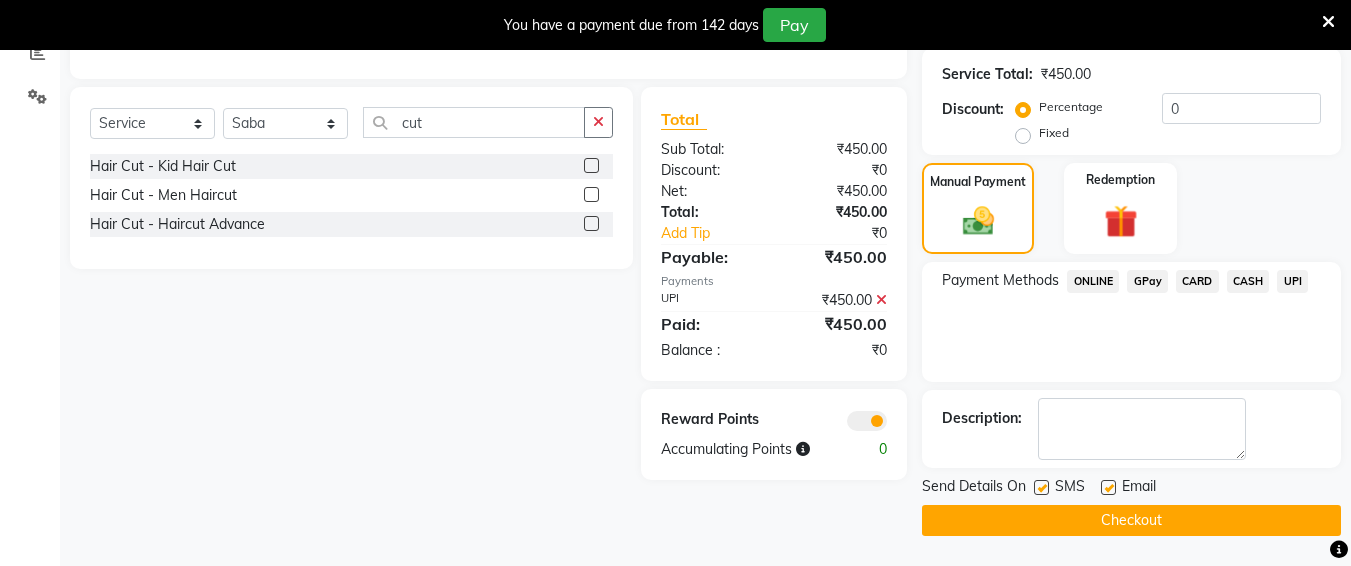 click on "Checkout" 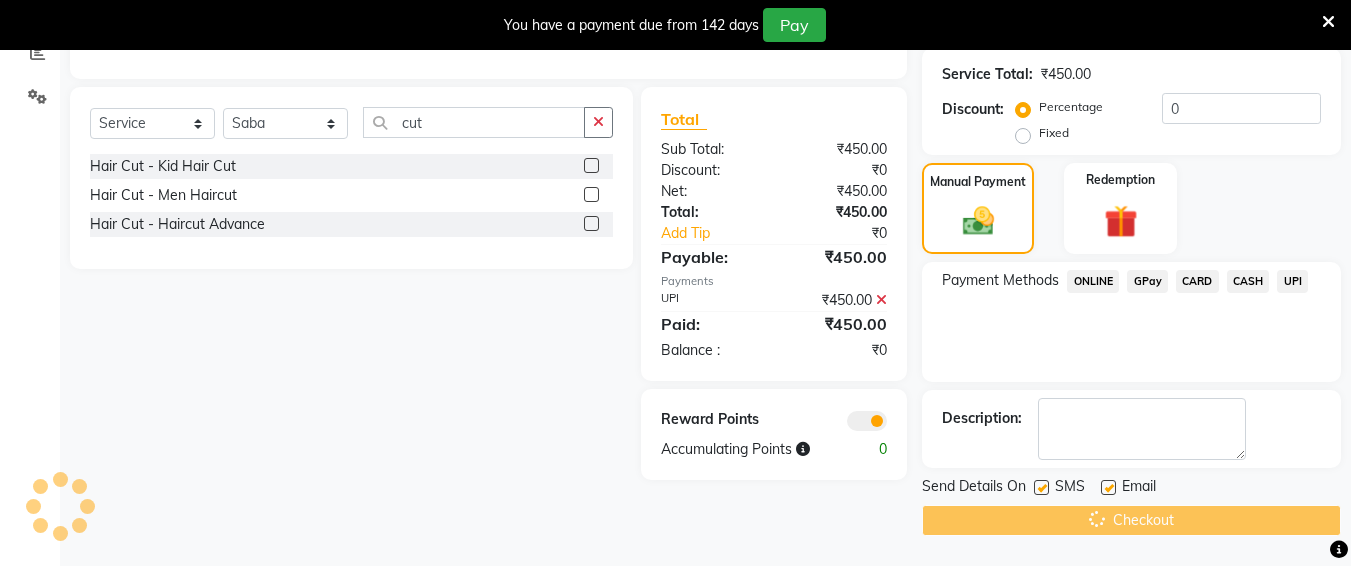 scroll, scrollTop: 0, scrollLeft: 0, axis: both 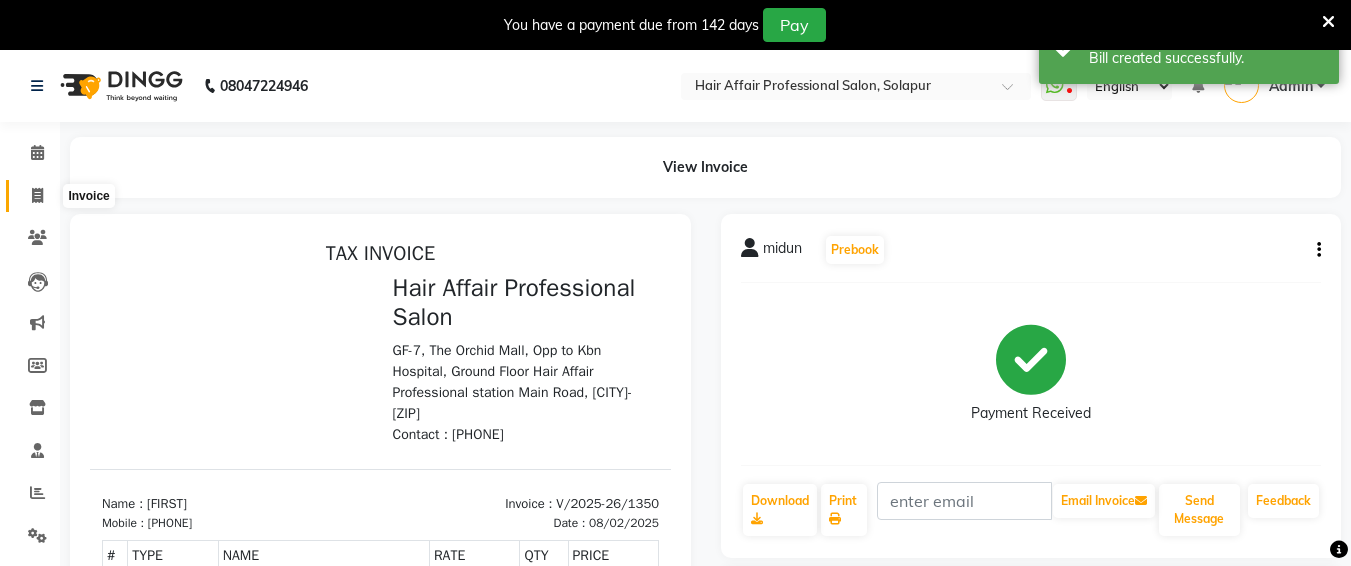 click 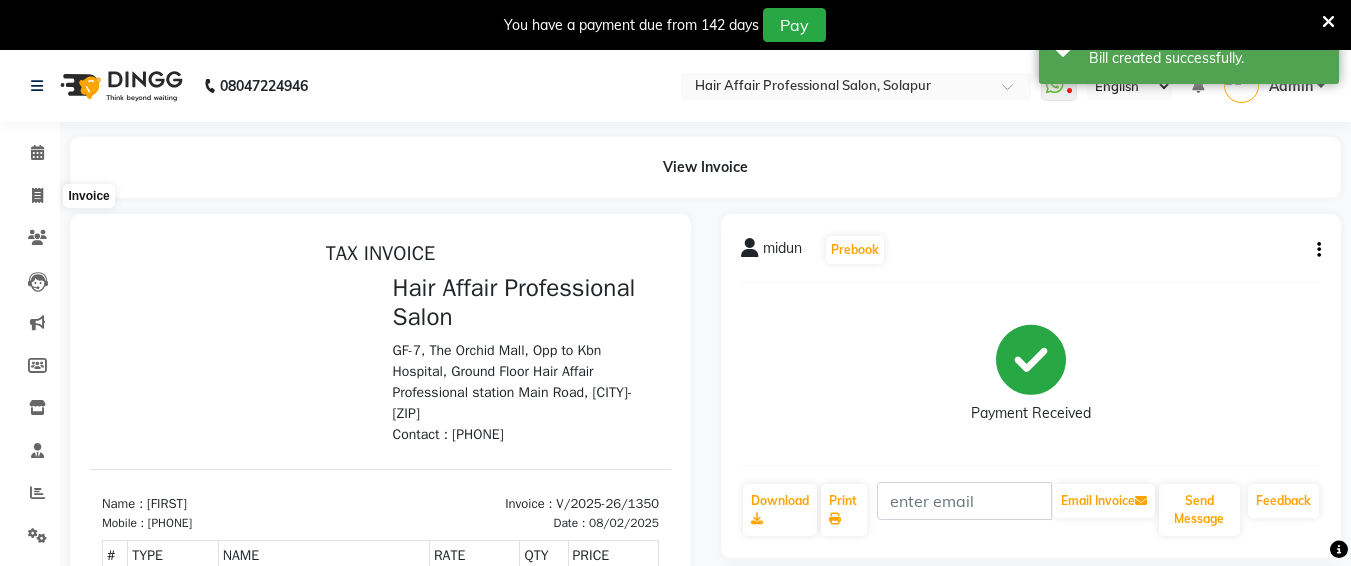 select on "service" 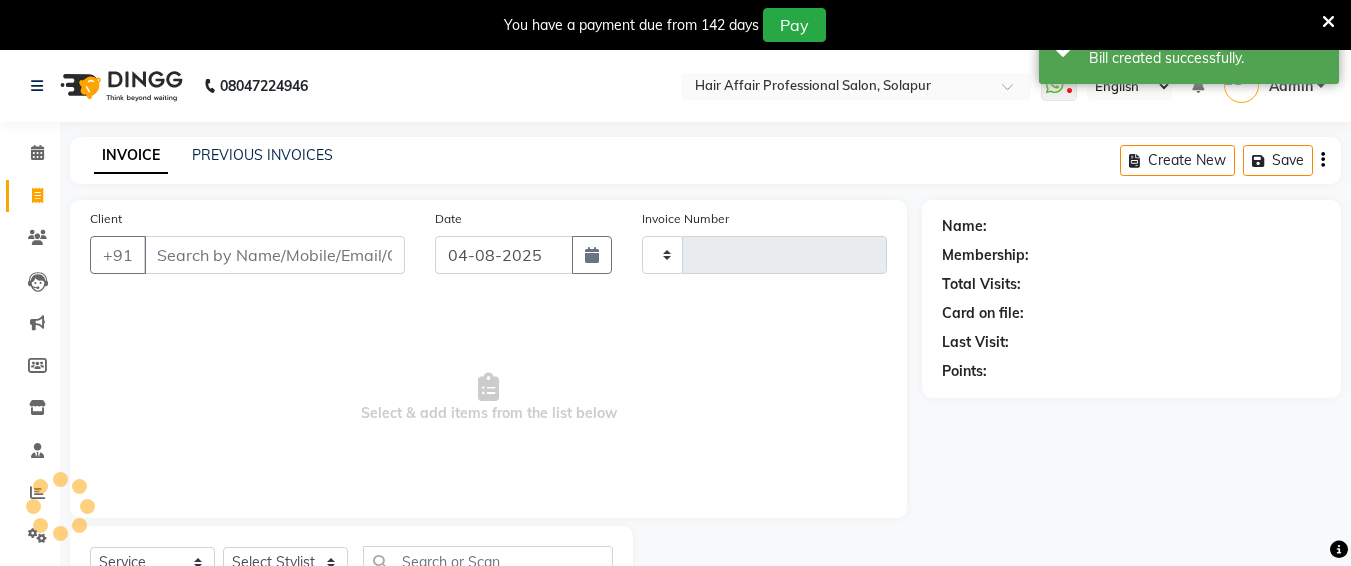 type on "1351" 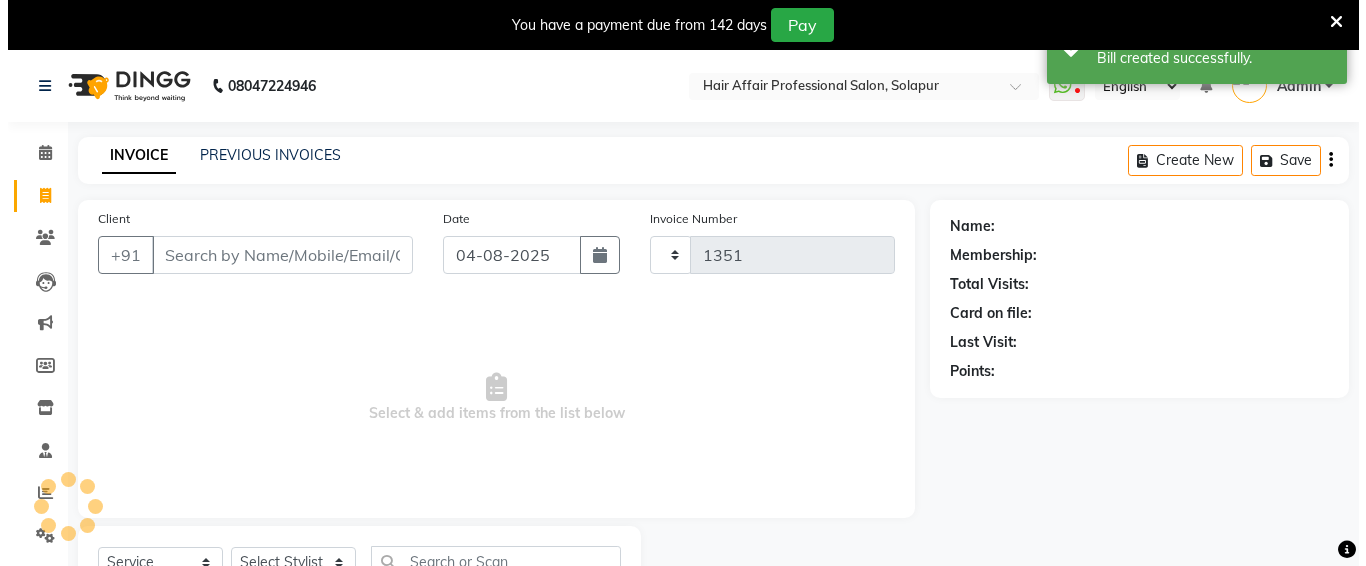 scroll, scrollTop: 85, scrollLeft: 0, axis: vertical 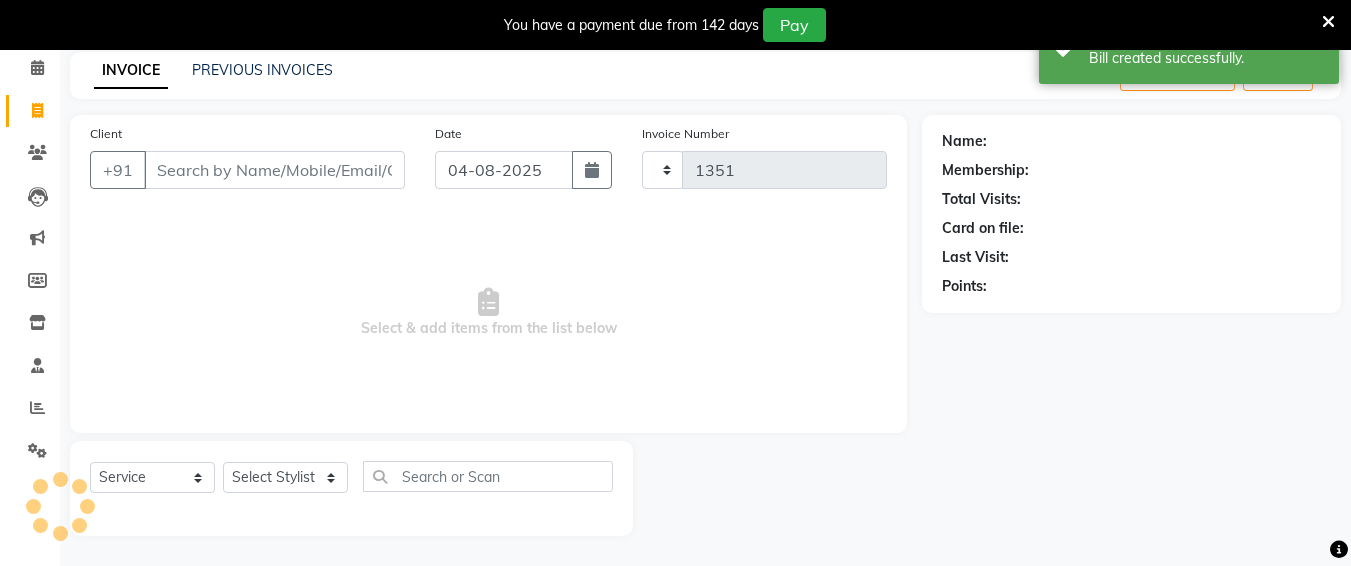 select on "657" 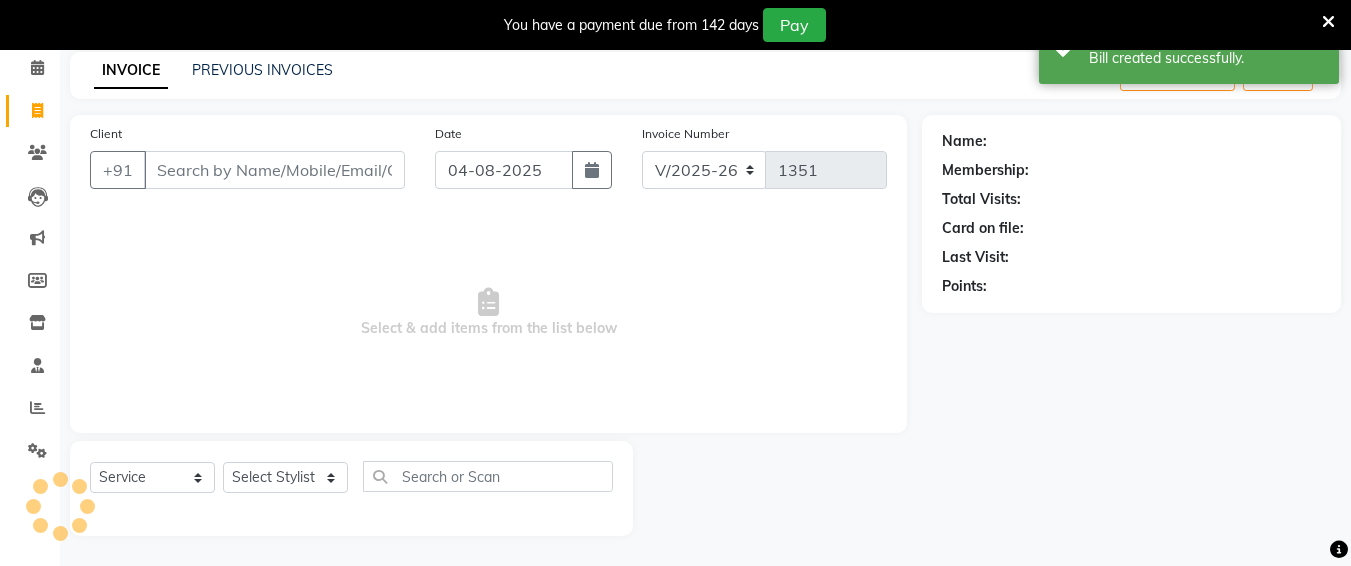 click on "Client" at bounding box center (274, 170) 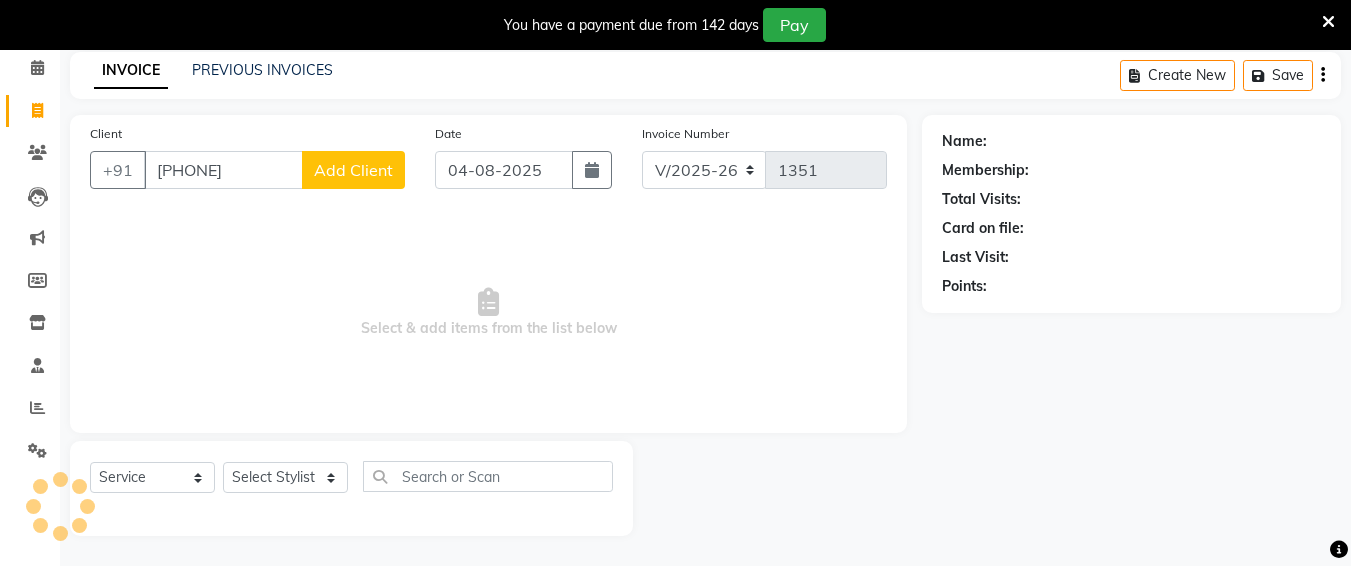 type on "[PHONE]" 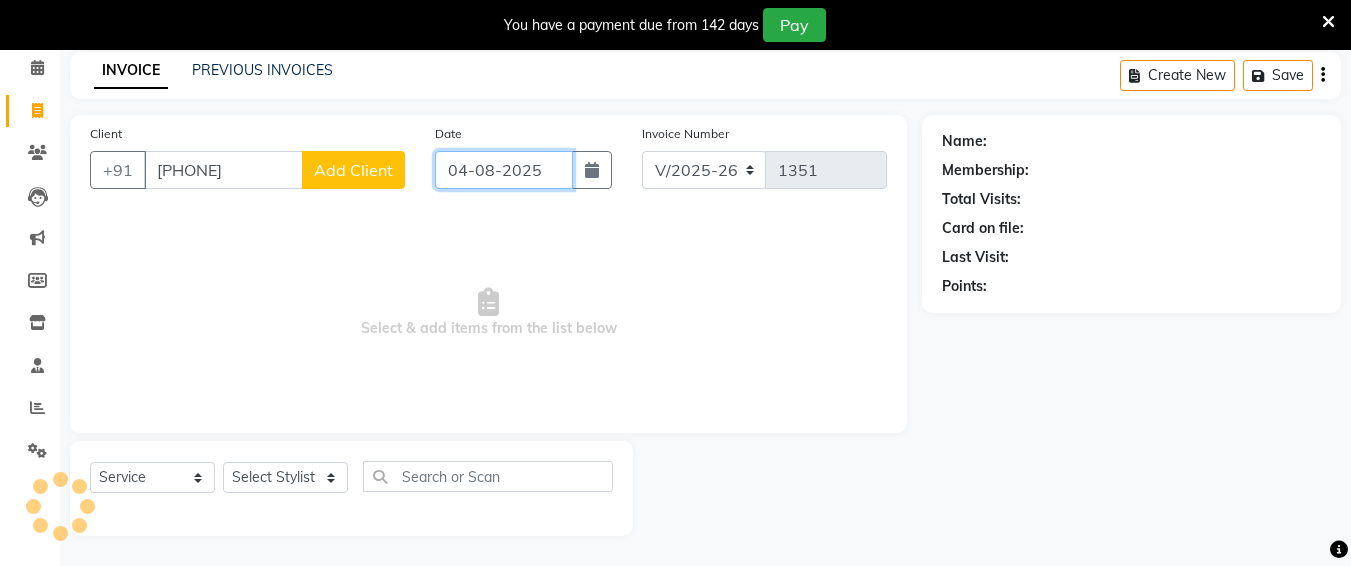 click on "04-08-2025" 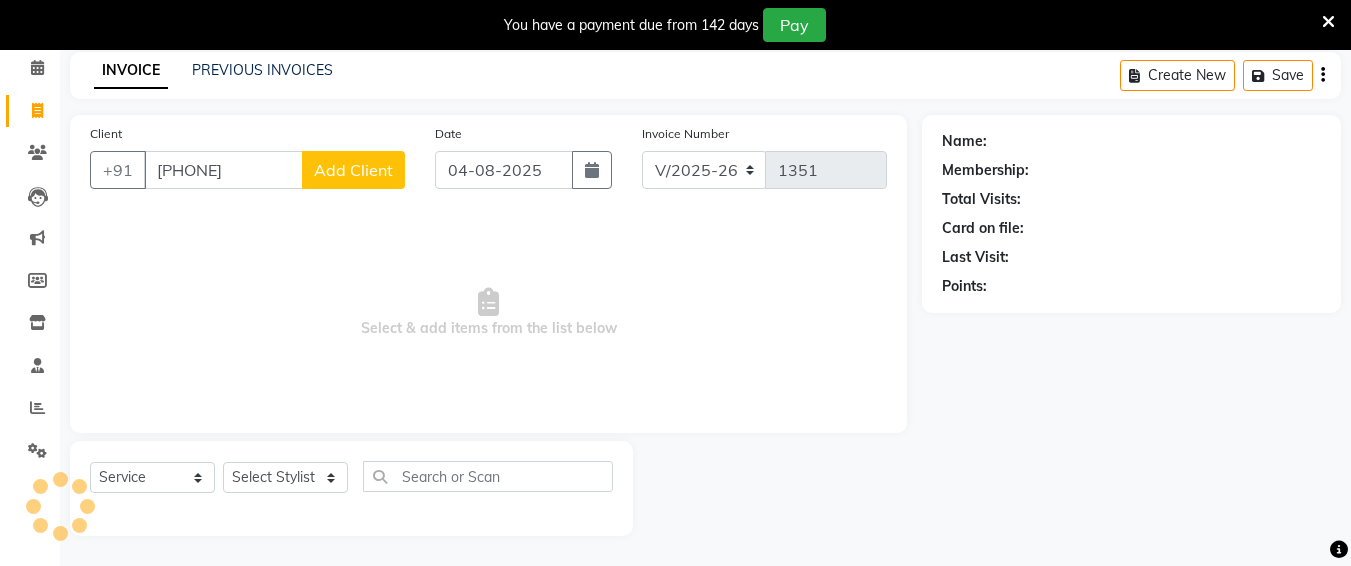 select on "8" 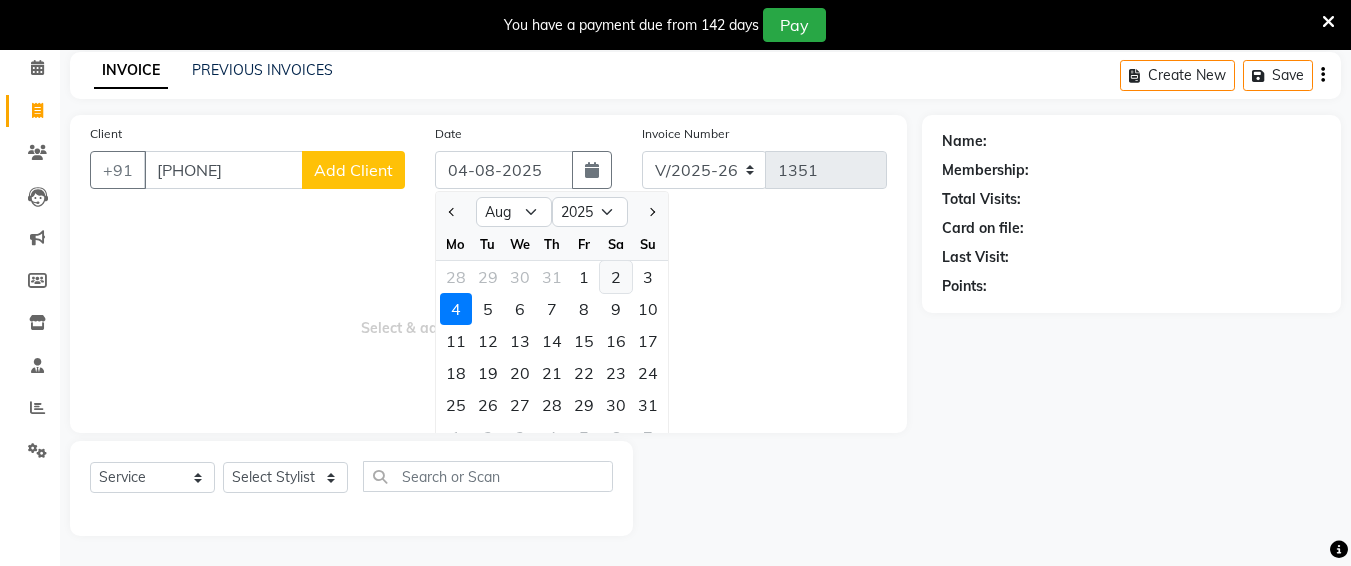 click on "2" 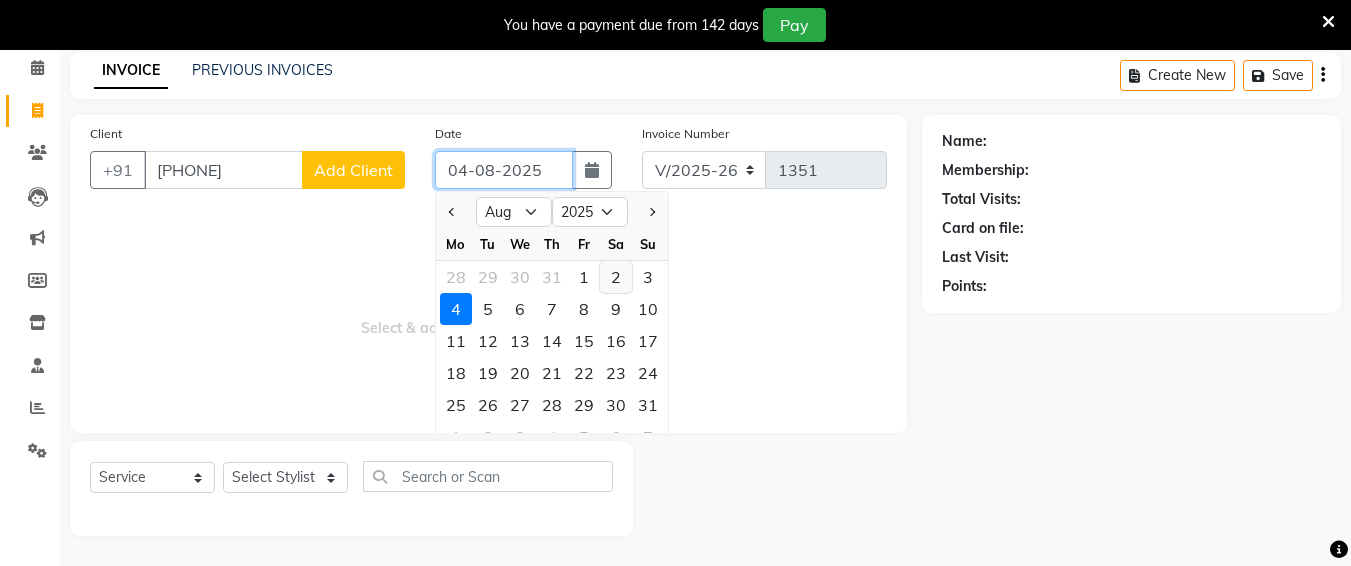 type on "02-08-2025" 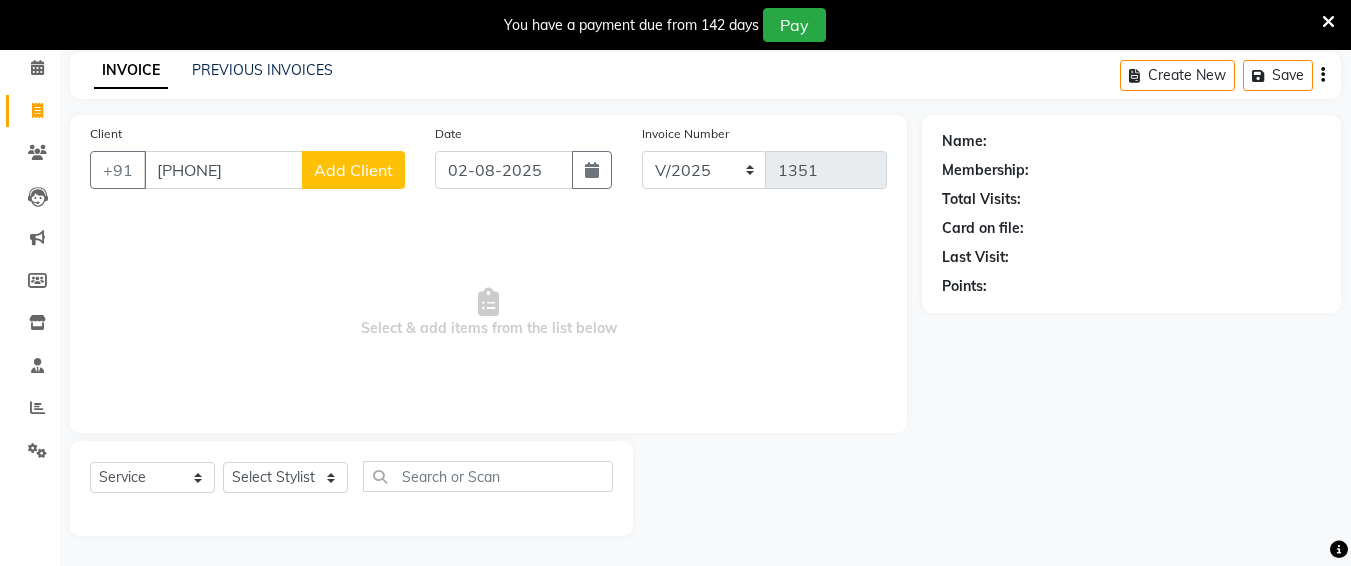 click on "Add Client" 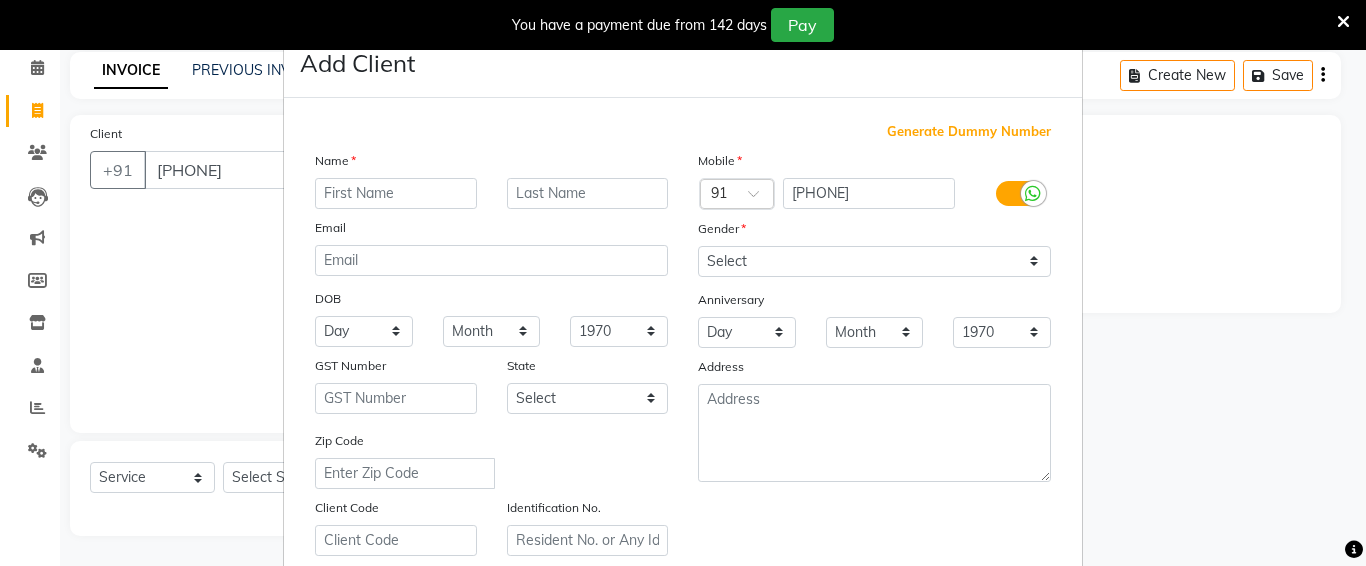 click at bounding box center [396, 193] 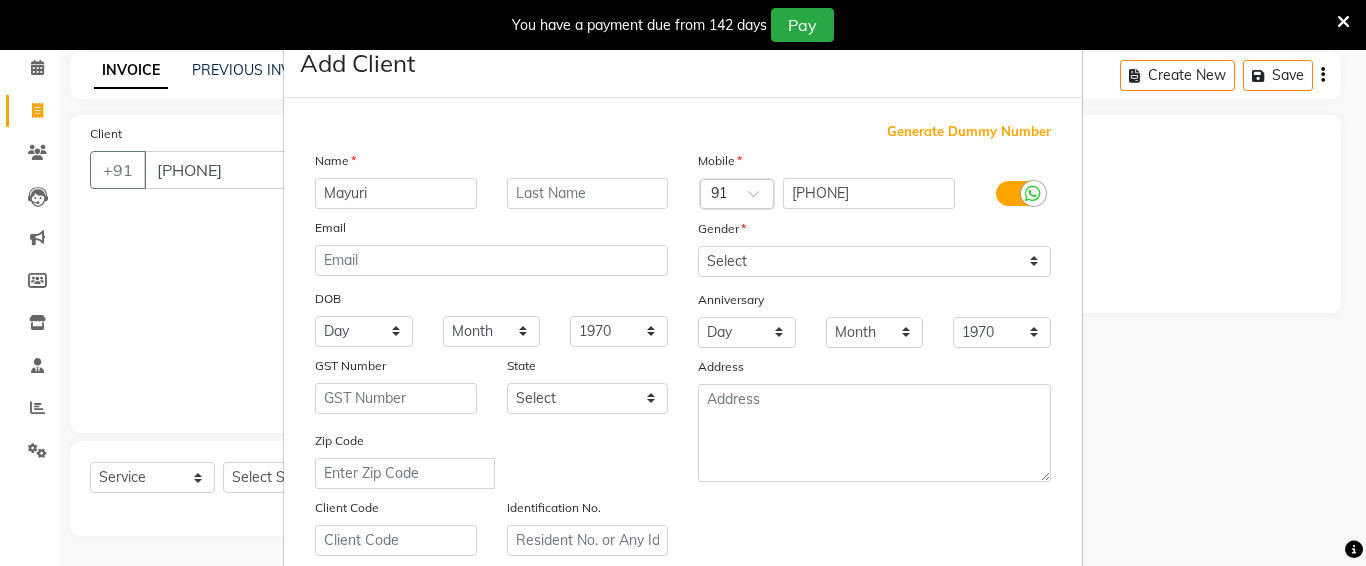 type on "Mayuri" 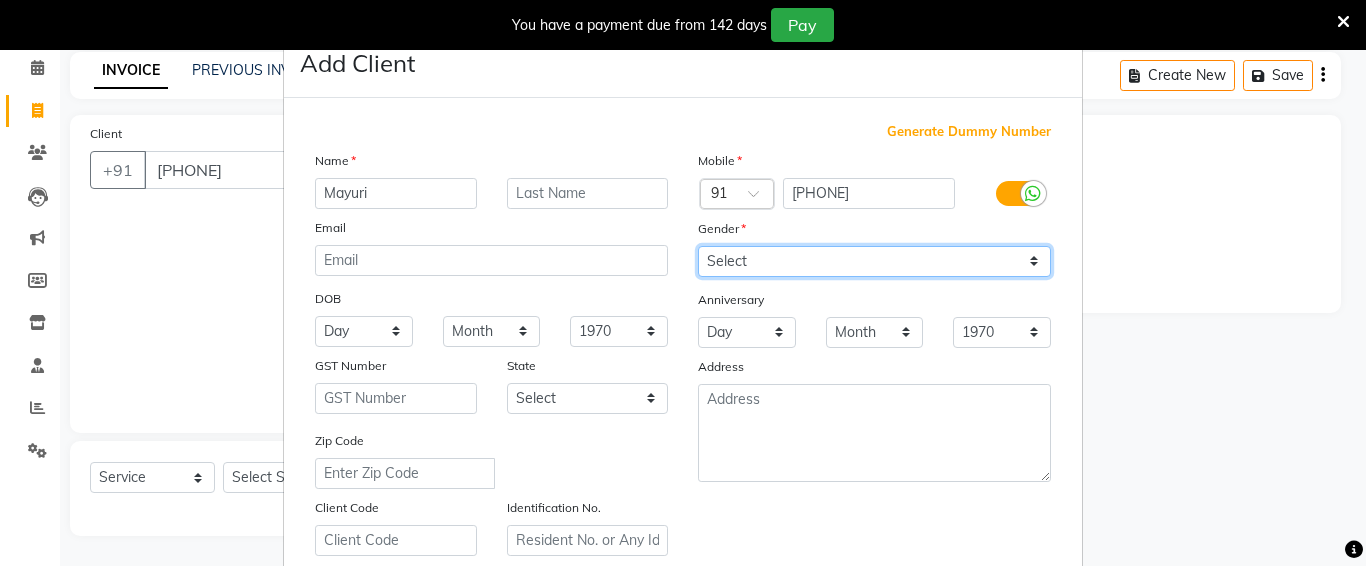 click on "Select Male Female Other Prefer Not To Say" at bounding box center [874, 261] 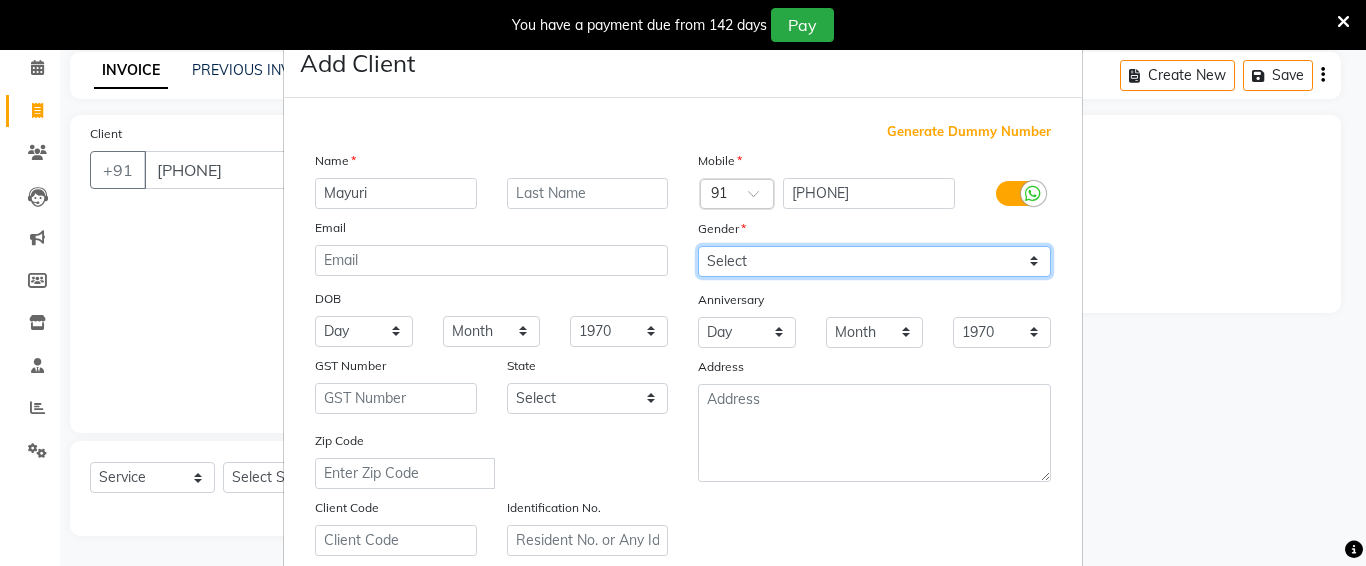 select on "female" 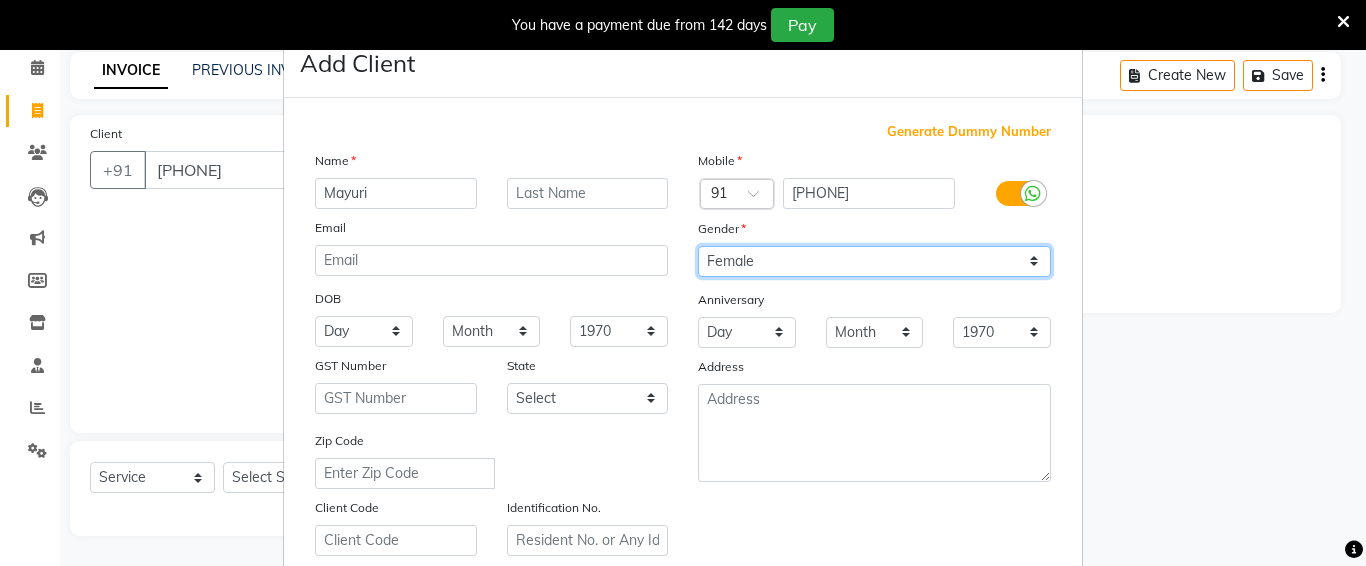 click on "Select Male Female Other Prefer Not To Say" at bounding box center (874, 261) 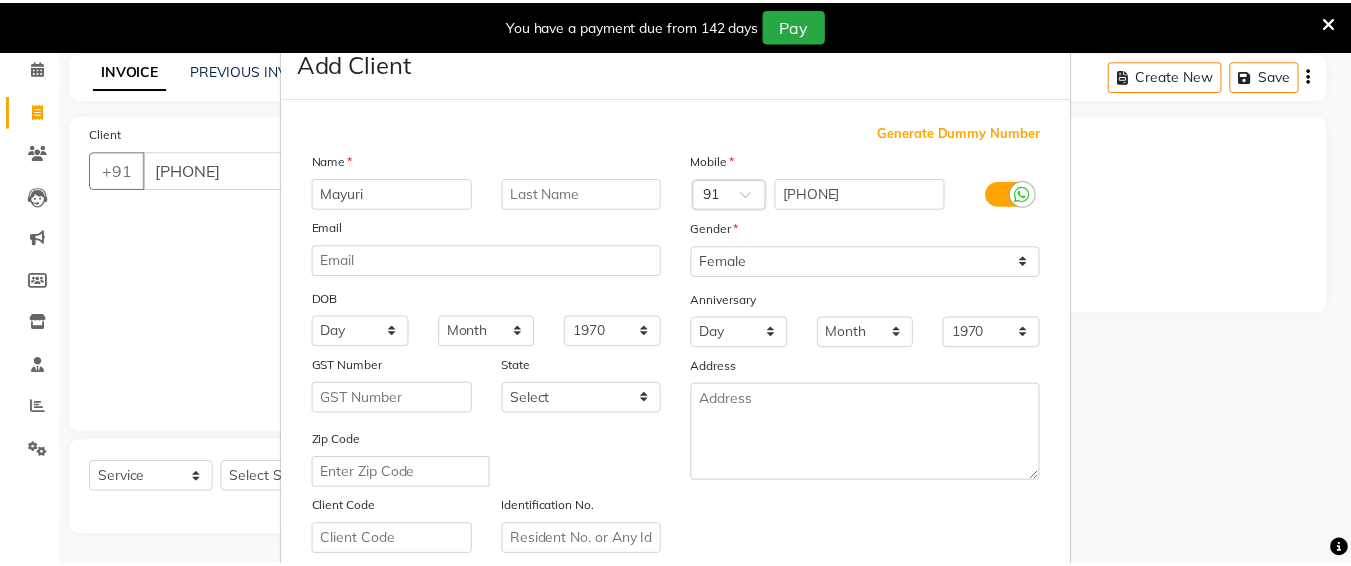scroll, scrollTop: 357, scrollLeft: 0, axis: vertical 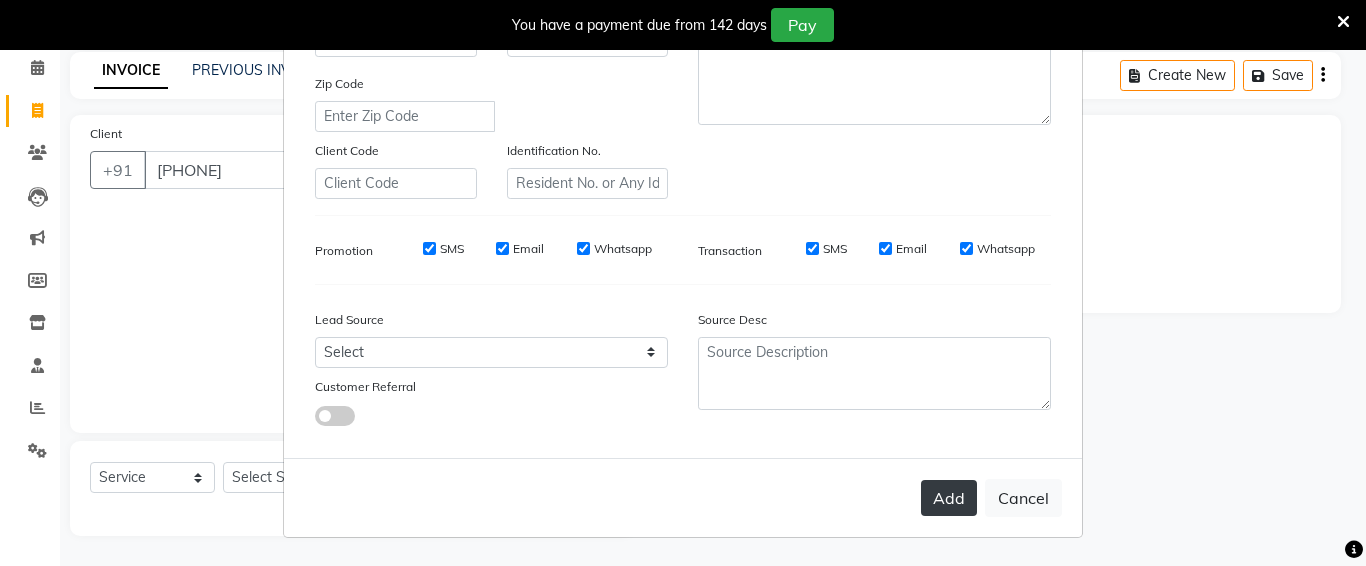 click on "Add" at bounding box center (949, 498) 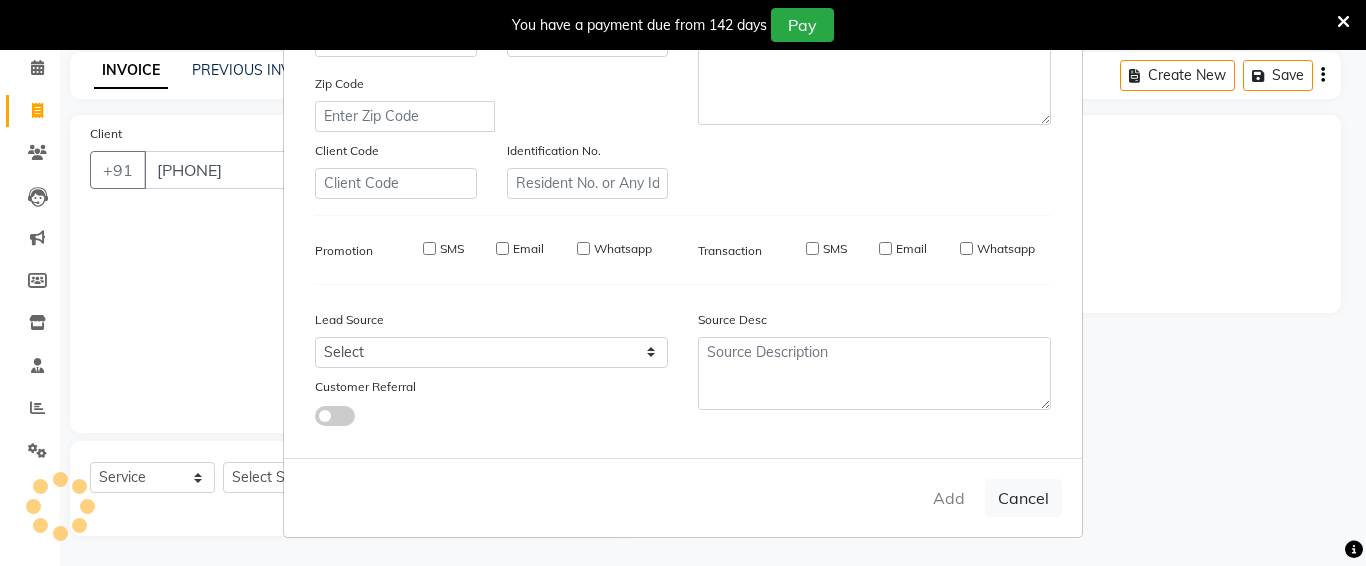 type 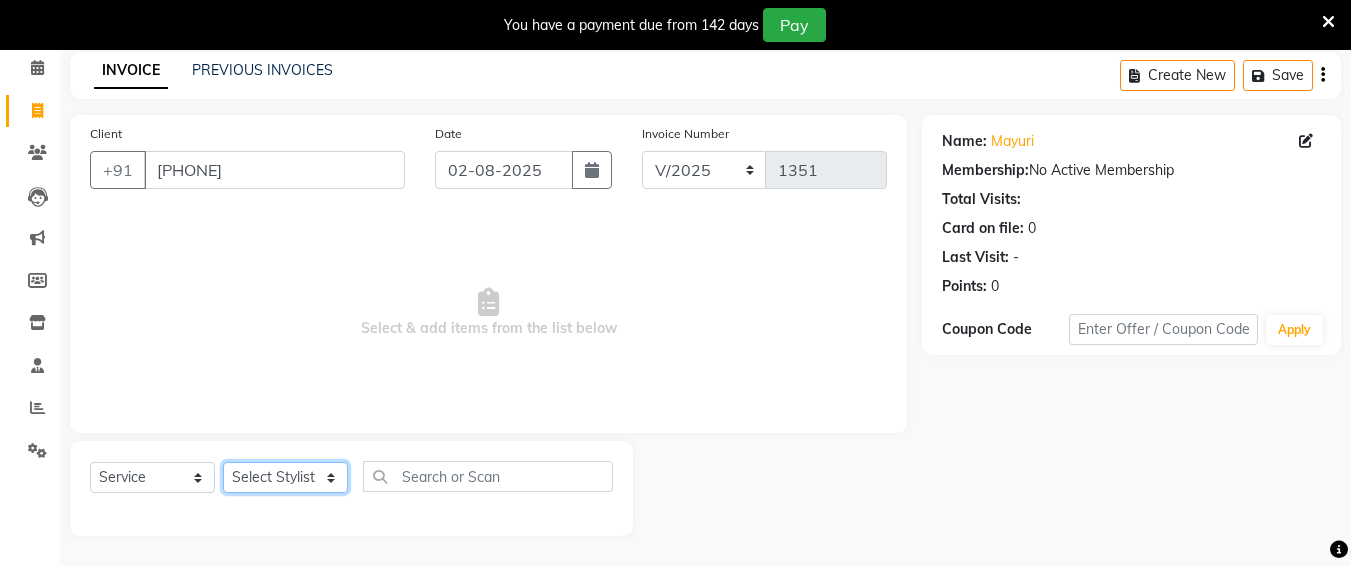 click on "Select Stylist Ali chandrika Hair Affair Imran Khan Preet Singh Raj Saba sandhya soniya thriveni thriveni" 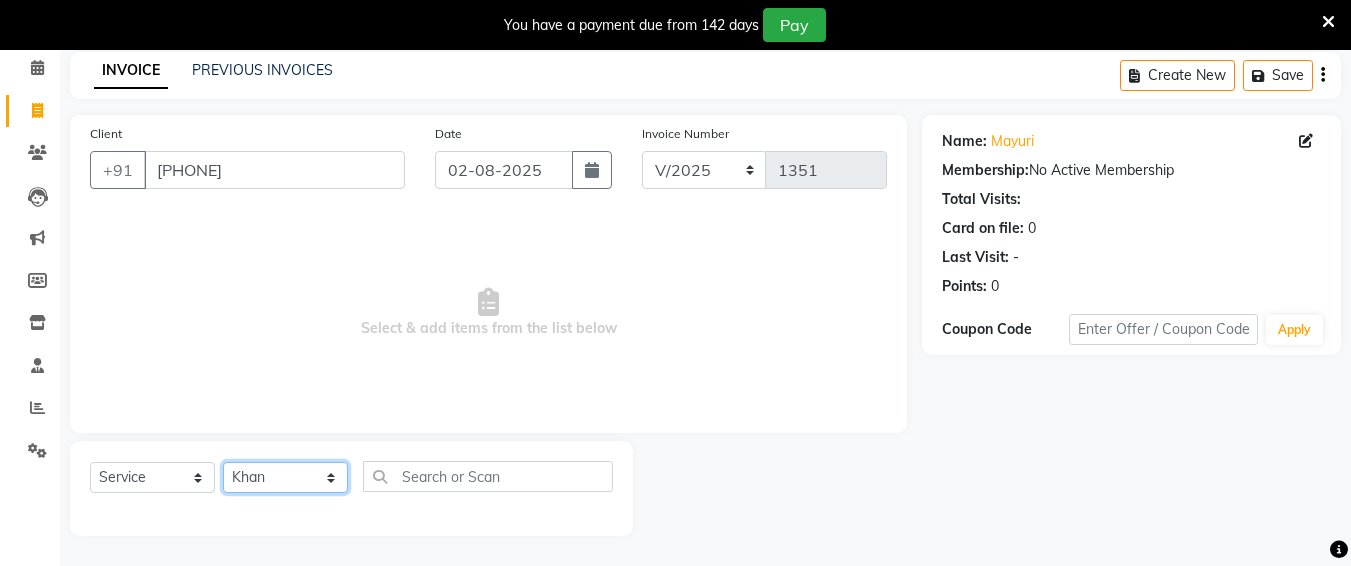 click on "Select Stylist Ali chandrika Hair Affair Imran Khan Preet Singh Raj Saba sandhya soniya thriveni thriveni" 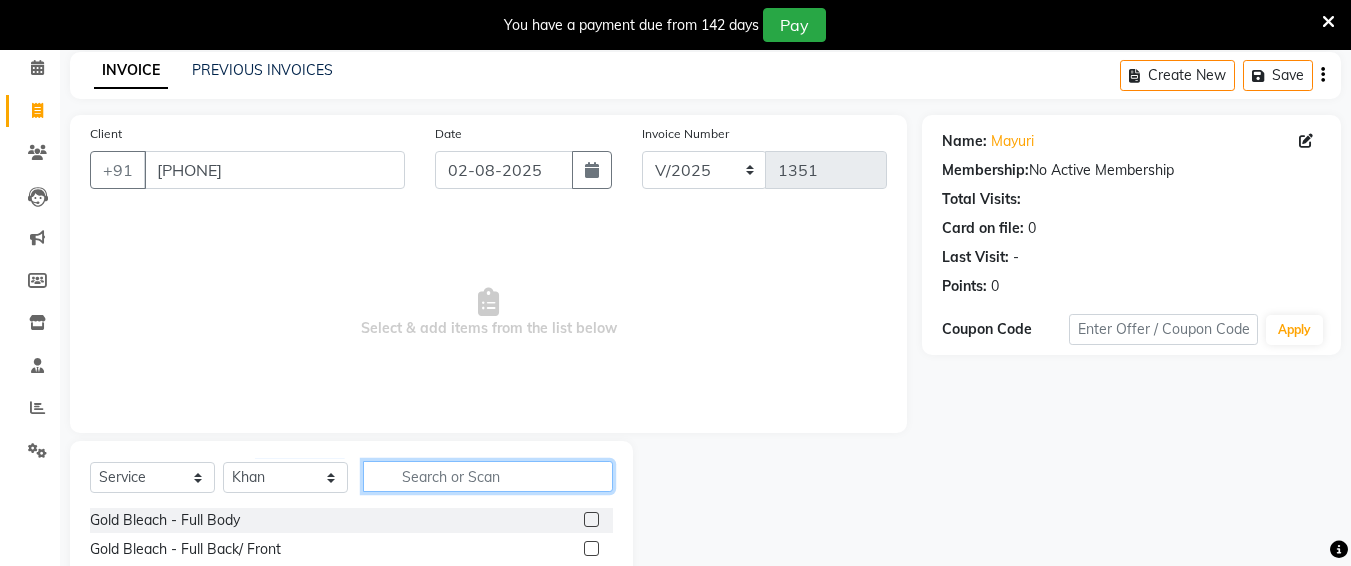 click 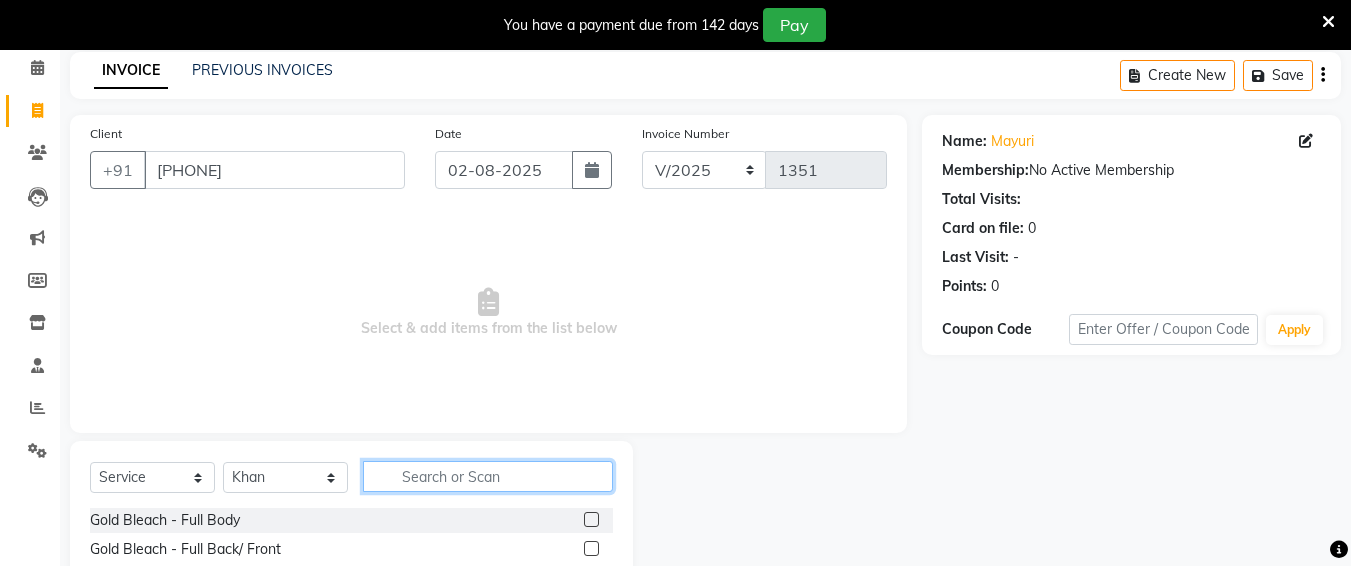 click 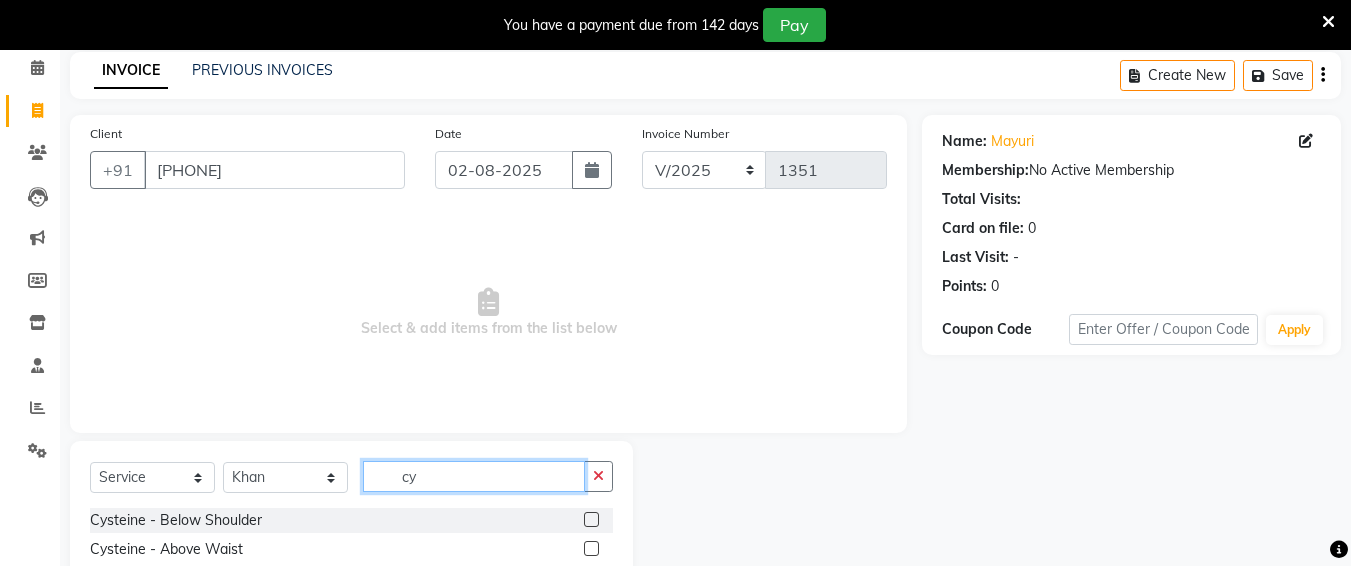 type on "cy" 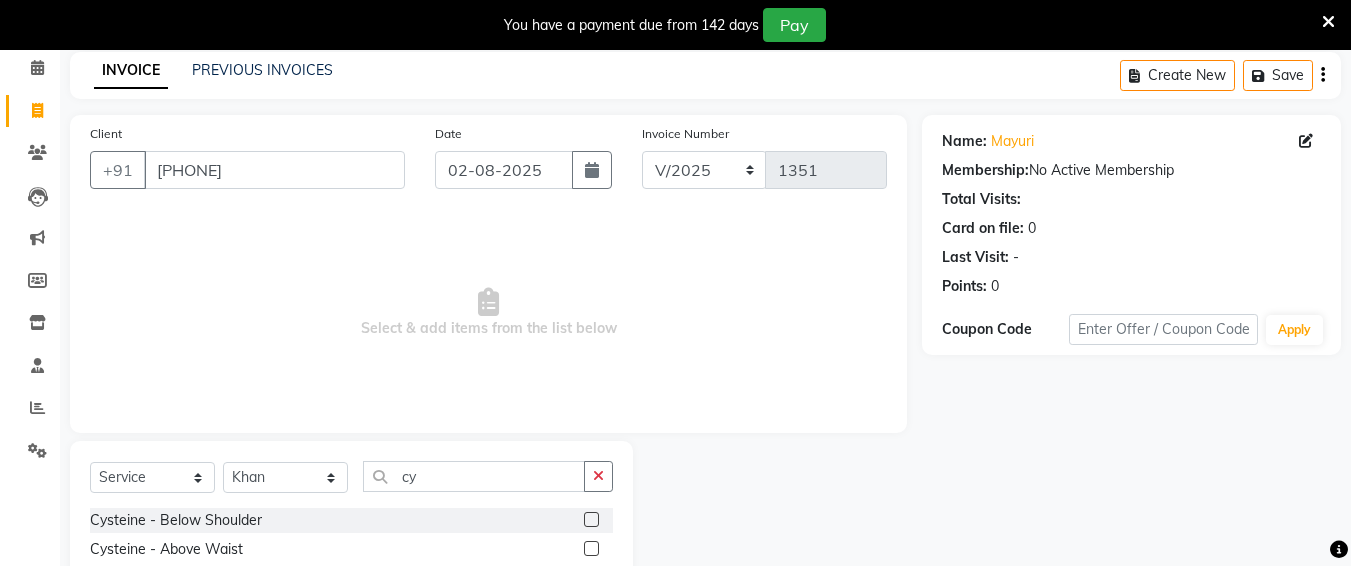 click 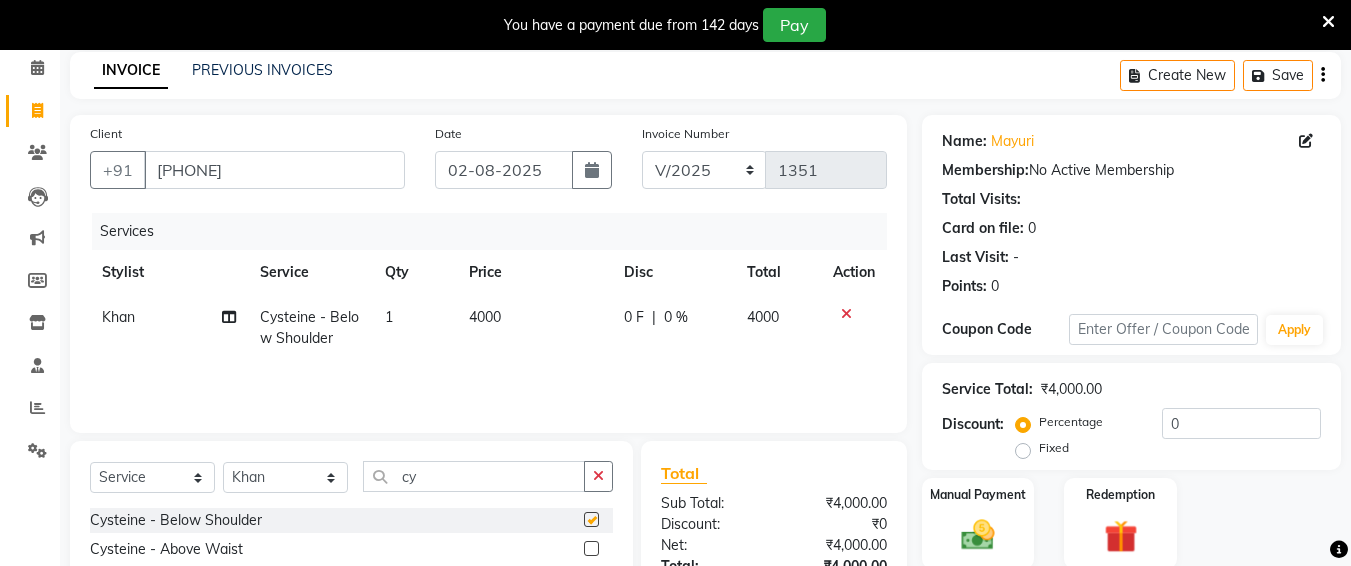 checkbox on "false" 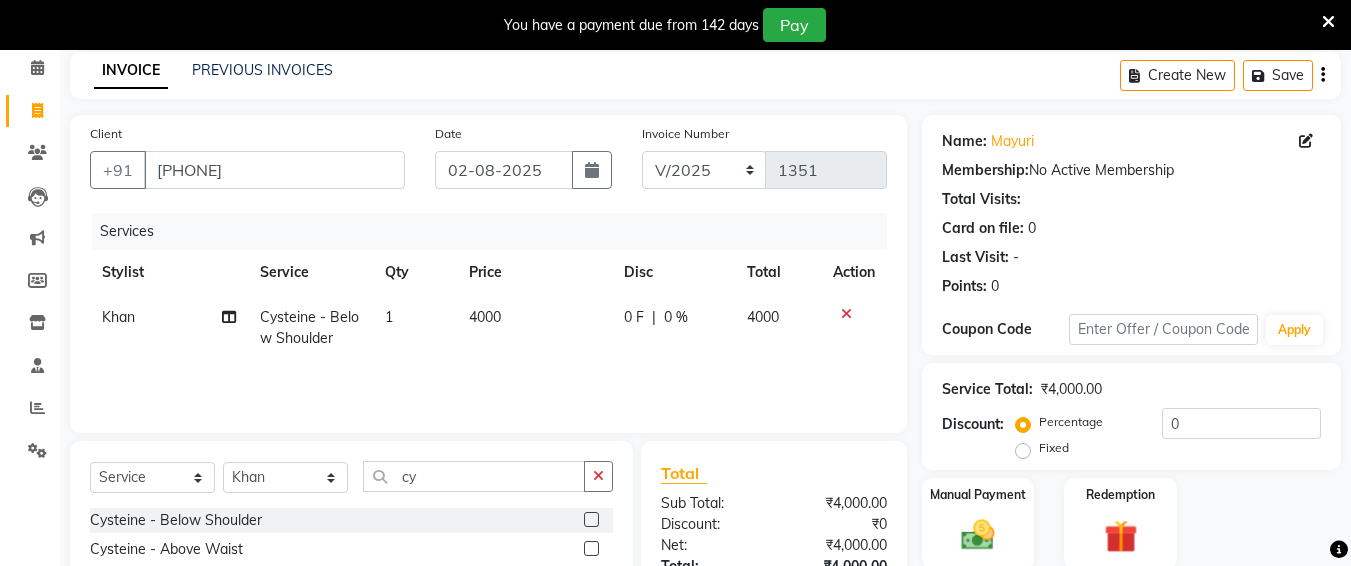click on "4000" 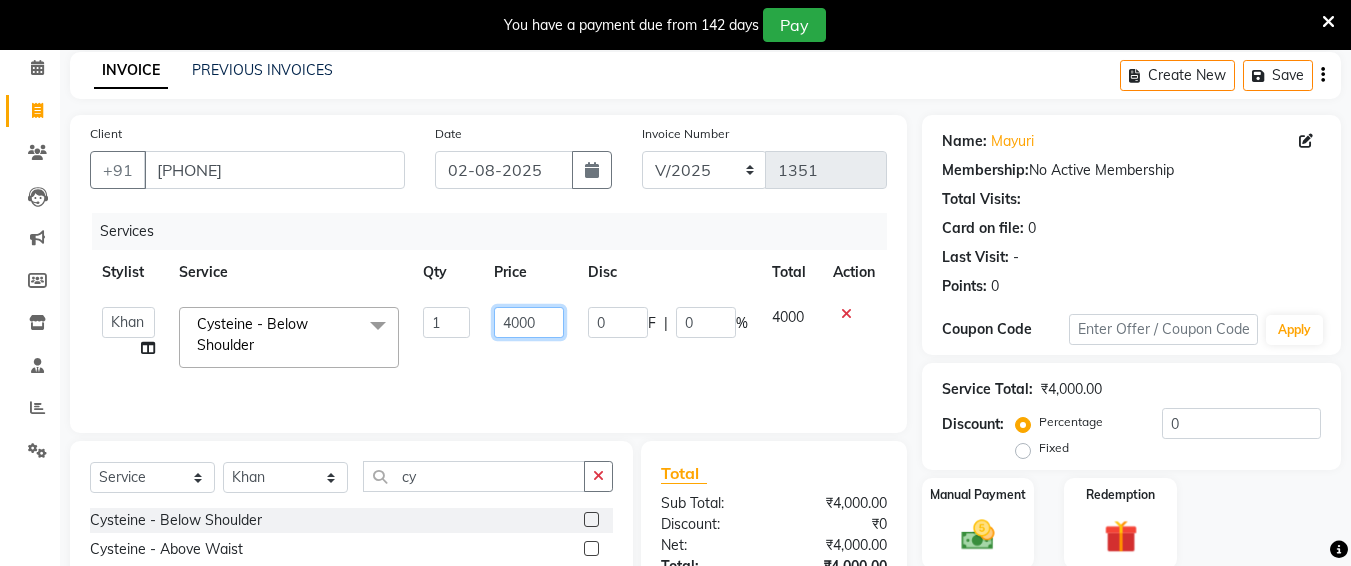 click on "4000" 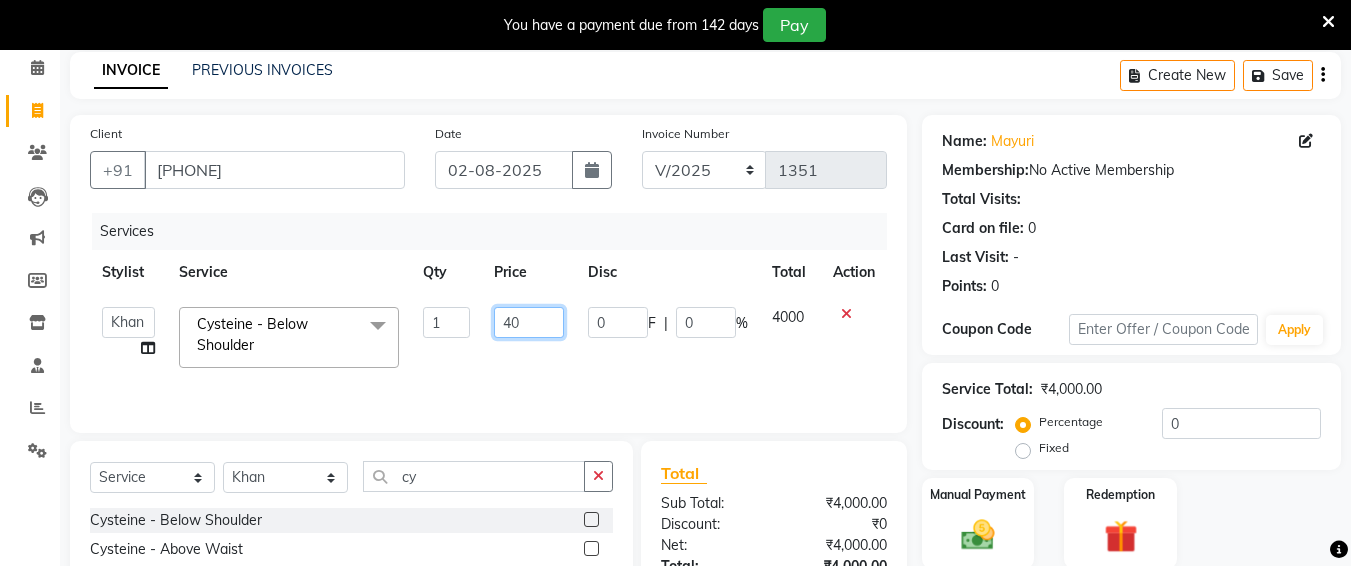 type on "4" 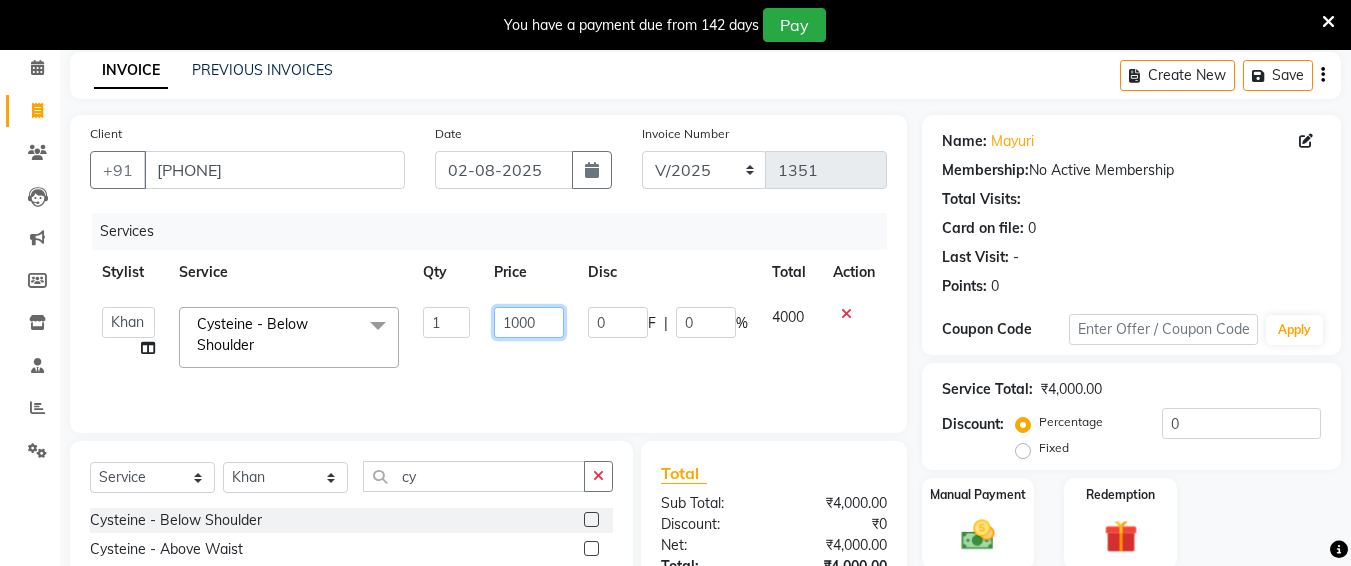 type on "10000" 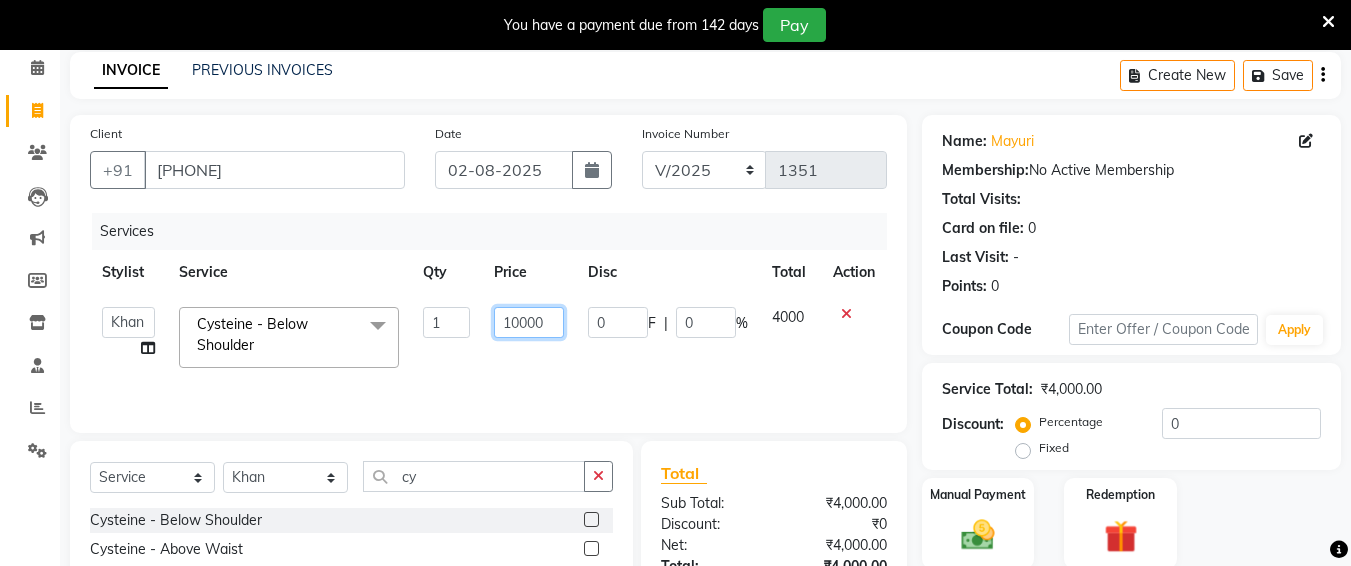 scroll, scrollTop: 242, scrollLeft: 0, axis: vertical 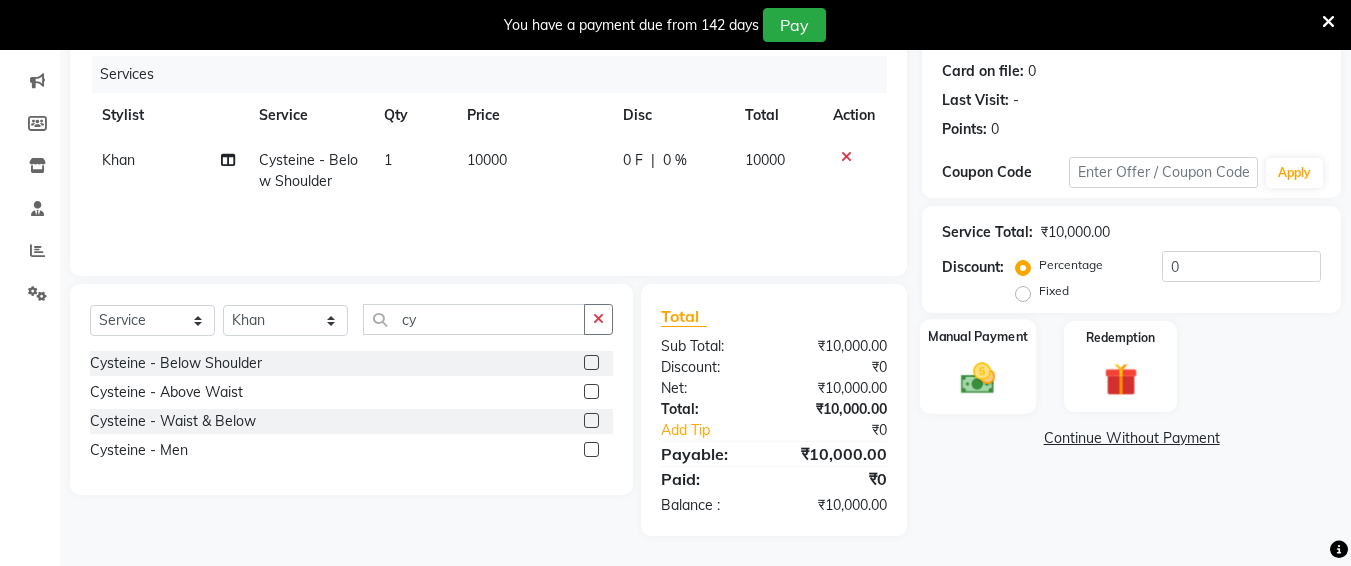 click on "Manual Payment" 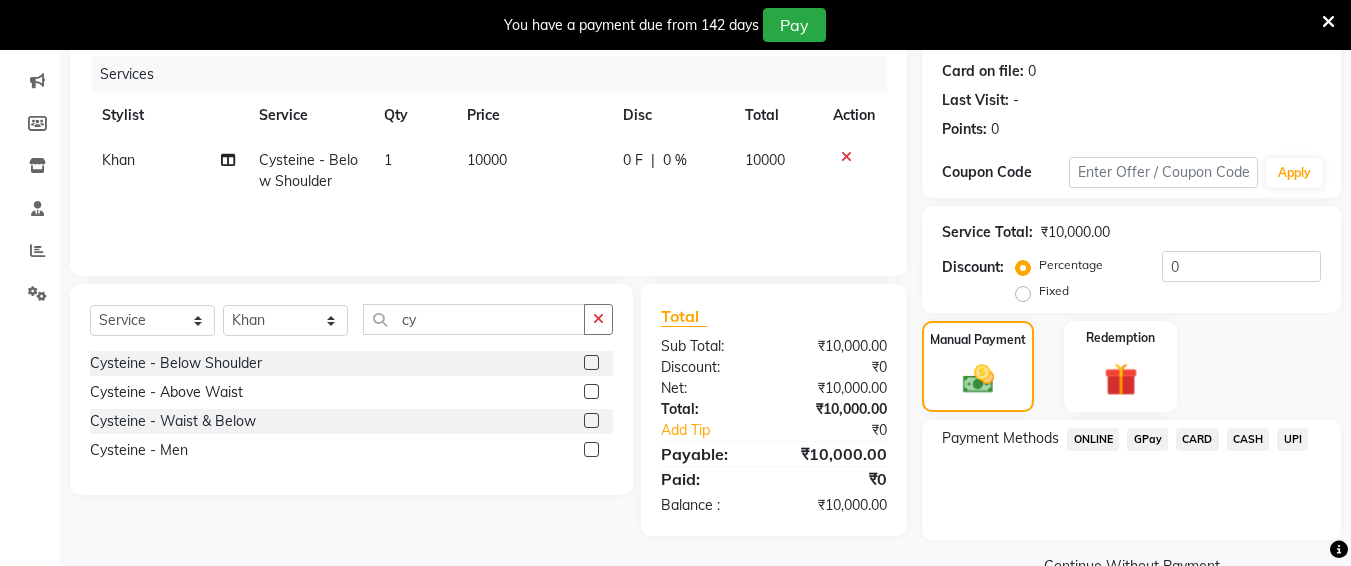 scroll, scrollTop: 287, scrollLeft: 0, axis: vertical 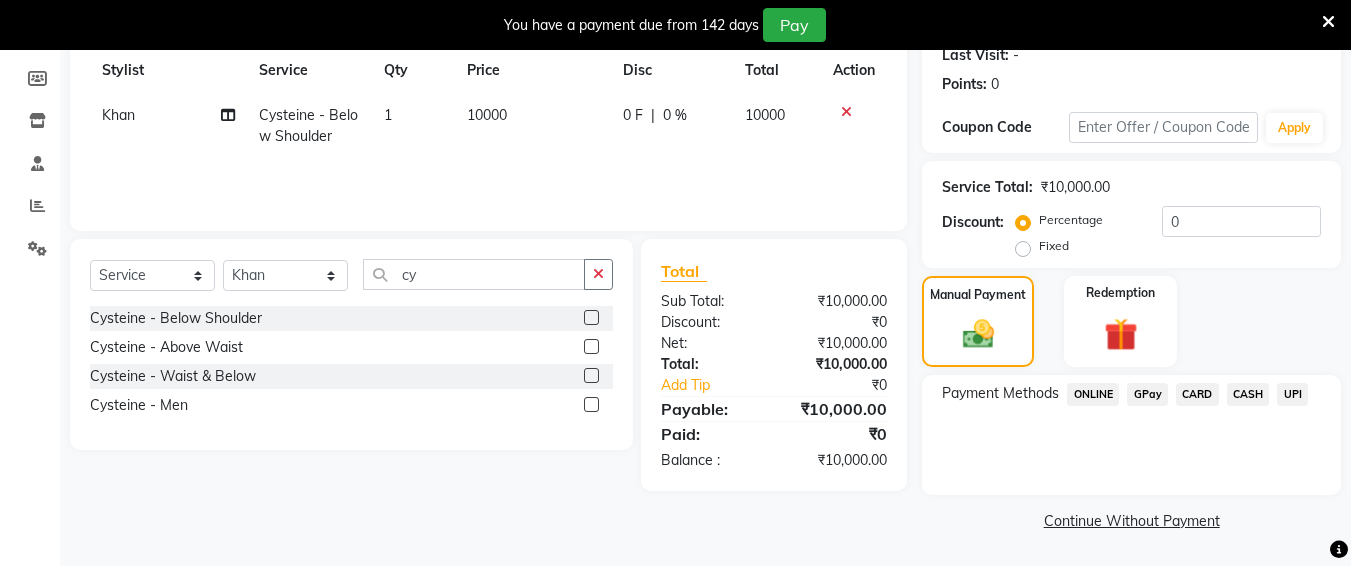click on "UPI" 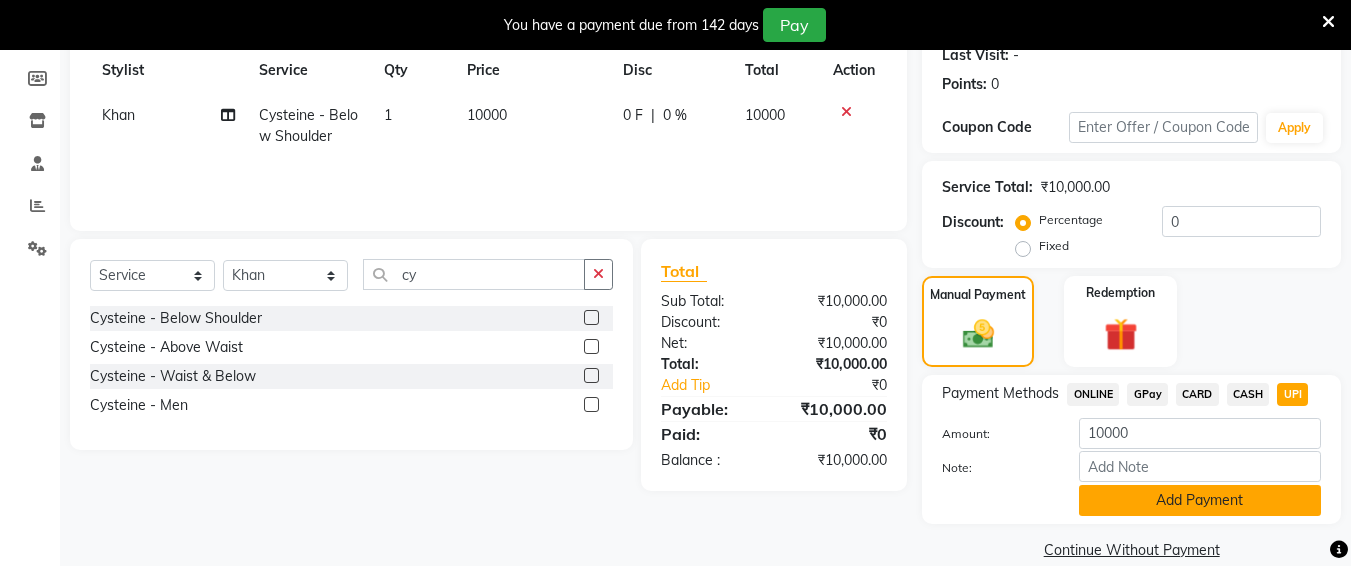 click on "Add Payment" 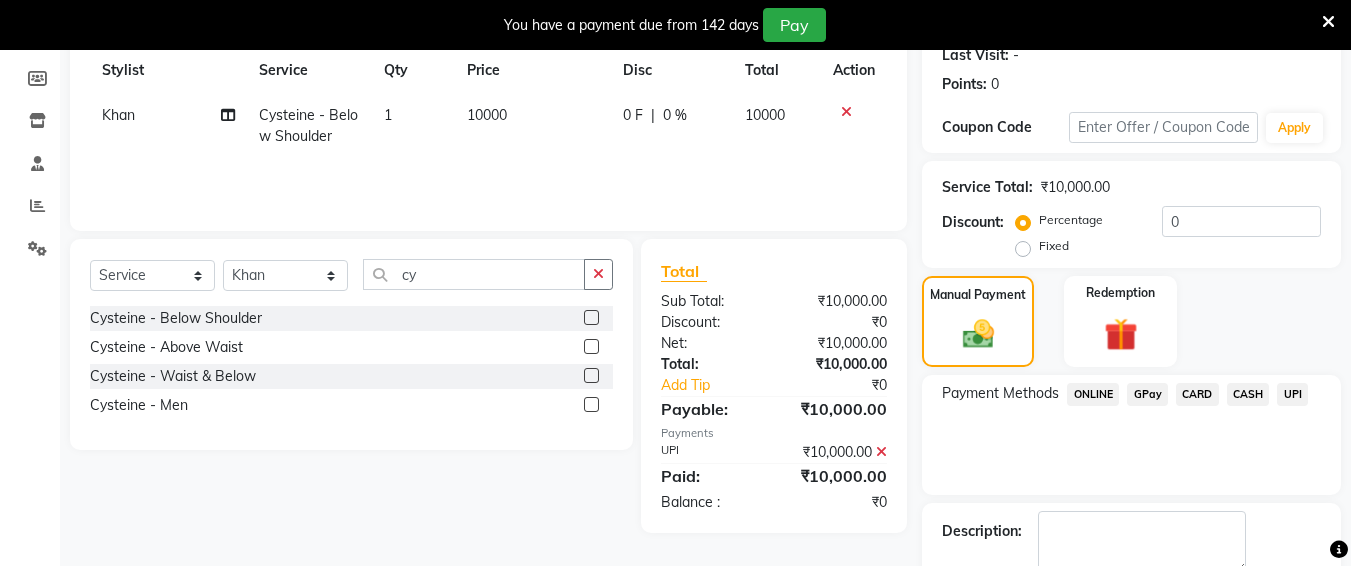 scroll, scrollTop: 400, scrollLeft: 0, axis: vertical 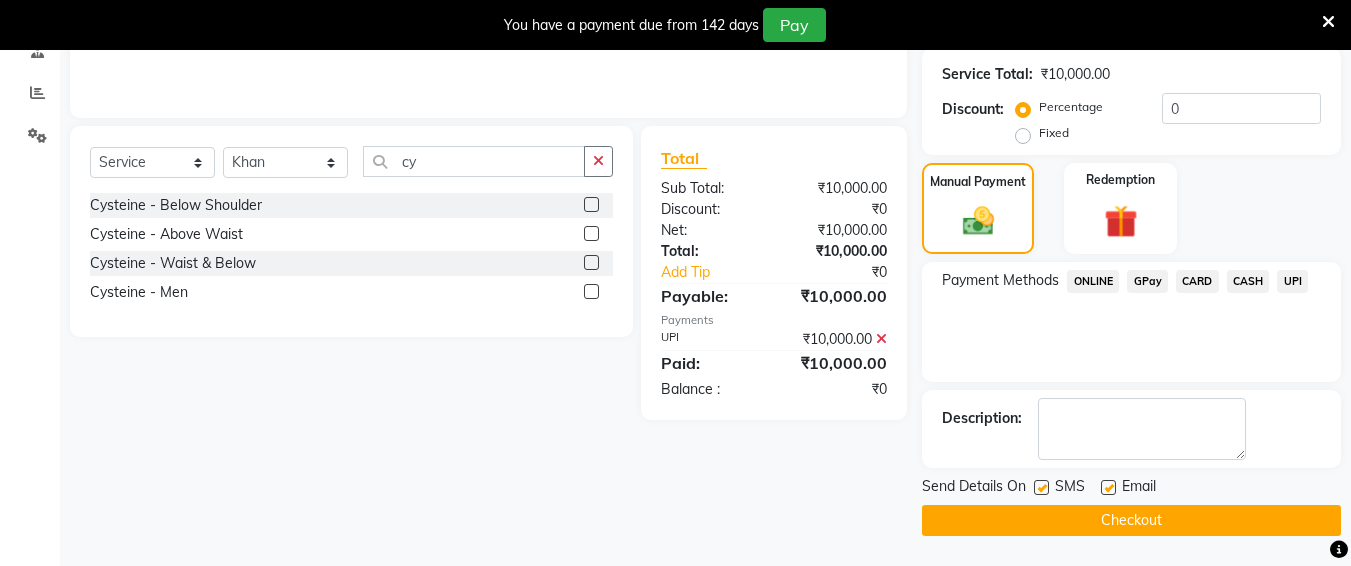 click on "Checkout" 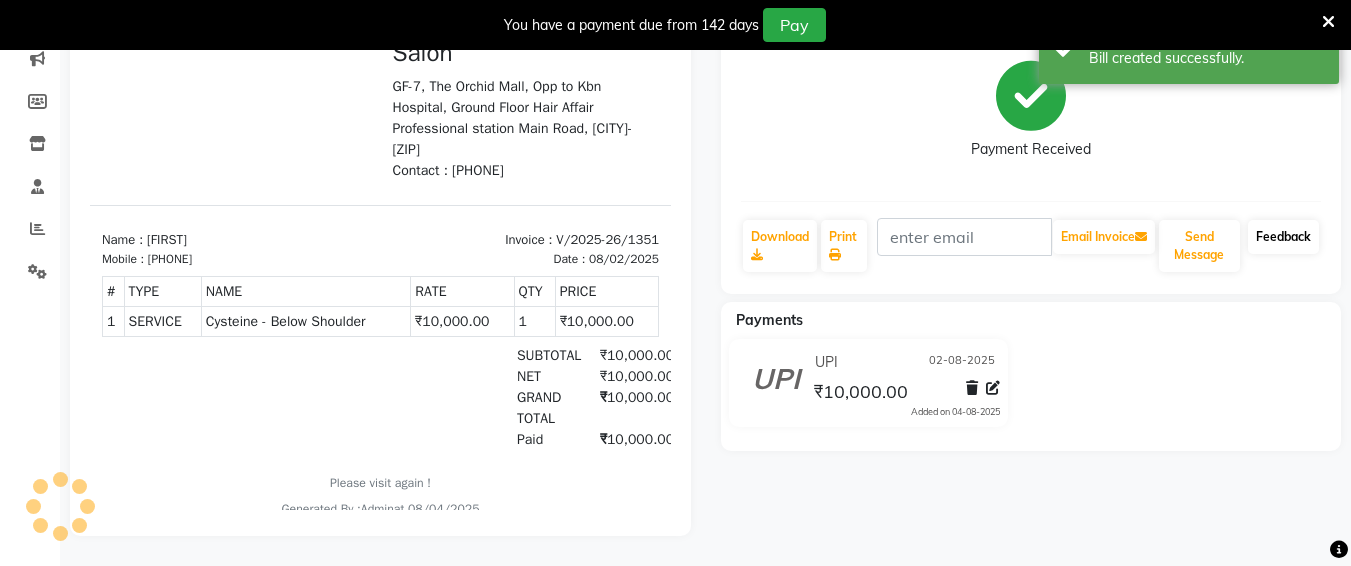scroll, scrollTop: 0, scrollLeft: 0, axis: both 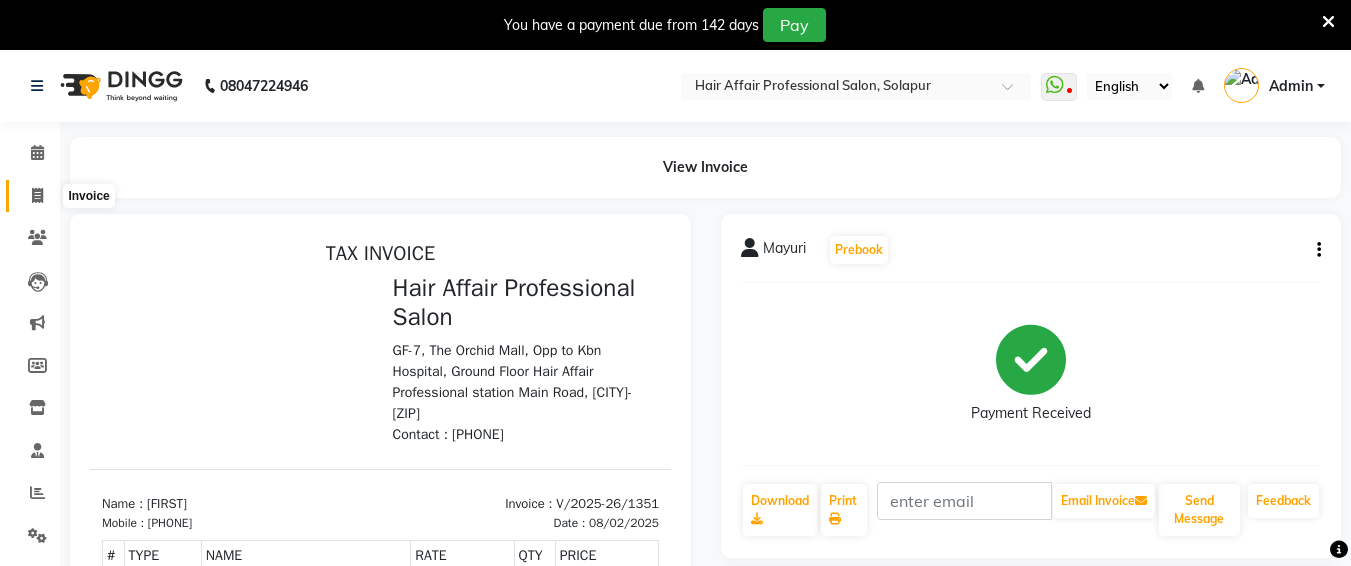 click 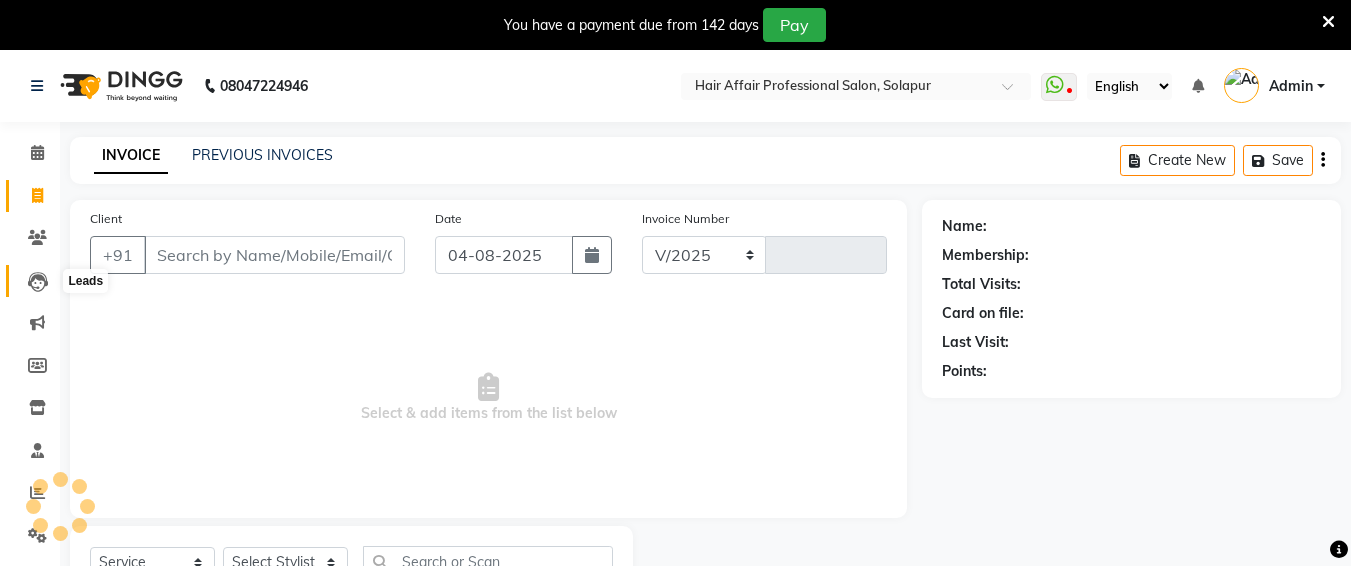 scroll, scrollTop: 85, scrollLeft: 0, axis: vertical 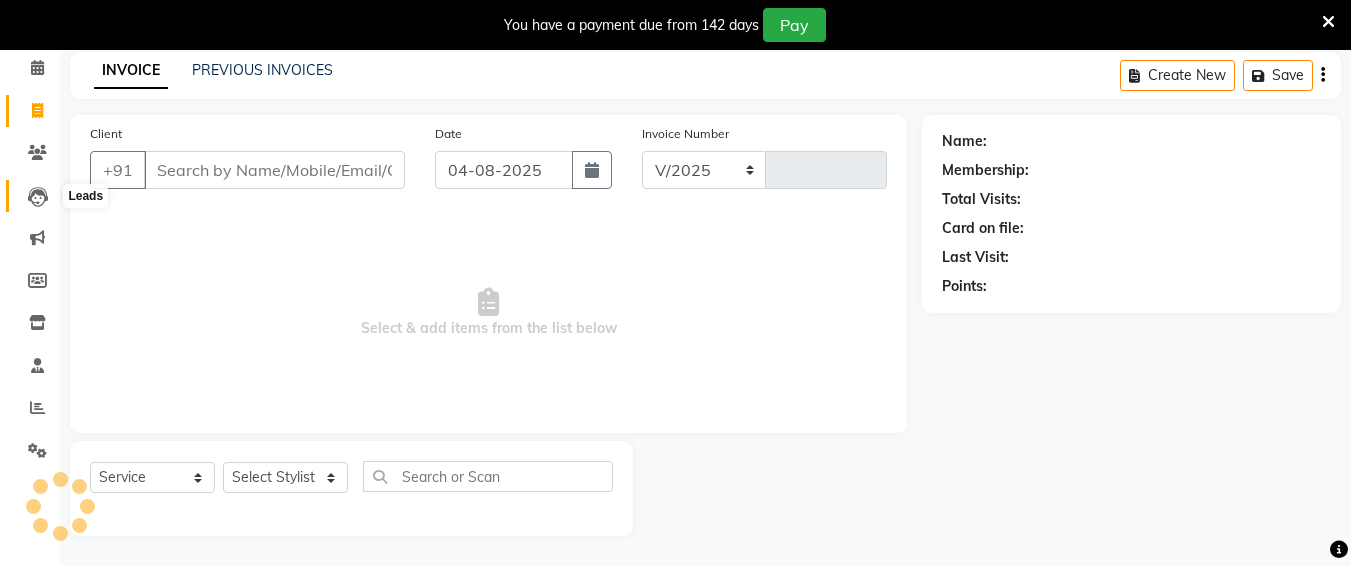 select on "657" 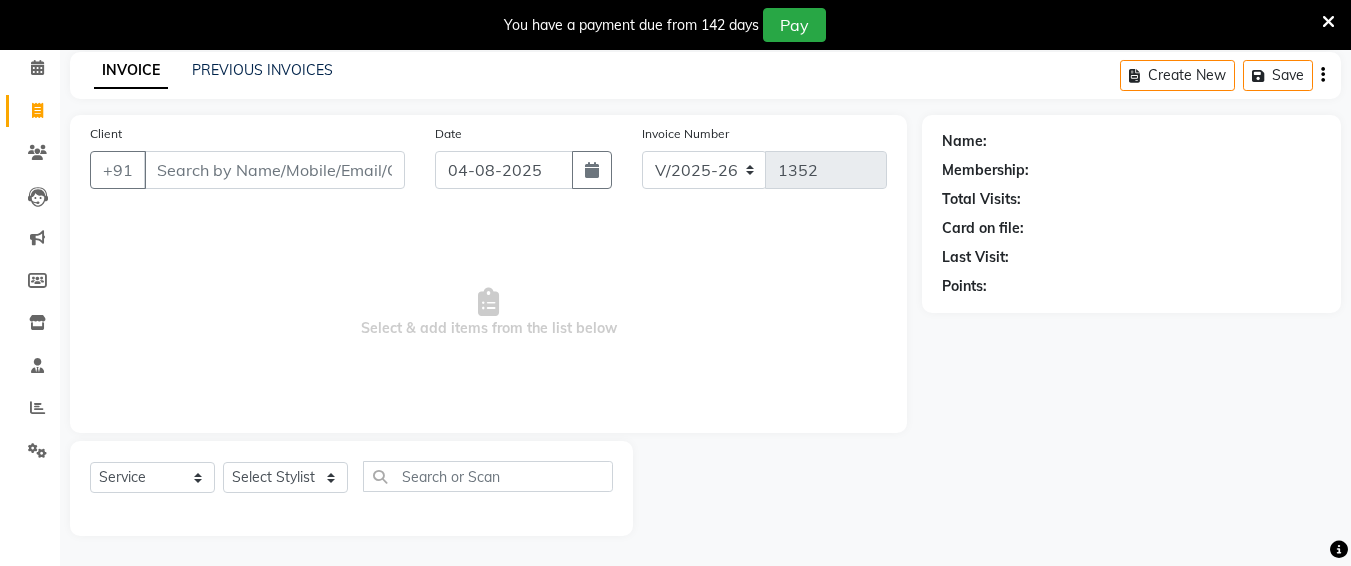 click on "Client" at bounding box center (274, 170) 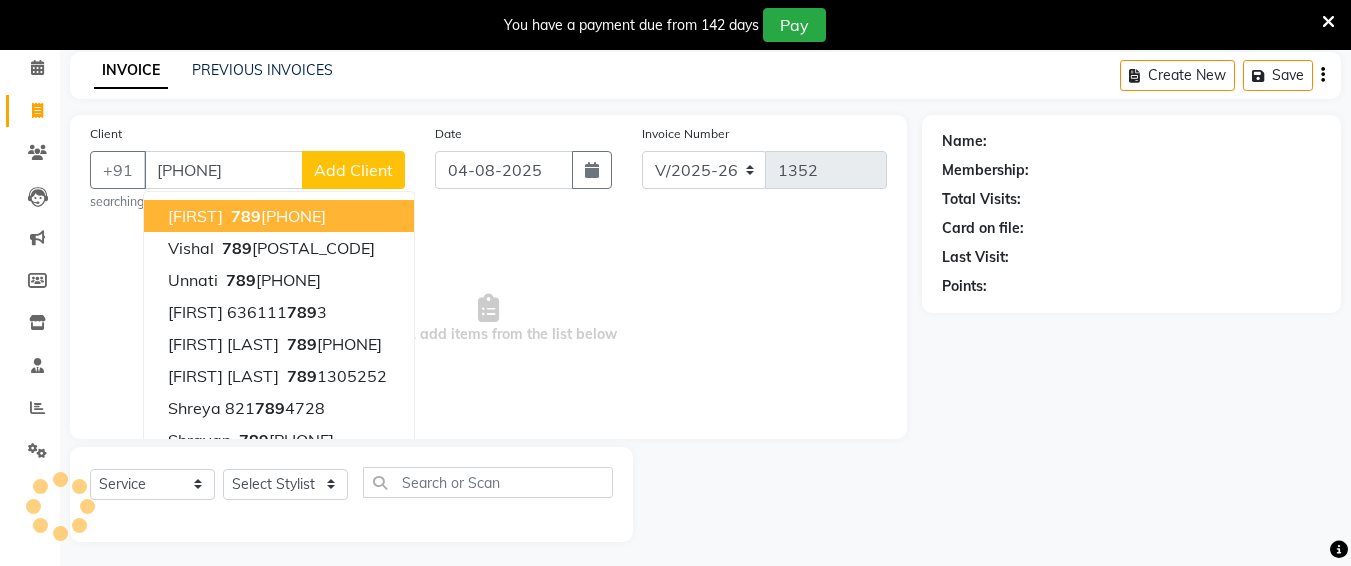 type on "[PHONE]" 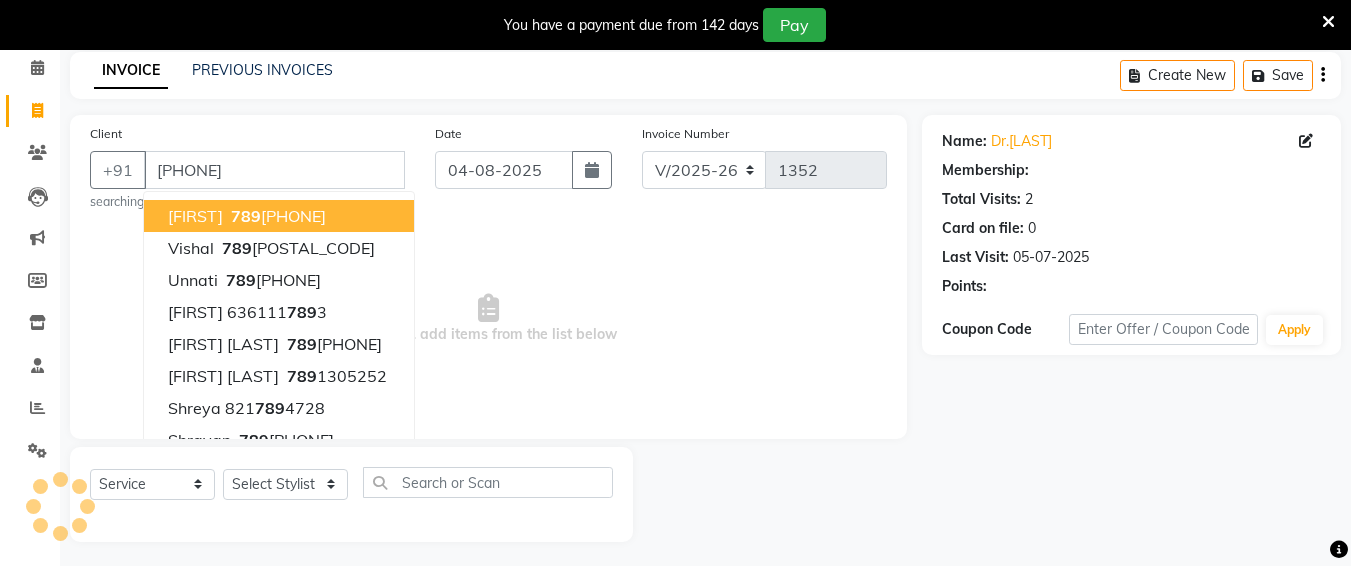 select on "1: Object" 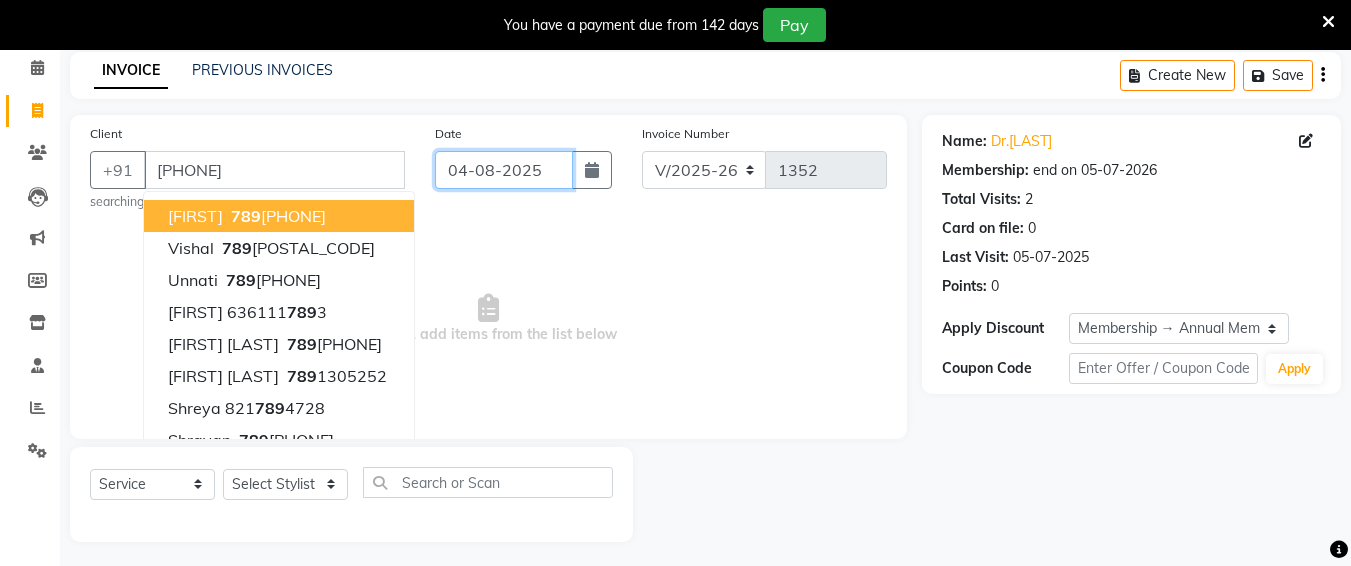 click on "04-08-2025" 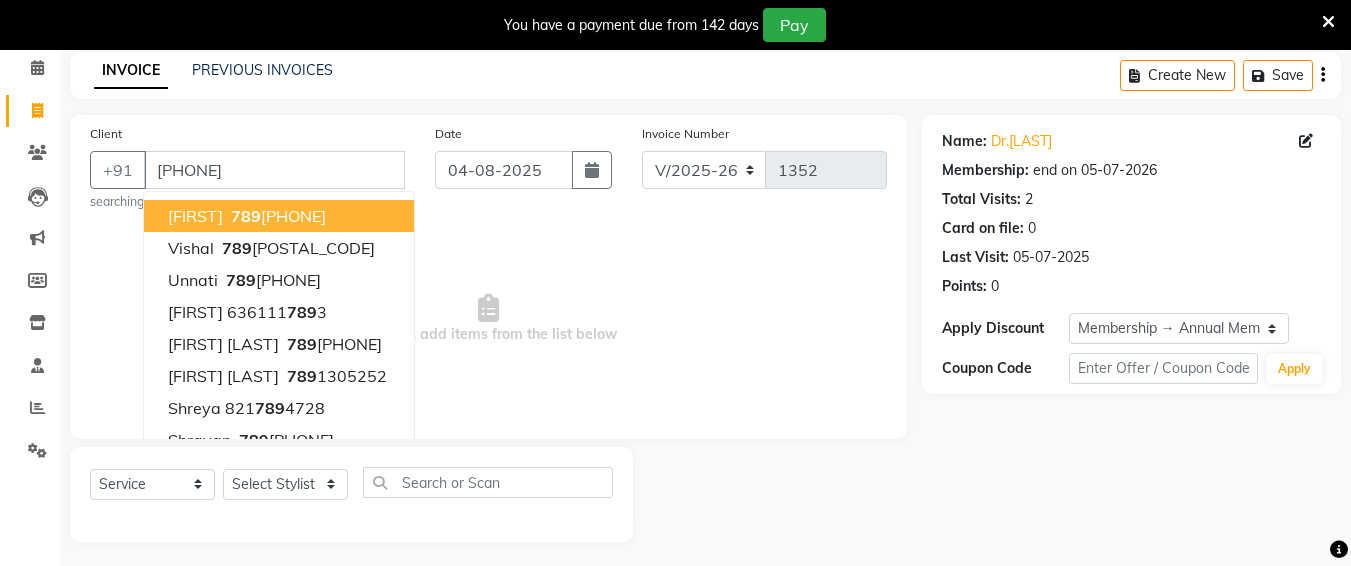 select on "8" 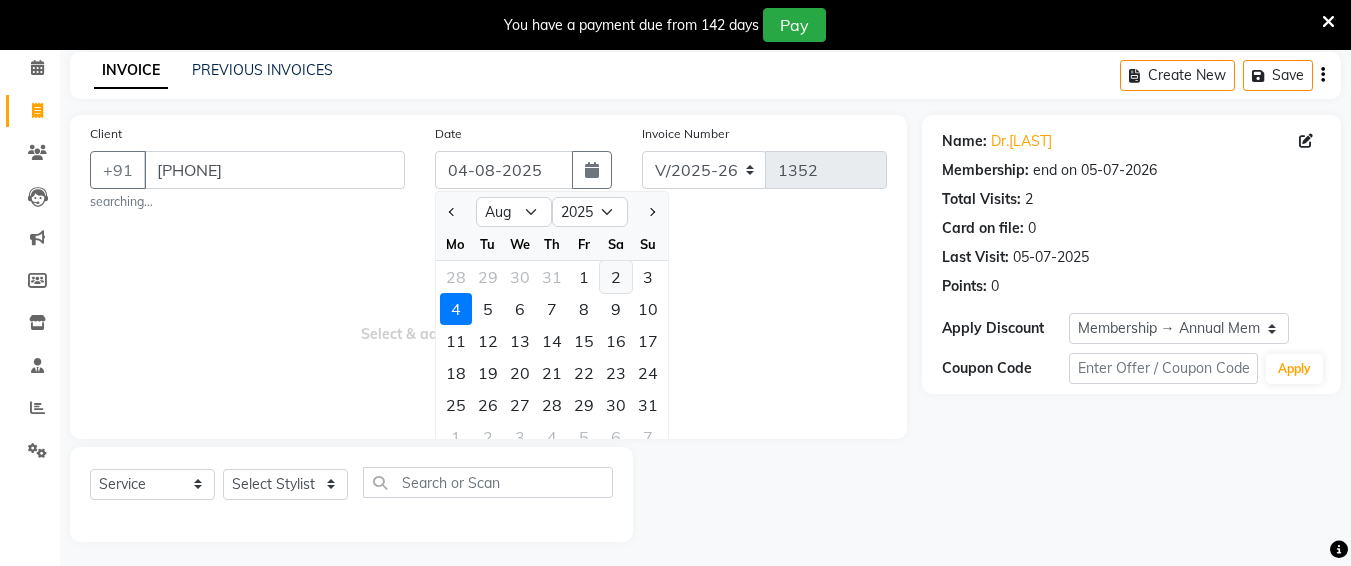 click on "2" 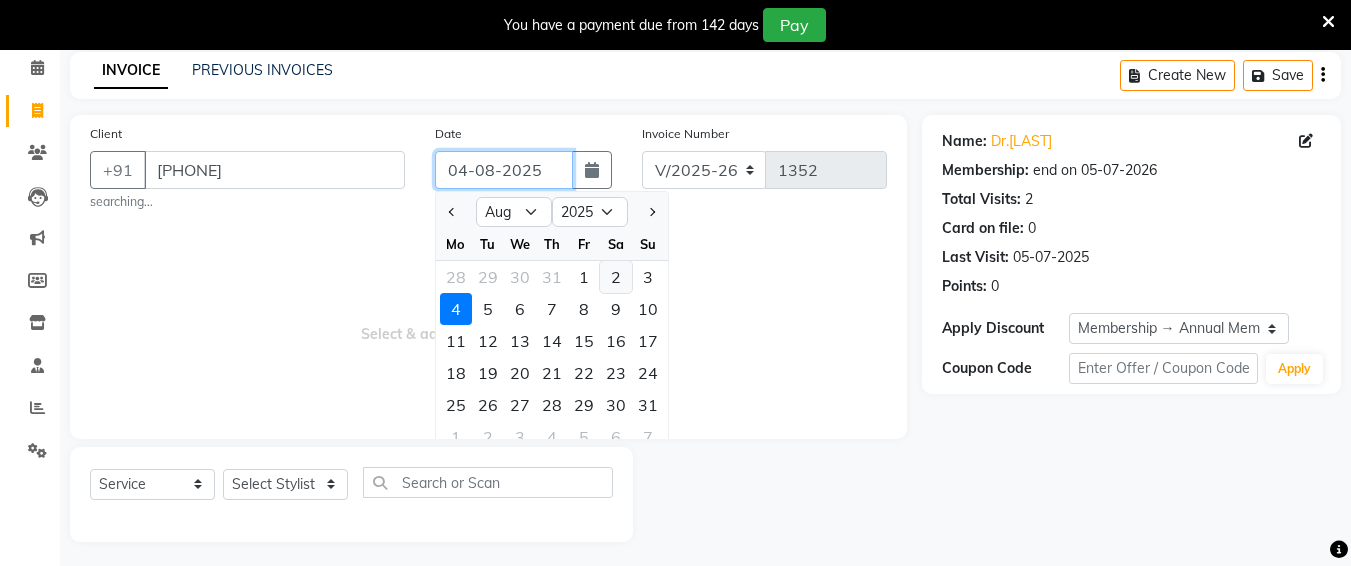 type on "02-08-2025" 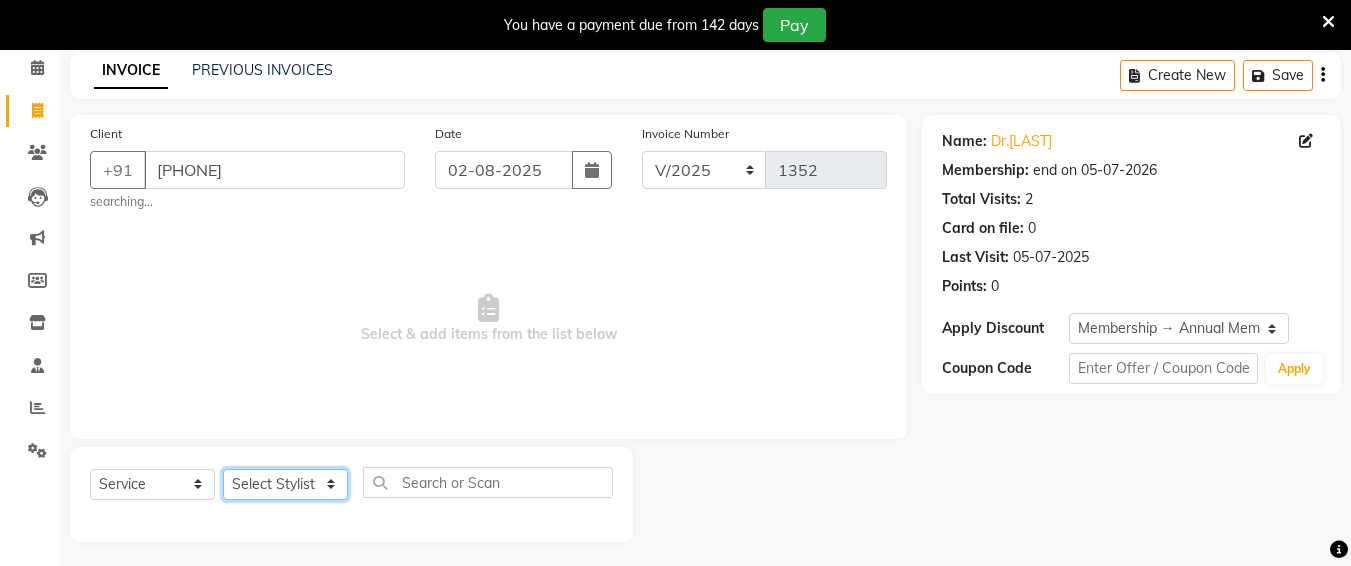 click on "Select Stylist Ali chandrika Hair Affair Imran Khan Preet Singh Raj Saba sandhya soniya thriveni thriveni" 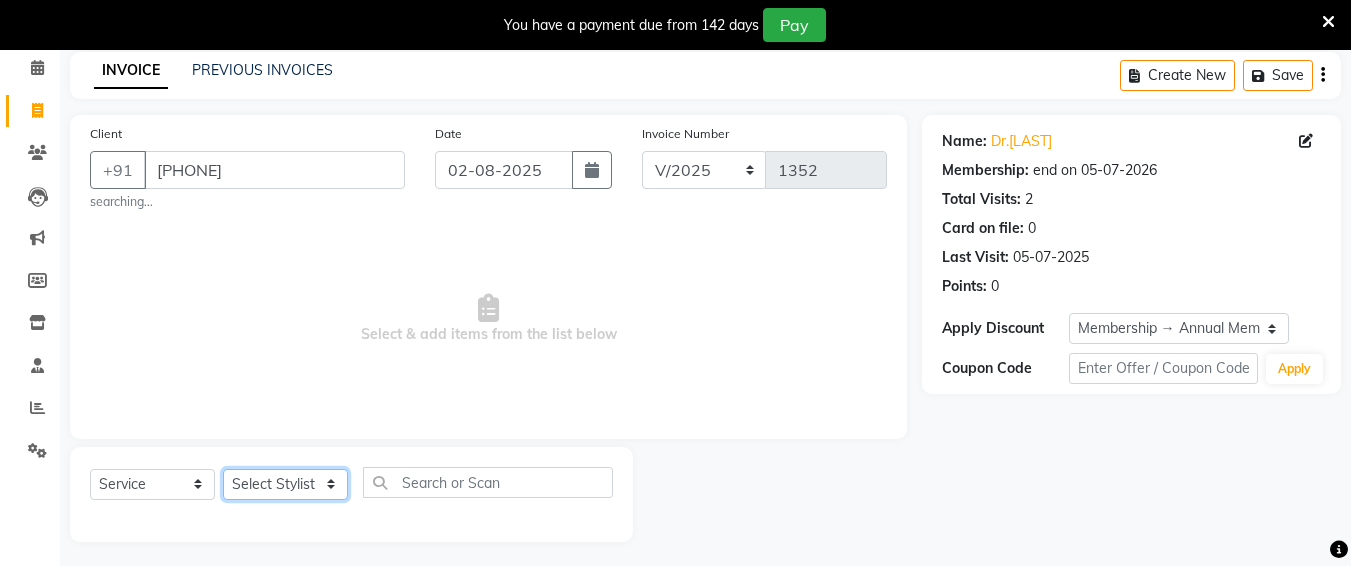 select on "83491" 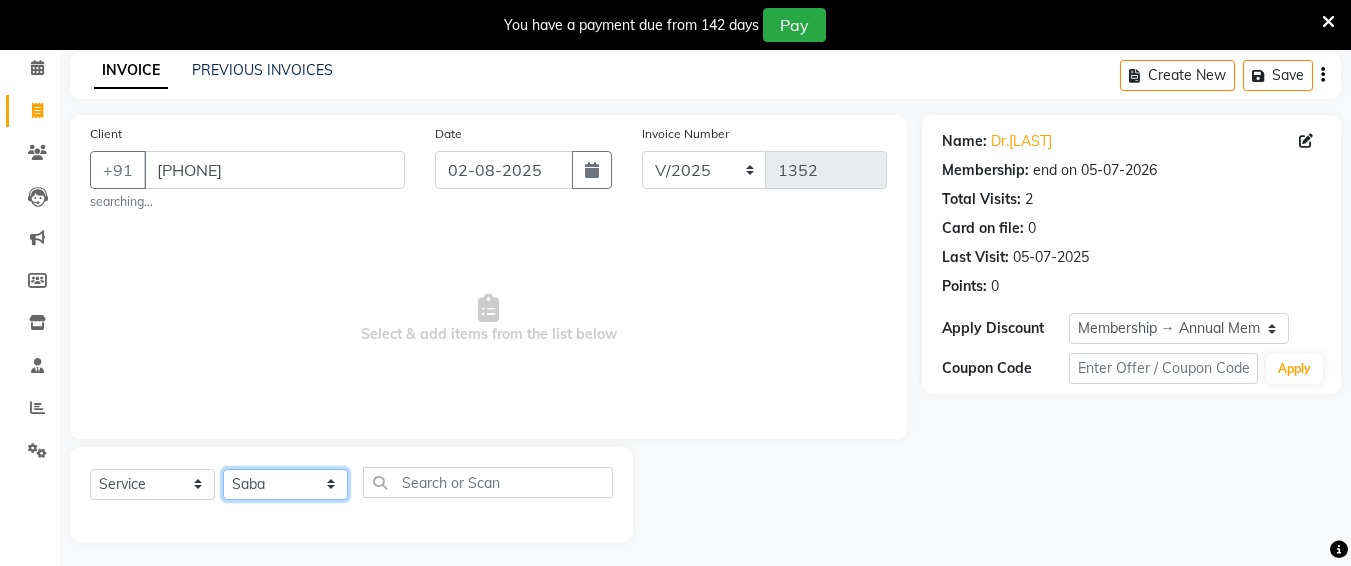 click on "Select Stylist Ali chandrika Hair Affair Imran Khan Preet Singh Raj Saba sandhya soniya thriveni thriveni" 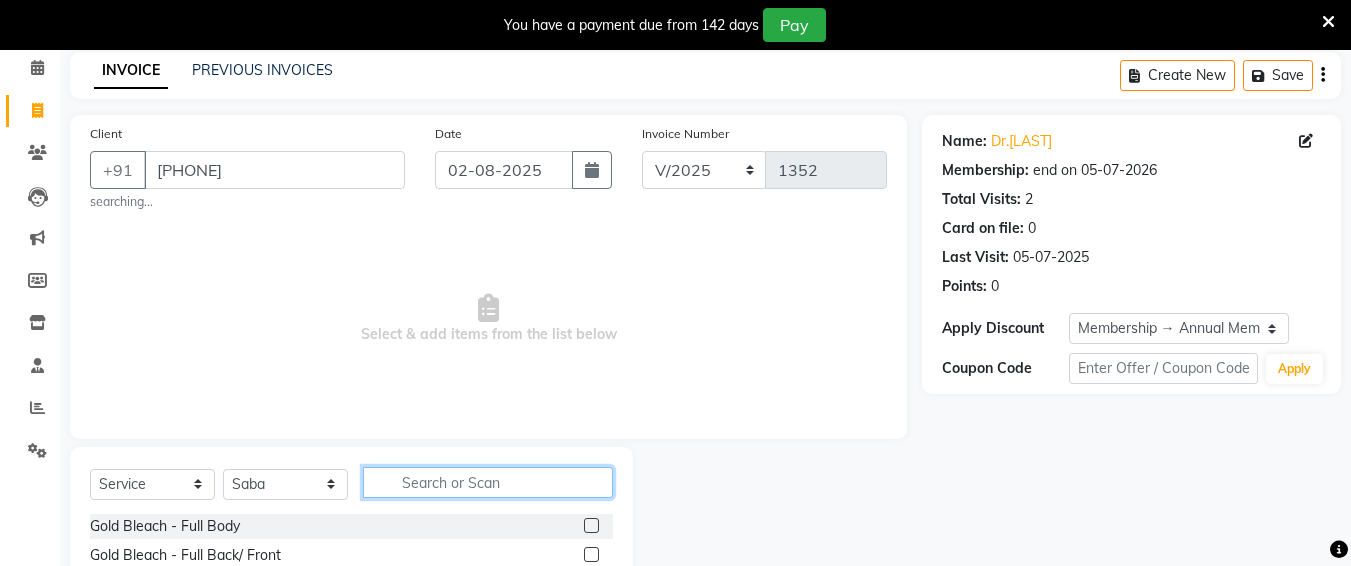 click 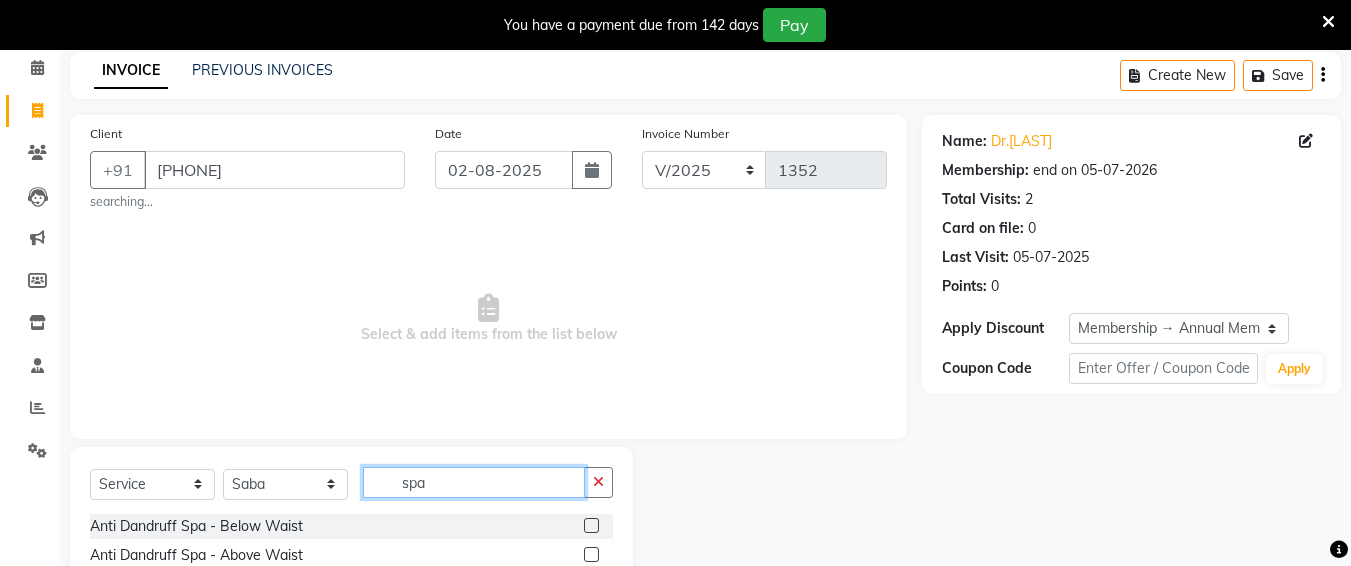 type on "spa" 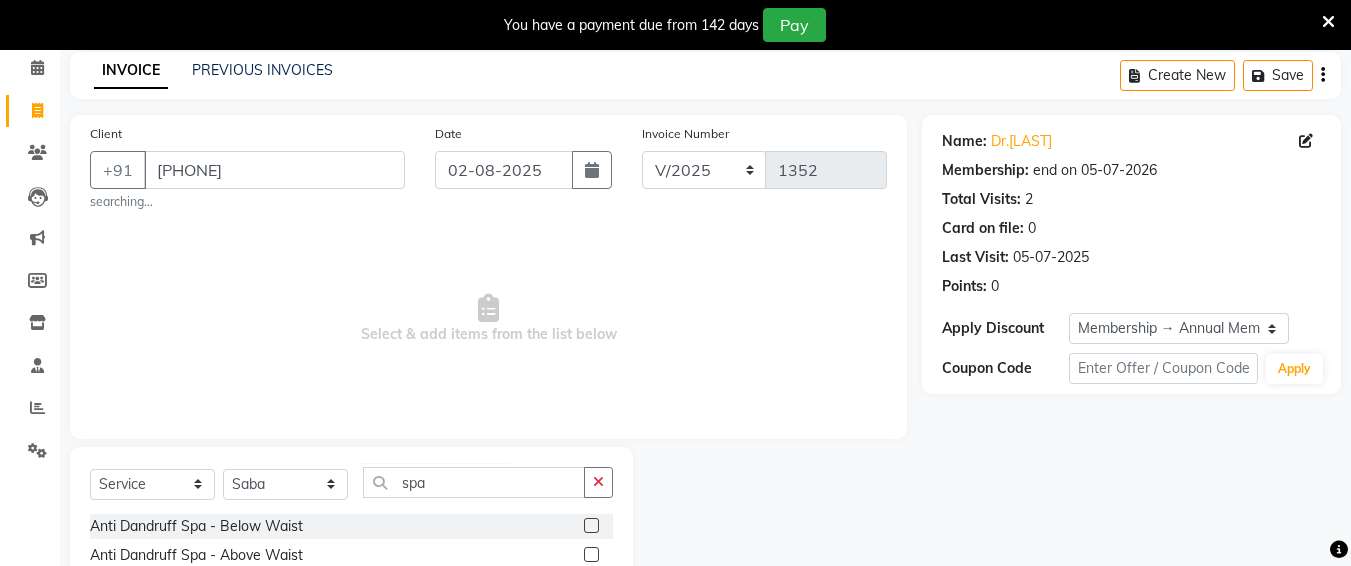 click 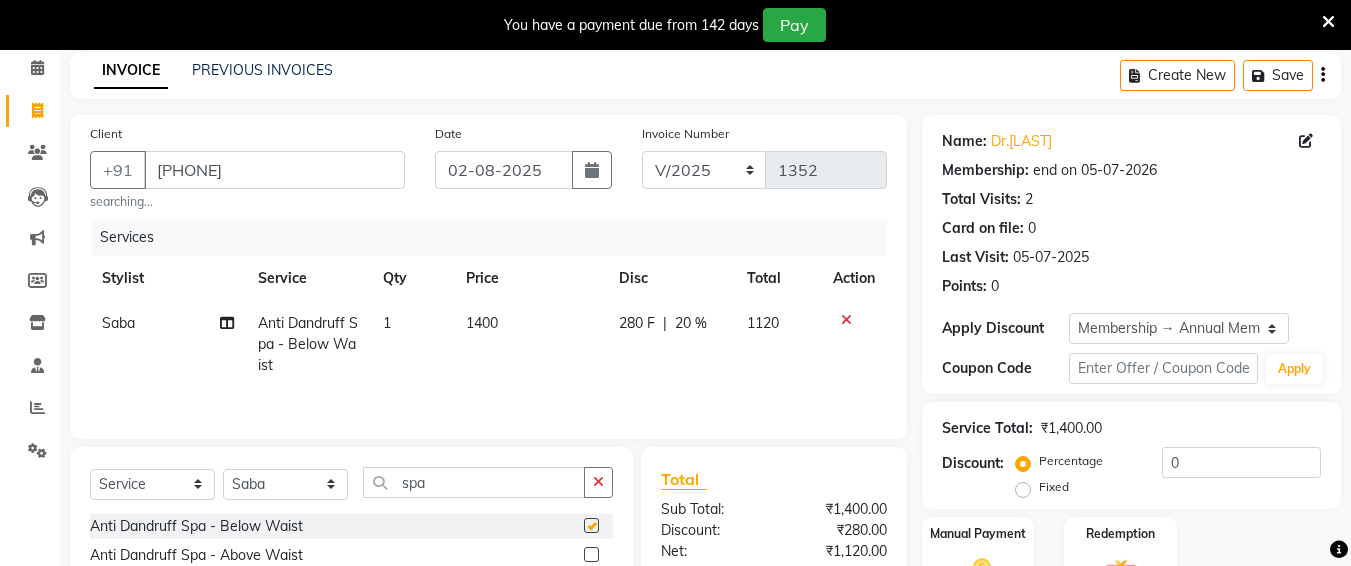 checkbox on "false" 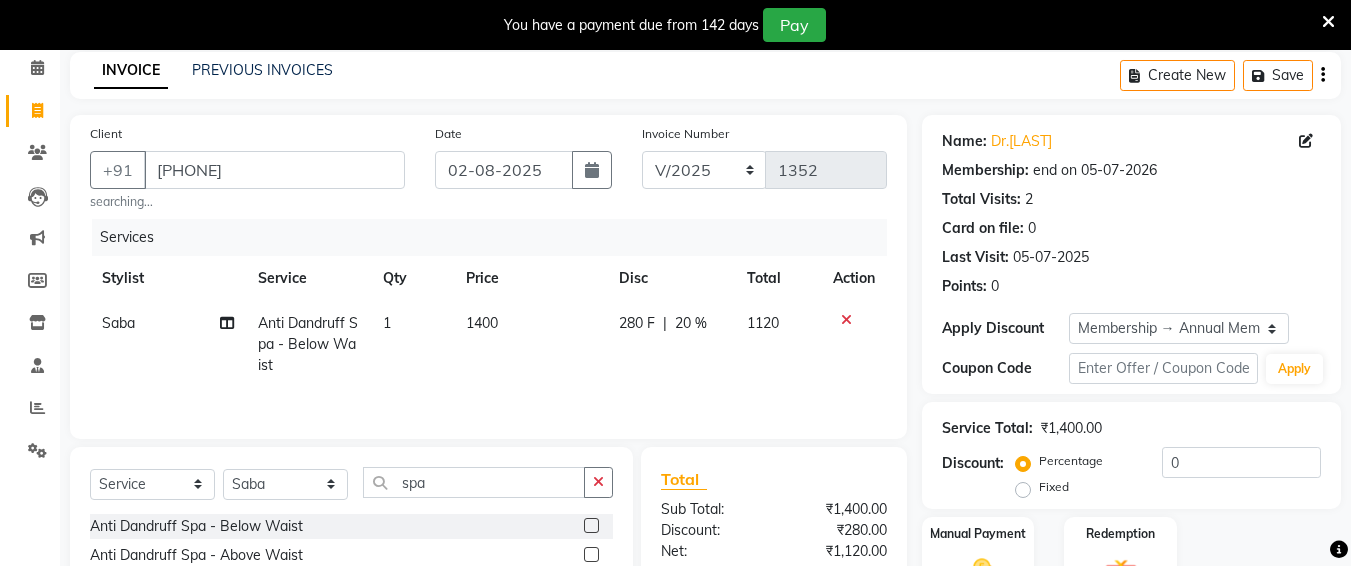 click on "1400" 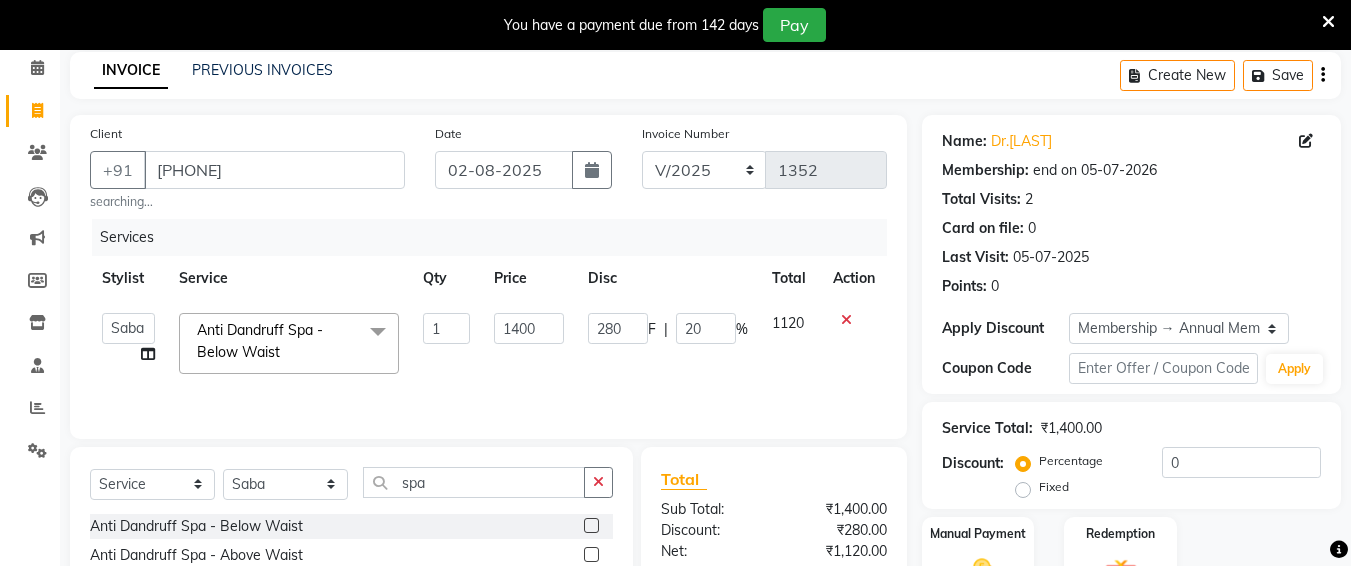 click on "1400" 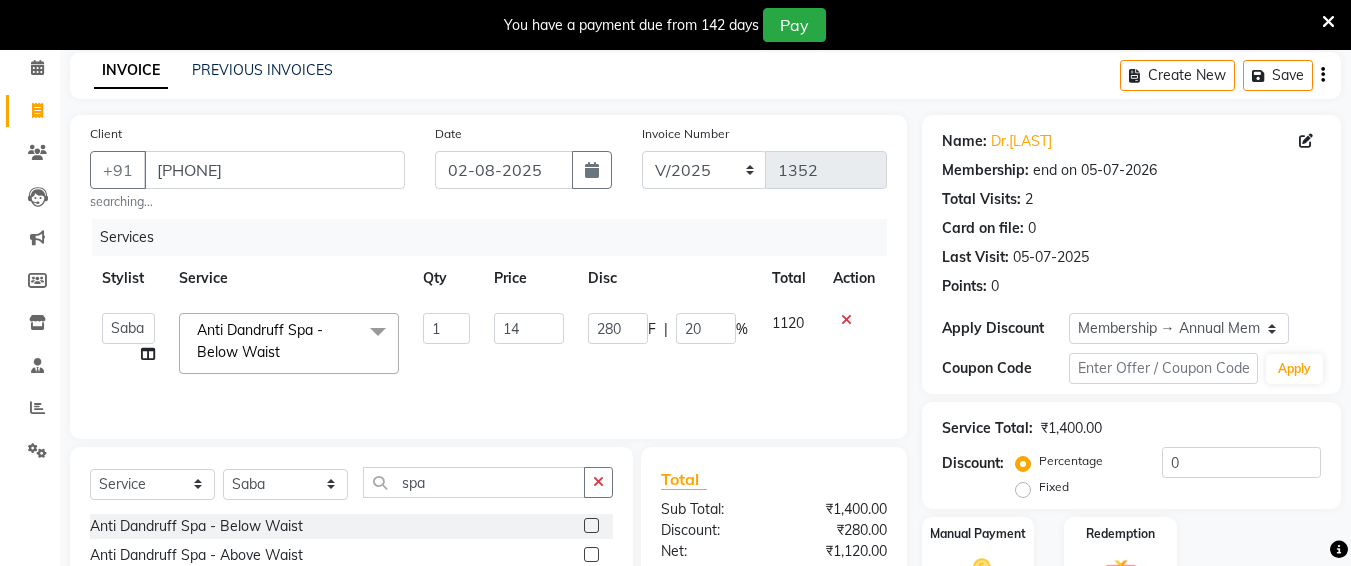 type on "1" 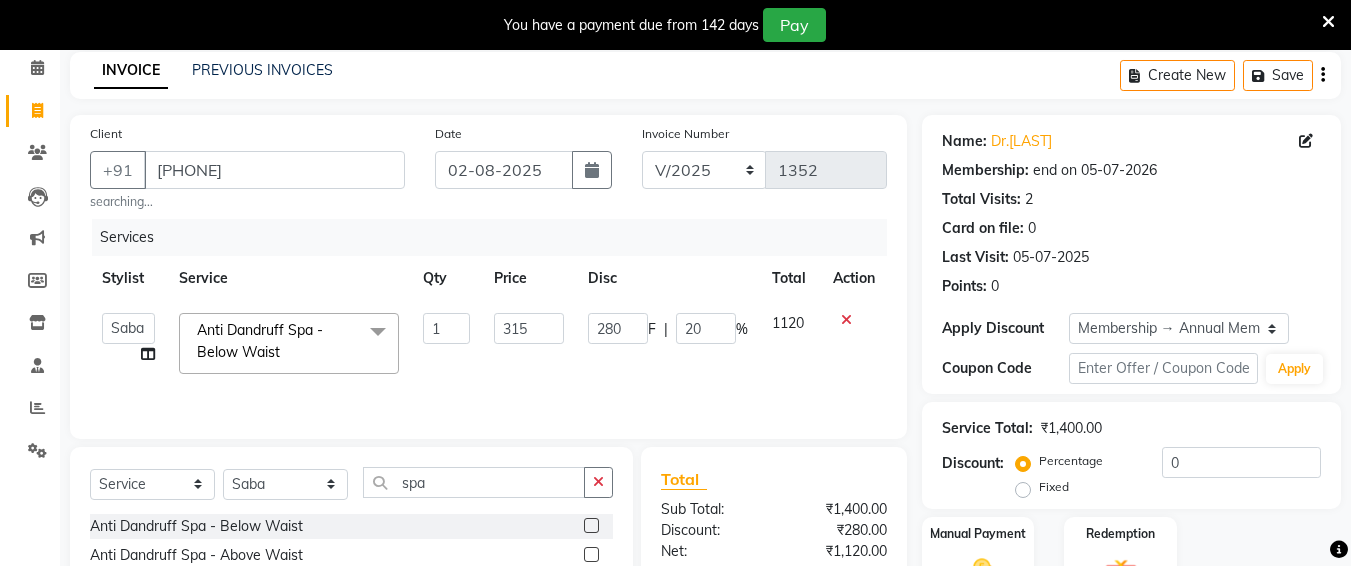 type on "3150" 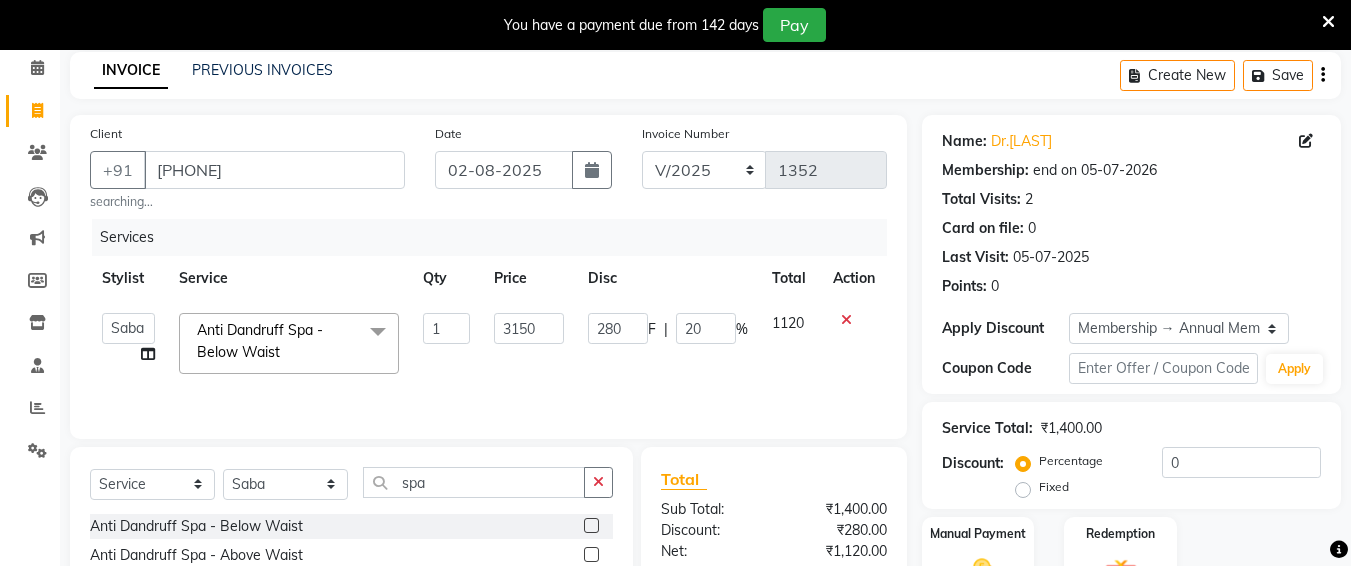 scroll, scrollTop: 291, scrollLeft: 0, axis: vertical 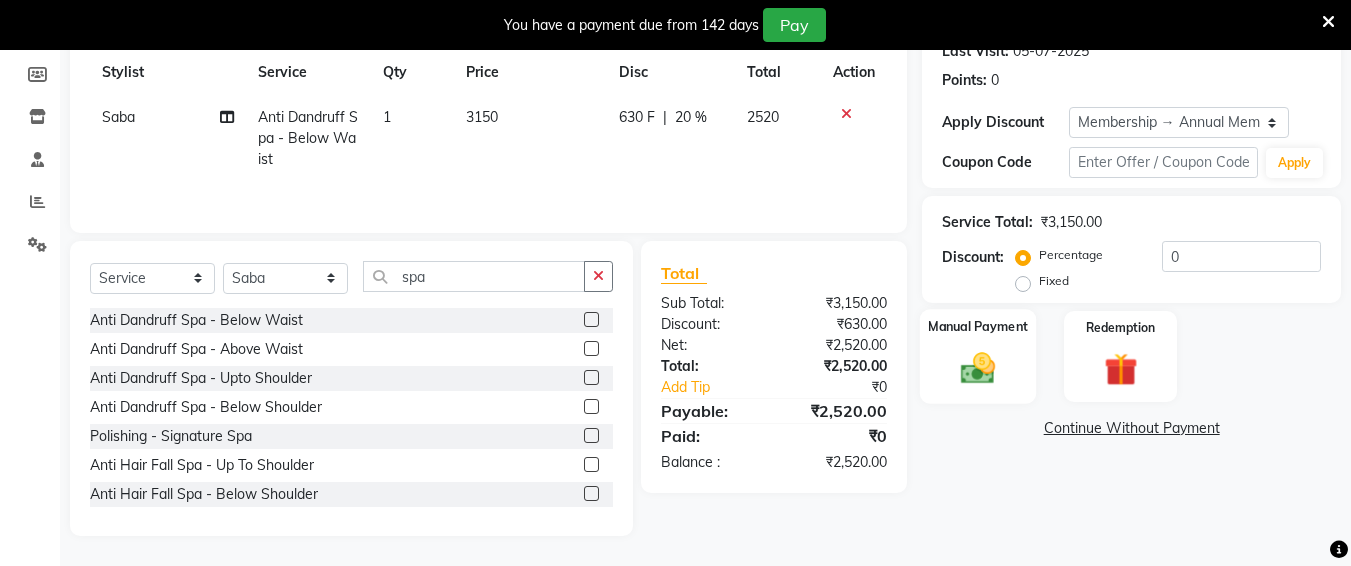 click 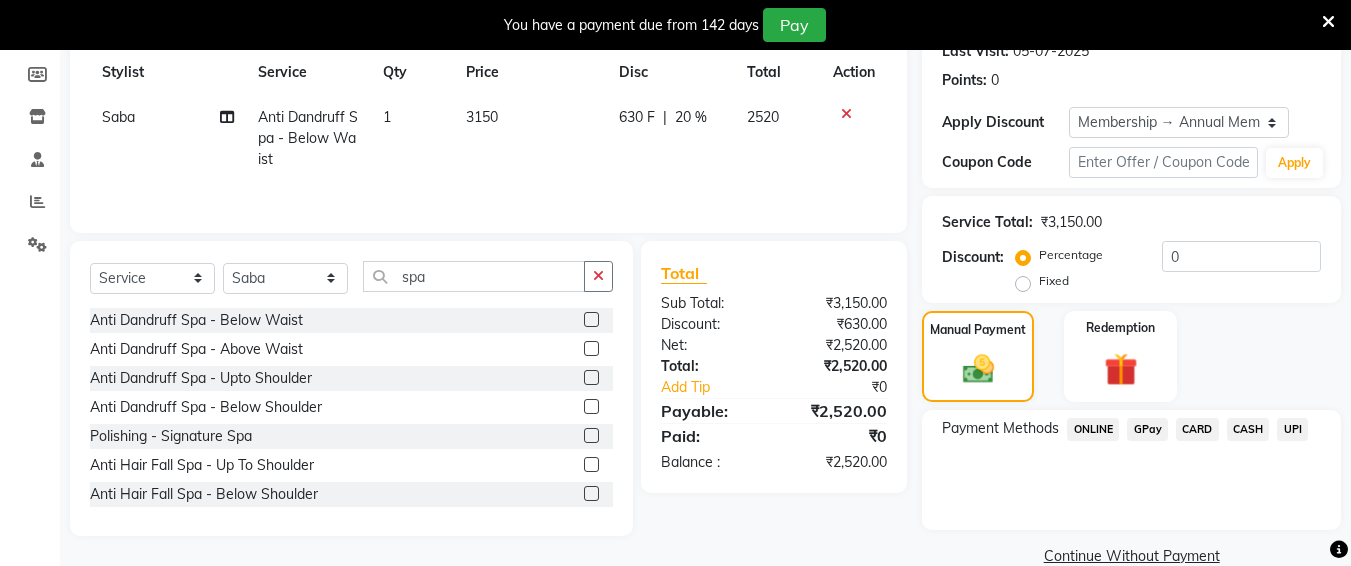 scroll, scrollTop: 326, scrollLeft: 0, axis: vertical 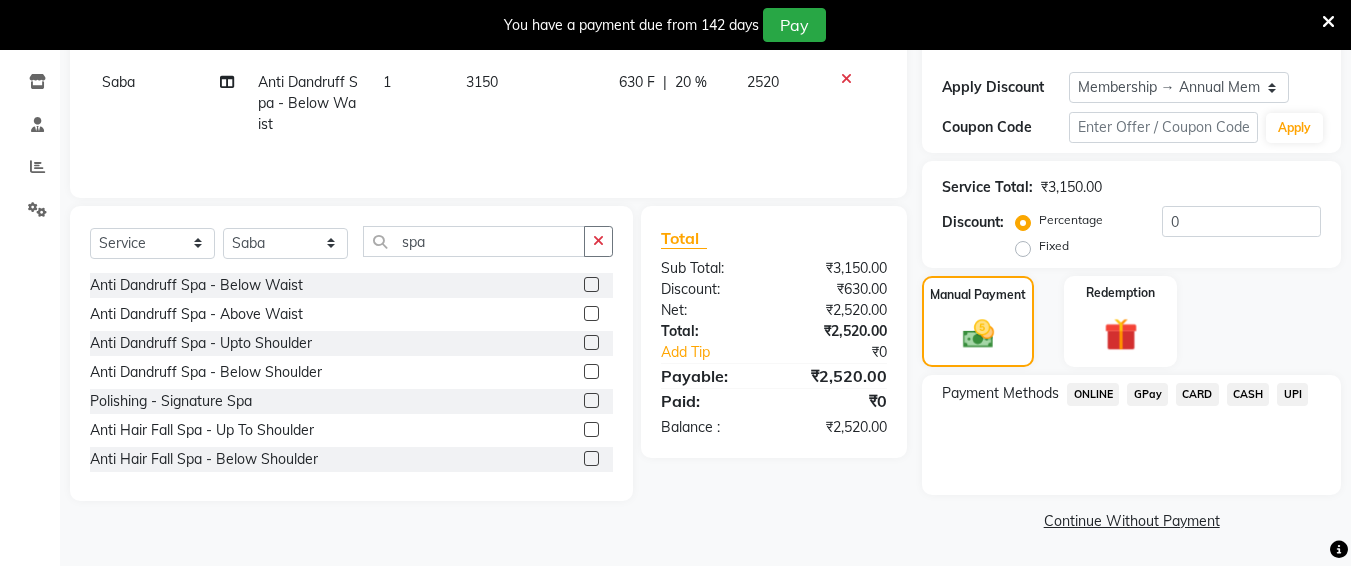 click on "UPI" 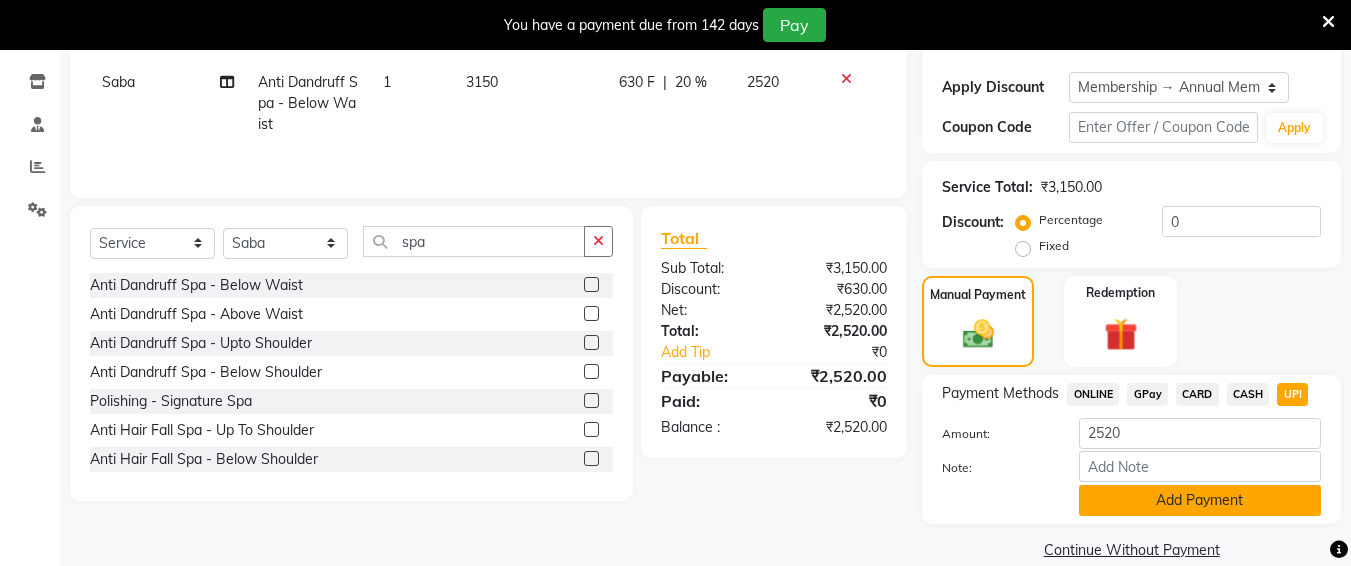click on "Add Payment" 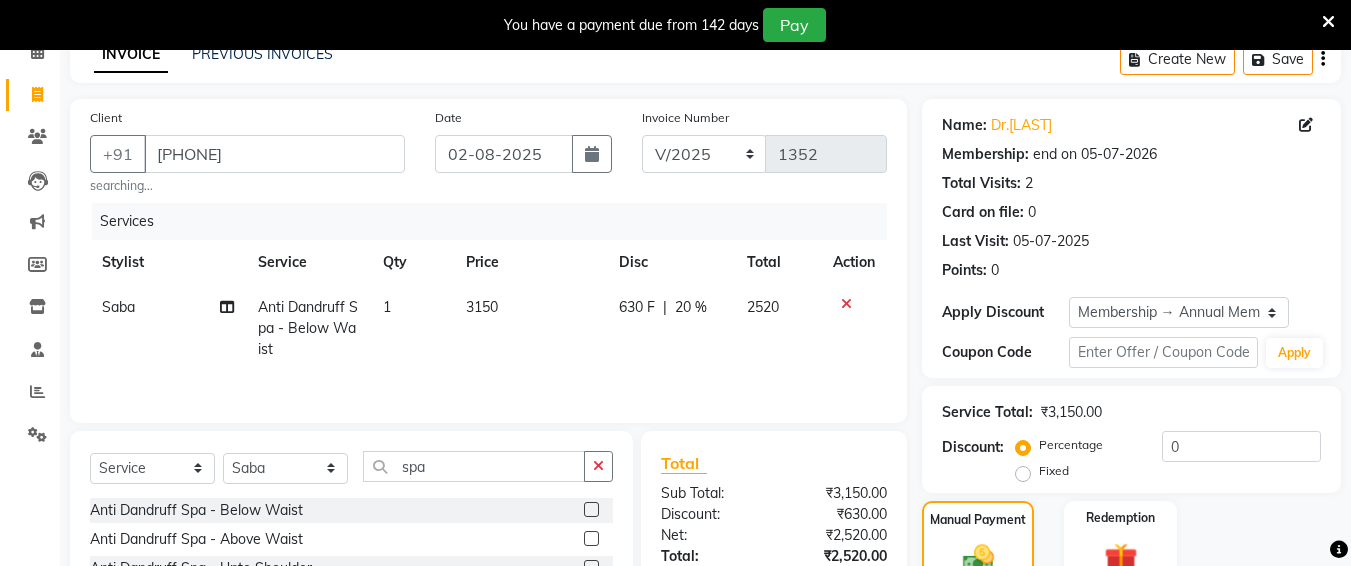 scroll, scrollTop: 0, scrollLeft: 0, axis: both 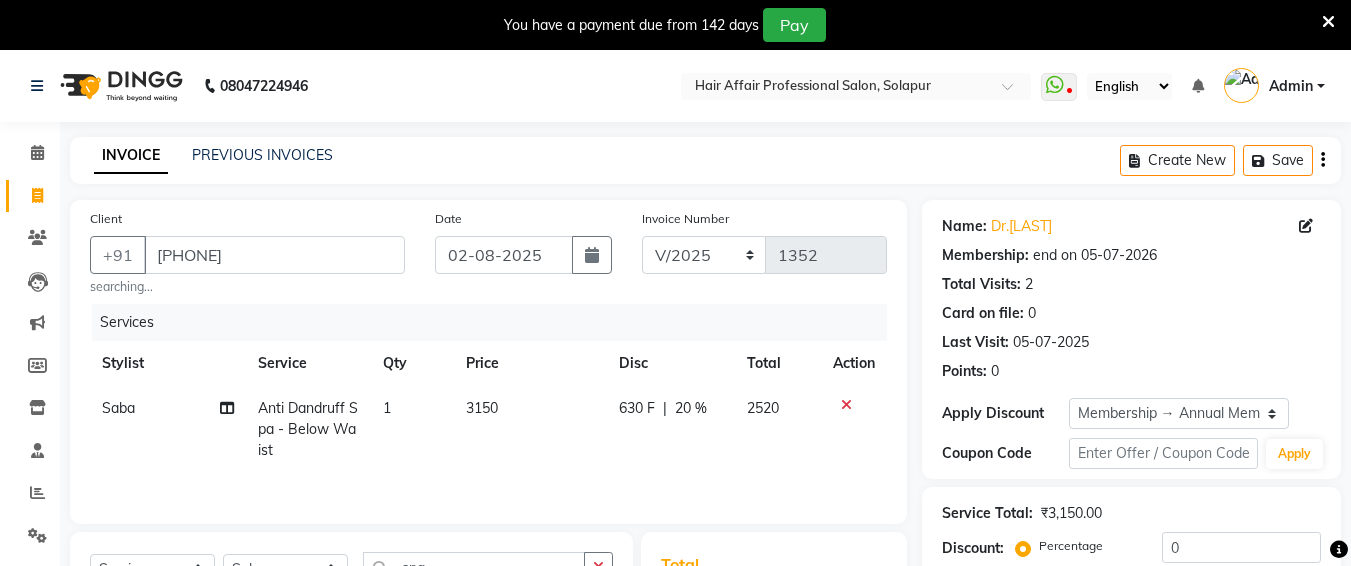 click on "630 F | 20 %" 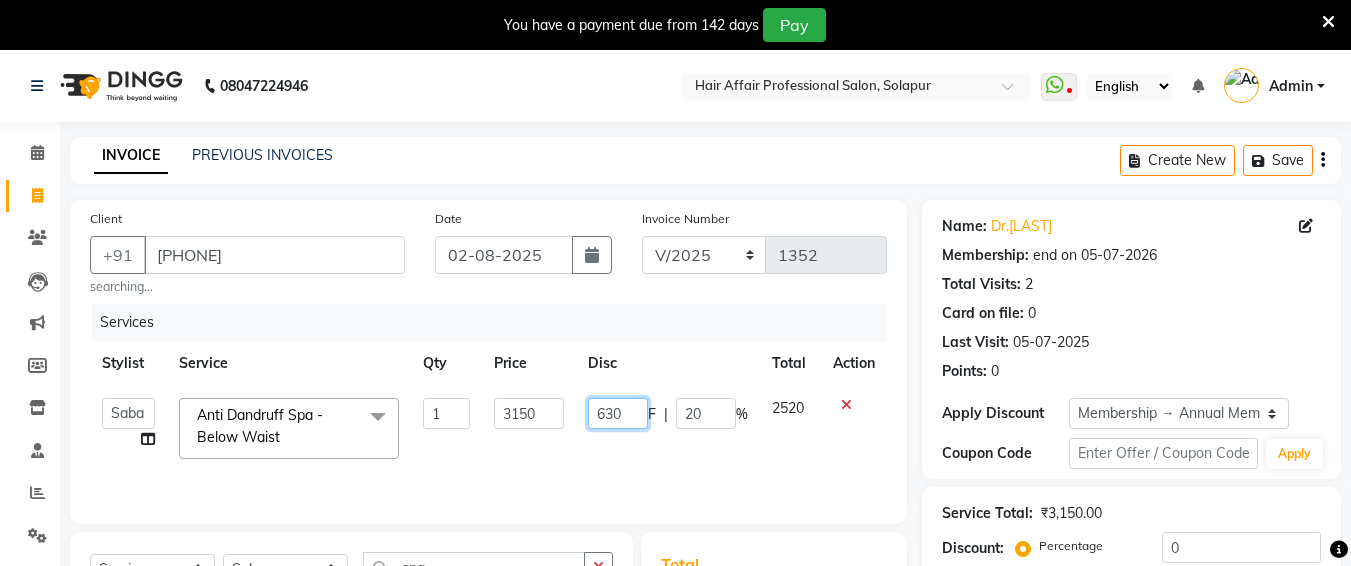 click on "630" 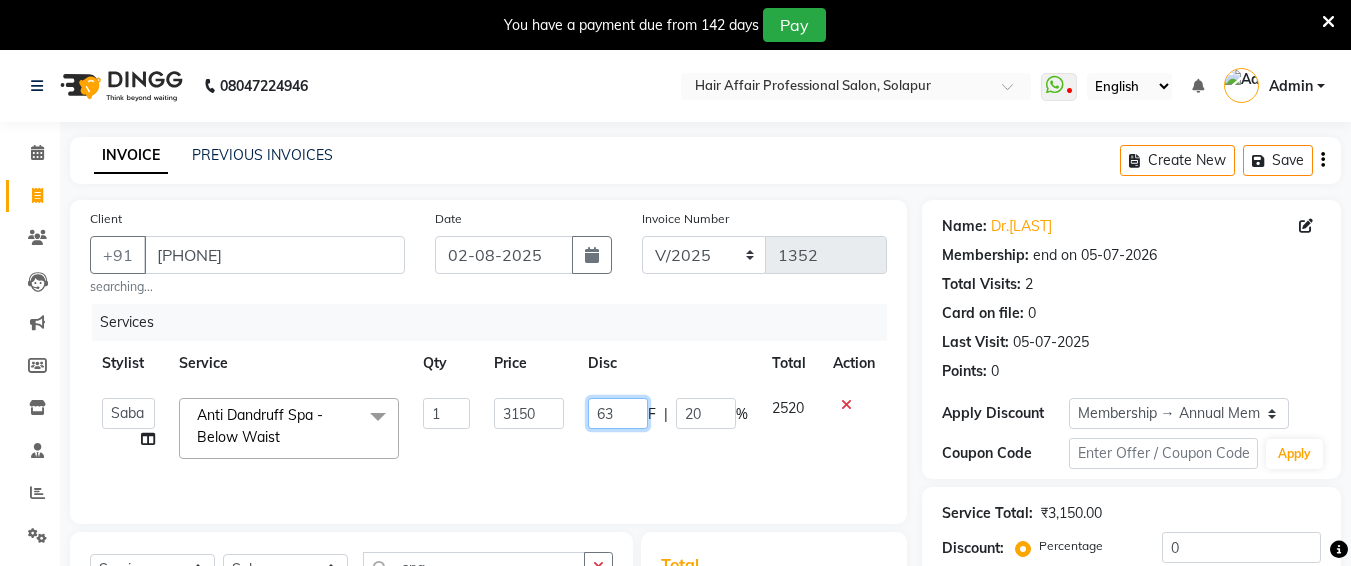 type on "6" 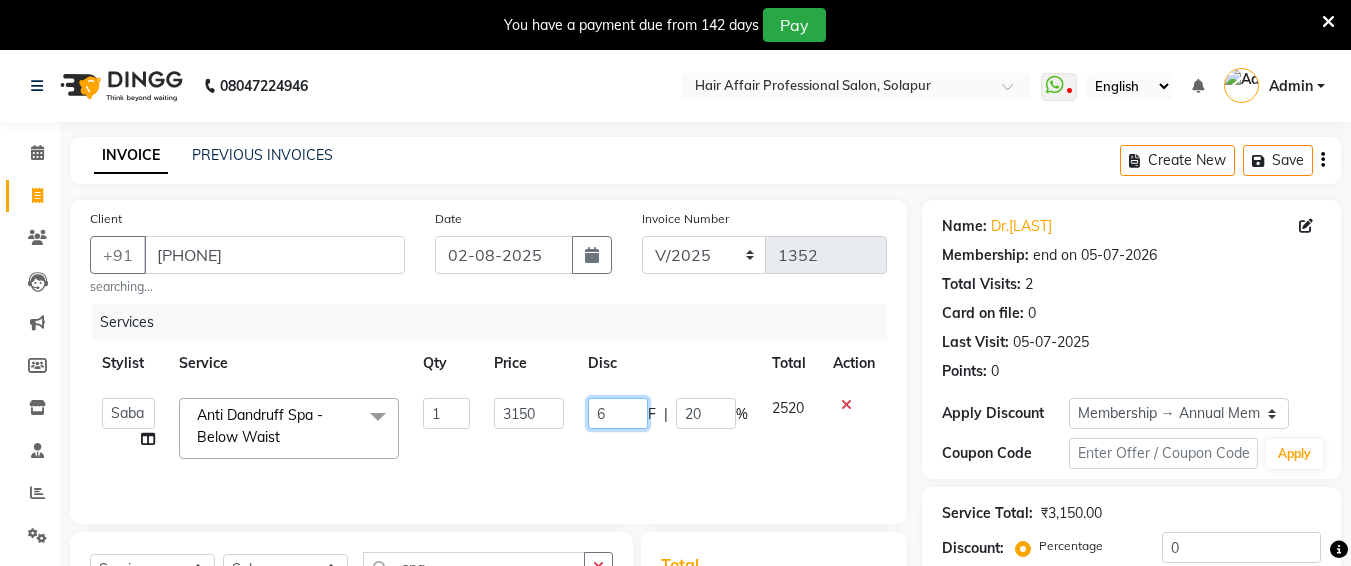 type 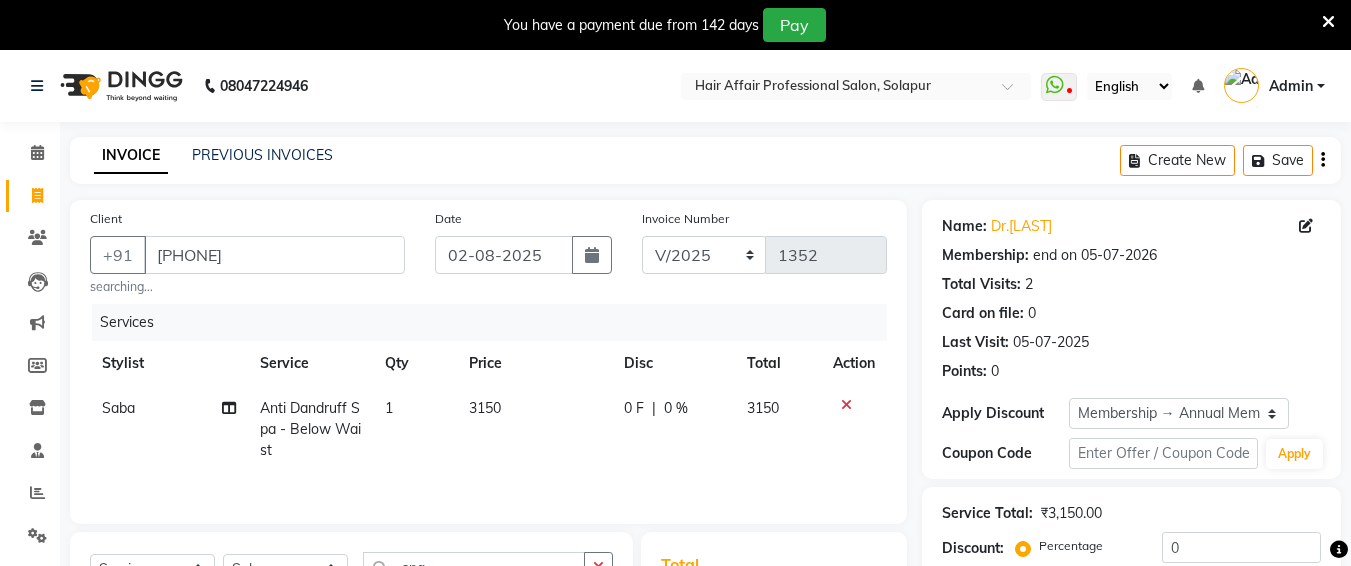 scroll, scrollTop: 439, scrollLeft: 0, axis: vertical 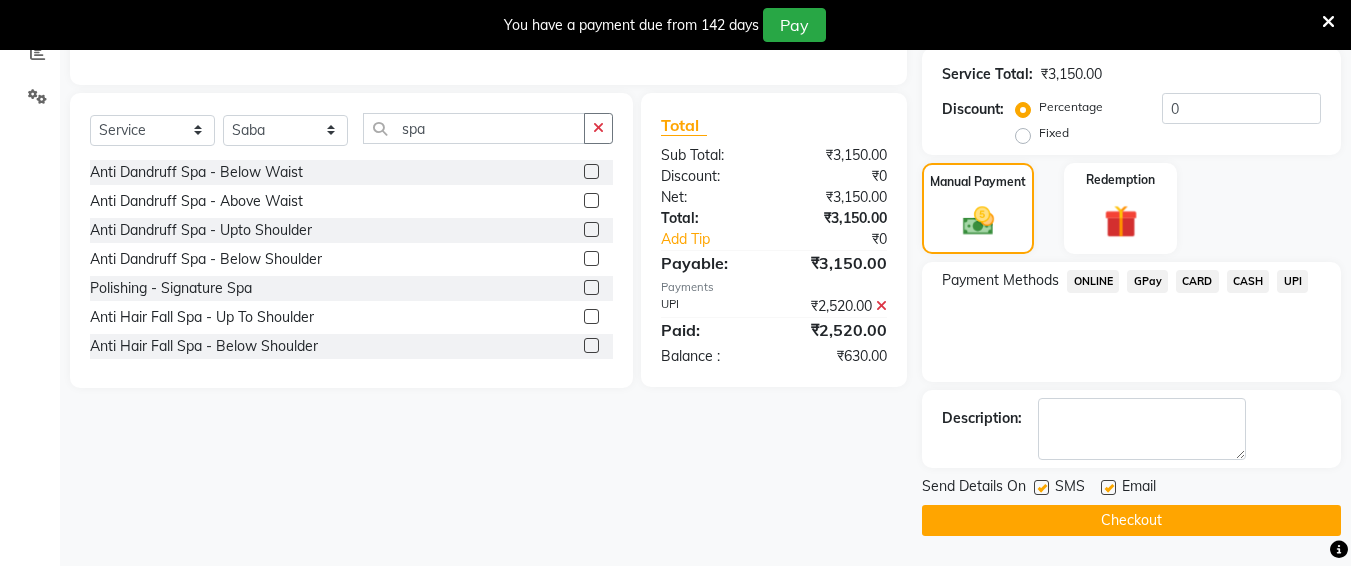 click on "UPI" 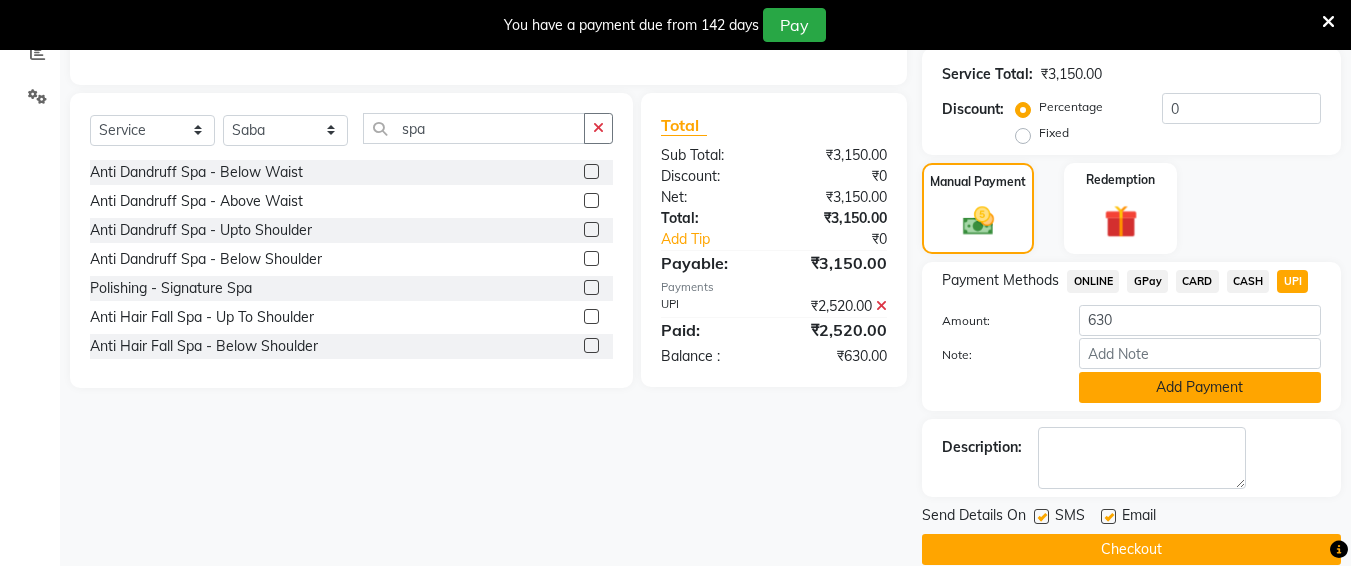 click on "Add Payment" 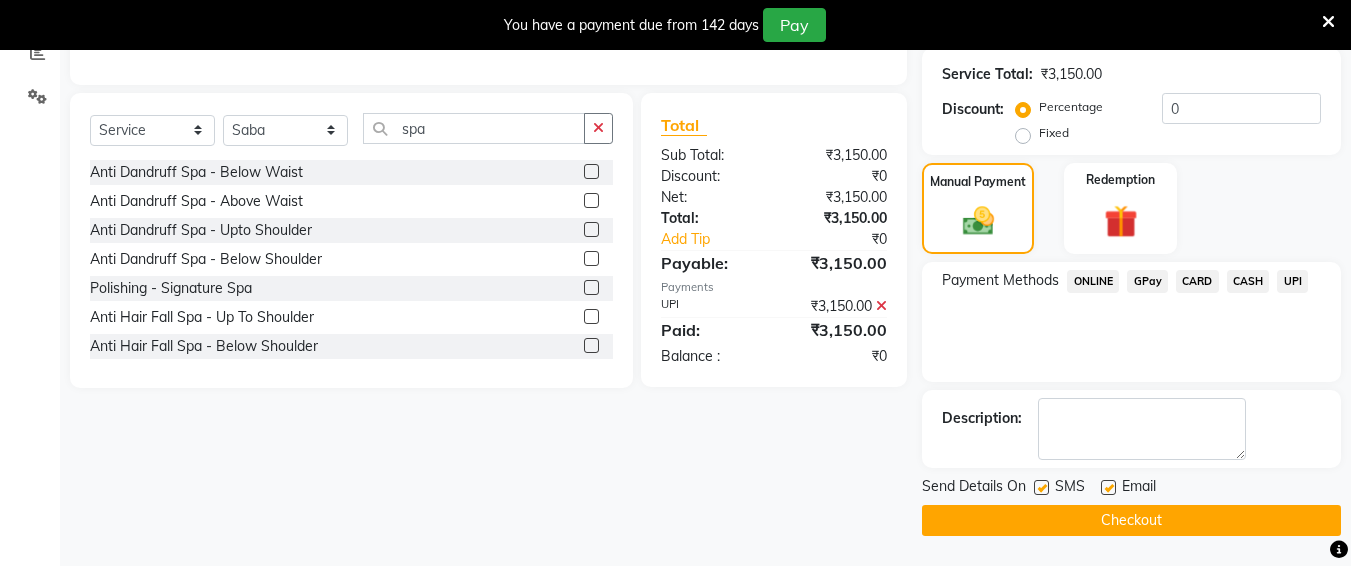 click on "Checkout" 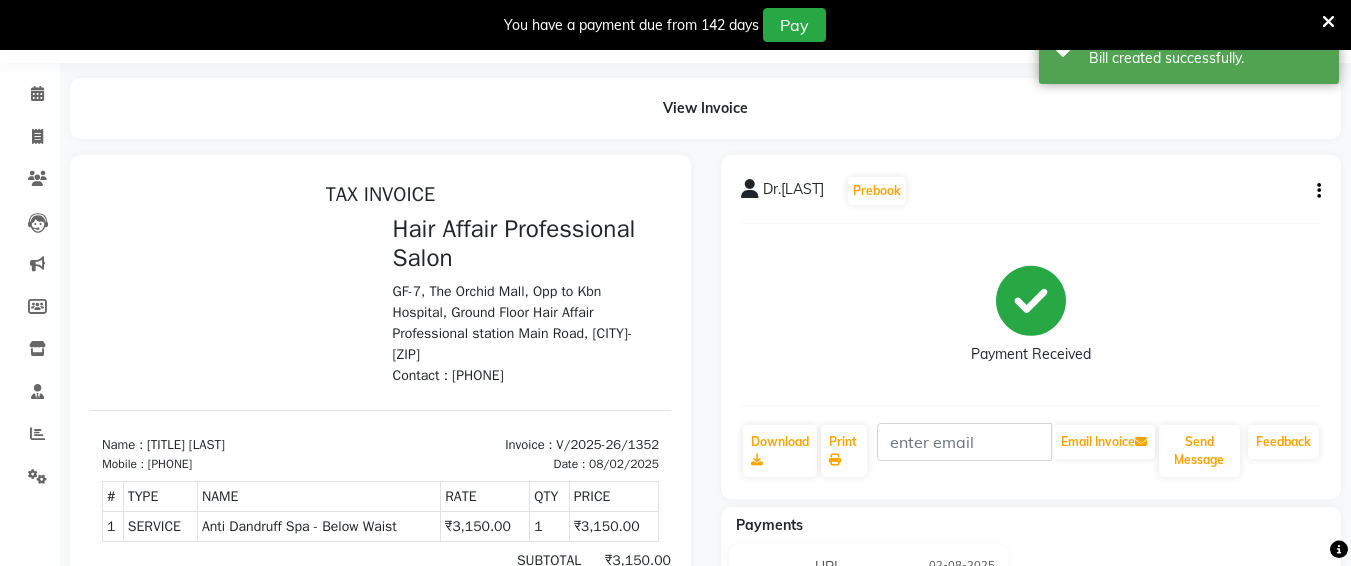 scroll, scrollTop: 0, scrollLeft: 0, axis: both 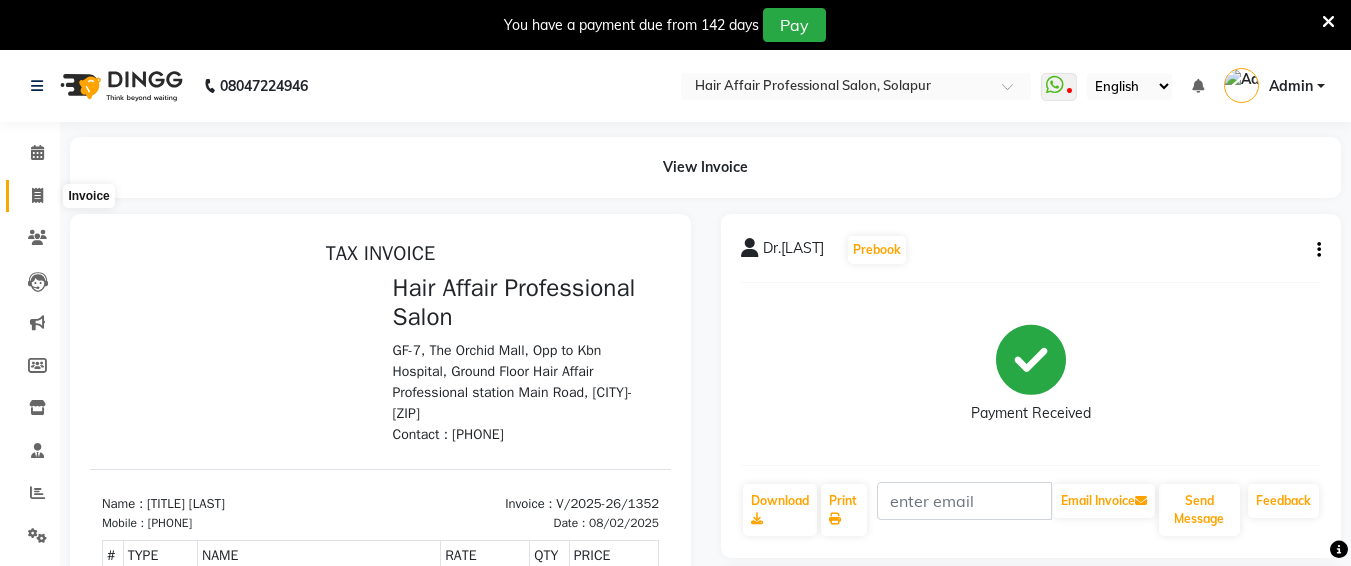 click 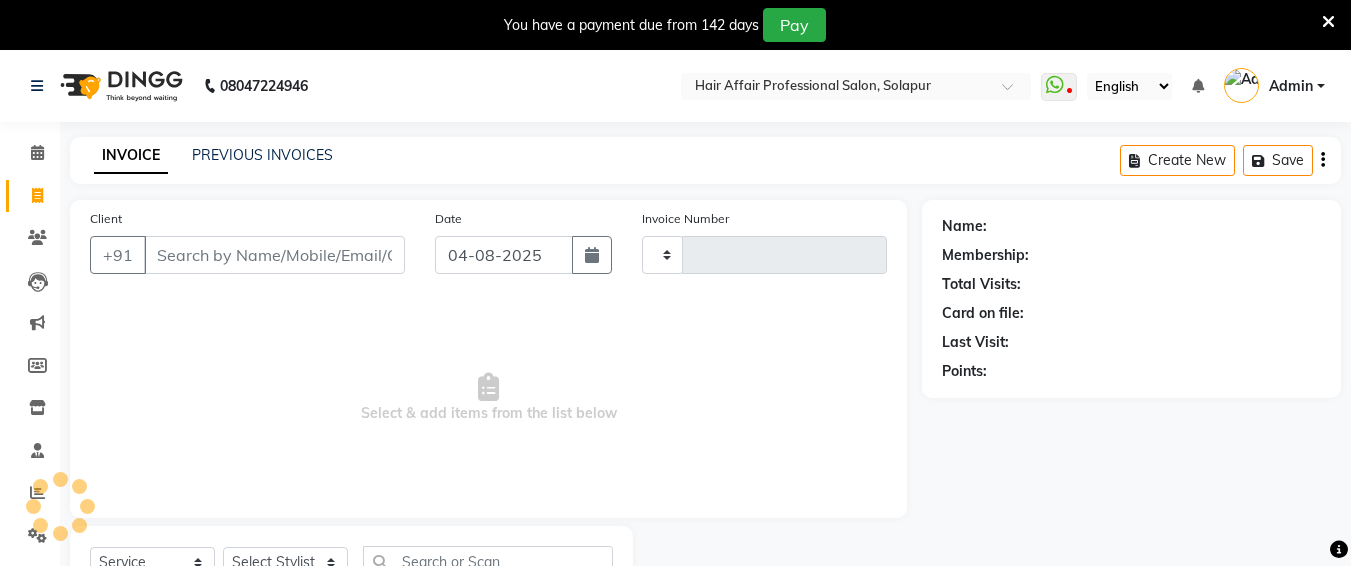 scroll, scrollTop: 85, scrollLeft: 0, axis: vertical 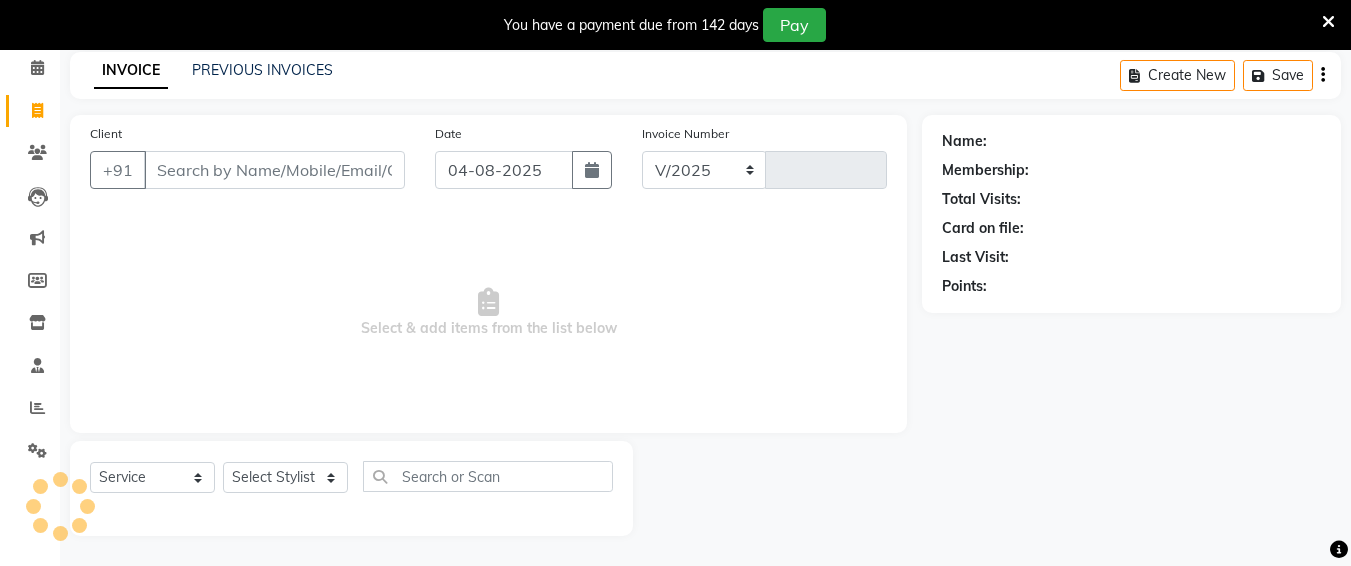 select on "657" 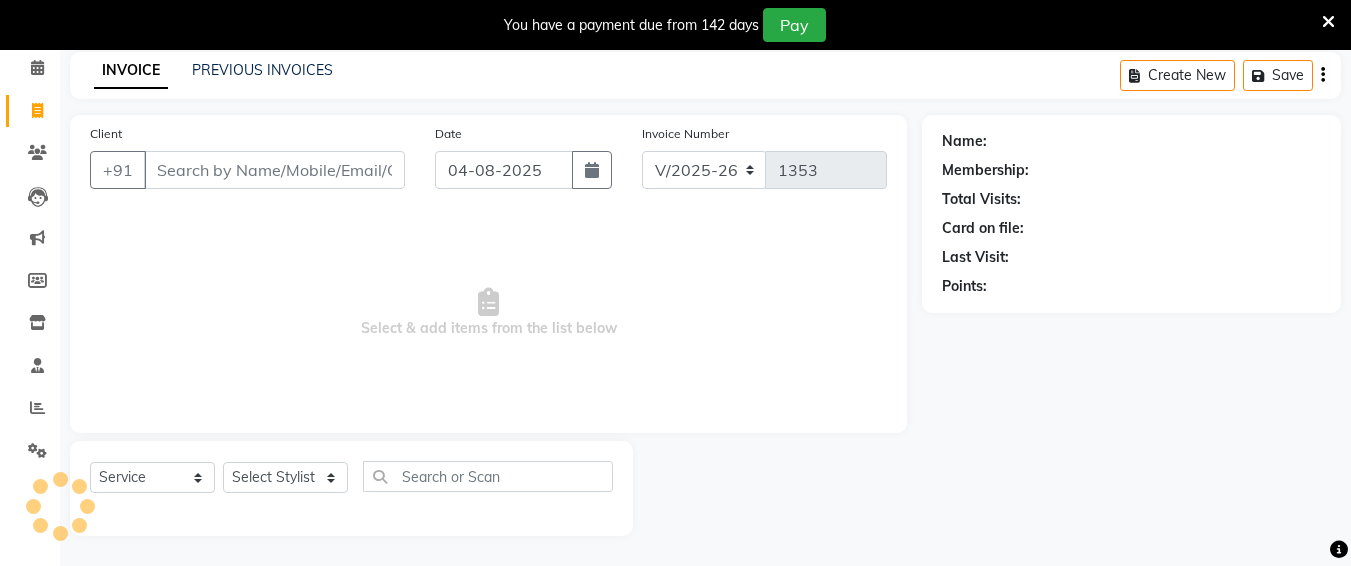 click on "Client" at bounding box center (274, 170) 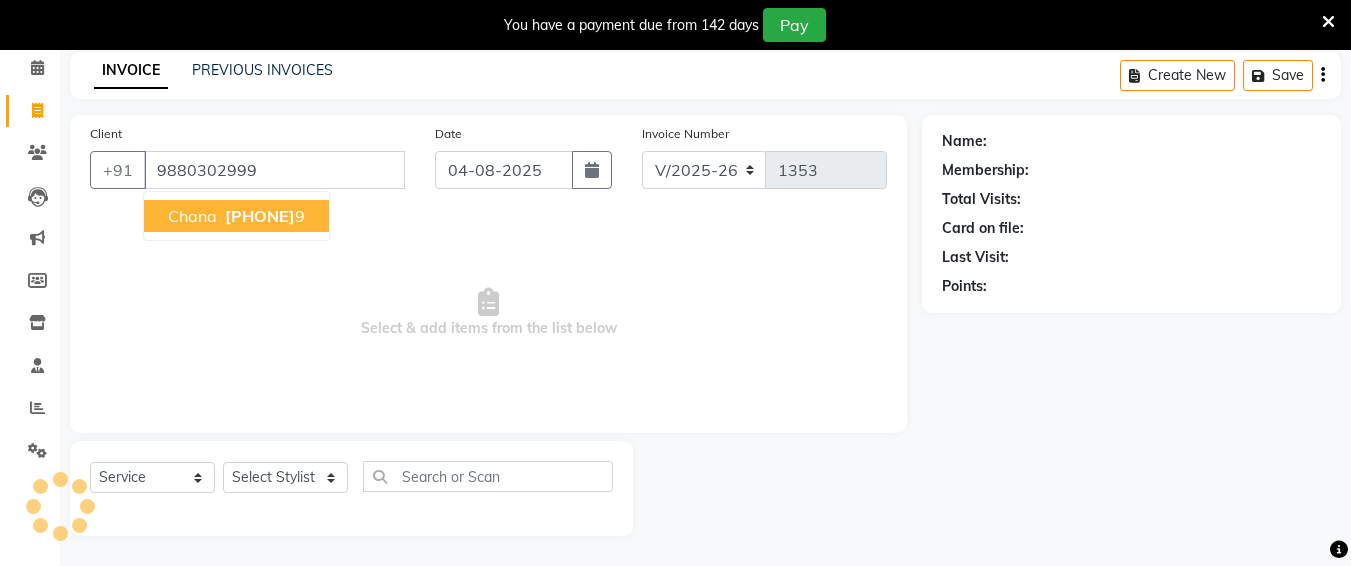 type on "9880302999" 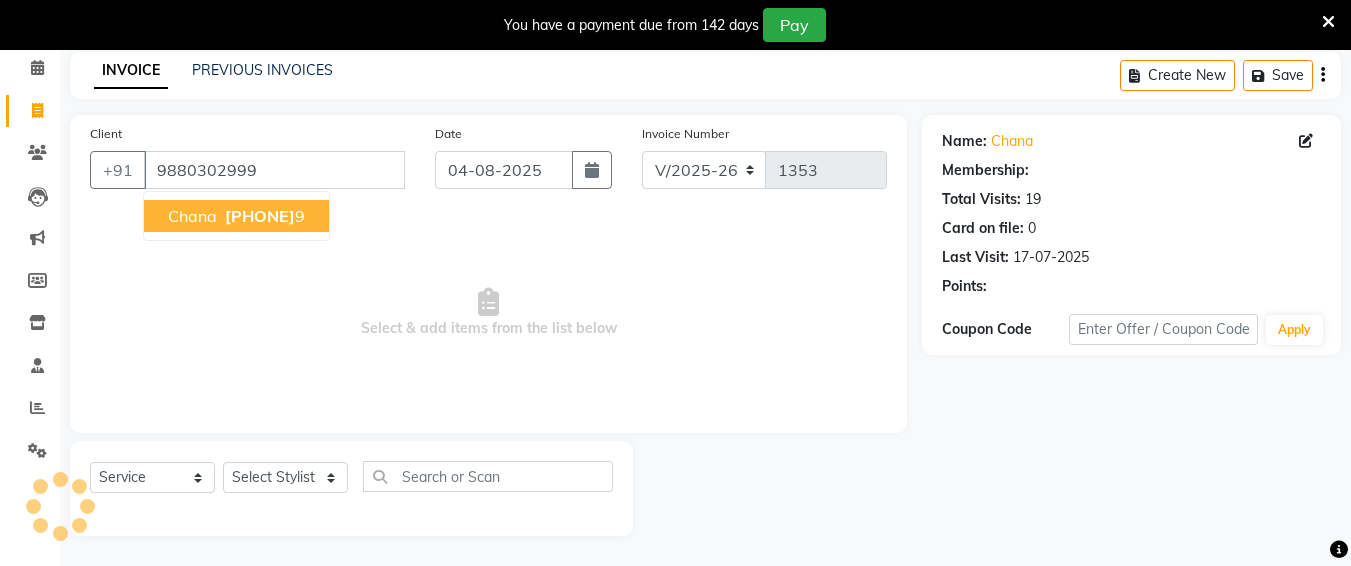 select on "1: Object" 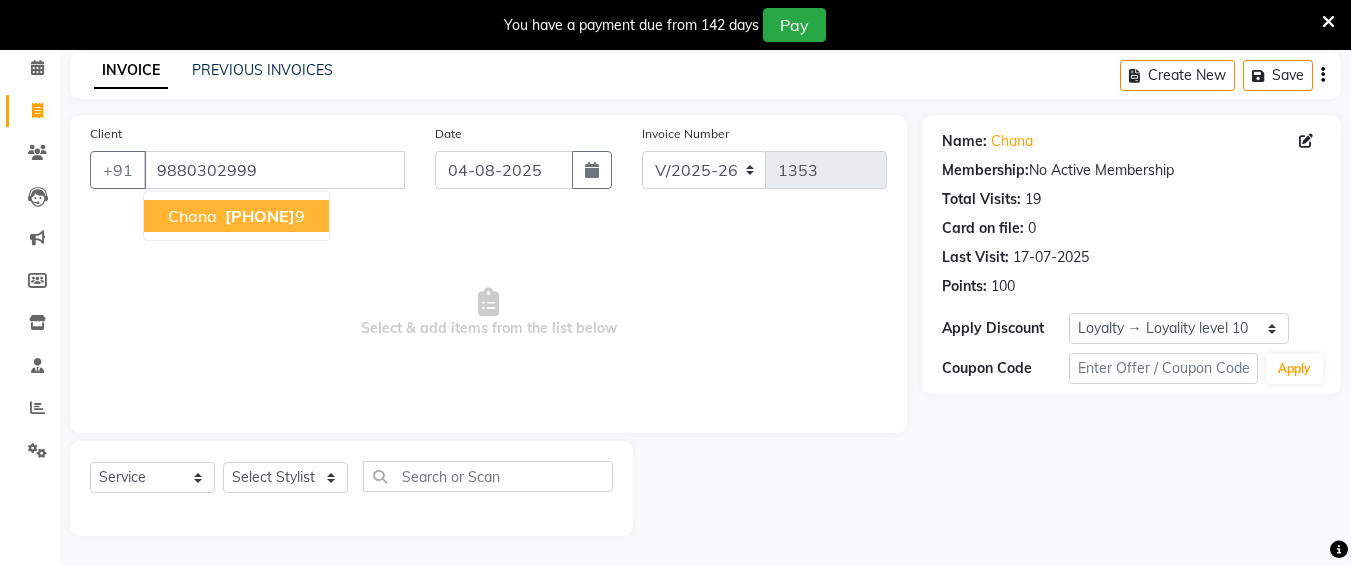 click on "[PHONE]" at bounding box center [260, 216] 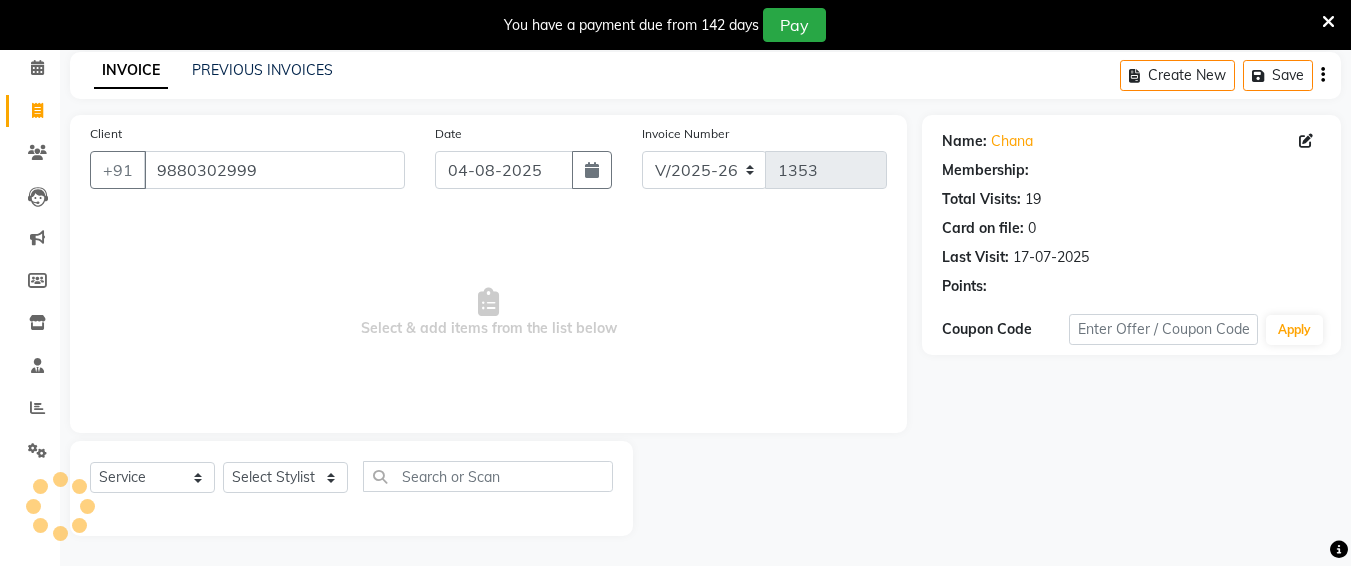 select on "1: Object" 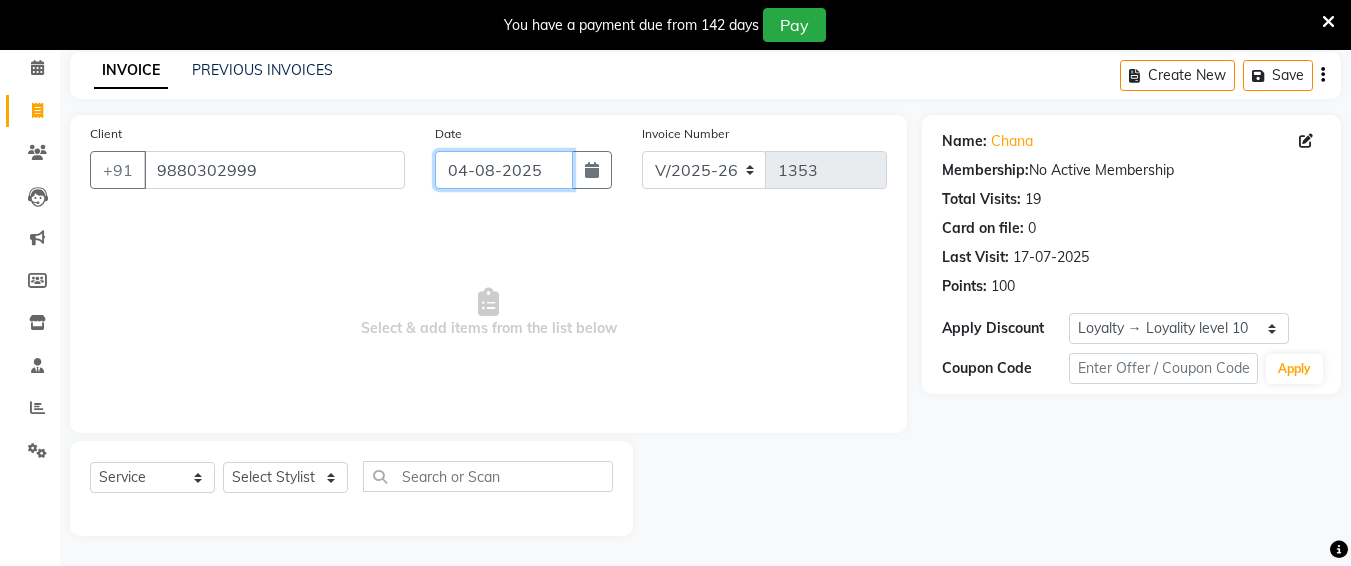 drag, startPoint x: 526, startPoint y: 168, endPoint x: 529, endPoint y: 178, distance: 10.440307 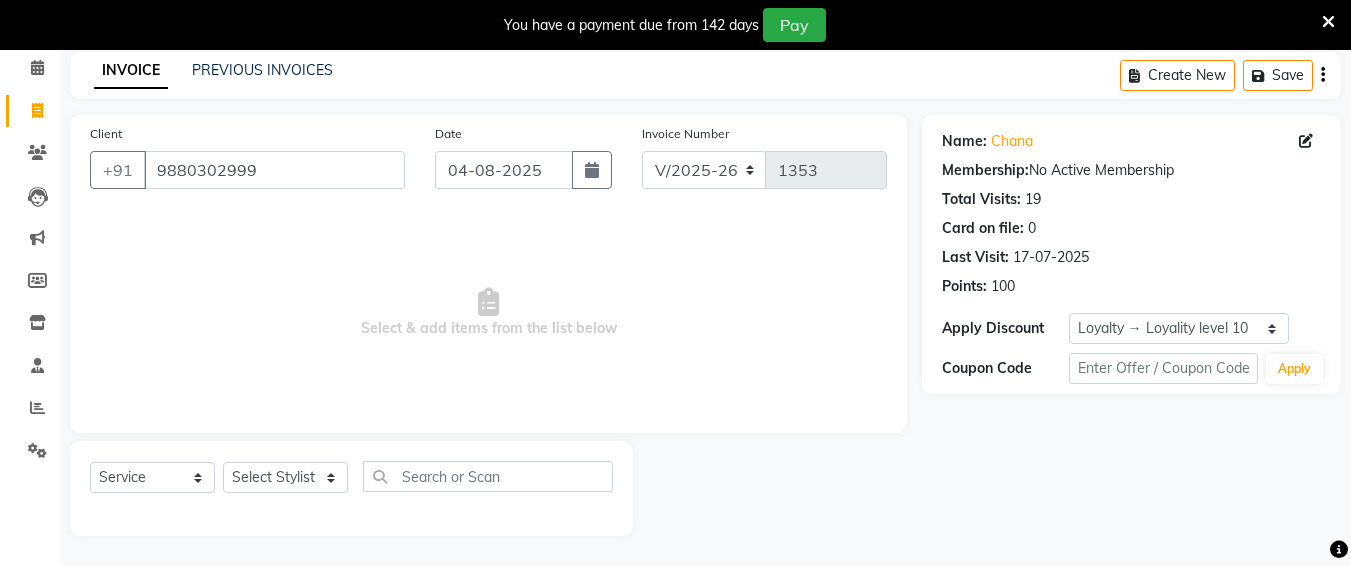 select on "8" 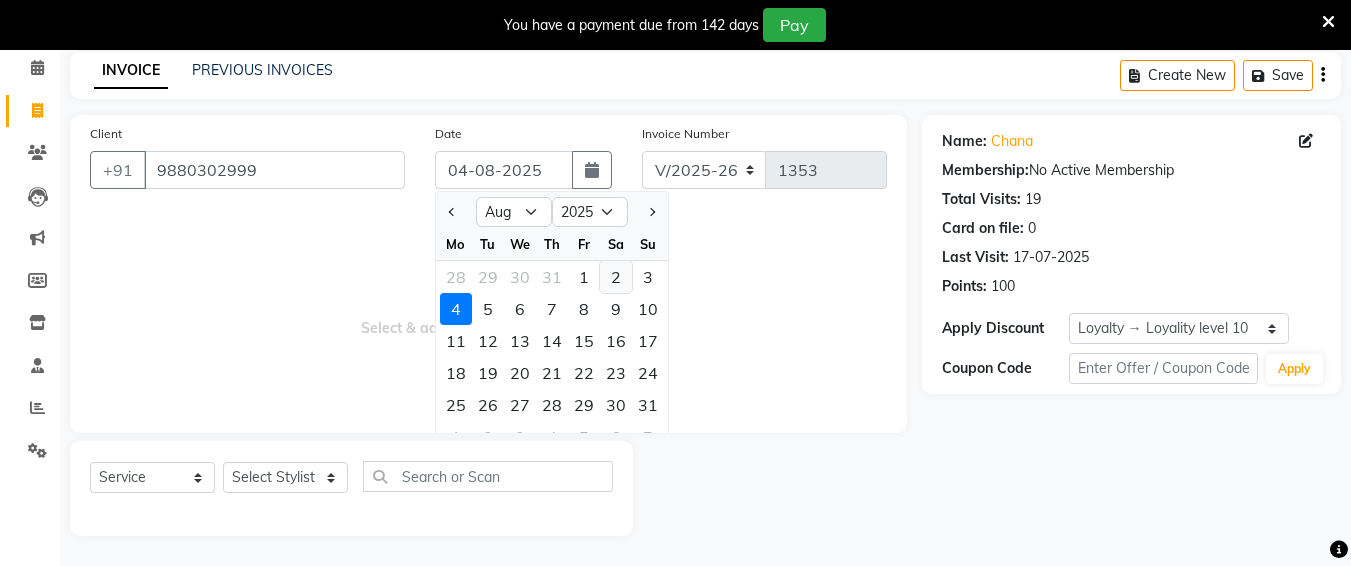 click on "2" 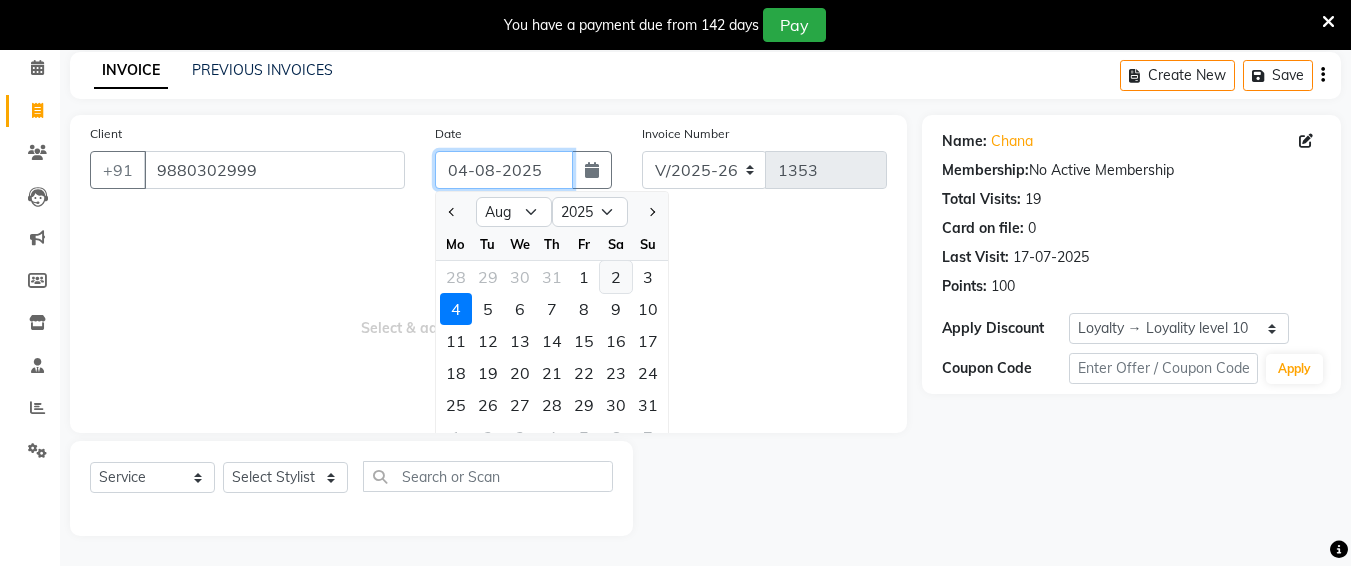 type on "02-08-2025" 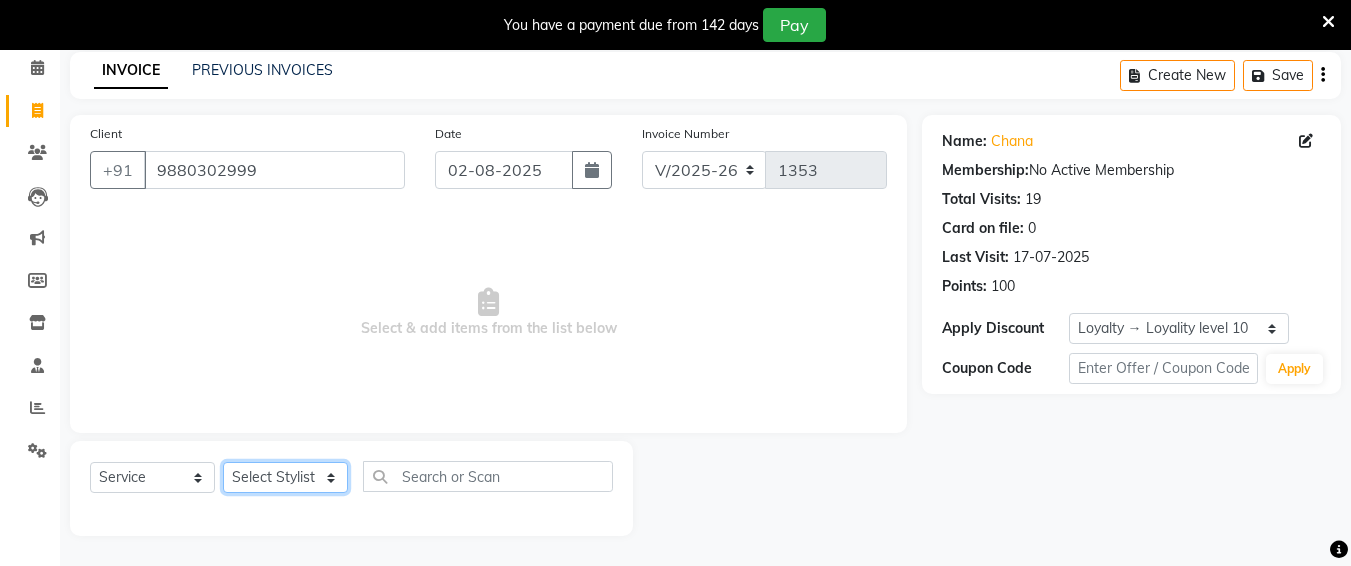 click on "Select Stylist Ali chandrika Hair Affair Imran Khan Preet Singh Raj Saba sandhya soniya thriveni thriveni" 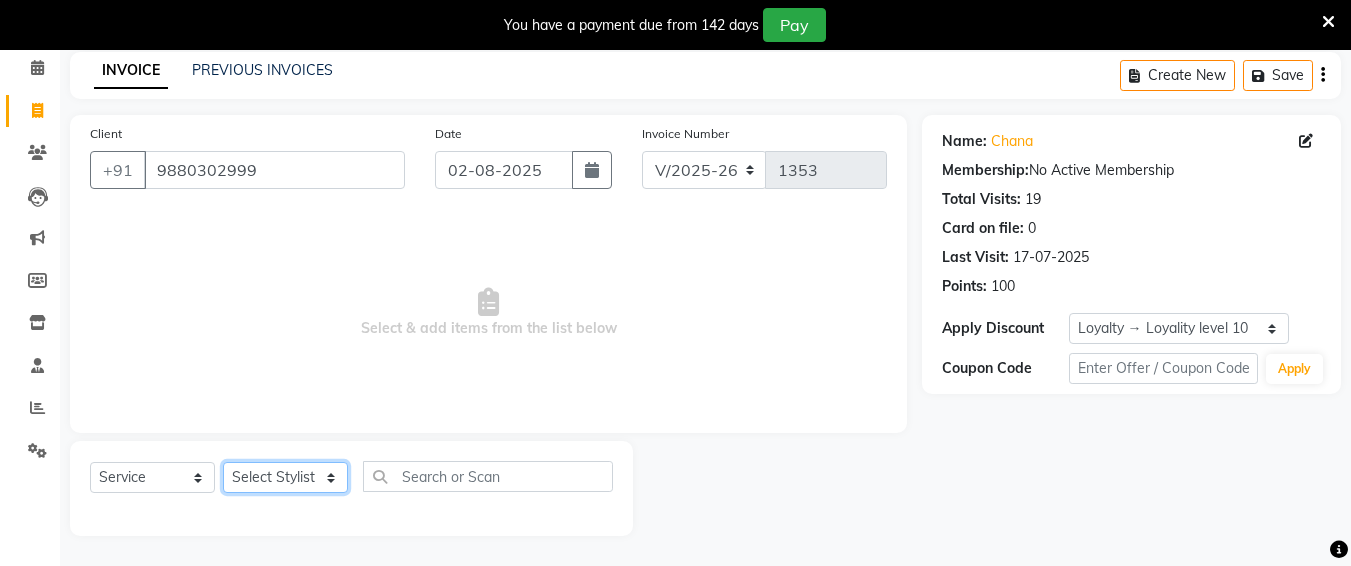 select on "[PHONE]" 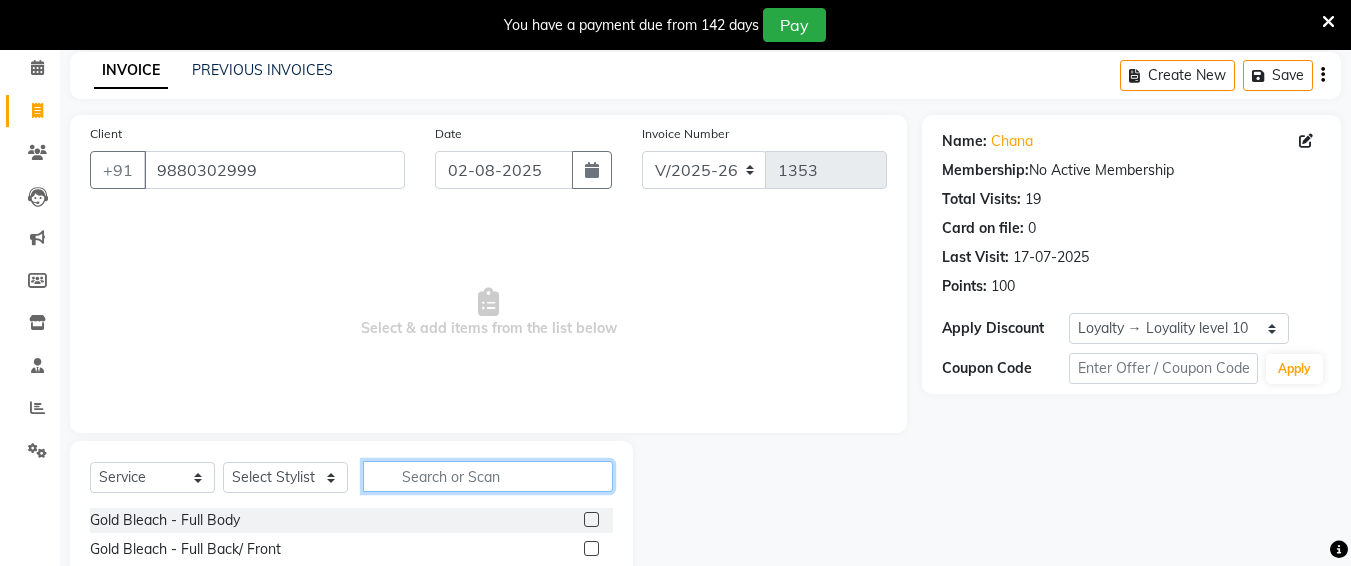 click 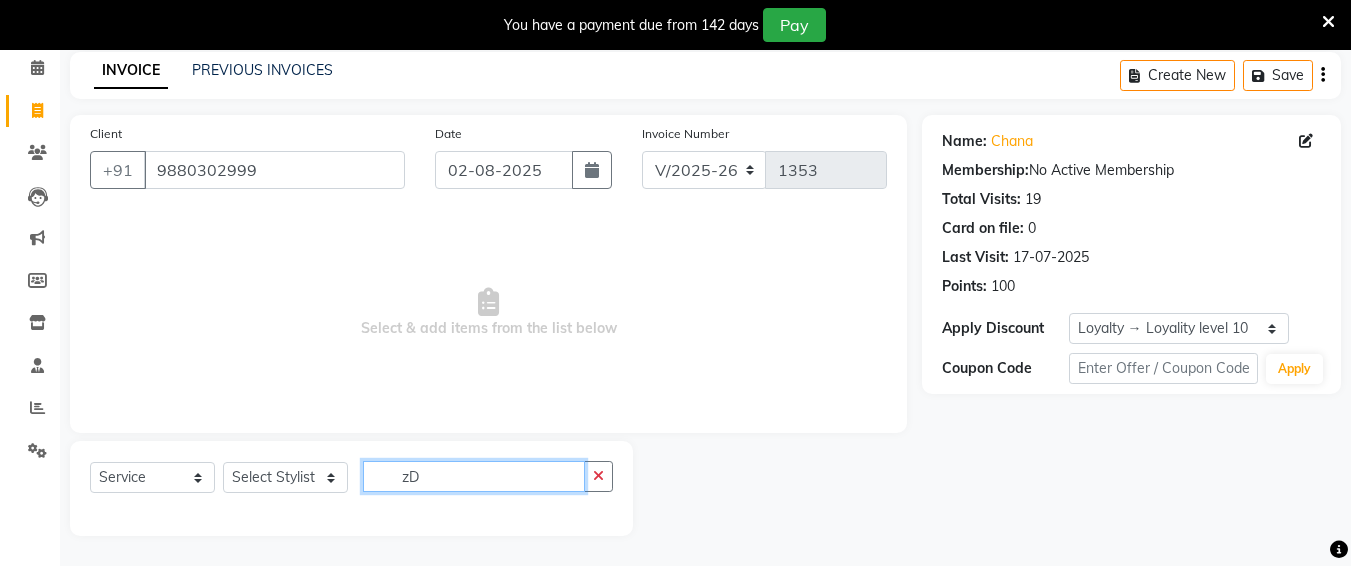 type on "z" 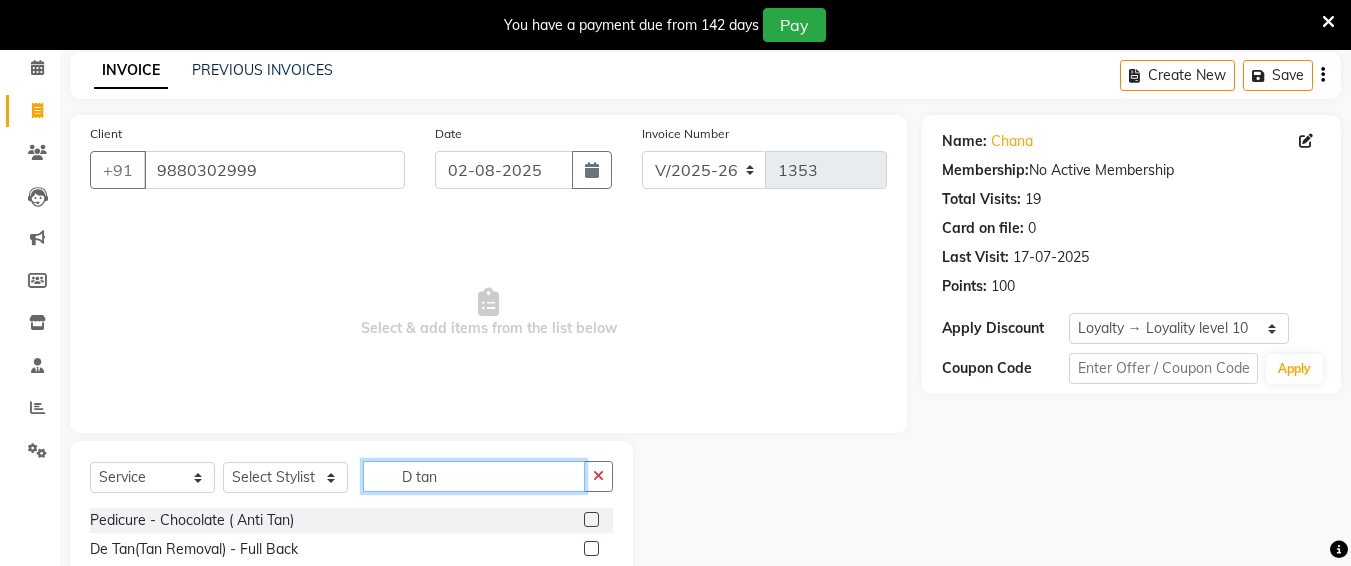 type on "D tan" 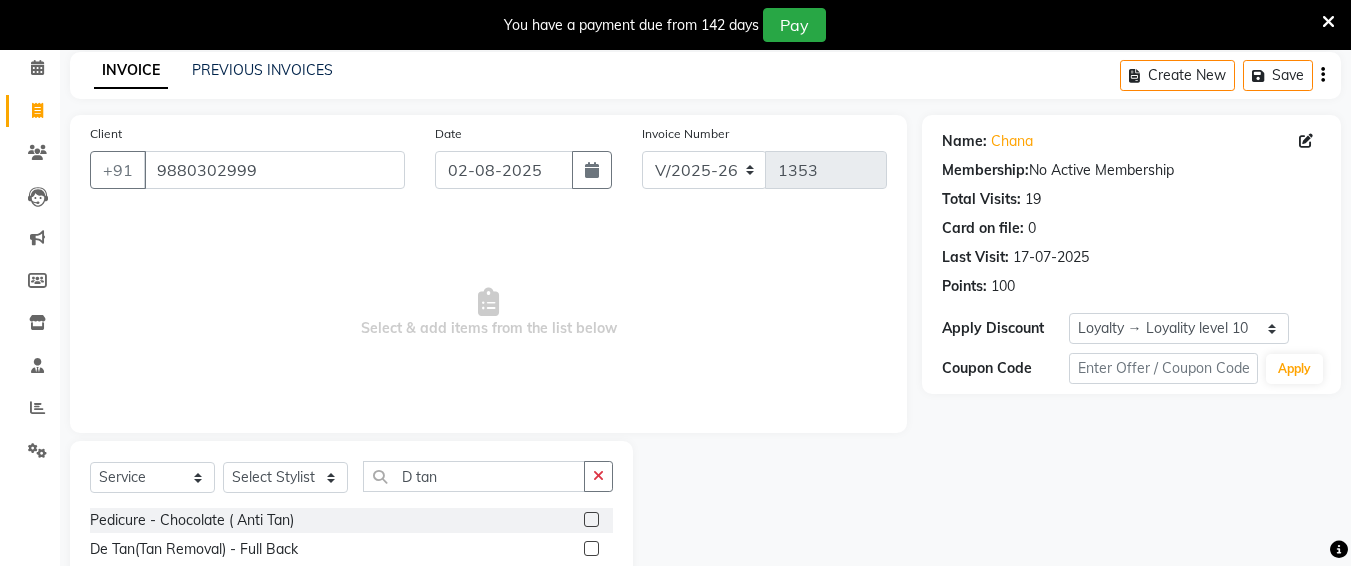 drag, startPoint x: 1280, startPoint y: 455, endPoint x: 1344, endPoint y: 646, distance: 201.43733 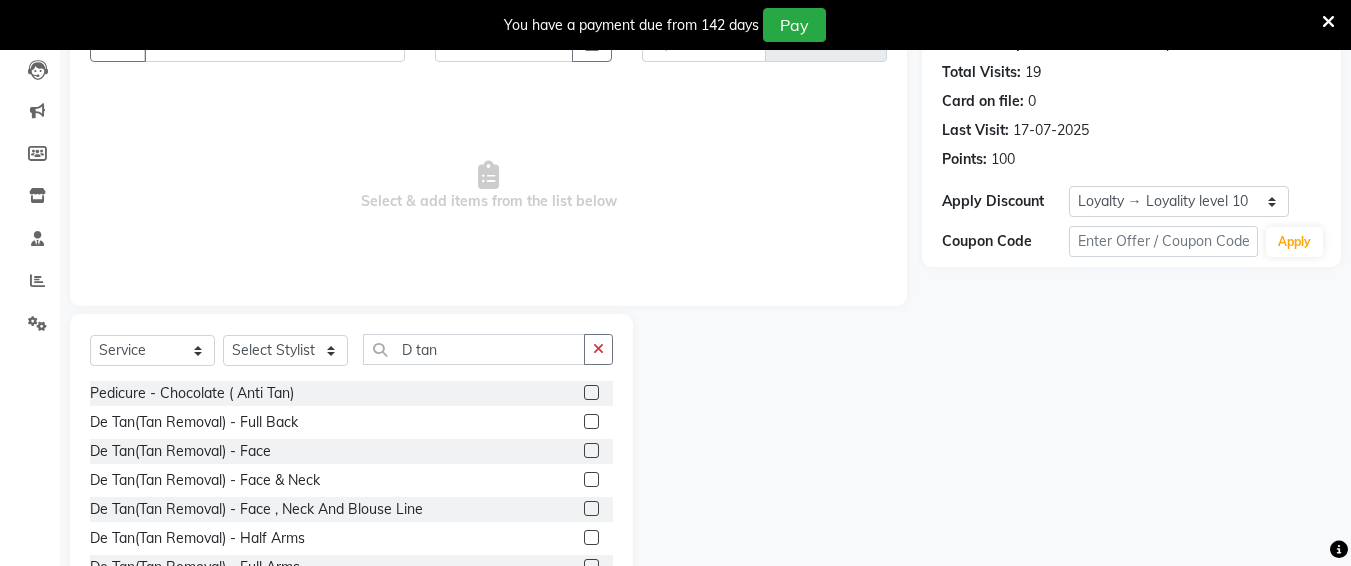 scroll, scrollTop: 285, scrollLeft: 0, axis: vertical 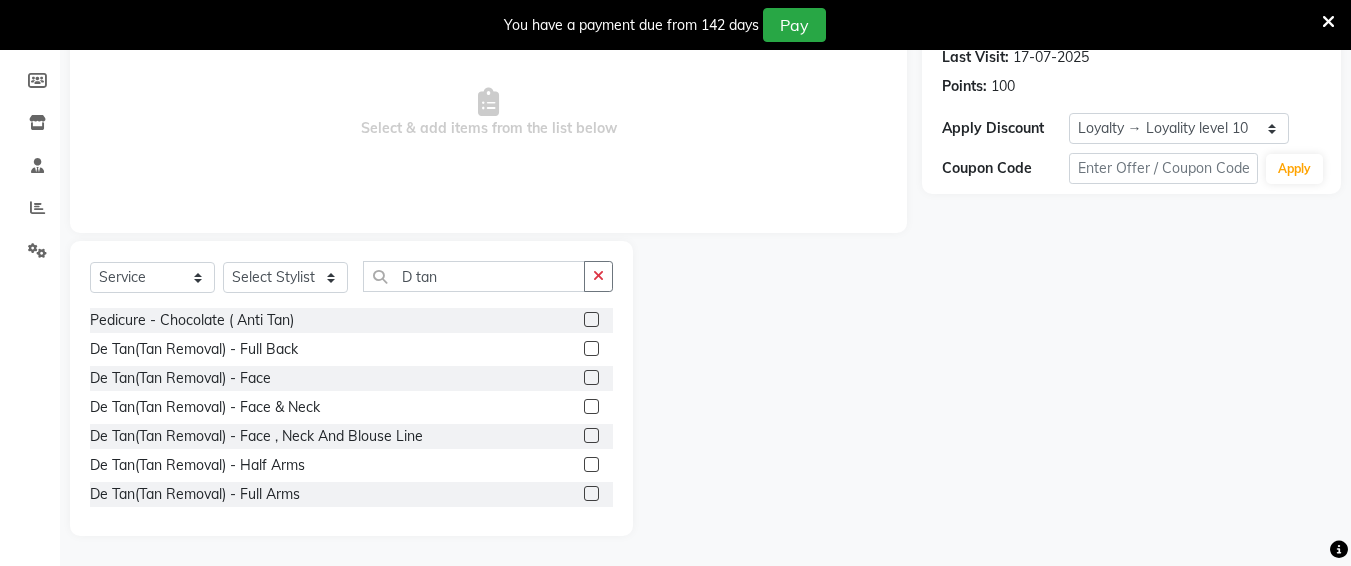 click 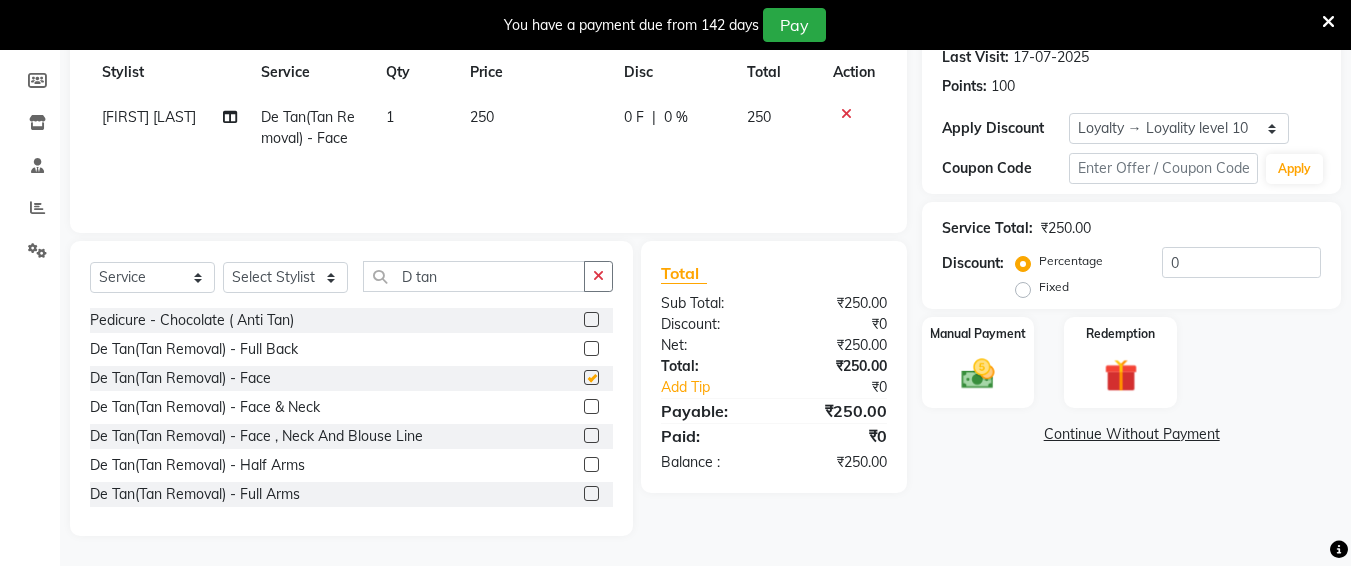 checkbox on "false" 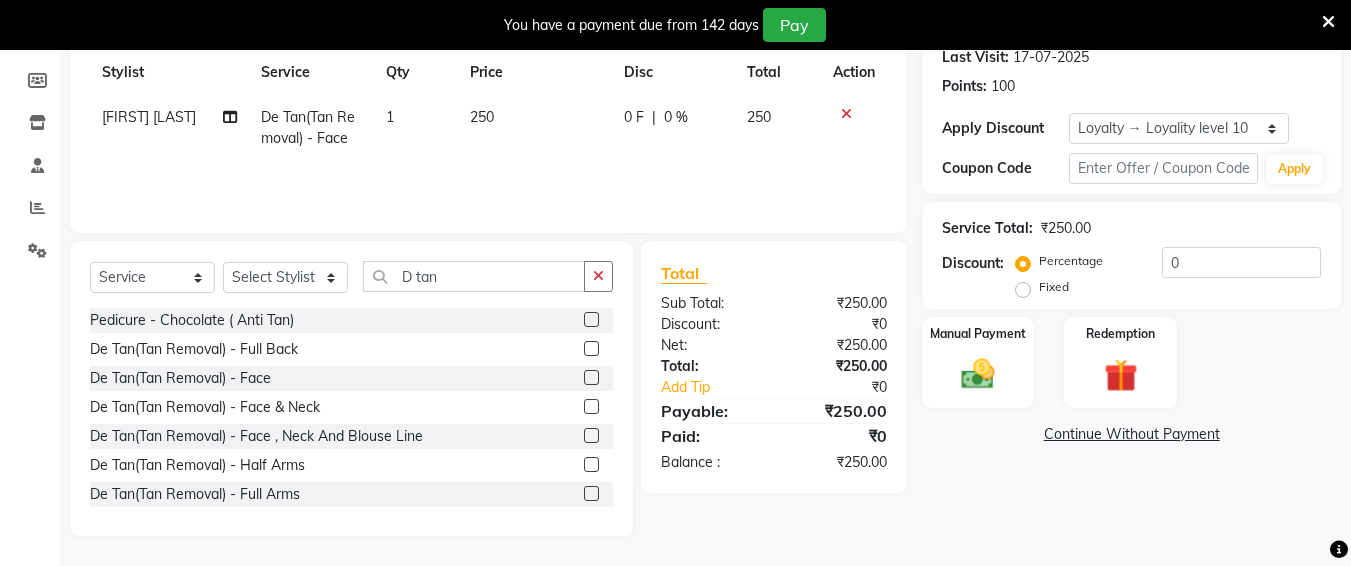 click on "250" 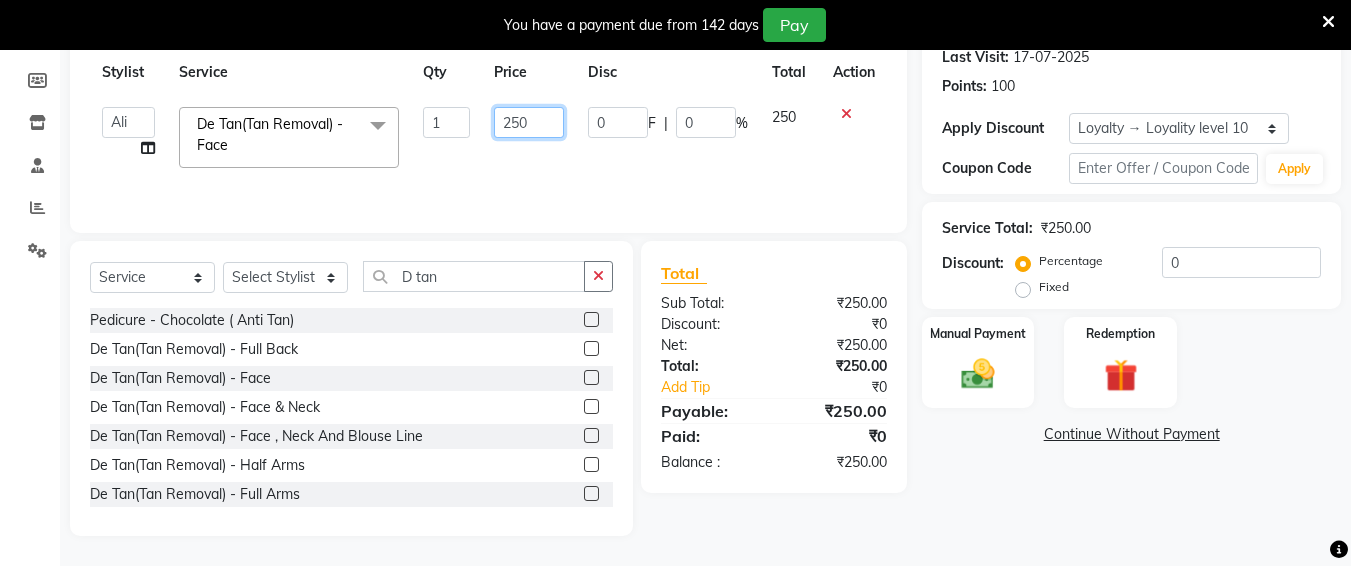 click on "250" 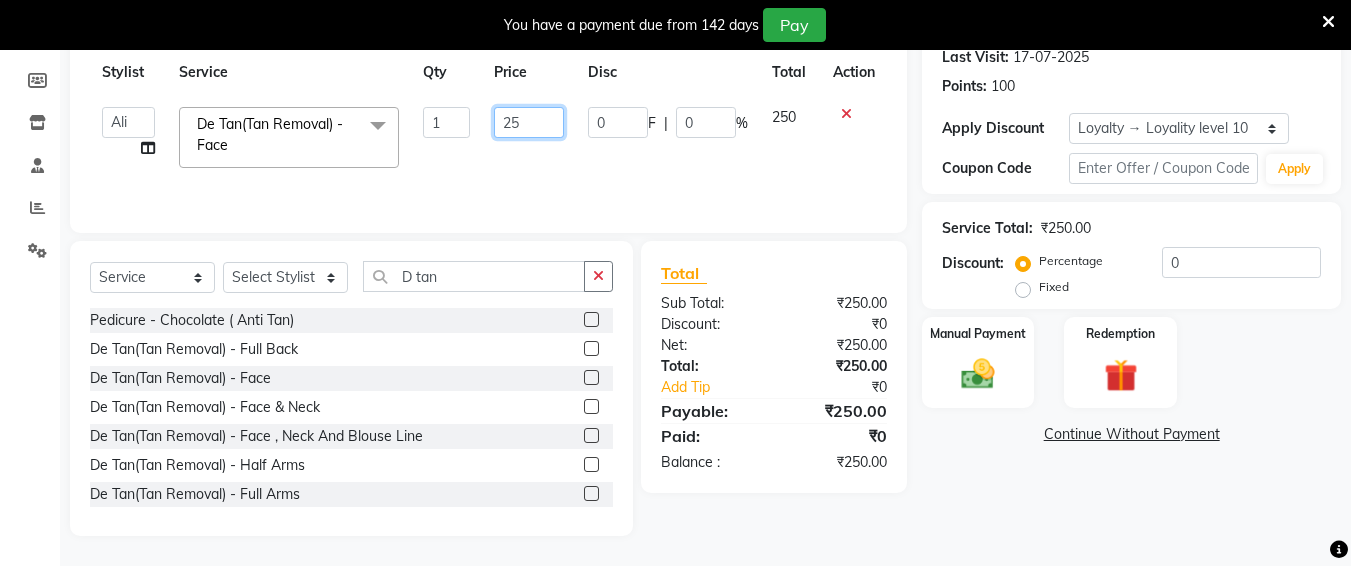 type on "2" 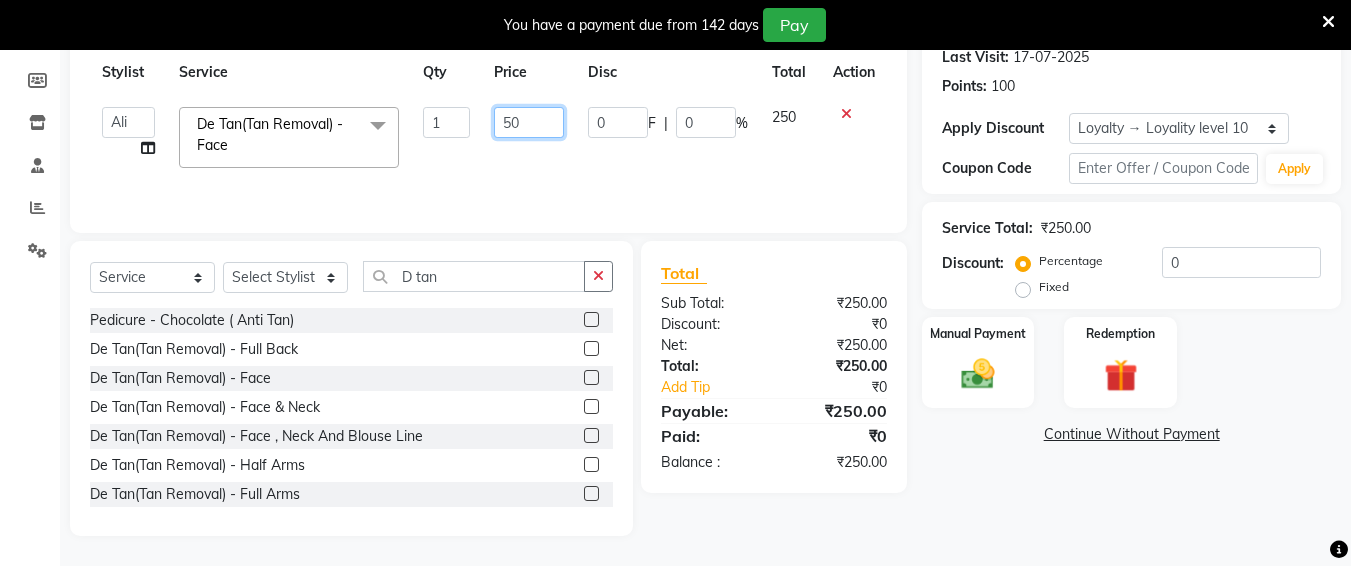 type on "500" 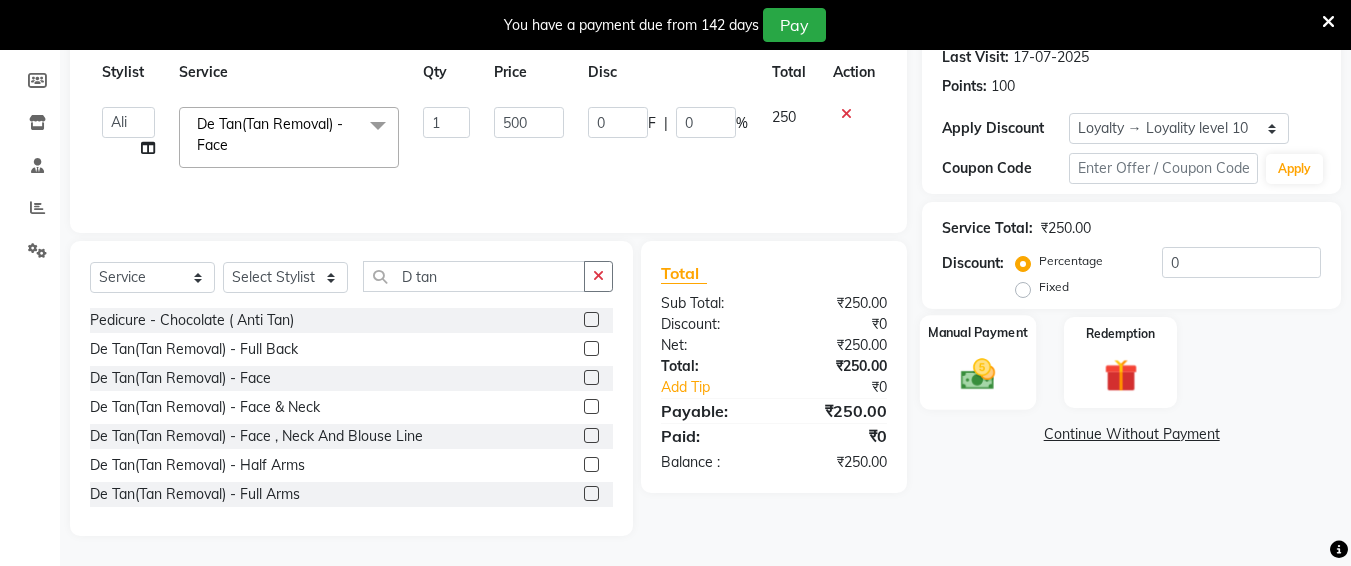 click 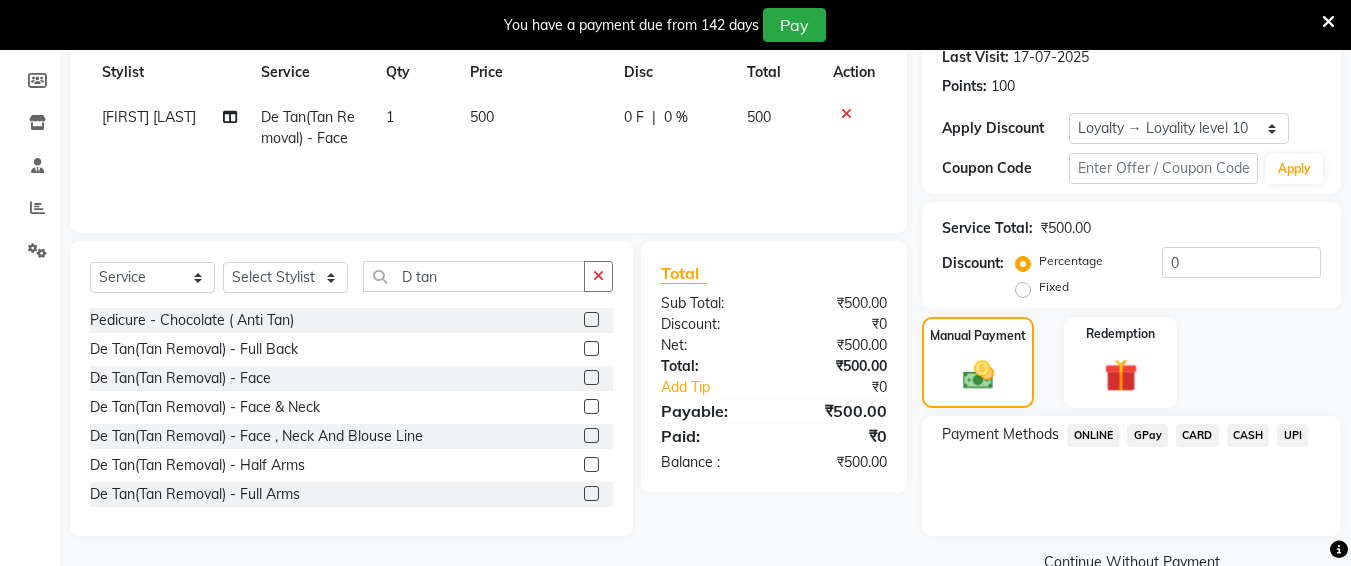 scroll, scrollTop: 326, scrollLeft: 0, axis: vertical 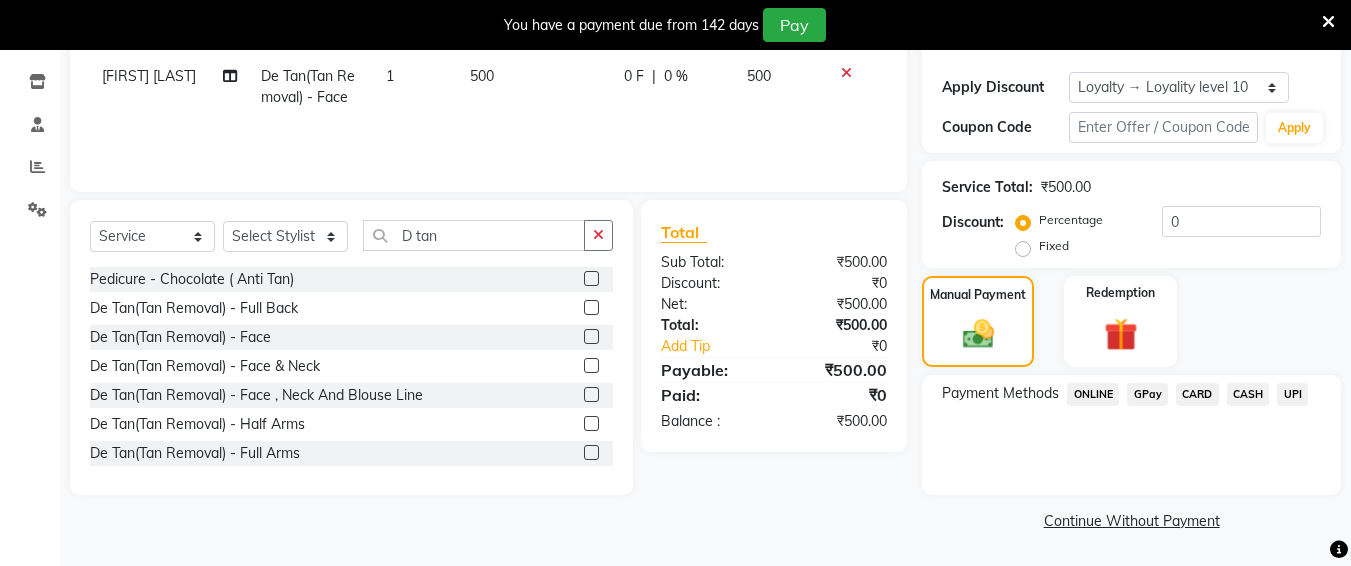 click on "CASH" 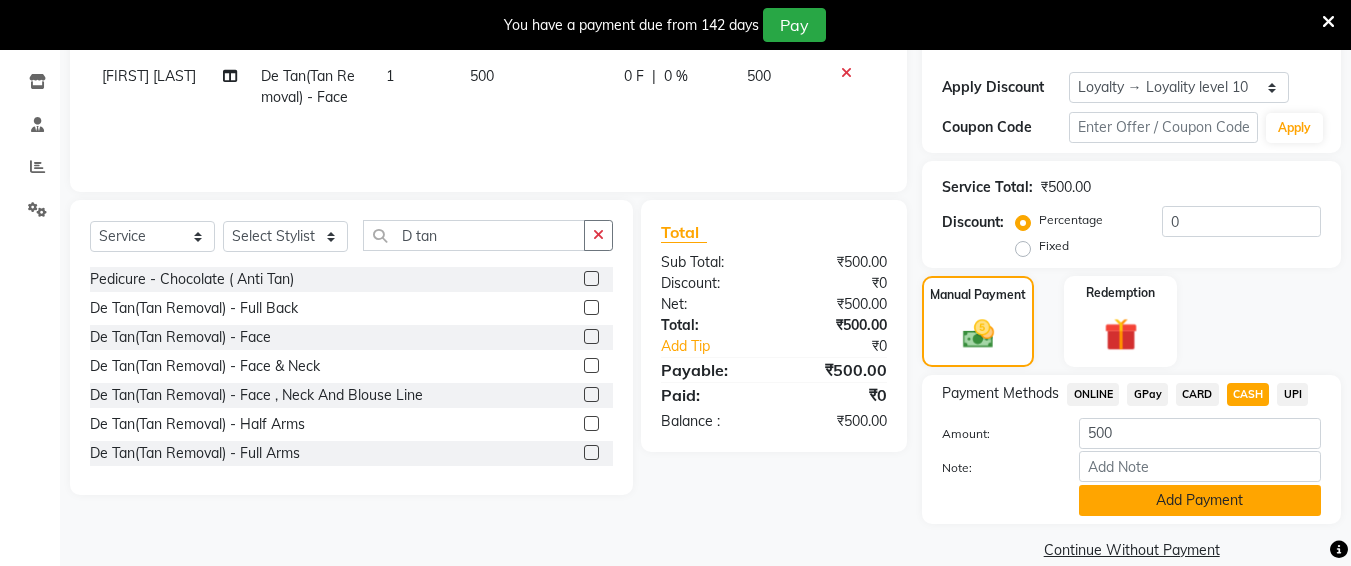 click on "Add Payment" 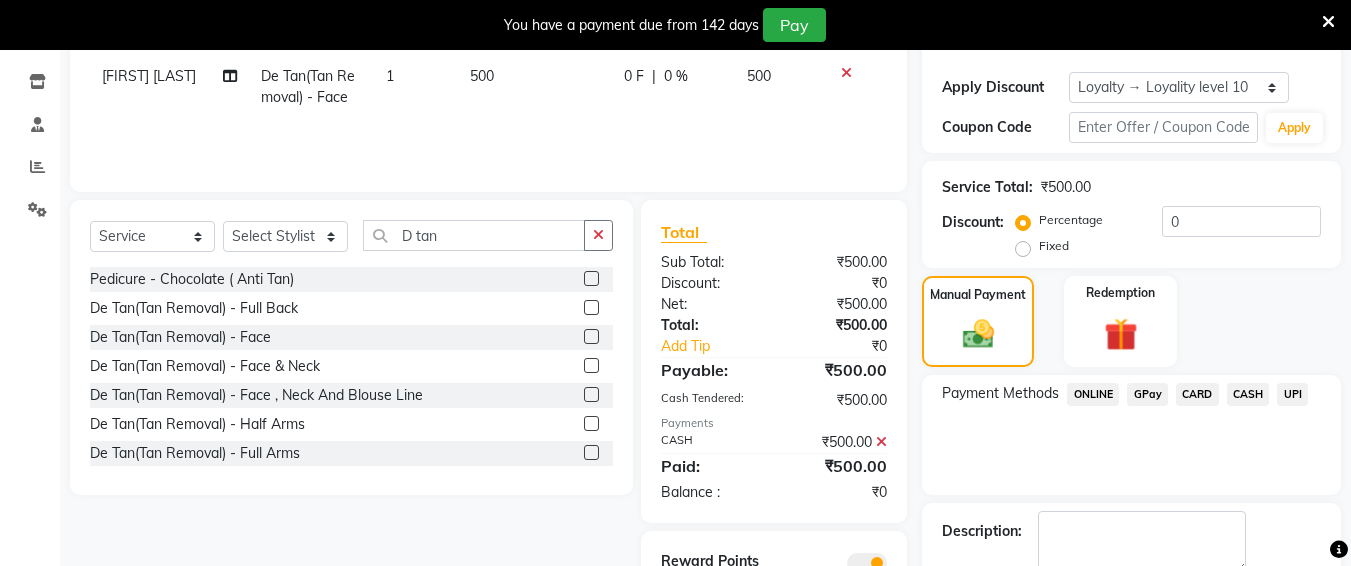 scroll, scrollTop: 439, scrollLeft: 0, axis: vertical 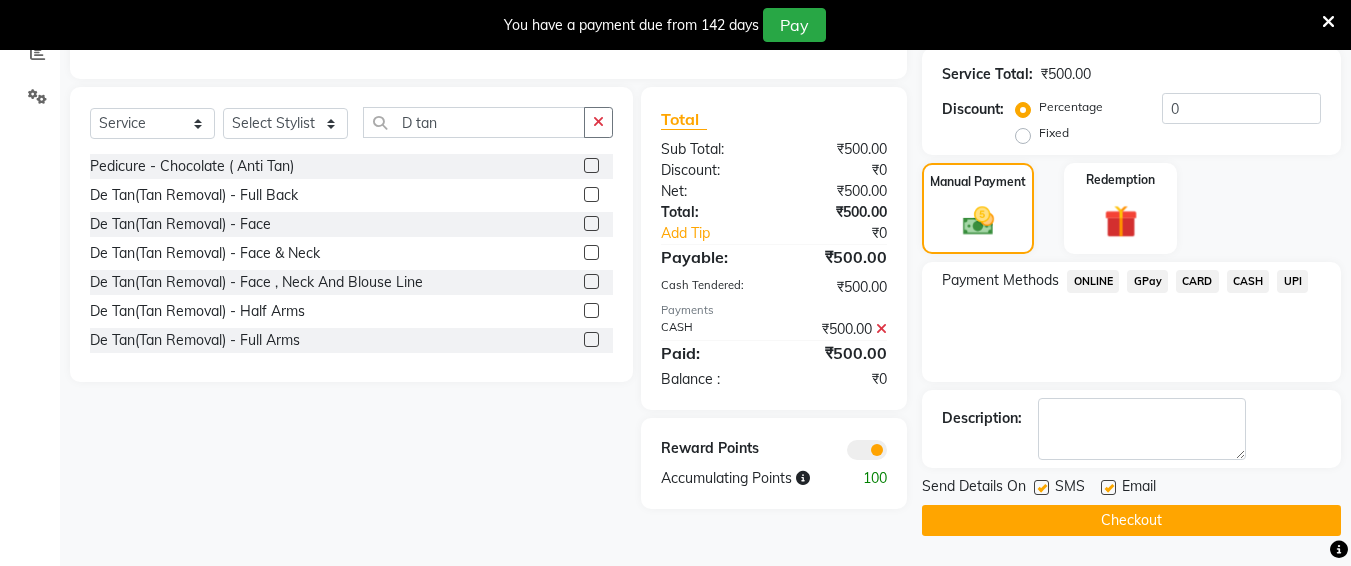 click on "Checkout" 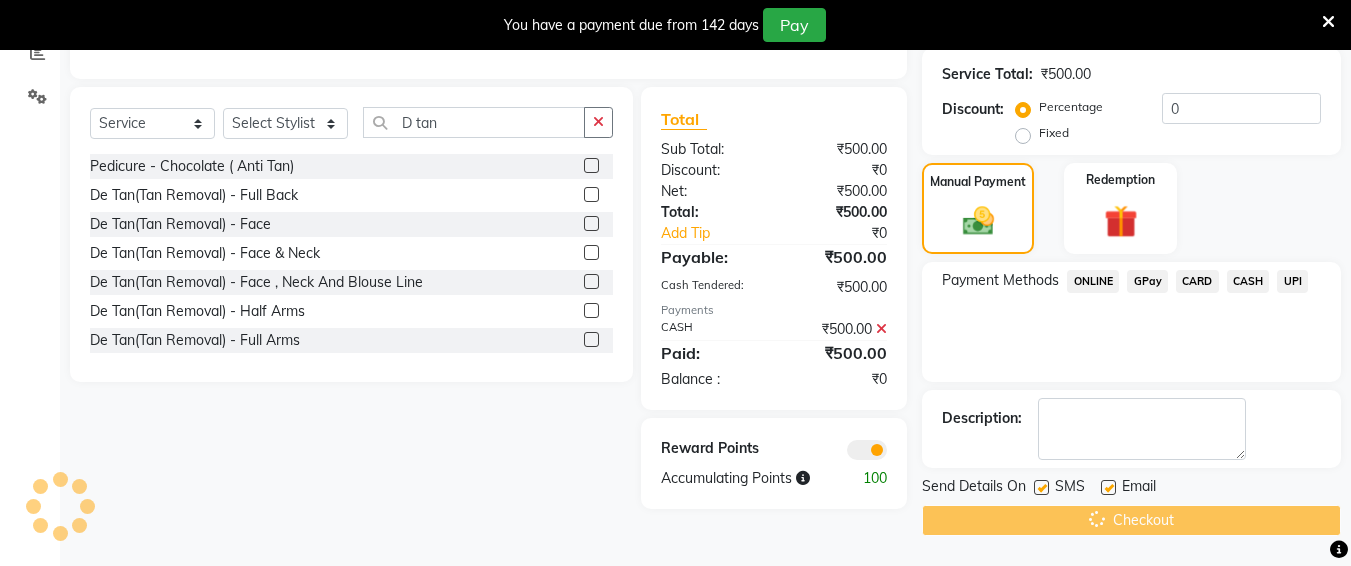 scroll, scrollTop: 170, scrollLeft: 0, axis: vertical 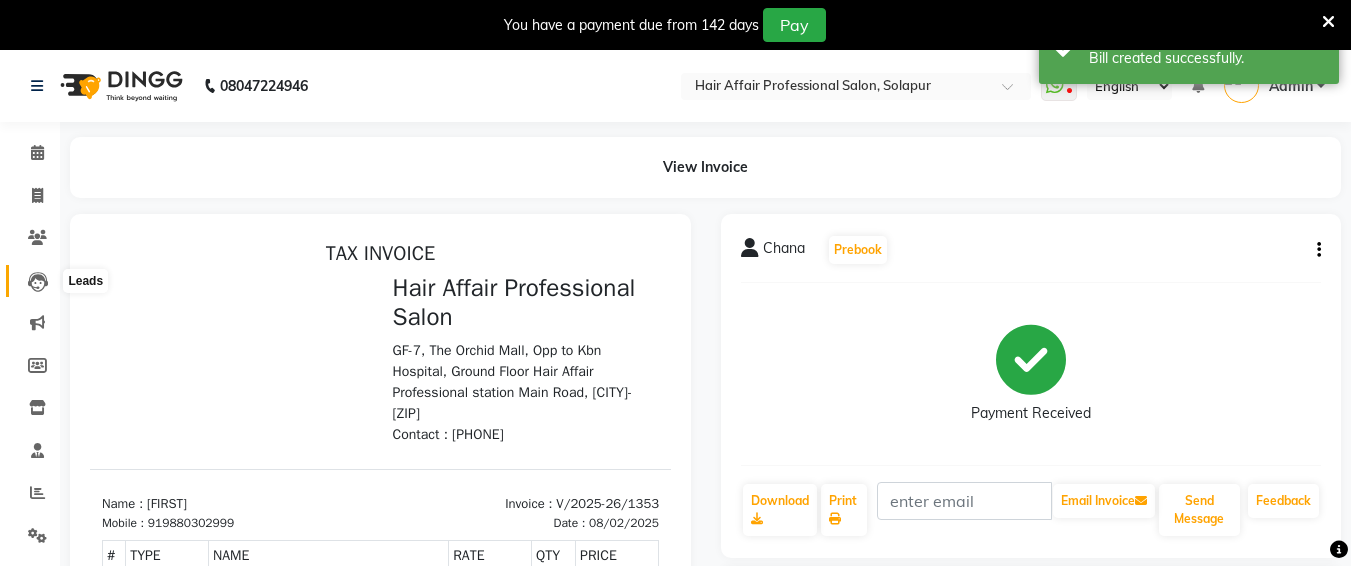 click 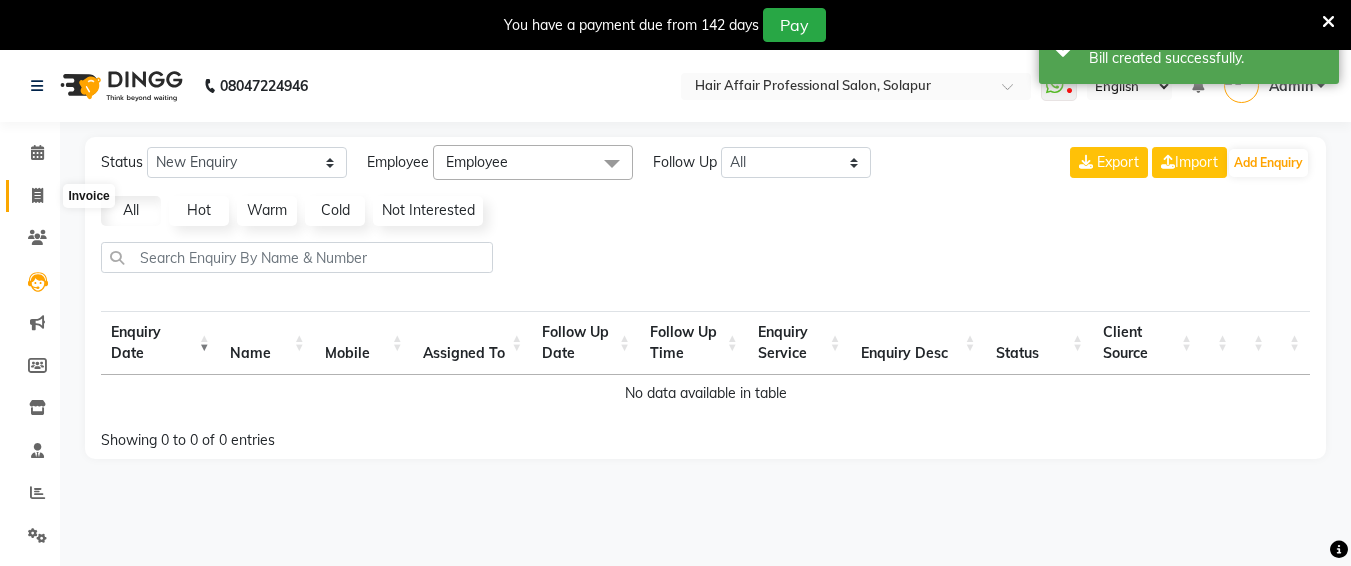 click 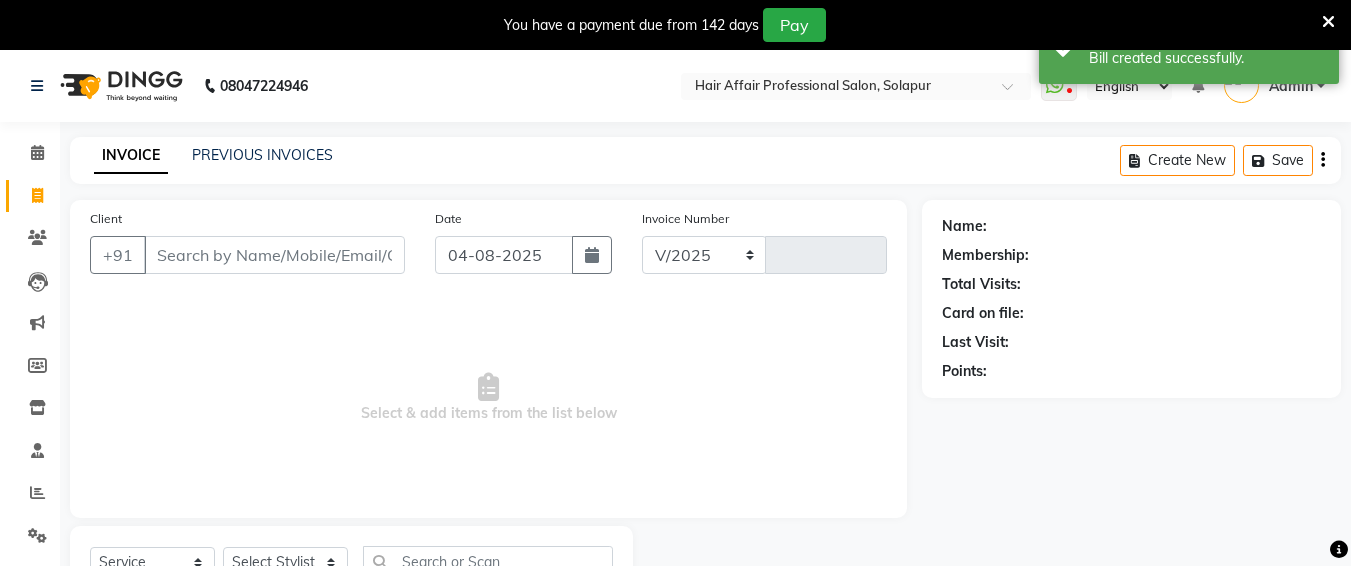select on "657" 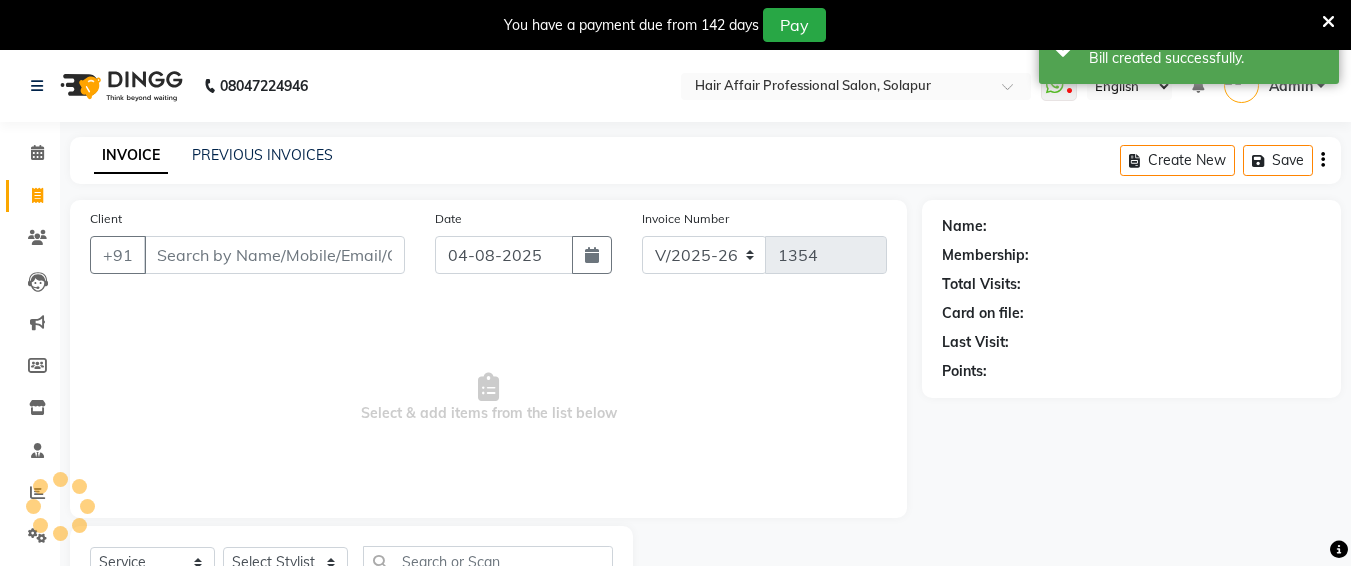 click on "Client" at bounding box center (274, 255) 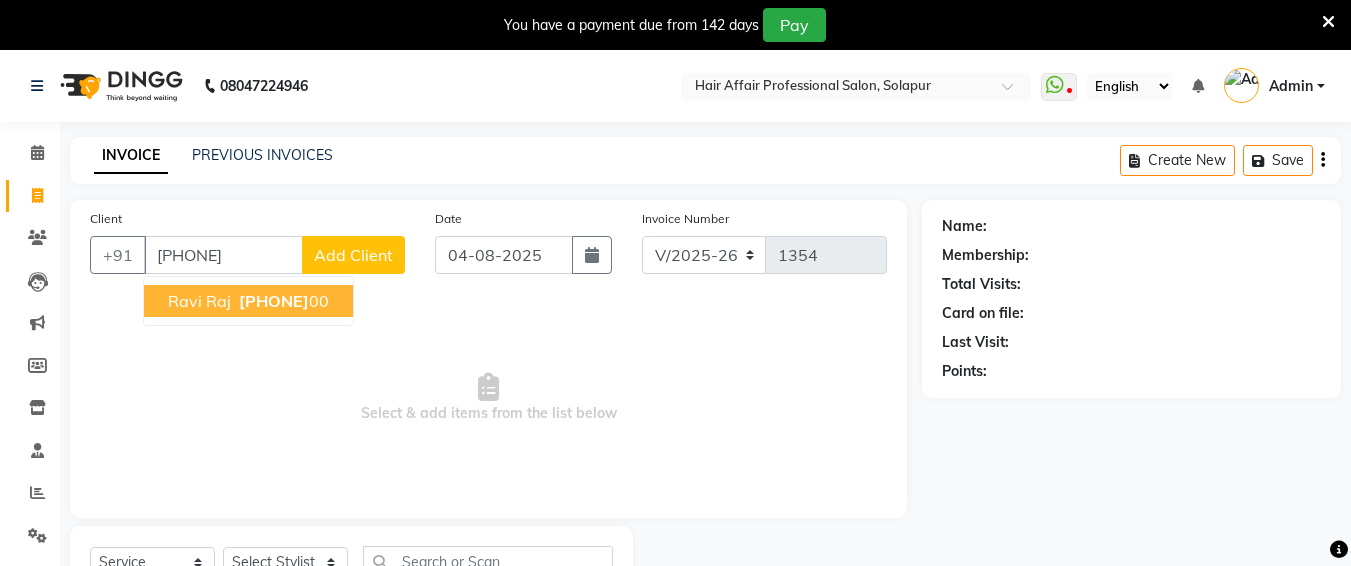 click on "[PHONE]" at bounding box center (274, 301) 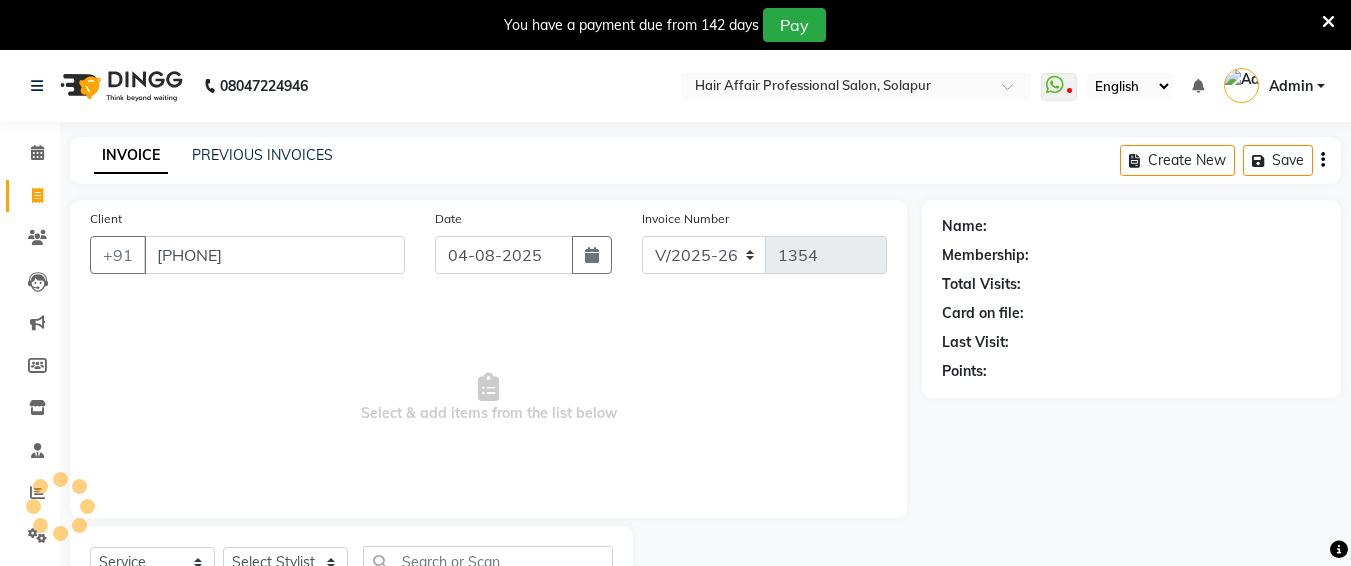 type on "[PHONE]" 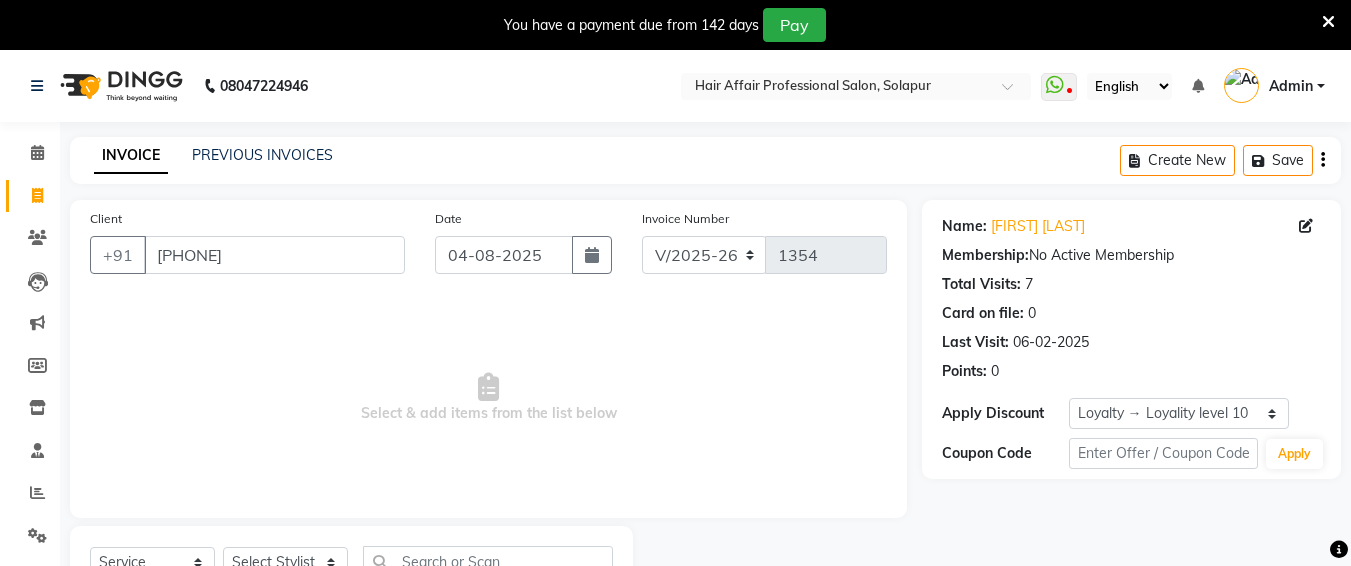 scroll, scrollTop: 85, scrollLeft: 0, axis: vertical 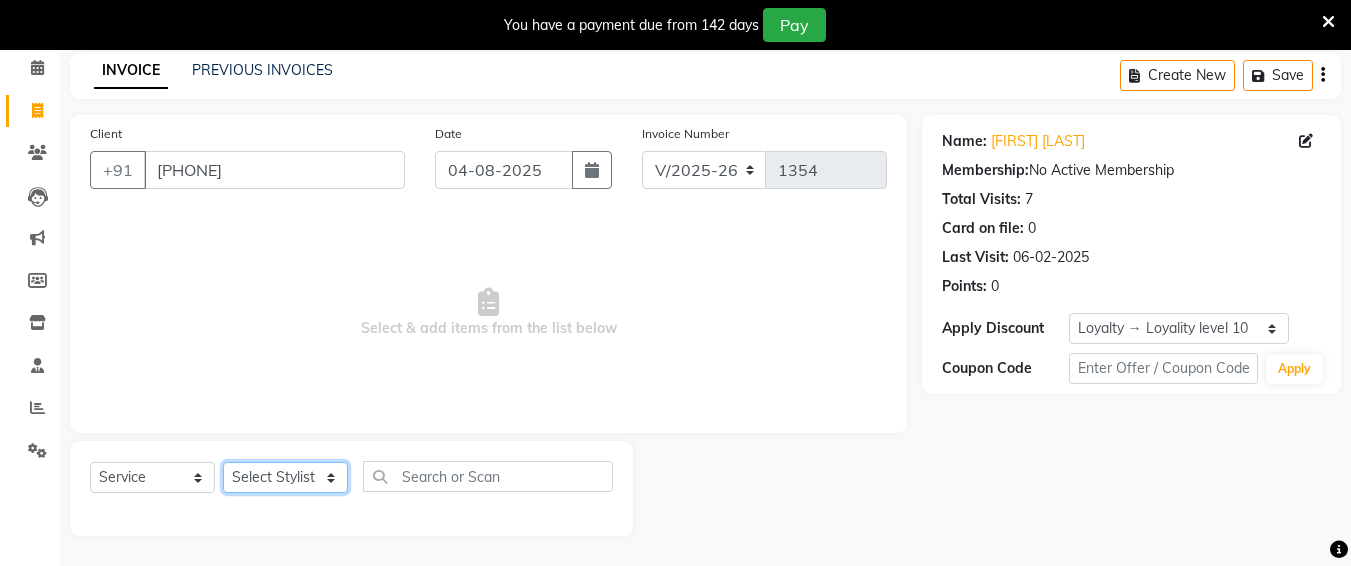 click on "Select Stylist Ali chandrika Hair Affair Imran Khan Preet Singh Raj Saba sandhya soniya thriveni thriveni" 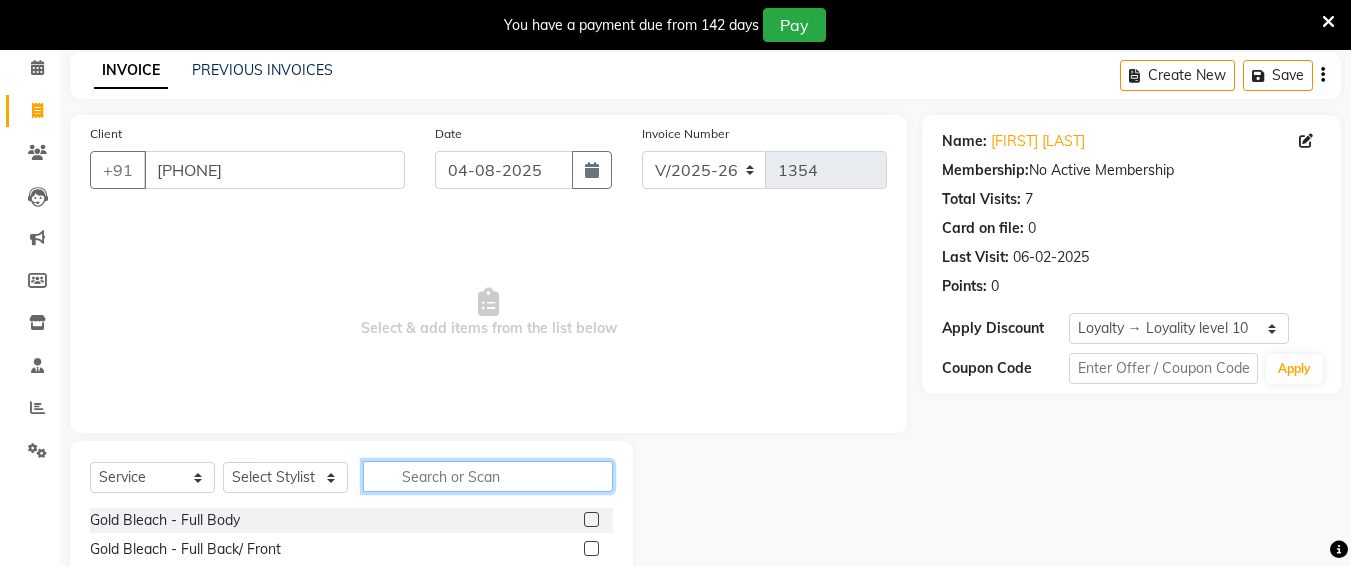 click 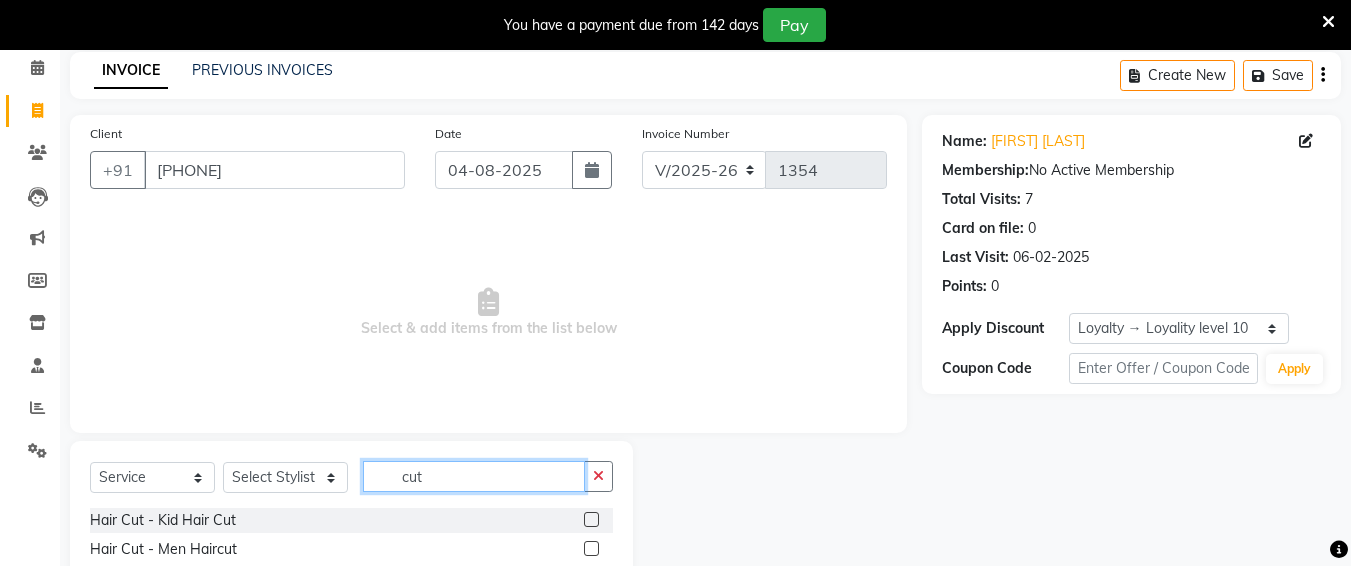 type on "cut" 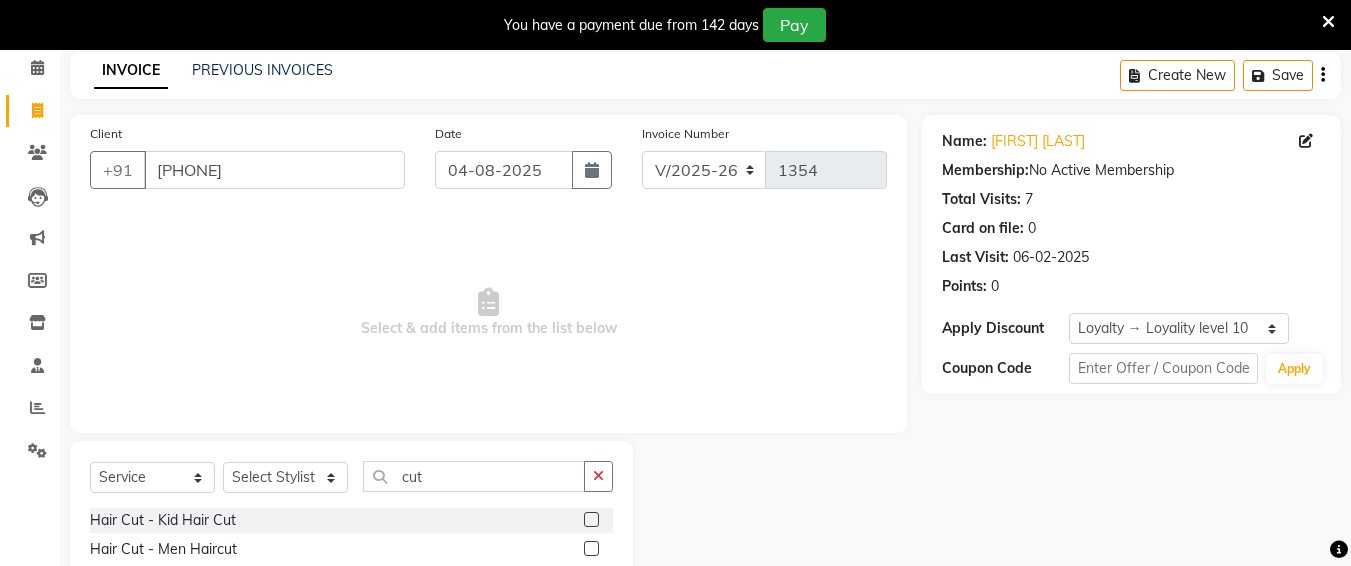 click 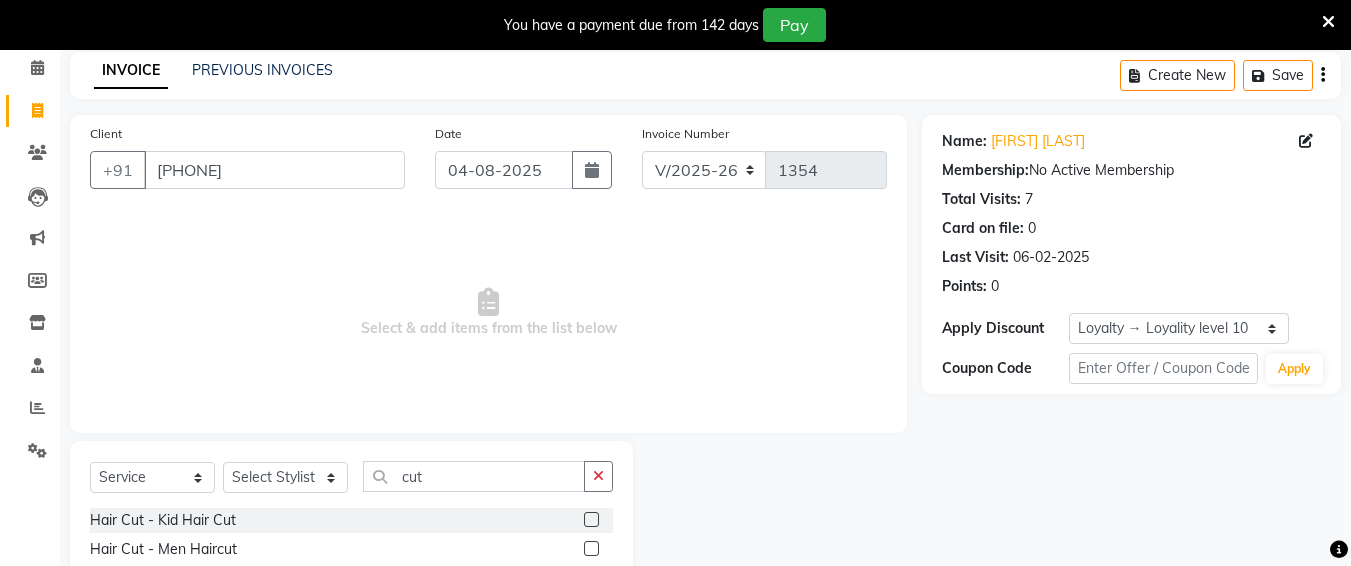 click 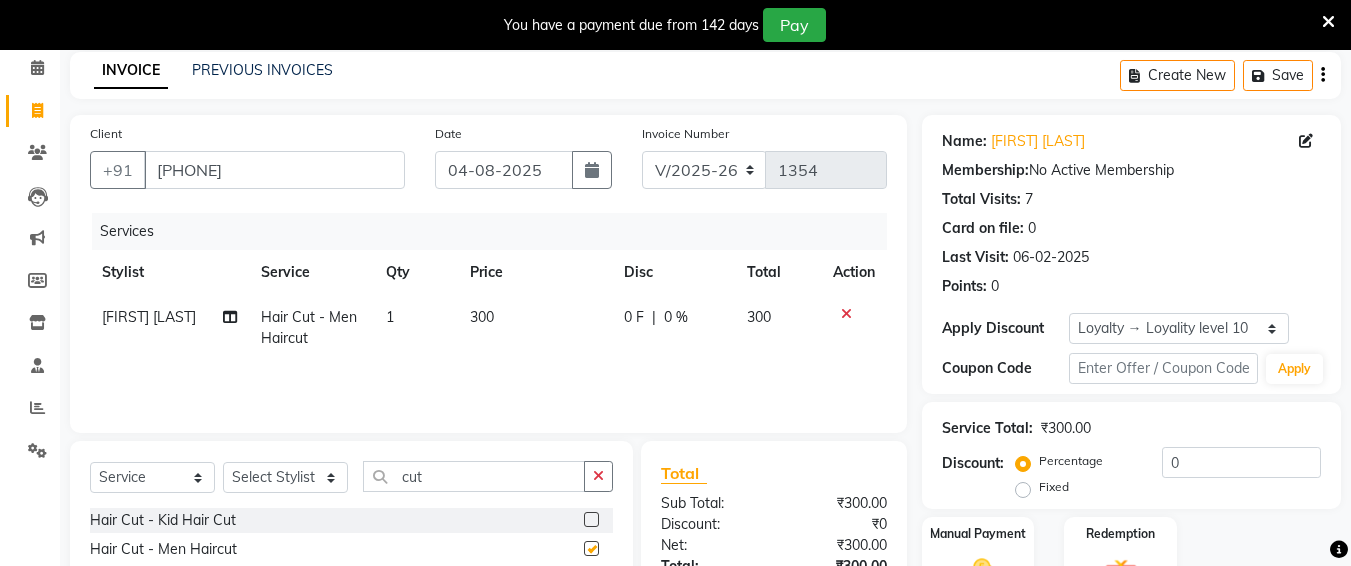 checkbox on "false" 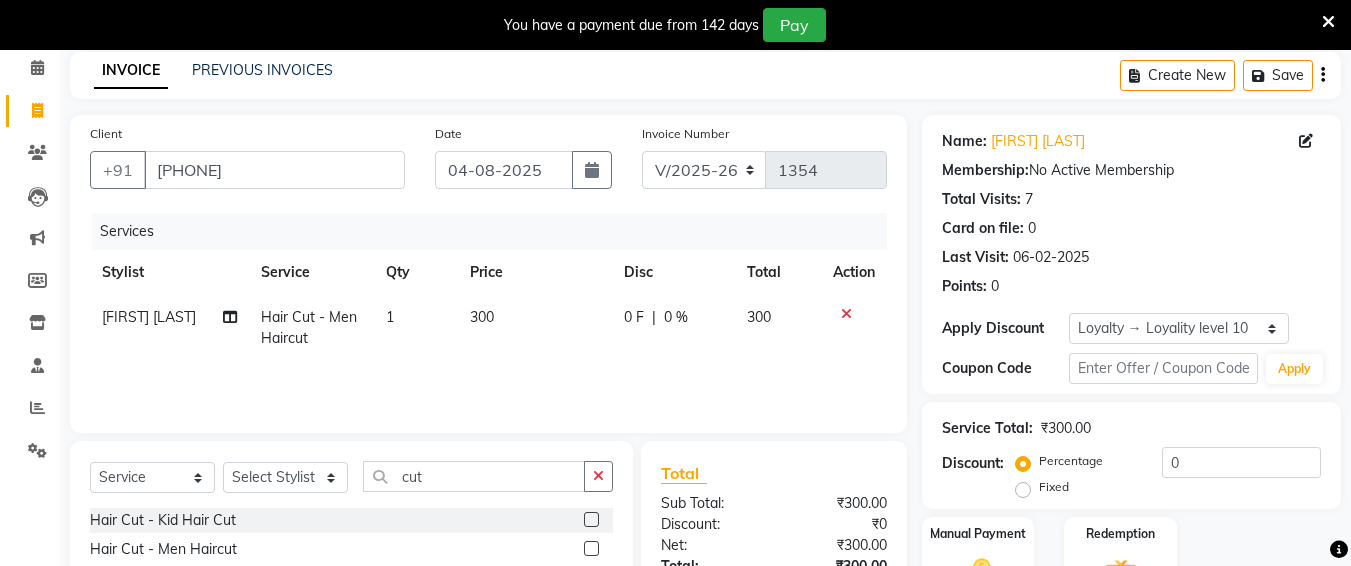 click on "300" 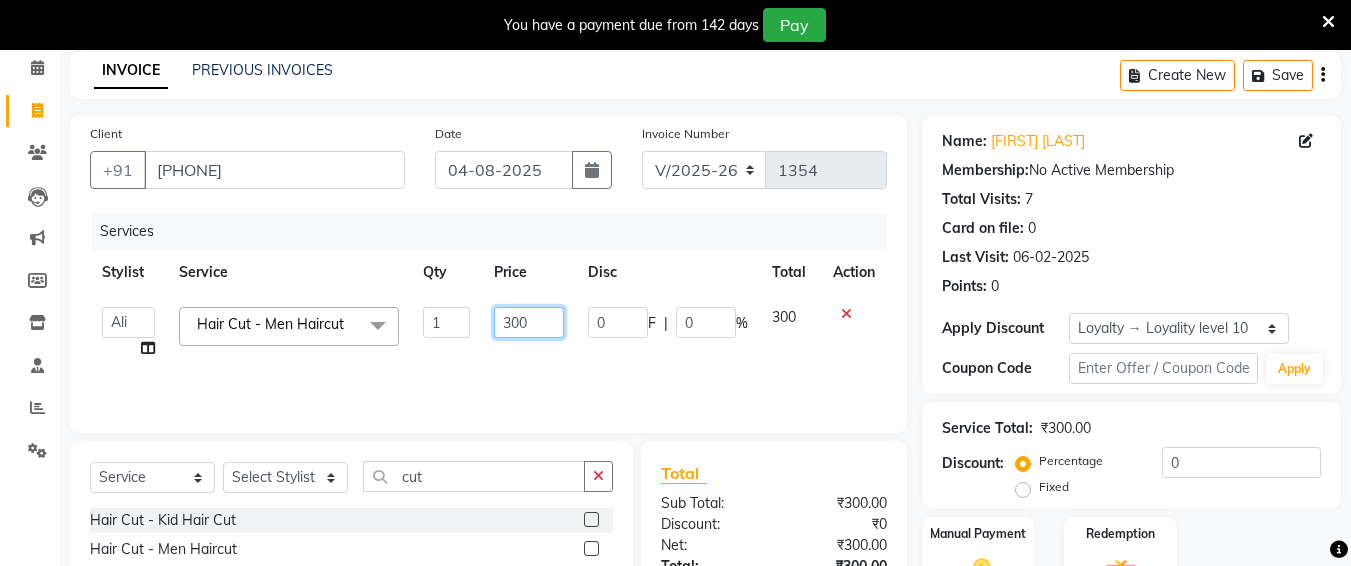 click on "300" 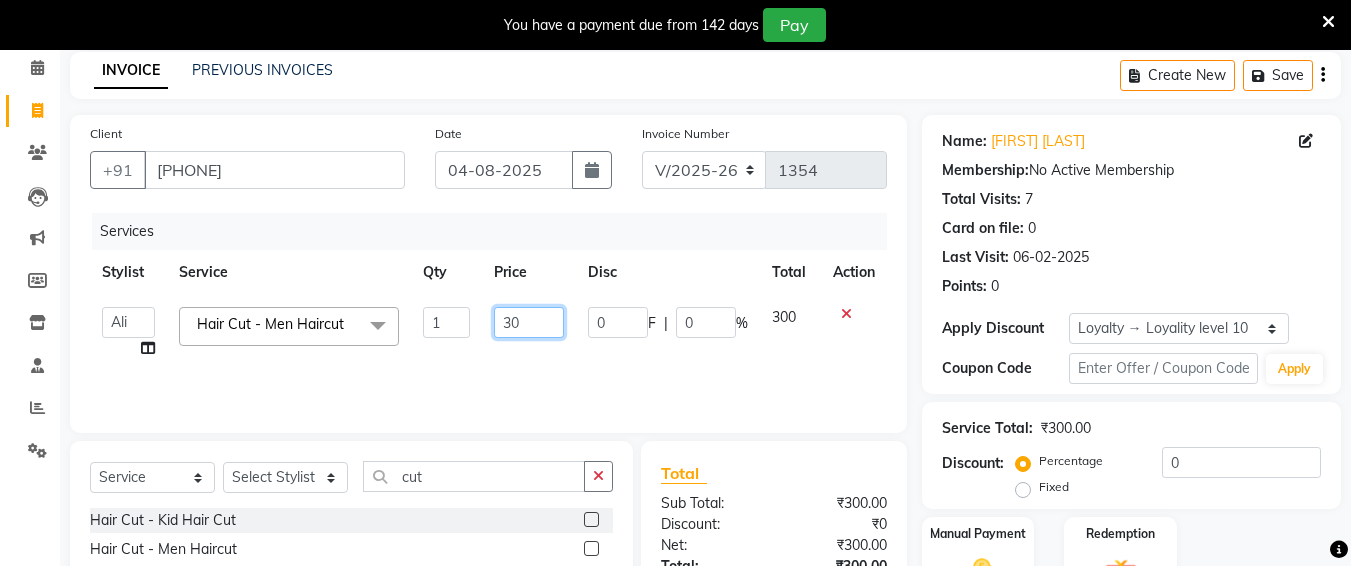type on "3" 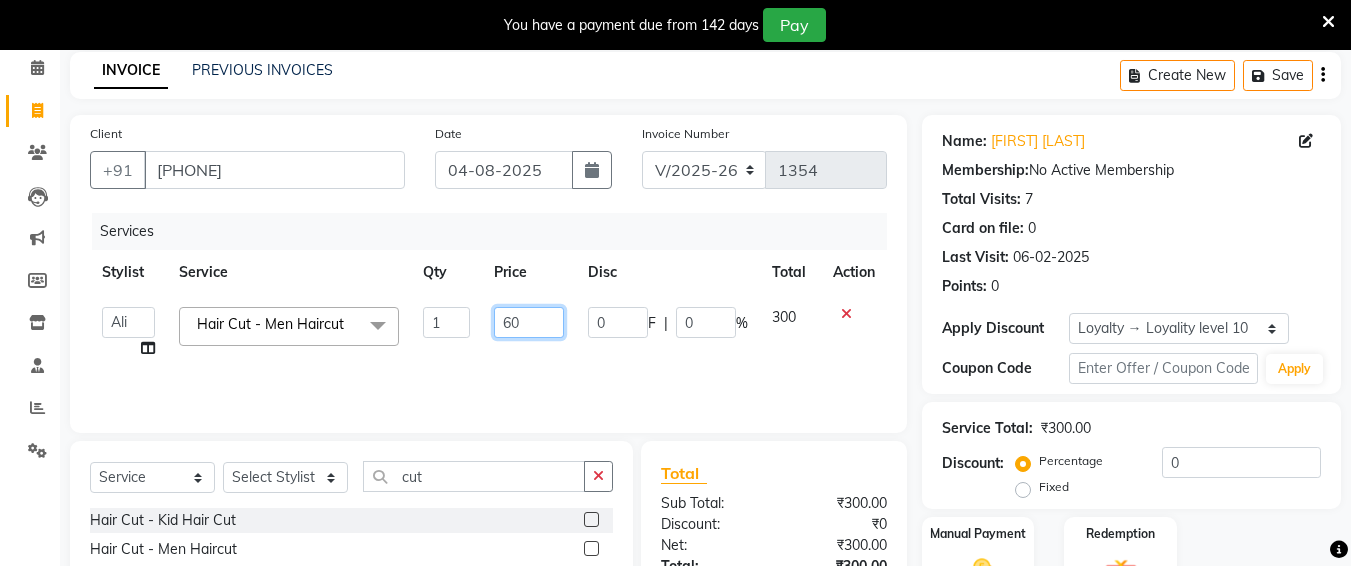 type on "600" 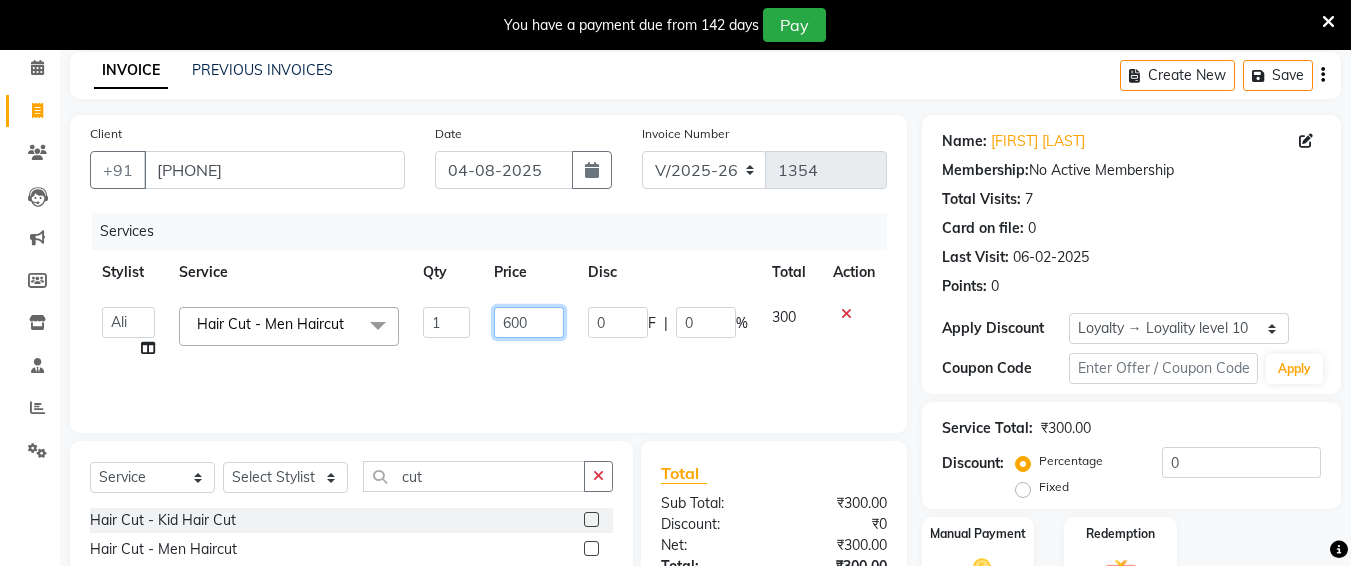 scroll, scrollTop: 242, scrollLeft: 0, axis: vertical 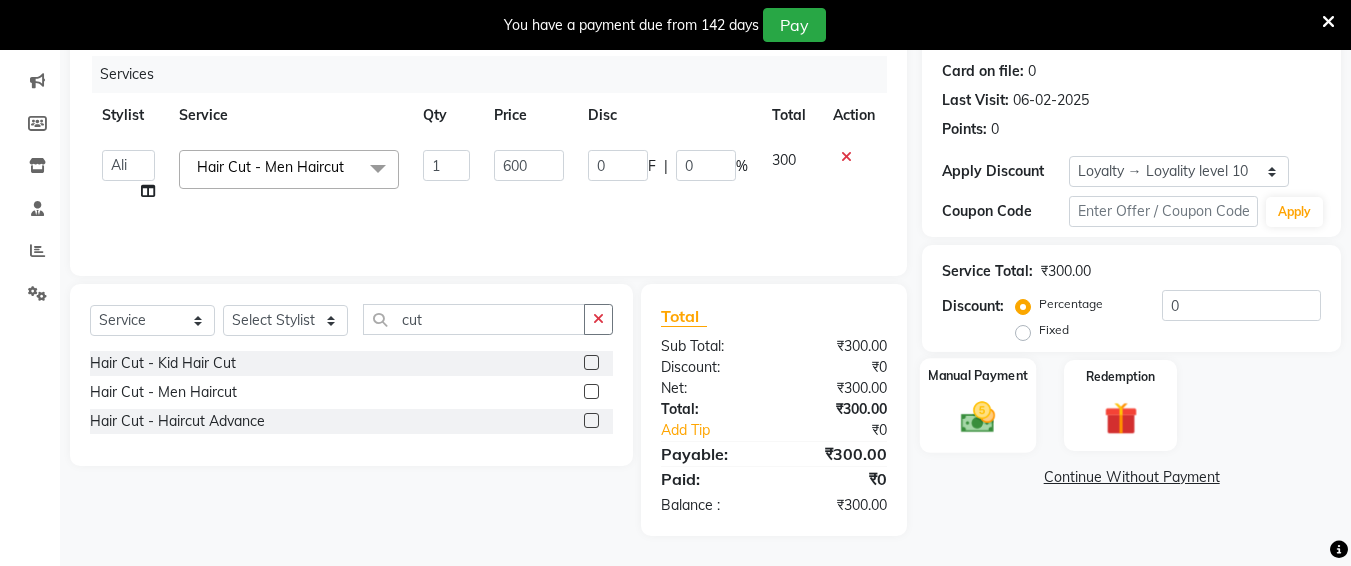 click 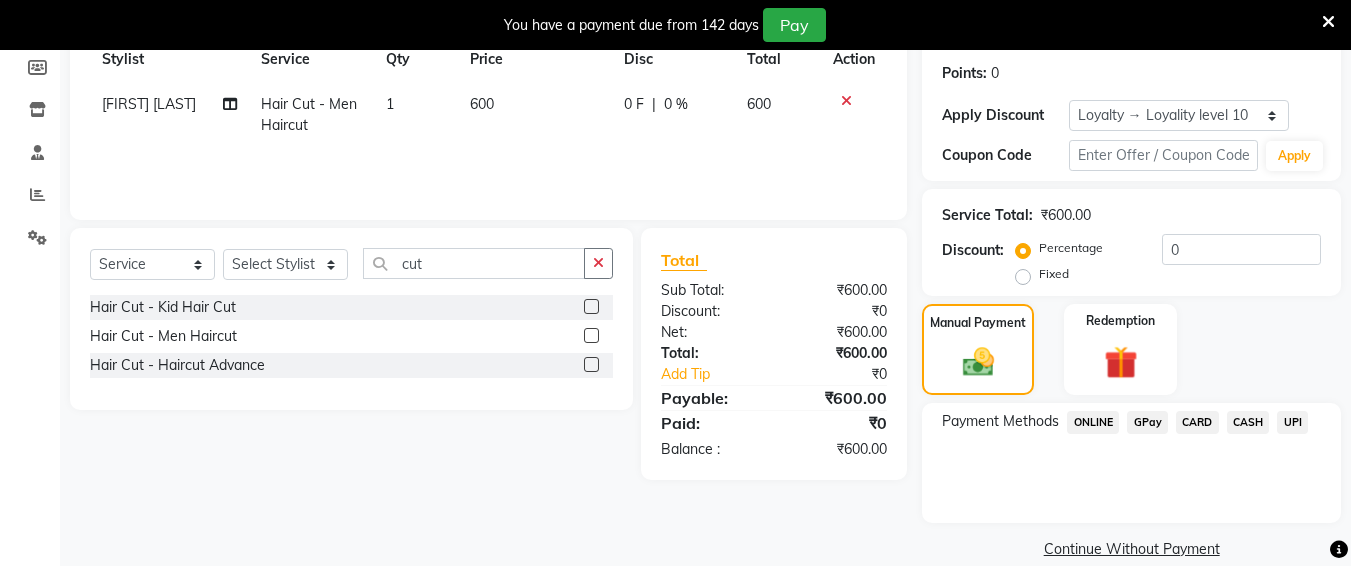 scroll, scrollTop: 326, scrollLeft: 0, axis: vertical 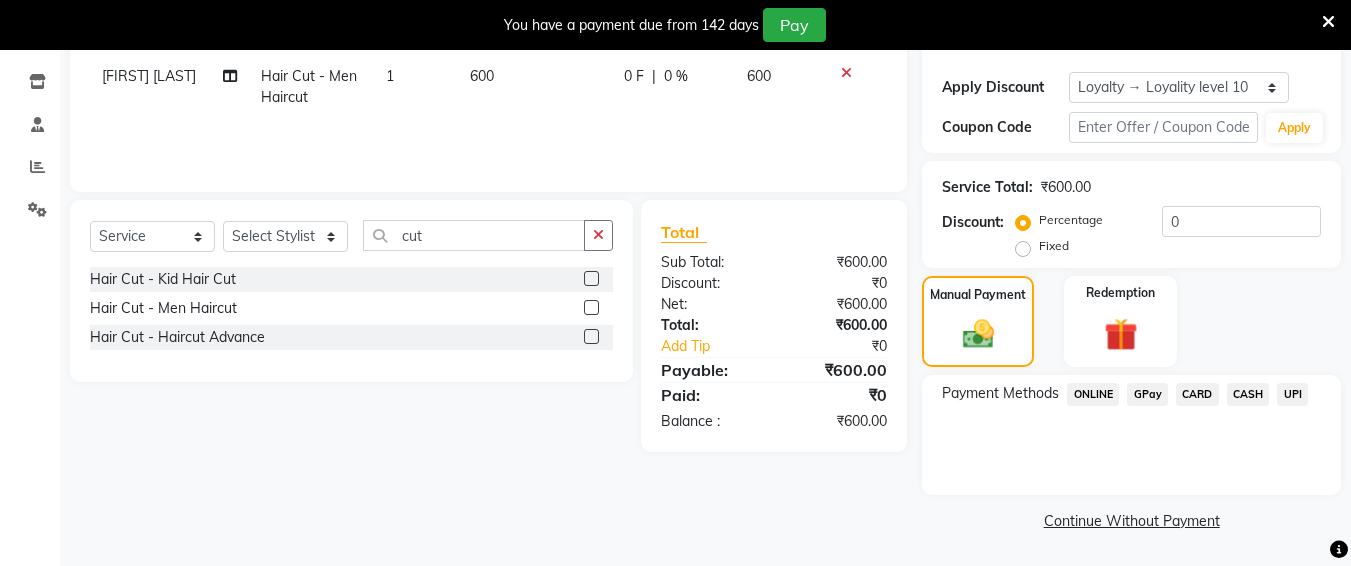 click on "UPI" 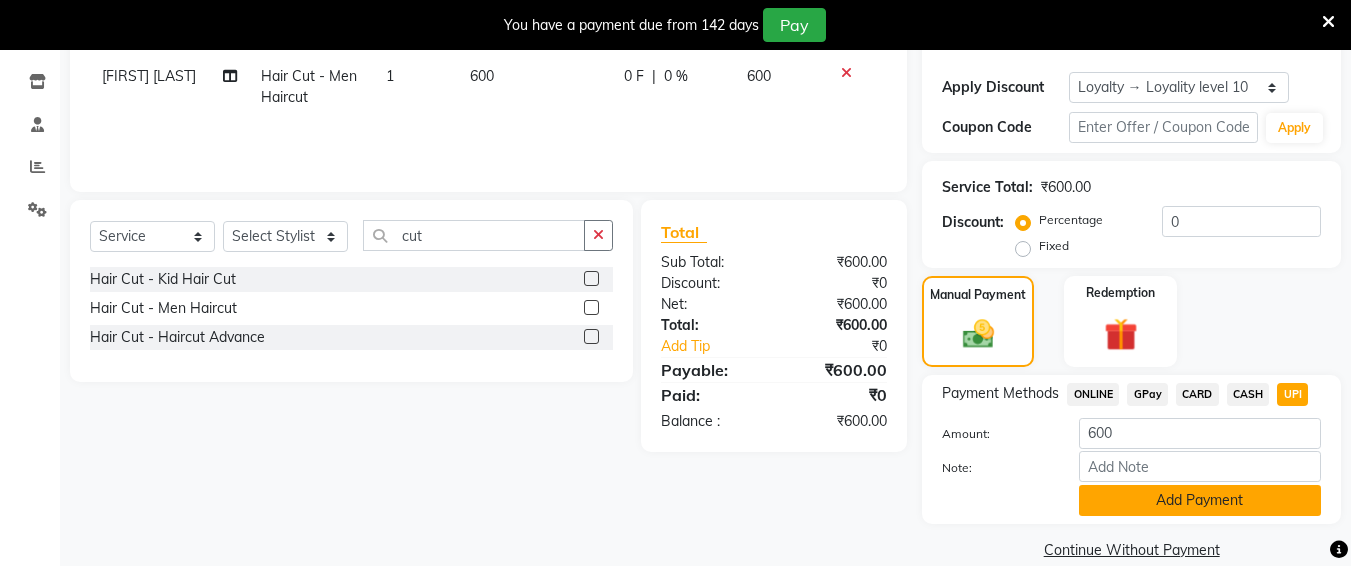click on "Add Payment" 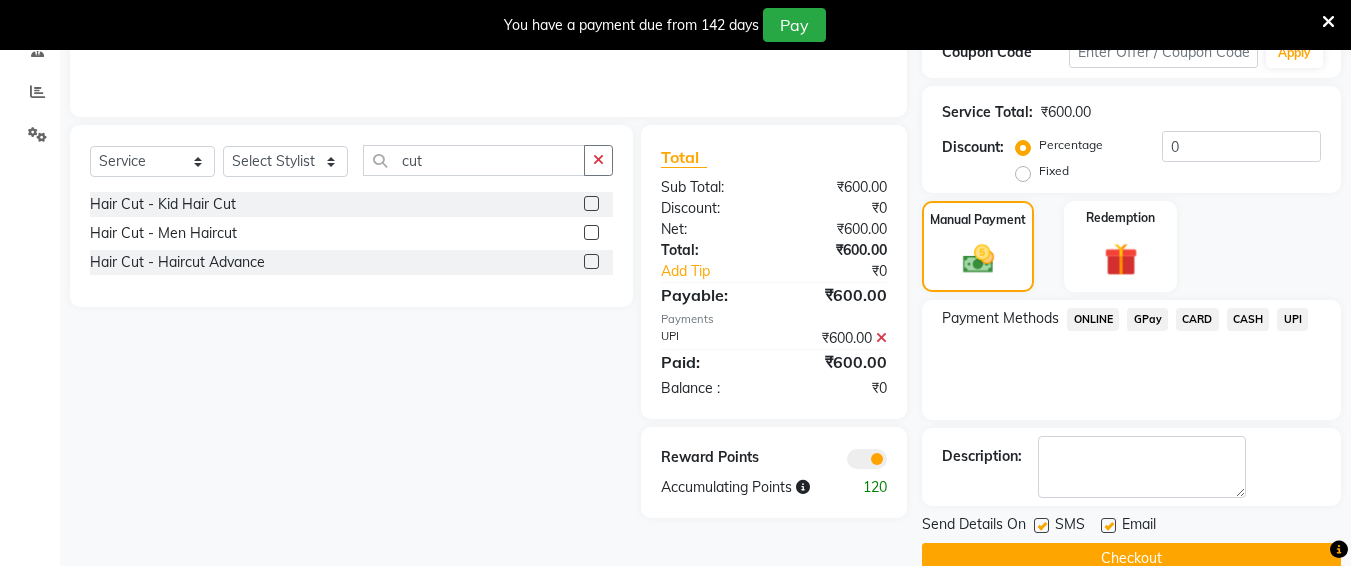 scroll, scrollTop: 439, scrollLeft: 0, axis: vertical 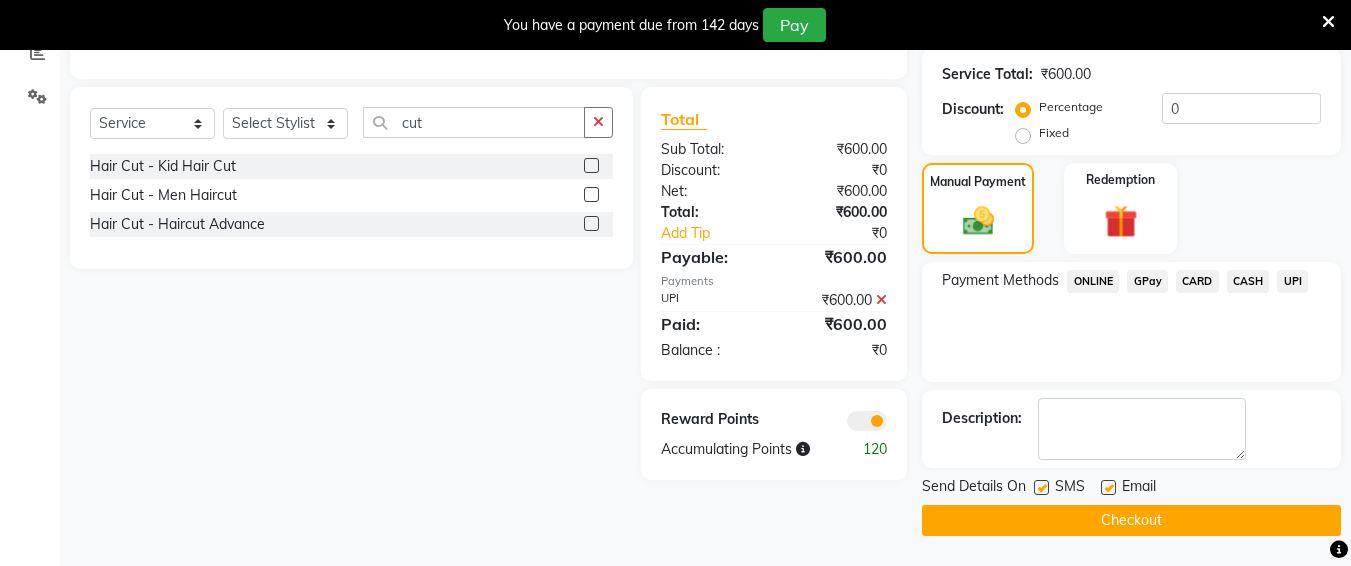 click on "Checkout" 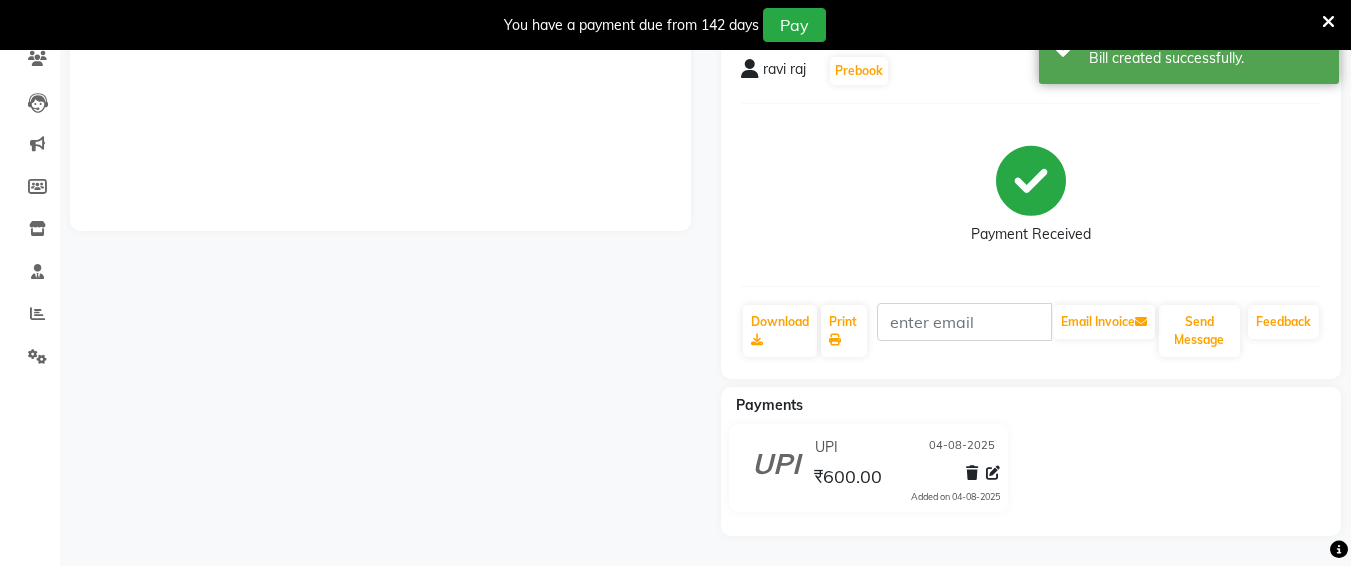 scroll, scrollTop: 279, scrollLeft: 0, axis: vertical 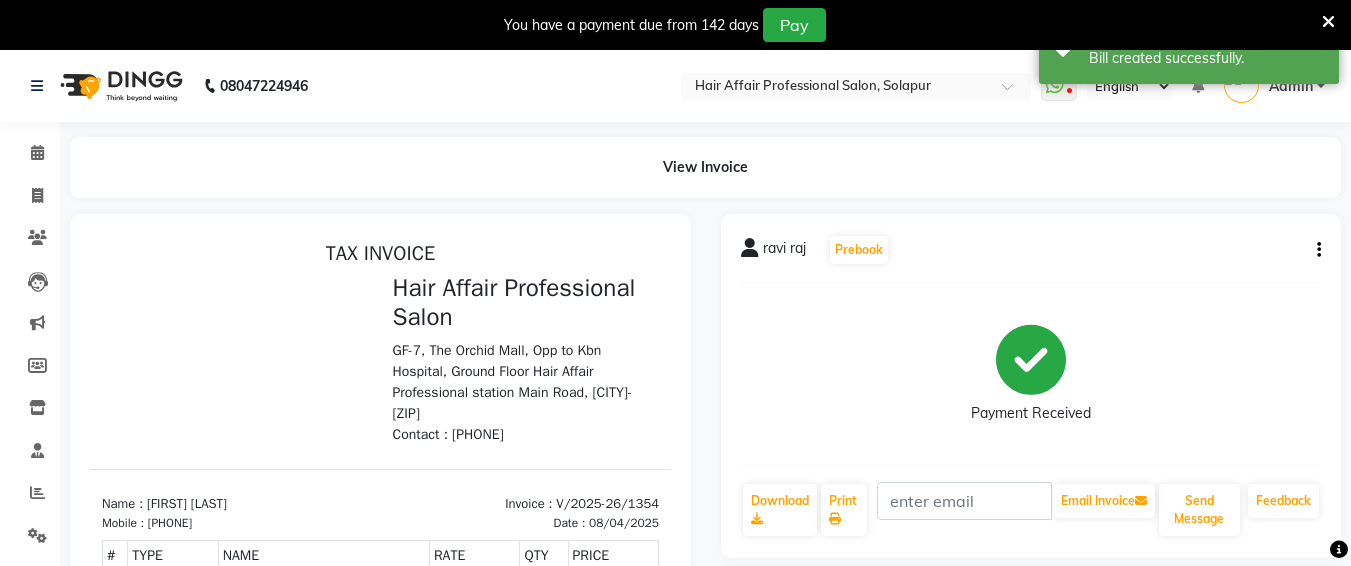 click on "Invoice" 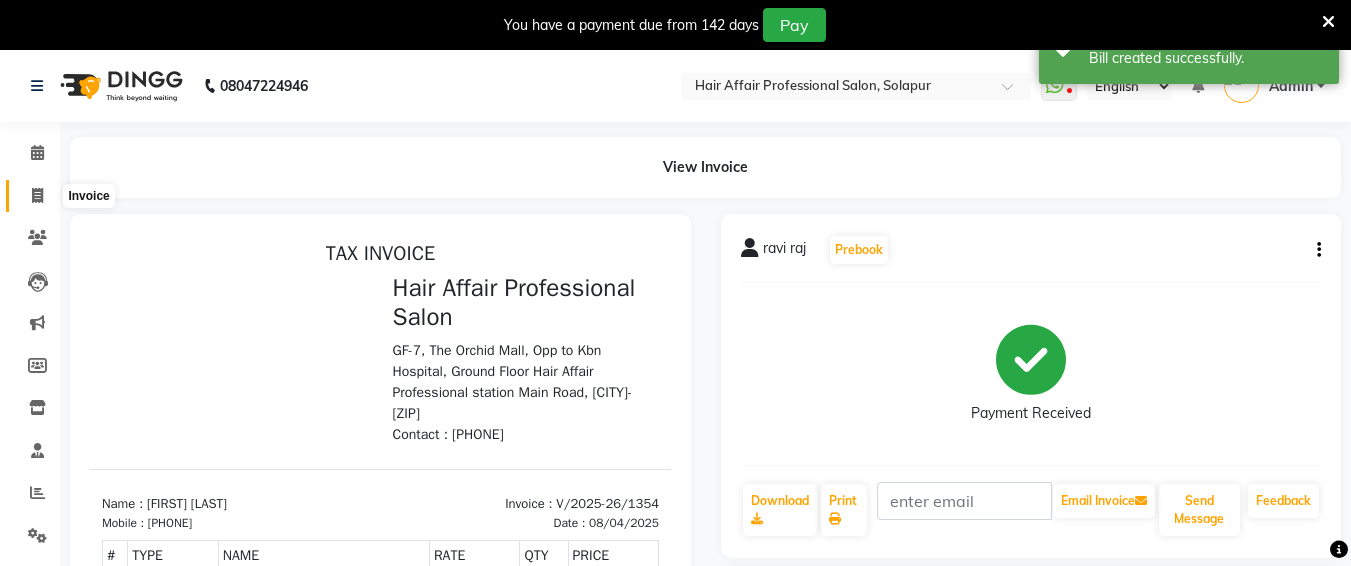 click 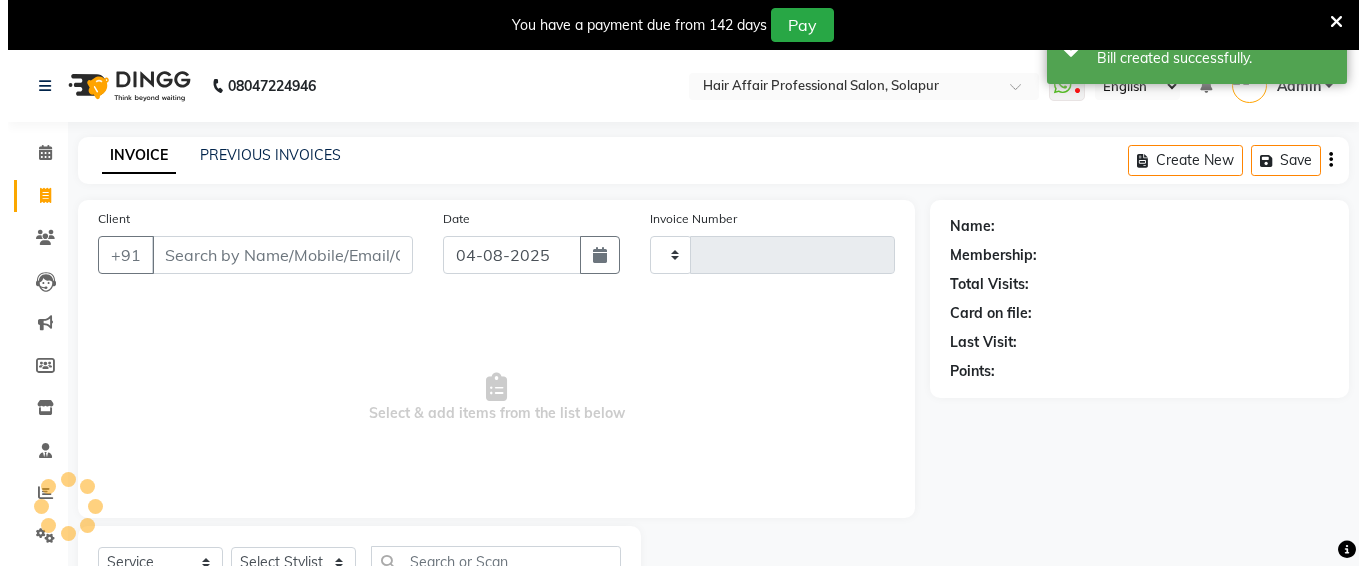 scroll, scrollTop: 85, scrollLeft: 0, axis: vertical 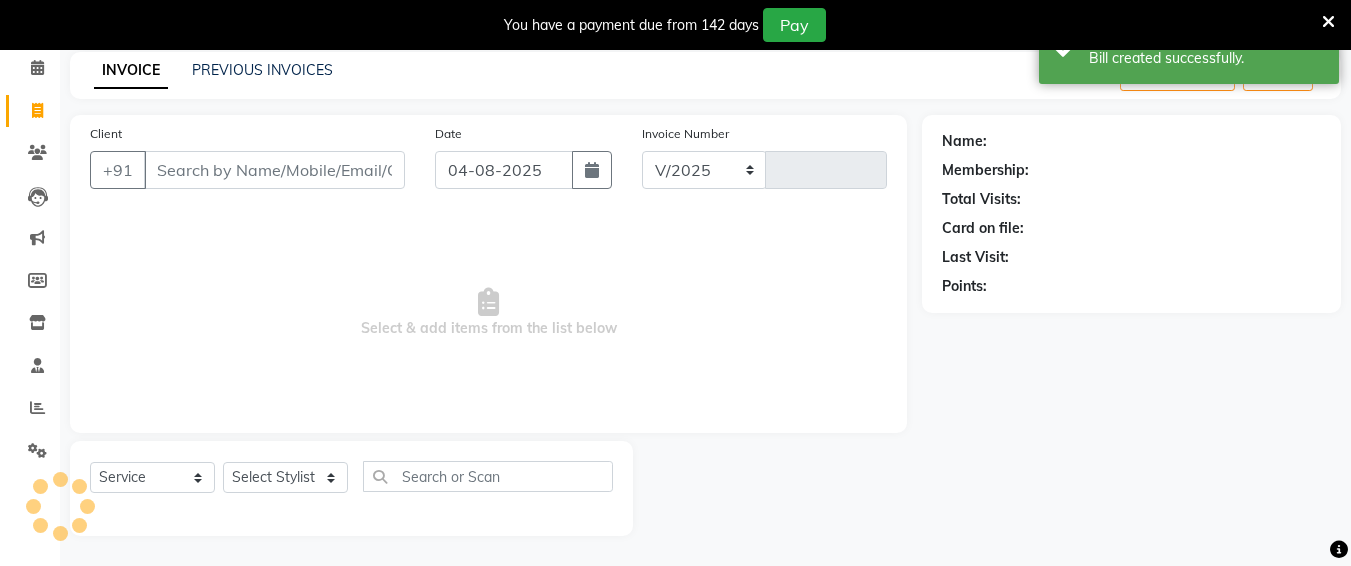 select on "657" 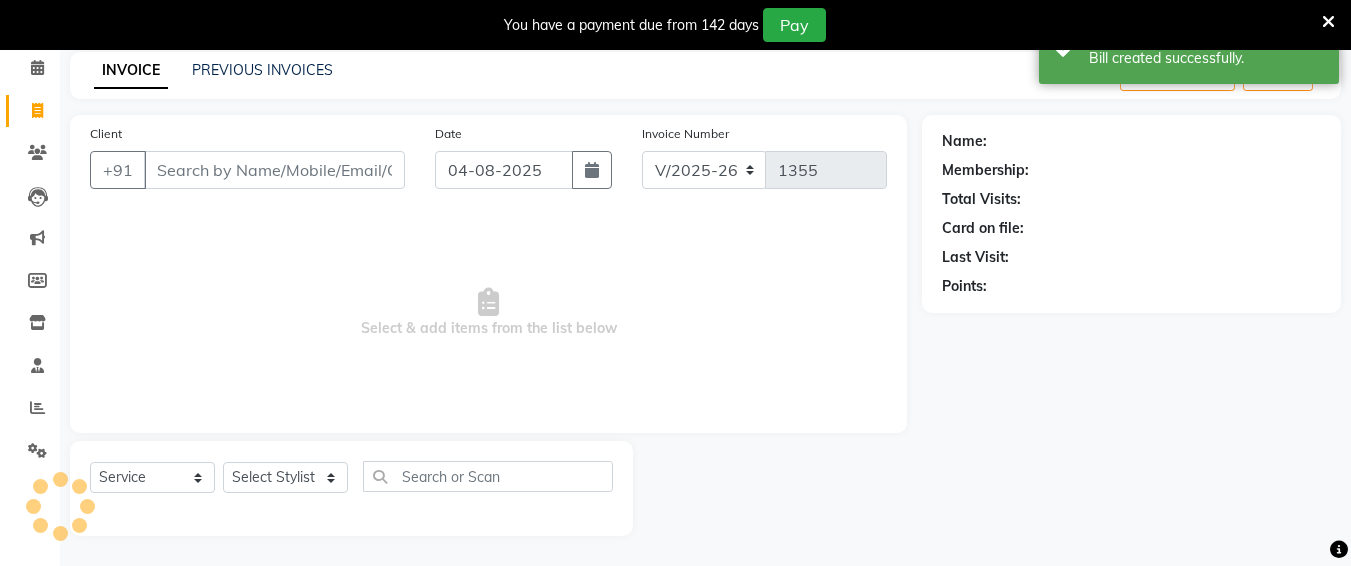 click on "Client" at bounding box center (274, 170) 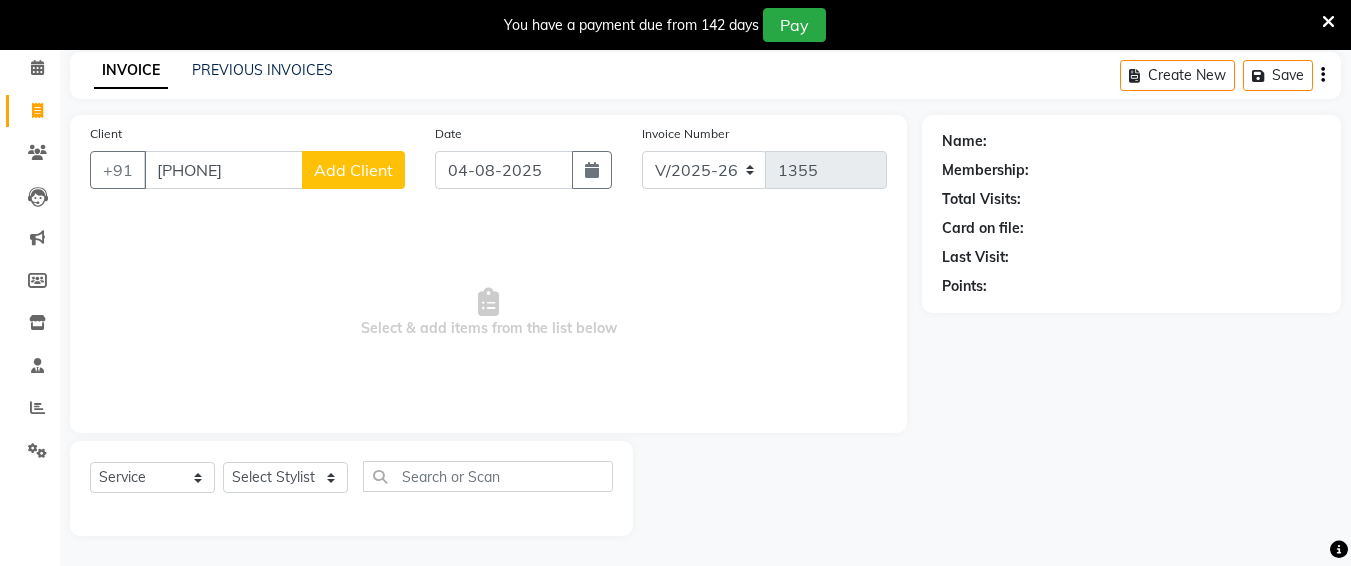 type on "[PHONE]" 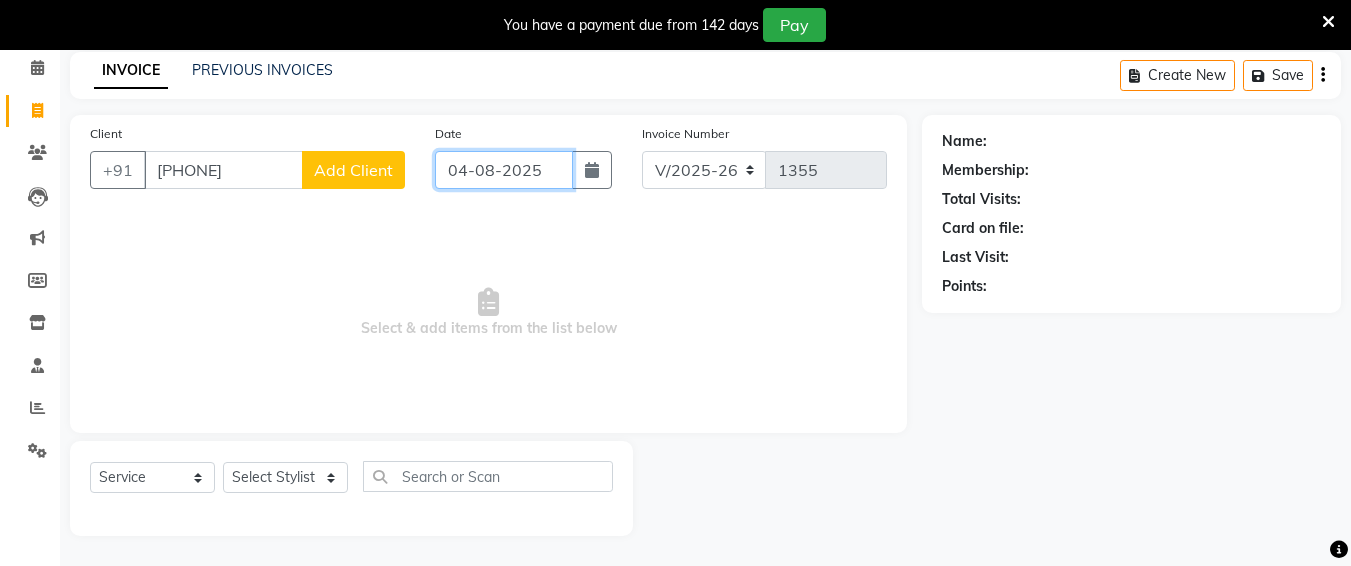 click on "04-08-2025" 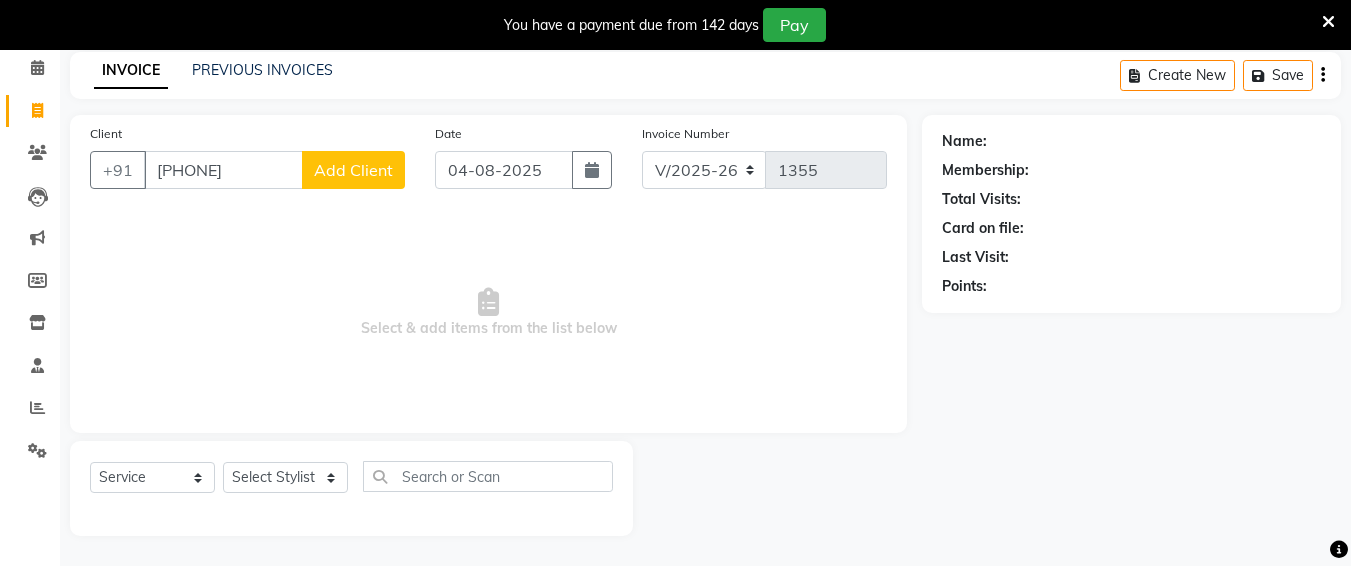 select on "8" 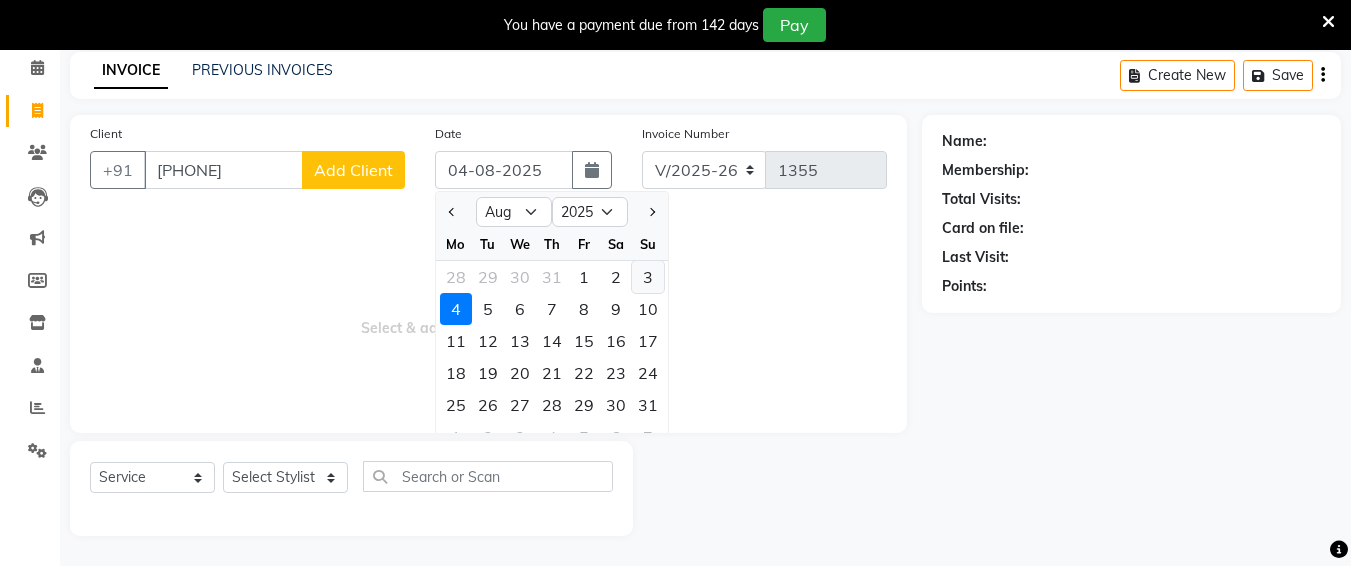 click on "3" 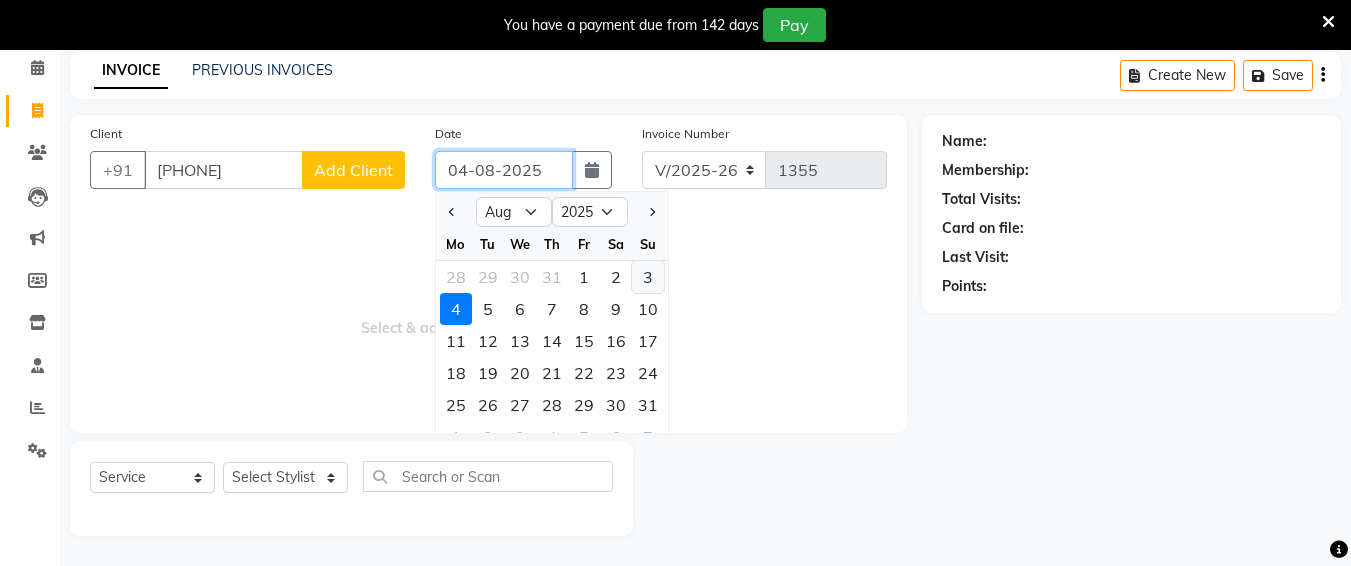 type on "03-08-2025" 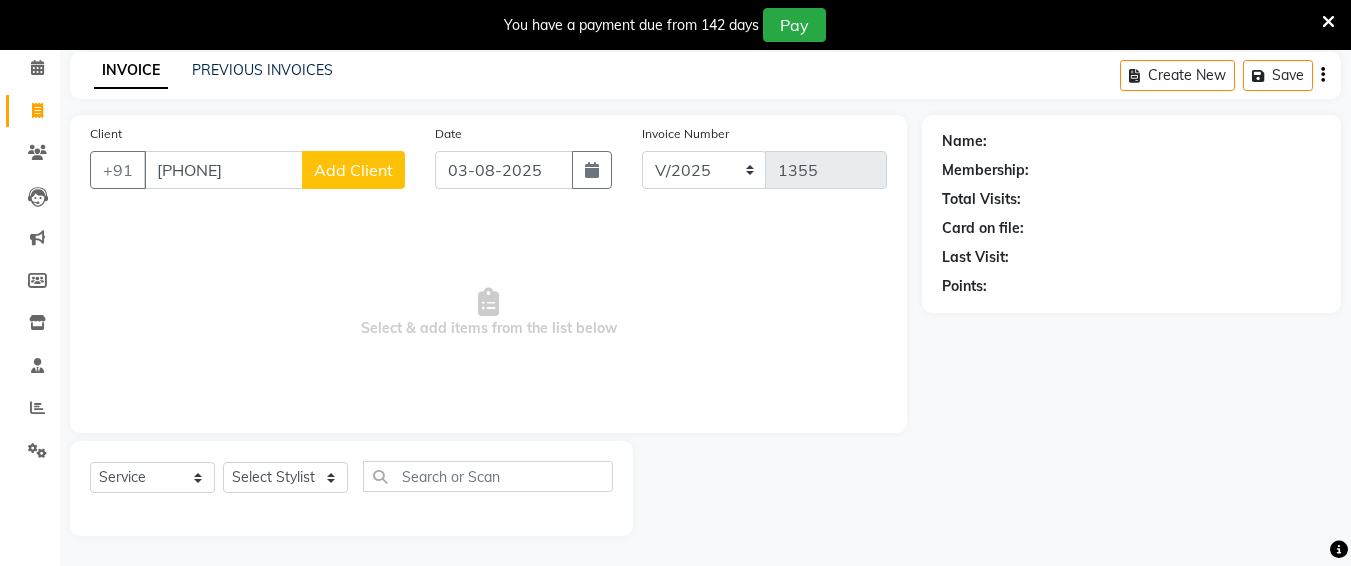 click on "Add Client" 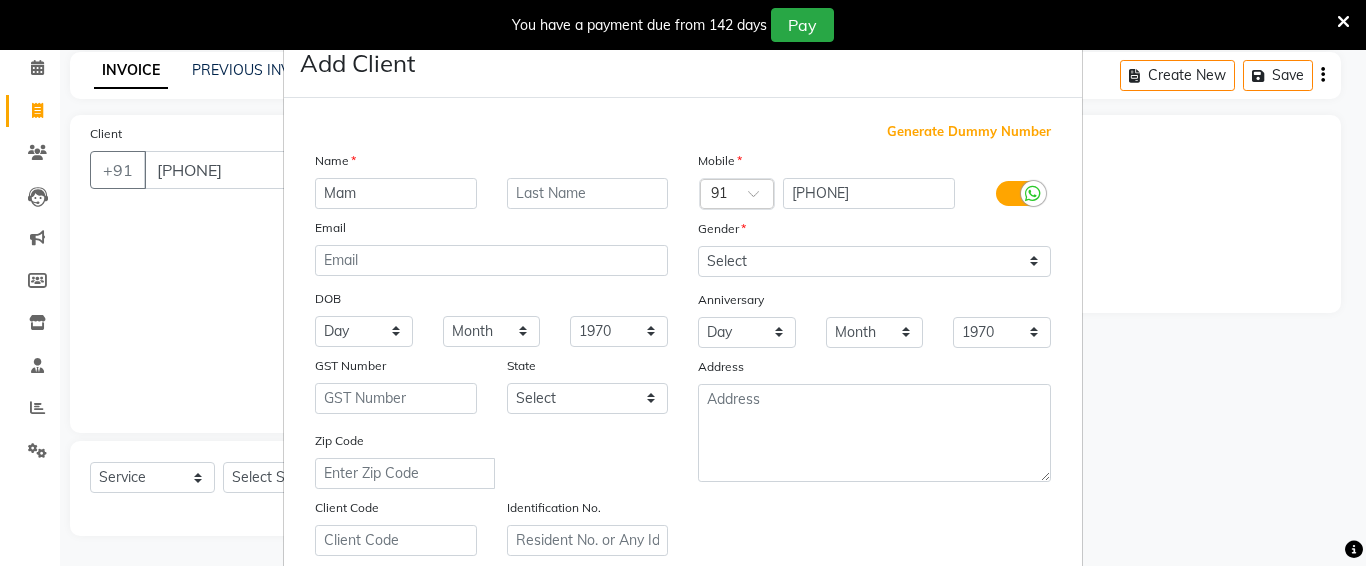 type on "Mam" 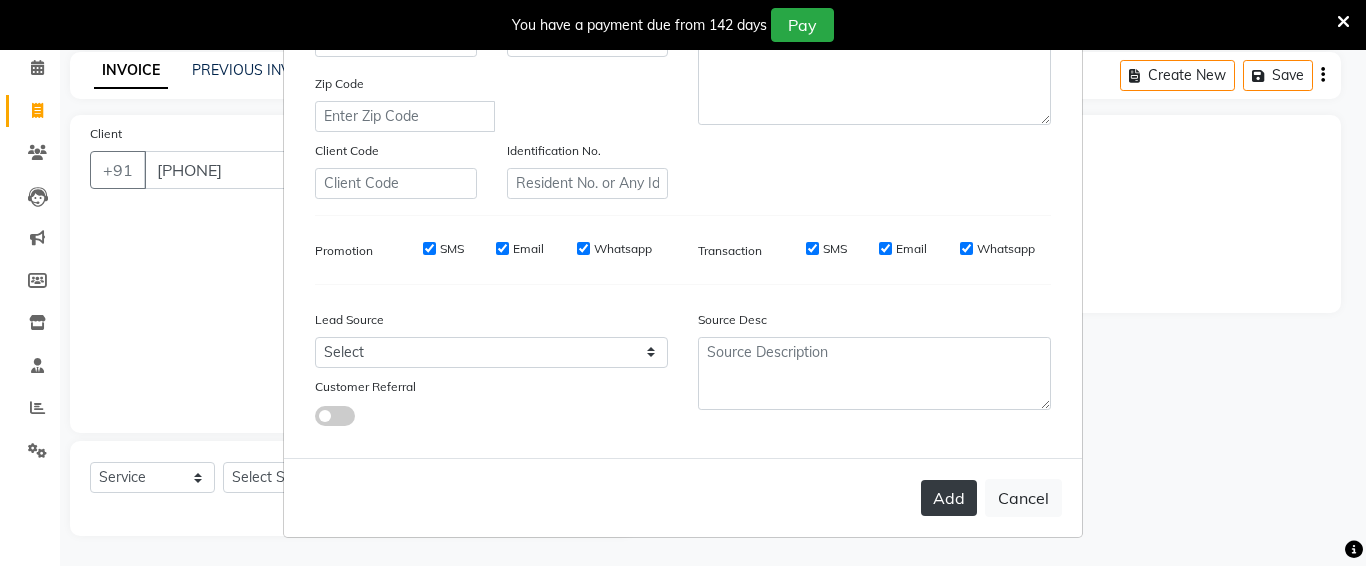click on "Add" at bounding box center (949, 498) 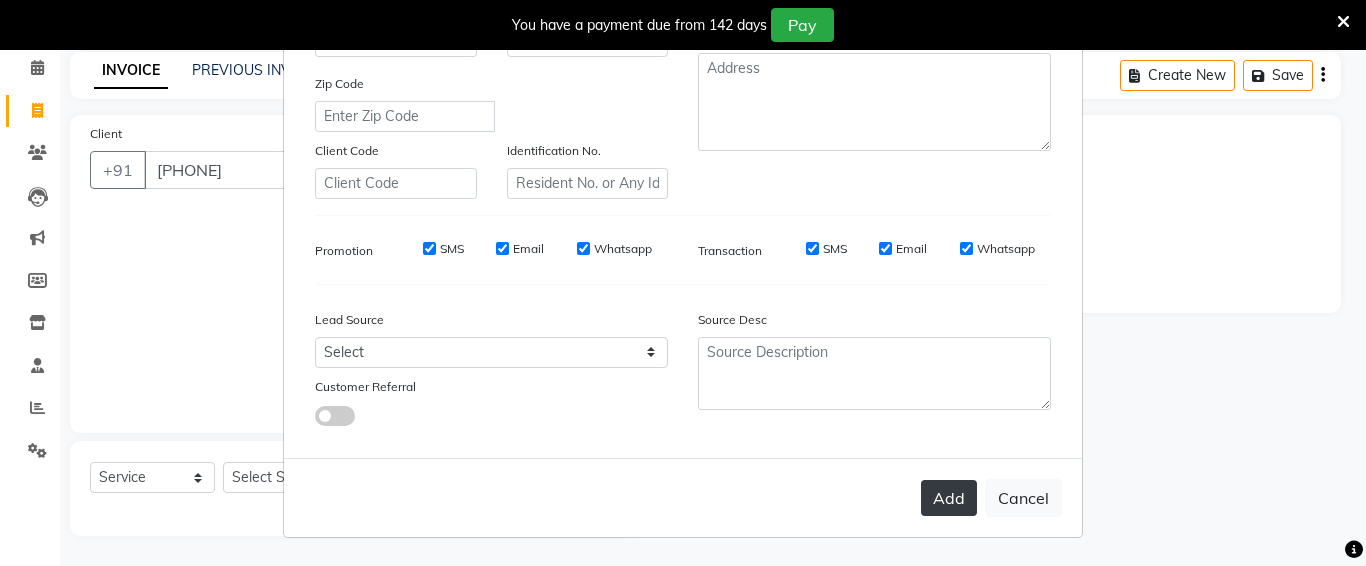 click on "Add" at bounding box center [949, 498] 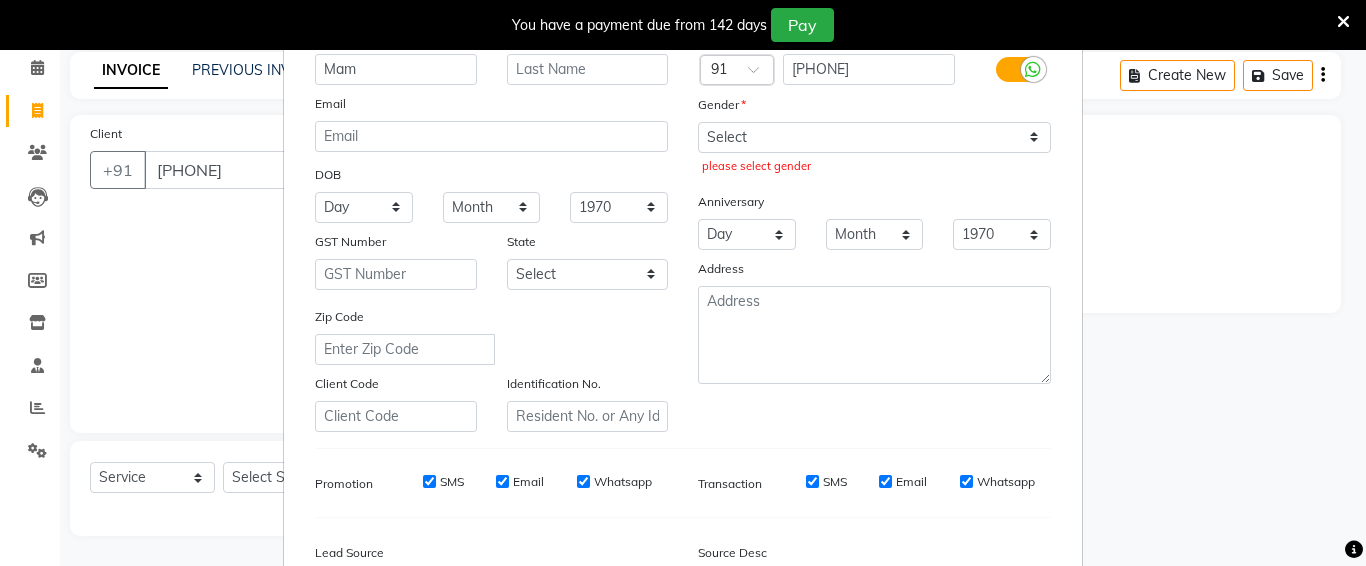 scroll, scrollTop: 118, scrollLeft: 0, axis: vertical 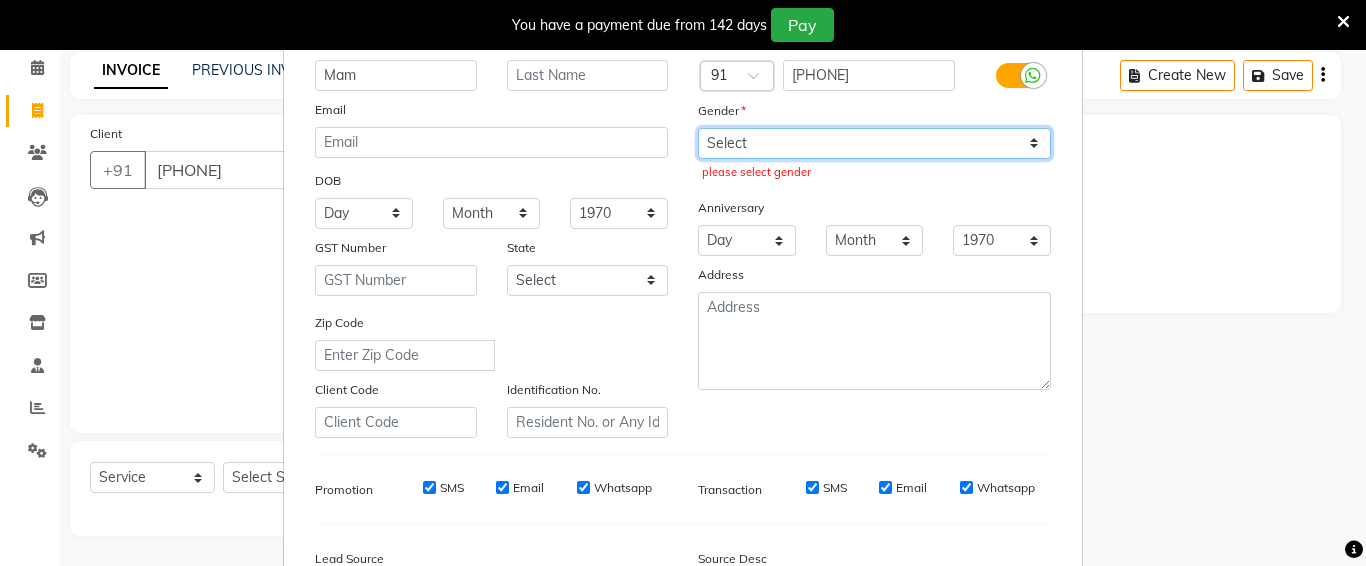 click on "Select Male Female Other Prefer Not To Say" at bounding box center (874, 143) 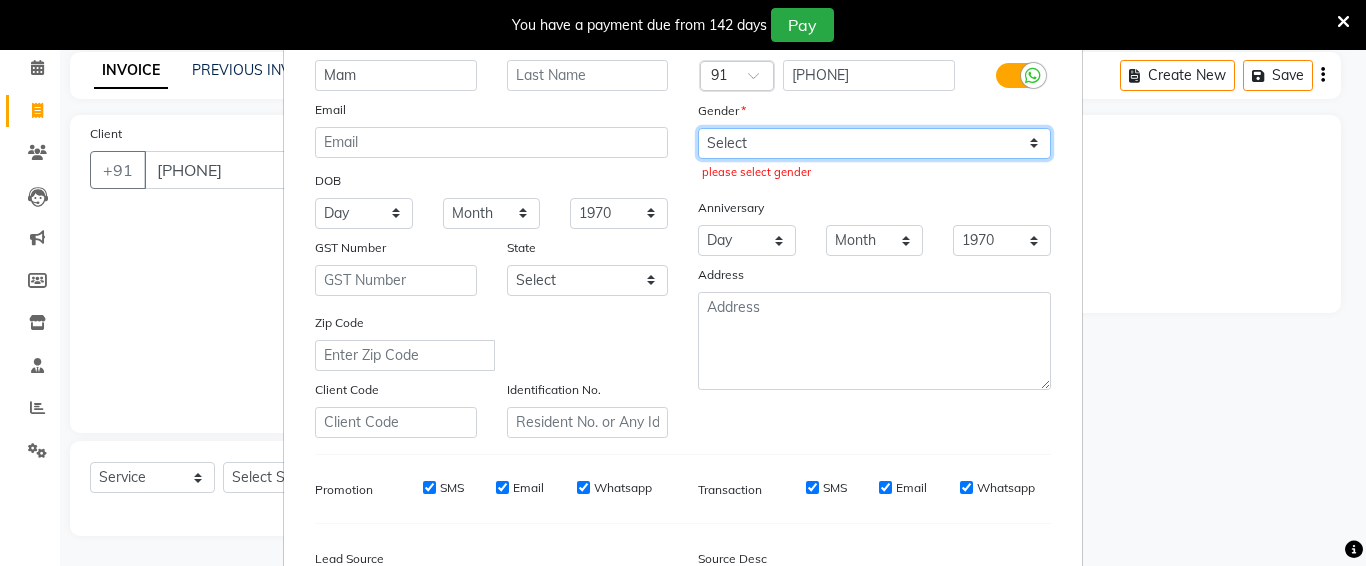 select on "female" 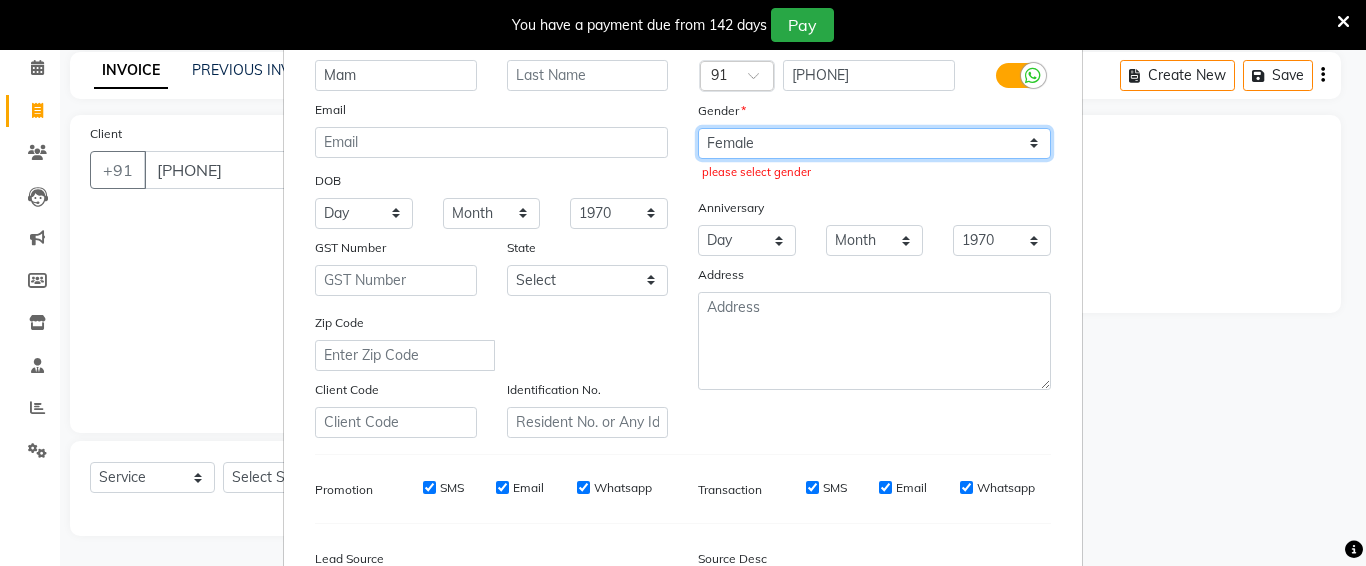 click on "Select Male Female Other Prefer Not To Say" at bounding box center (874, 143) 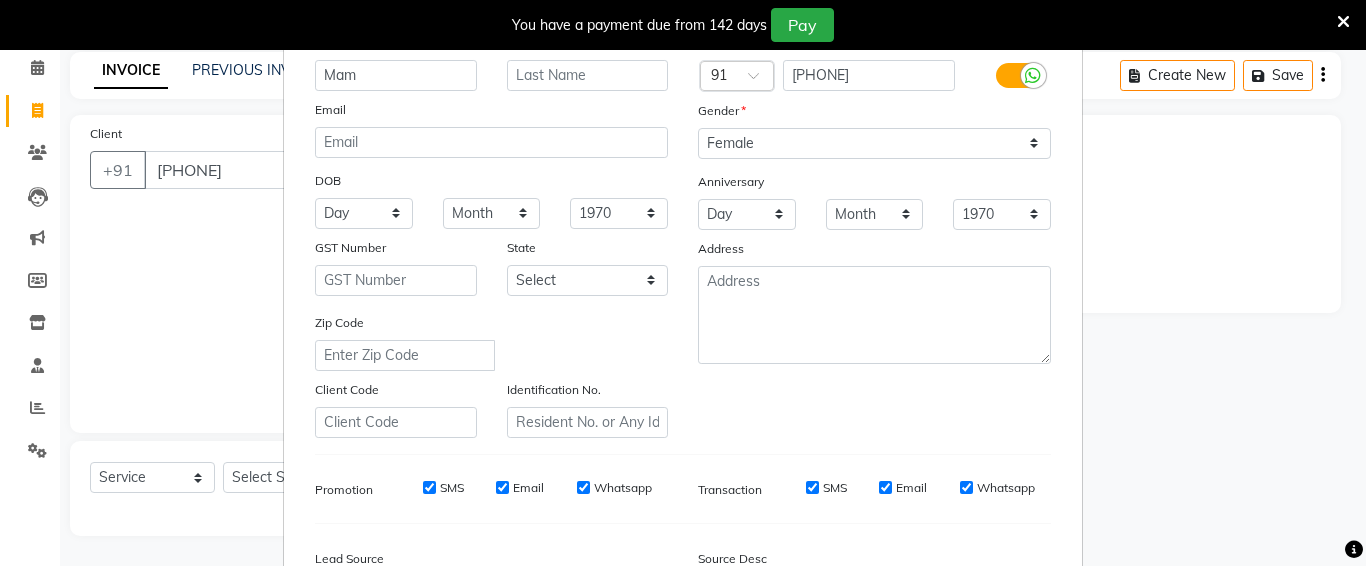 drag, startPoint x: 1365, startPoint y: 355, endPoint x: 1365, endPoint y: 646, distance: 291 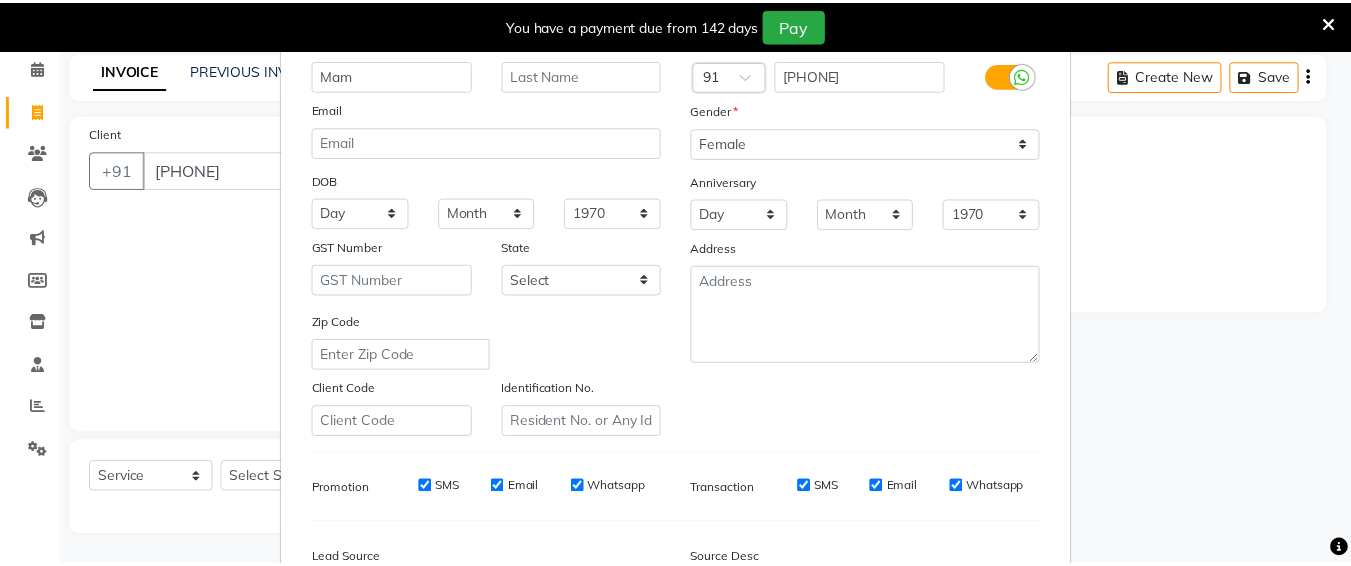 scroll, scrollTop: 357, scrollLeft: 0, axis: vertical 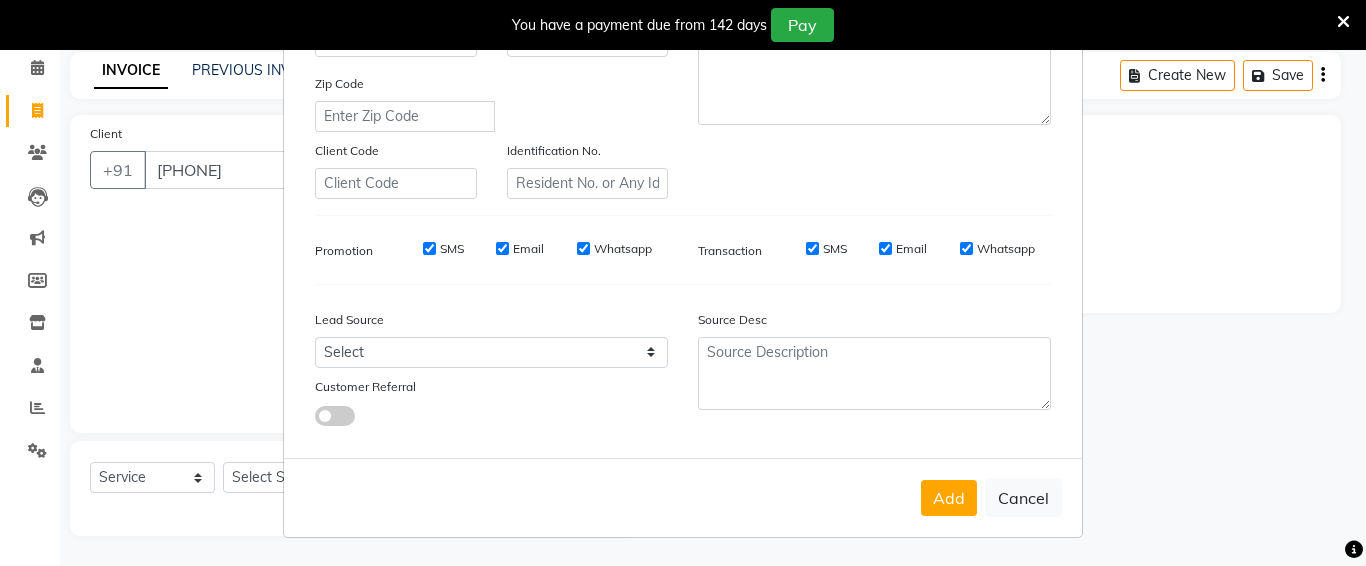 click on "Add   Cancel" at bounding box center [683, 497] 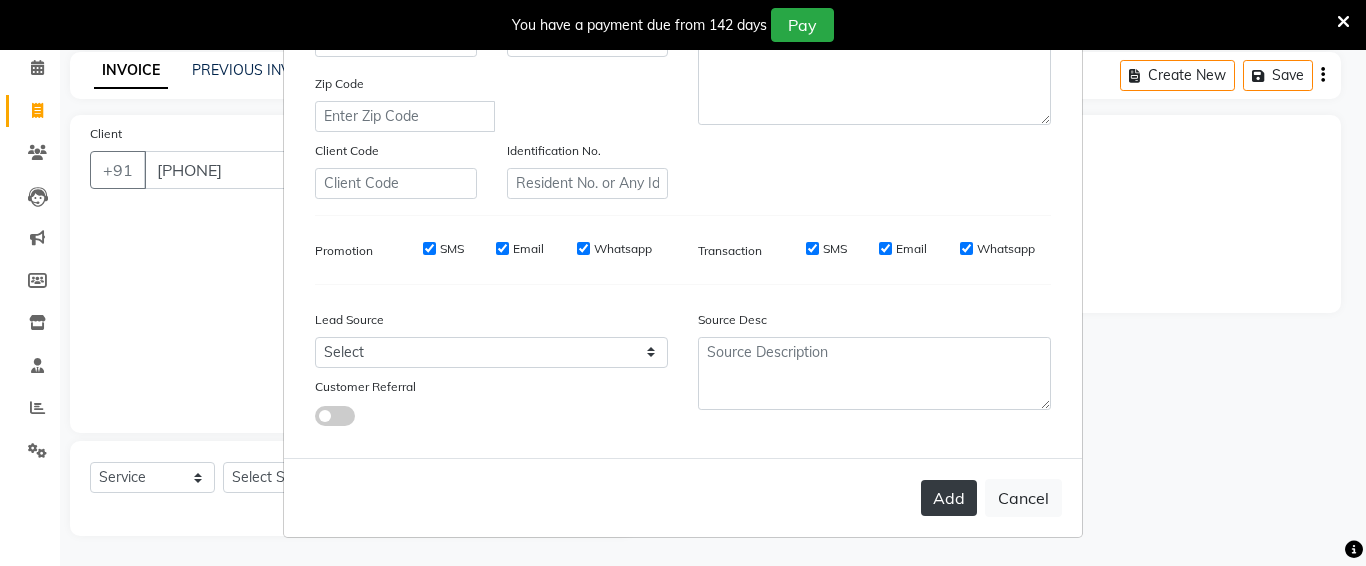 click on "Add" at bounding box center [949, 498] 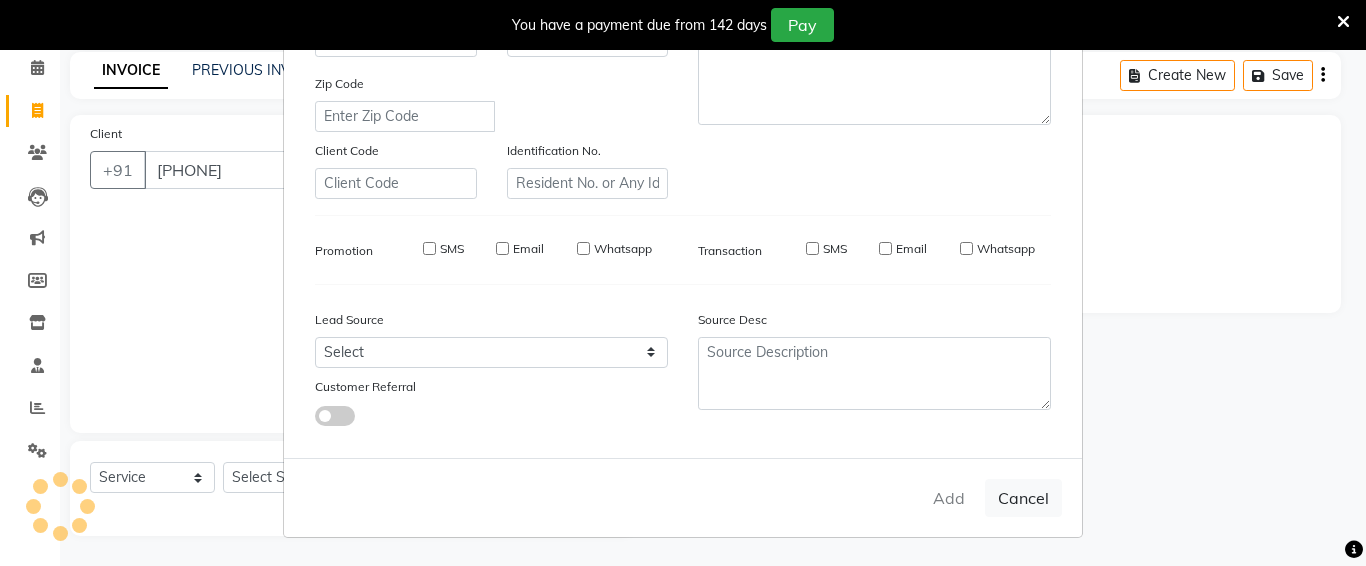 type 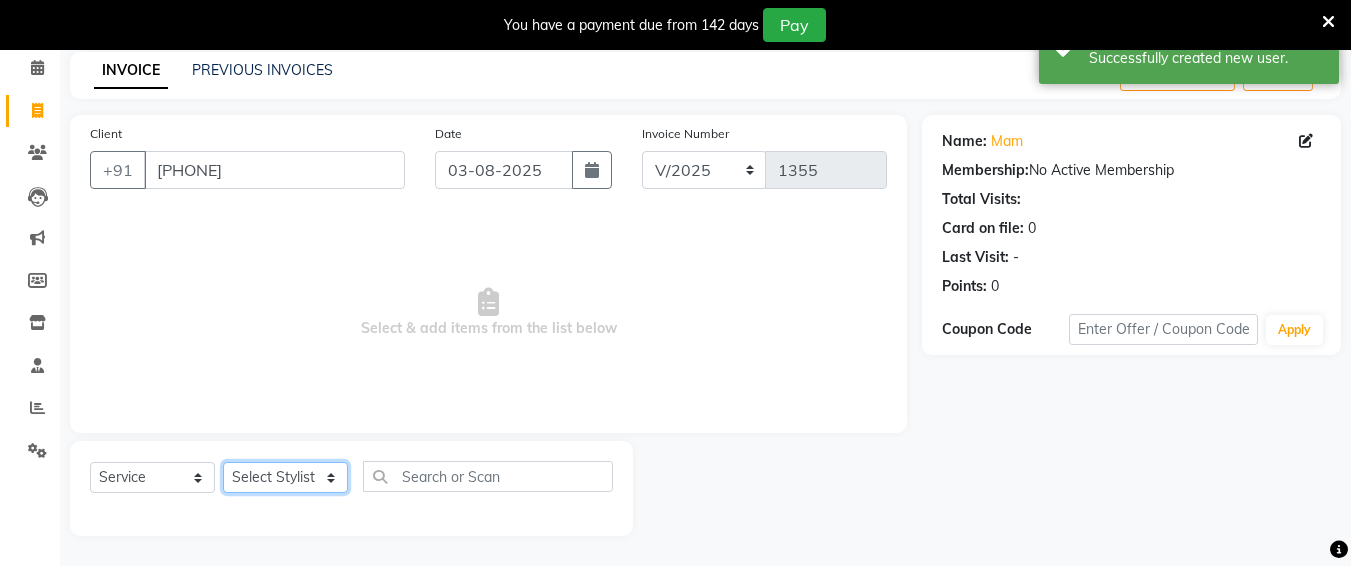 click on "Select Stylist Ali chandrika Hair Affair Imran Khan Preet Singh Raj Saba sandhya soniya thriveni thriveni" 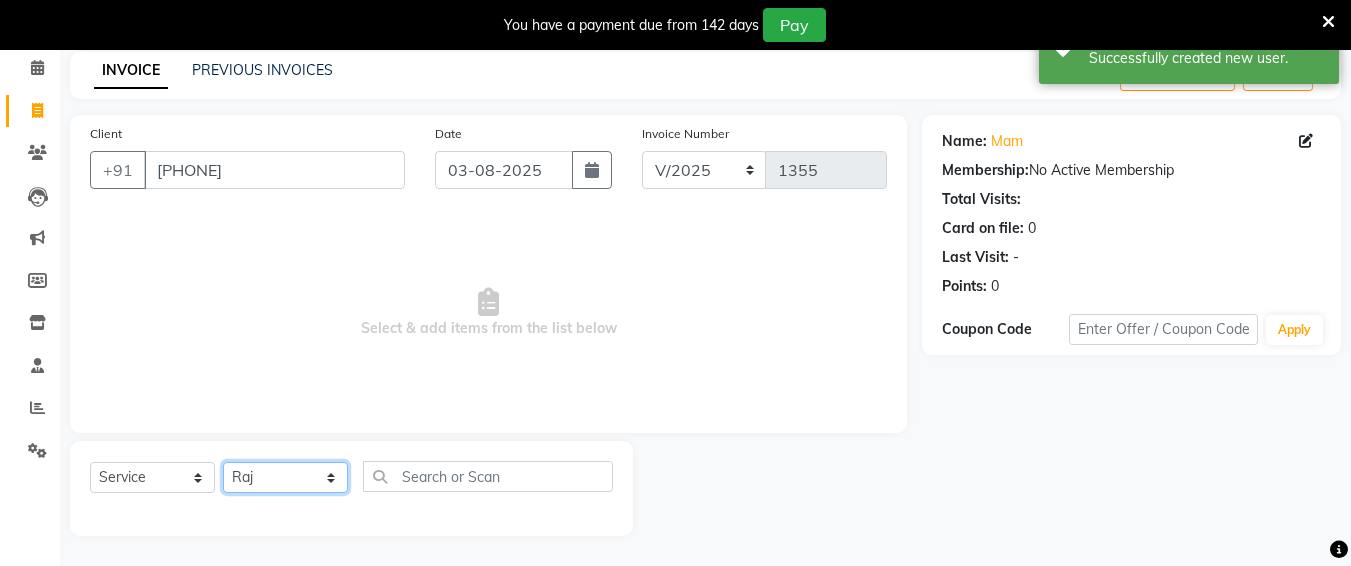 click on "Select Stylist Ali chandrika Hair Affair Imran Khan Preet Singh Raj Saba sandhya soniya thriveni thriveni" 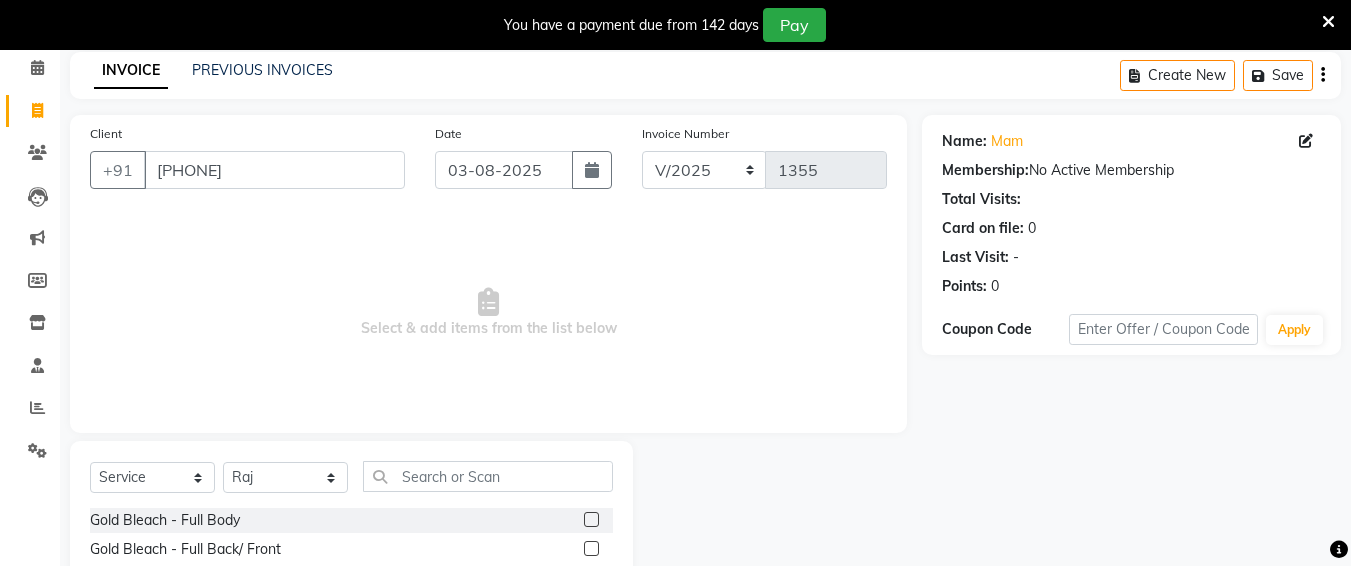 click on "Select  Service  Product  Membership  Package Voucher Prepaid Gift Card  Select Stylist Ali chandrika Hair Affair Imran Khan Preet Singh Raj Saba sandhya soniya thriveni thriveni Gold Bleach - Full Body  Gold Bleach - Full Back/ Front  Gold Bleach - Underarms  Gold Bleach - Face & Neck  Gold Bleach - Face, Neck & Blouse Line  Gold Bleach - Full Arms  Gold Bleach - Full Legs  Gold Bleach - Half Back/ Front  Facials - Gold  Facials - Whitening & Brightening Facial  Facials - Chocolate Facial  Facials - Vedic Line-Fruit Facial  Facials - Lotus Marmalade-Bearberry  Facials - Lotus Marmalade-Kiwi  Facials - Lotus Marmalade-Papaya  Facials - Cheryls Facial-Anti Ageing  Facials - Cheryls Facial-Tan Clear  Facials - Cheryls Facial-Glow  Facials - Aroma Fruit Facial  Facials - Basic  Facials - Lotus Facial  Facials - Vlcc Facials-Pearl  Facials - Vlcc Facials-Gold  Christine Valmy - Instant Beauty Facial  Christine Valmy - Cv Signature Facial  Christine Valmy - Skin Brightening Facial  Clean Ups - Vlcc Gold" 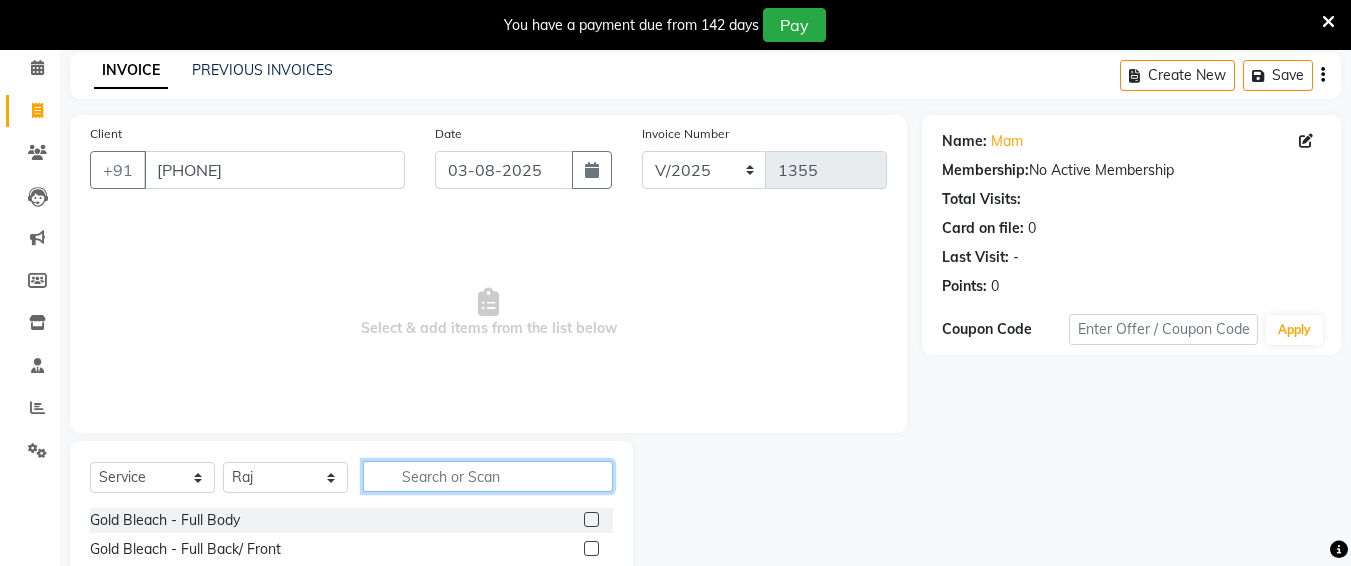 click 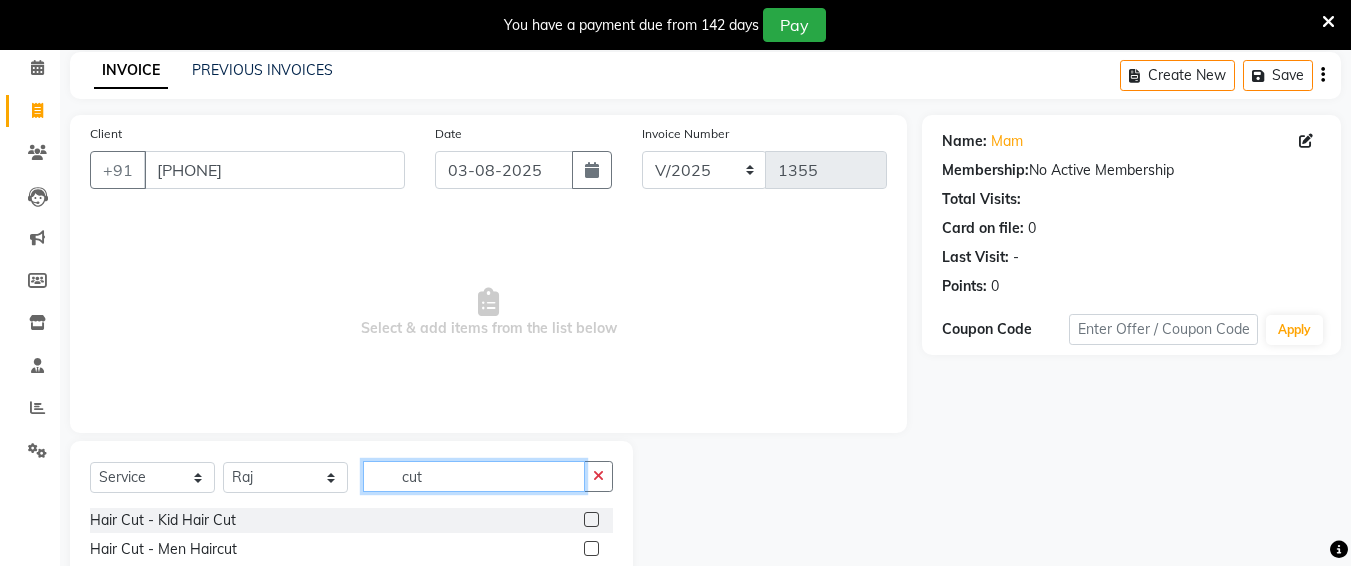 type on "cut" 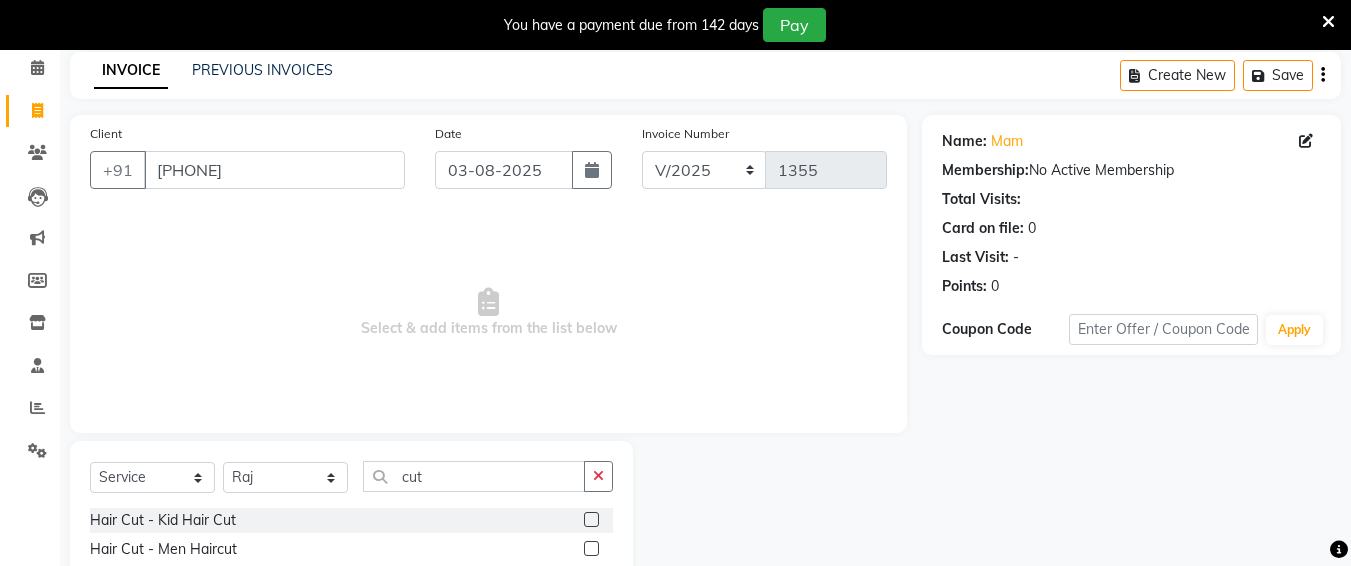 scroll, scrollTop: 172, scrollLeft: 0, axis: vertical 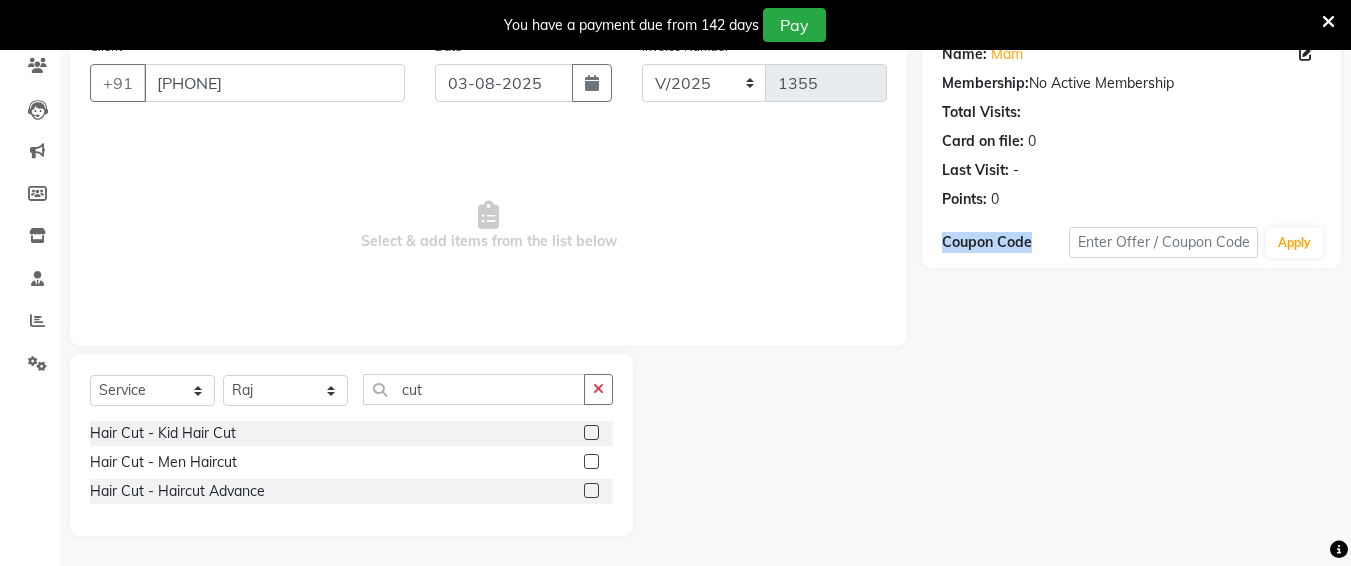 drag, startPoint x: 1115, startPoint y: 646, endPoint x: 1180, endPoint y: 645, distance: 65.00769 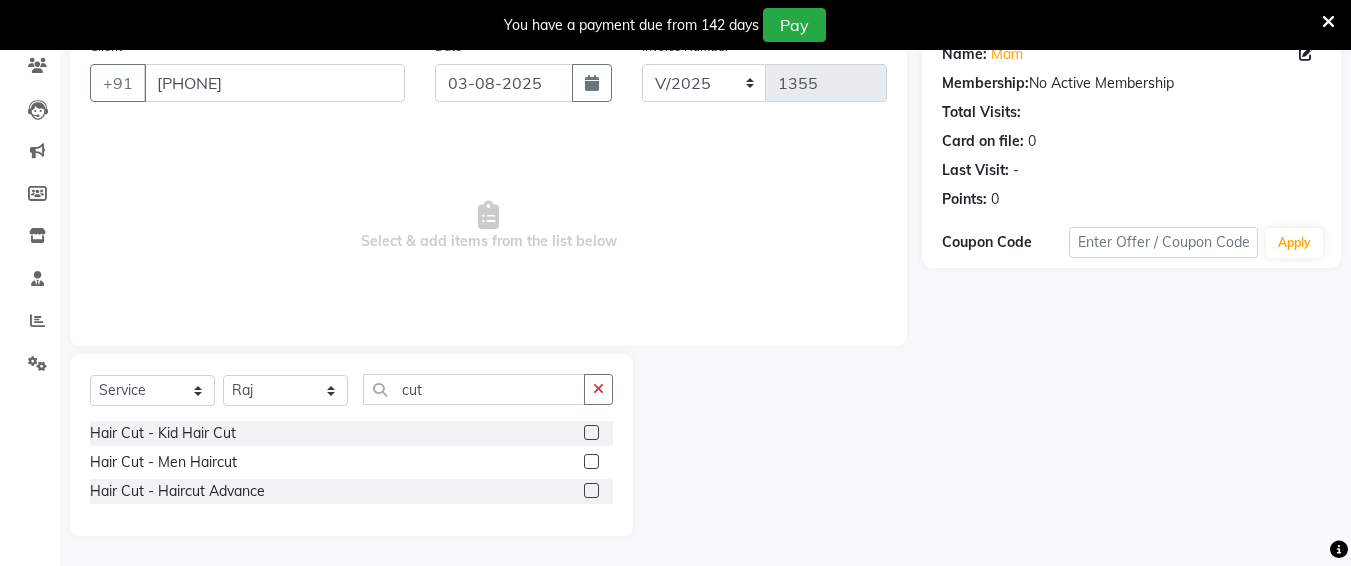 click 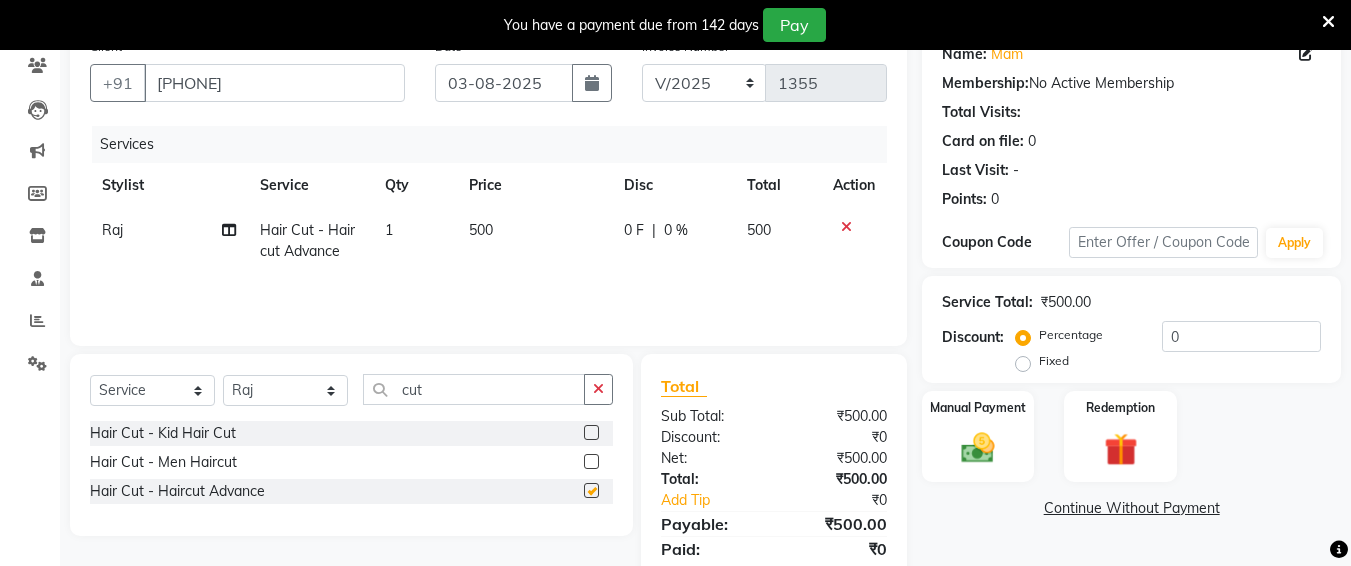checkbox on "false" 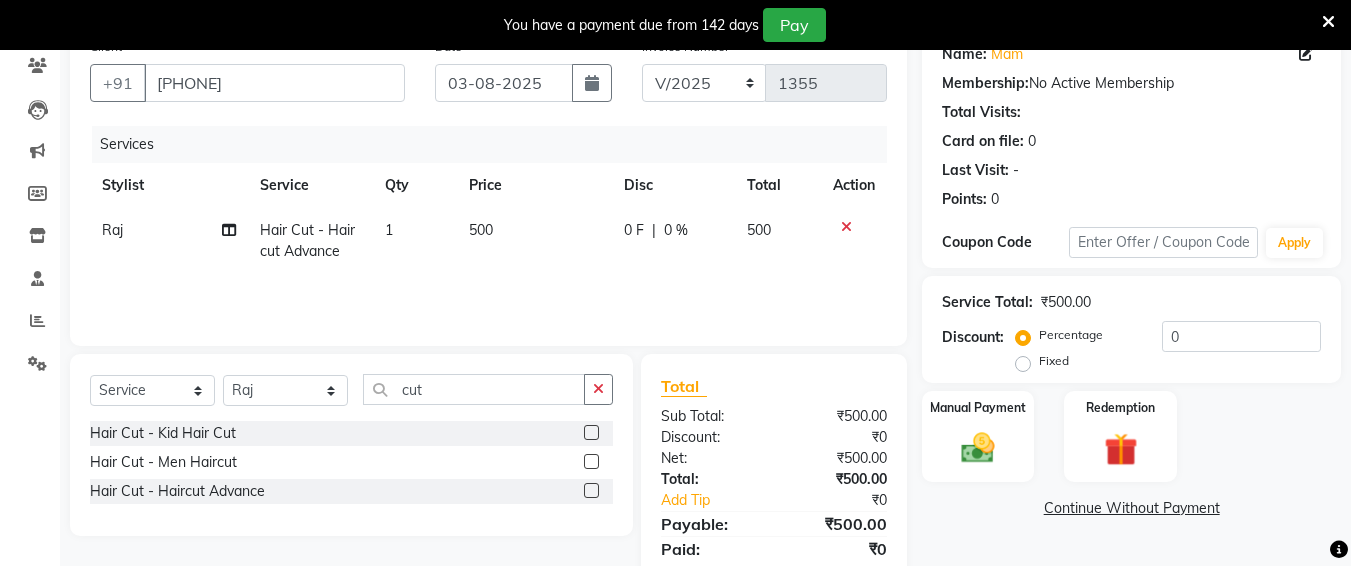 click on "500" 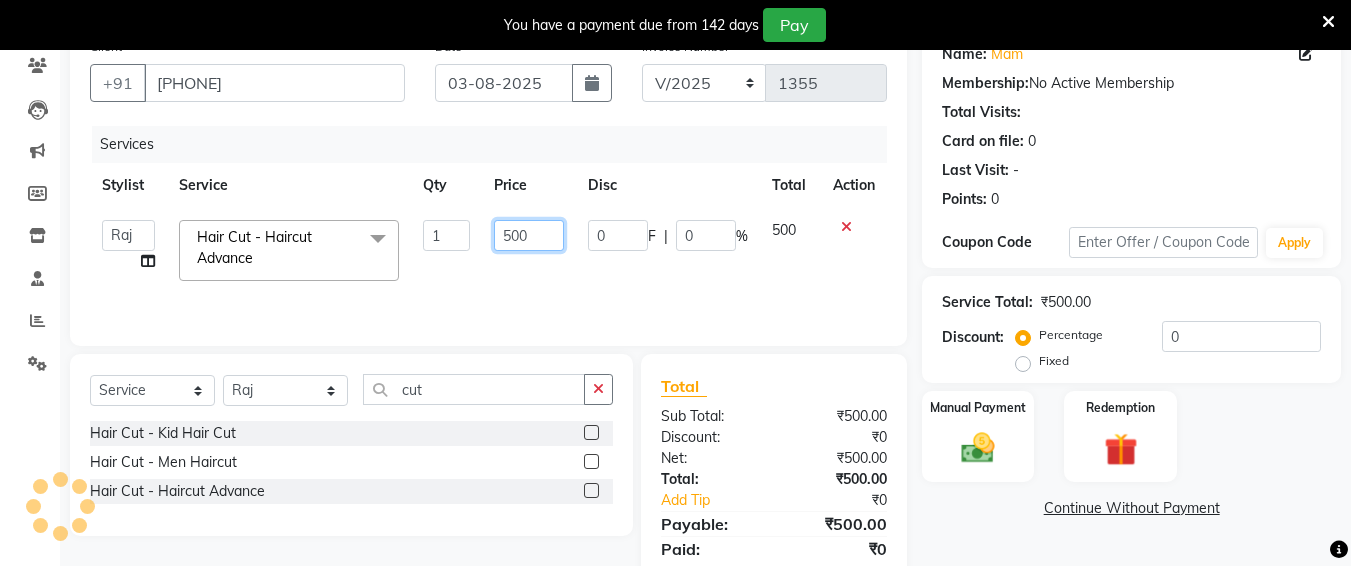 click on "500" 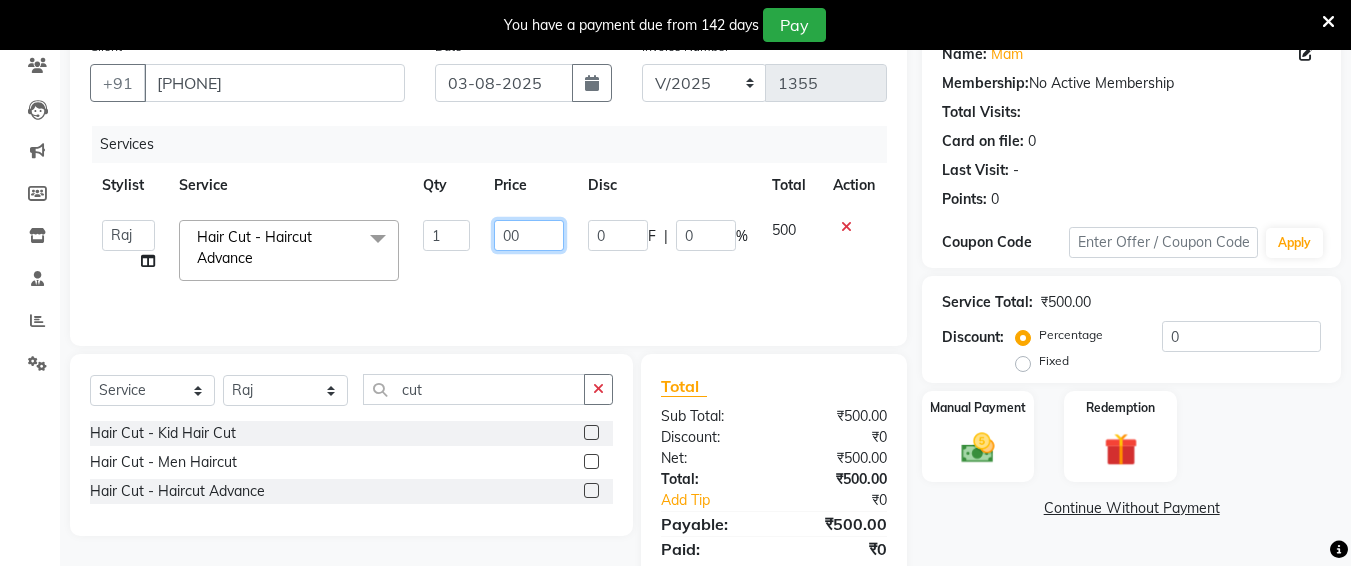 type on "600" 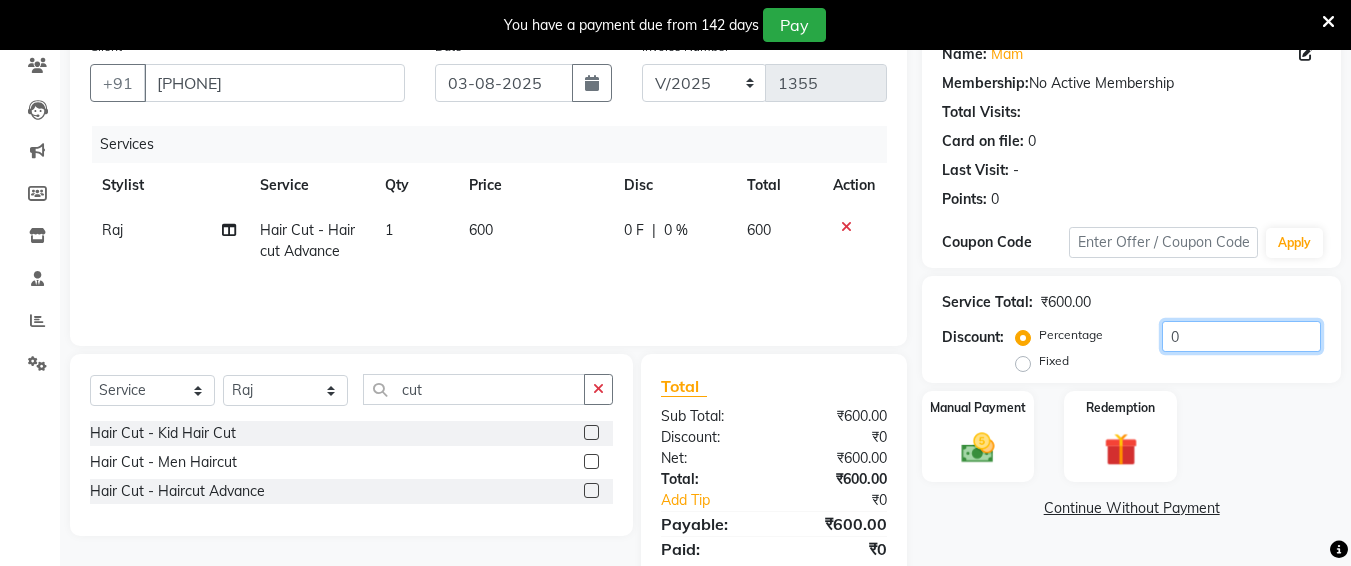 drag, startPoint x: 1296, startPoint y: 350, endPoint x: 1365, endPoint y: 646, distance: 303.93585 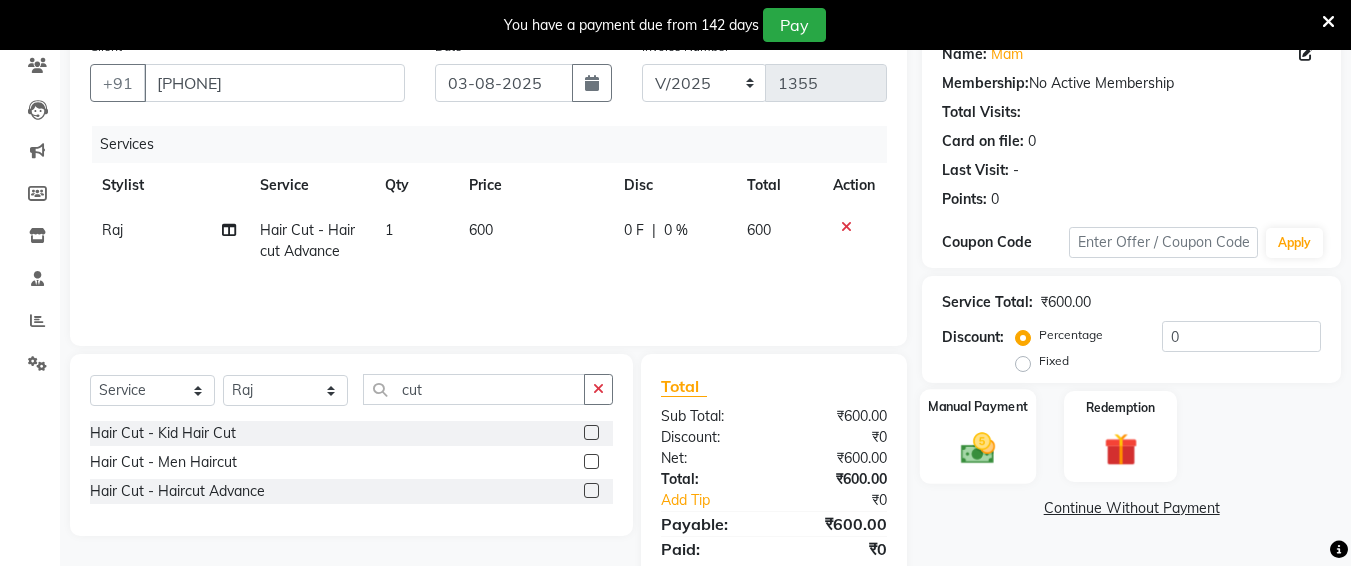 click on "Manual Payment" 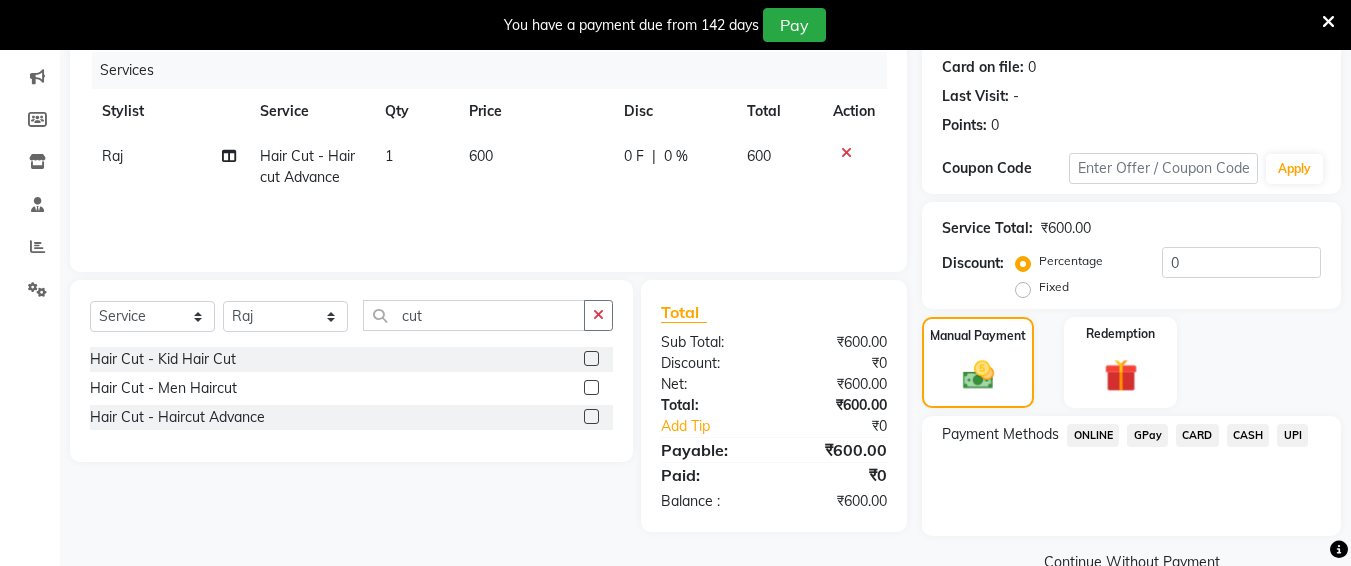 scroll, scrollTop: 287, scrollLeft: 0, axis: vertical 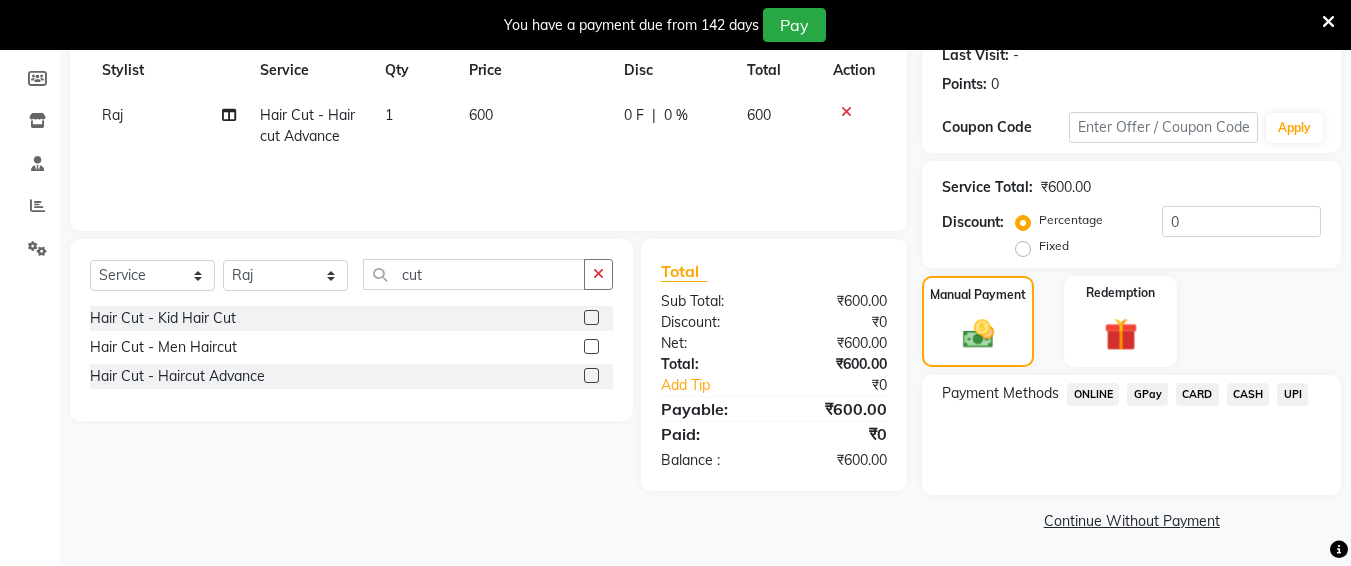 click on "UPI" 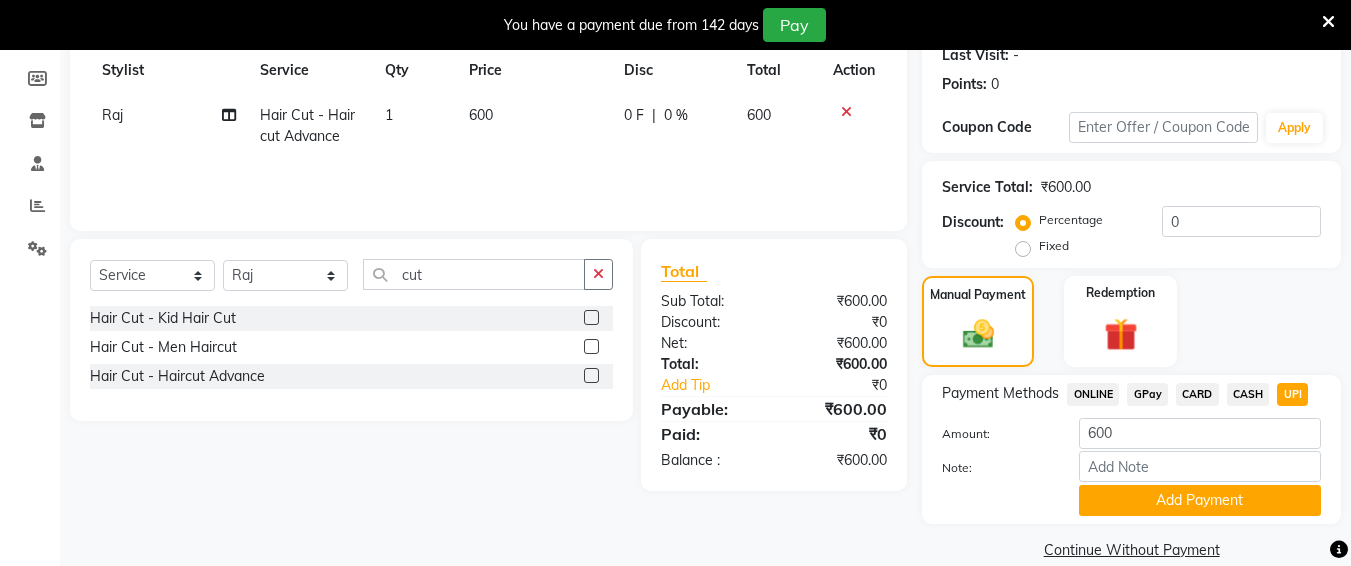 click on "CASH" 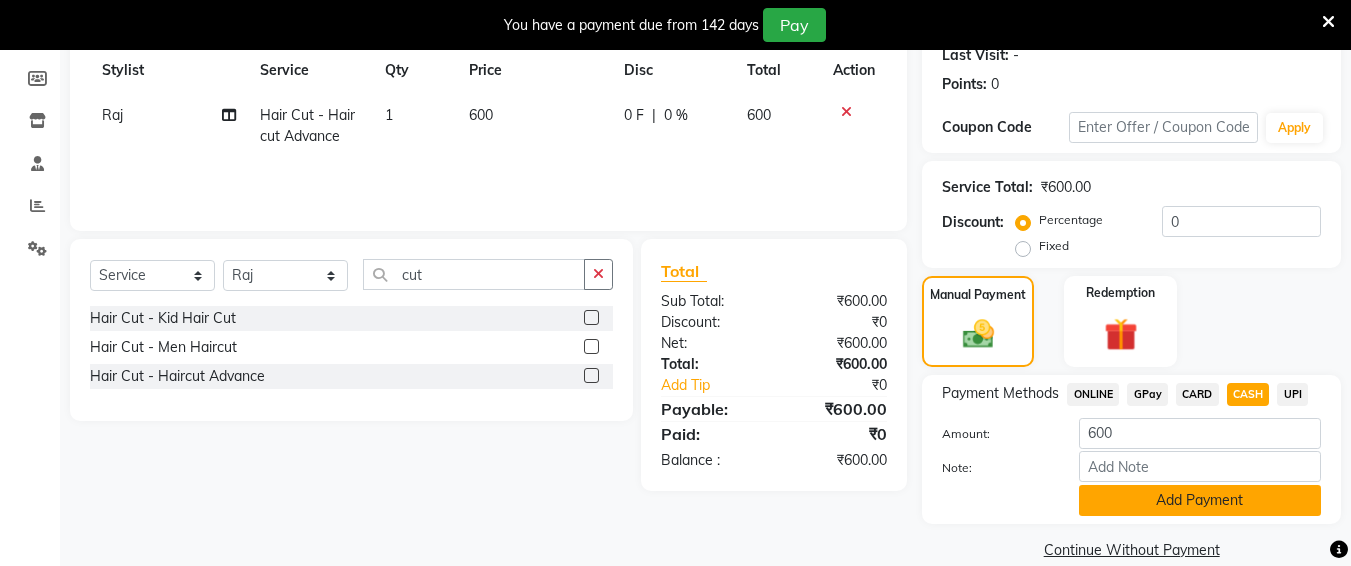 click on "Add Payment" 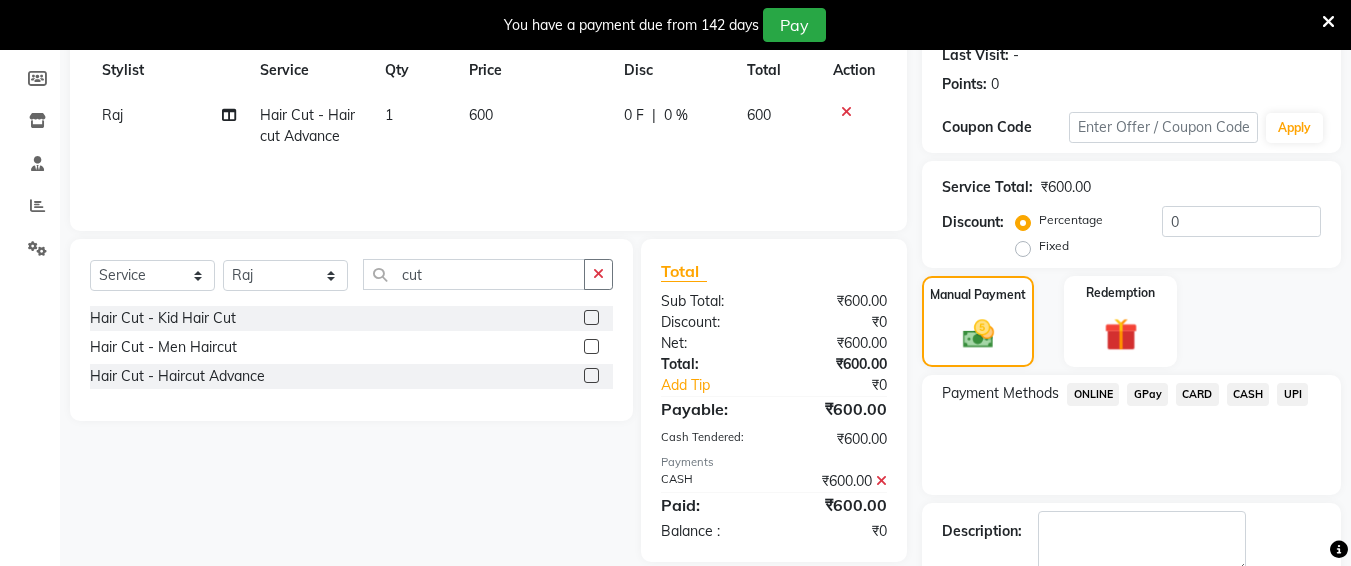 scroll, scrollTop: 400, scrollLeft: 0, axis: vertical 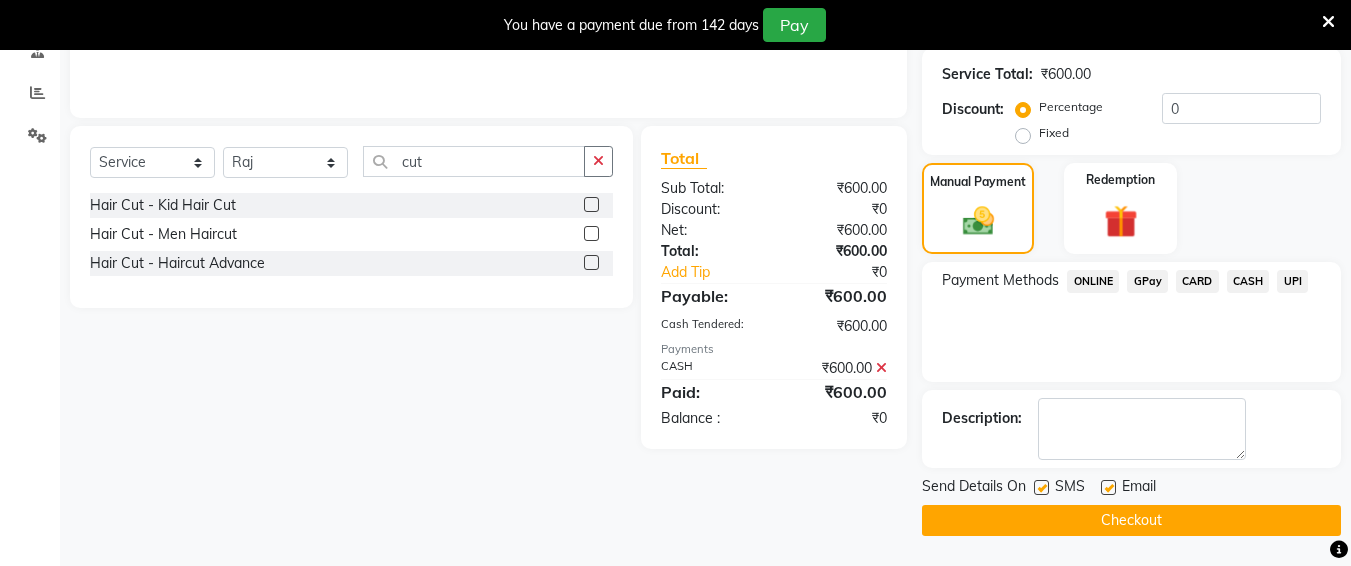 click on "Checkout" 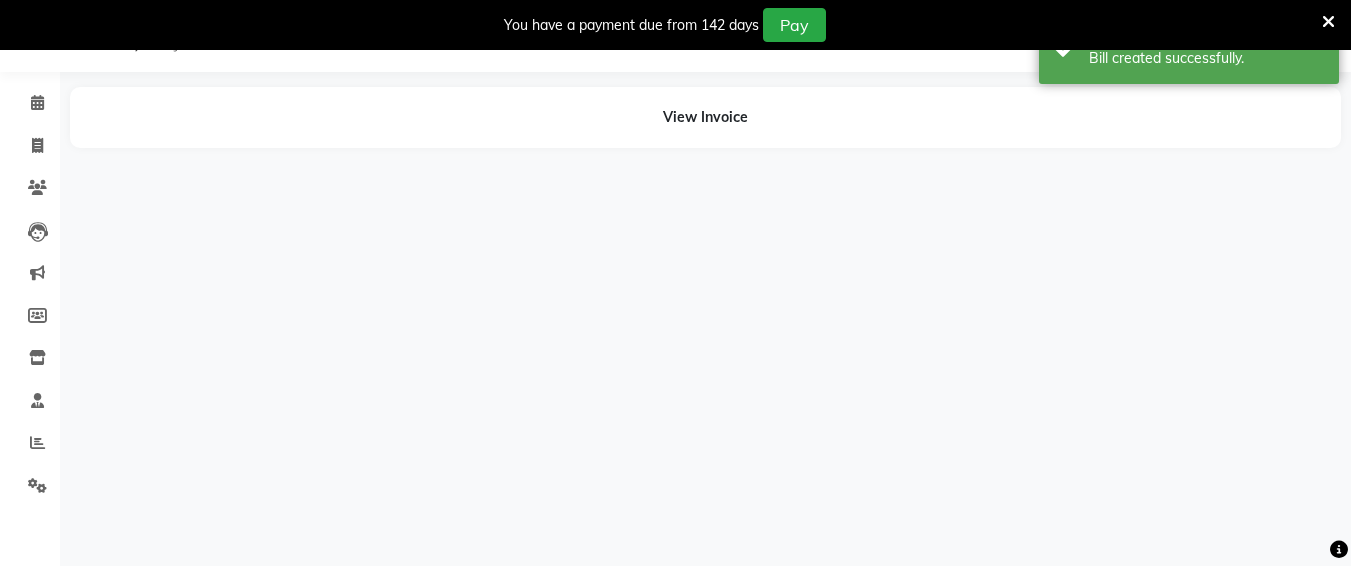 scroll, scrollTop: 50, scrollLeft: 0, axis: vertical 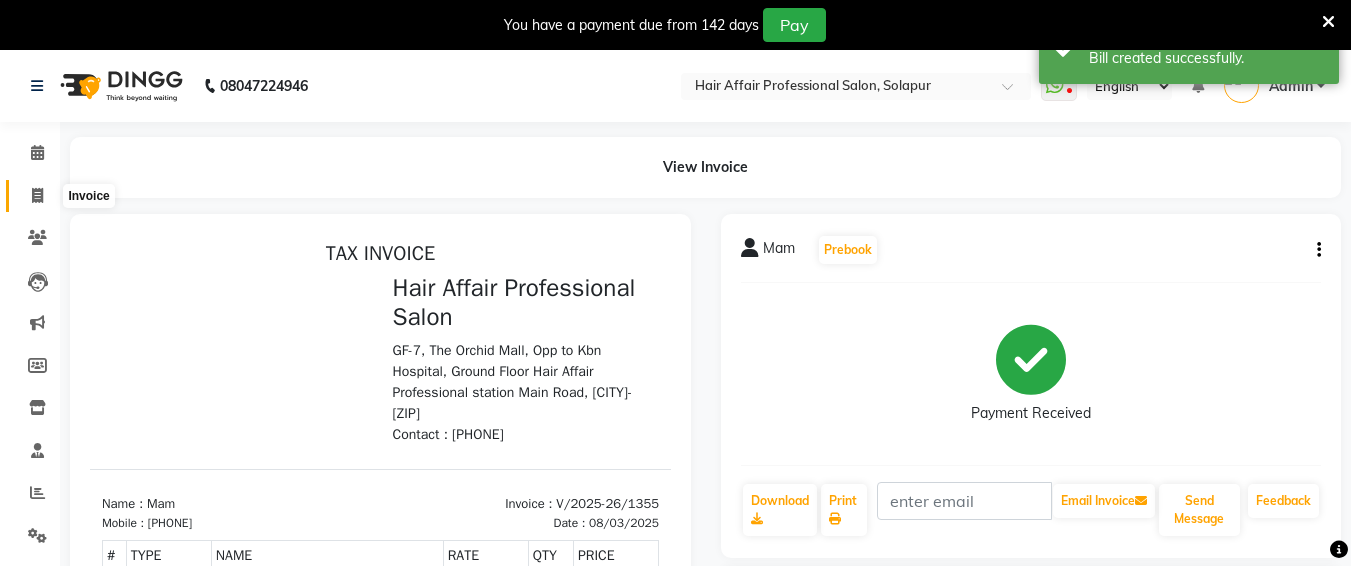 click 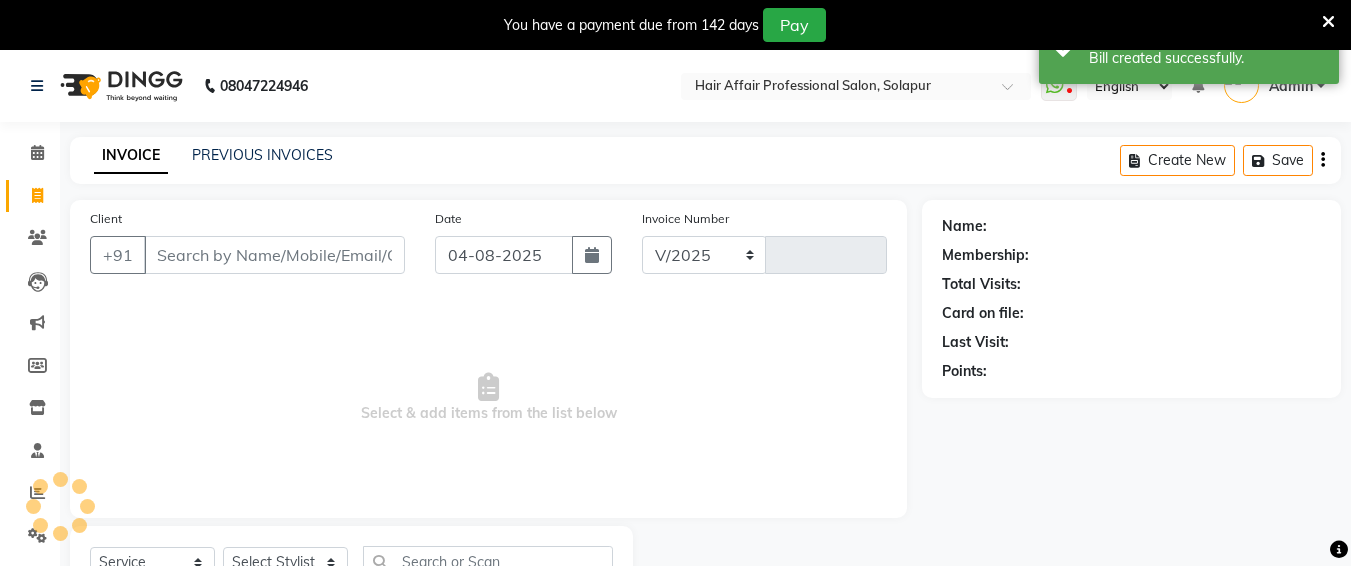 scroll, scrollTop: 85, scrollLeft: 0, axis: vertical 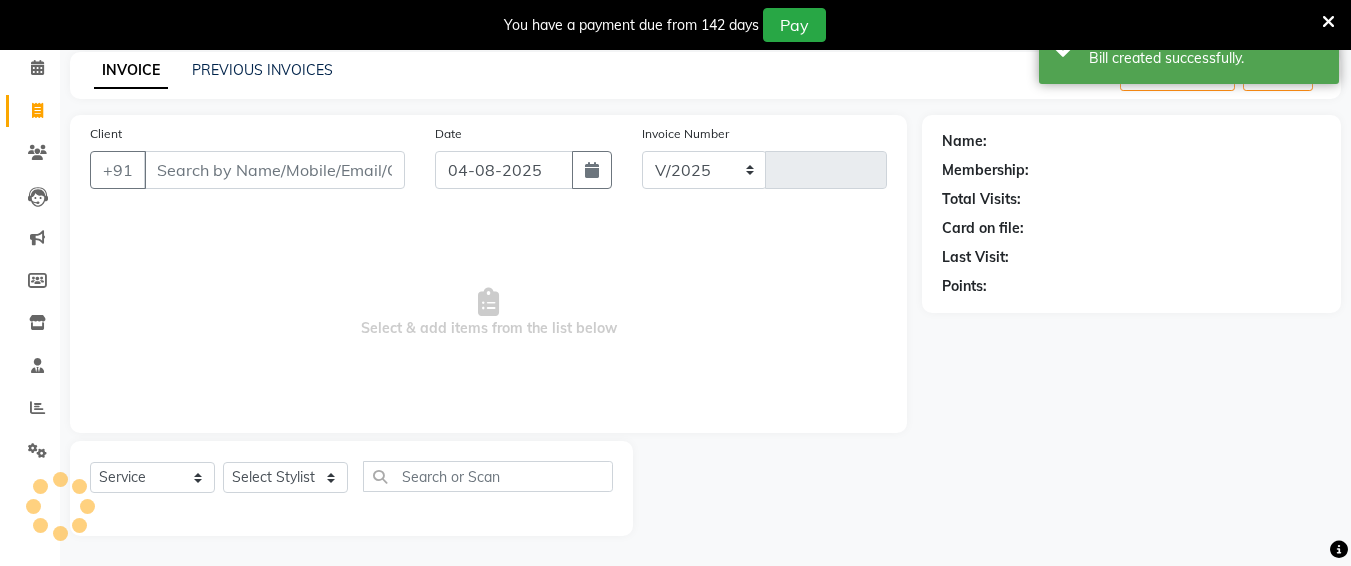 select on "657" 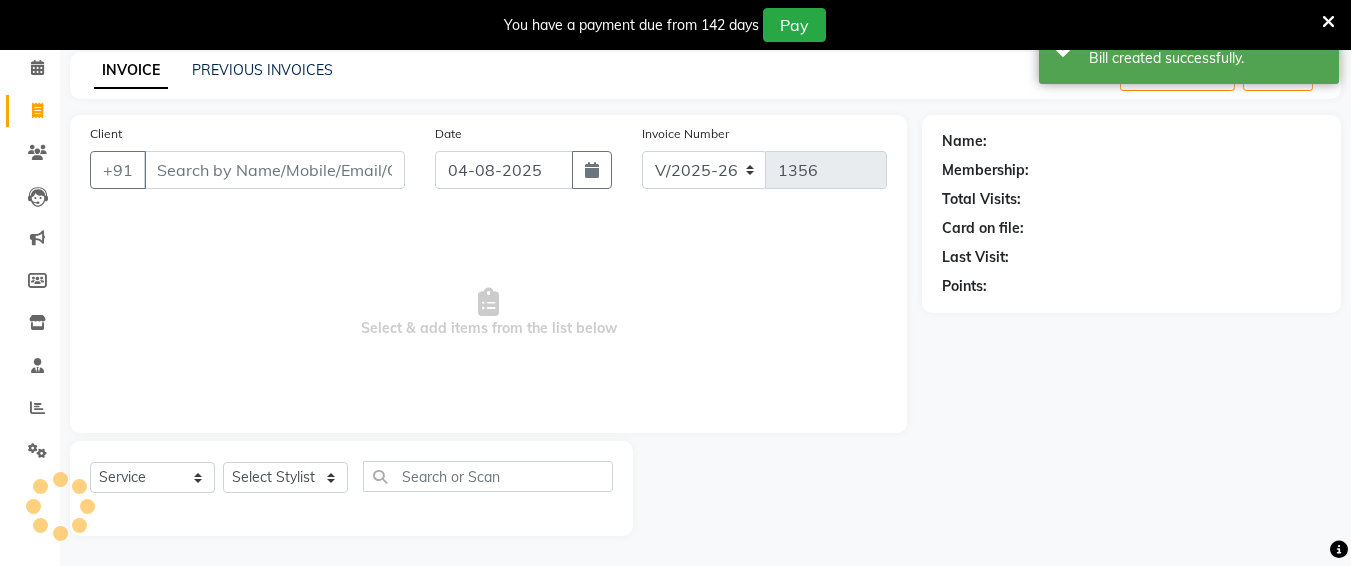 click on "Client" at bounding box center [274, 170] 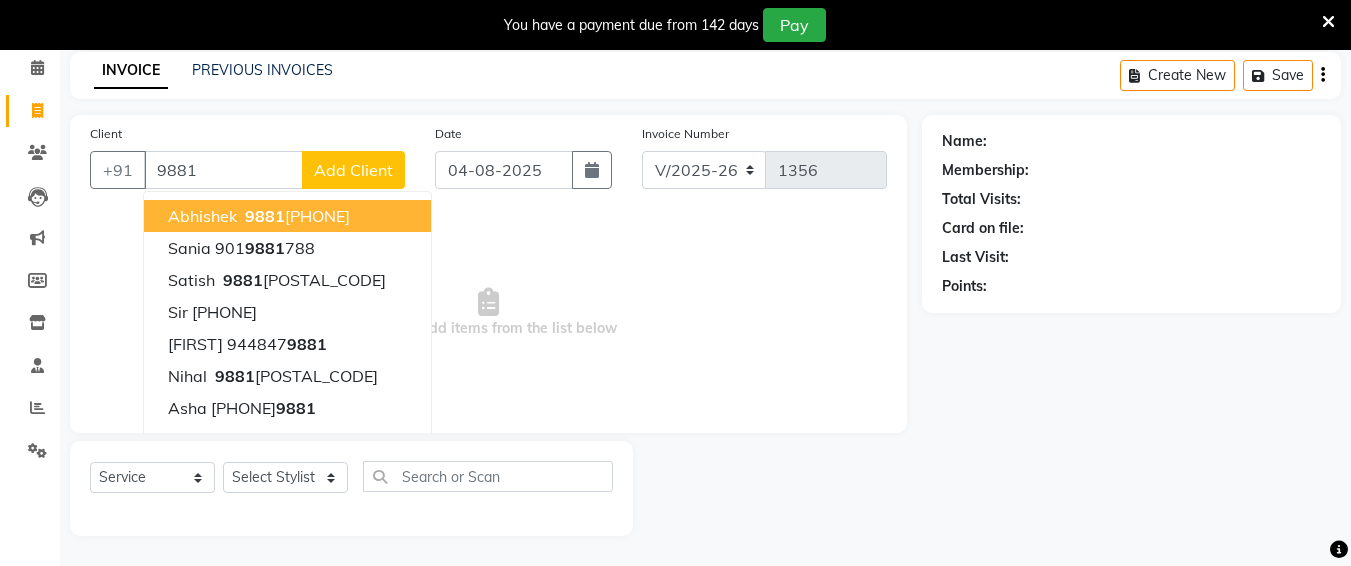 scroll, scrollTop: 45, scrollLeft: 0, axis: vertical 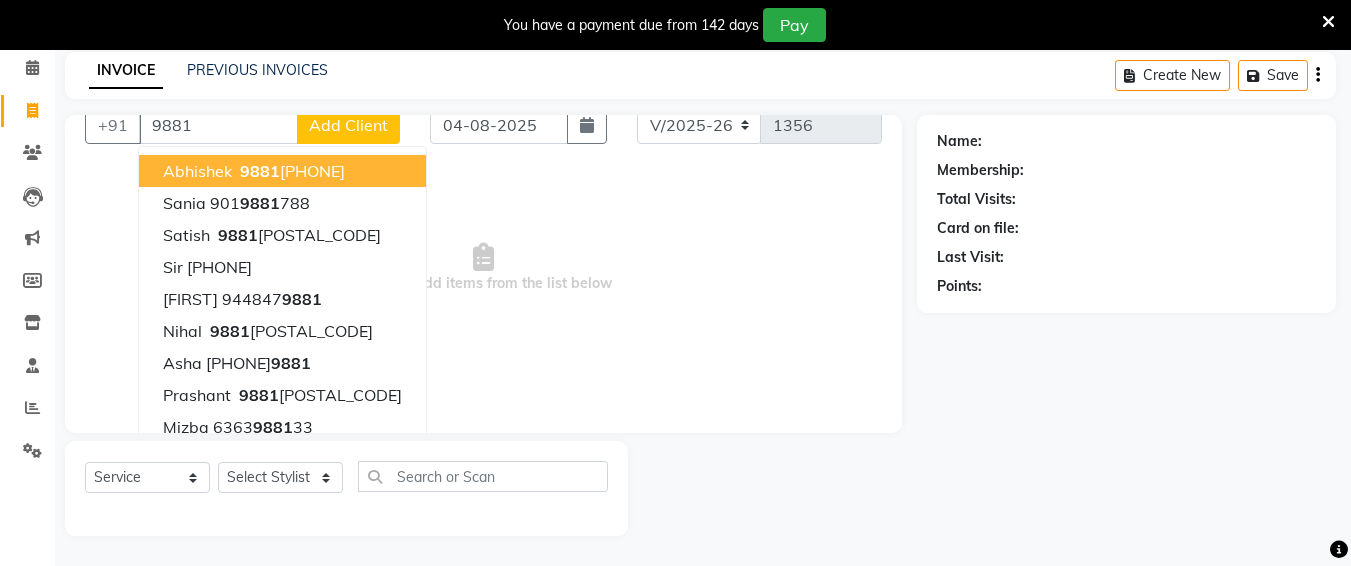 click on "9881" at bounding box center (218, 125) 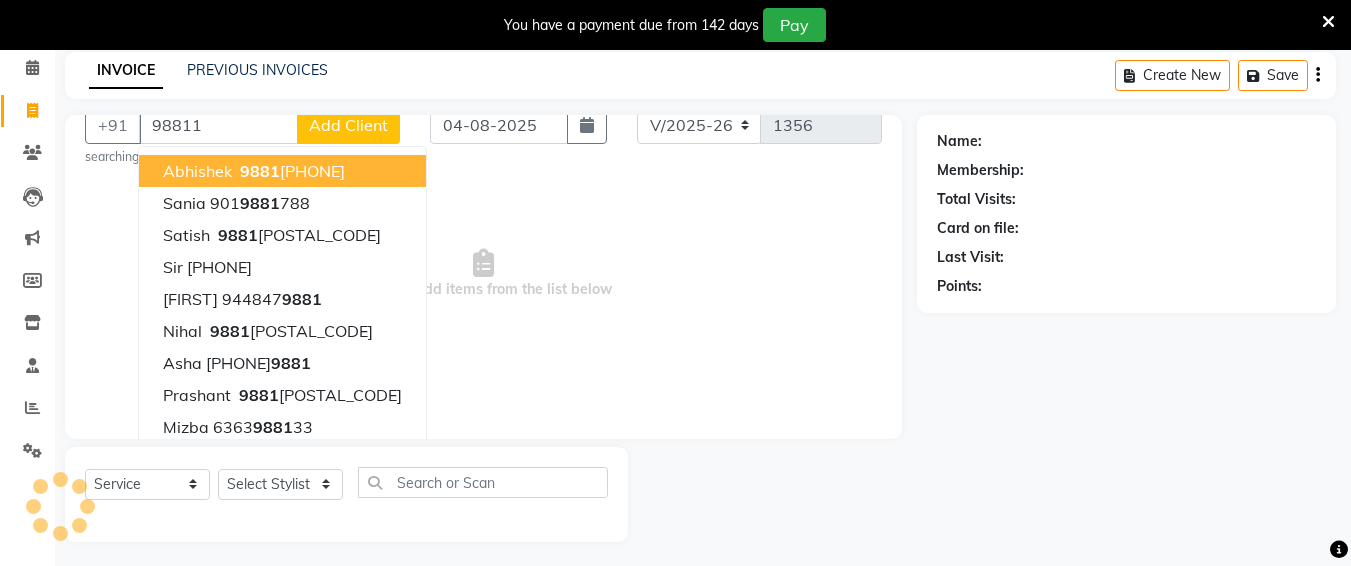 scroll, scrollTop: 0, scrollLeft: 0, axis: both 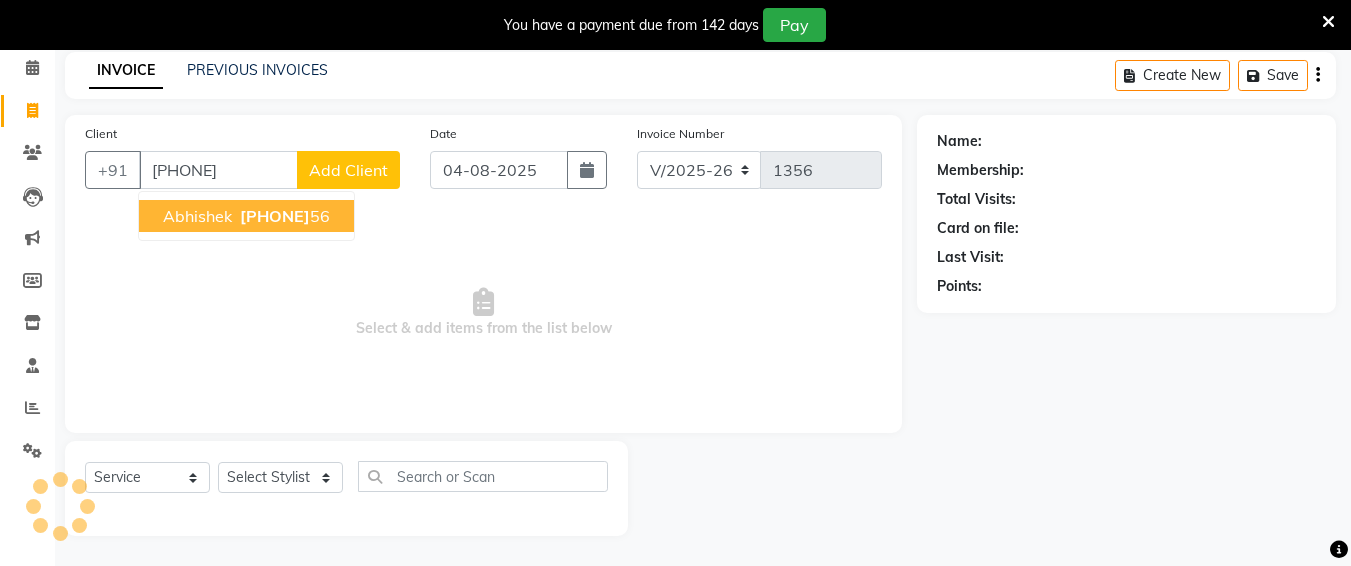 type on "[PHONE]" 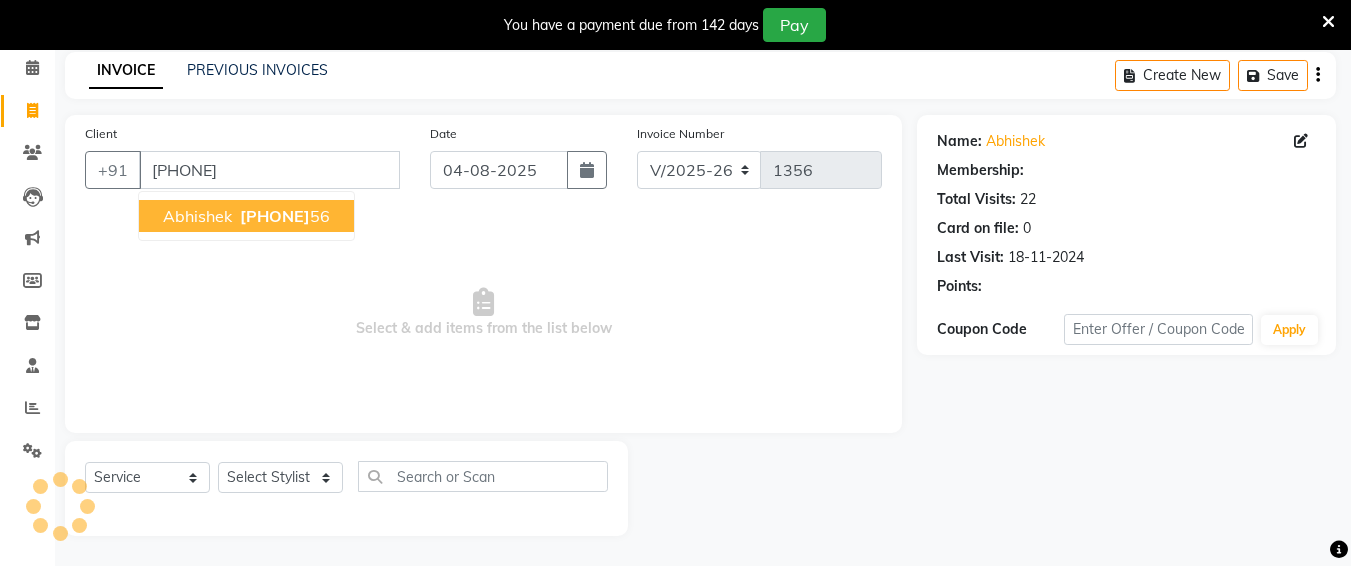 select on "1: Object" 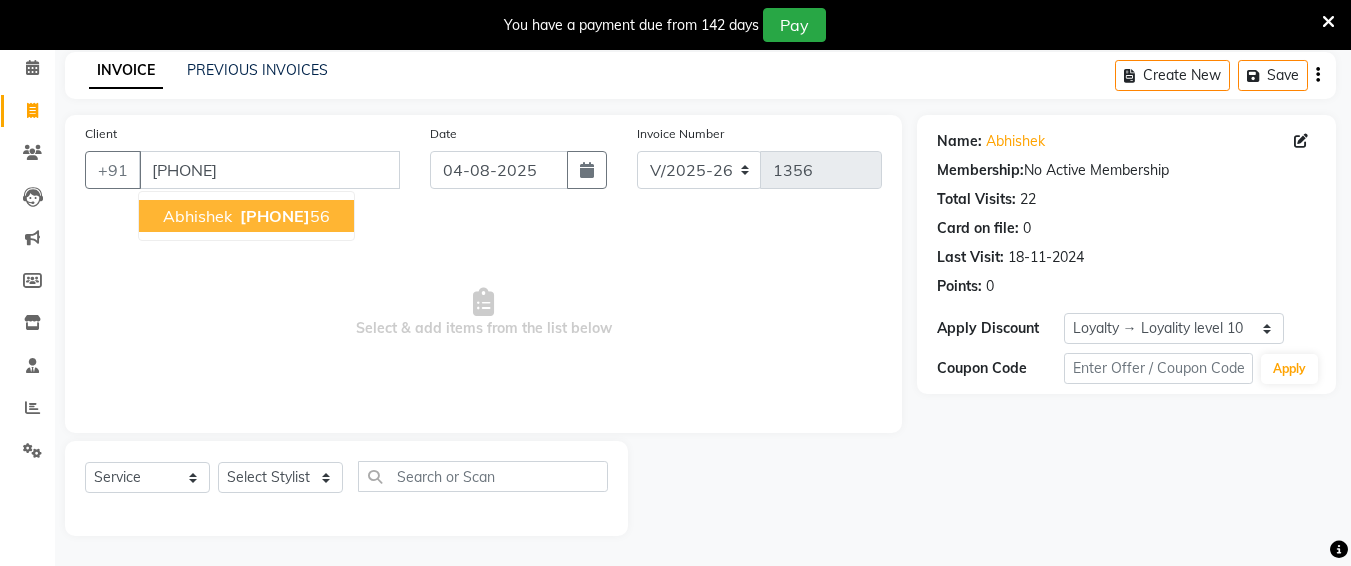 click on "[FIRST] [PHONE]" at bounding box center [246, 216] 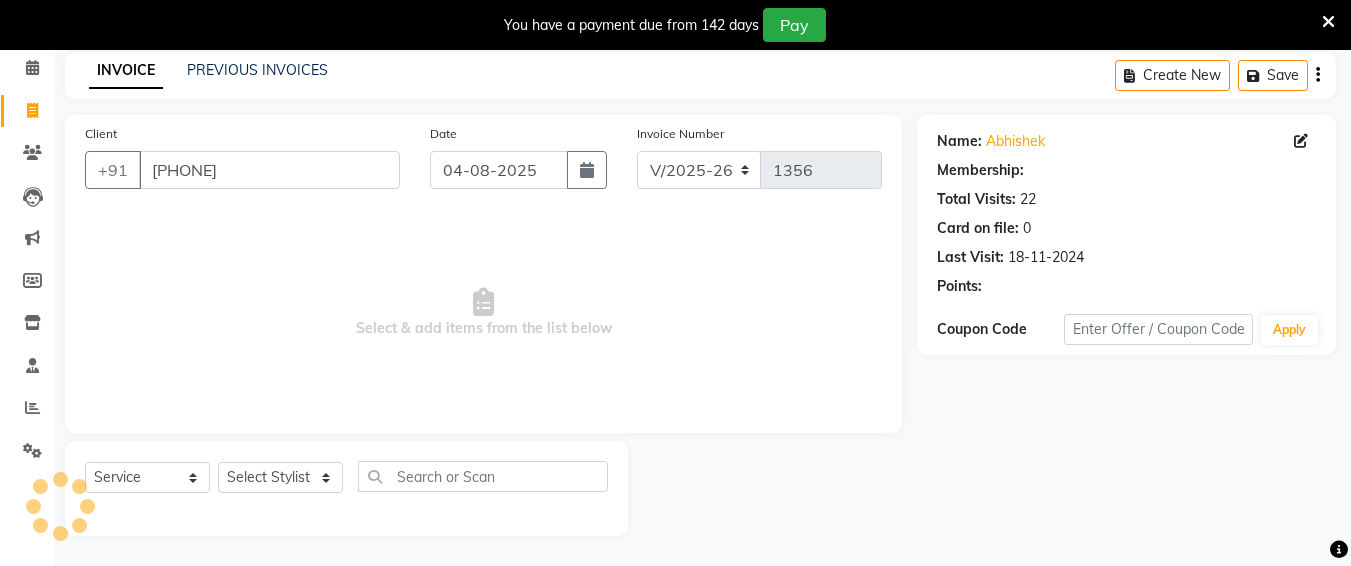 select on "1: Object" 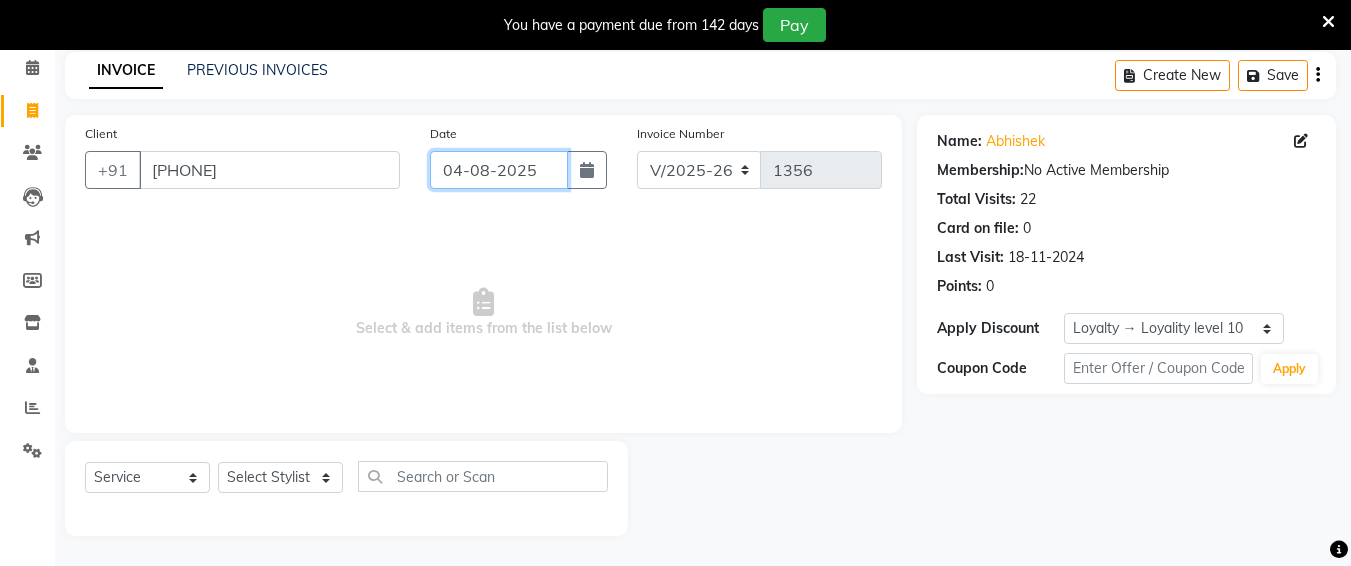 click on "04-08-2025" 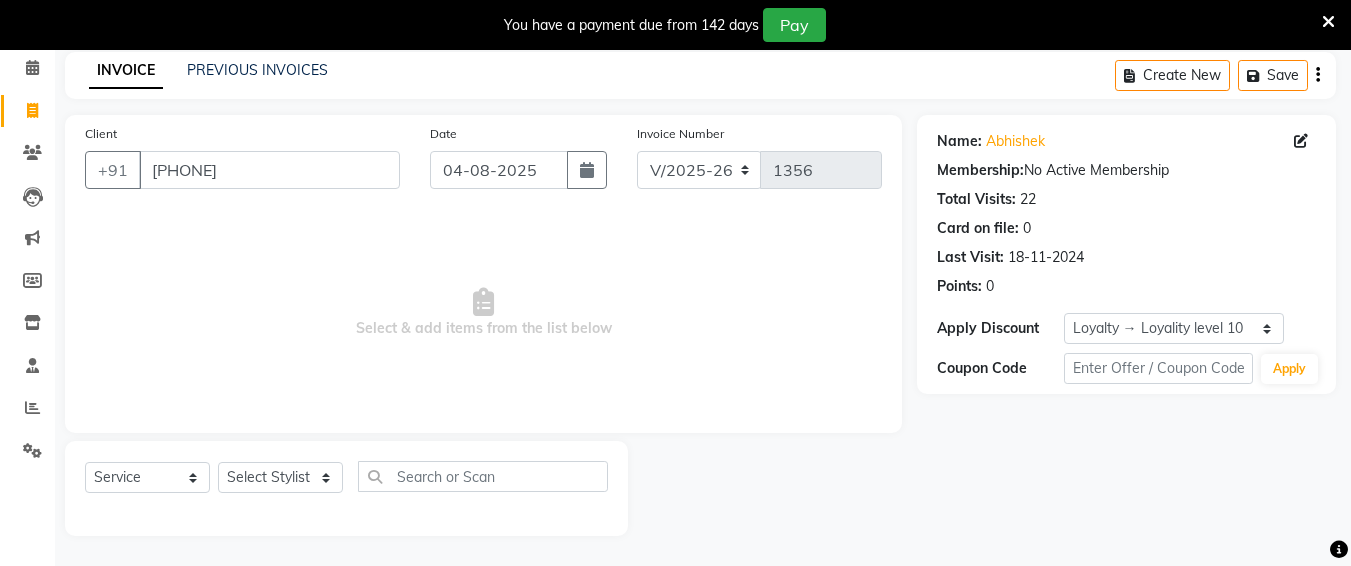 select on "8" 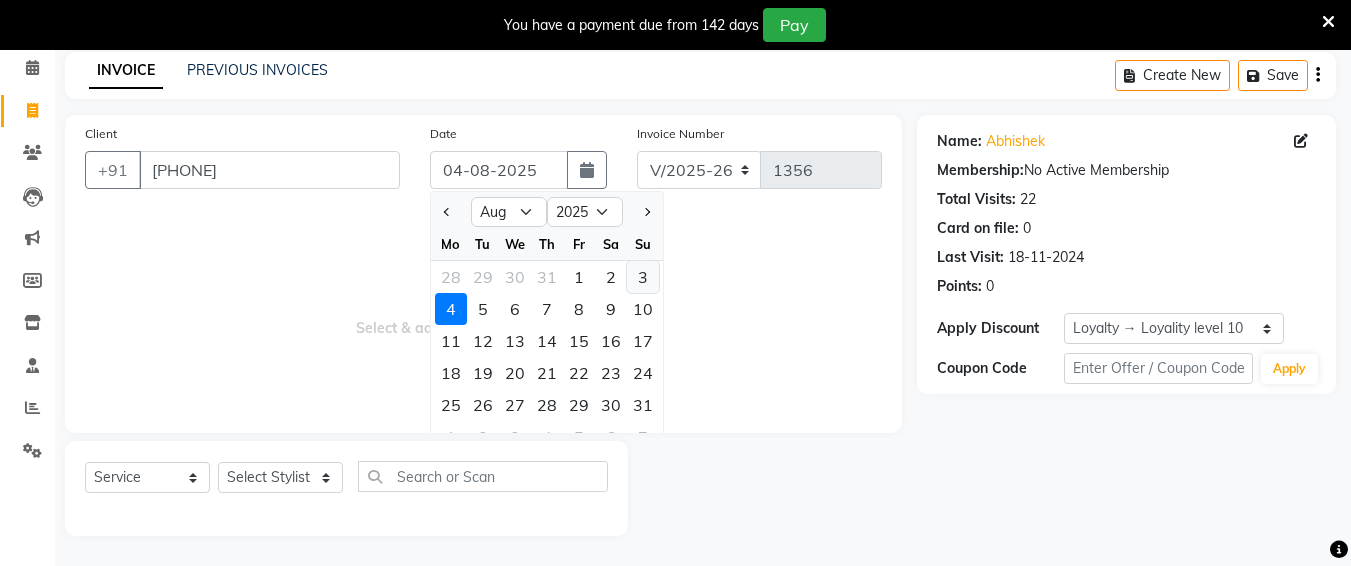 click on "3" 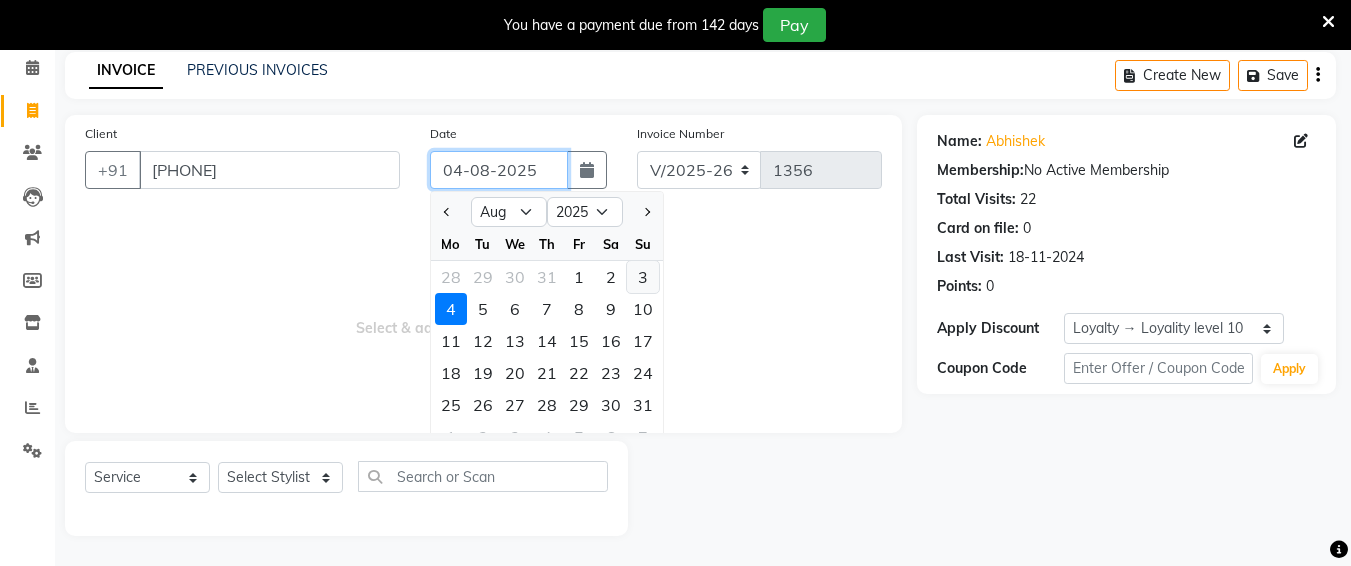type on "03-08-2025" 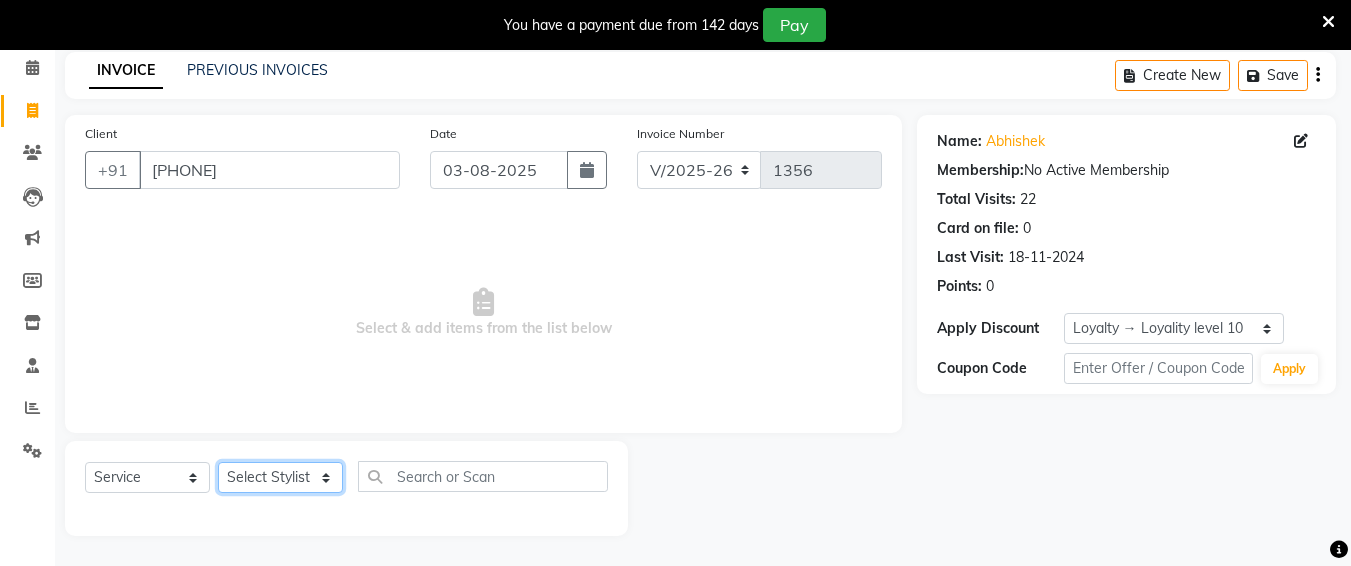 click on "Select Stylist Ali chandrika Hair Affair Imran Khan Preet Singh Raj Saba sandhya soniya thriveni thriveni" 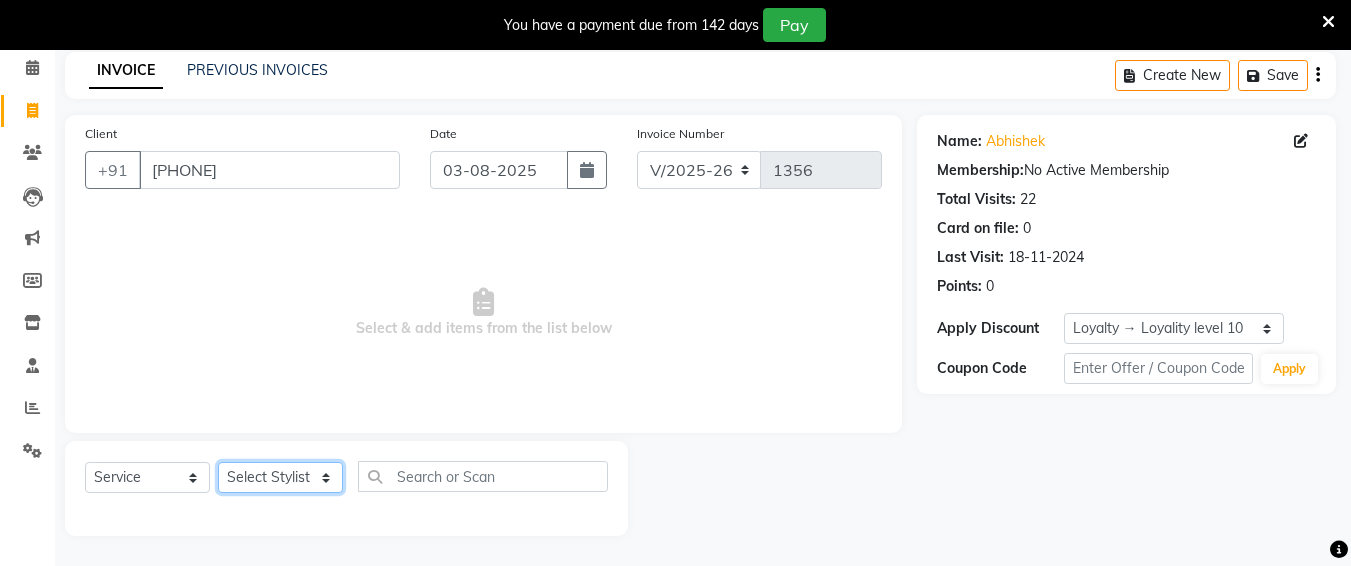 select on "[PHONE]" 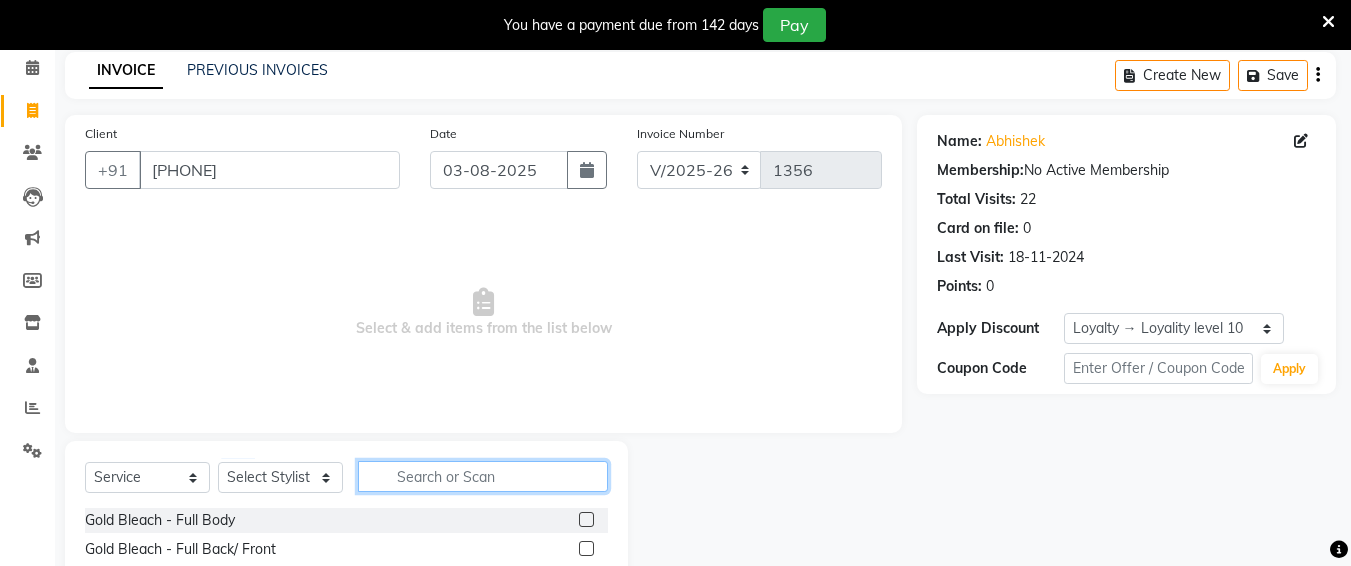 click 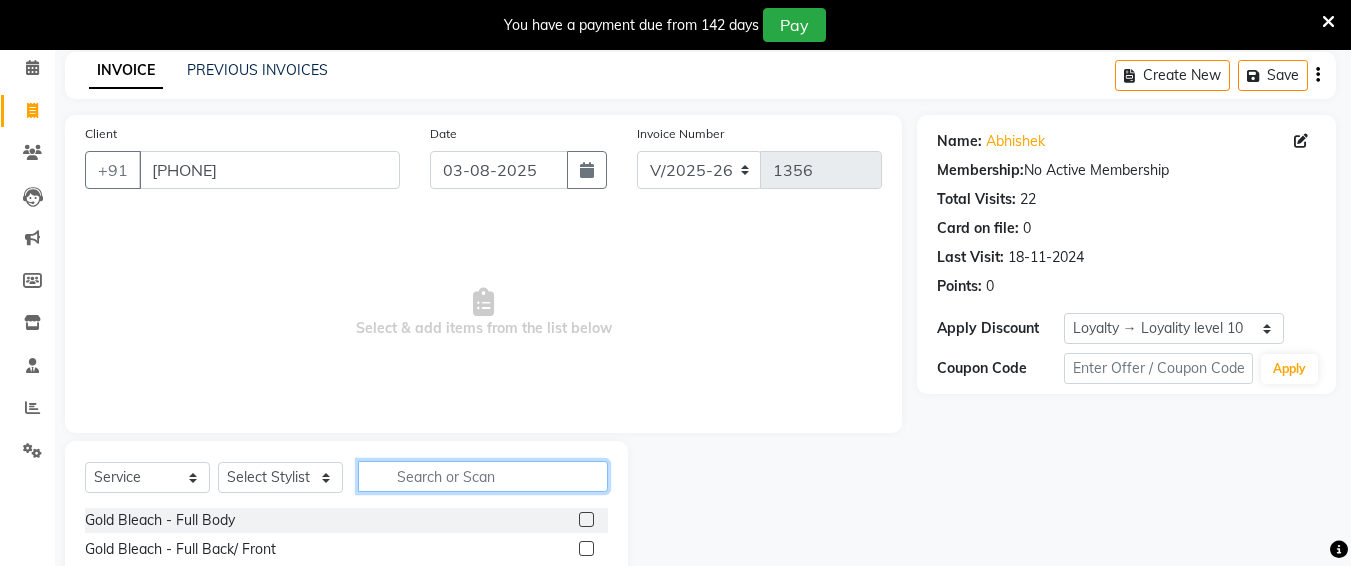 click 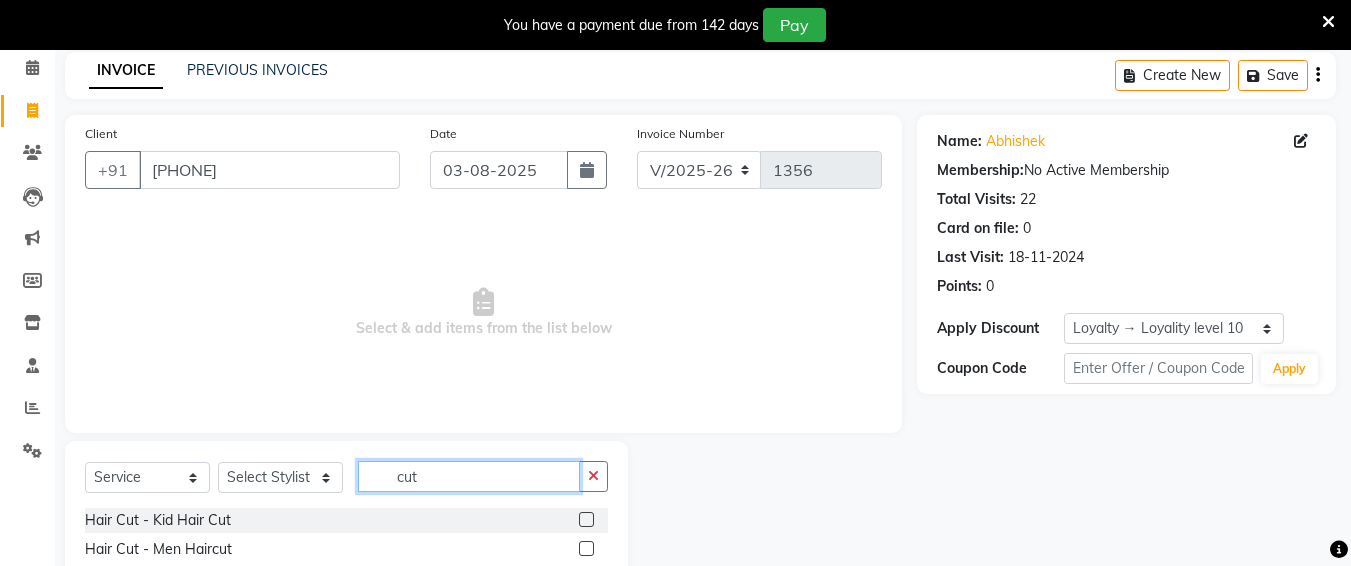type on "cut" 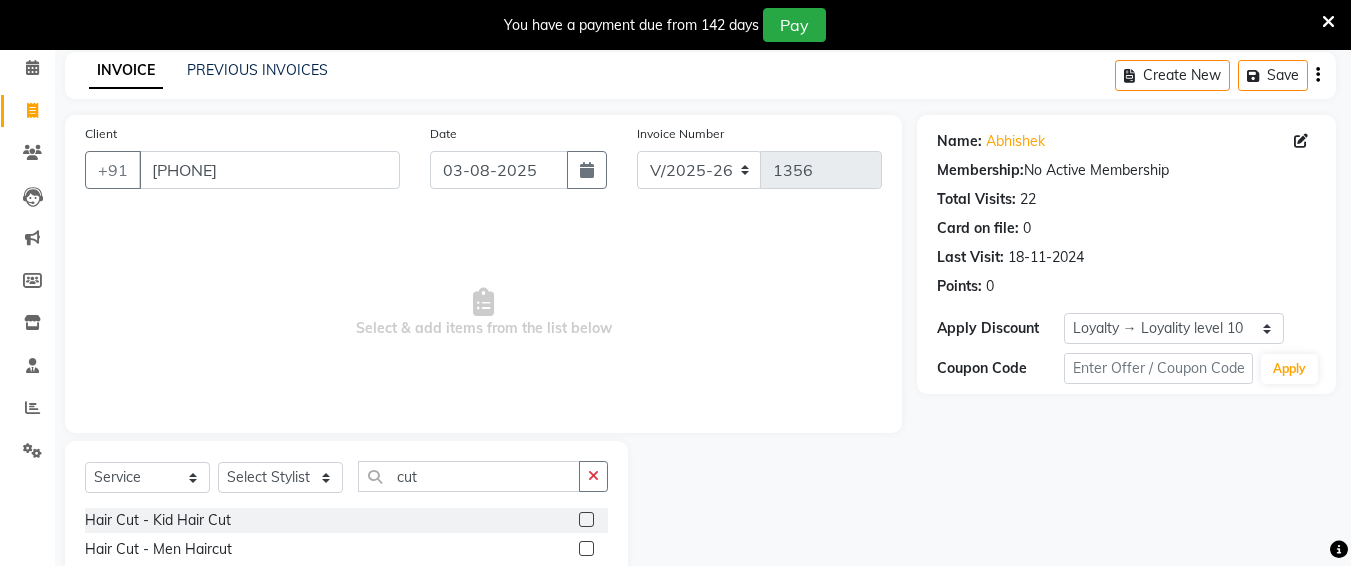 click 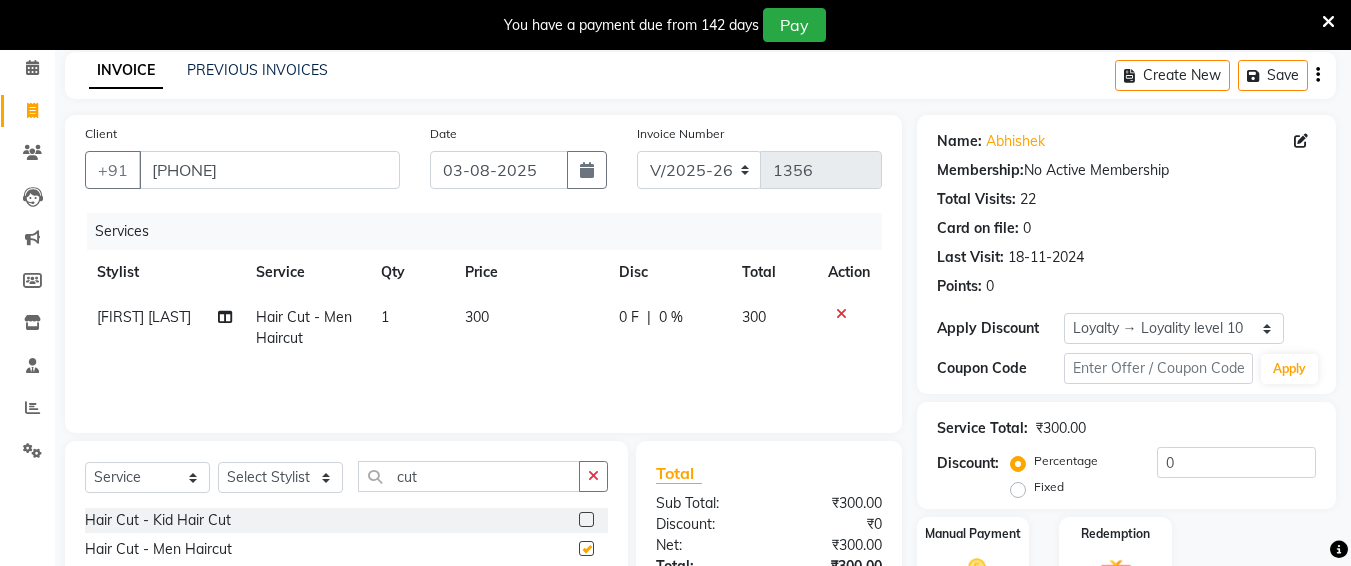checkbox on "false" 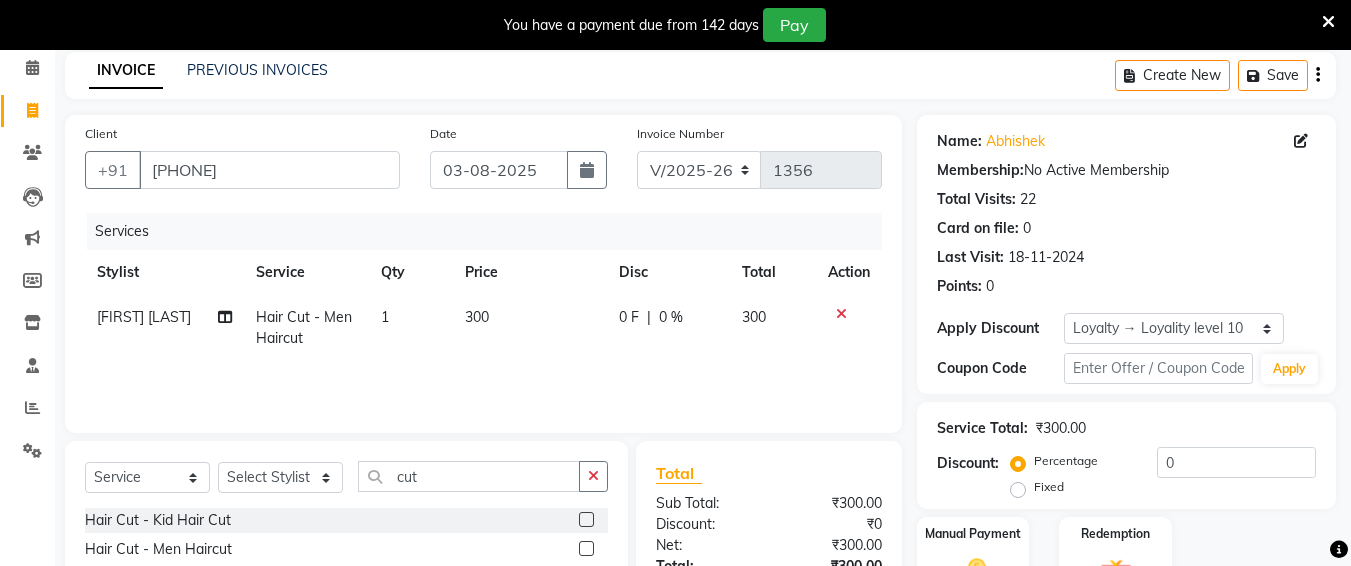 click on "300" 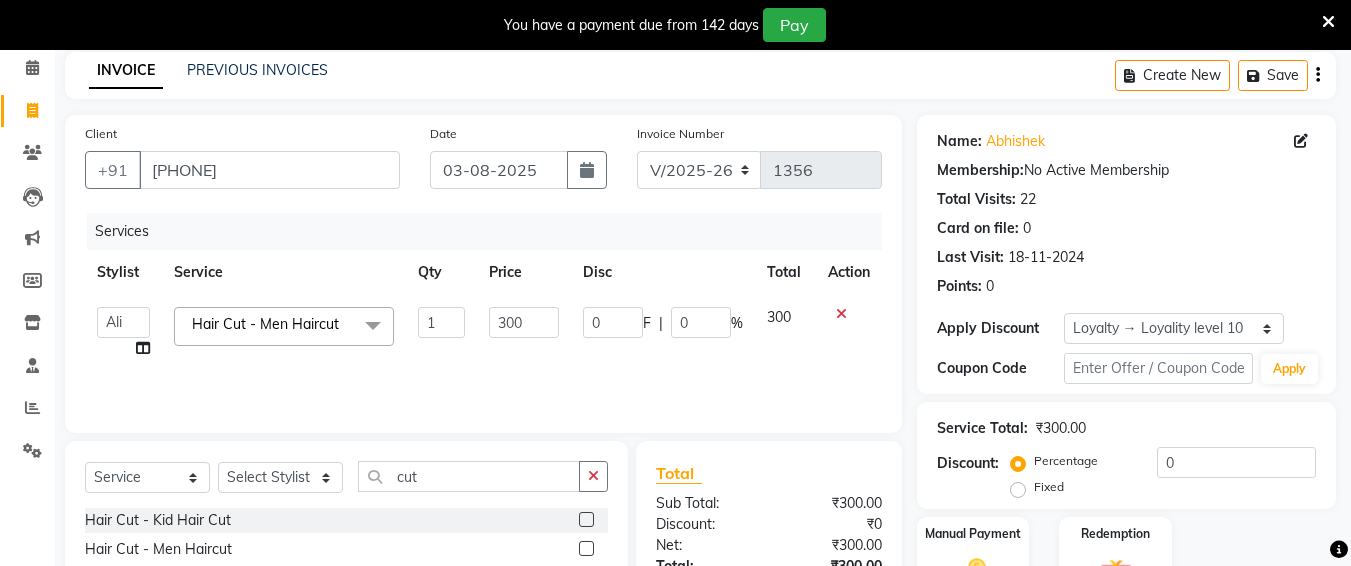 click on "300" 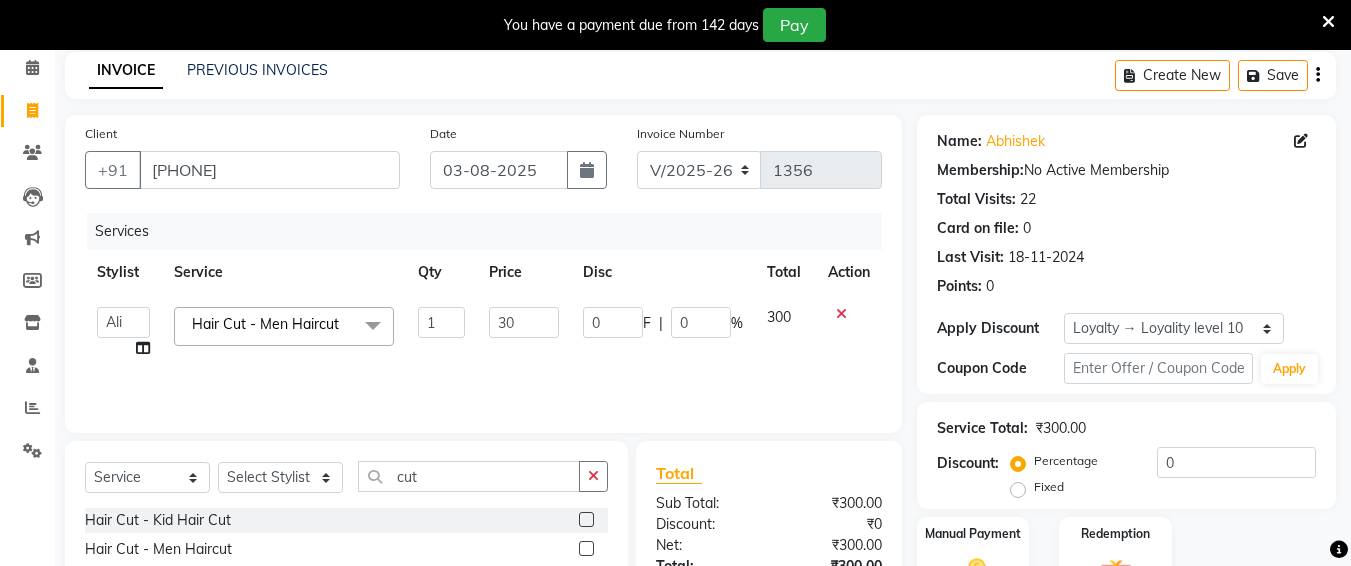 type on "3" 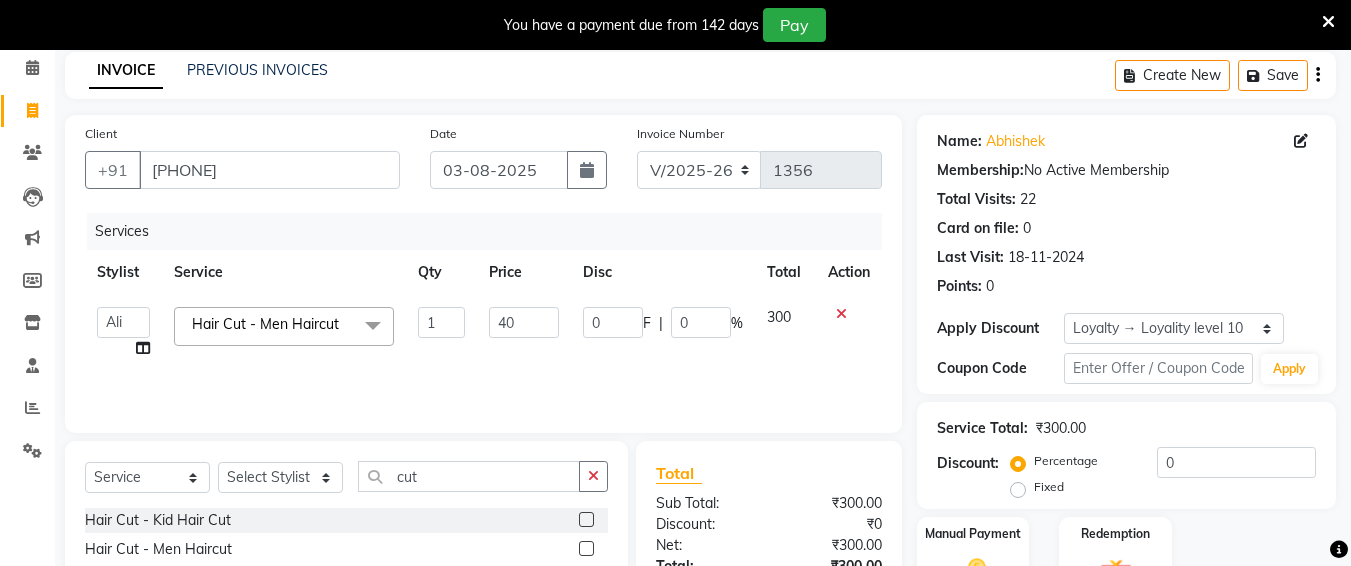 type on "400" 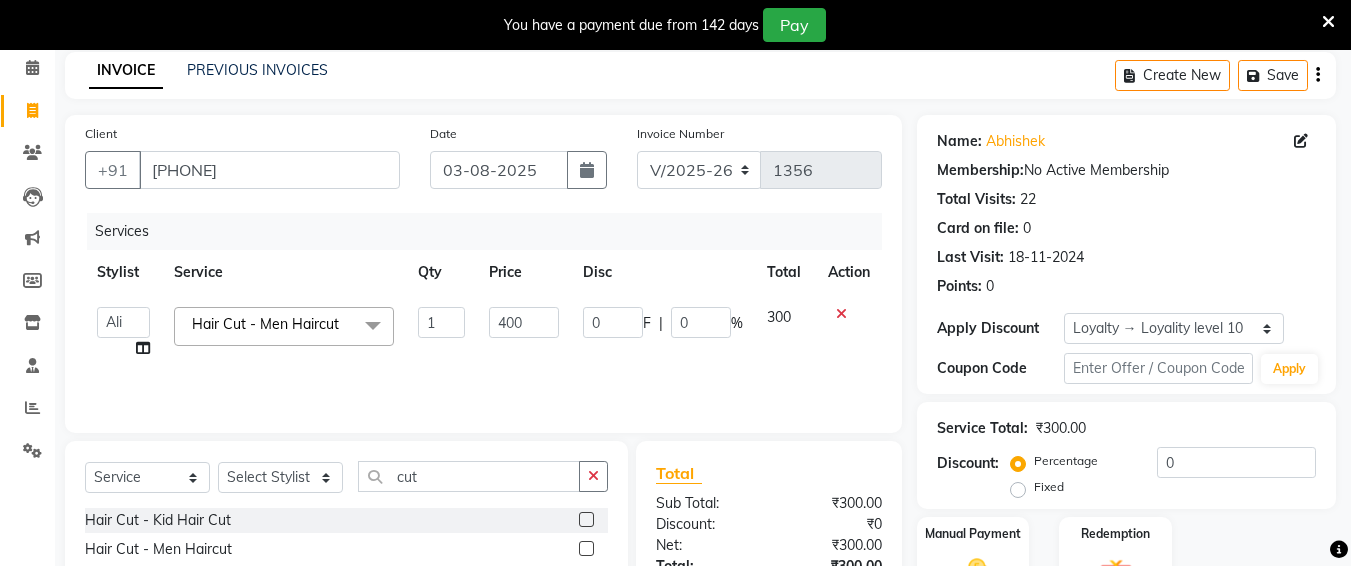 scroll, scrollTop: 242, scrollLeft: 0, axis: vertical 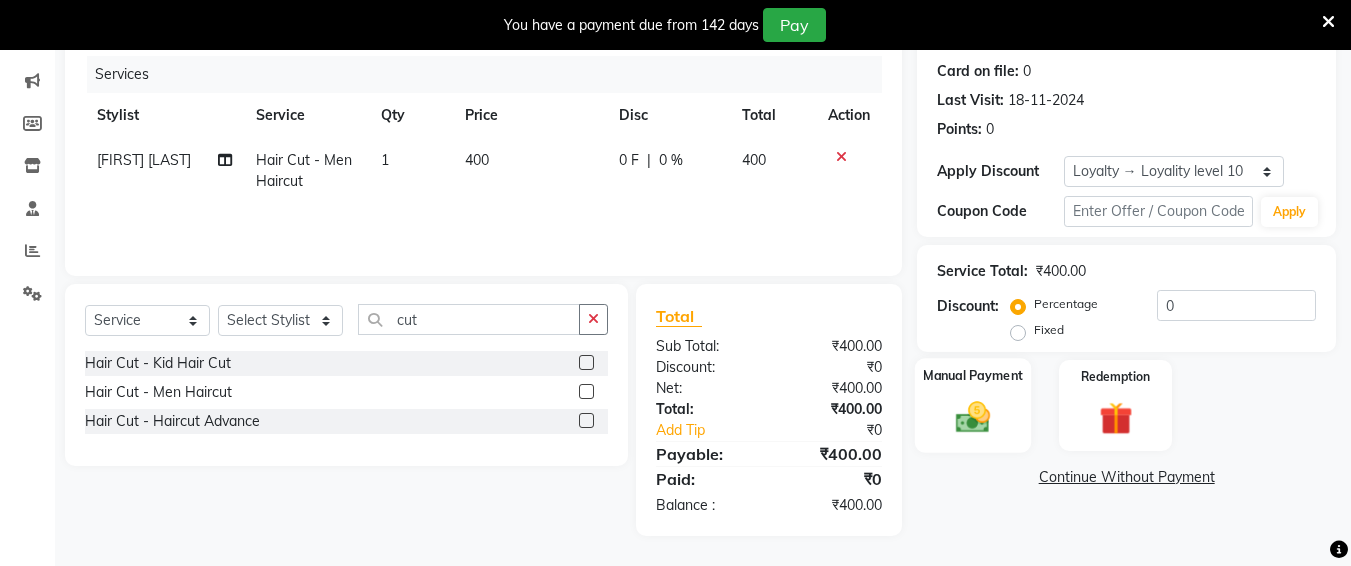 click on "Manual Payment" 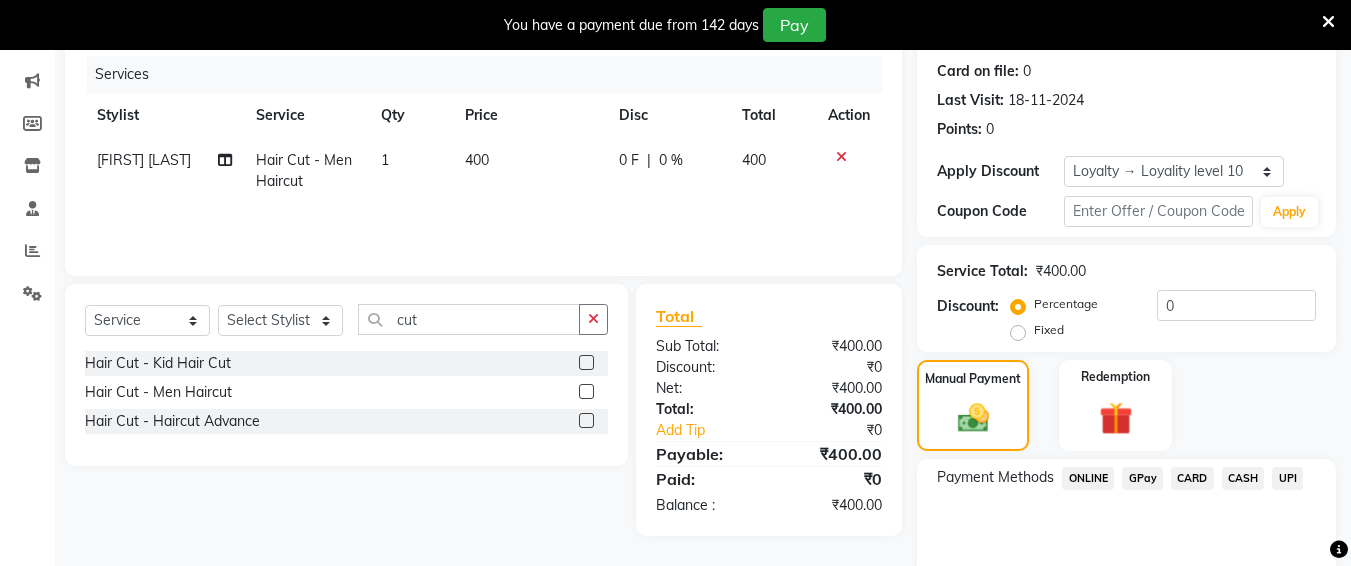 scroll, scrollTop: 326, scrollLeft: 0, axis: vertical 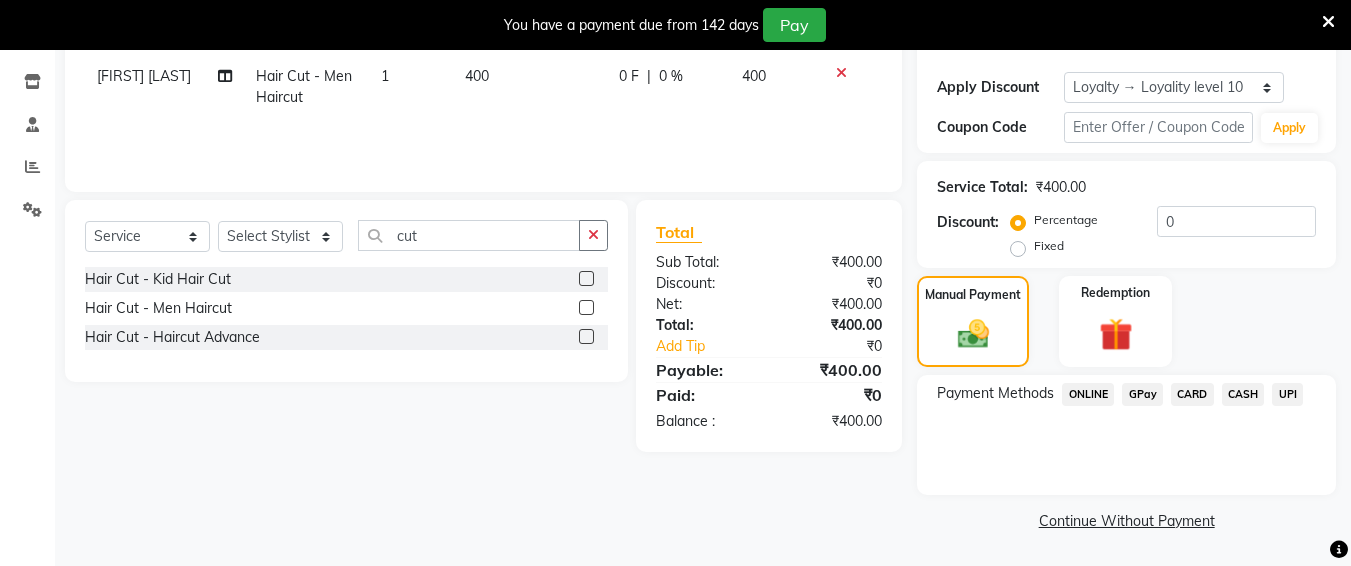 drag, startPoint x: 1155, startPoint y: 409, endPoint x: 1155, endPoint y: 398, distance: 11 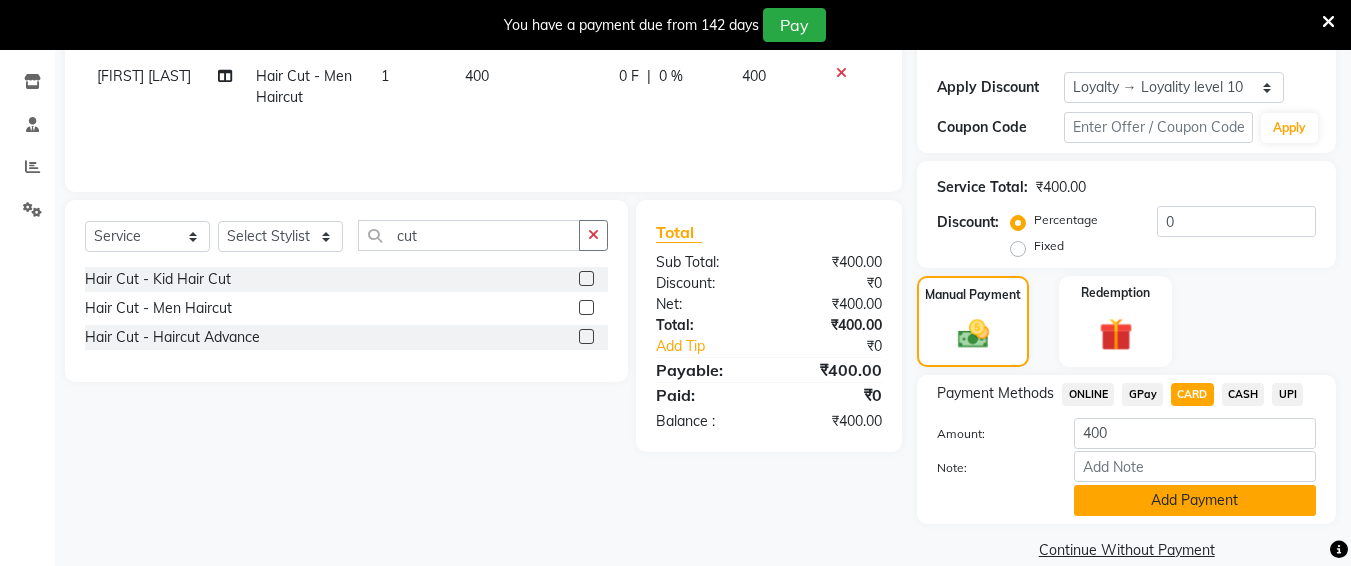 click on "Add Payment" 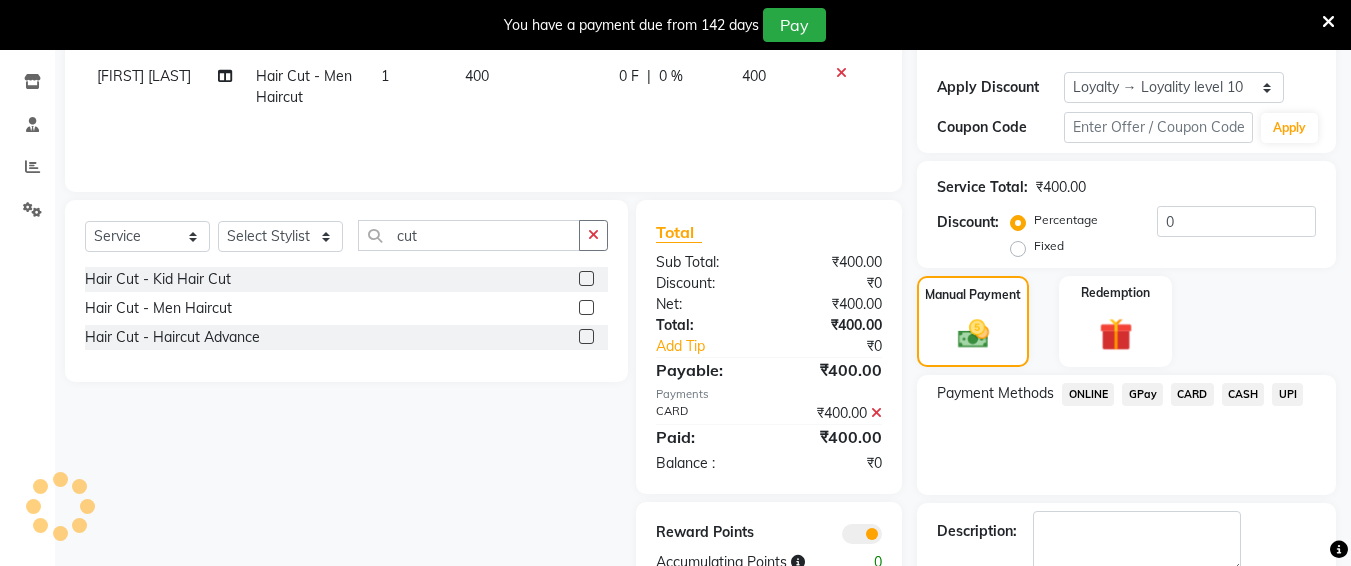 scroll, scrollTop: 439, scrollLeft: 0, axis: vertical 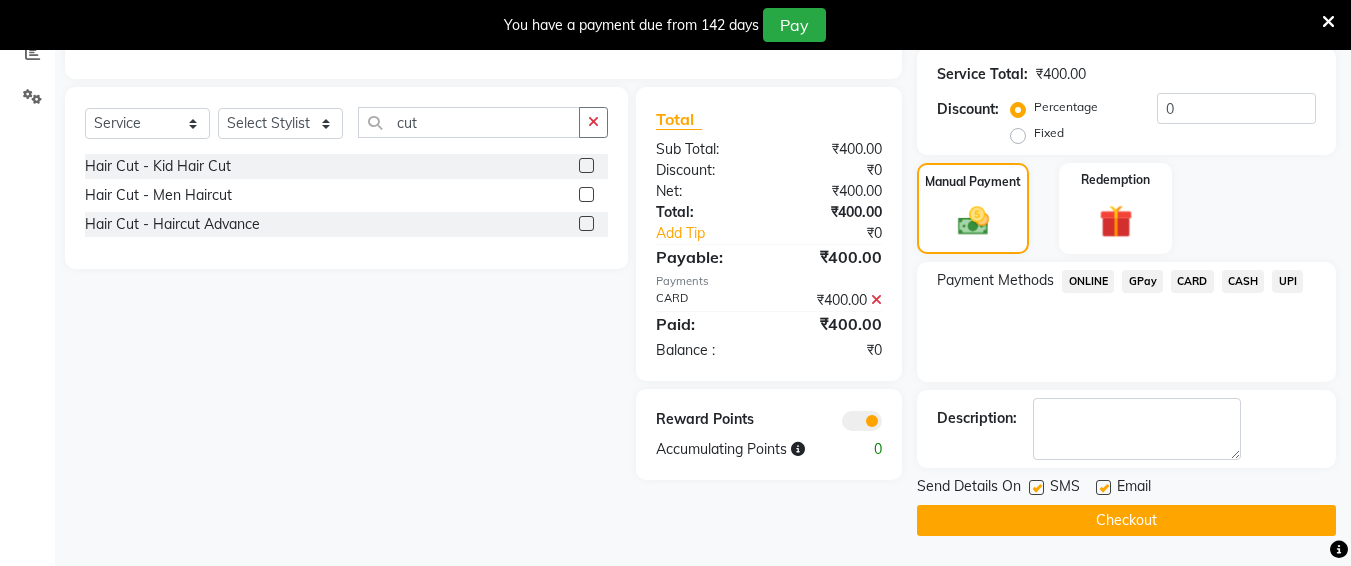click on "Checkout" 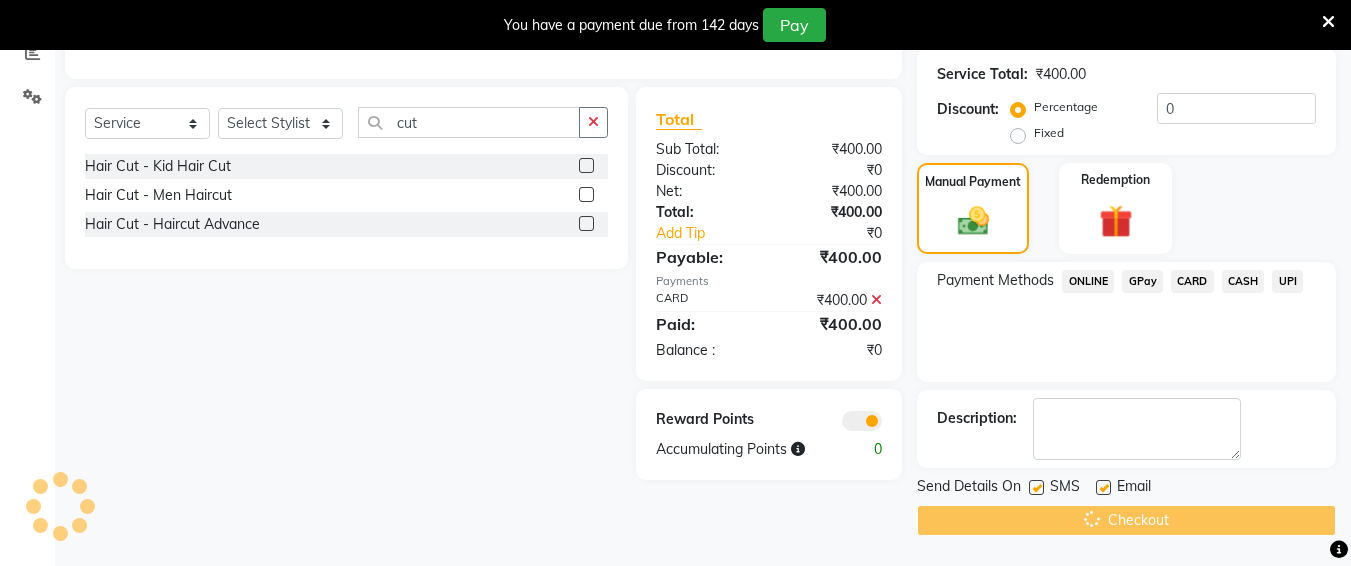 scroll, scrollTop: 0, scrollLeft: 0, axis: both 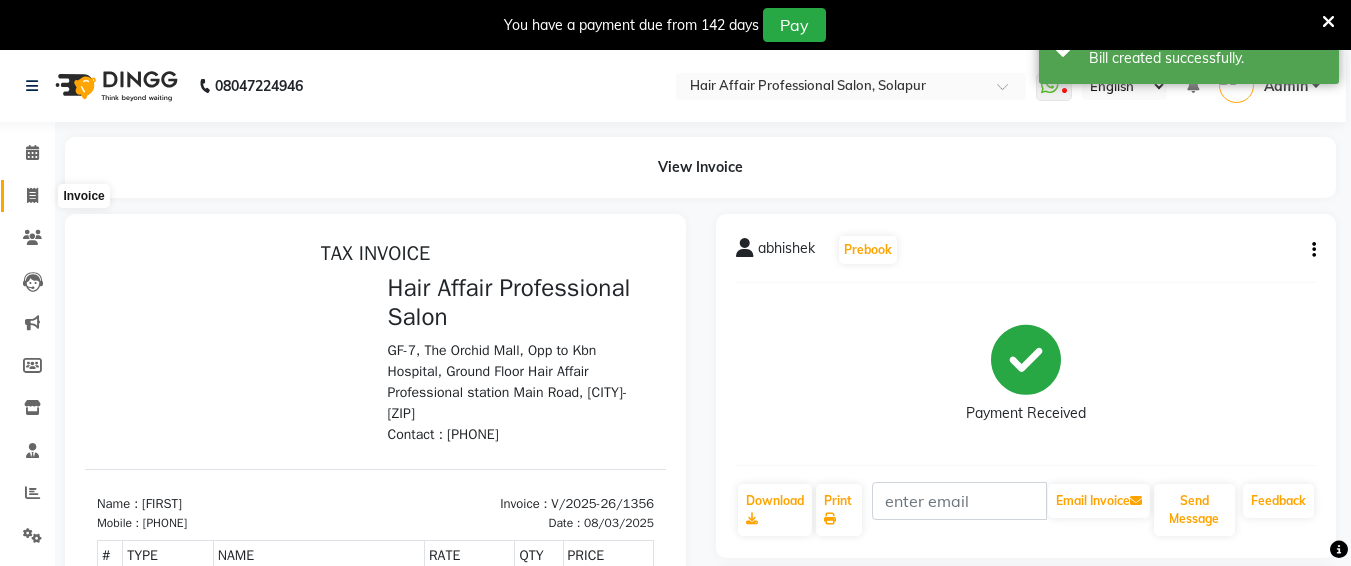 click on "Calendar  Invoice  Clients  Leads   Marketing  Members  Inventory  Staff  Reports  Settings Completed InProgress Upcoming Dropped Tentative Check-In Confirm Bookings Generate Report Segments Page Builder" 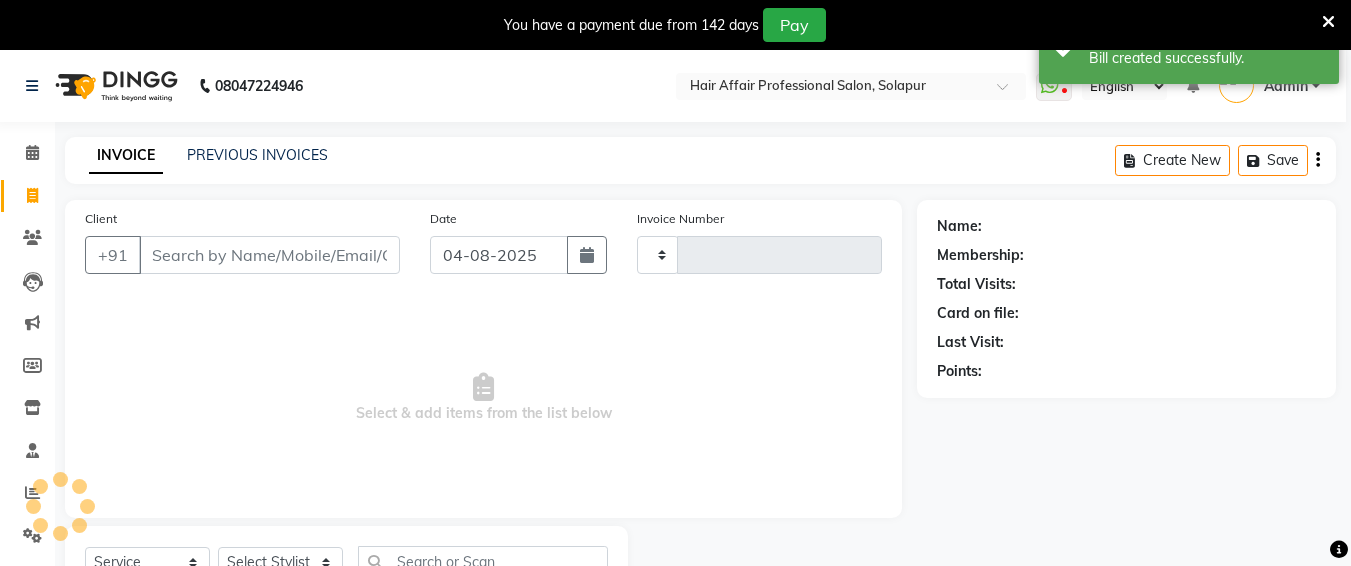 type on "1357" 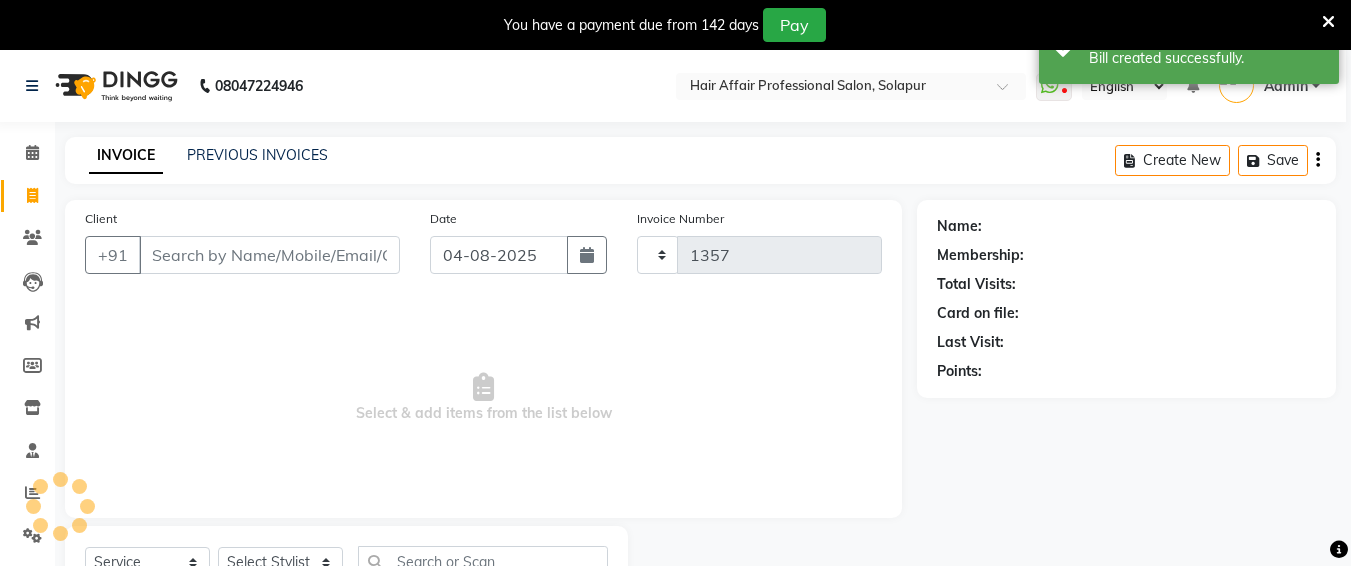 scroll, scrollTop: 85, scrollLeft: 0, axis: vertical 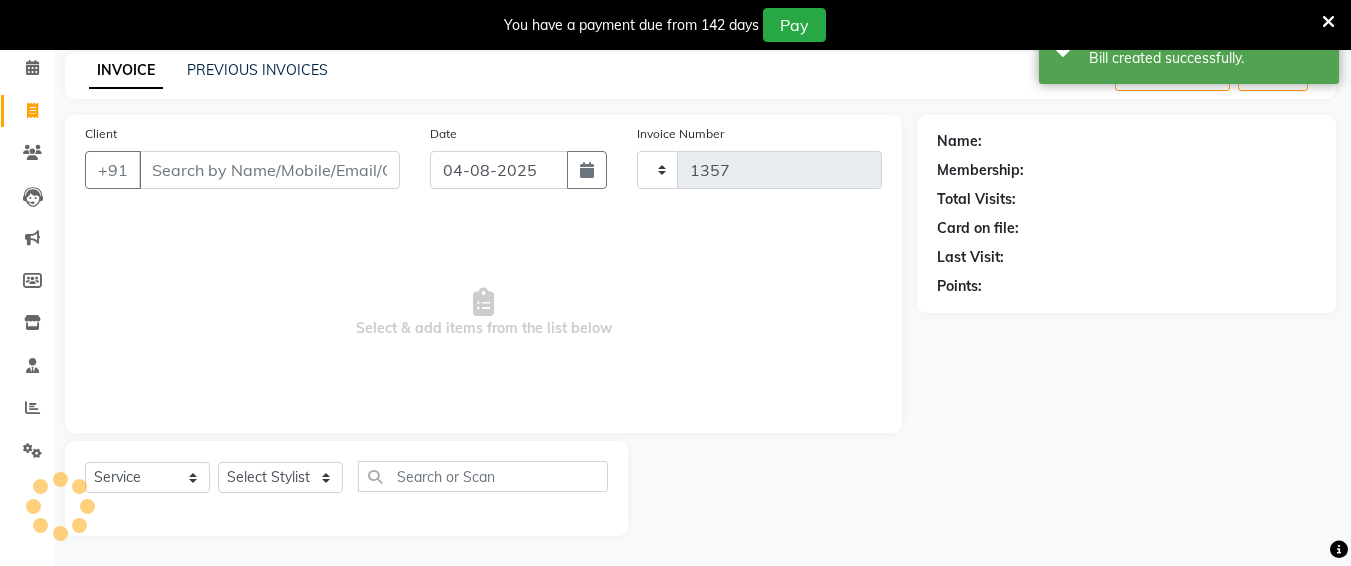 select on "657" 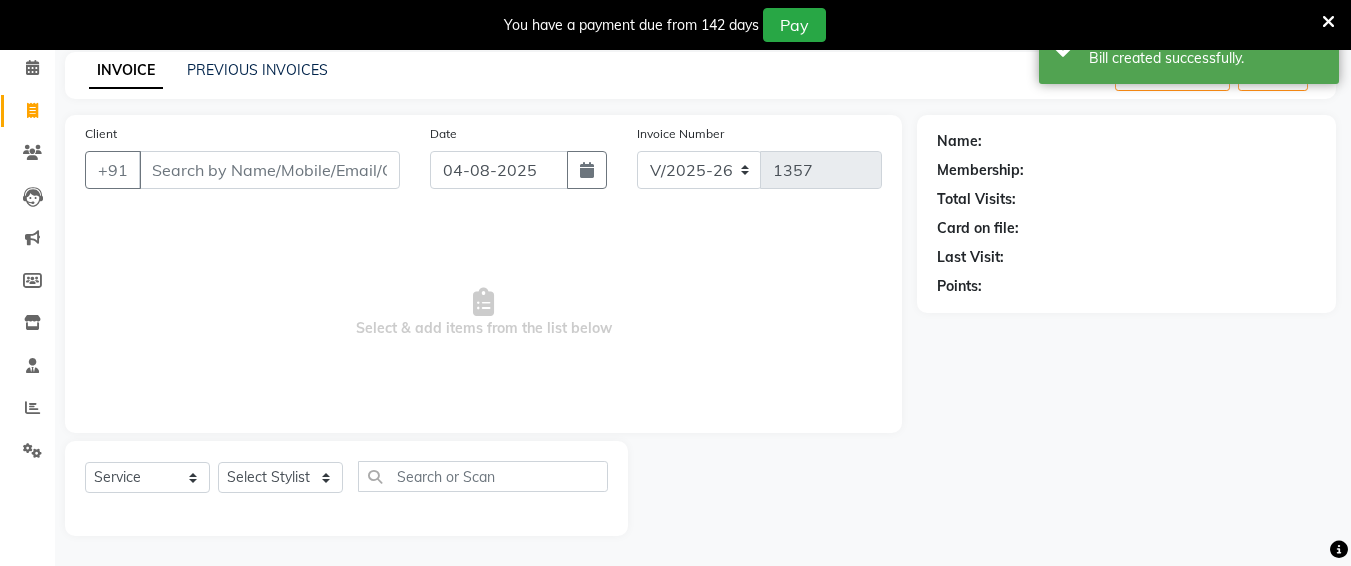 click on "Client" at bounding box center (269, 170) 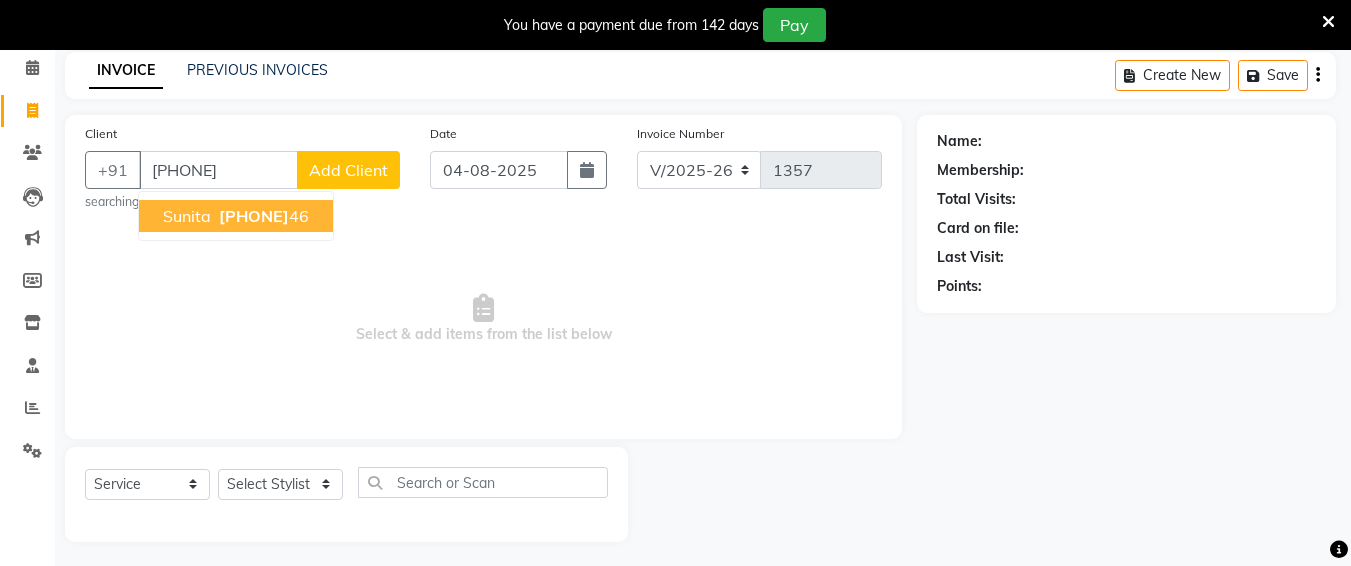 type on "[PHONE]" 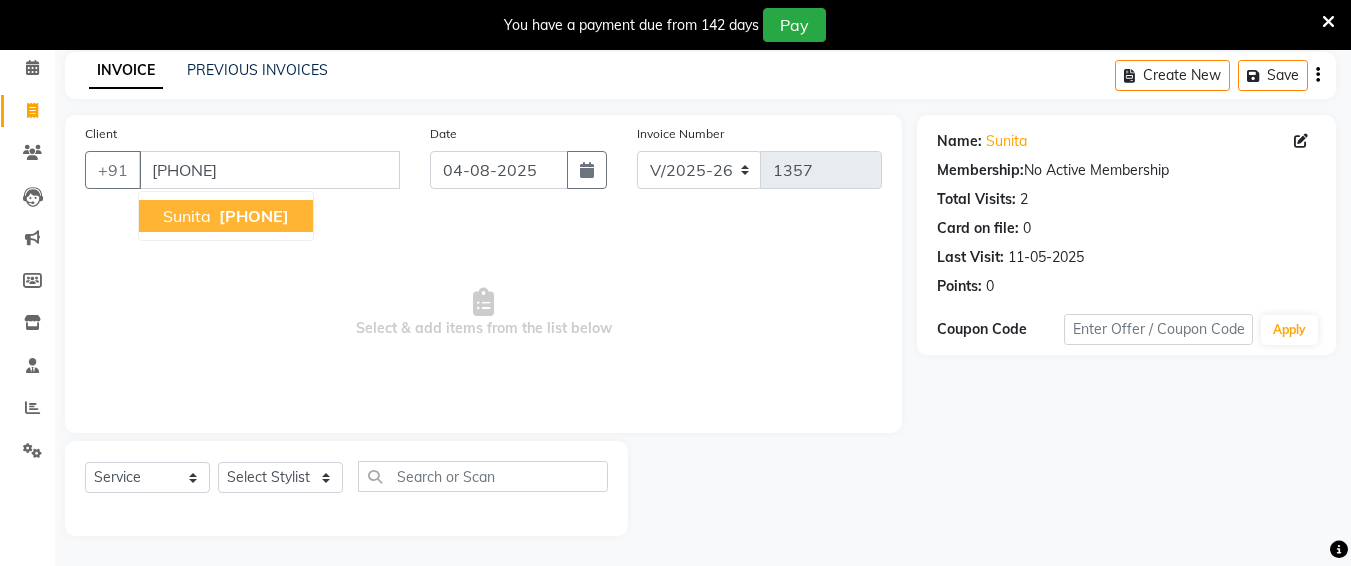 click on "[PHONE]" at bounding box center (254, 216) 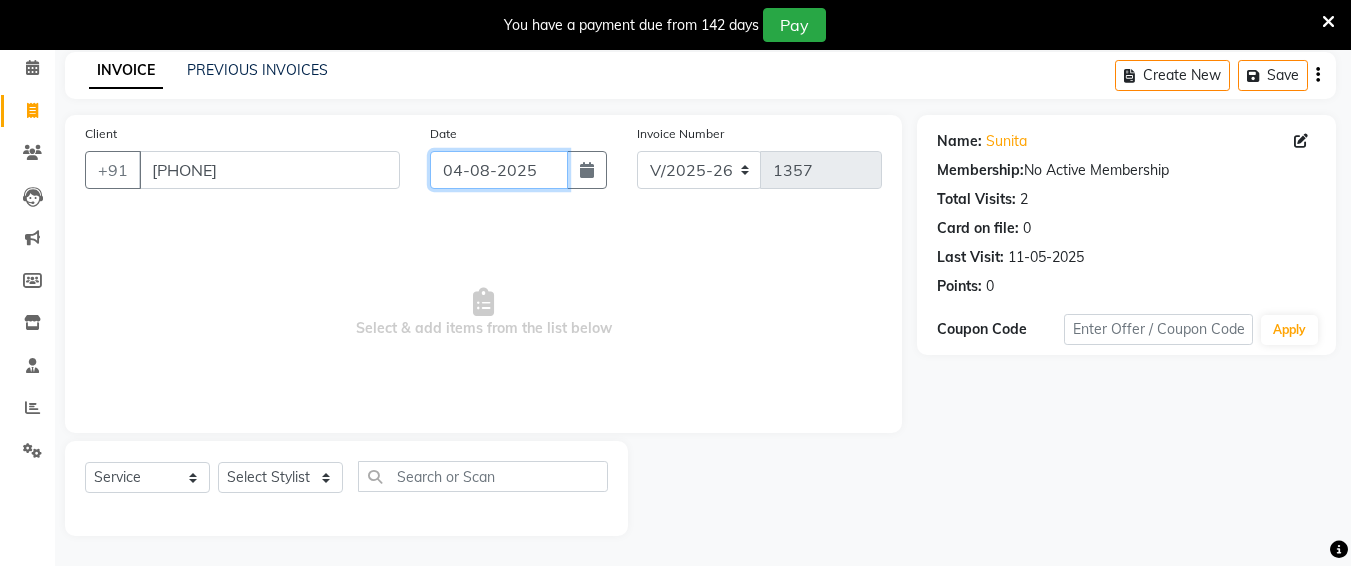 click on "04-08-2025" 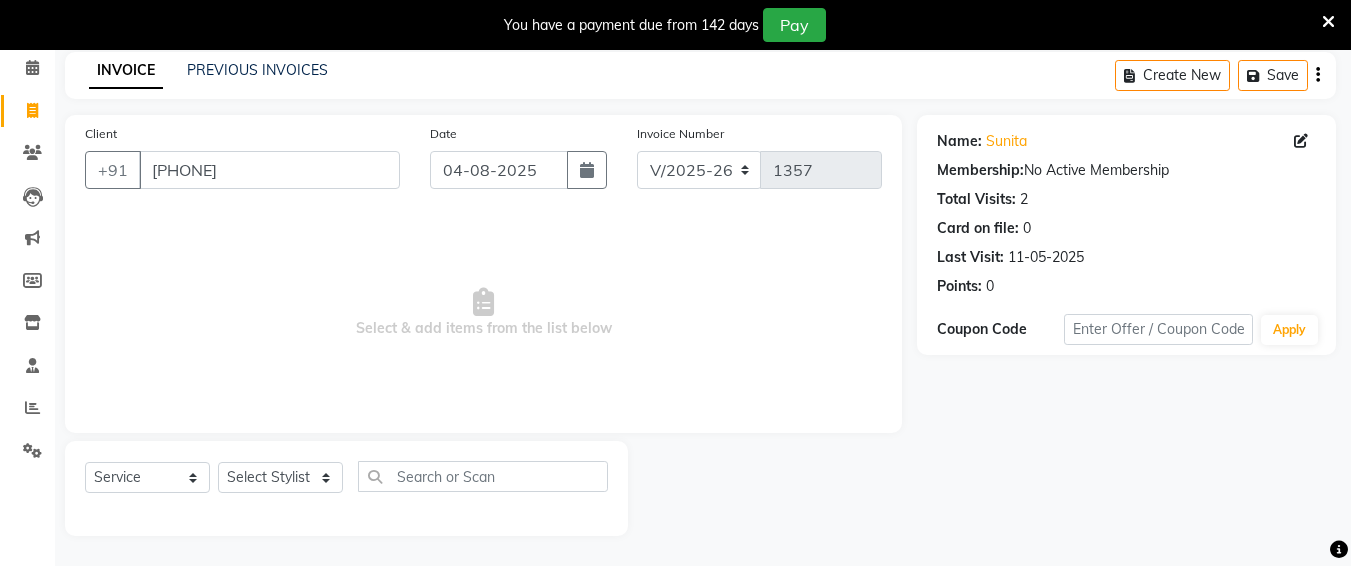 select on "8" 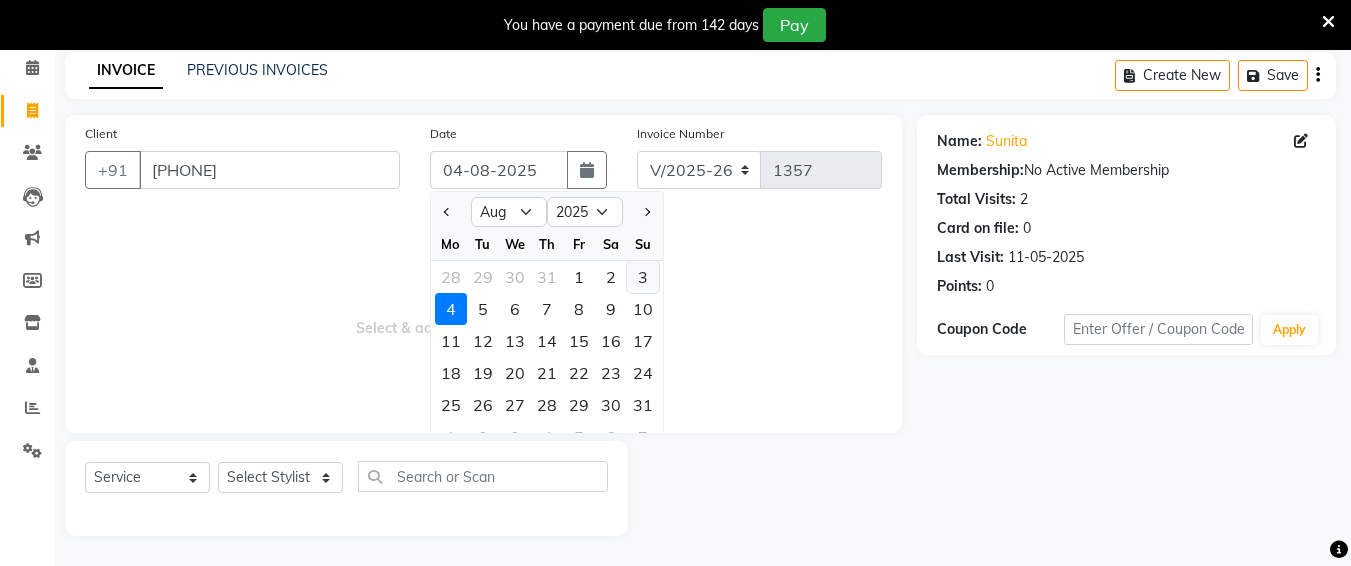 click on "3" 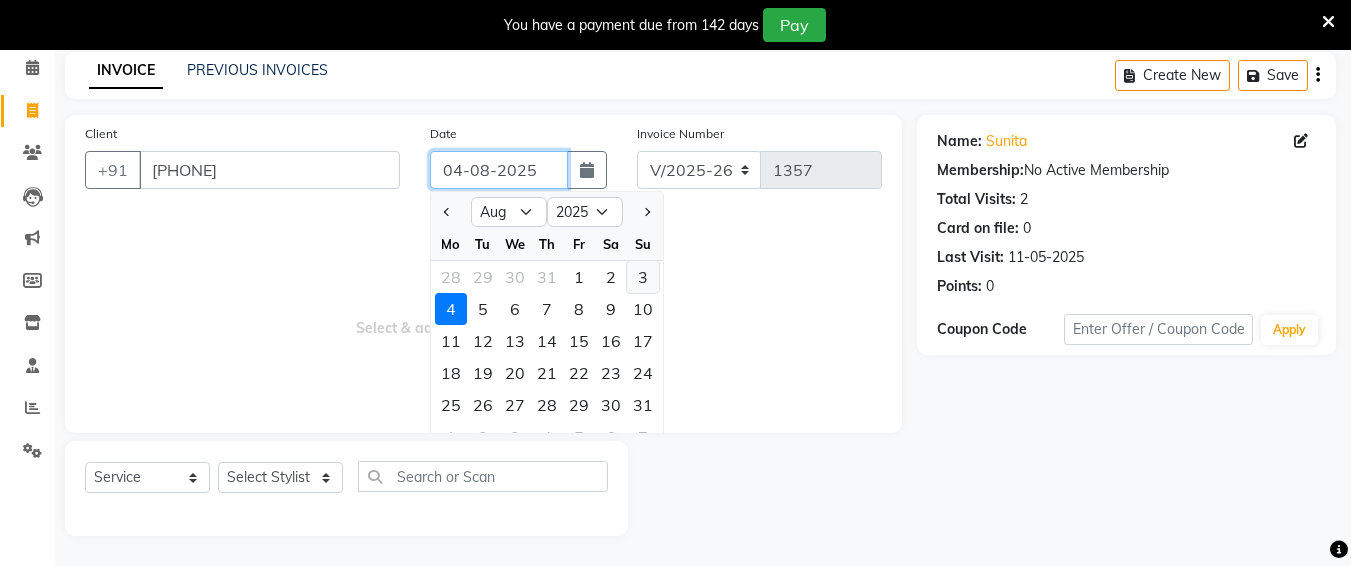 type on "03-08-2025" 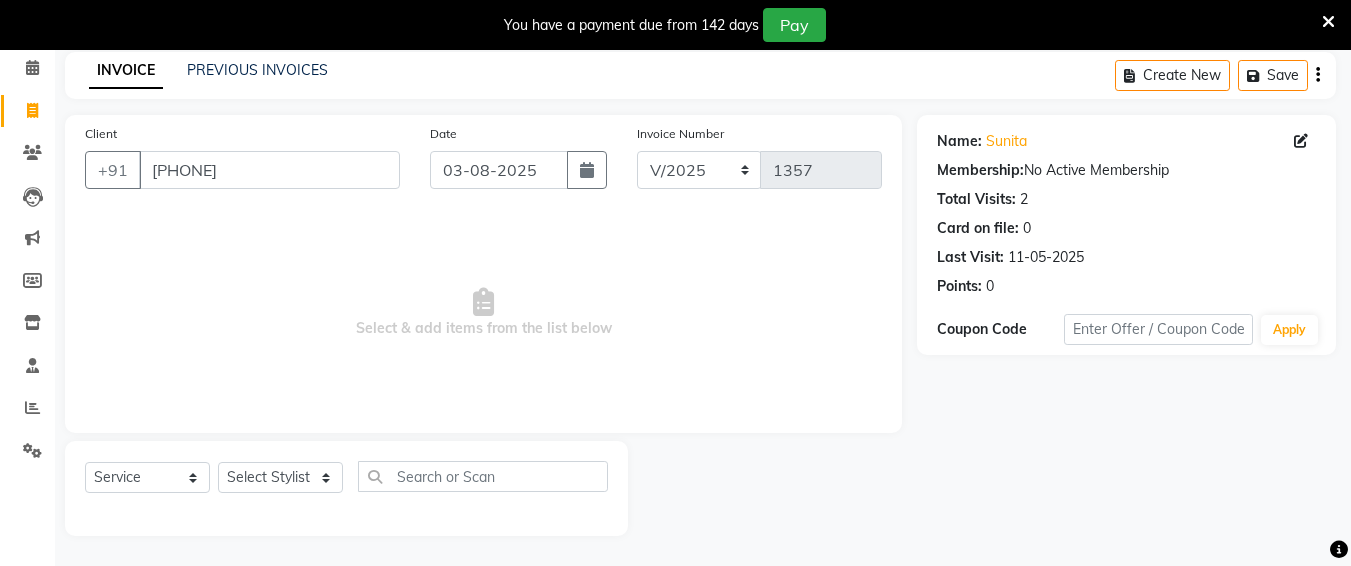 click on "Select  Service  Product  Membership  Package Voucher Prepaid Gift Card  Select Stylist Ali chandrika Hair Affair Imran Khan Preet Singh Raj Saba sandhya soniya thriveni thriveni" 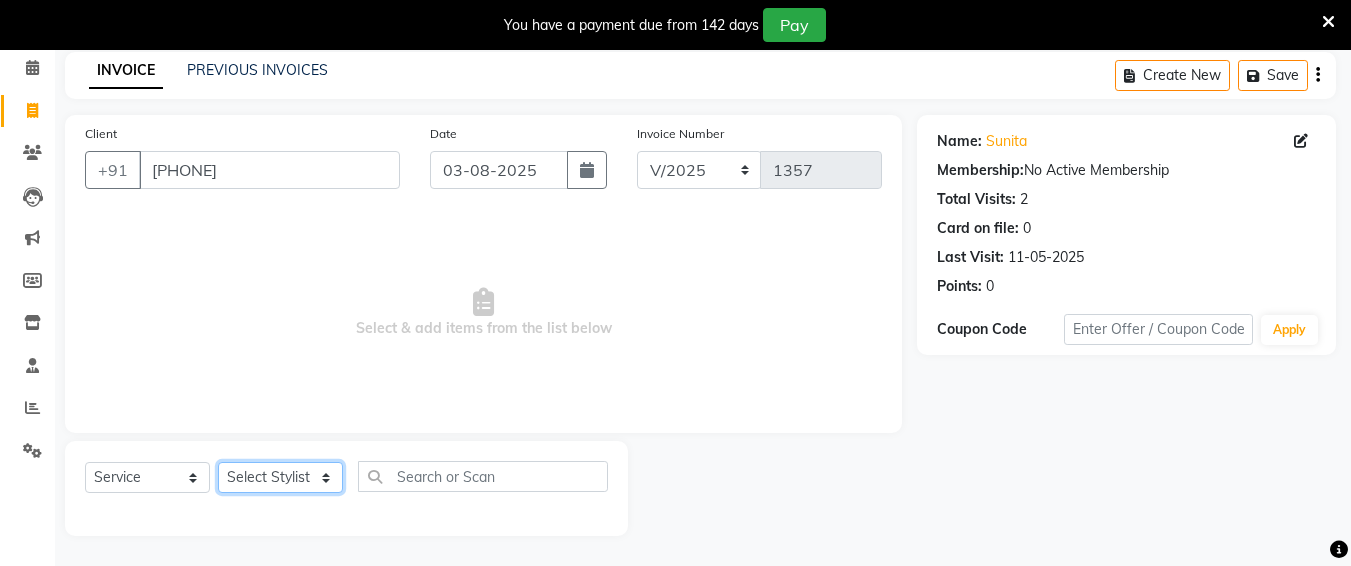 click on "Select Stylist Ali chandrika Hair Affair Imran Khan Preet Singh Raj Saba sandhya soniya thriveni thriveni" 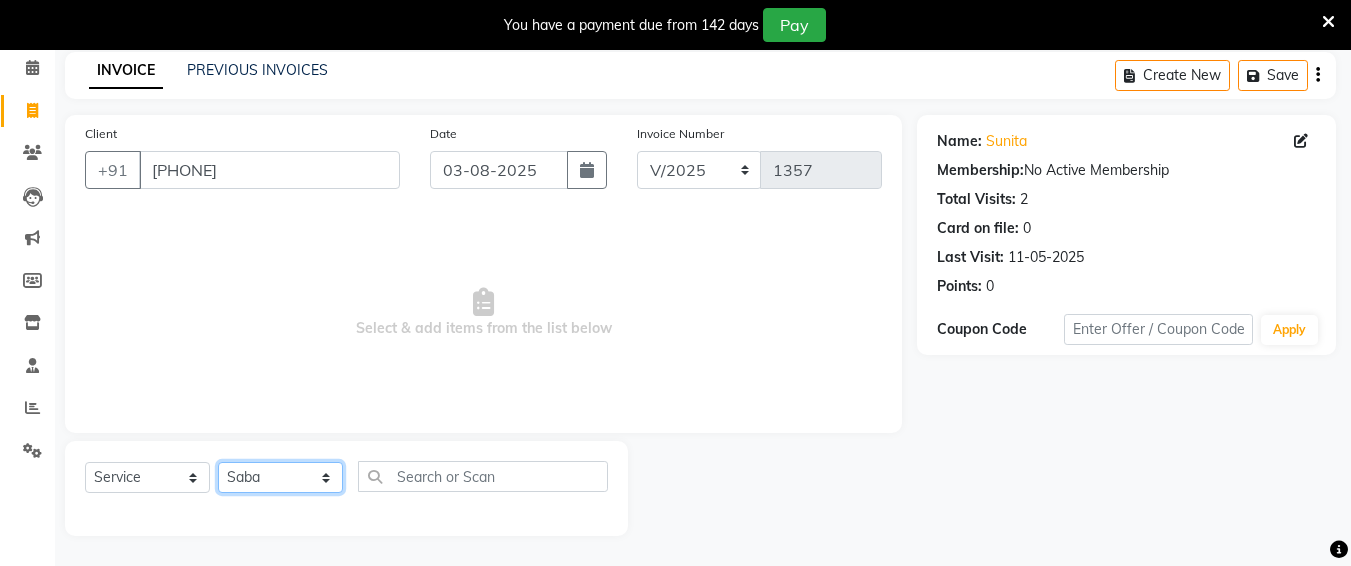 click on "Select Stylist Ali chandrika Hair Affair Imran Khan Preet Singh Raj Saba sandhya soniya thriveni thriveni" 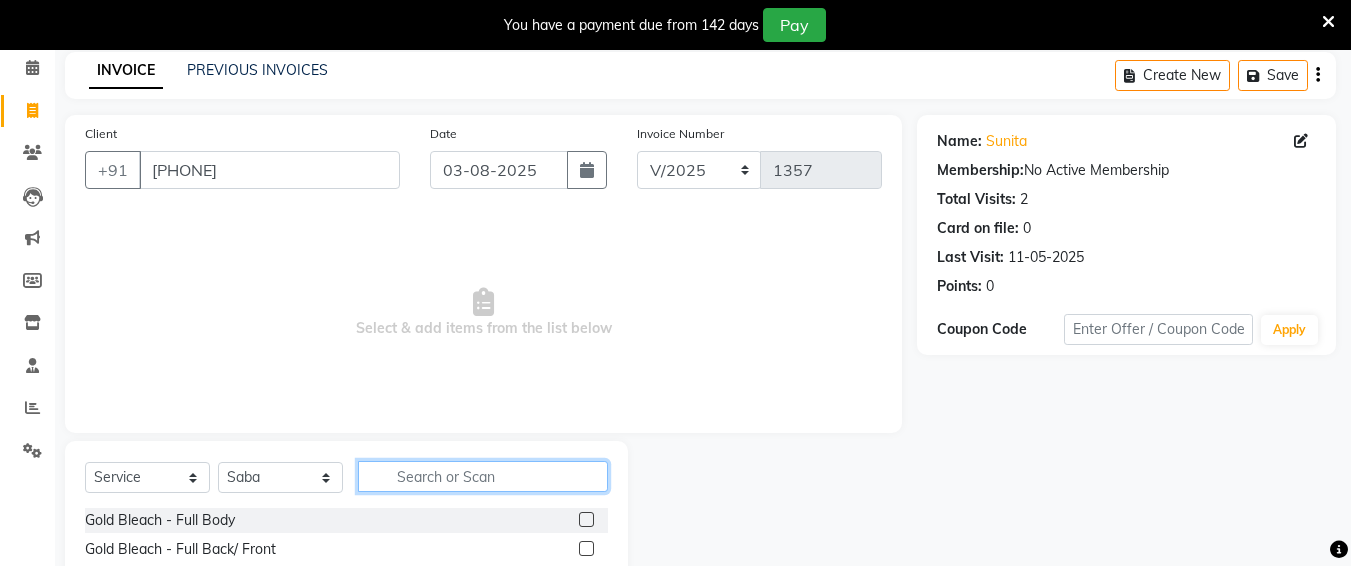 click 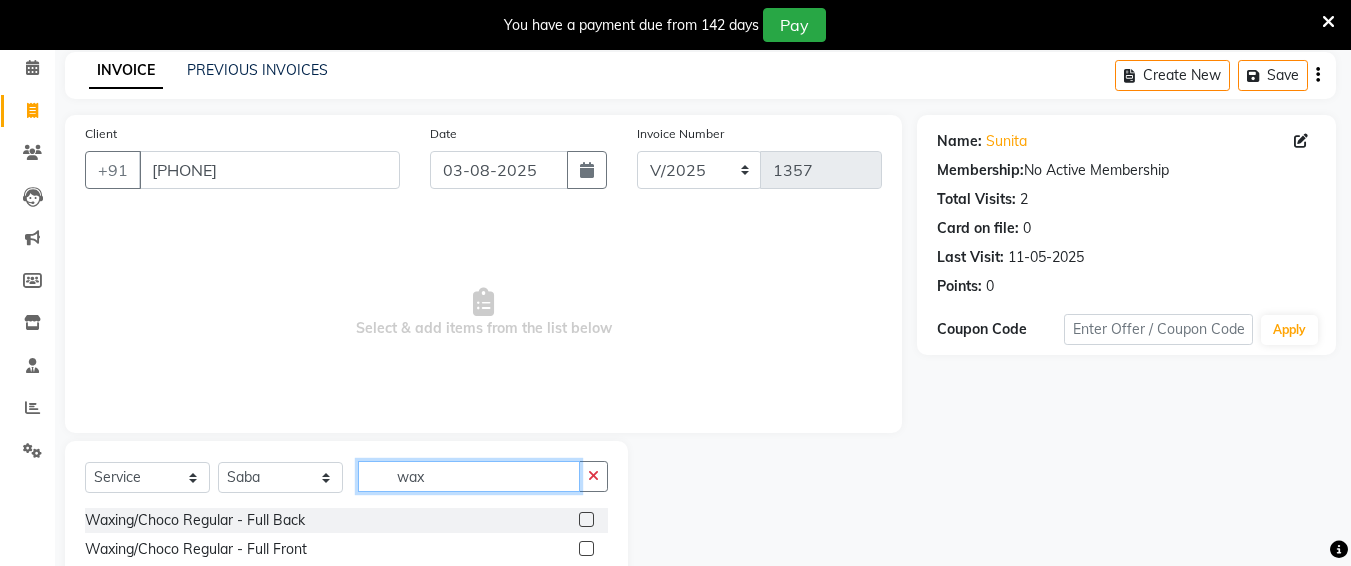 scroll, scrollTop: 285, scrollLeft: 0, axis: vertical 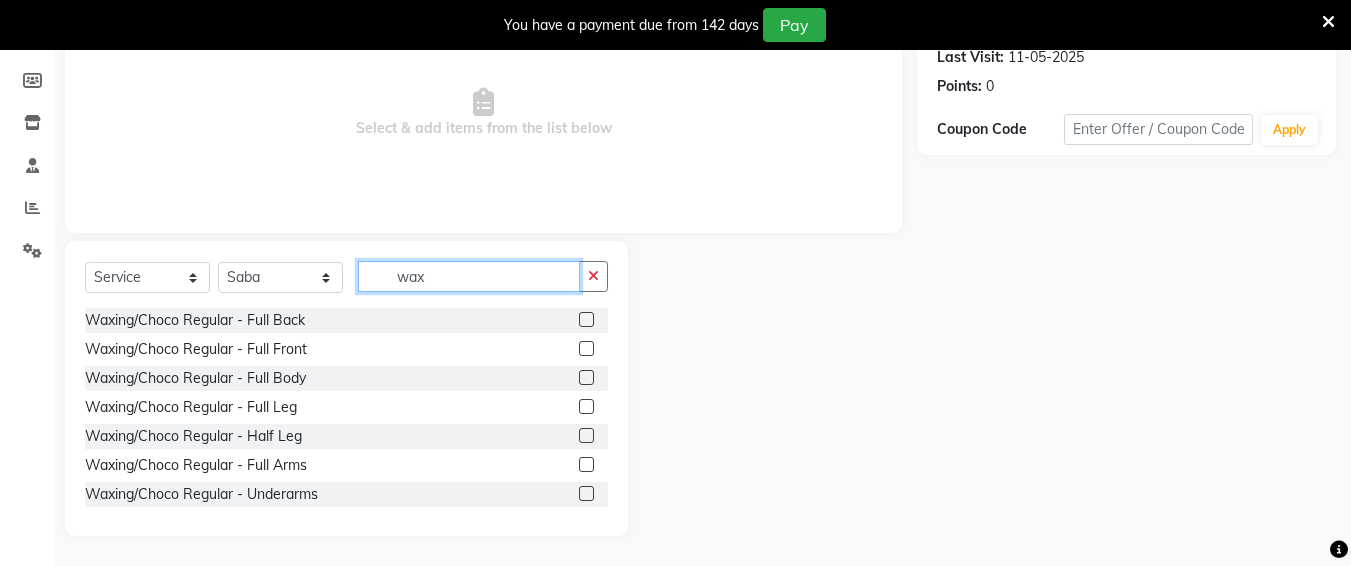 type on "wax" 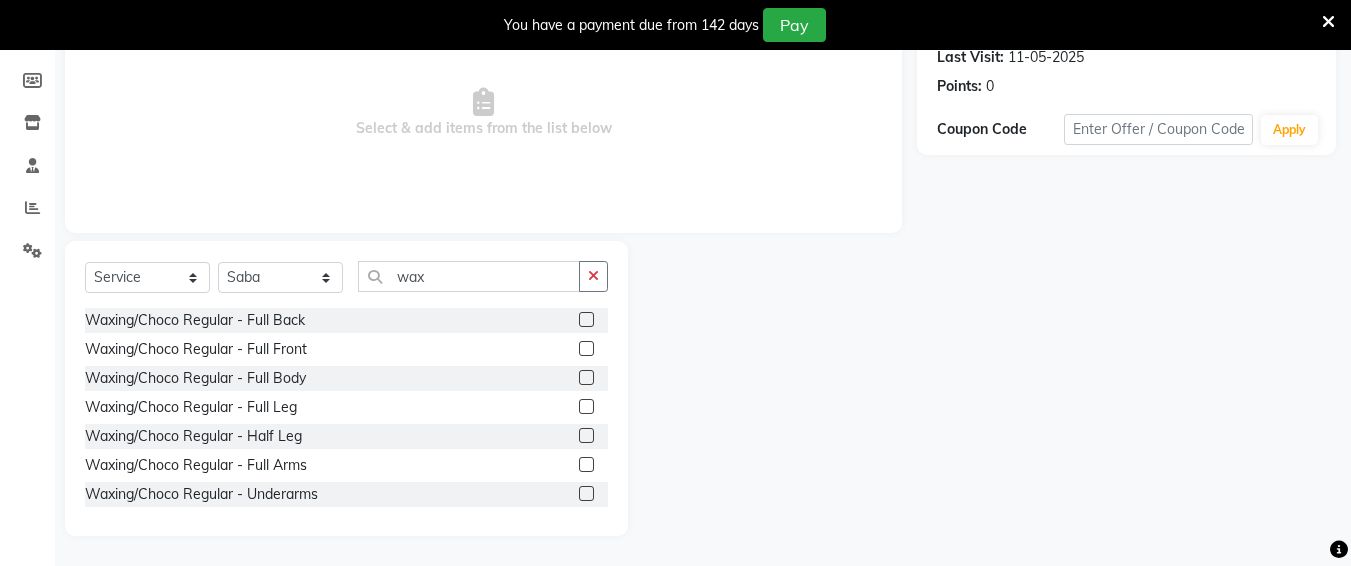 click 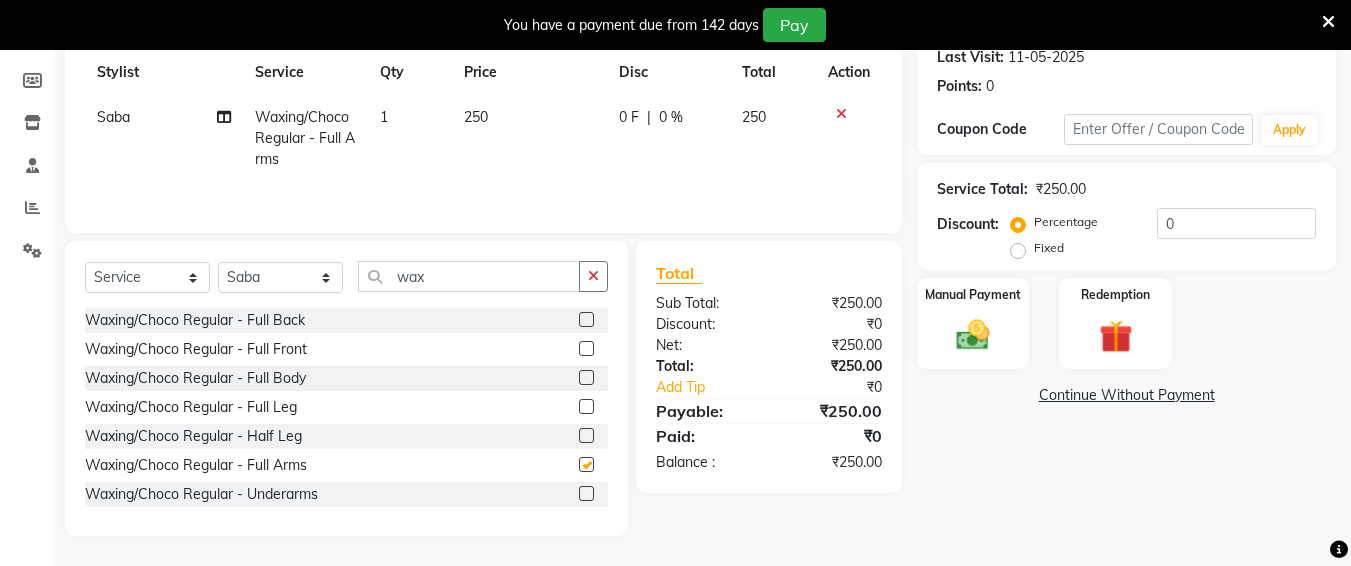checkbox on "false" 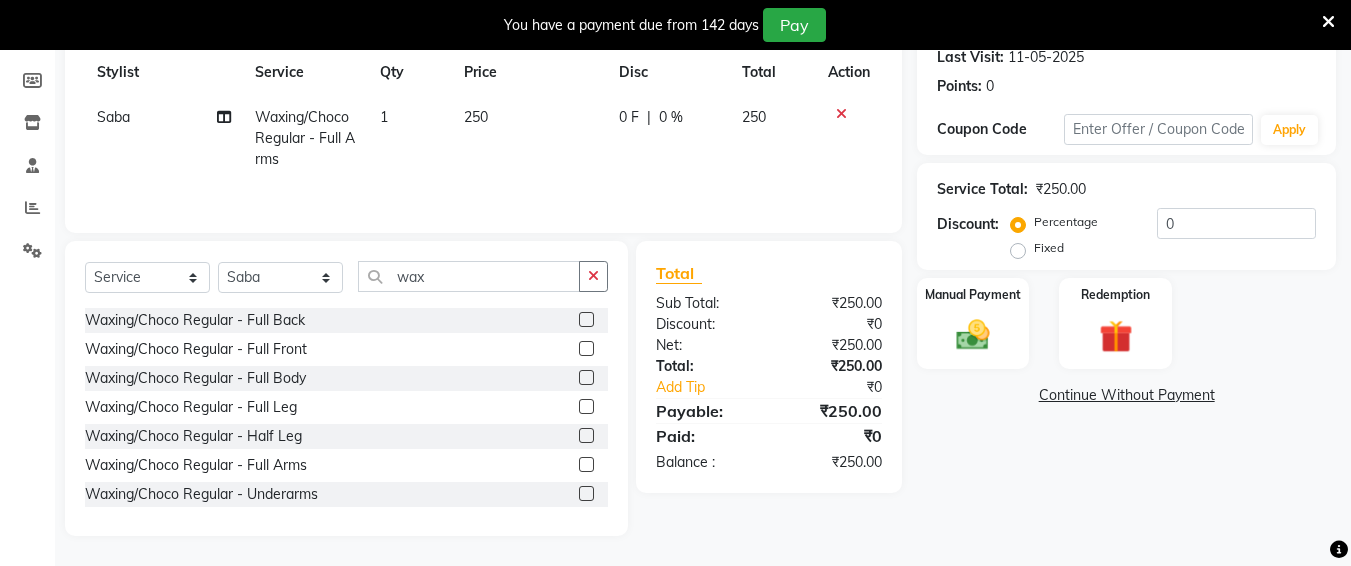 click on "250" 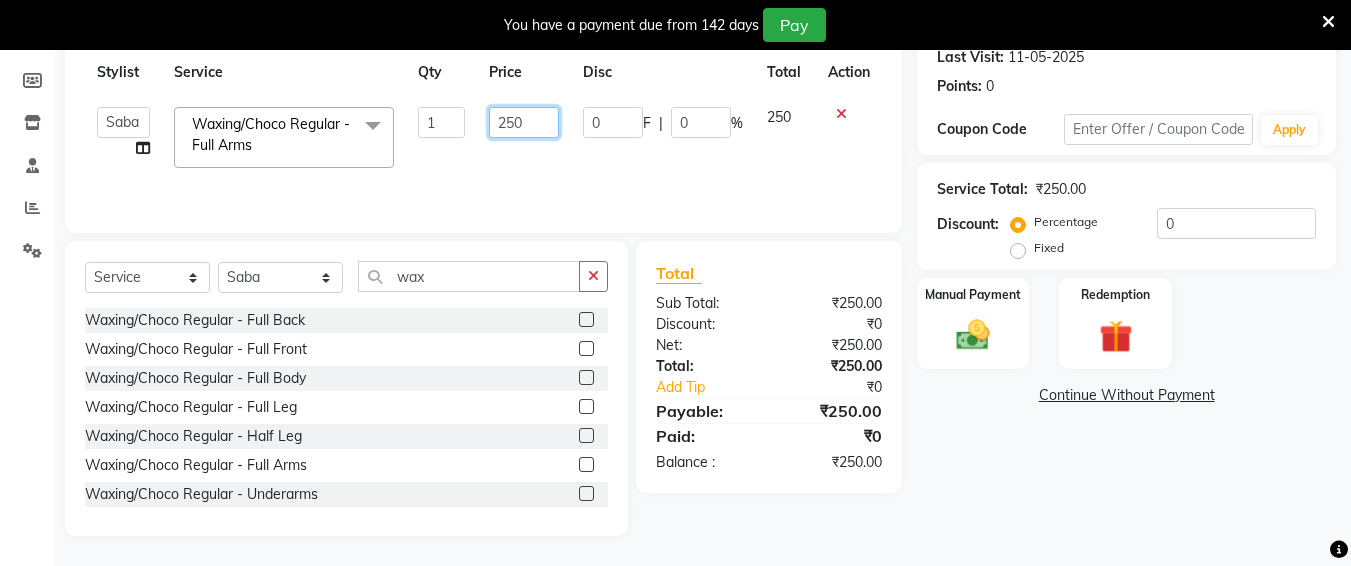 click on "250" 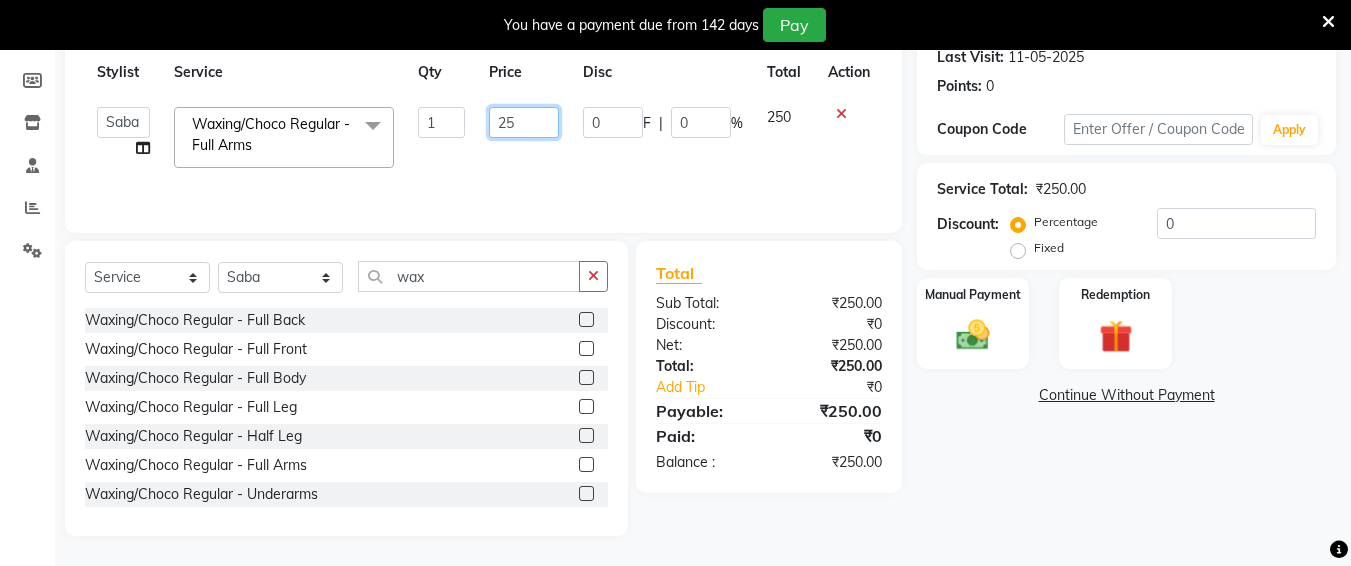 type on "2" 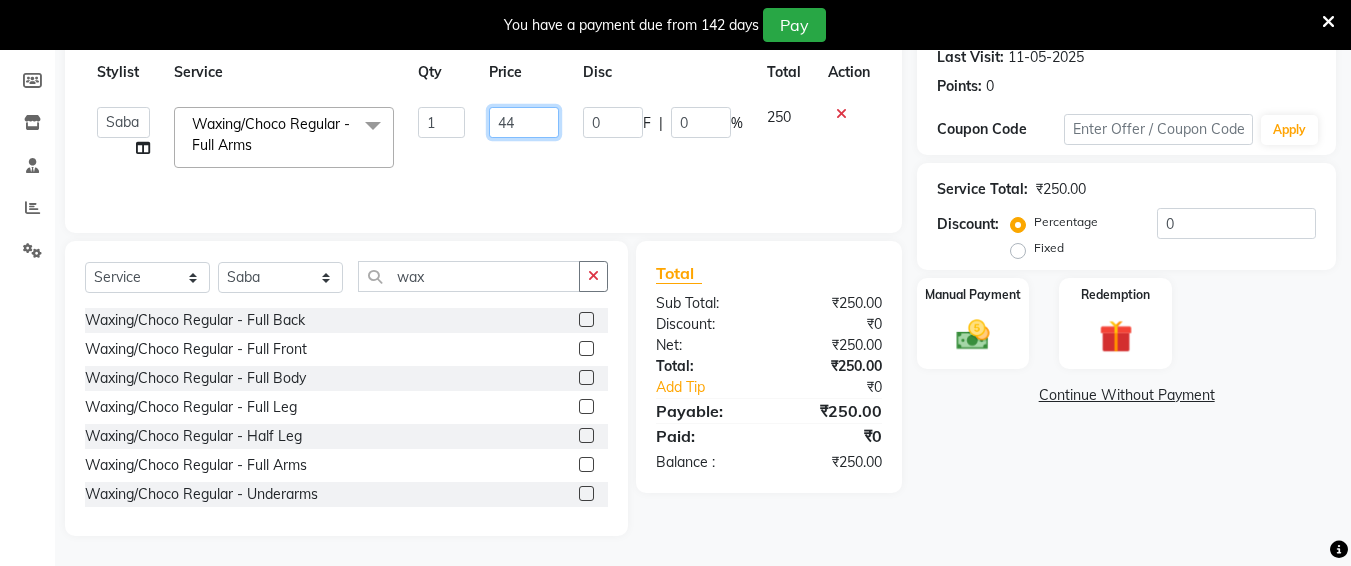 type on "440" 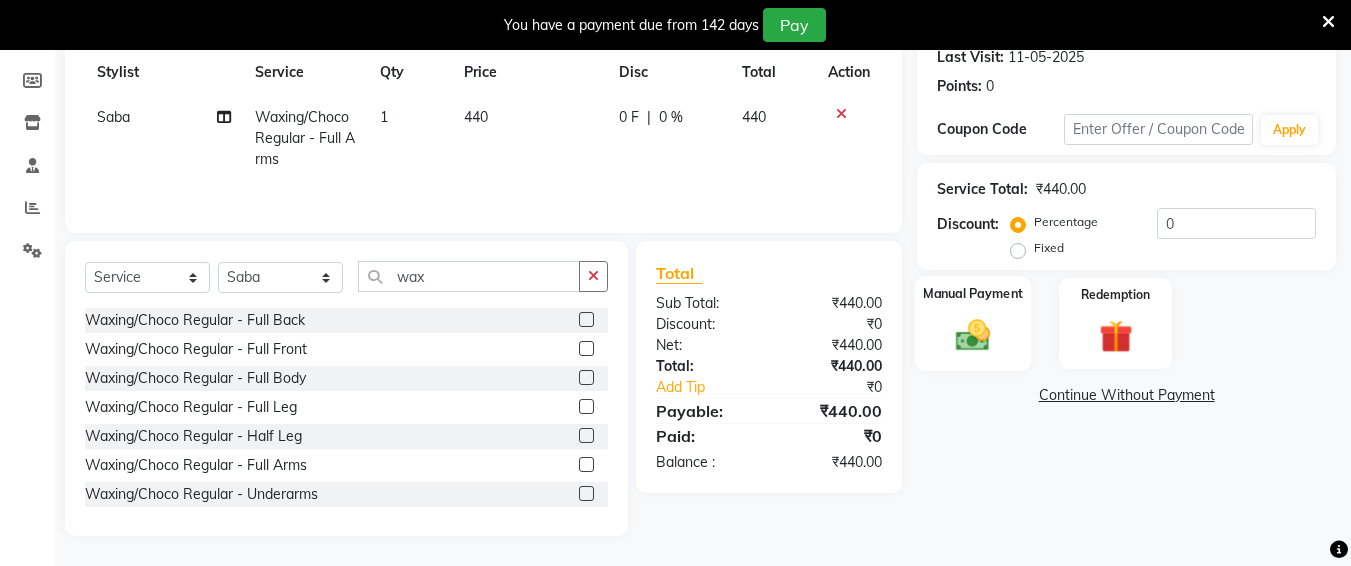 click 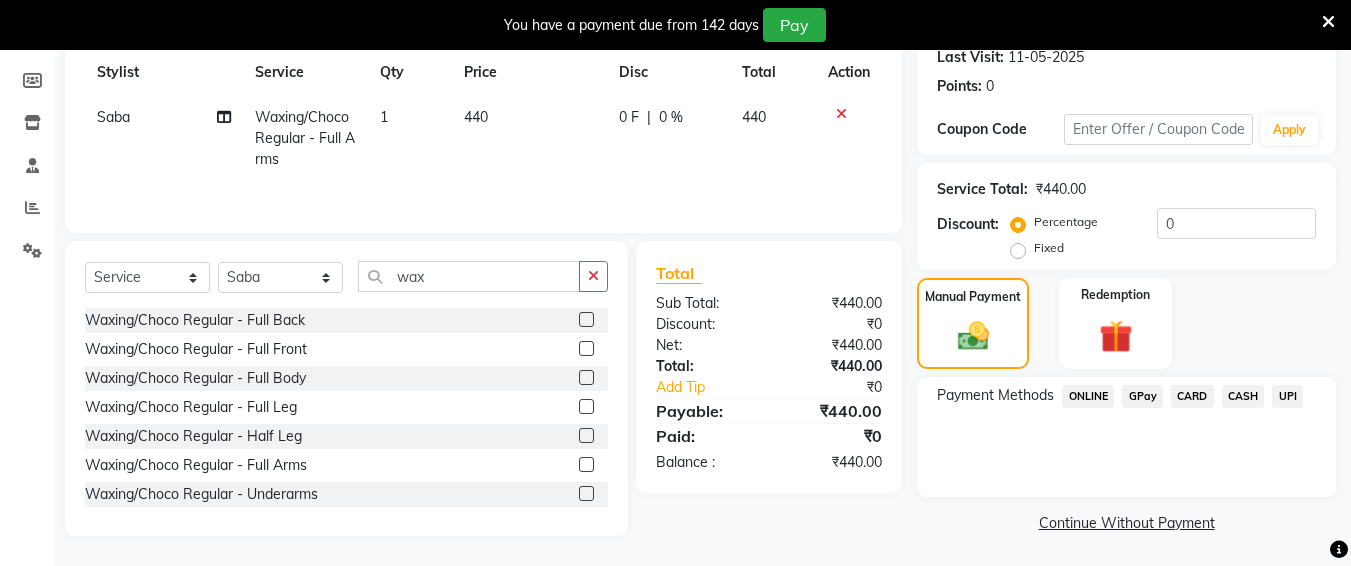 scroll, scrollTop: 287, scrollLeft: 0, axis: vertical 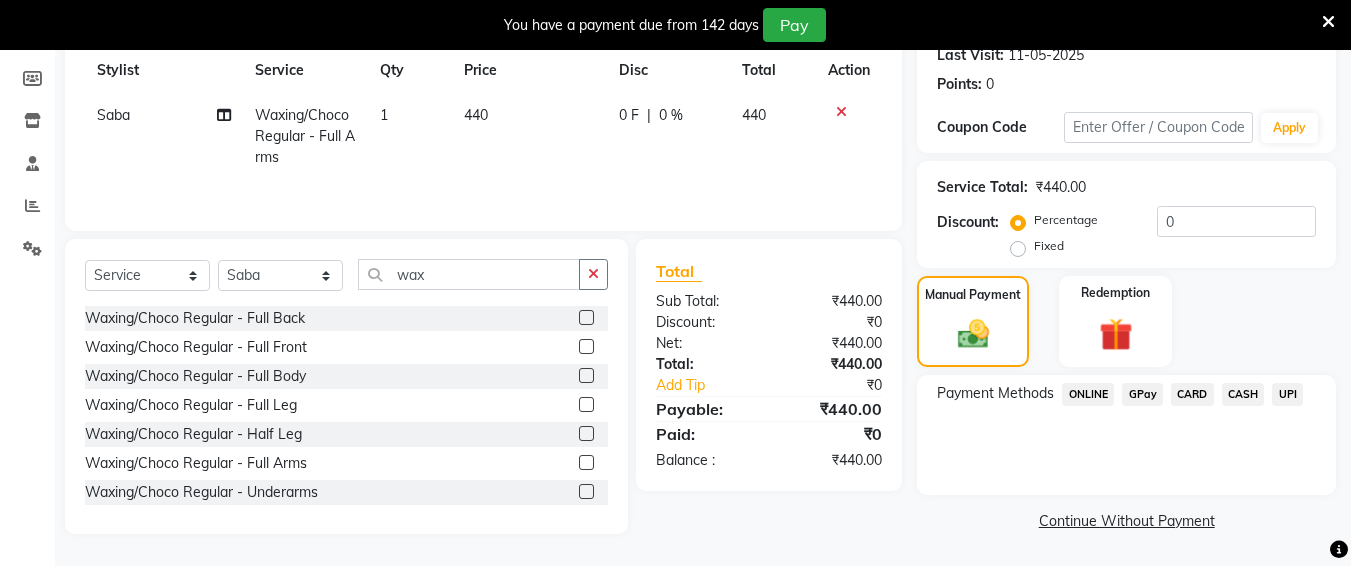 click on "UPI" 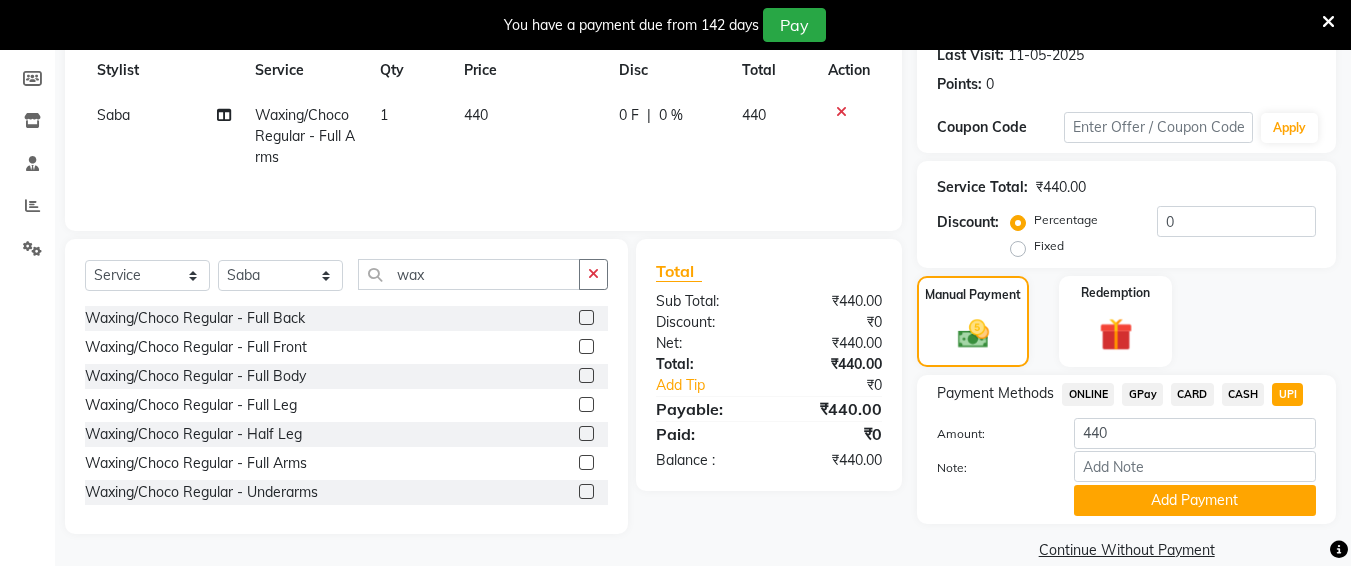 click on "Note:" 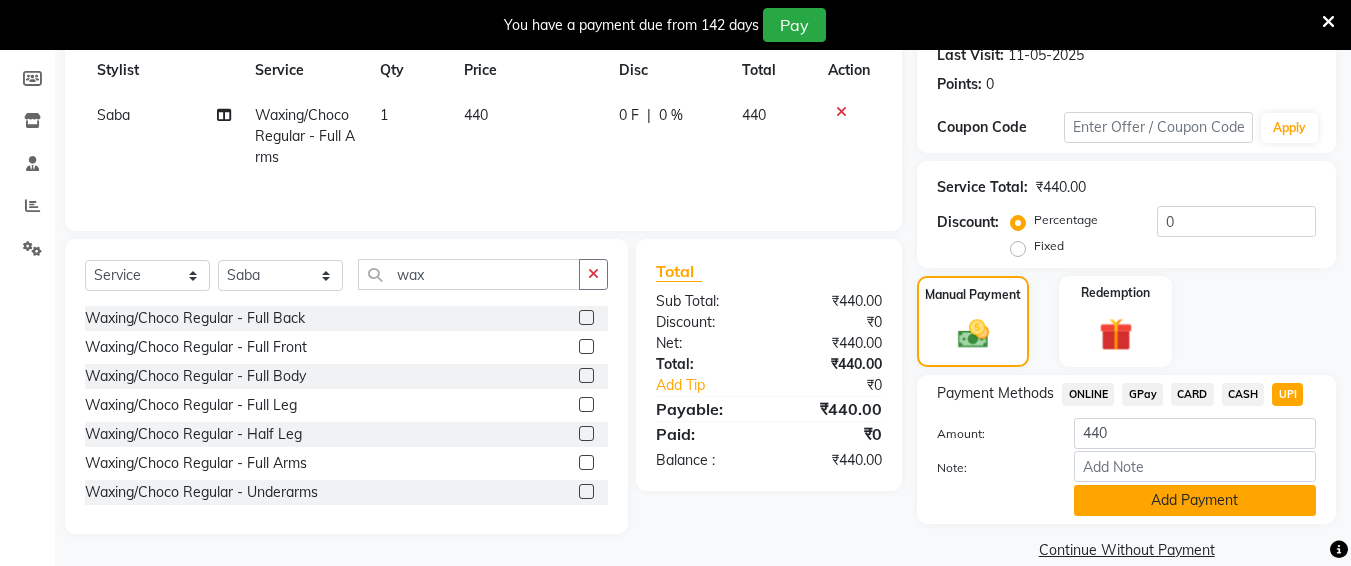 click on "Add Payment" 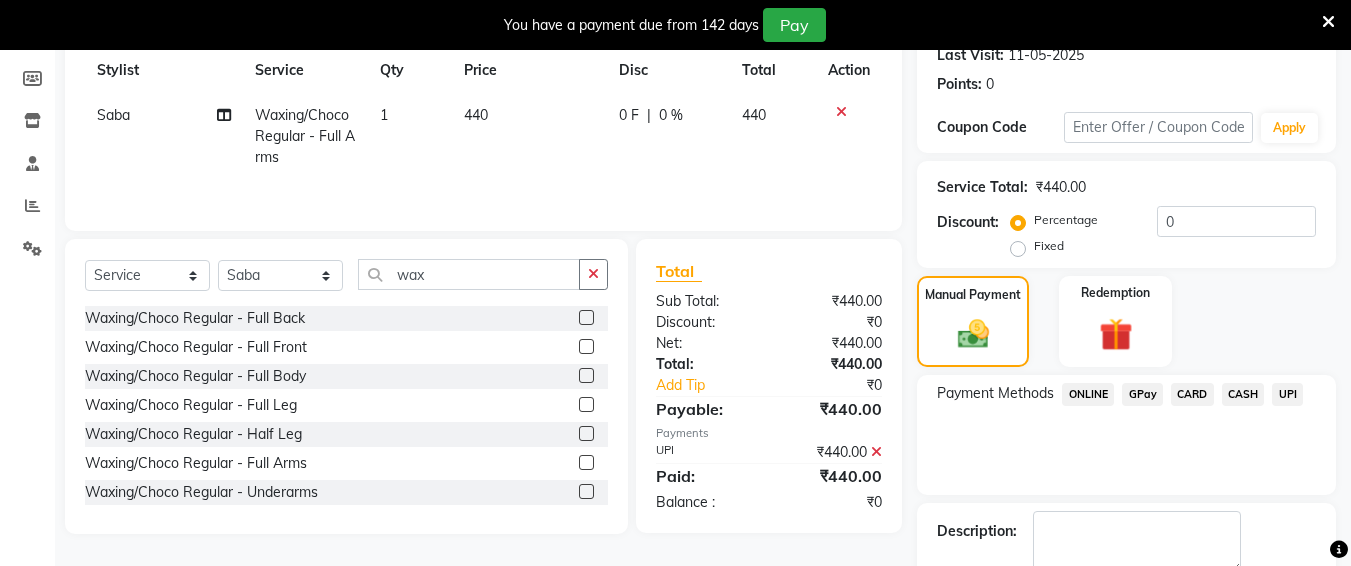 scroll, scrollTop: 400, scrollLeft: 0, axis: vertical 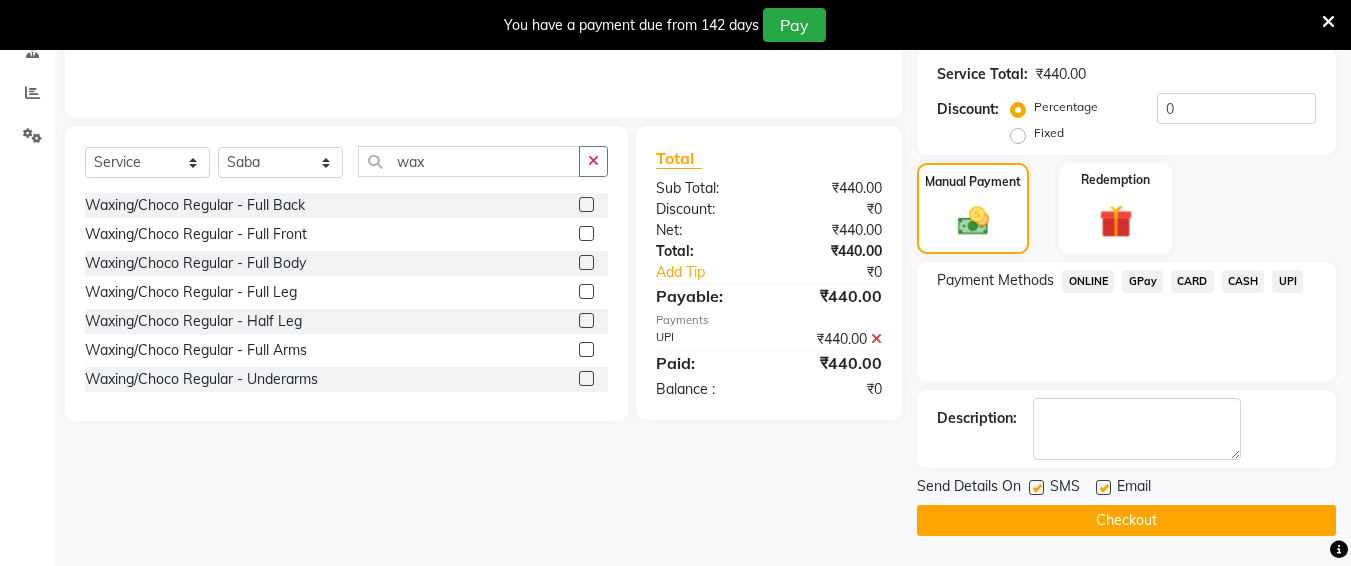 click on "Checkout" 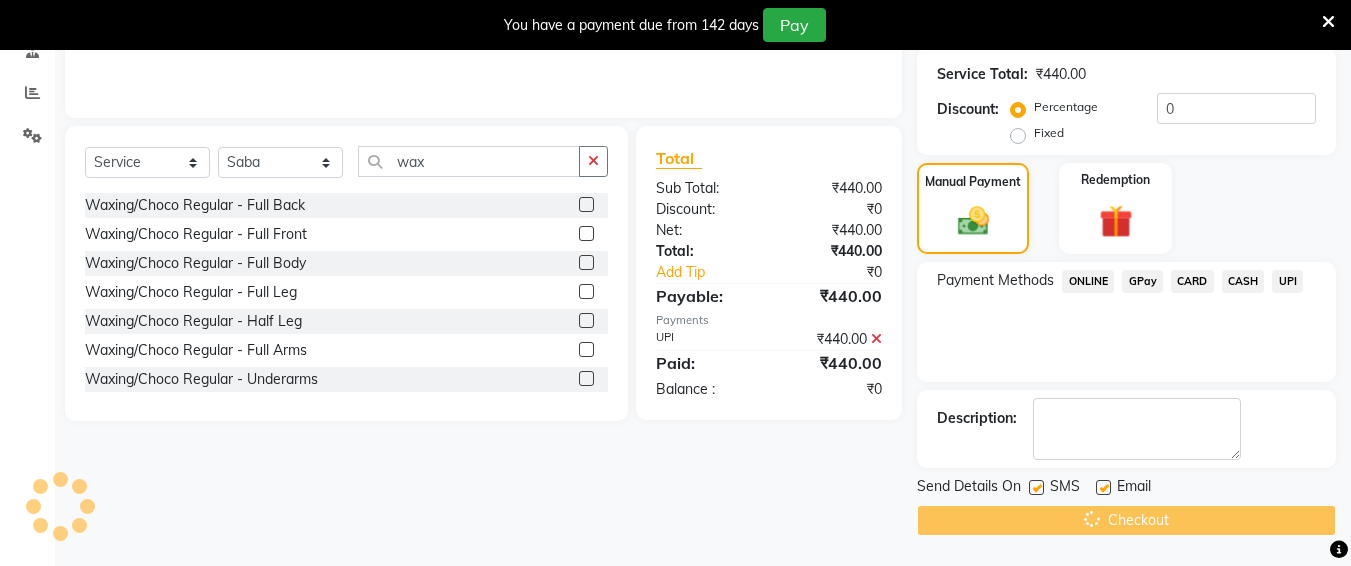 scroll, scrollTop: 0, scrollLeft: 0, axis: both 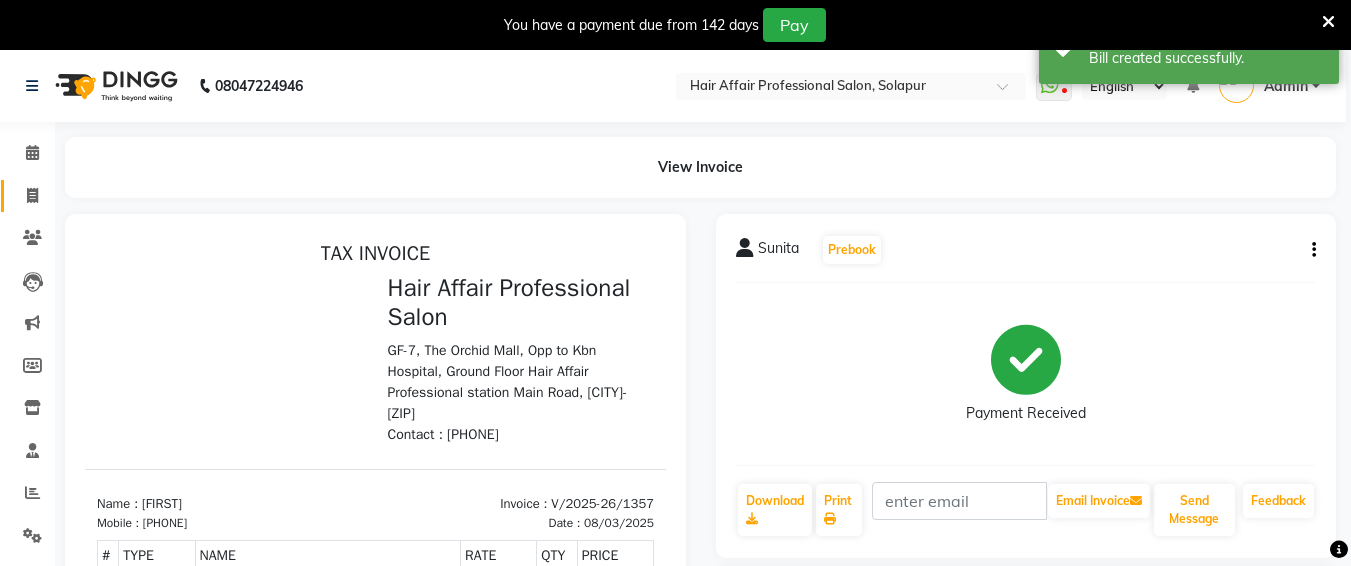 click on "Invoice" 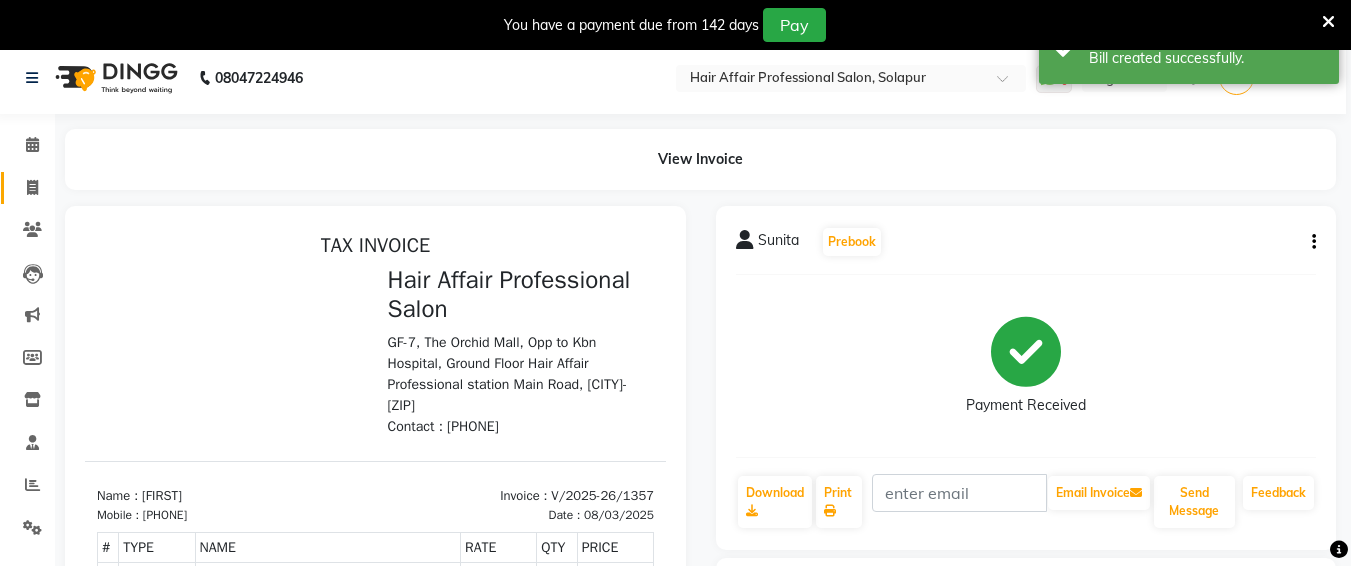 select on "service" 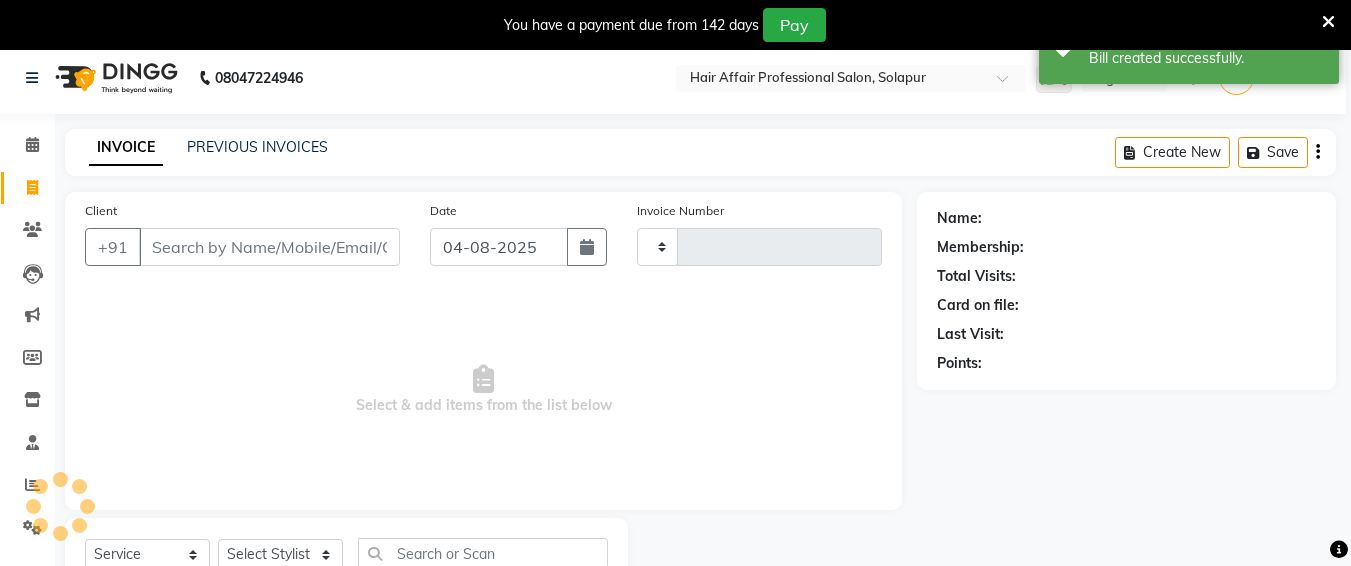 type on "1358" 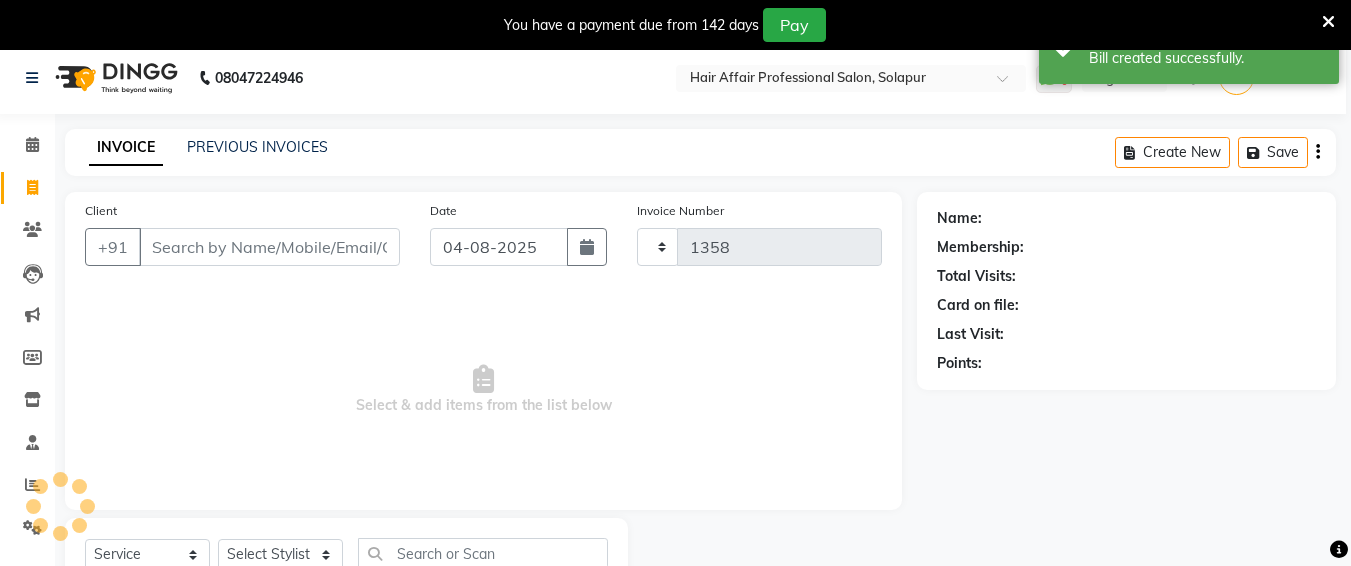 select on "657" 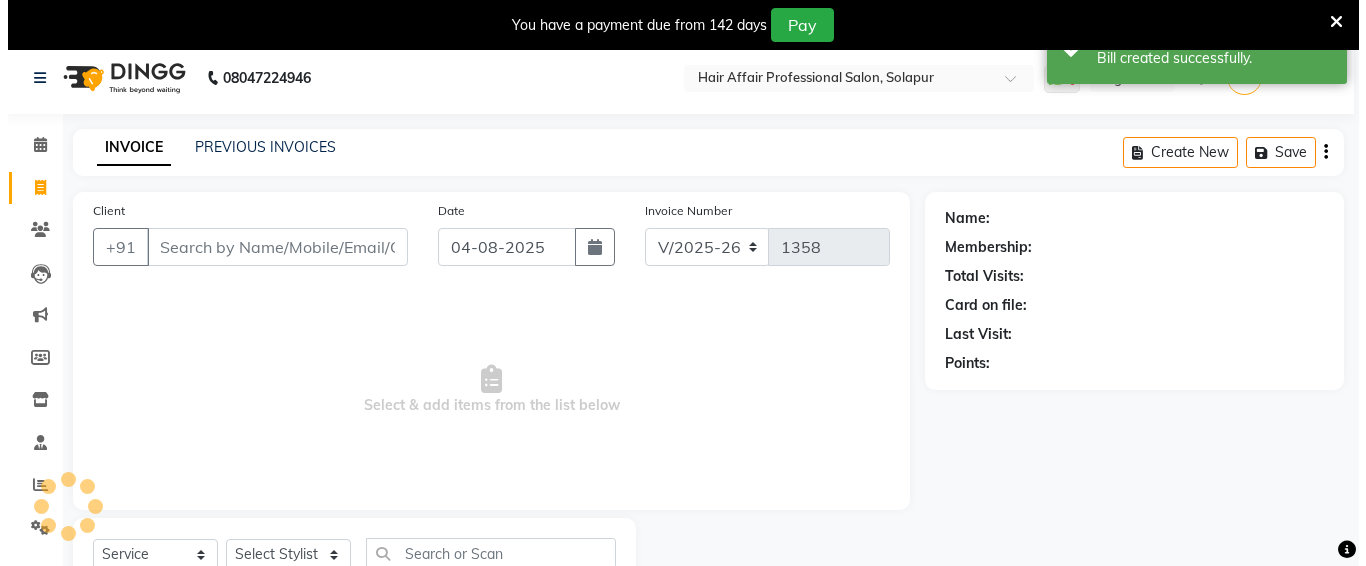 scroll, scrollTop: 85, scrollLeft: 0, axis: vertical 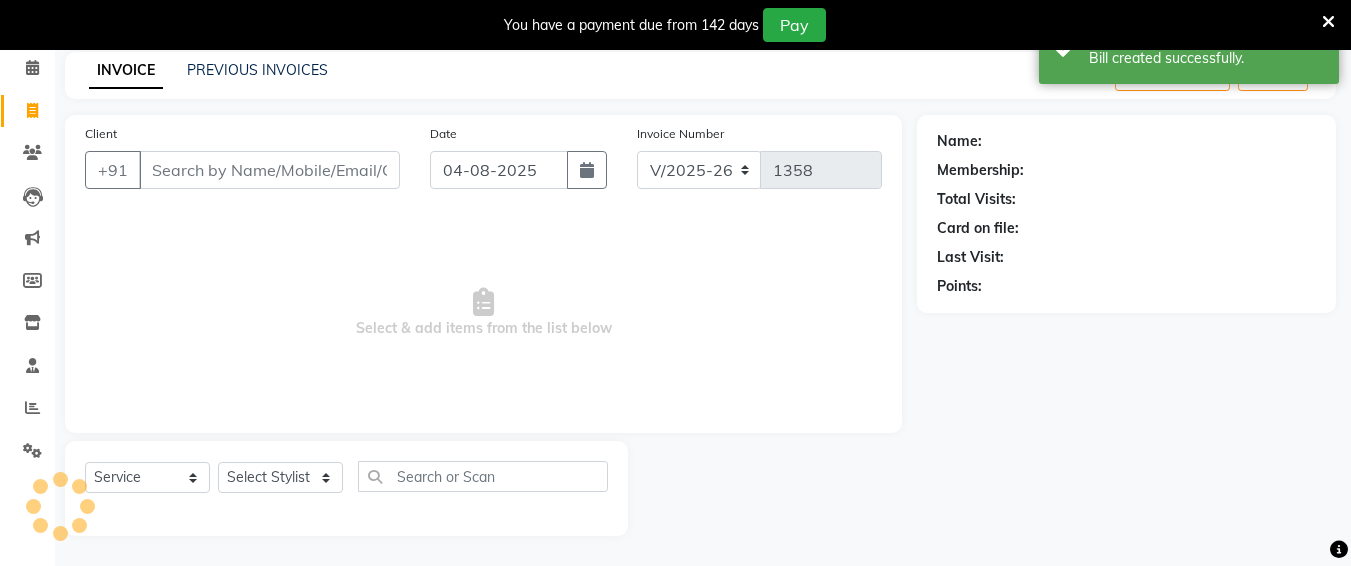 click on "Client" at bounding box center (269, 170) 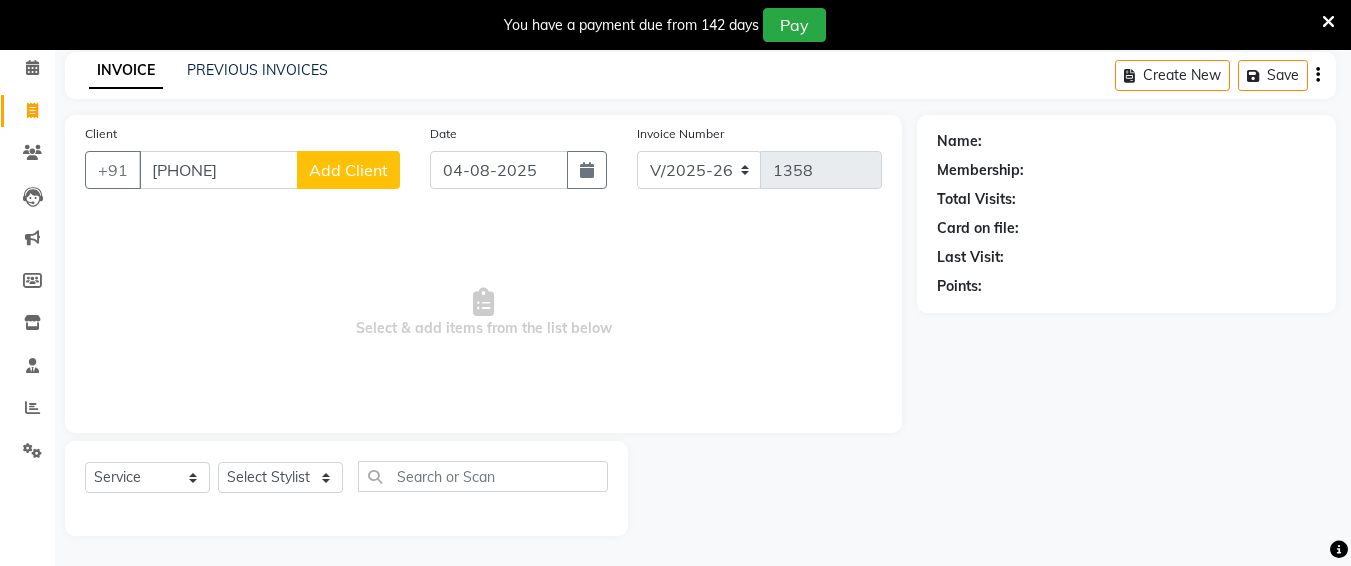 type on "[PHONE]" 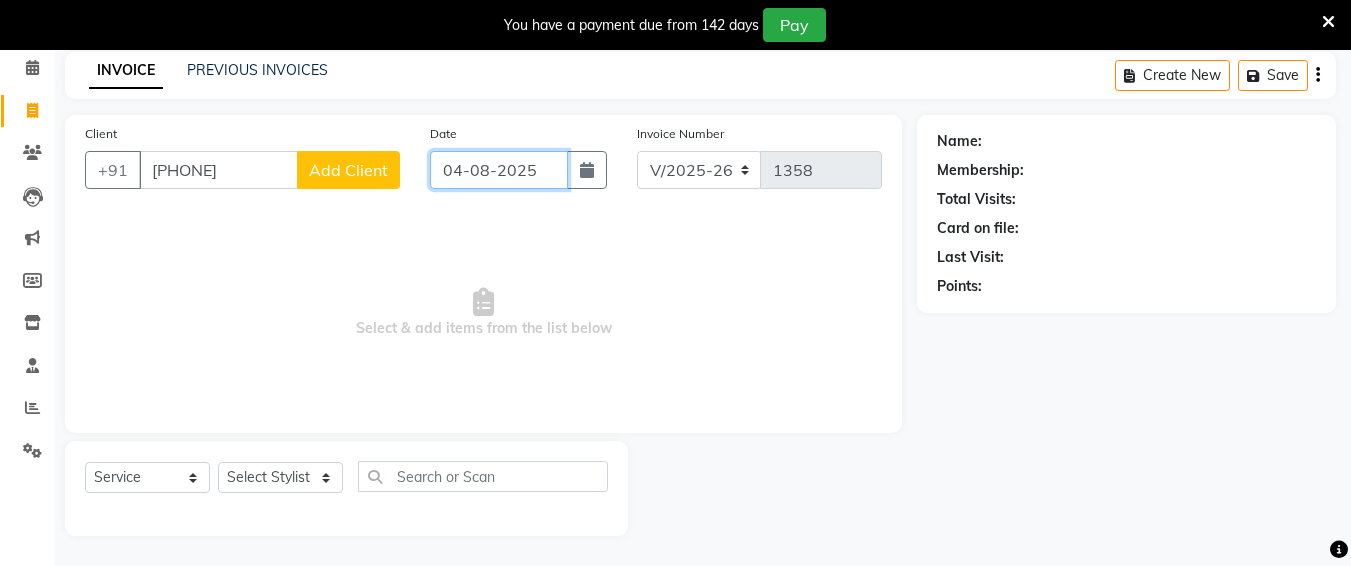 click on "04-08-2025" 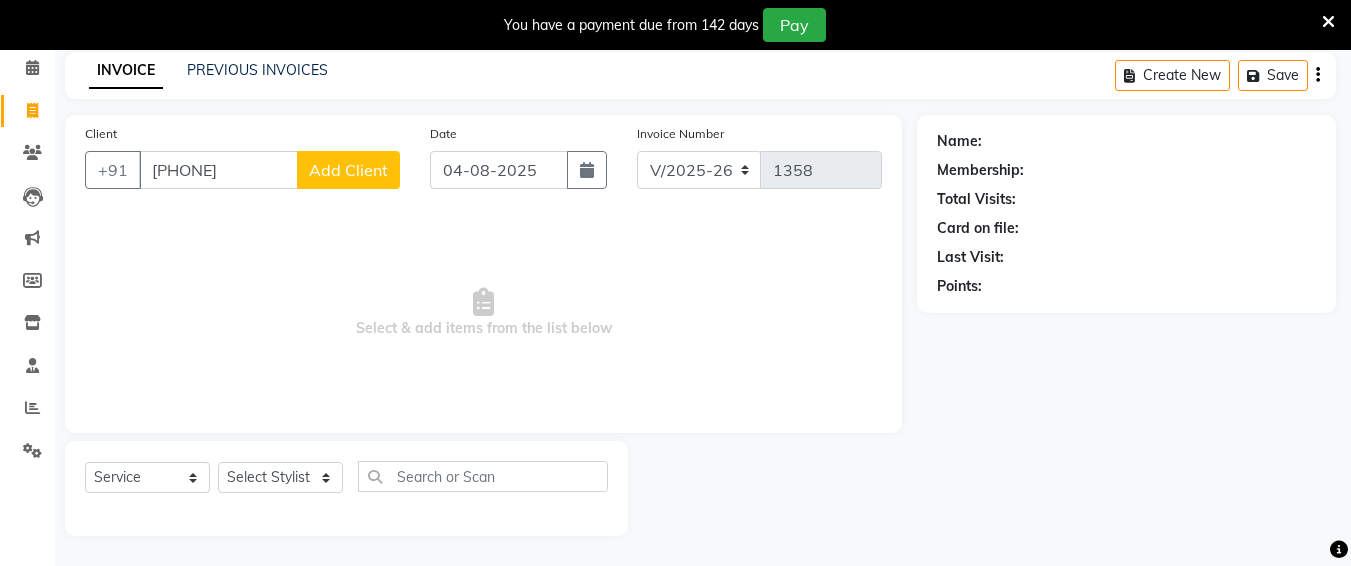 select on "8" 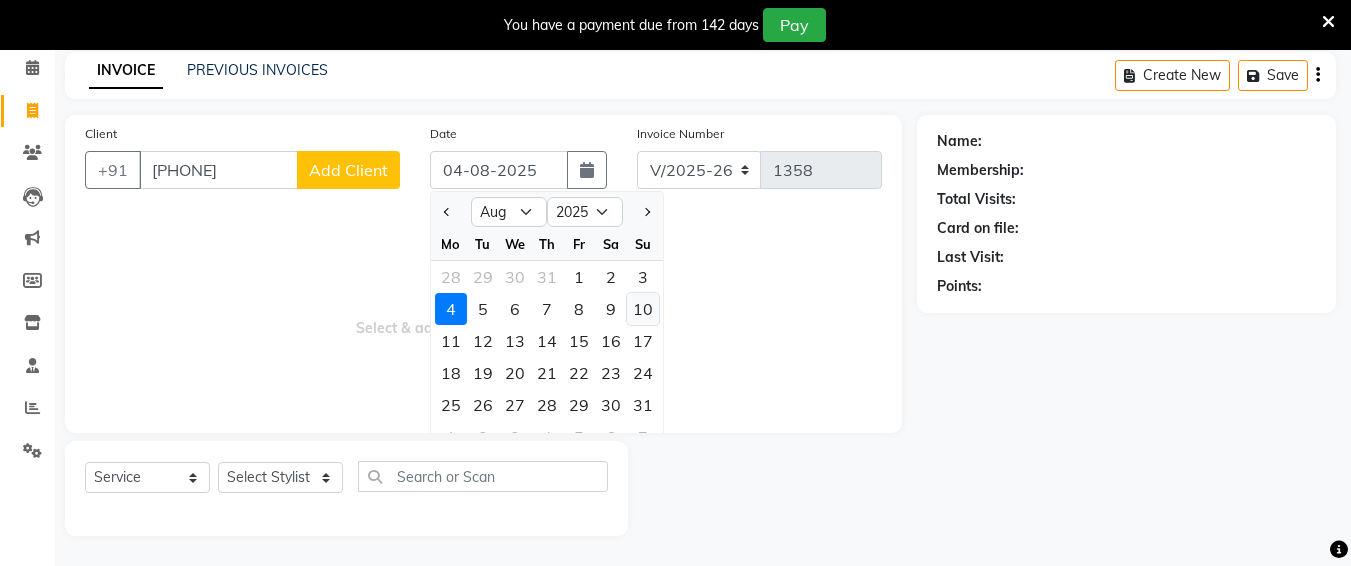 click on "10" 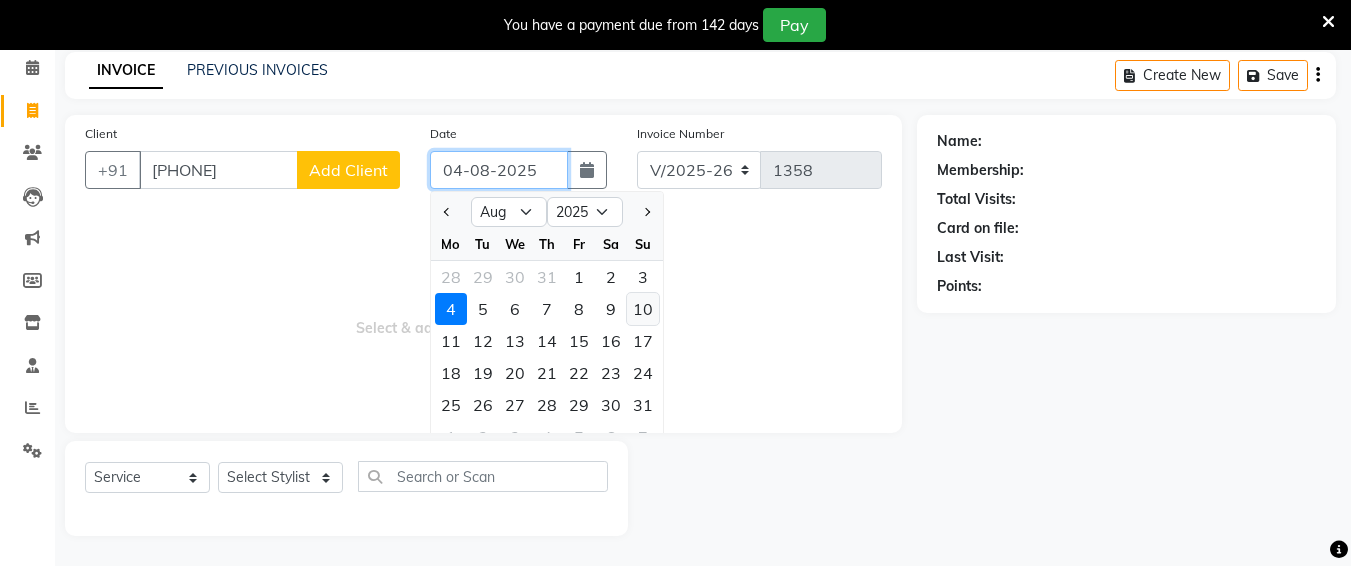 type on "10-08-2025" 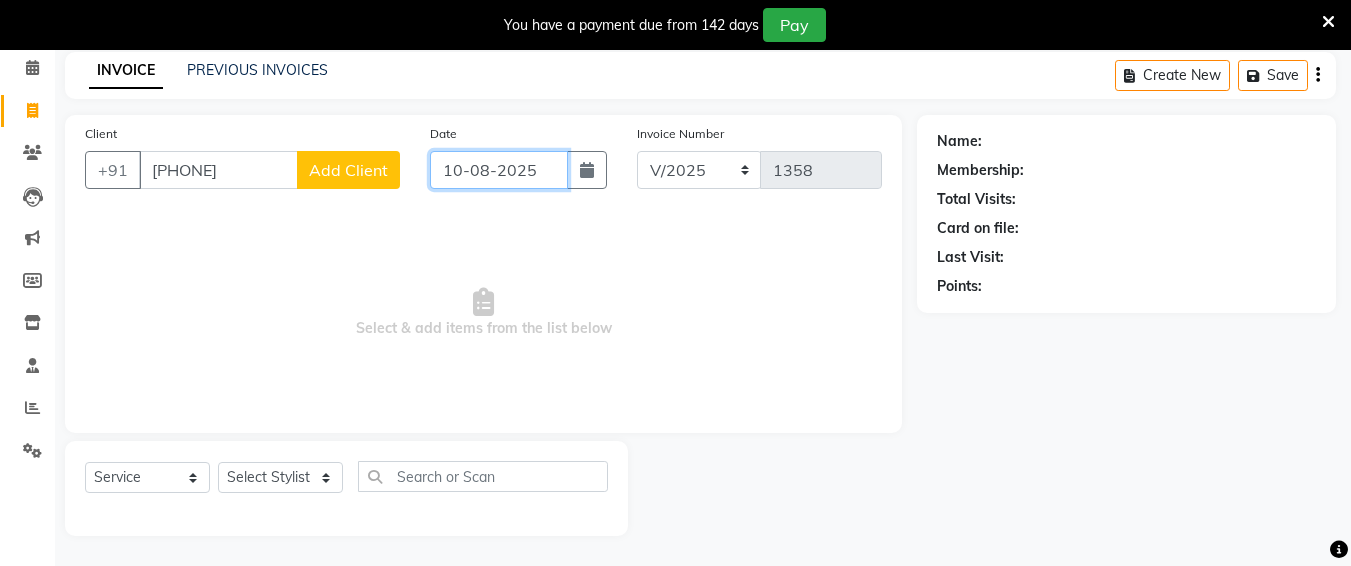 click on "10-08-2025" 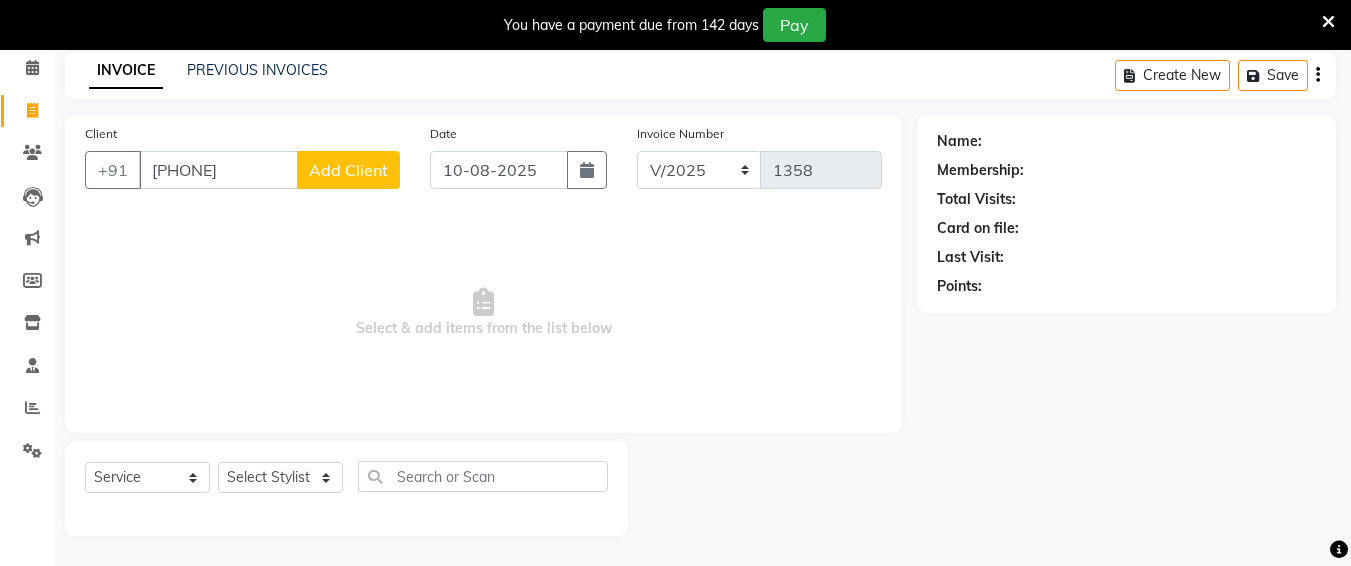 select on "8" 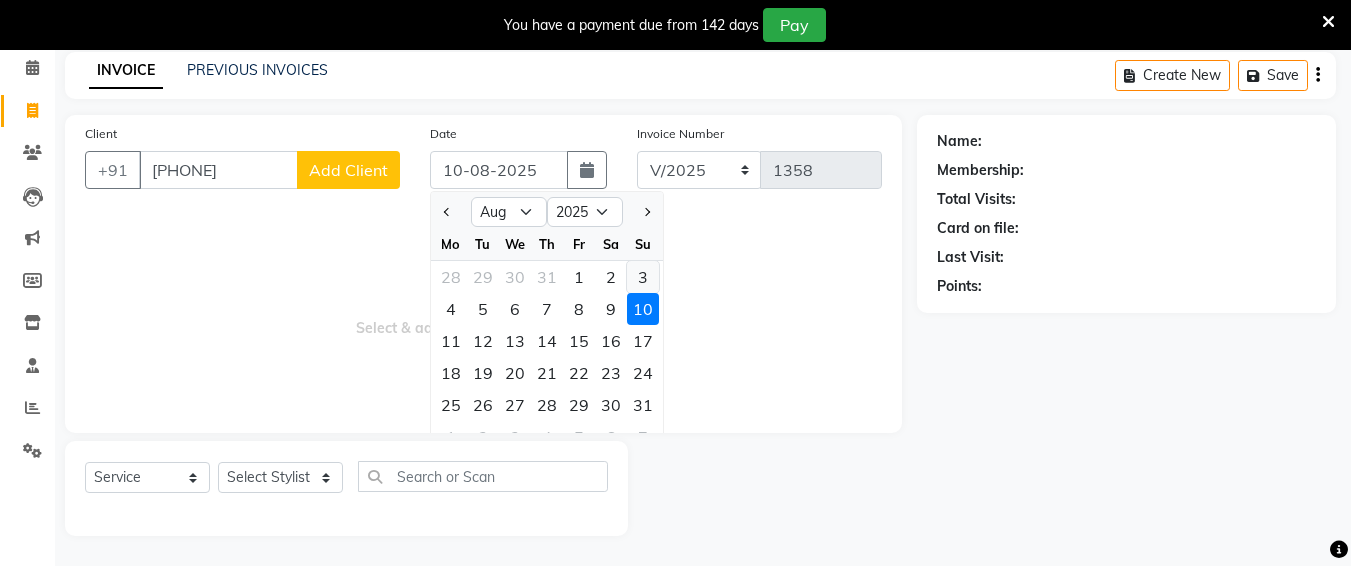 click on "3" 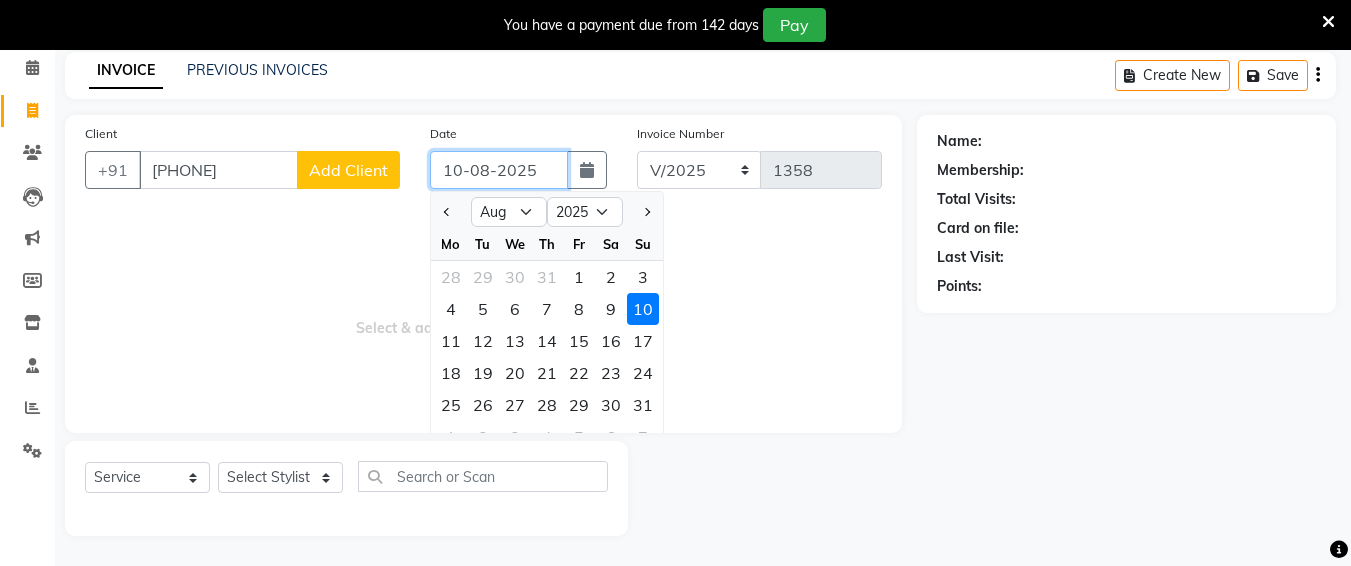 type on "03-08-2025" 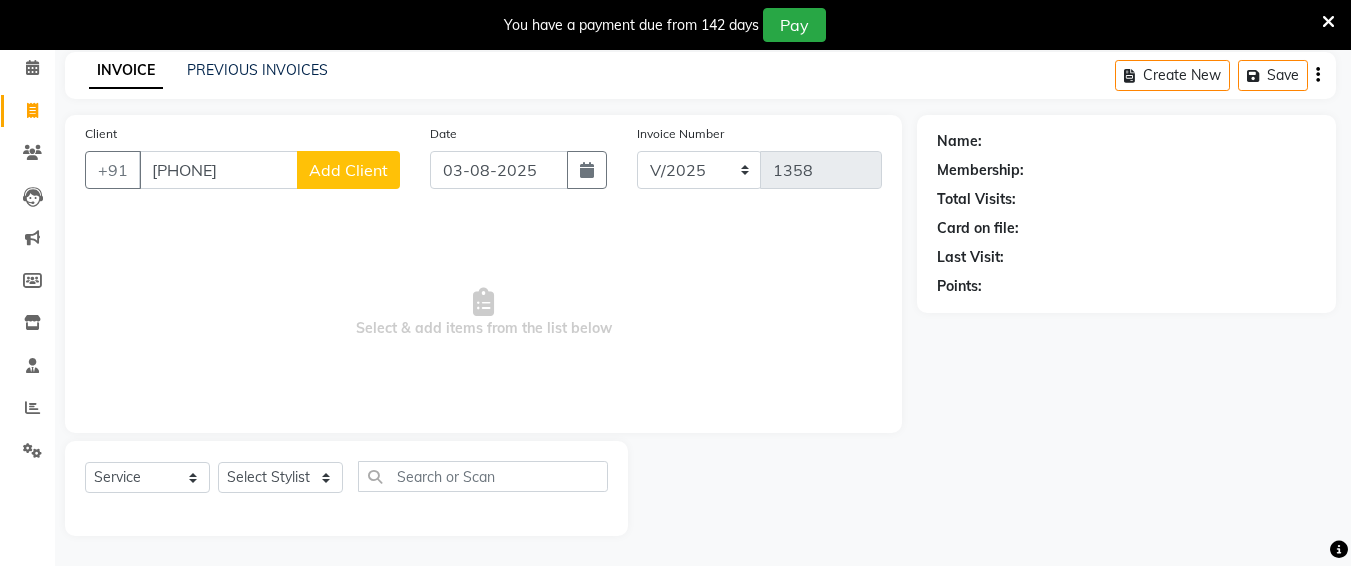 click on "Client +91 [PHONE] Add Client" 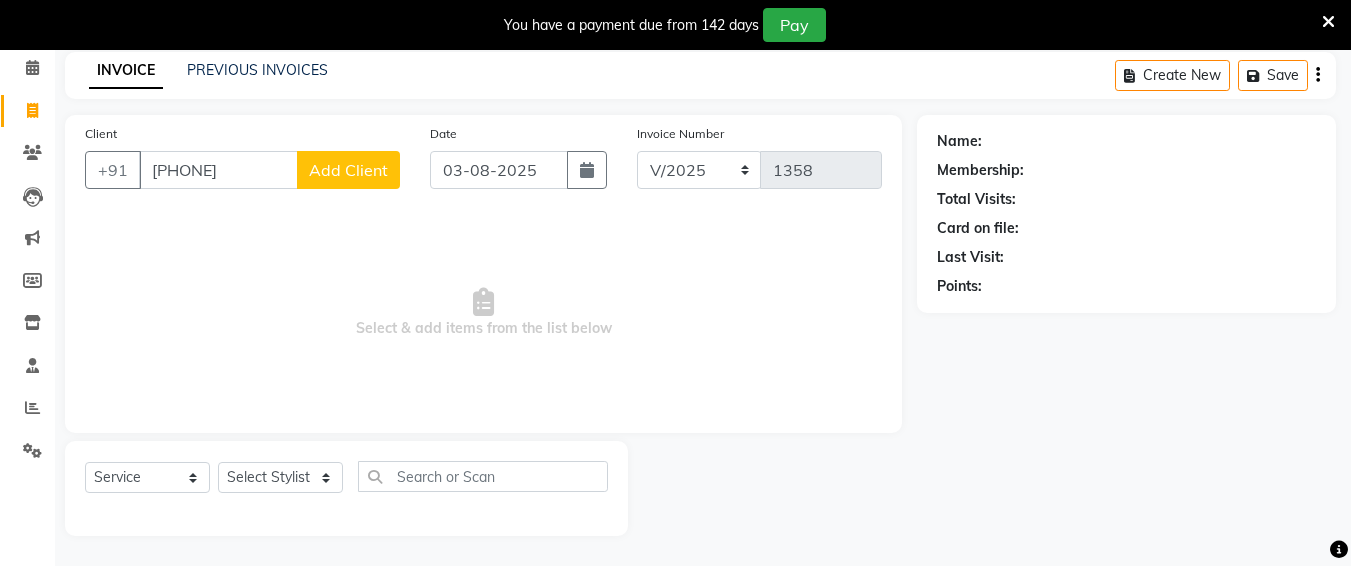 click on "Add Client" 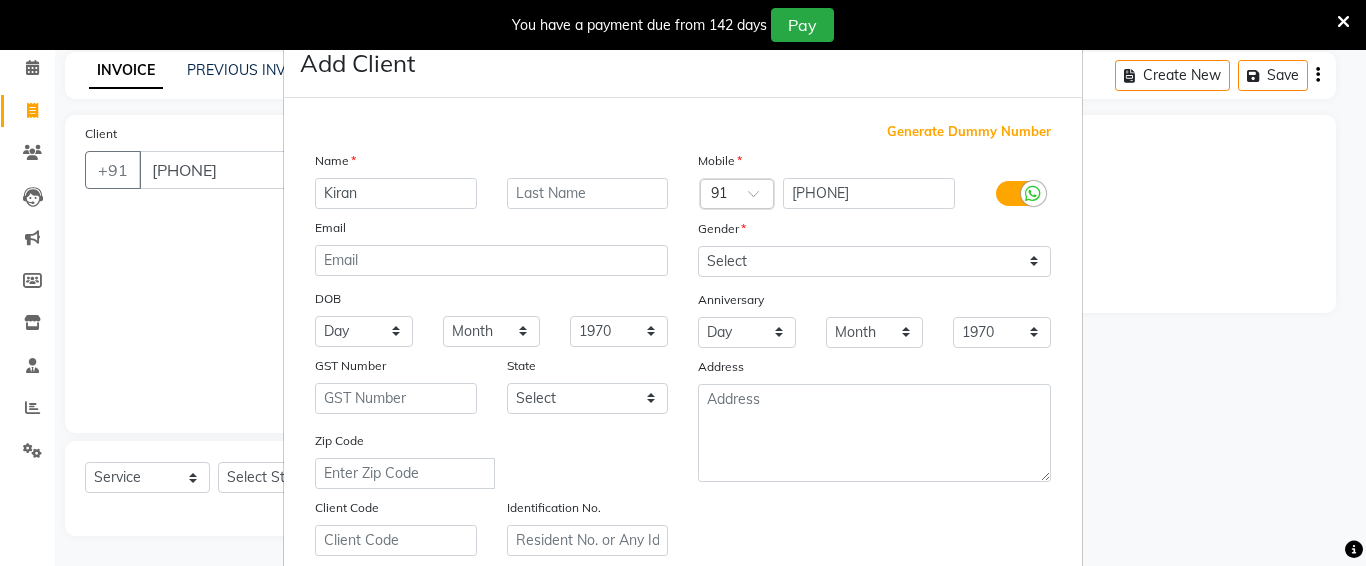 type on "Kiran" 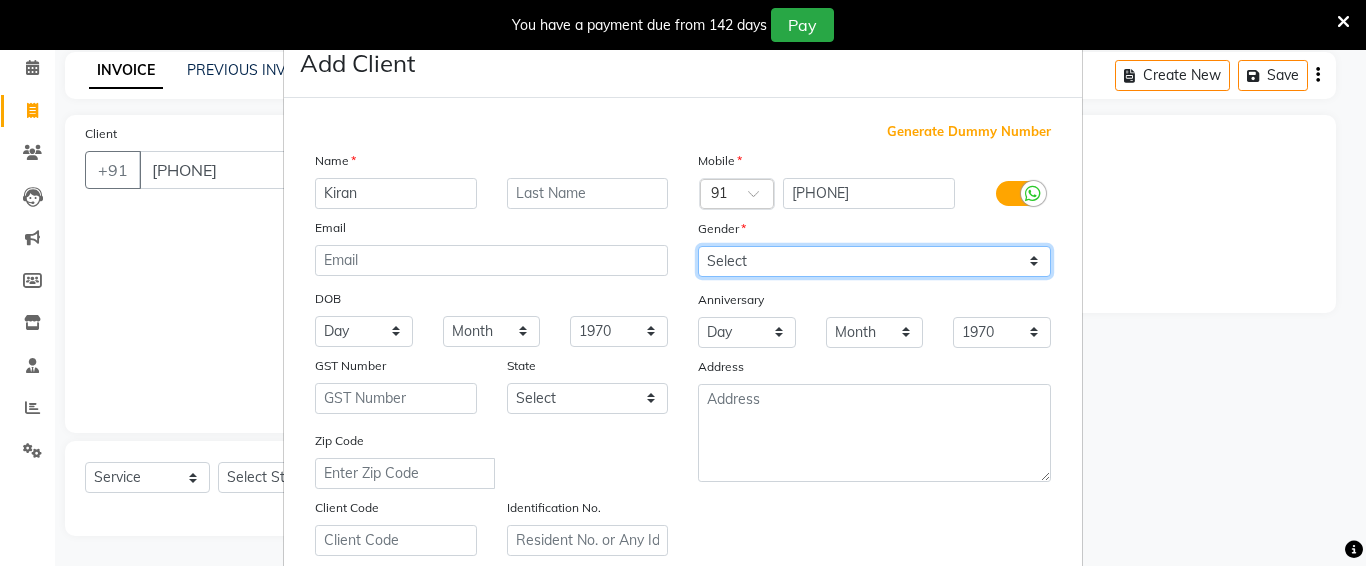 click on "Select Male Female Other Prefer Not To Say" at bounding box center (874, 261) 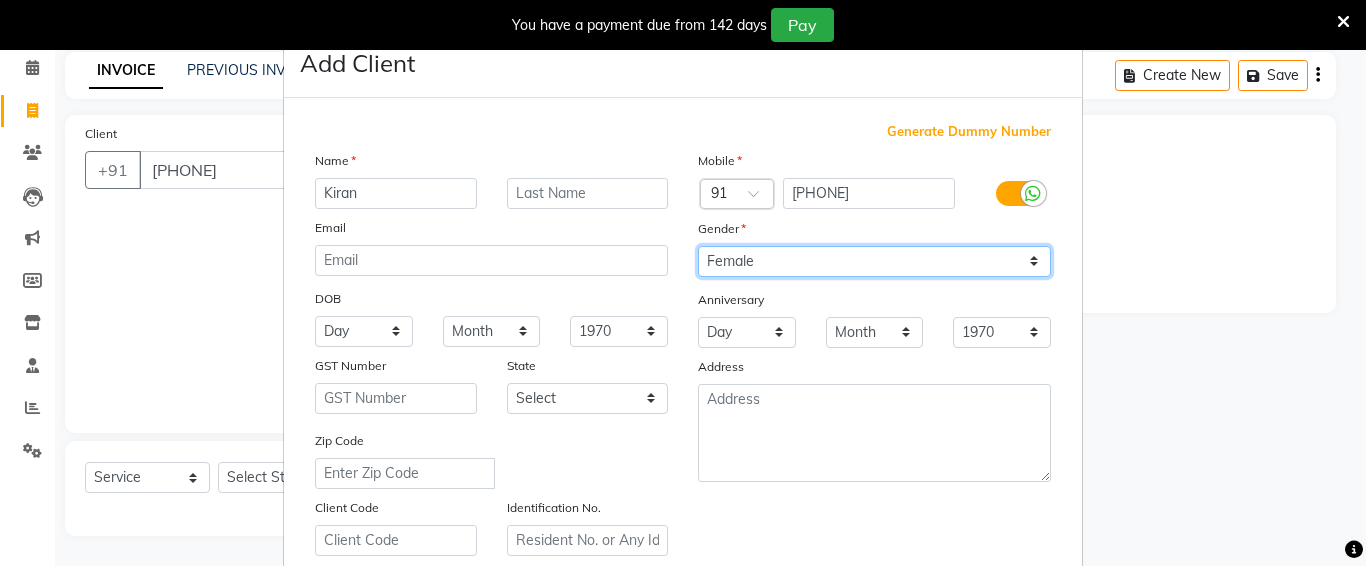 click on "Select Male Female Other Prefer Not To Say" at bounding box center [874, 261] 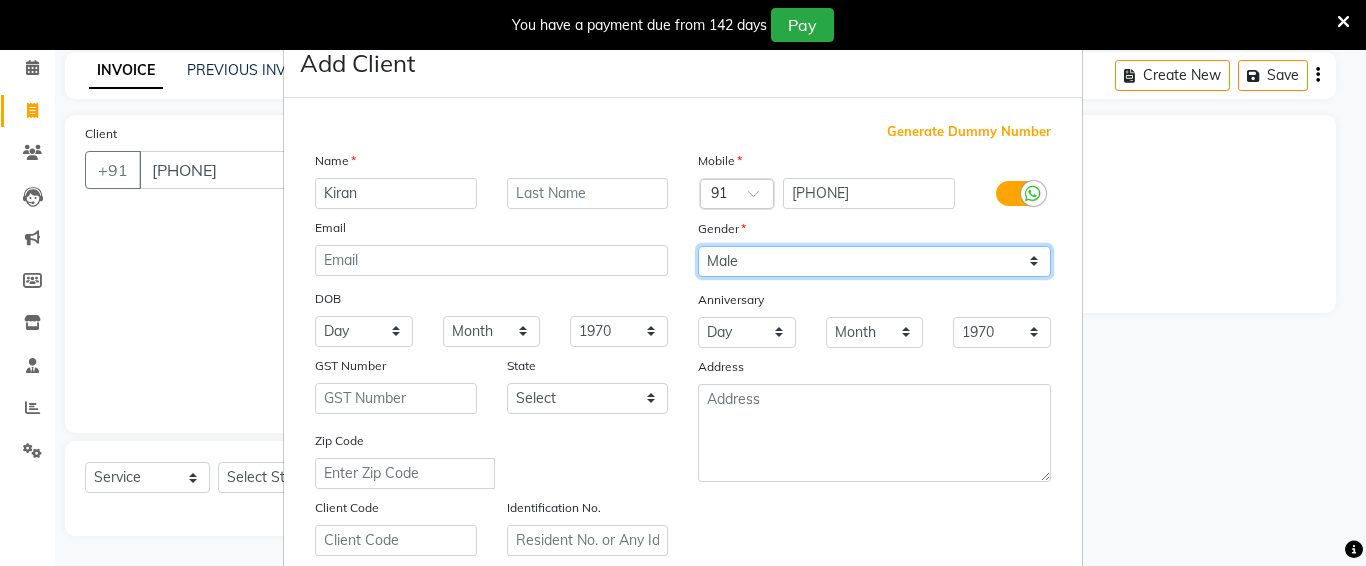 click on "Select Male Female Other Prefer Not To Say" at bounding box center (874, 261) 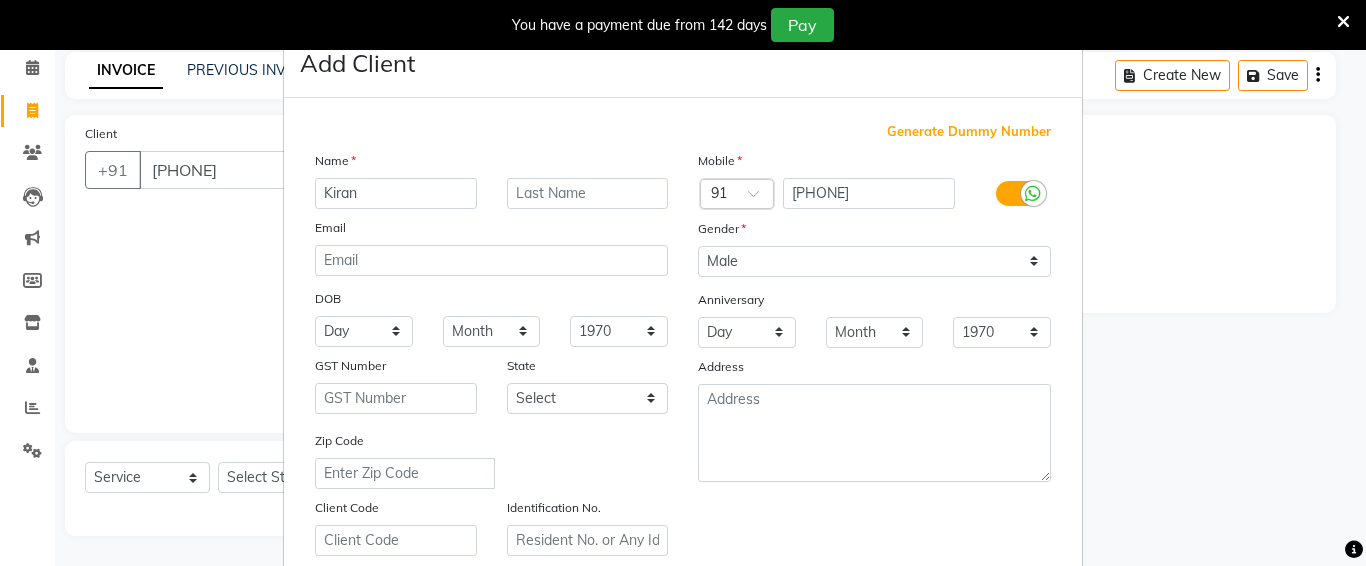 drag, startPoint x: 1334, startPoint y: 415, endPoint x: 1360, endPoint y: 646, distance: 232.4586 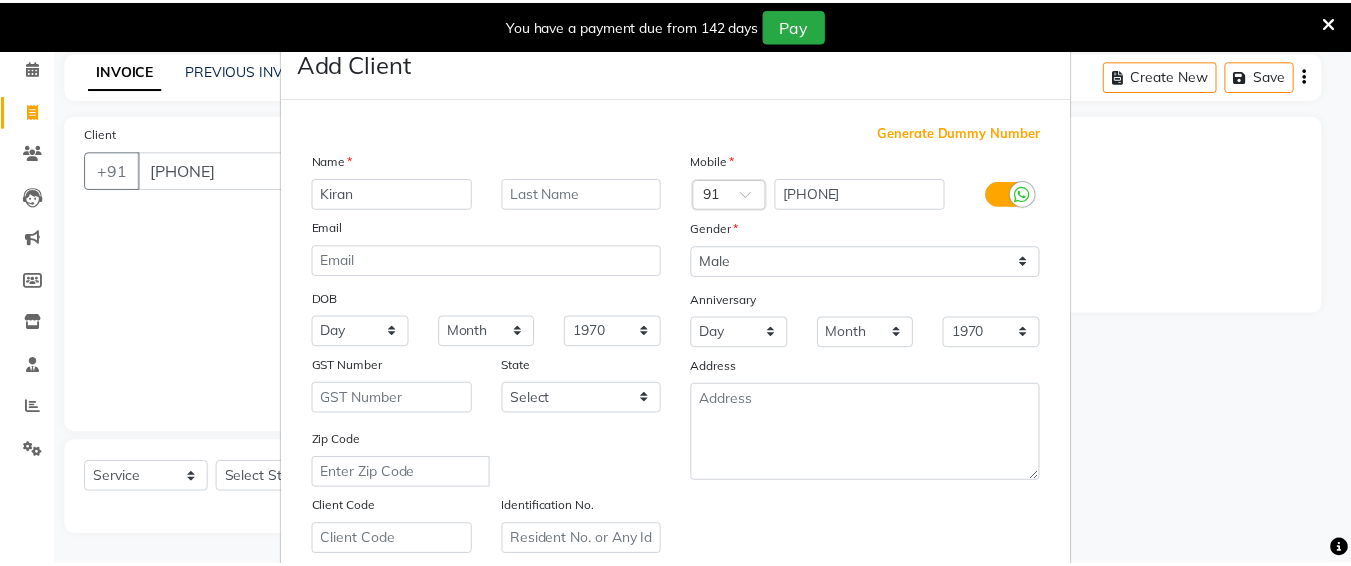 scroll, scrollTop: 357, scrollLeft: 0, axis: vertical 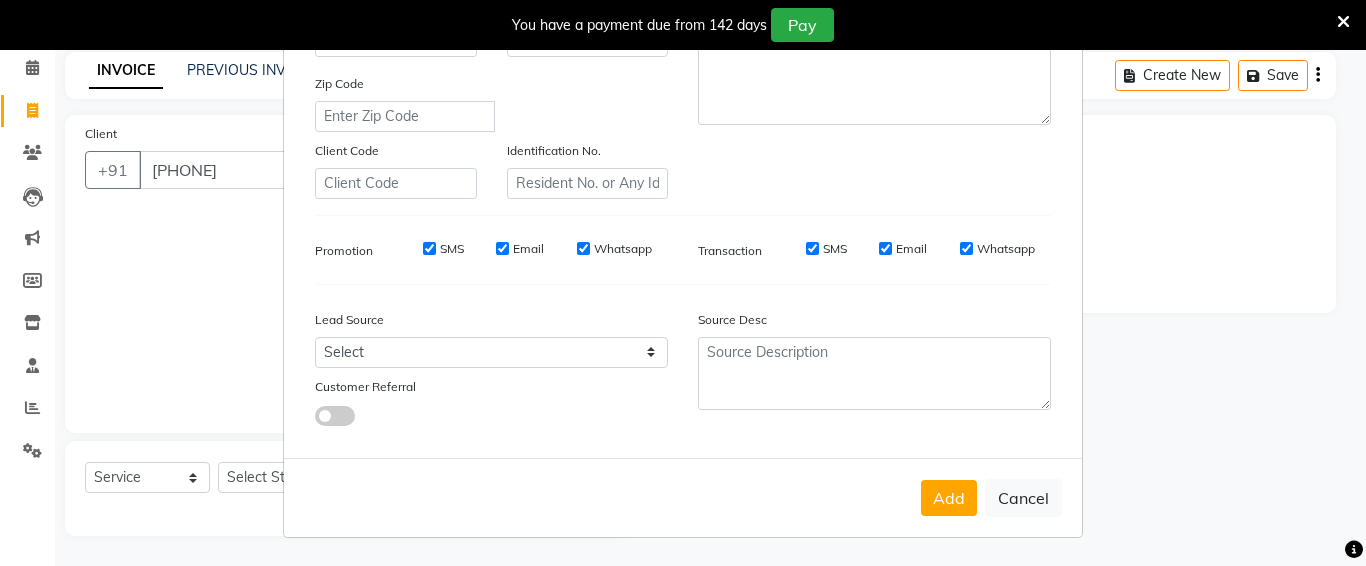 click on "Add   Cancel" at bounding box center (683, 497) 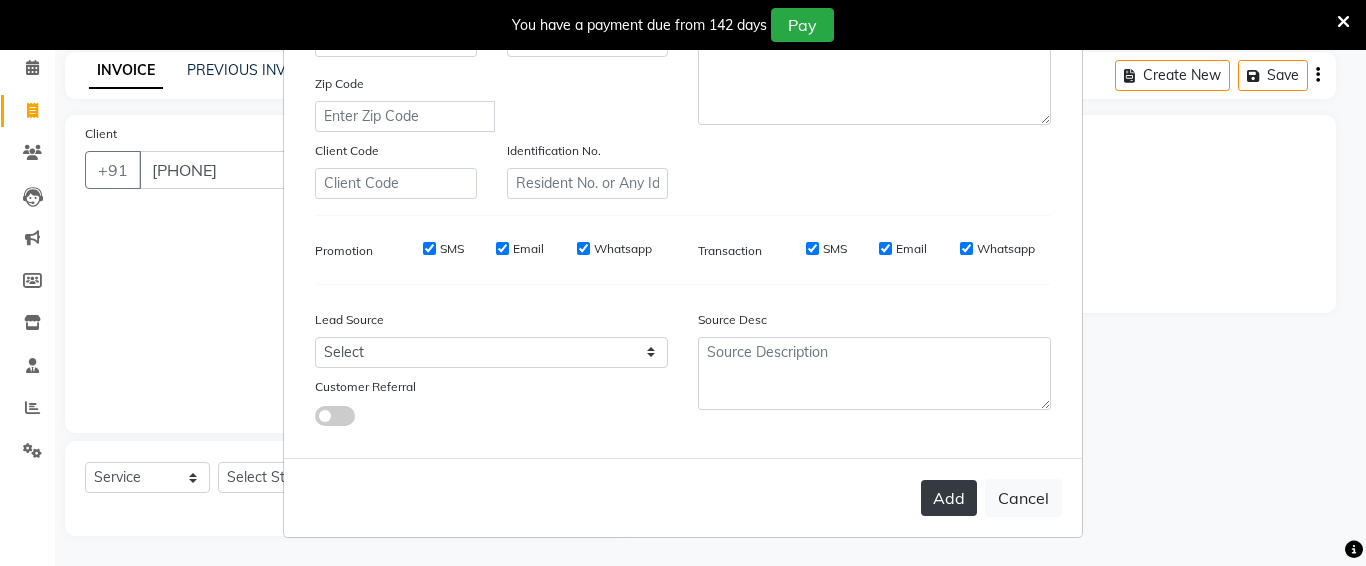 click on "Add" at bounding box center (949, 498) 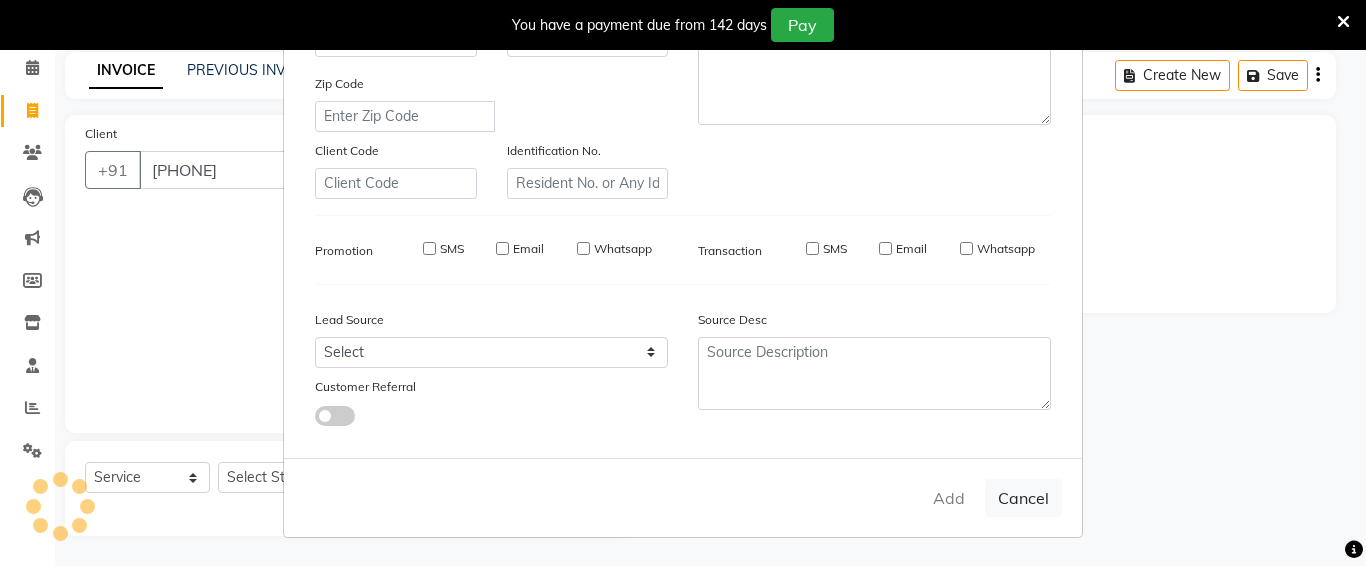 type 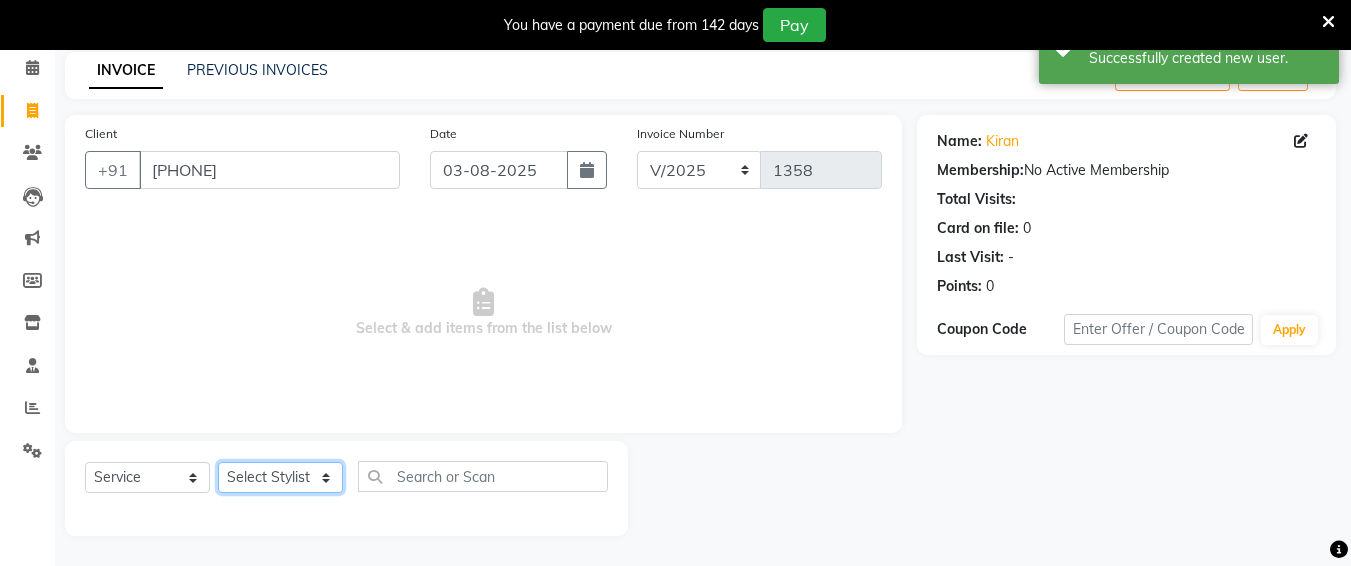 click on "Select Stylist Ali chandrika Hair Affair Imran Khan Preet Singh Raj Saba sandhya soniya thriveni thriveni" 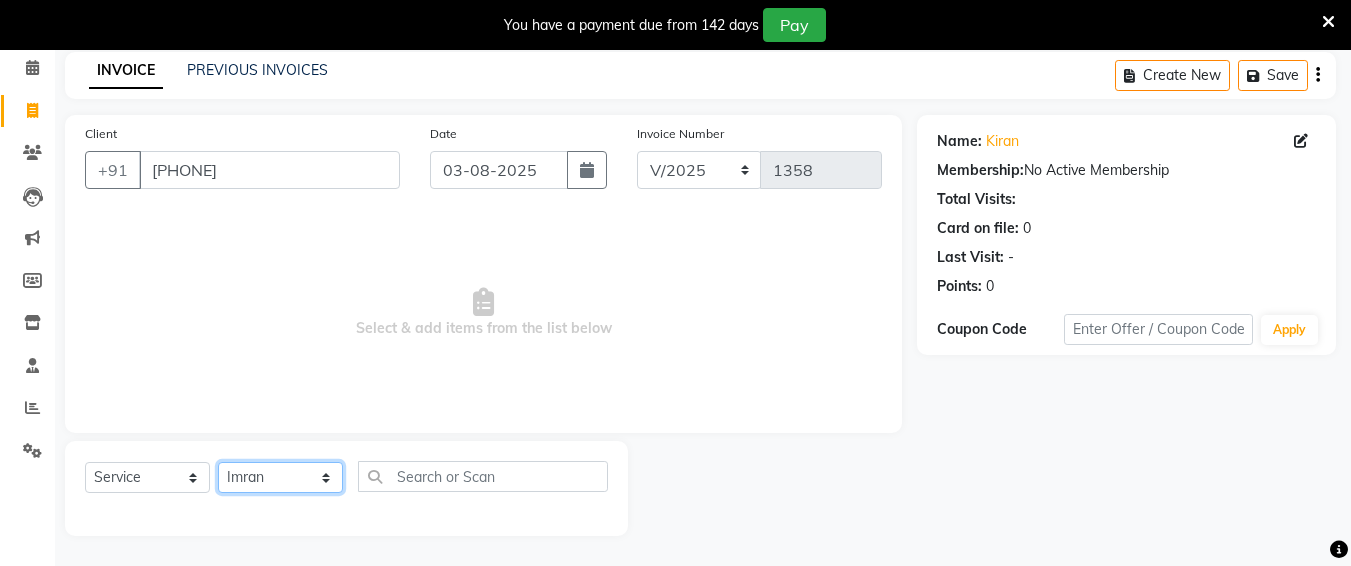 click on "Select Stylist Ali chandrika Hair Affair Imran Khan Preet Singh Raj Saba sandhya soniya thriveni thriveni" 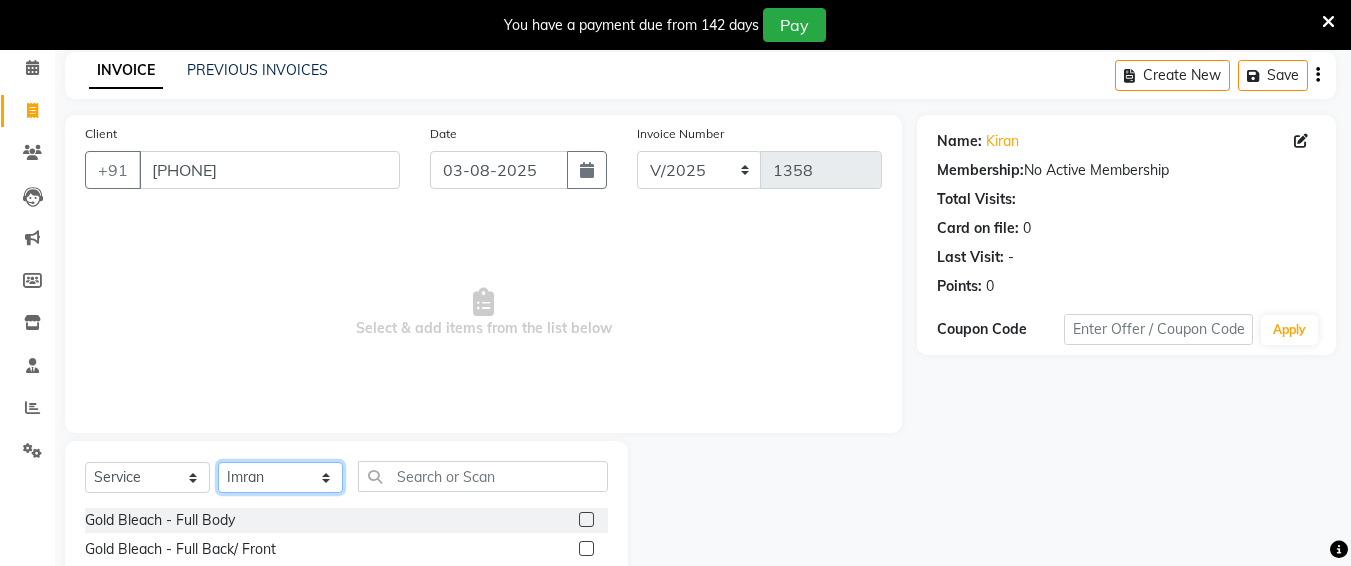 click on "Select Stylist Ali chandrika Hair Affair Imran Khan Preet Singh Raj Saba sandhya soniya thriveni thriveni" 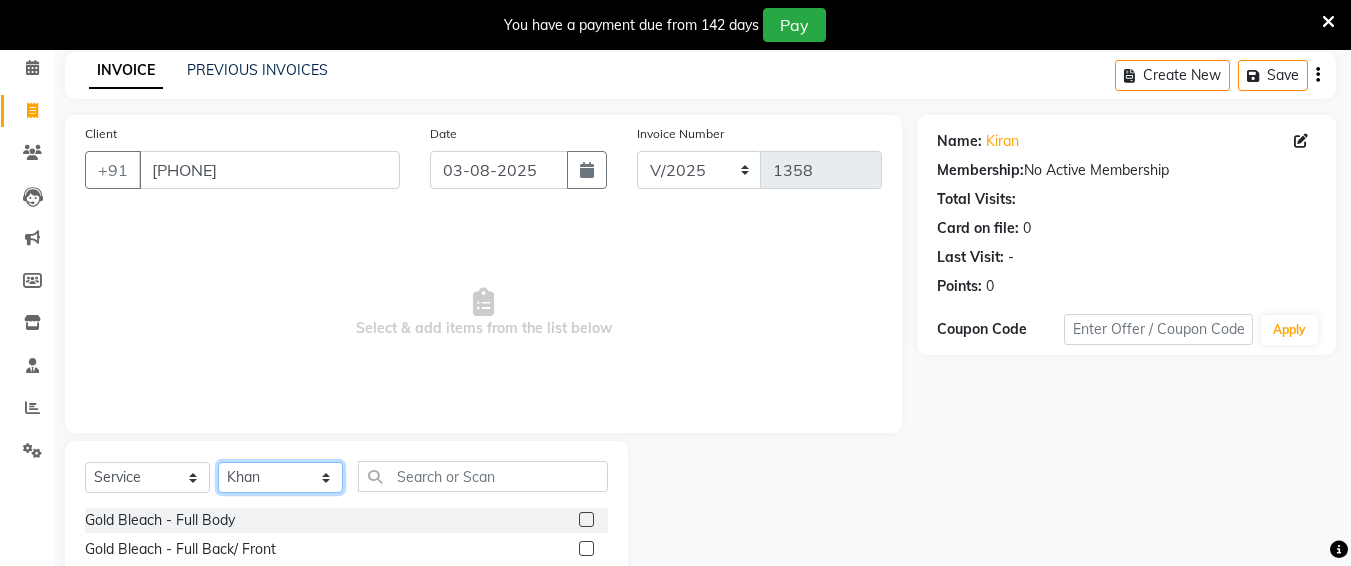click on "Select Stylist Ali chandrika Hair Affair Imran Khan Preet Singh Raj Saba sandhya soniya thriveni thriveni" 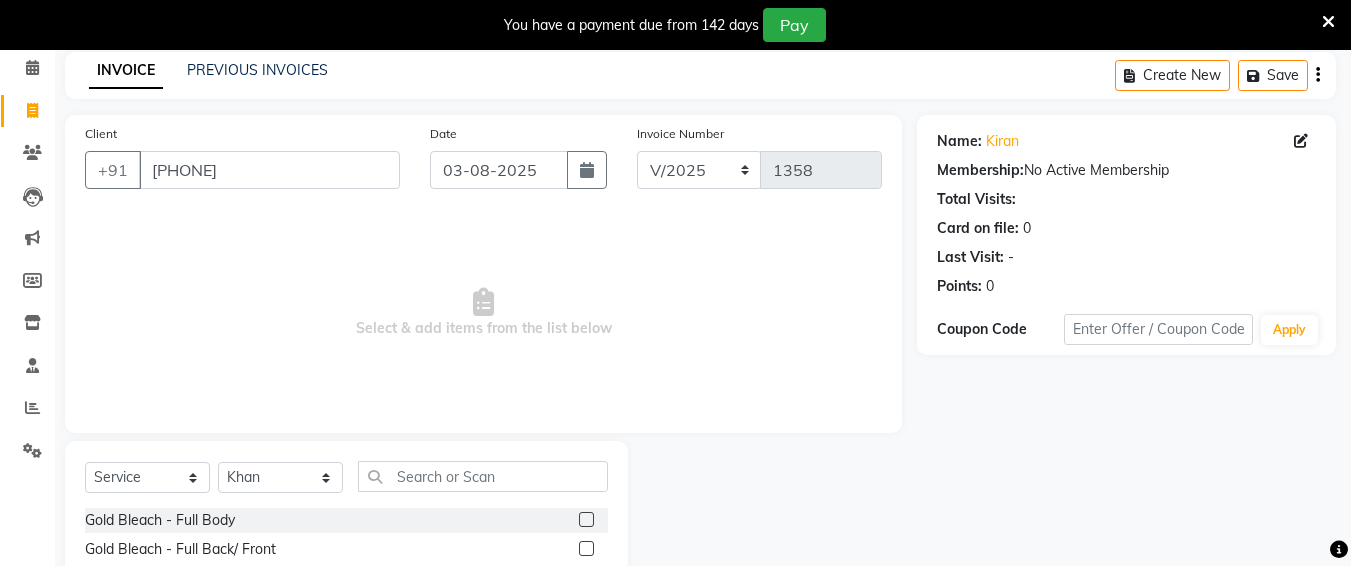 click on "Select  Service  Product  Membership  Package Voucher Prepaid Gift Card  Select Stylist Ali chandrika Hair Affair Imran Khan Preet Singh Raj Saba sandhya soniya thriveni thriveni Gold Bleach - Full Body  Gold Bleach - Full Back/ Front  Gold Bleach - Underarms  Gold Bleach - Face & Neck  Gold Bleach - Face, Neck & Blouse Line  Gold Bleach - Full Arms  Gold Bleach - Full Legs  Gold Bleach - Half Back/ Front  Facials - Gold  Facials - Whitening & Brightening Facial  Facials - Chocolate Facial  Facials - Vedic Line-Fruit Facial  Facials - Lotus Marmalade-Bearberry  Facials - Lotus Marmalade-Kiwi  Facials - Lotus Marmalade-Papaya  Facials - Cheryls Facial-Anti Ageing  Facials - Cheryls Facial-Tan Clear  Facials - Cheryls Facial-Glow  Facials - Aroma Fruit Facial  Facials - Basic  Facials - Lotus Facial  Facials - Vlcc Facials-Pearl  Facials - Vlcc Facials-Gold  Christine Valmy - Instant Beauty Facial  Christine Valmy - Cv Signature Facial  Christine Valmy - Skin Brightening Facial  Clean Ups - Vlcc Gold" 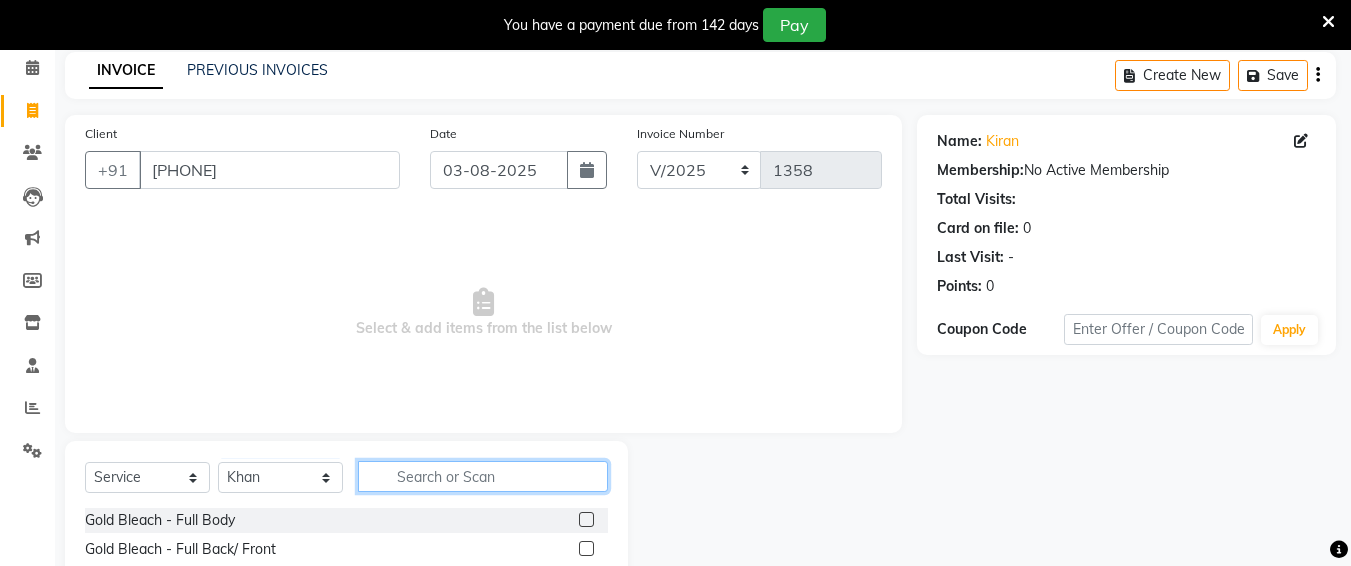 click 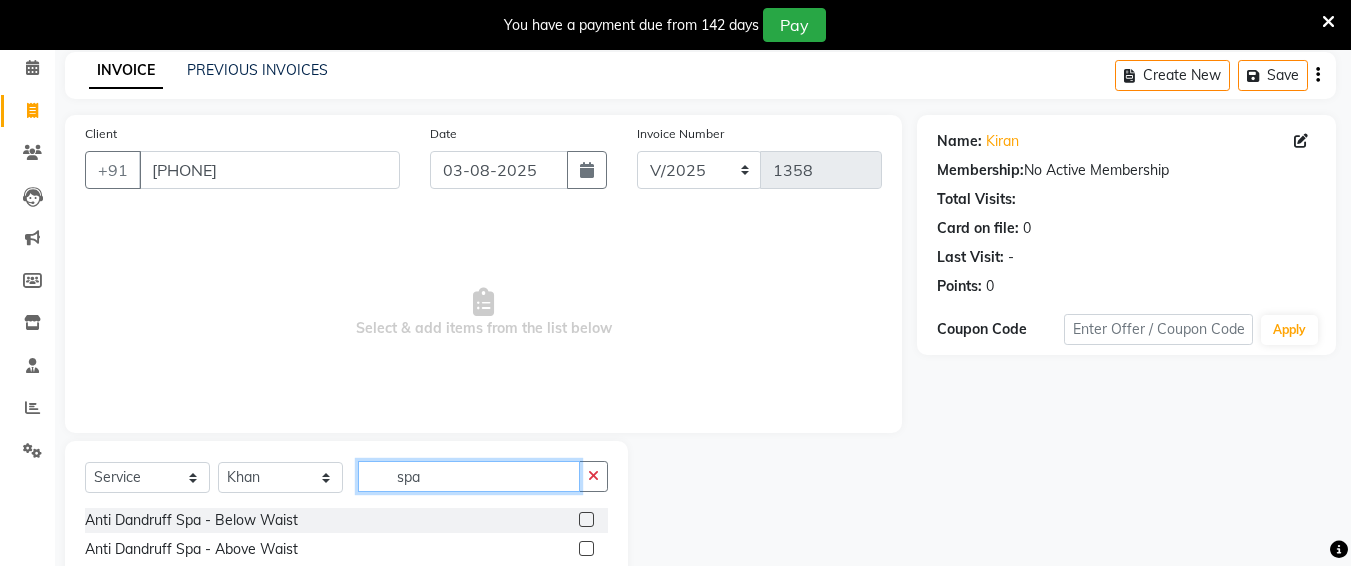 type on "spa" 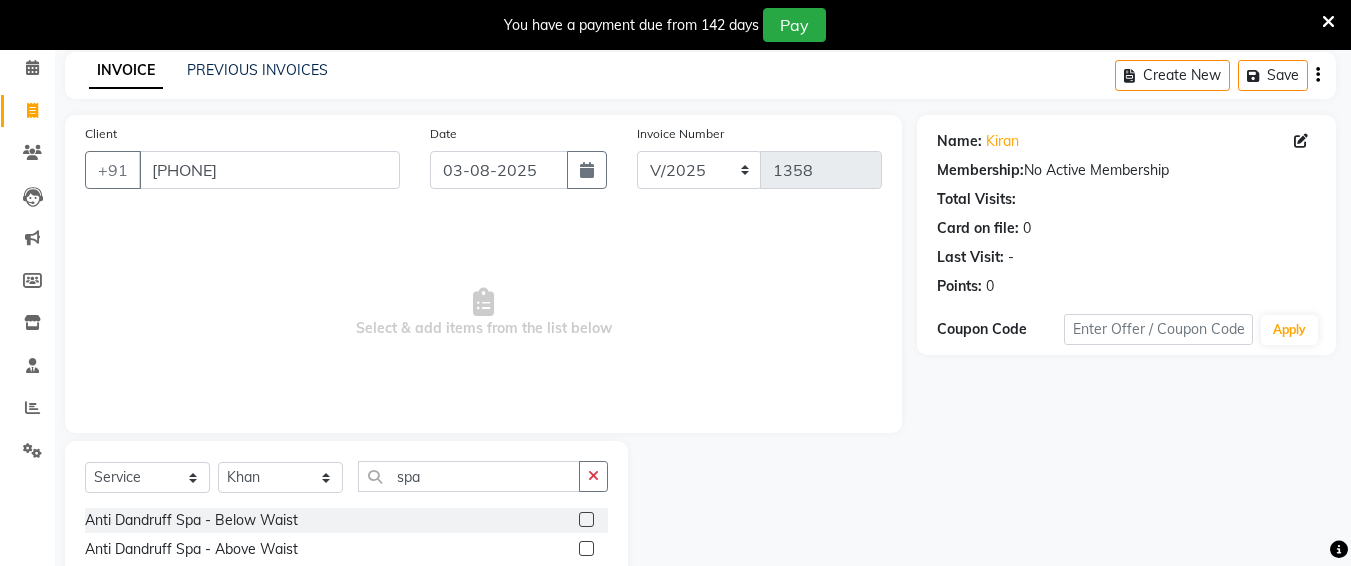 click 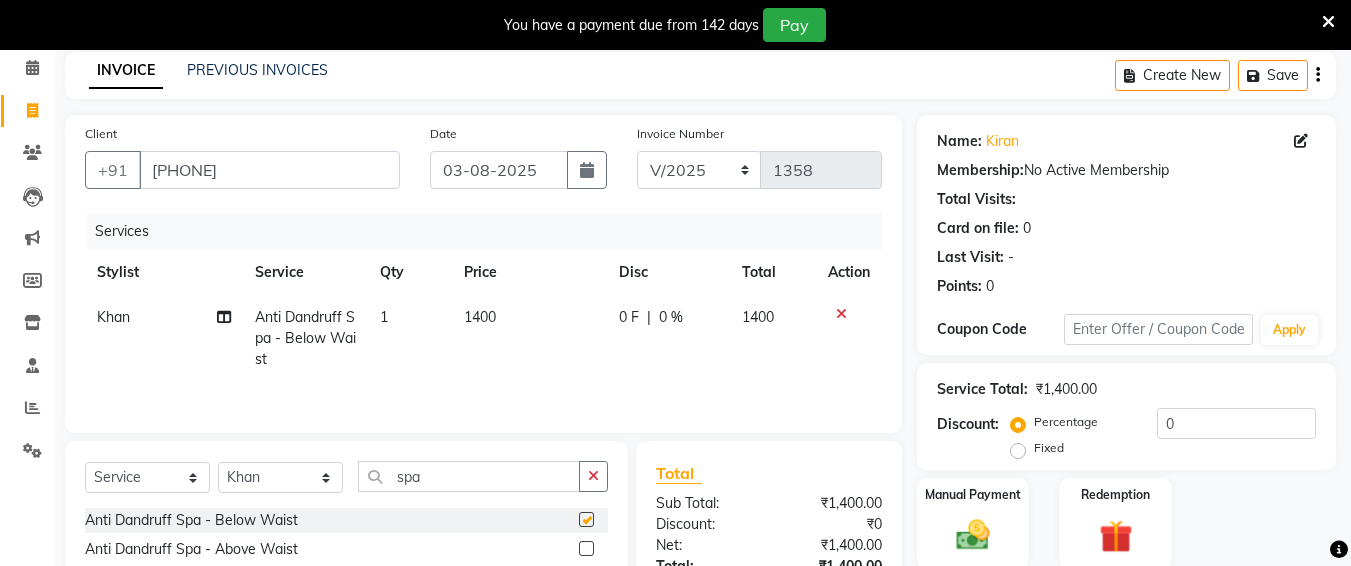 checkbox on "false" 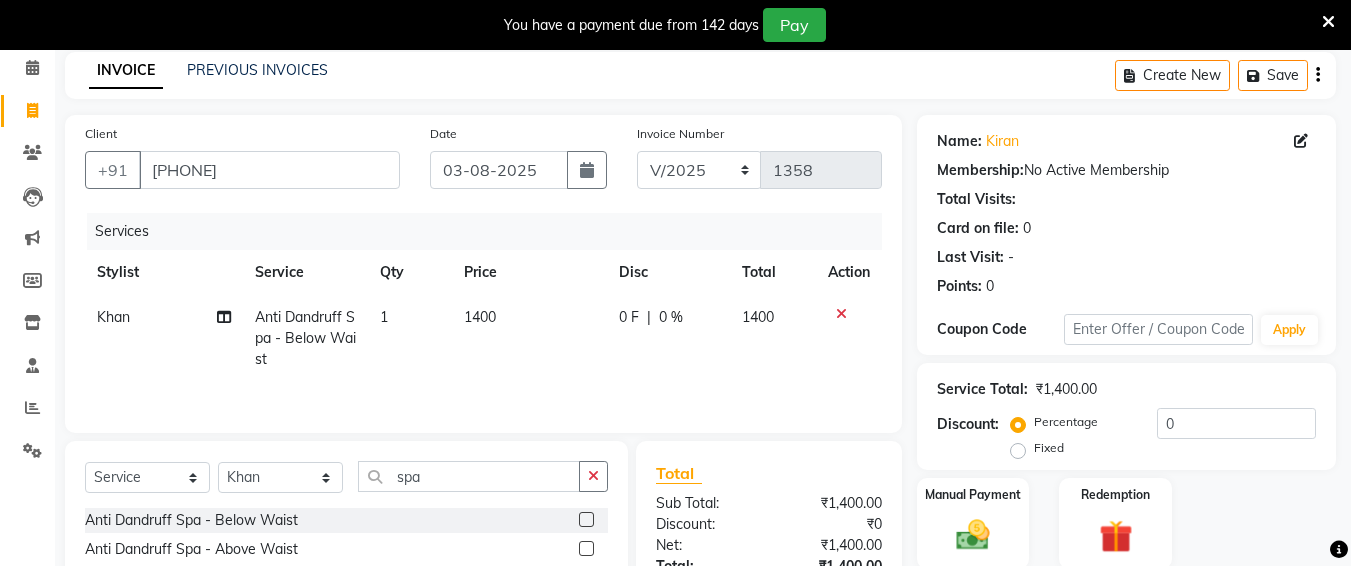 click on "1400" 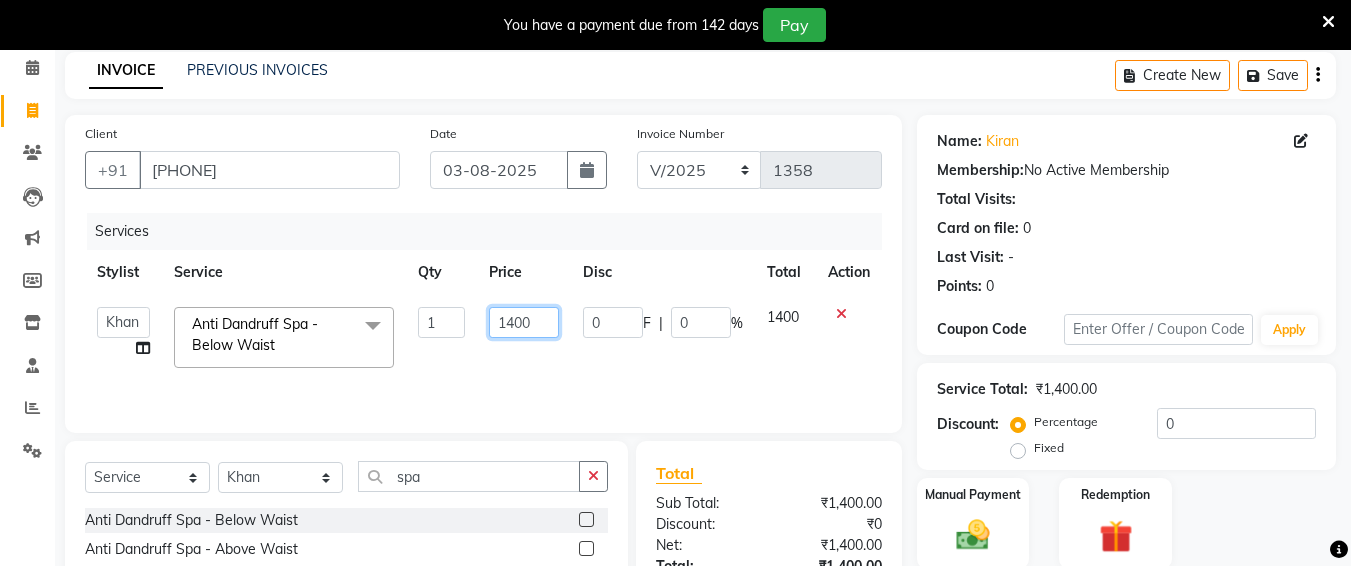 click on "1400" 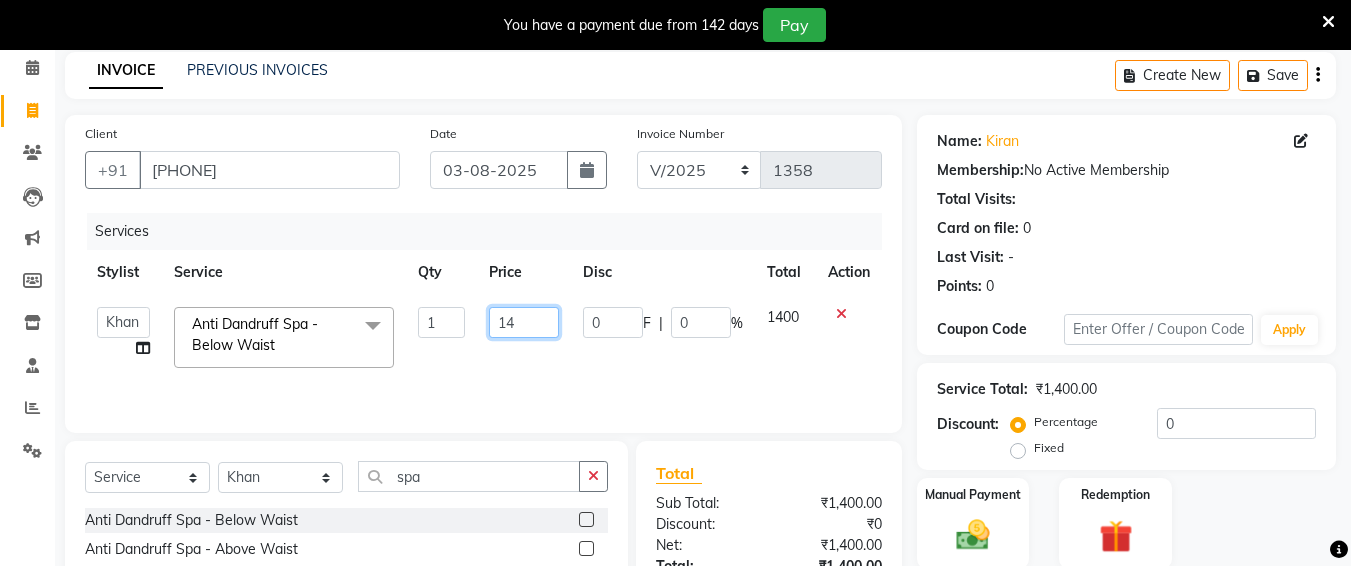 type 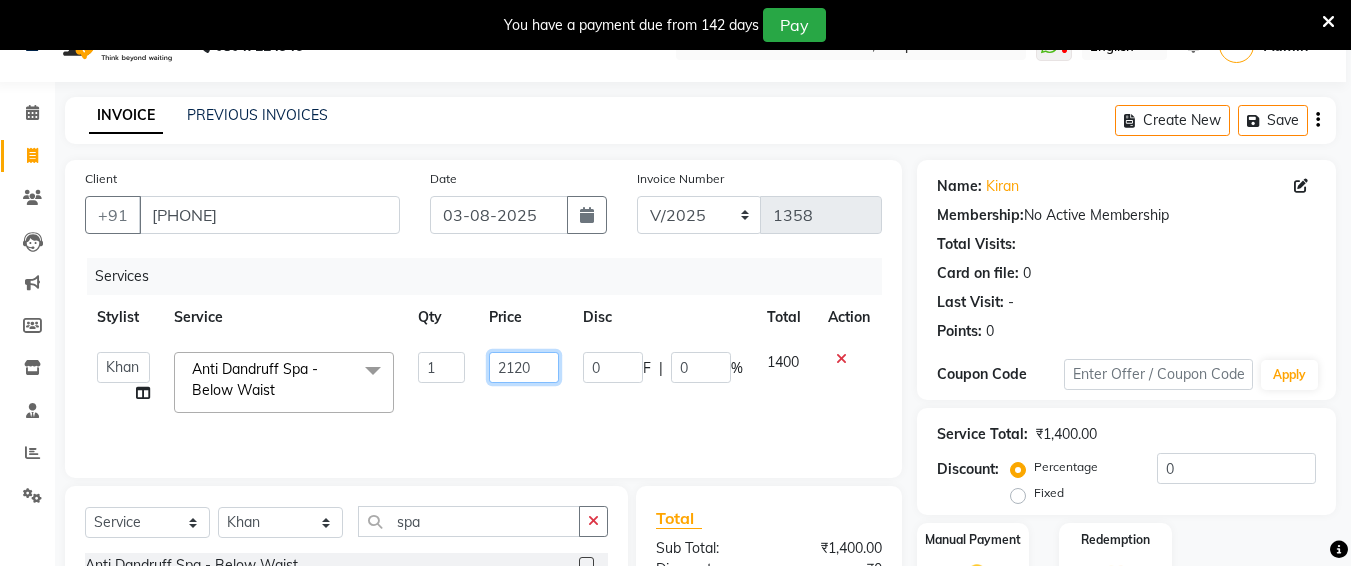 scroll, scrollTop: 0, scrollLeft: 0, axis: both 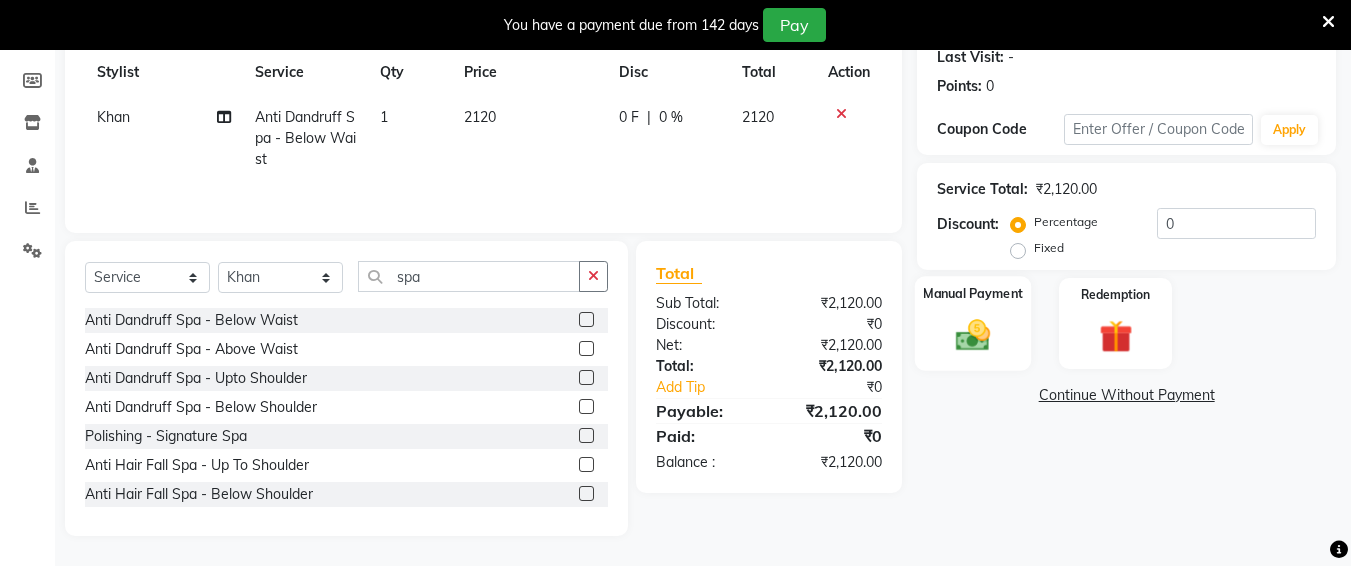click 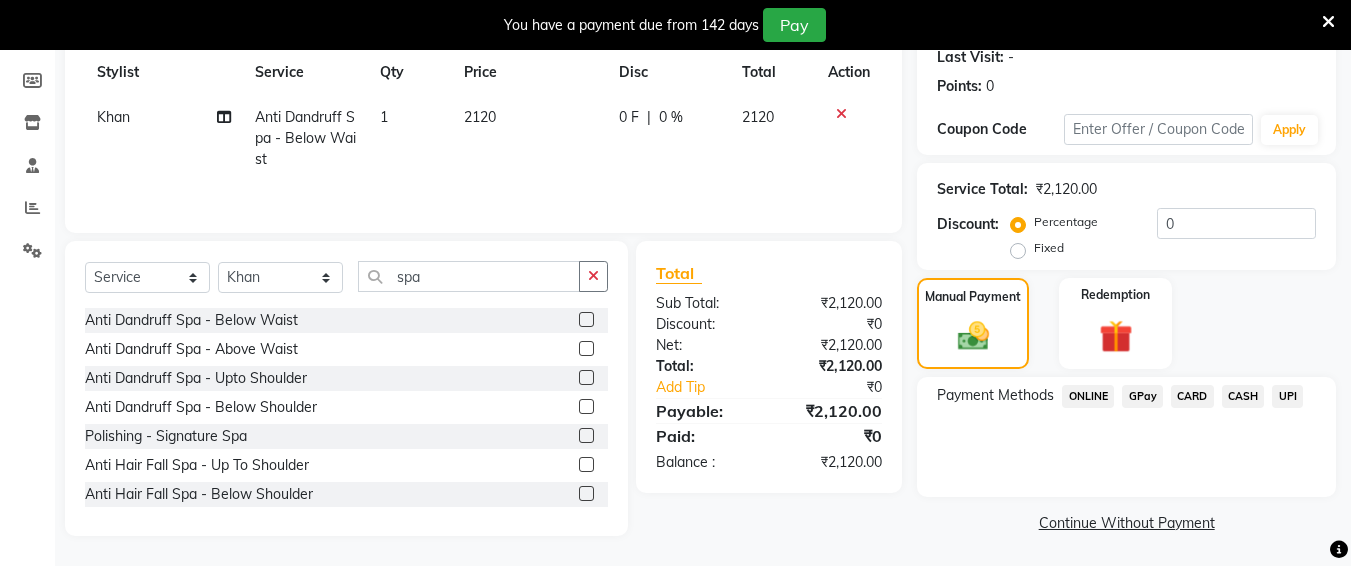 scroll, scrollTop: 287, scrollLeft: 0, axis: vertical 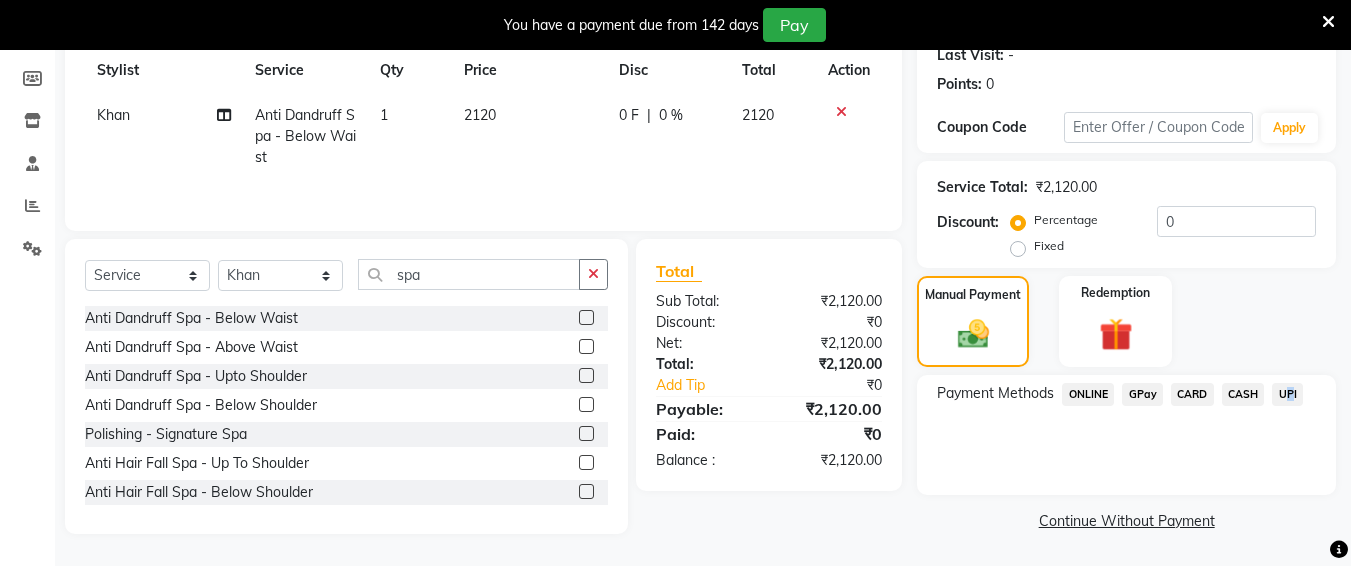 drag, startPoint x: 1292, startPoint y: 382, endPoint x: 1286, endPoint y: 424, distance: 42.426407 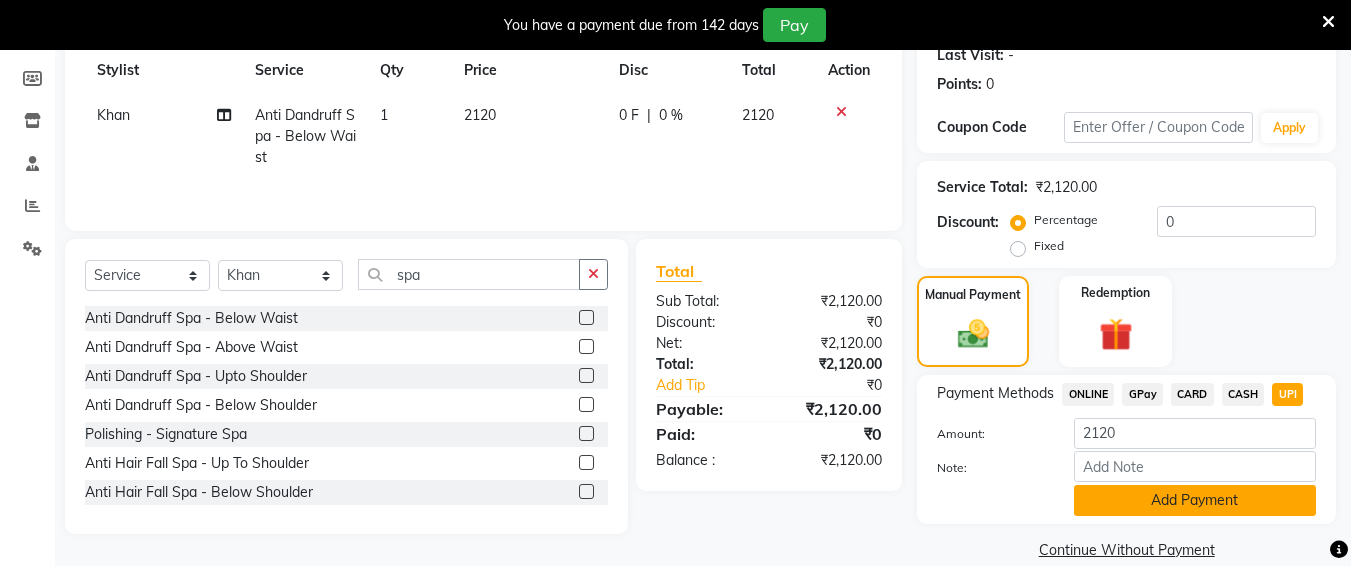 click on "Add Payment" 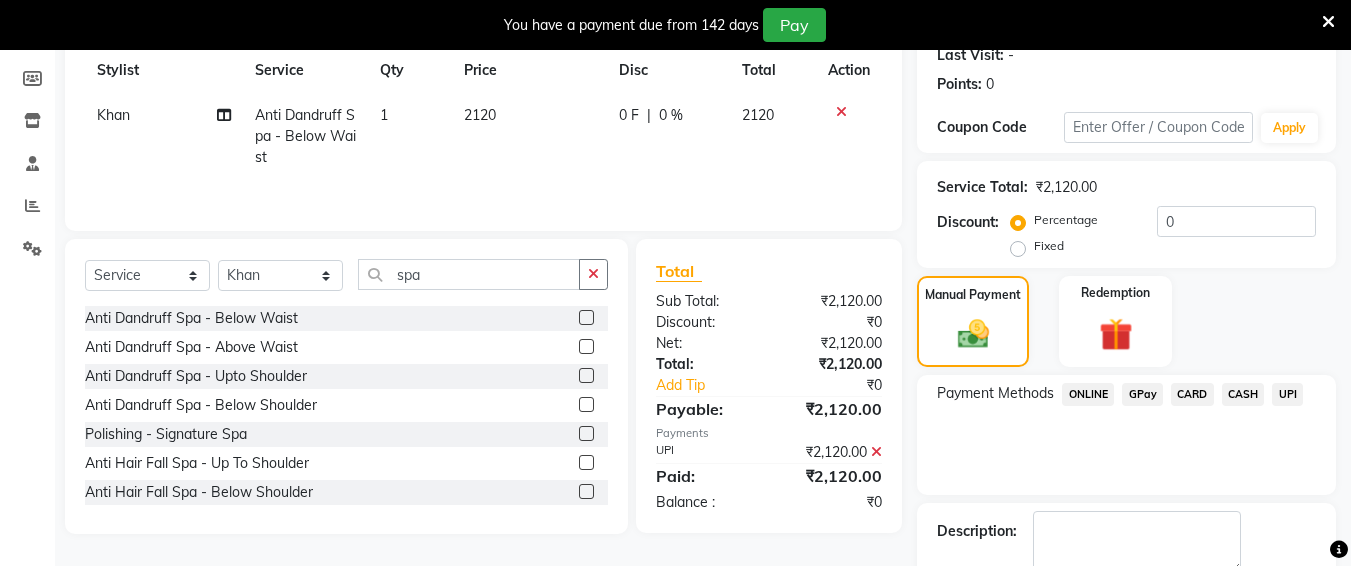 scroll, scrollTop: 400, scrollLeft: 0, axis: vertical 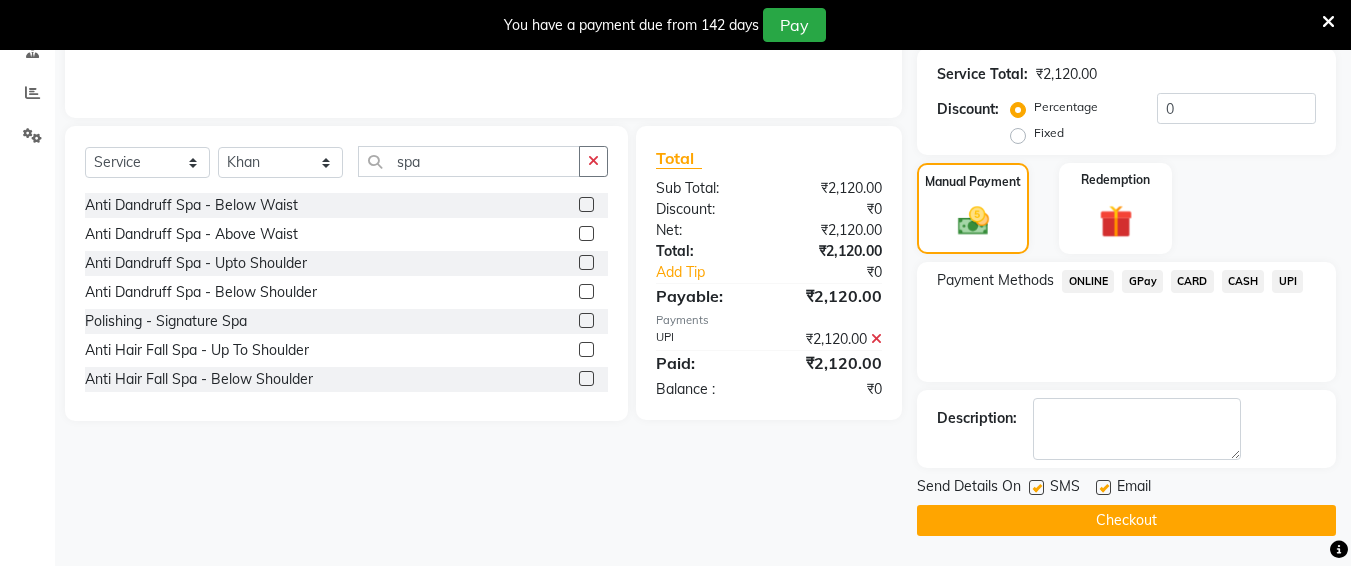 click on "Checkout" 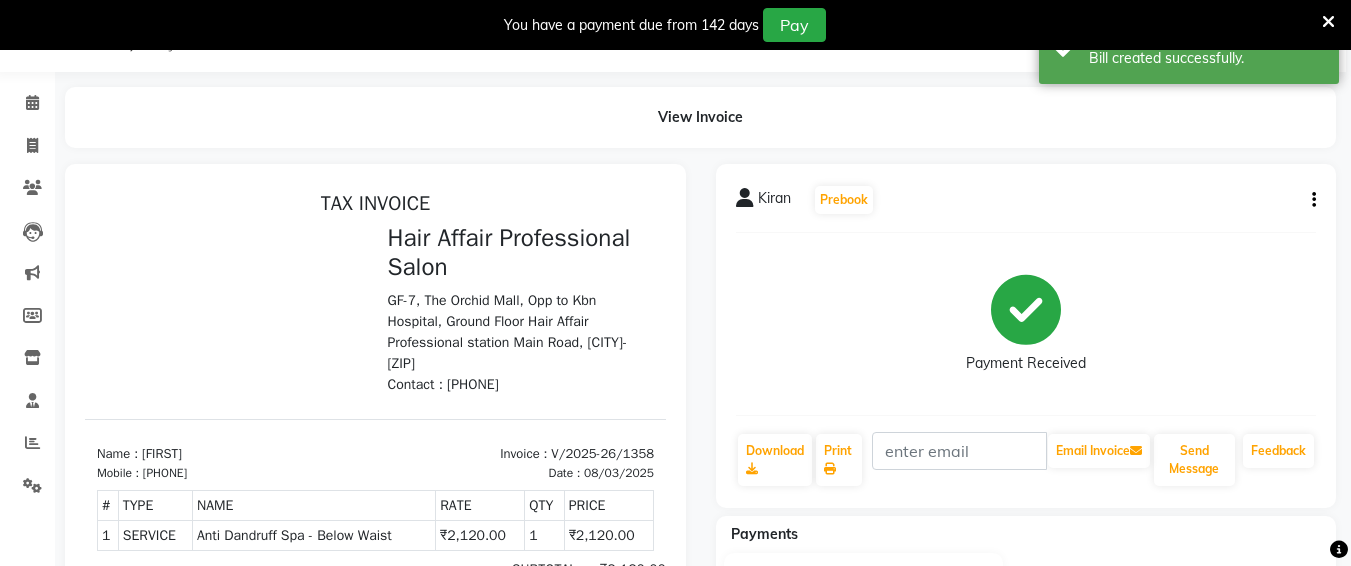 scroll, scrollTop: 0, scrollLeft: 0, axis: both 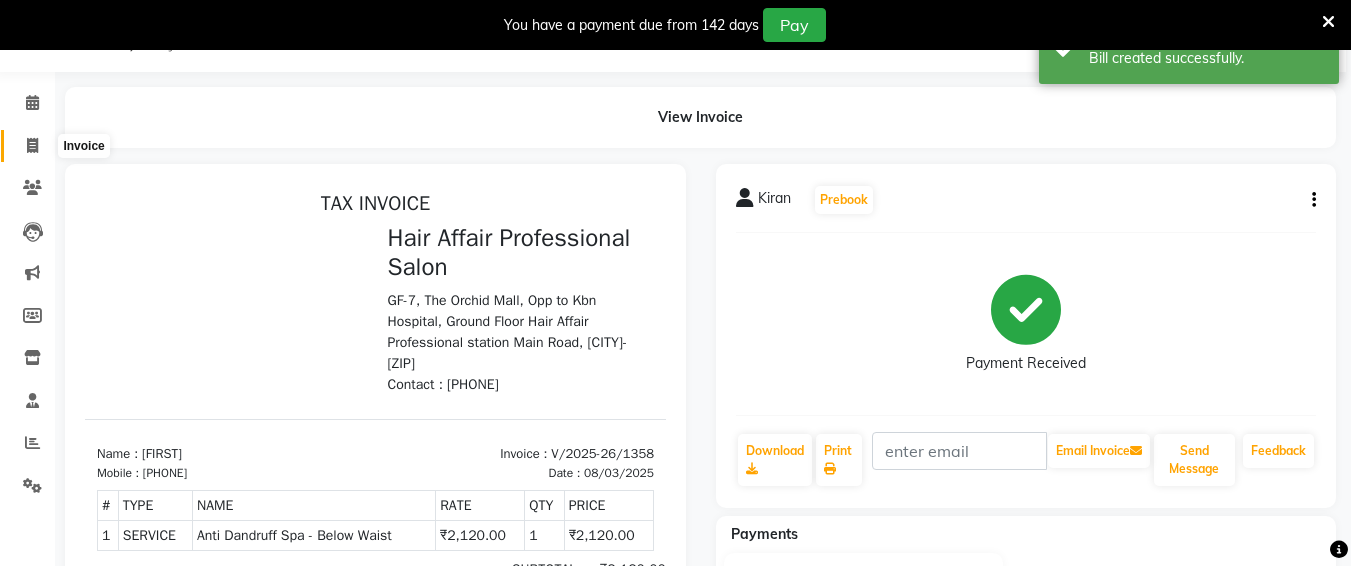 click 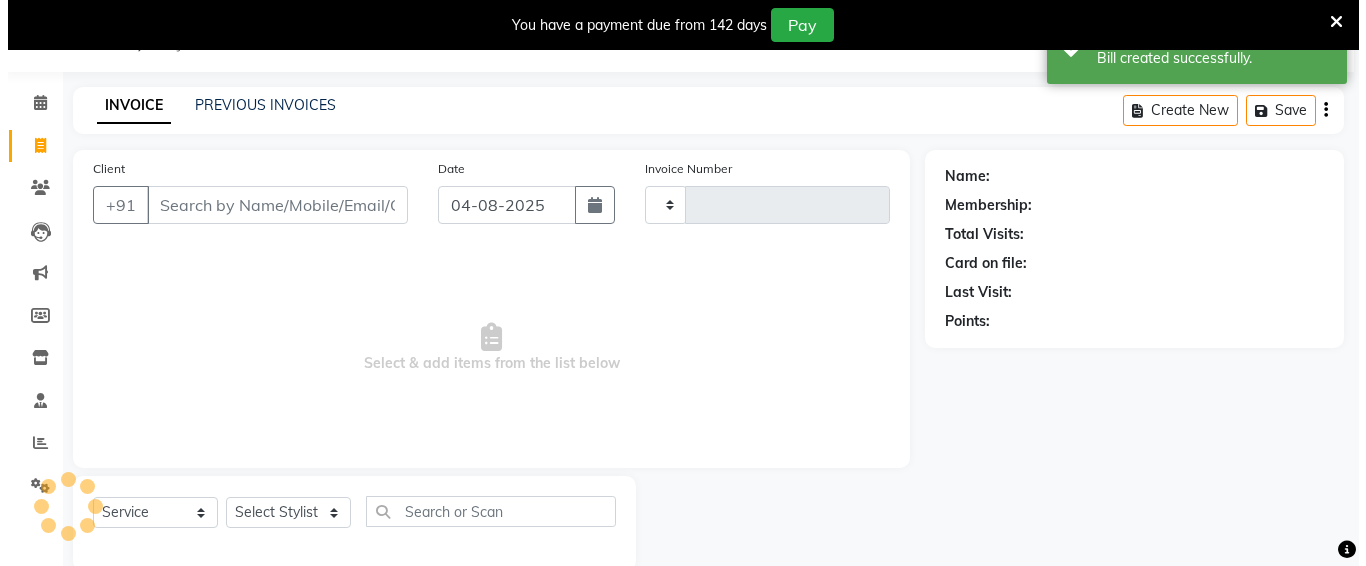 scroll, scrollTop: 85, scrollLeft: 0, axis: vertical 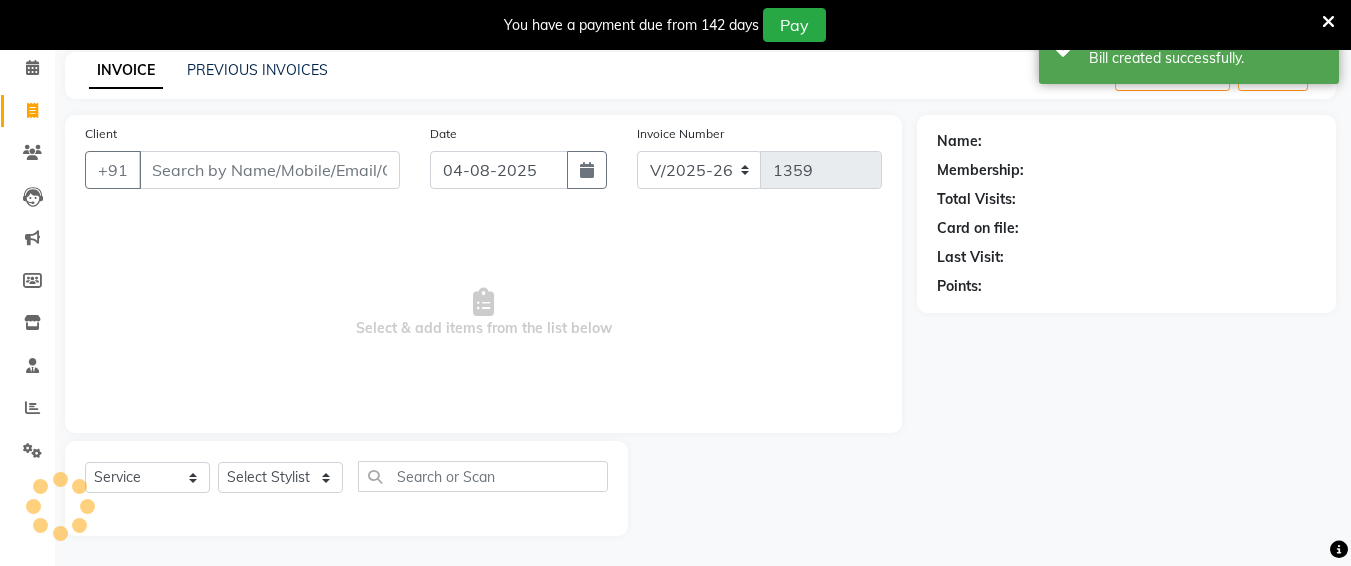 click on "Client" at bounding box center [269, 170] 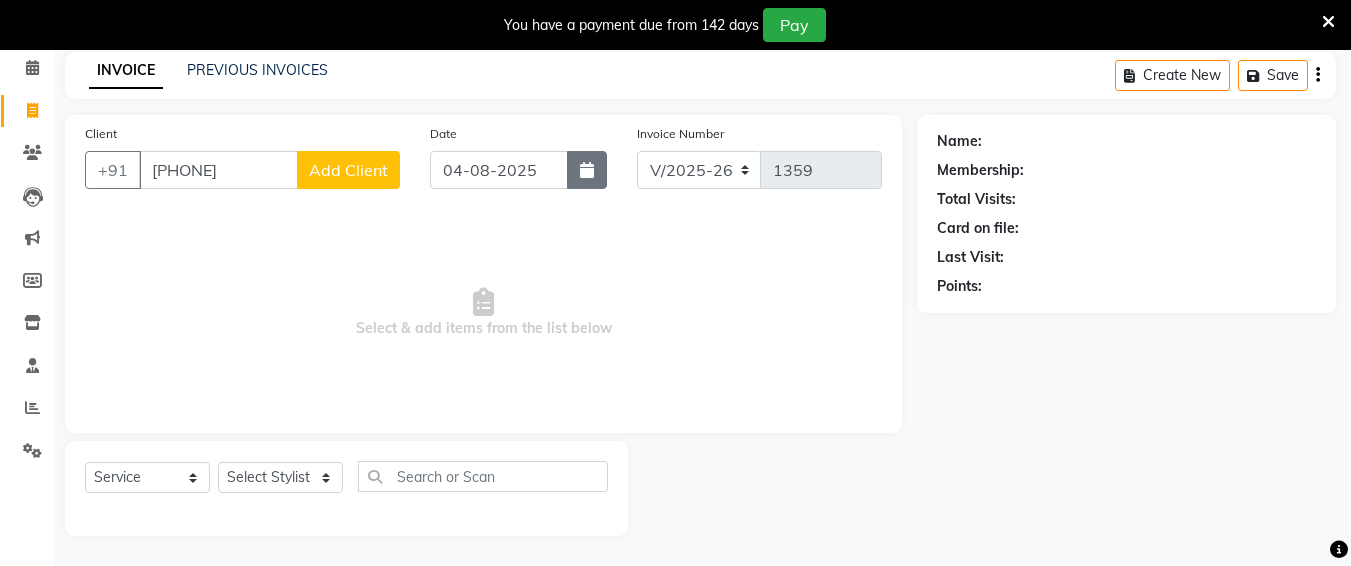 click 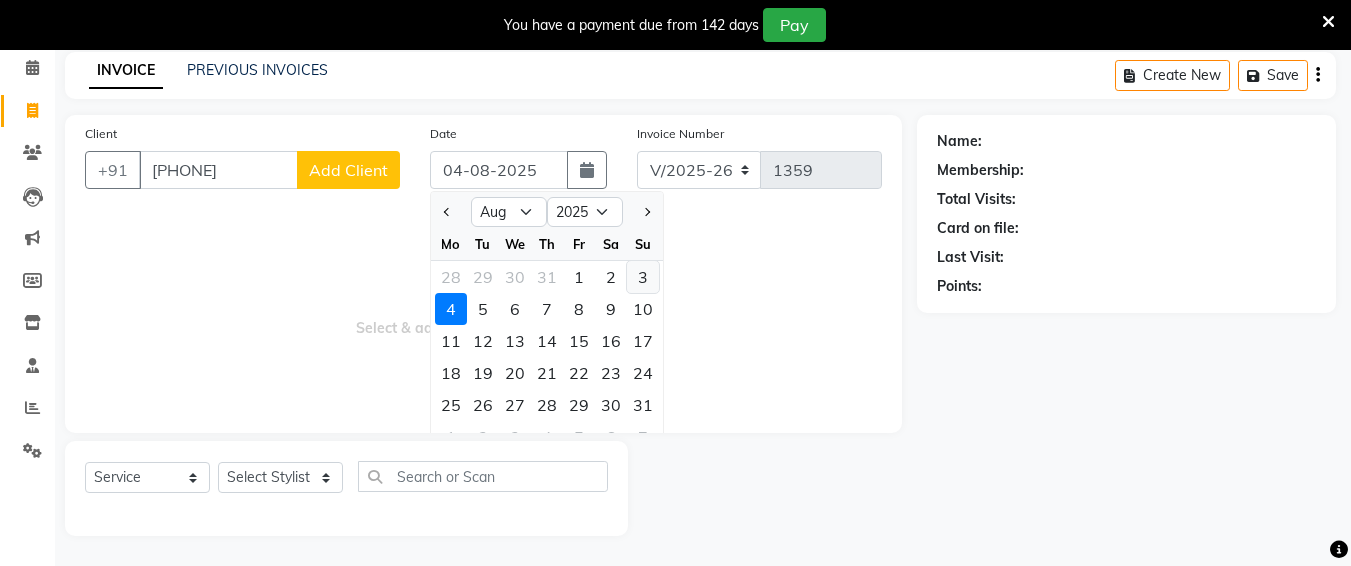 click on "3" 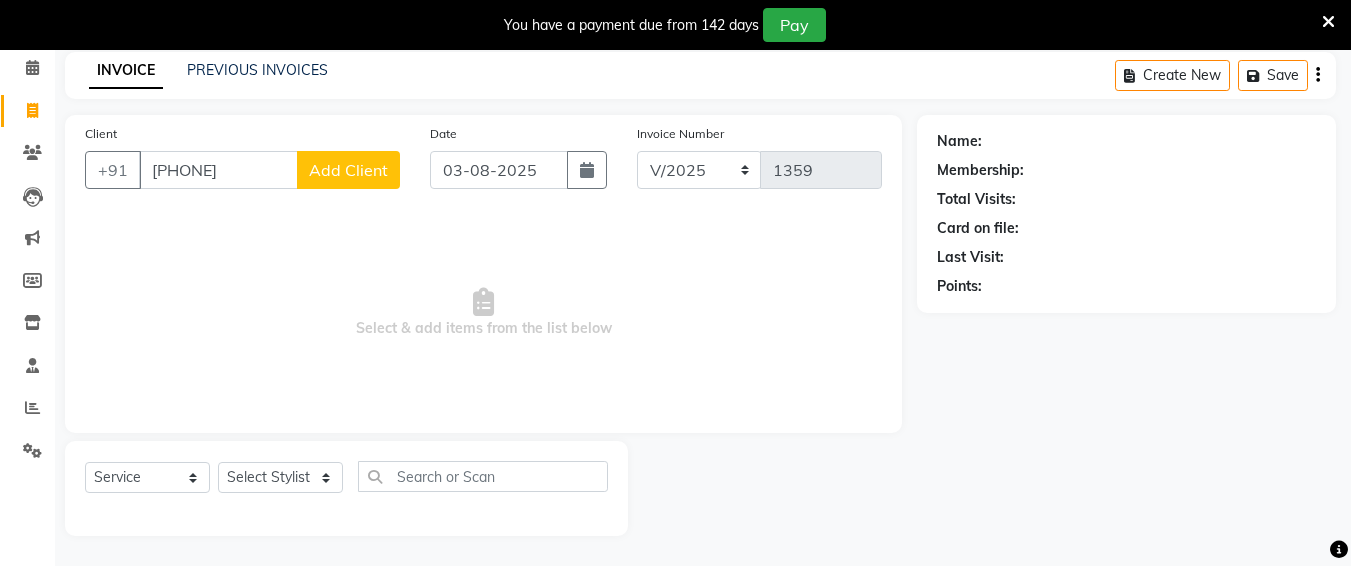 click on "Add Client" 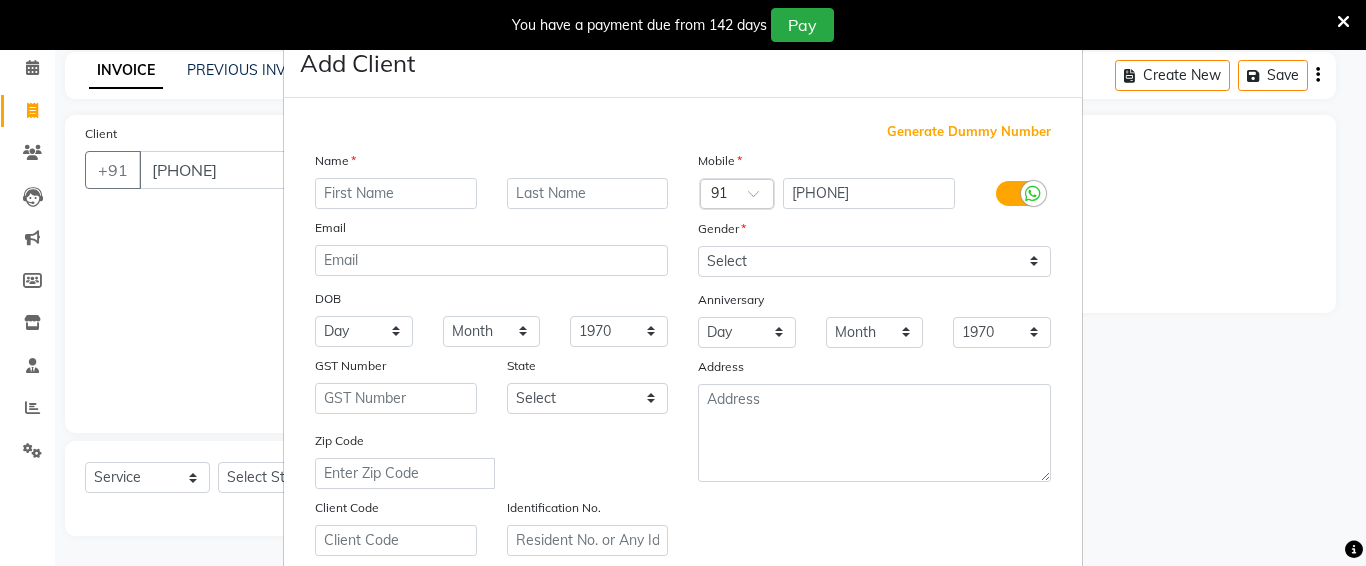 click at bounding box center [396, 193] 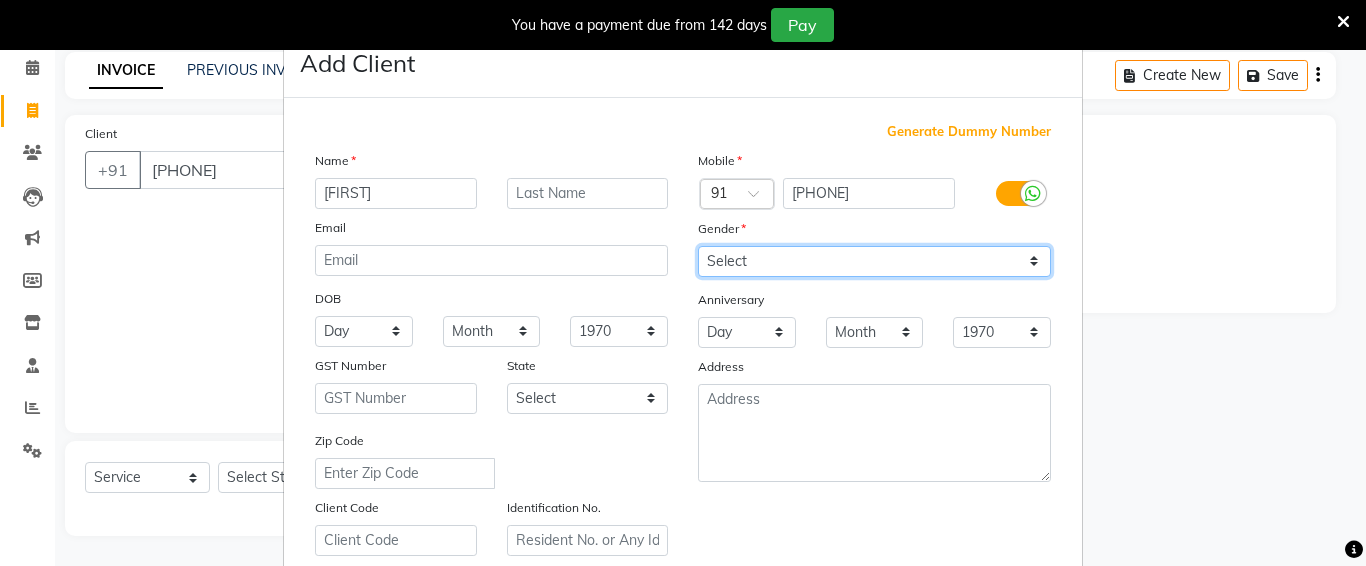click on "Select Male Female Other Prefer Not To Say" at bounding box center (874, 261) 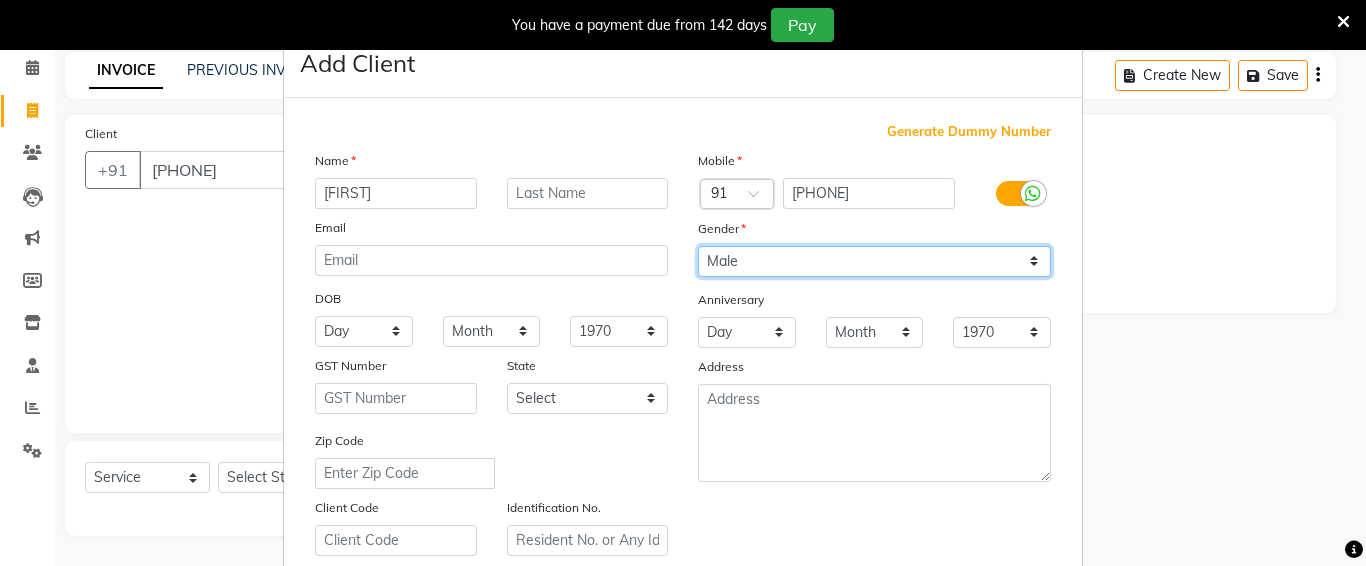click on "Select Male Female Other Prefer Not To Say" at bounding box center (874, 261) 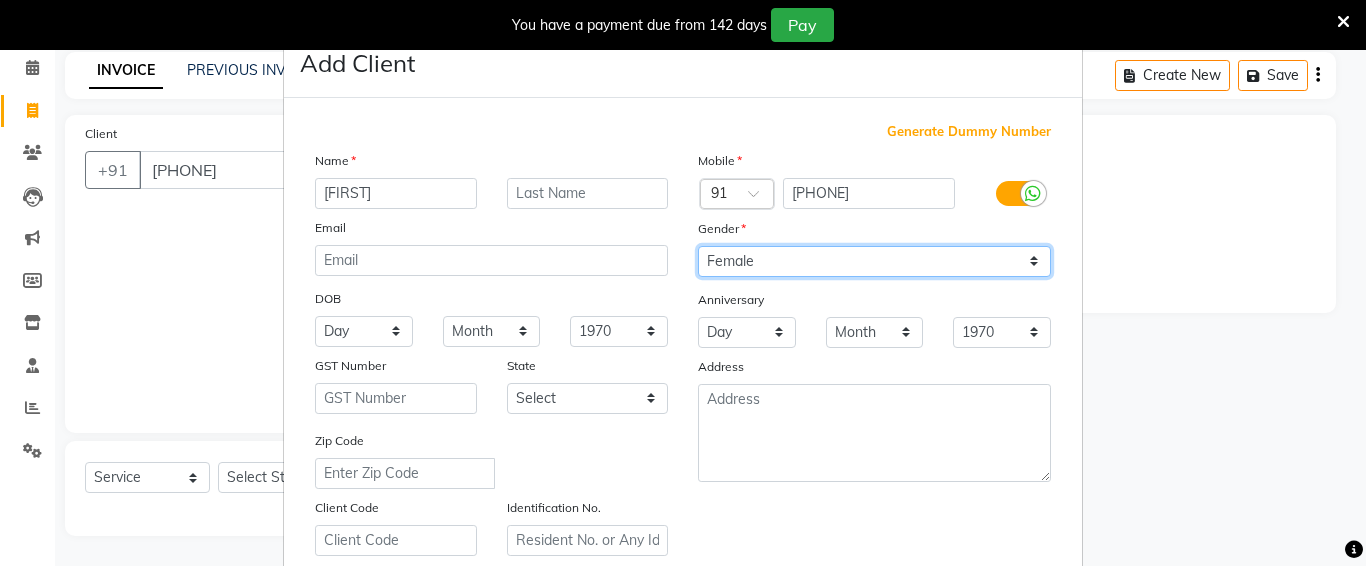 click on "Select Male Female Other Prefer Not To Say" at bounding box center (874, 261) 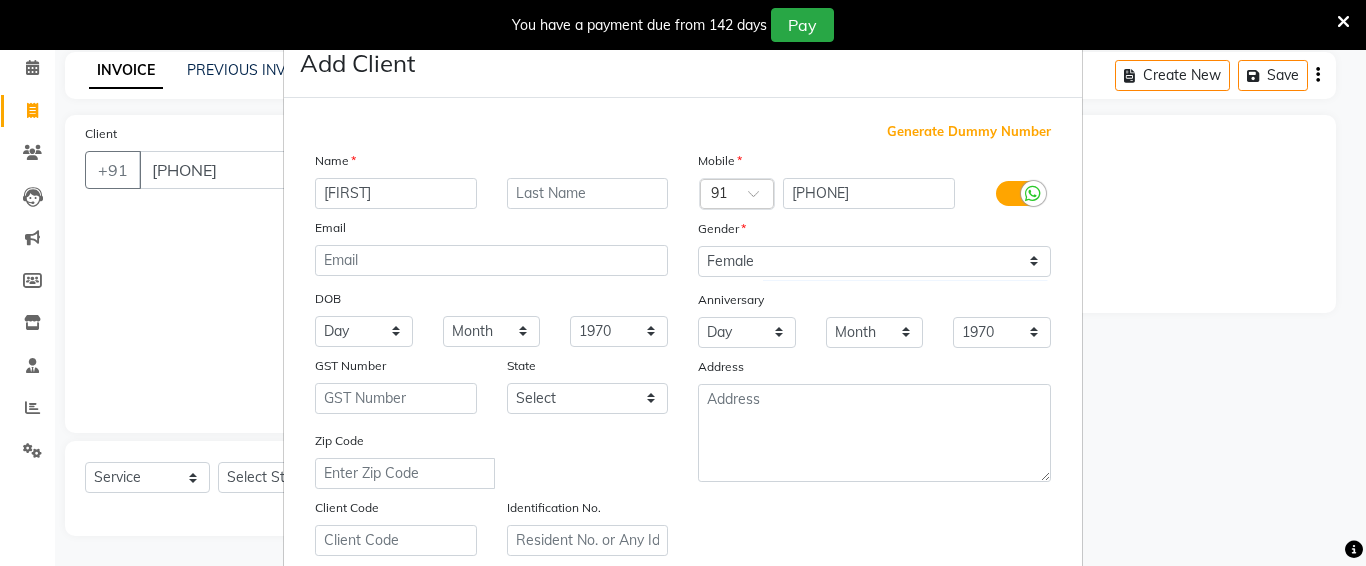 drag, startPoint x: 1356, startPoint y: 196, endPoint x: 1358, endPoint y: 490, distance: 294.0068 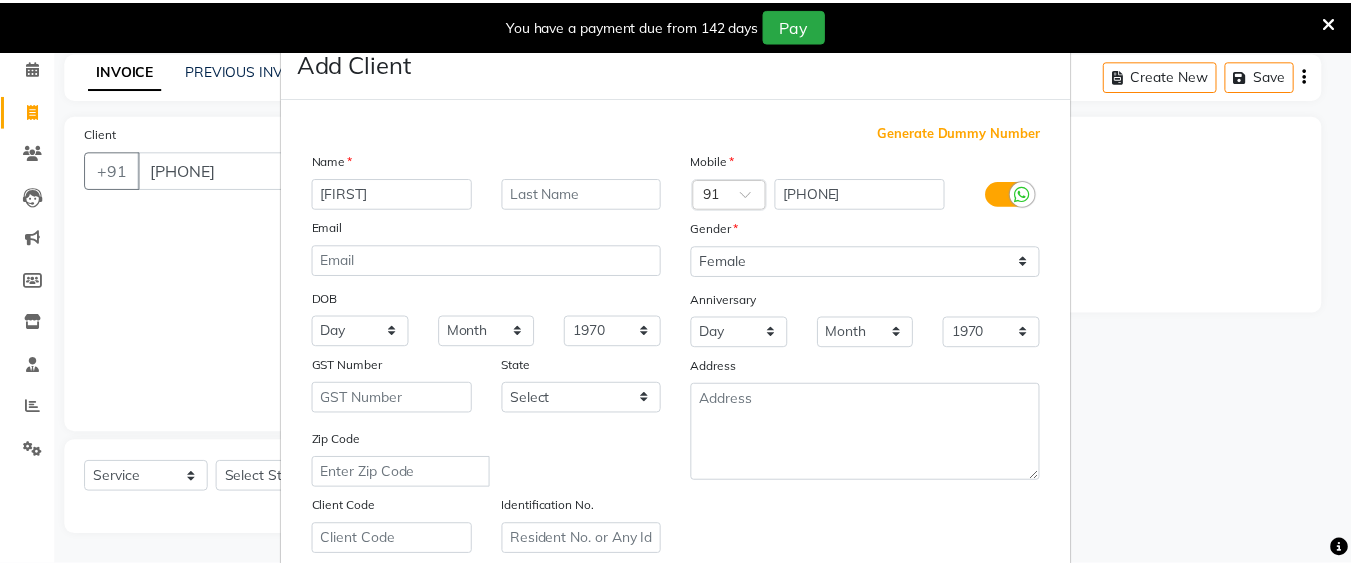 scroll, scrollTop: 357, scrollLeft: 0, axis: vertical 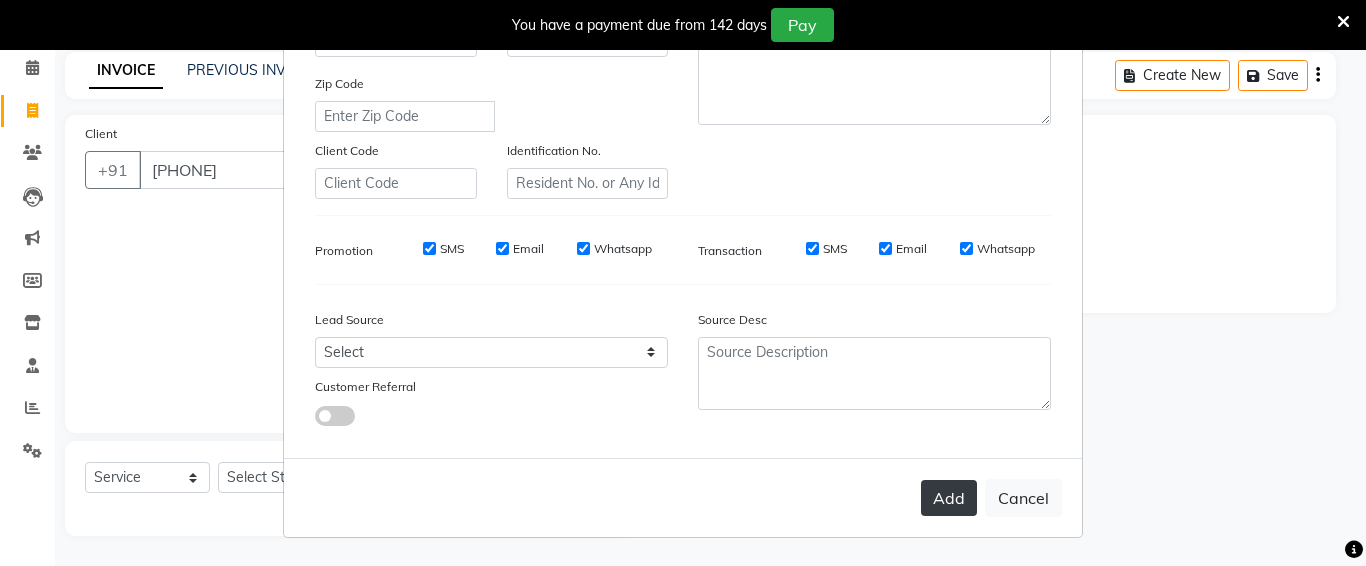 click on "Add" at bounding box center (949, 498) 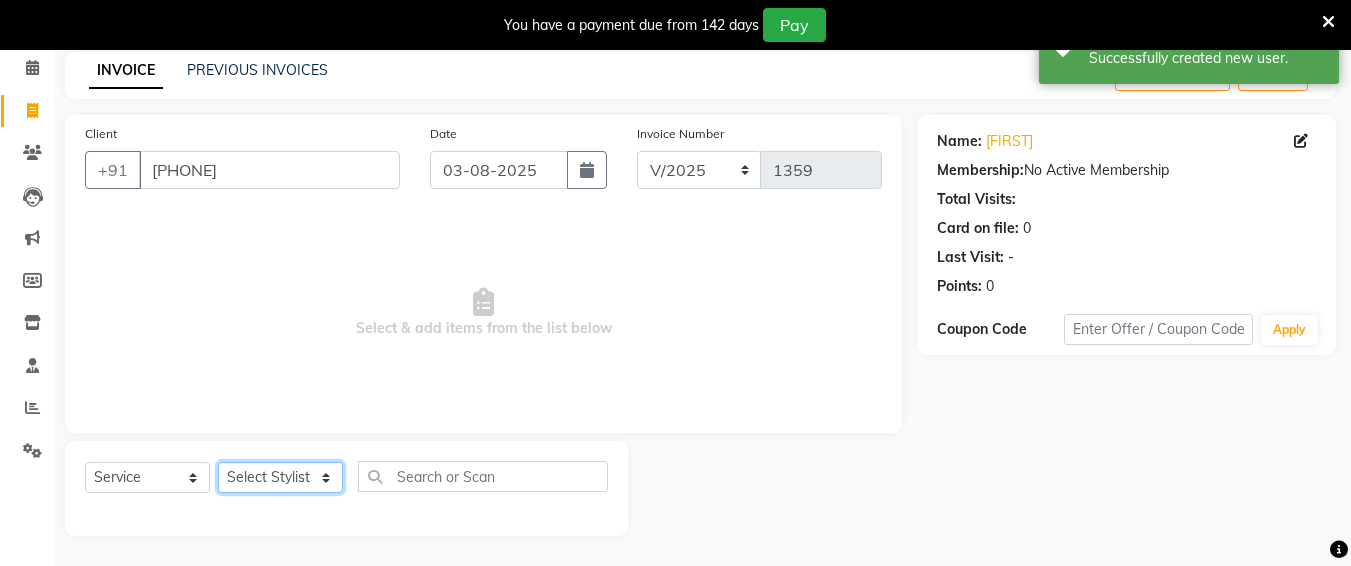 click on "Select Stylist Ali chandrika Hair Affair Imran Khan Preet Singh Raj Saba sandhya soniya thriveni thriveni" 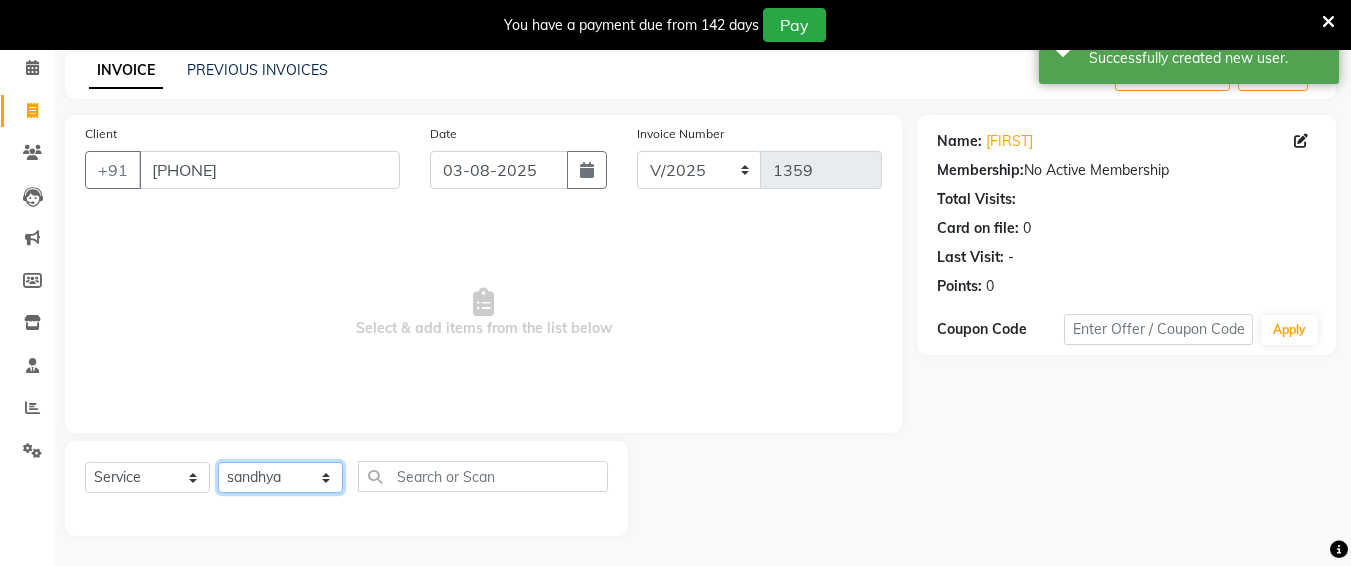 click on "Select Stylist Ali chandrika Hair Affair Imran Khan Preet Singh Raj Saba sandhya soniya thriveni thriveni" 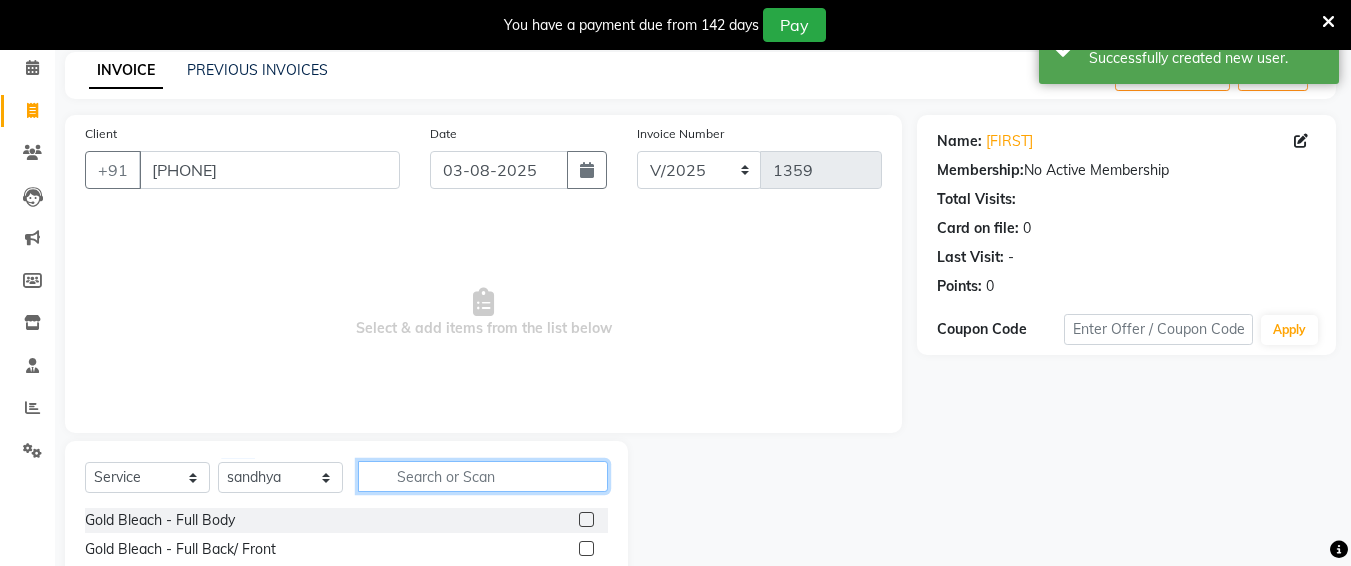 click 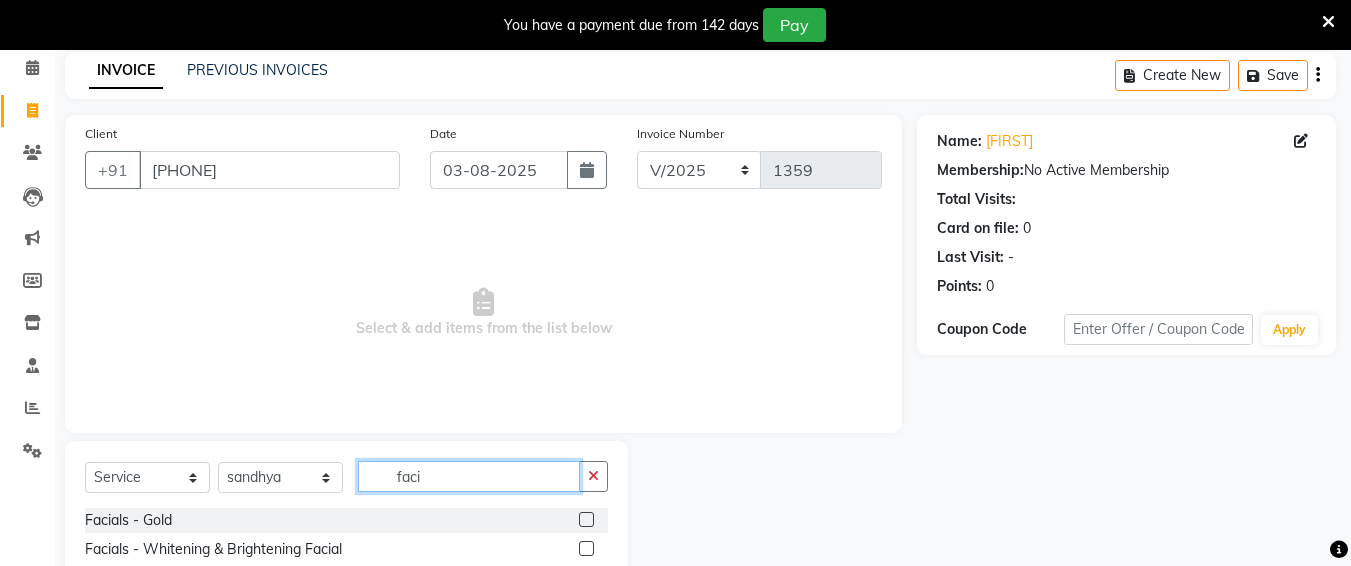 scroll, scrollTop: 285, scrollLeft: 0, axis: vertical 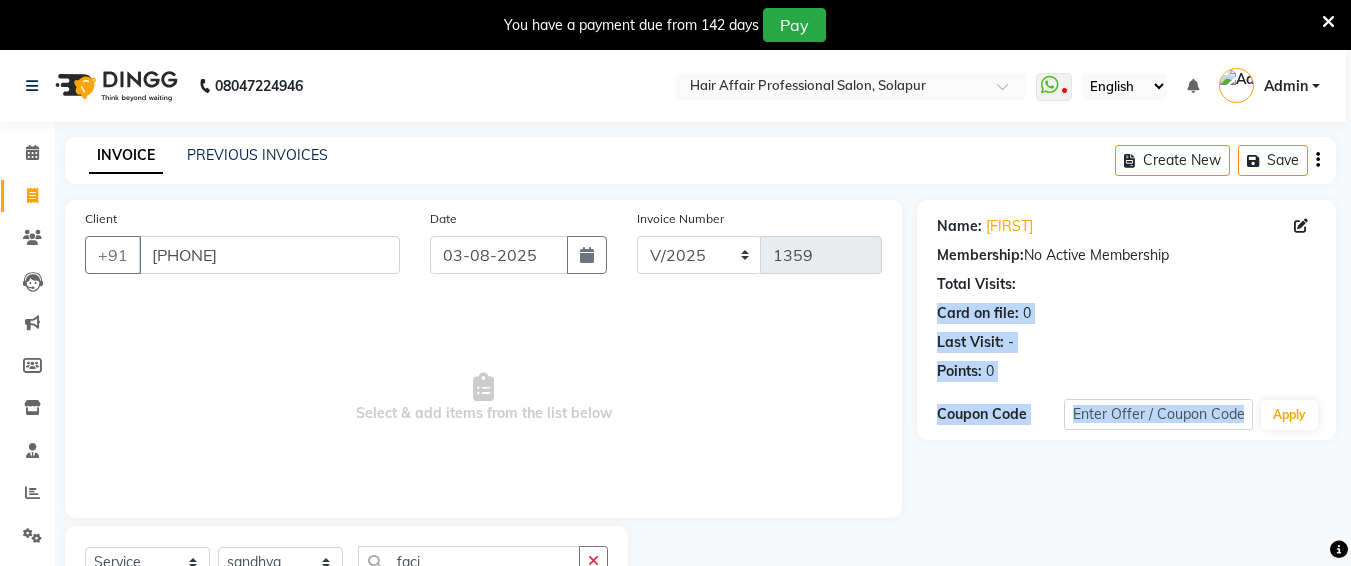 drag, startPoint x: 1342, startPoint y: 277, endPoint x: 1365, endPoint y: 468, distance: 192.37984 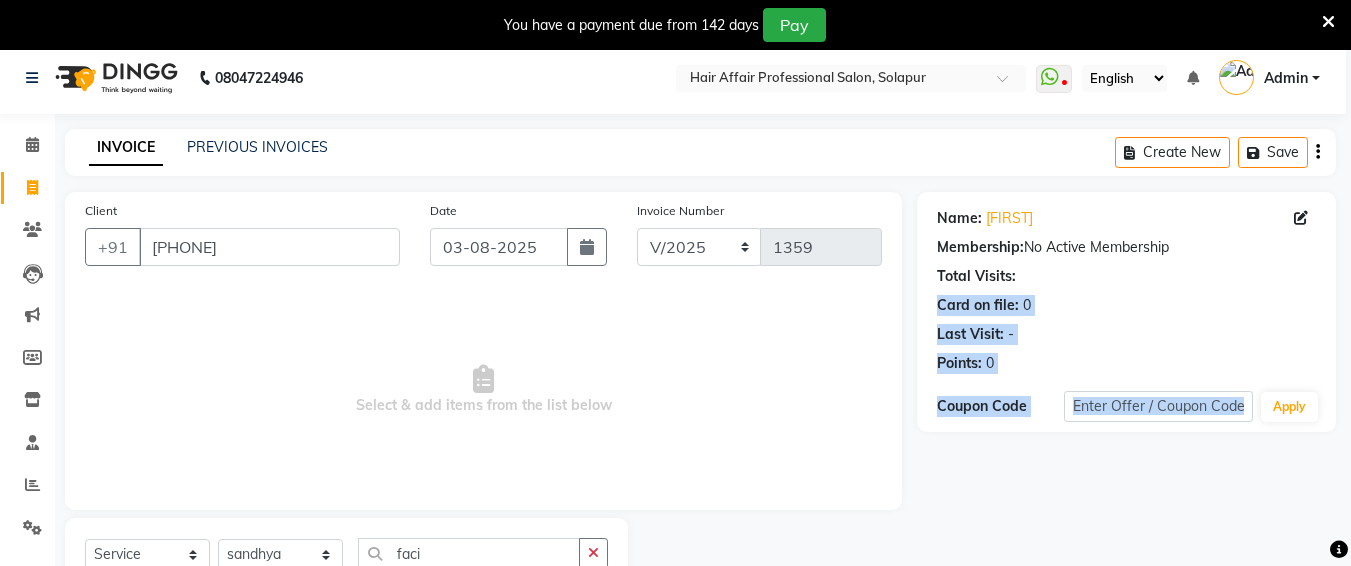 scroll, scrollTop: 285, scrollLeft: 0, axis: vertical 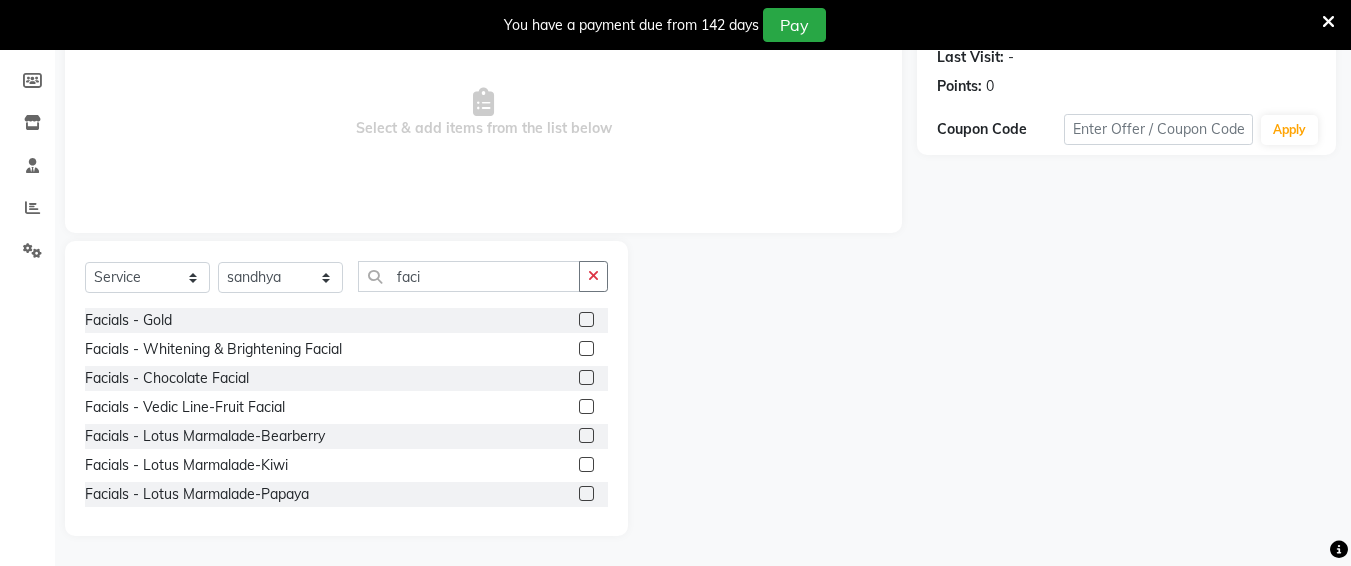 drag, startPoint x: 461, startPoint y: 255, endPoint x: 466, endPoint y: 275, distance: 20.615528 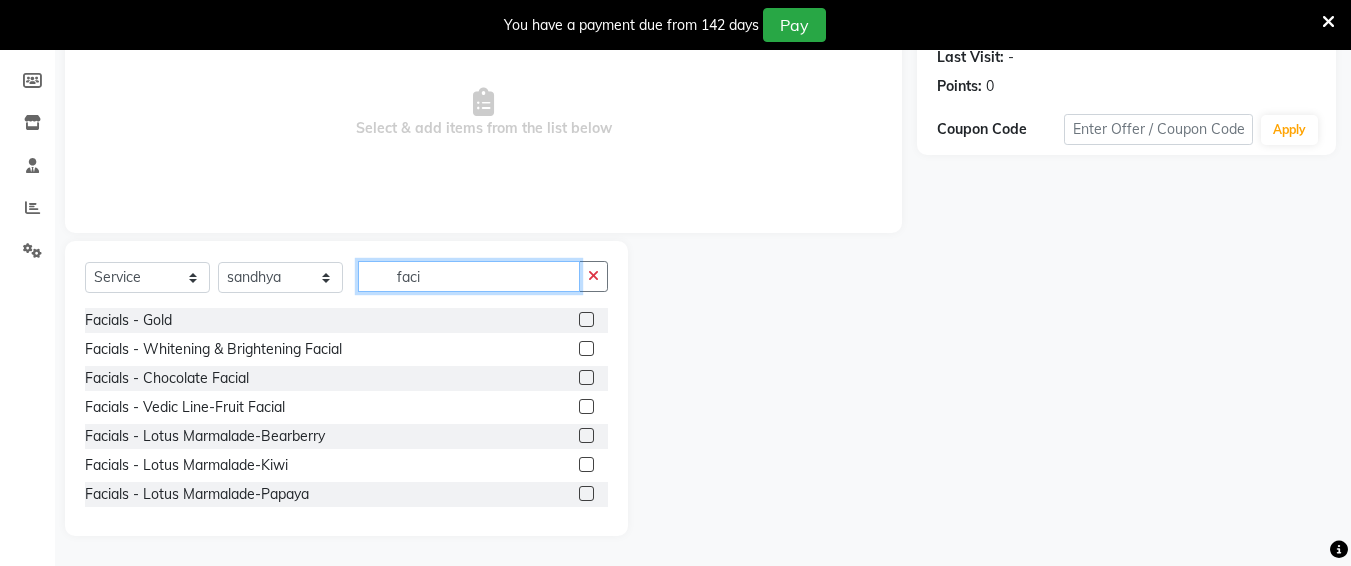 click on "faci" 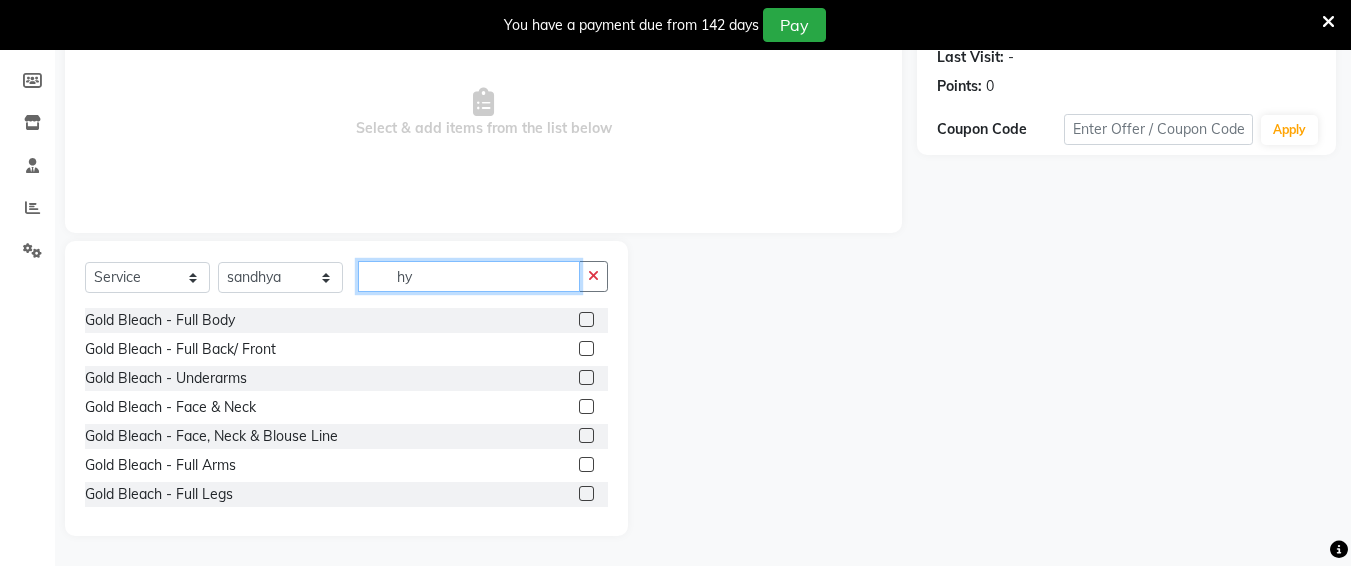 scroll, scrollTop: 85, scrollLeft: 0, axis: vertical 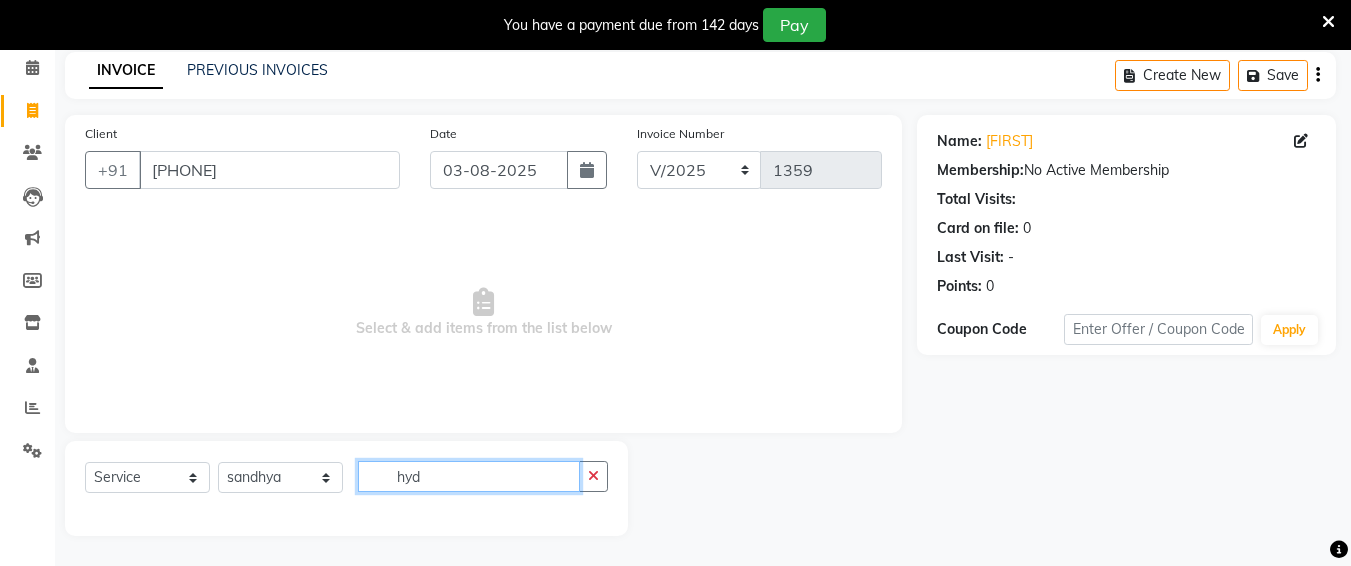 click on "hyd" 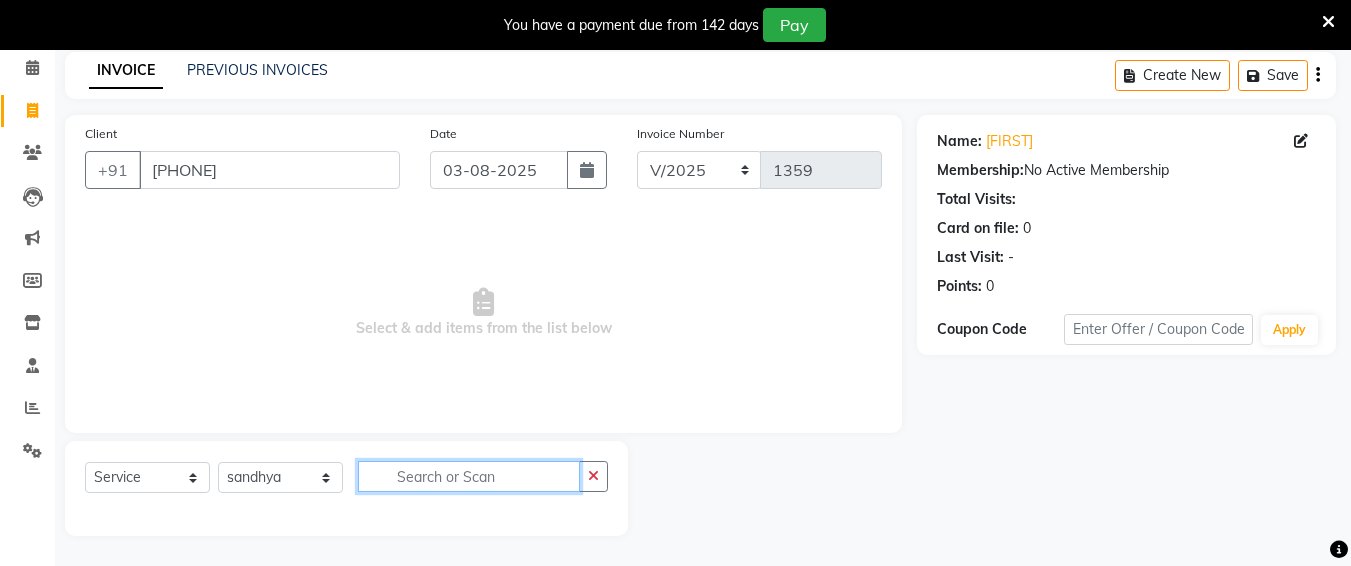 scroll, scrollTop: 285, scrollLeft: 0, axis: vertical 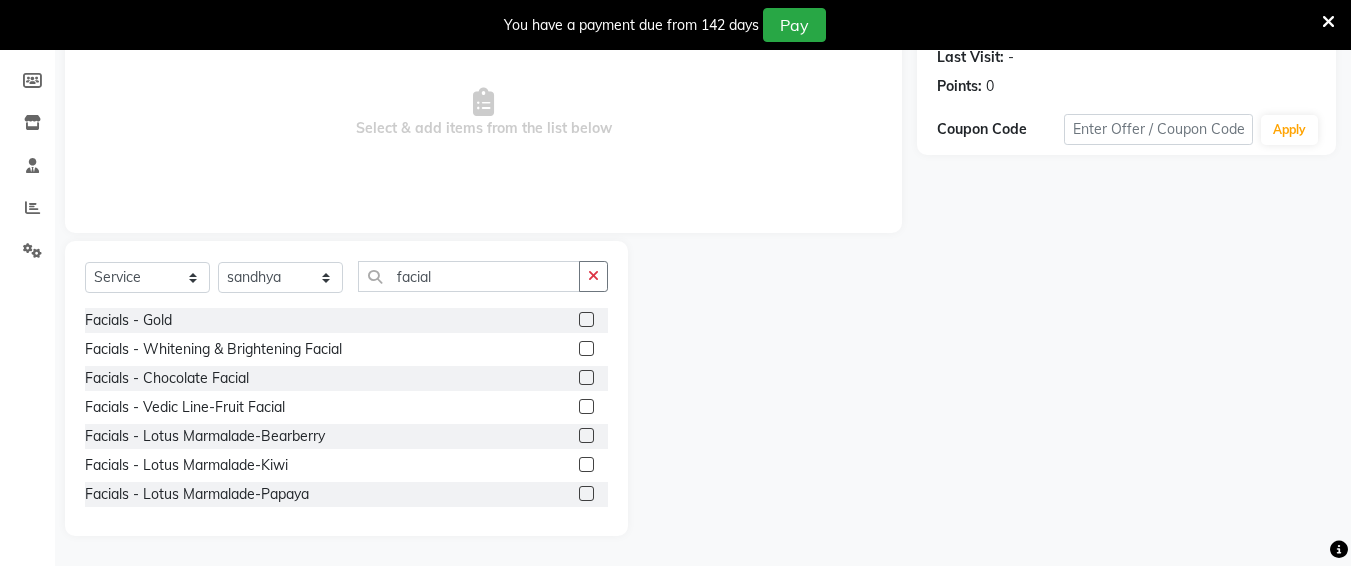 click 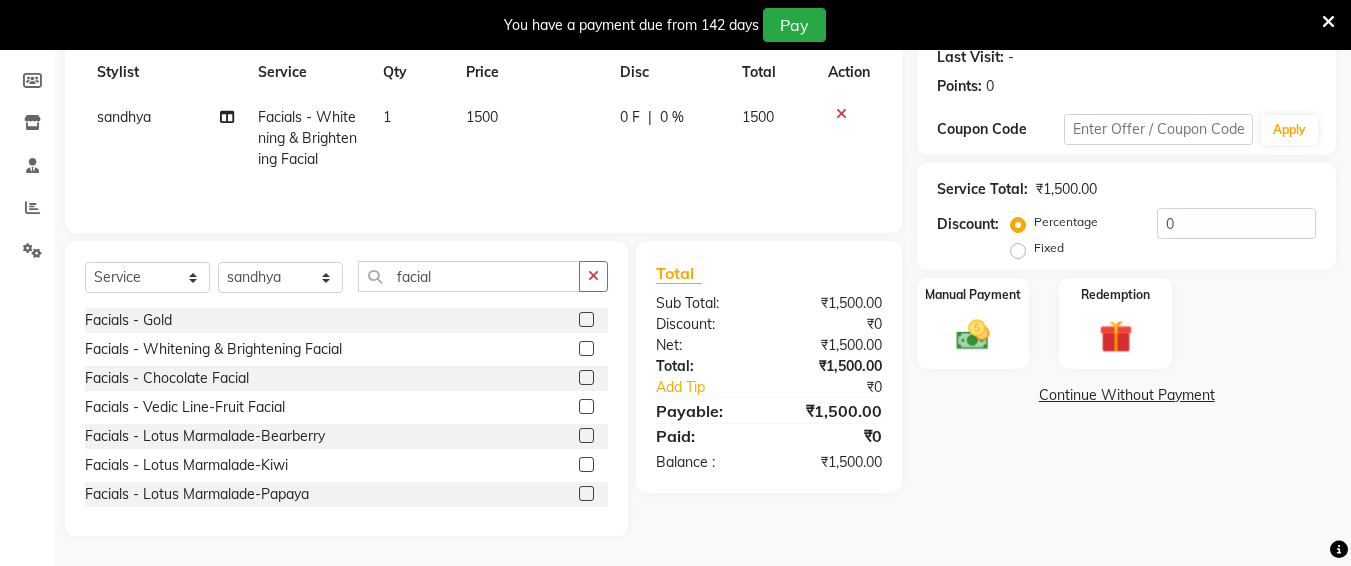 click on "1500" 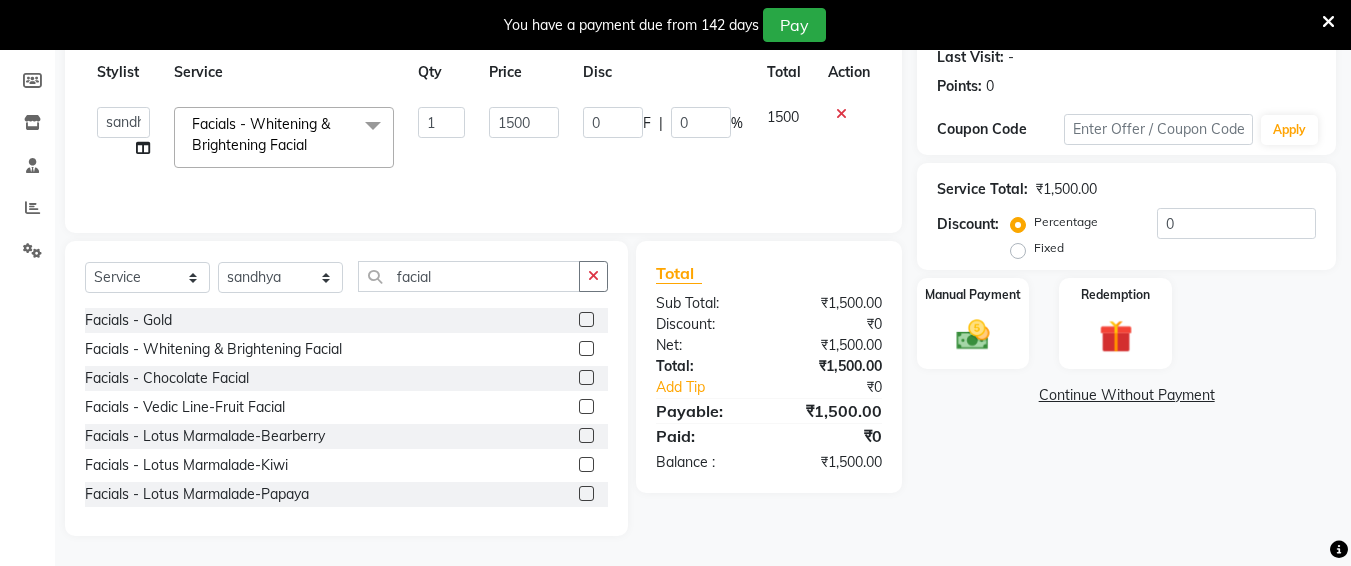 click on "1500" 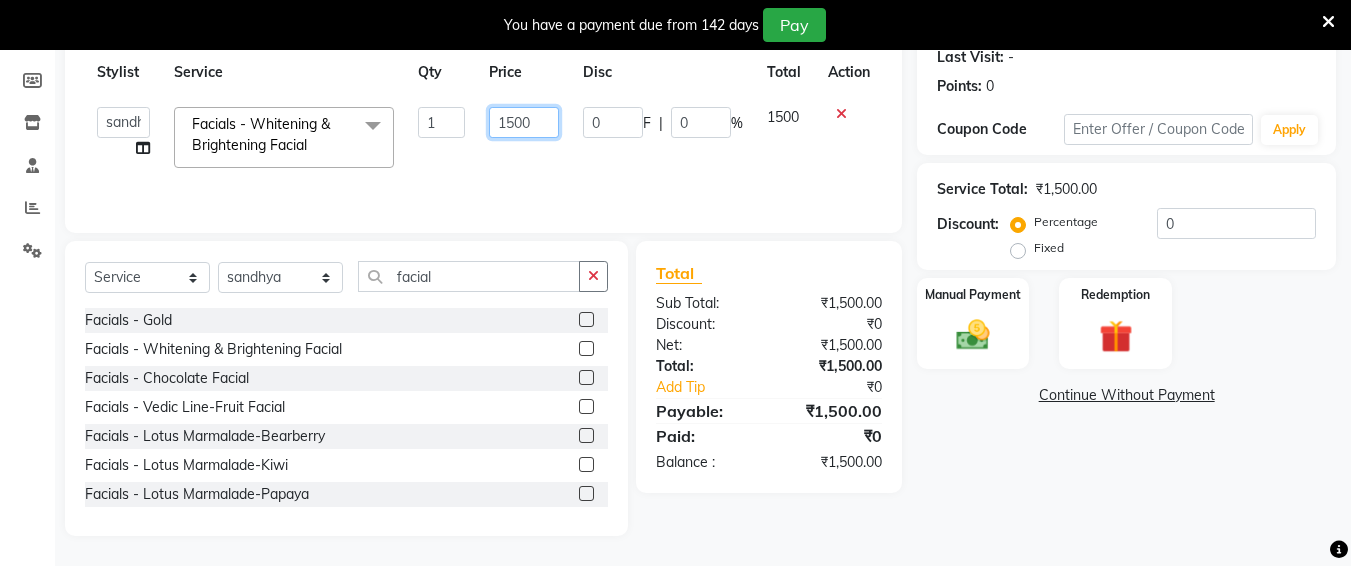 click on "1500" 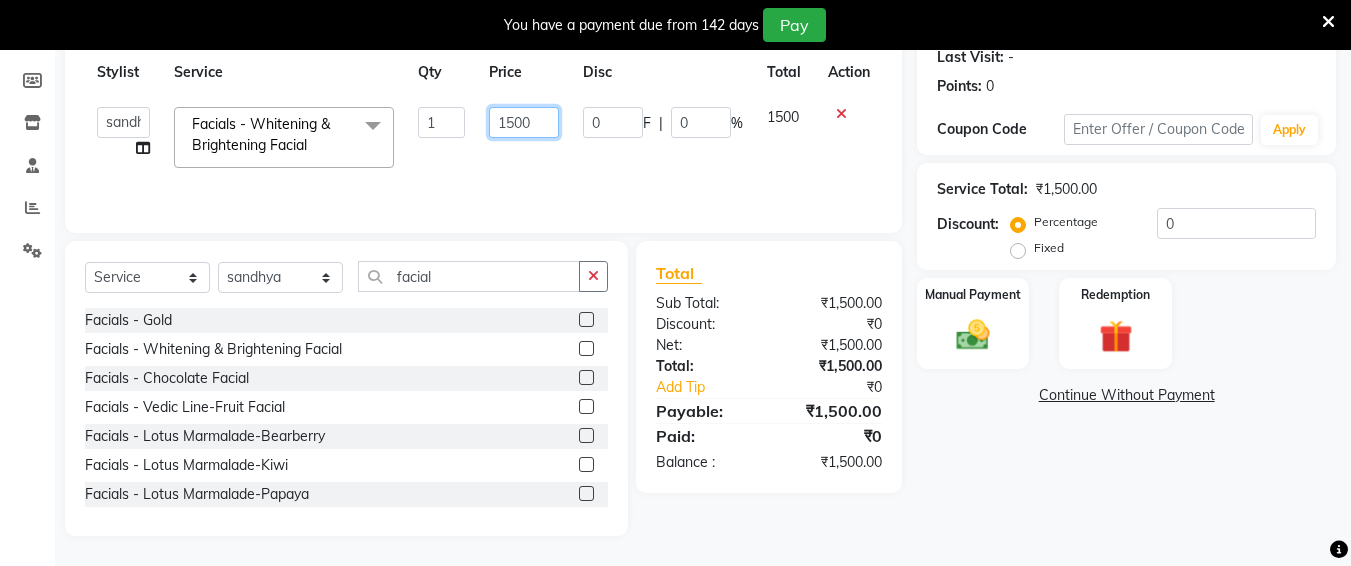scroll, scrollTop: 163, scrollLeft: 0, axis: vertical 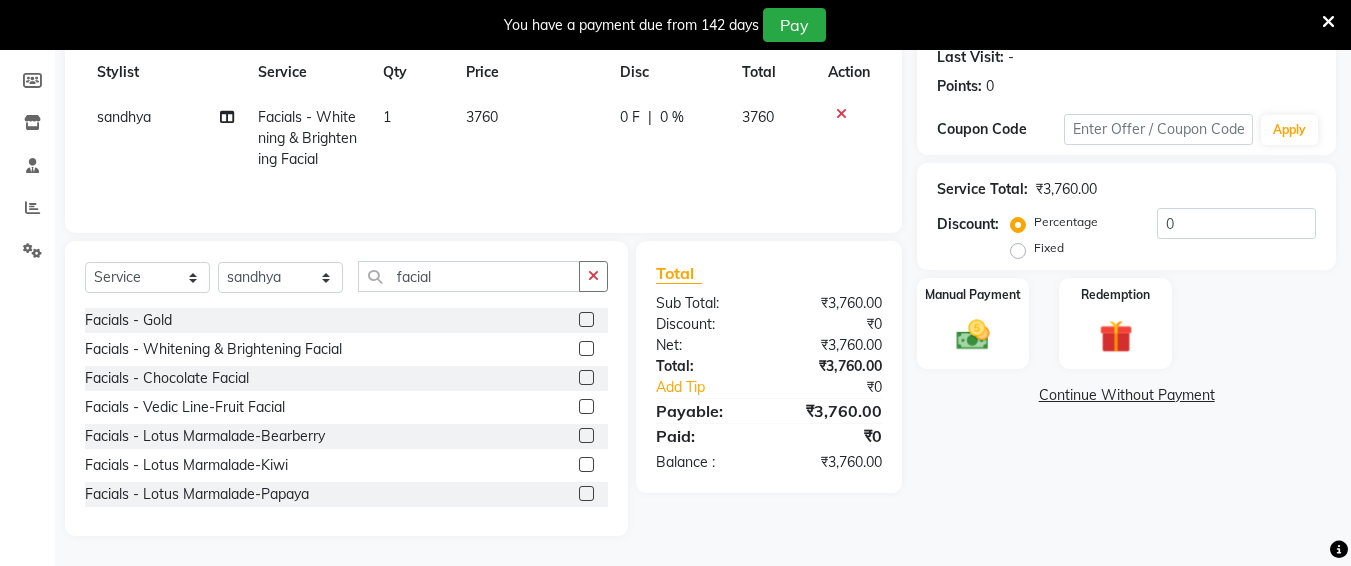 click on "Name: [FIRST] Membership: No Active Membership Total Visits: Card on file: 0 Last Visit: - Points: 0 Coupon Code Apply Service Total: ₹3,760.00 Discount: Percentage Fixed 0 Manual Payment Redemption Continue Without Payment" 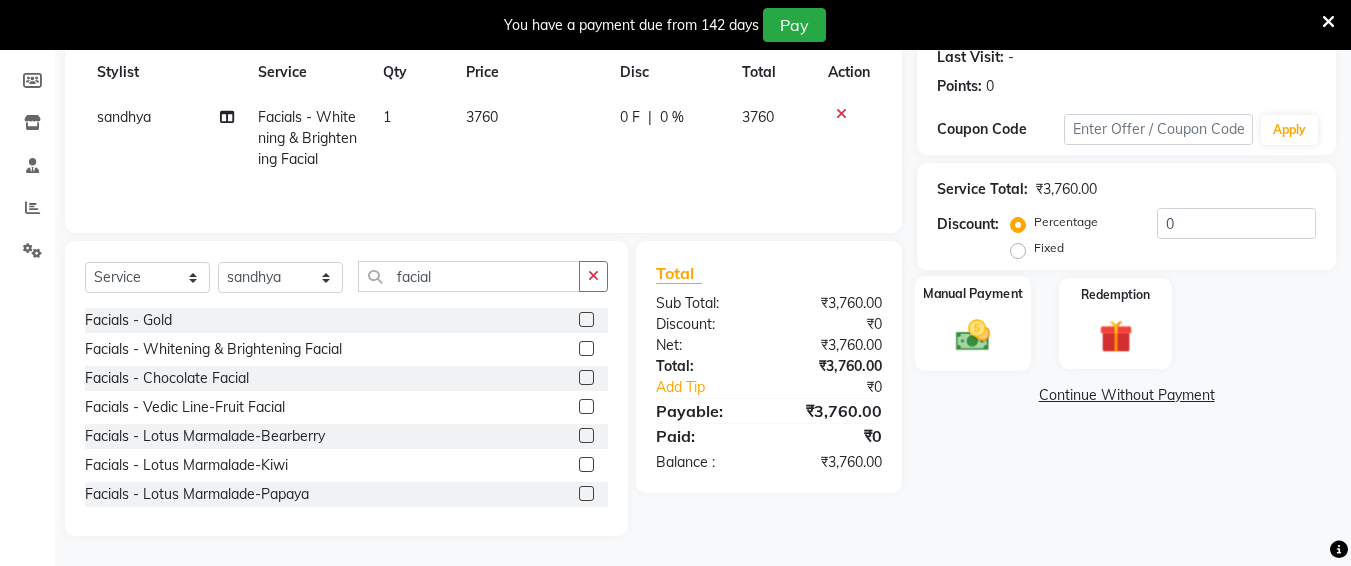 click 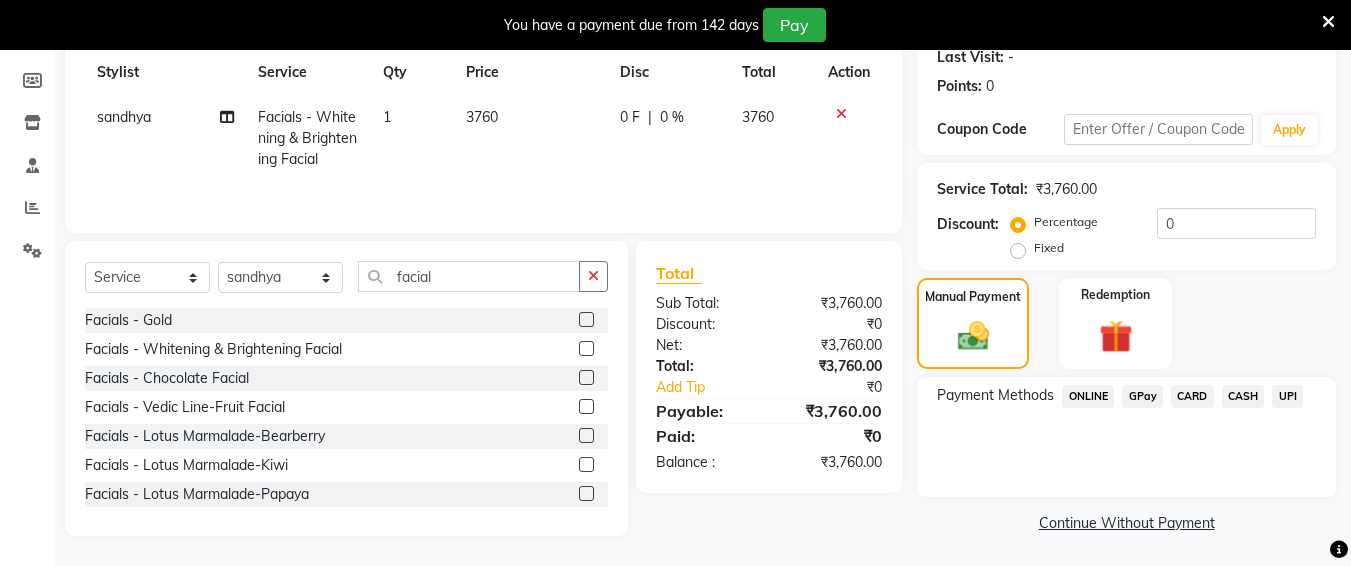 click on "ONLINE" 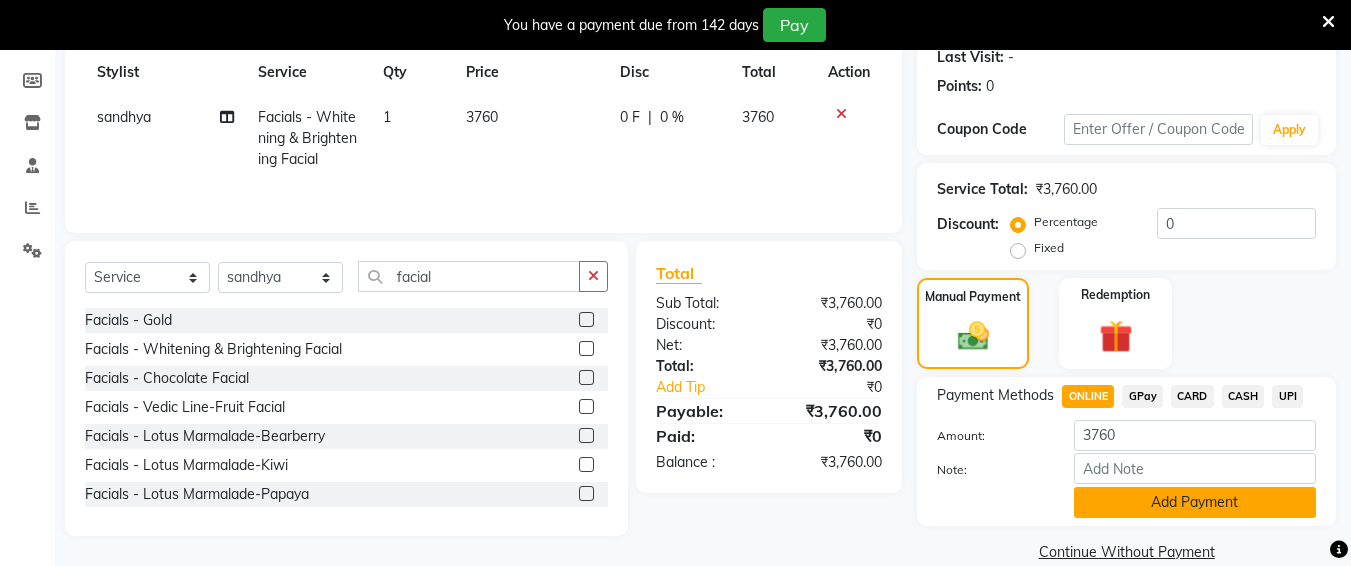 click on "Add Payment" 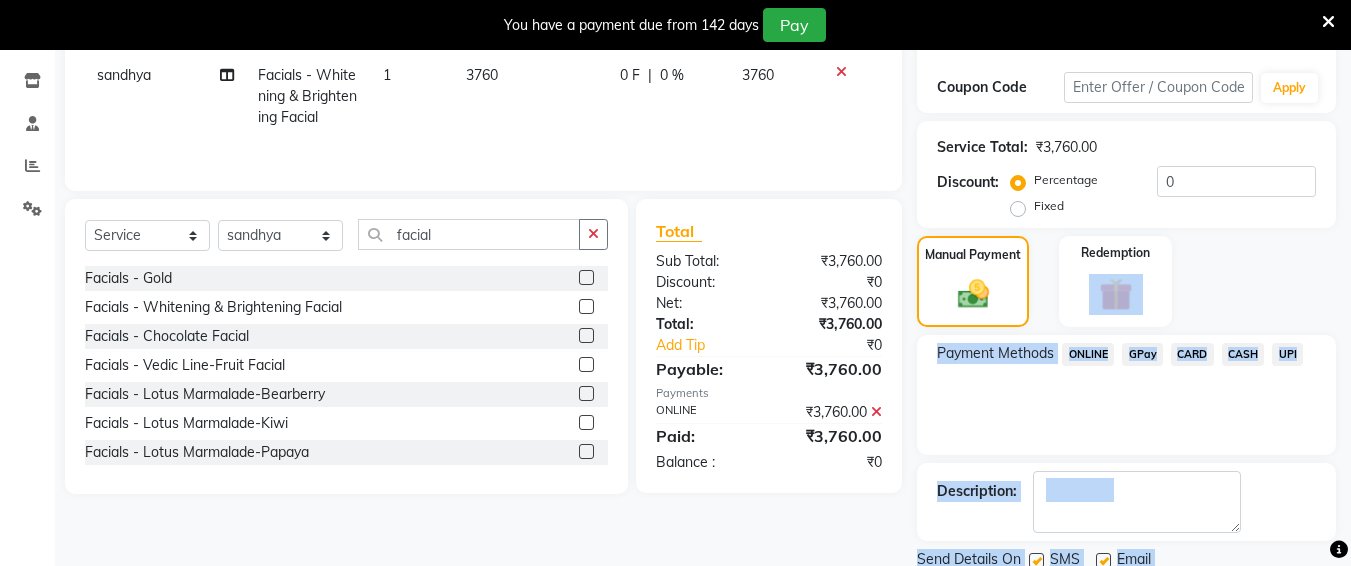 scroll, scrollTop: 400, scrollLeft: 0, axis: vertical 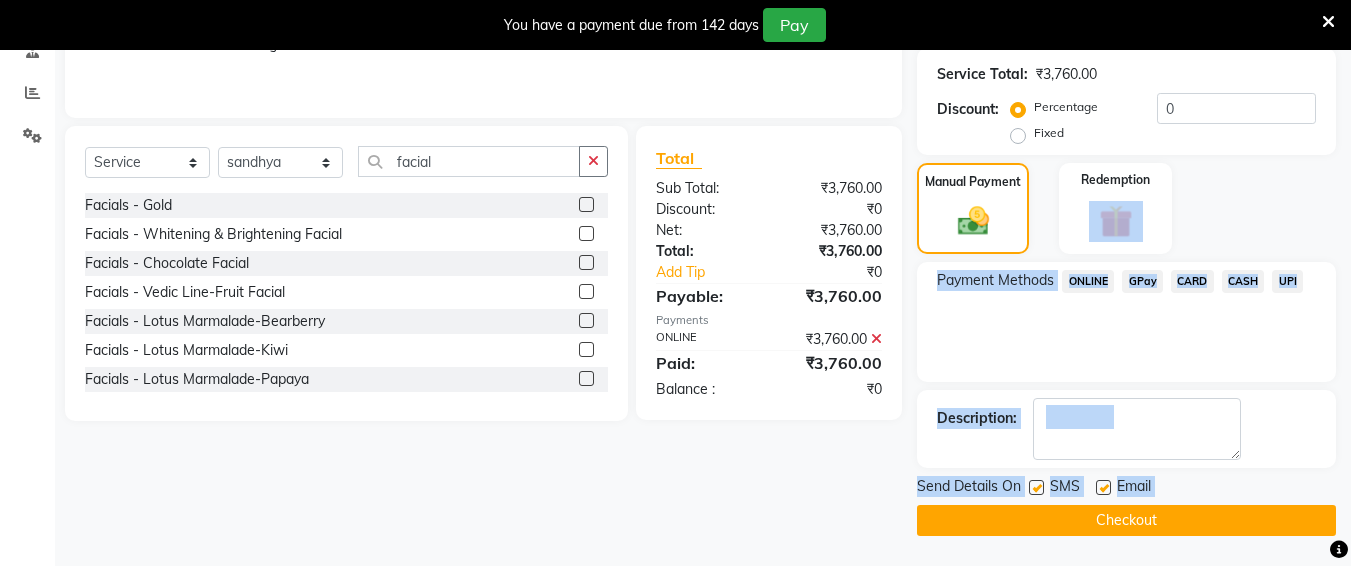 drag, startPoint x: 1339, startPoint y: 244, endPoint x: 1363, endPoint y: 643, distance: 399.72116 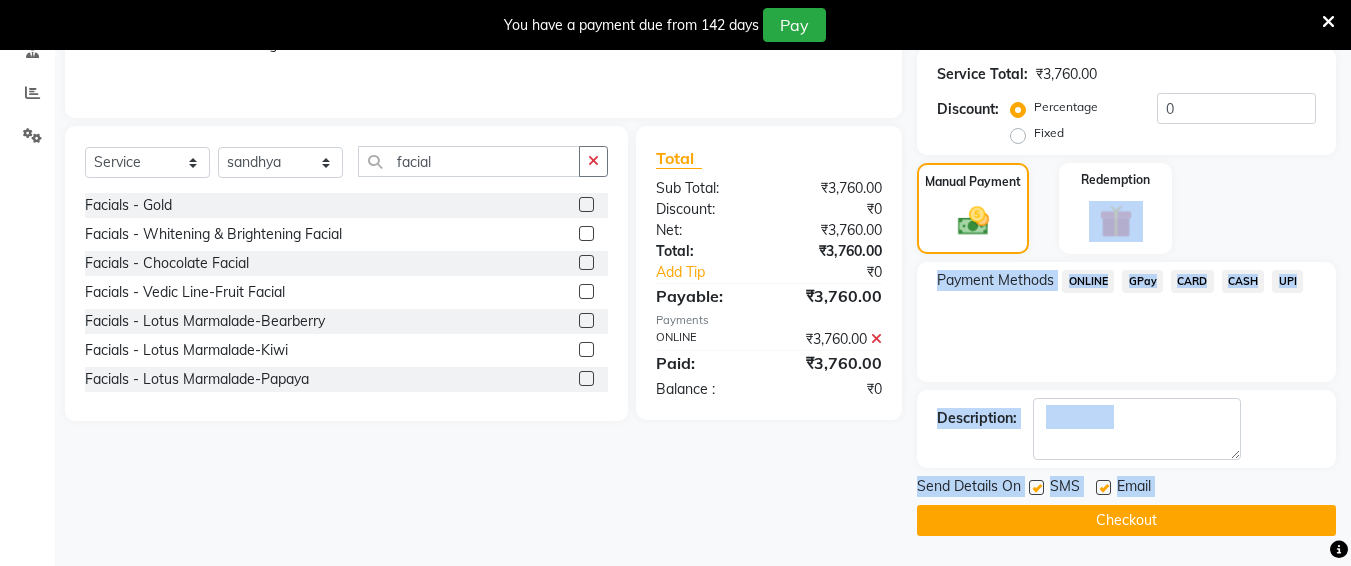 click on "Checkout" 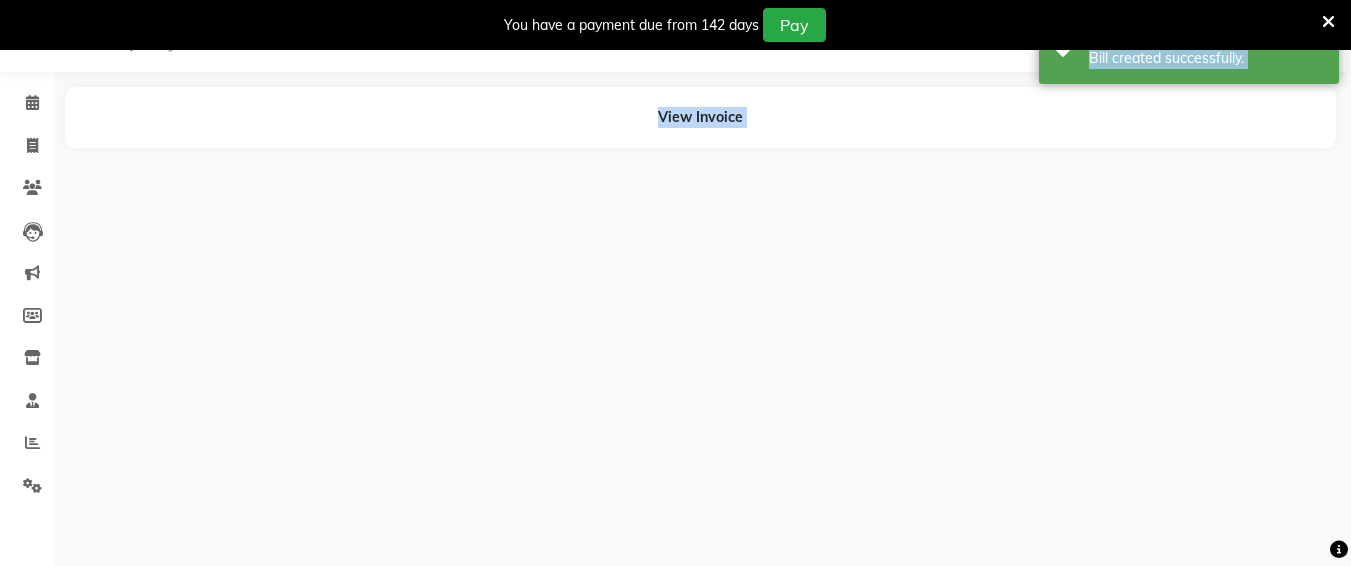 scroll, scrollTop: 0, scrollLeft: 0, axis: both 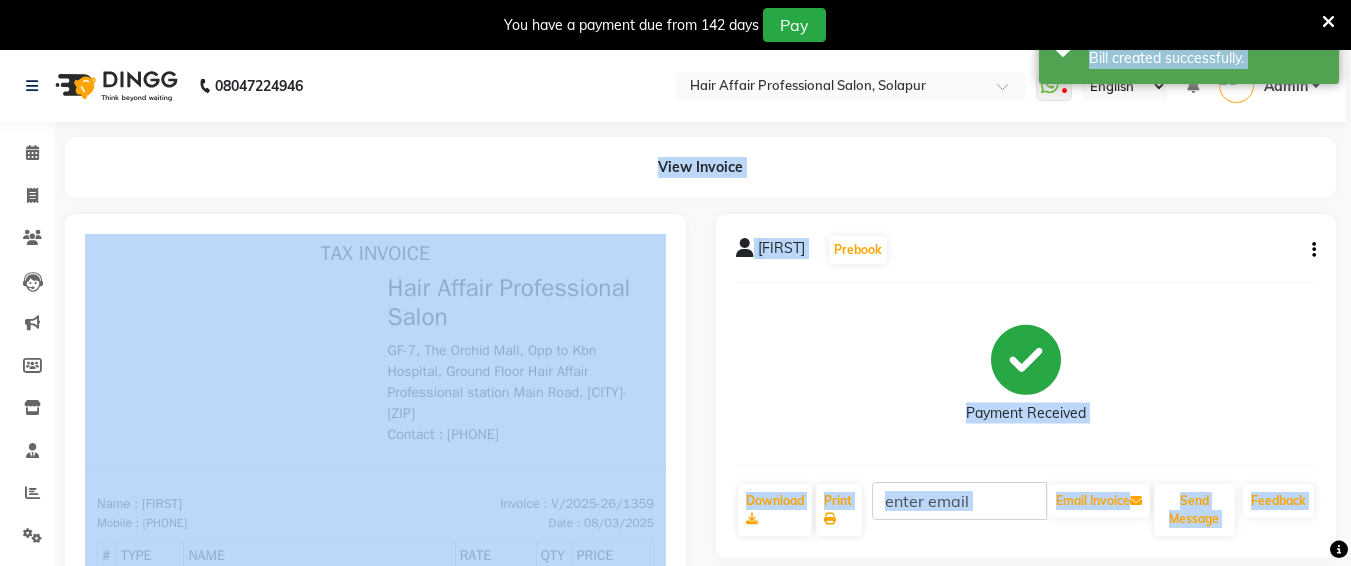 click on "View Invoice" 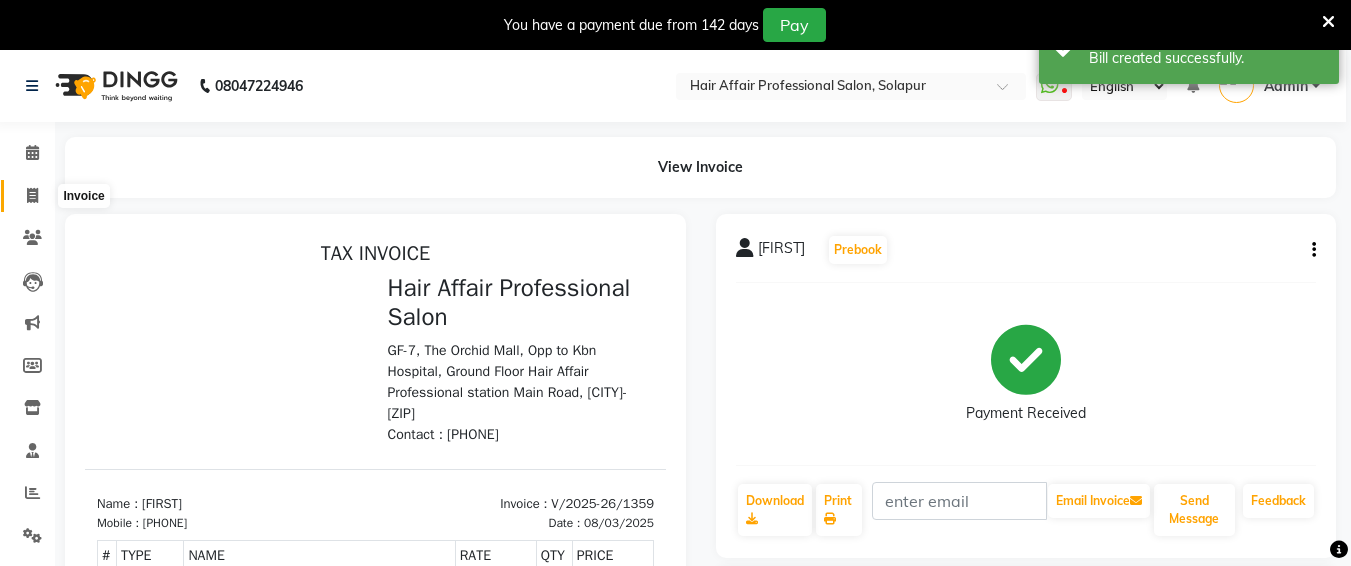 click 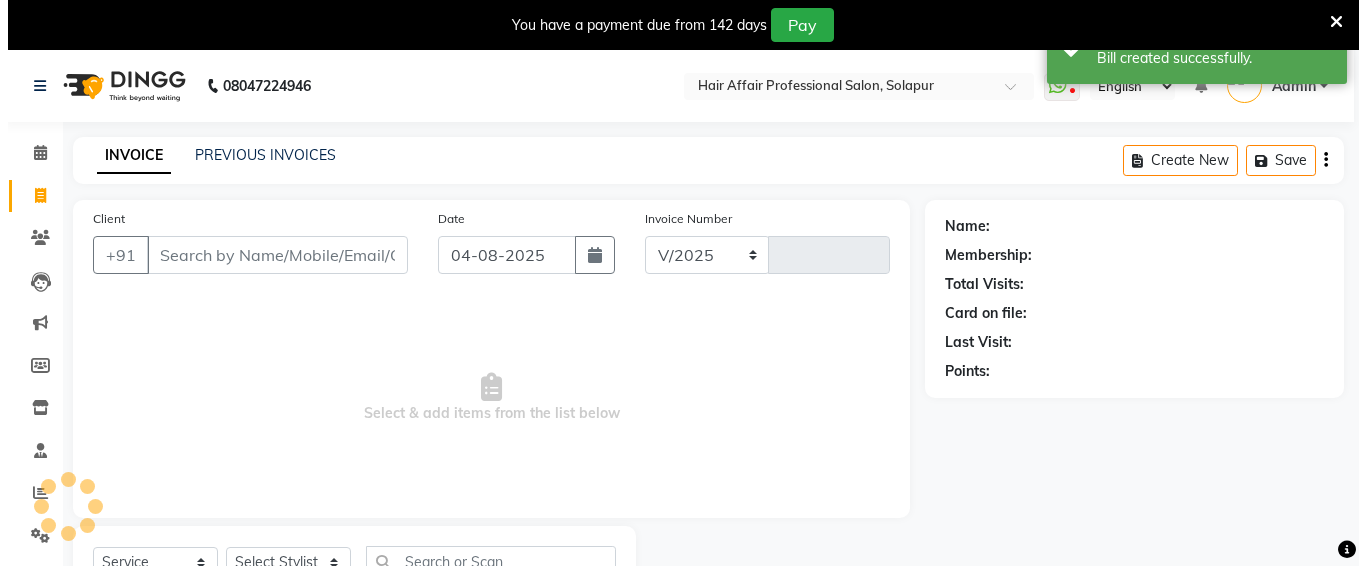 scroll, scrollTop: 85, scrollLeft: 0, axis: vertical 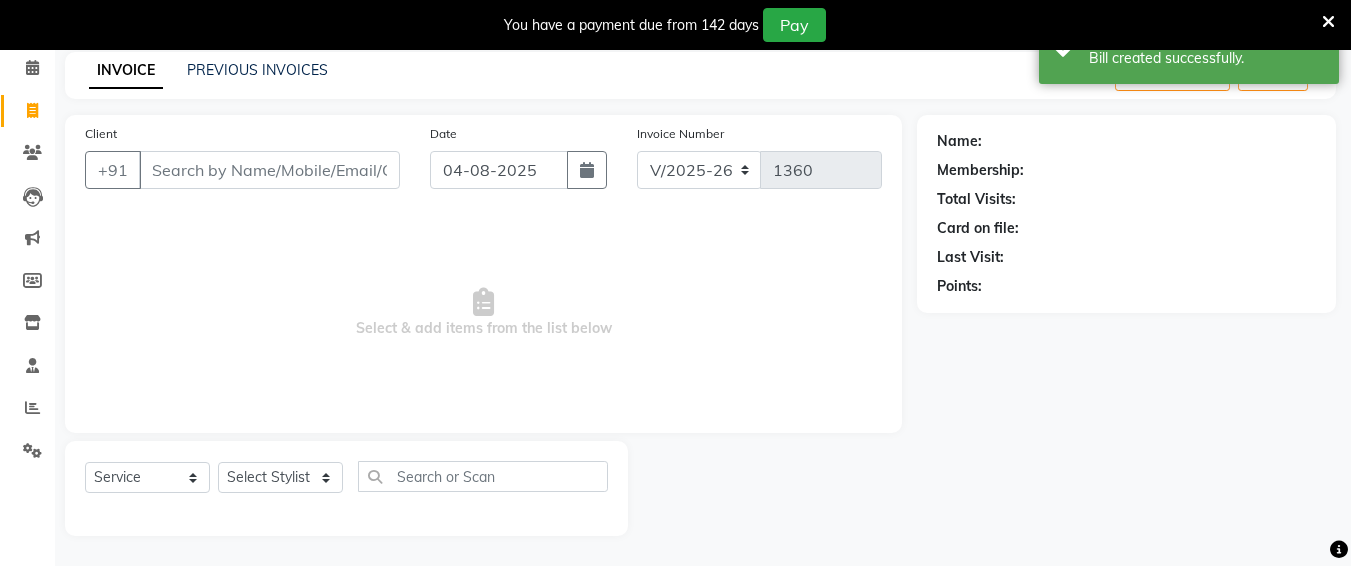 click on "Client" at bounding box center (269, 170) 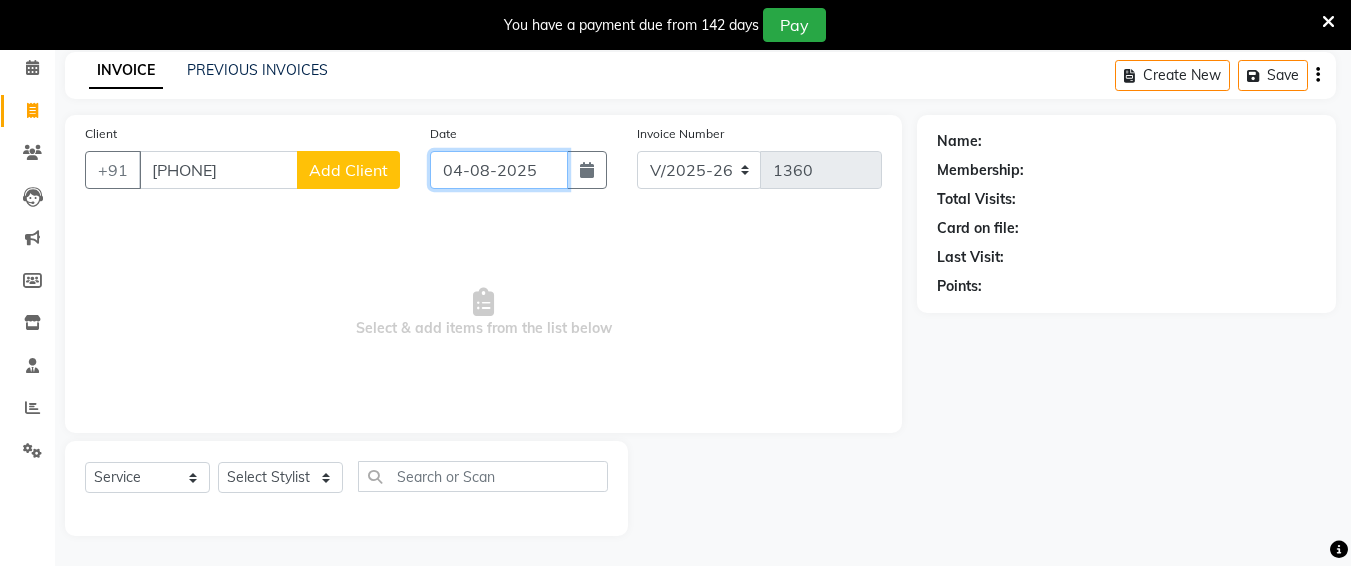 click on "04-08-2025" 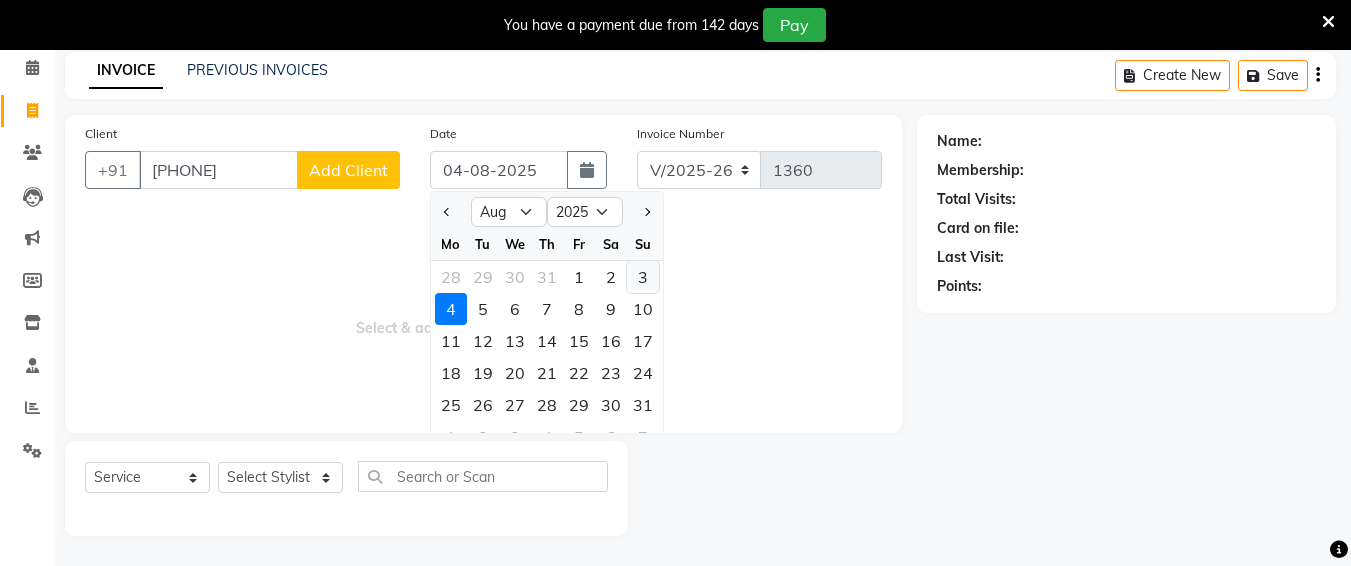 click on "3" 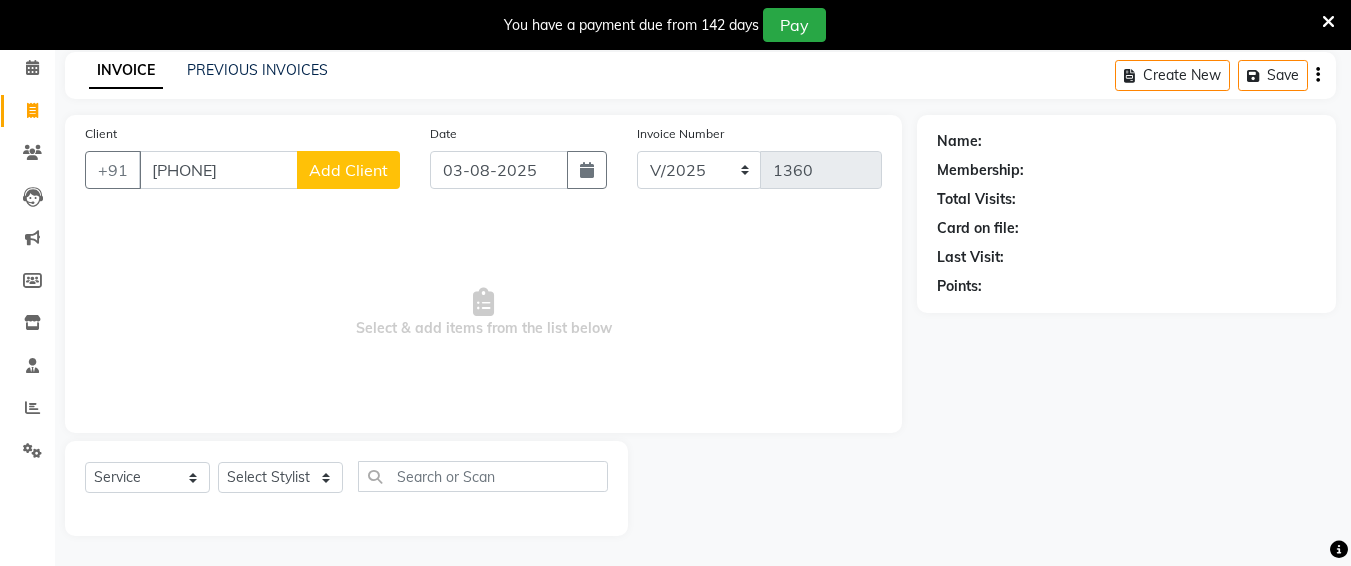 click on "Add Client" 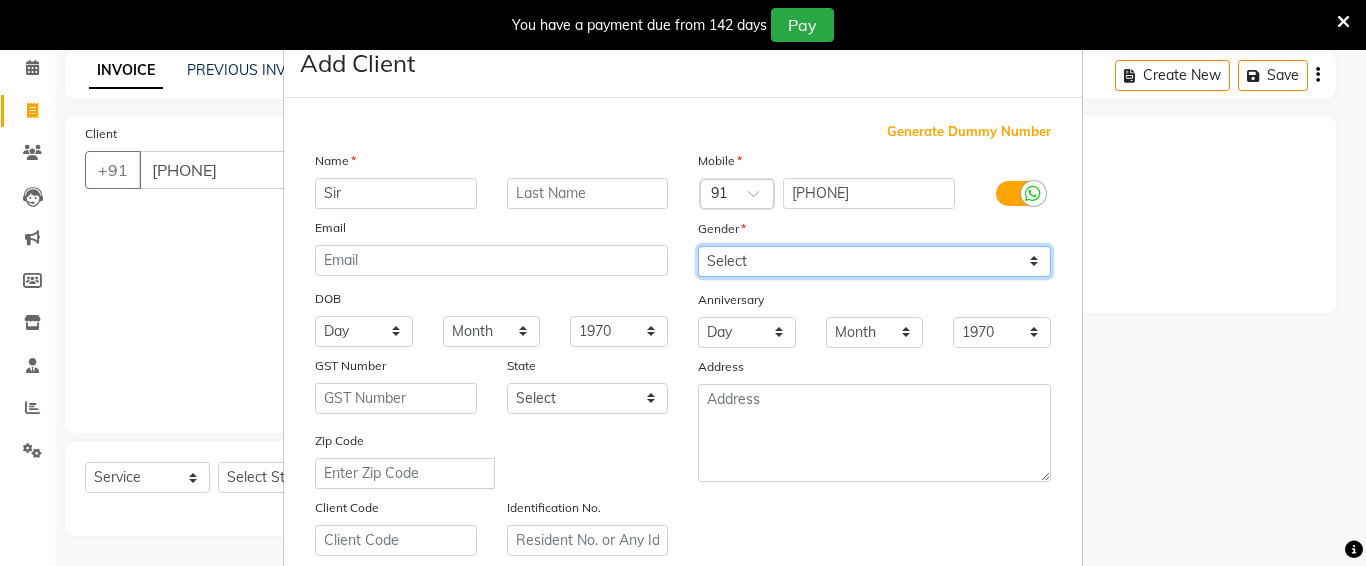click on "Select Male Female Other Prefer Not To Say" at bounding box center [874, 261] 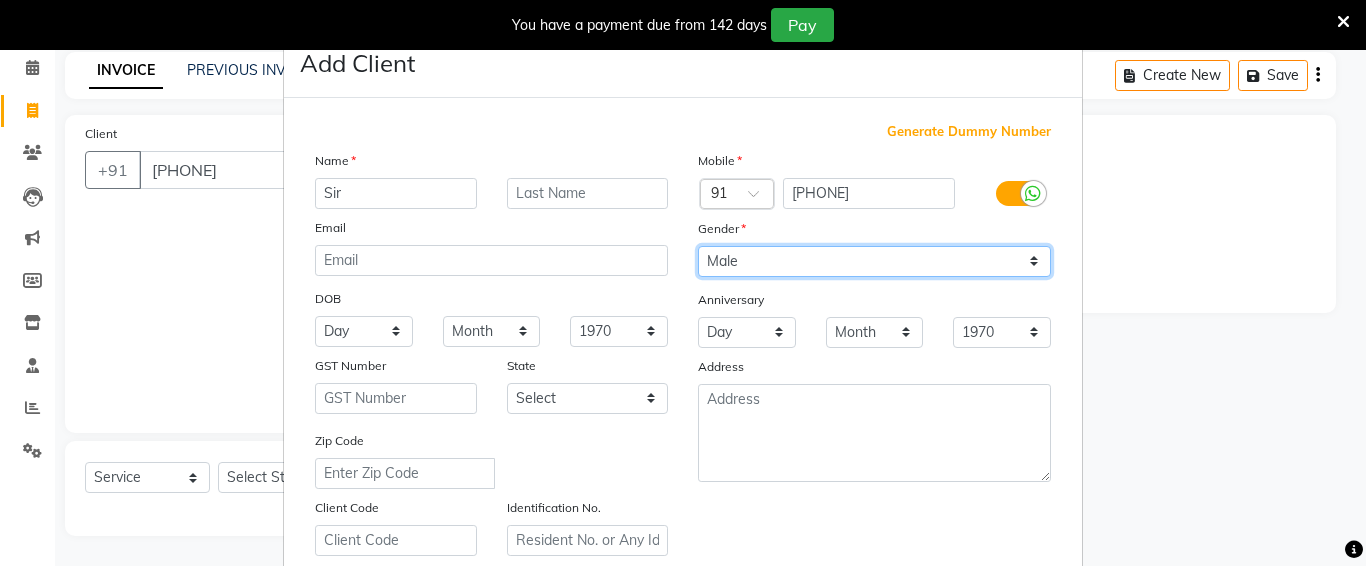 click on "Select Male Female Other Prefer Not To Say" at bounding box center [874, 261] 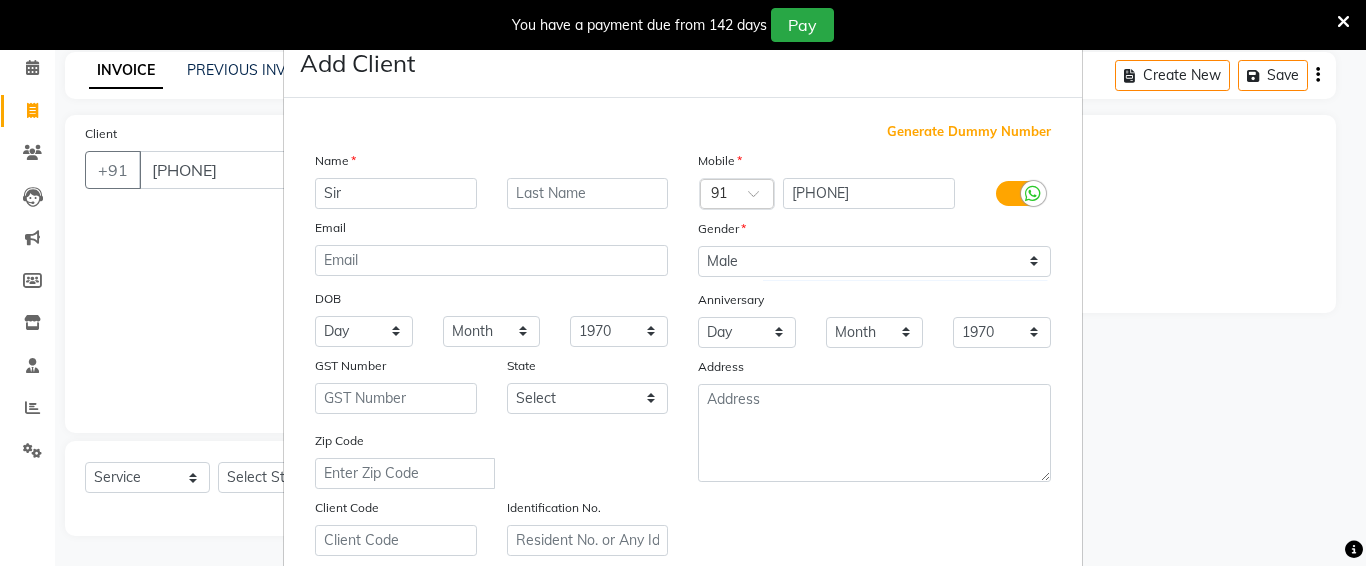 scroll, scrollTop: 357, scrollLeft: 0, axis: vertical 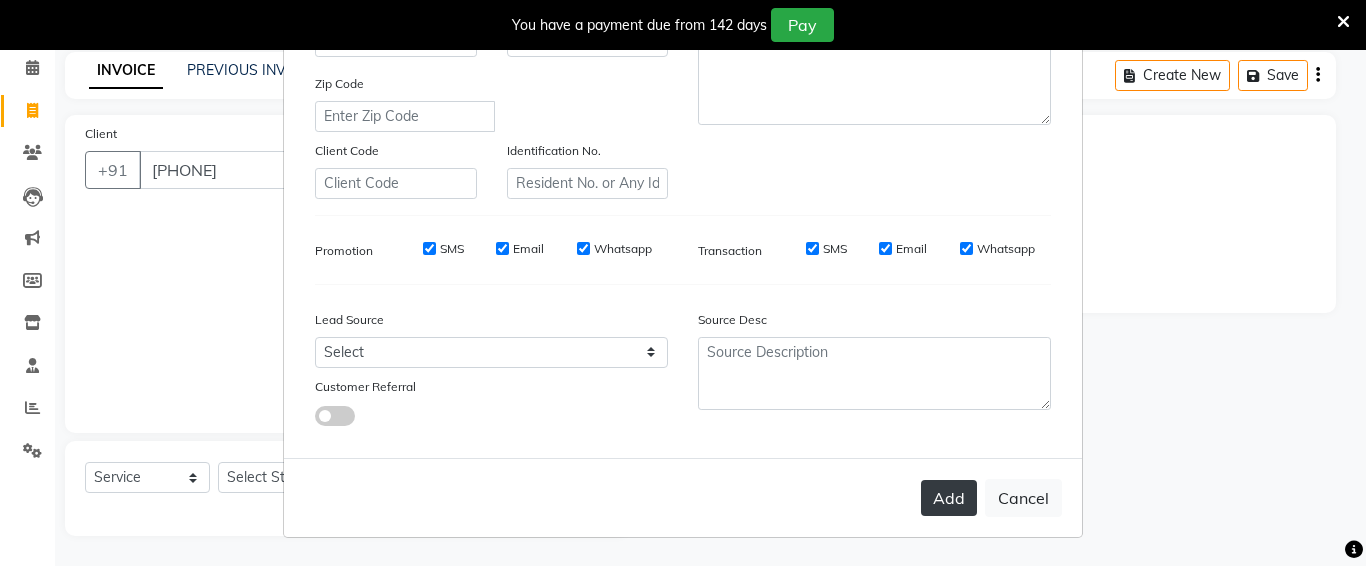 click on "Add" at bounding box center [949, 498] 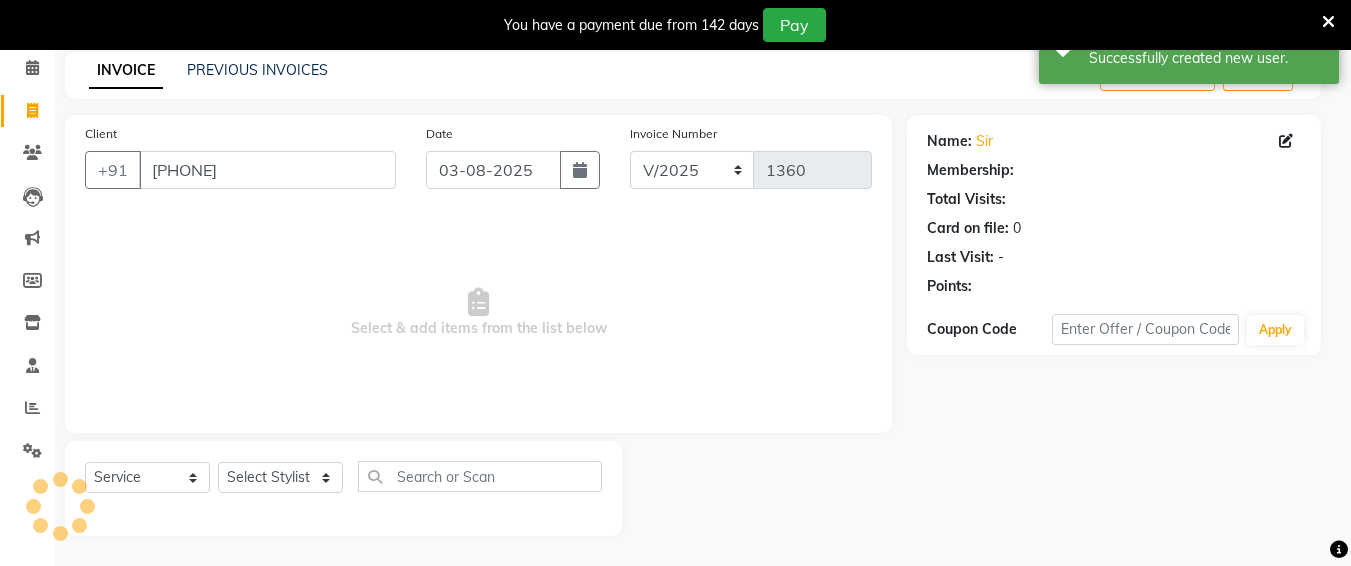 scroll, scrollTop: 0, scrollLeft: 0, axis: both 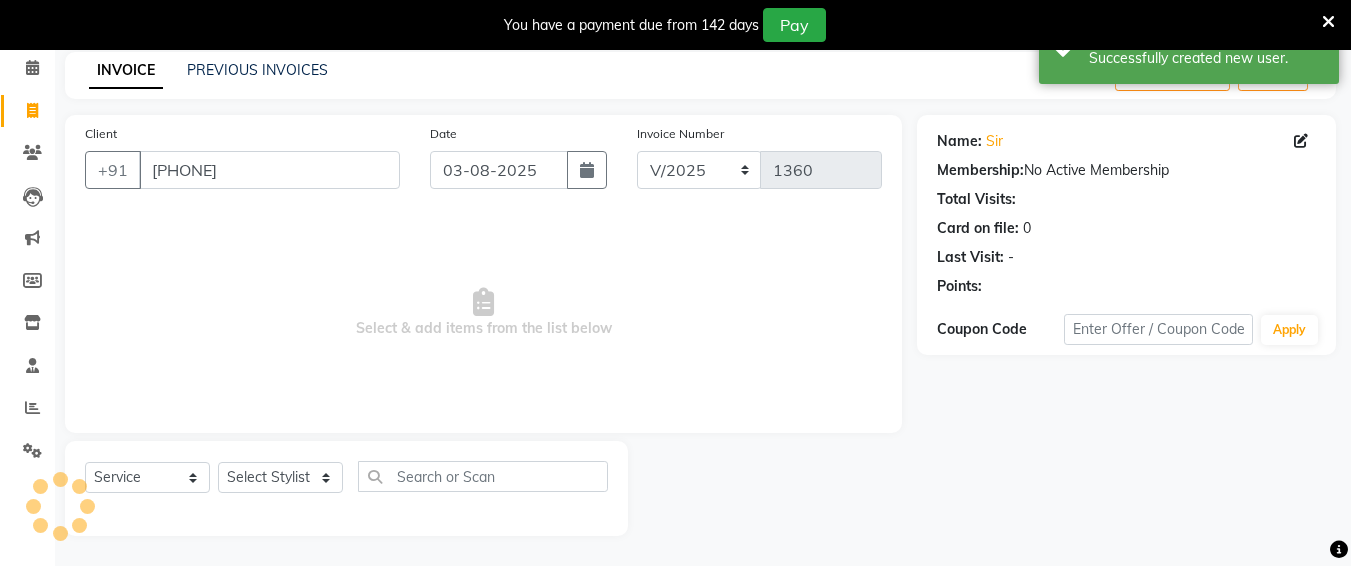 drag, startPoint x: 1365, startPoint y: 366, endPoint x: 1365, endPoint y: 54, distance: 312 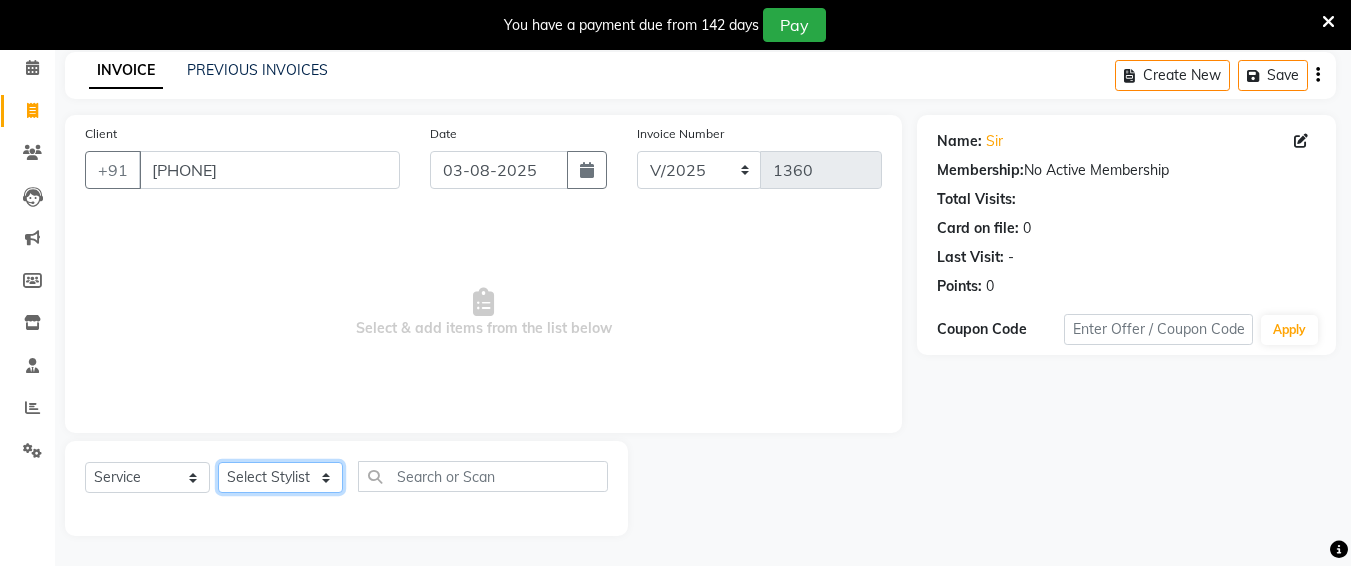 click on "Select Stylist Ali chandrika Hair Affair Imran Khan Preet Singh Raj Saba sandhya soniya thriveni thriveni" 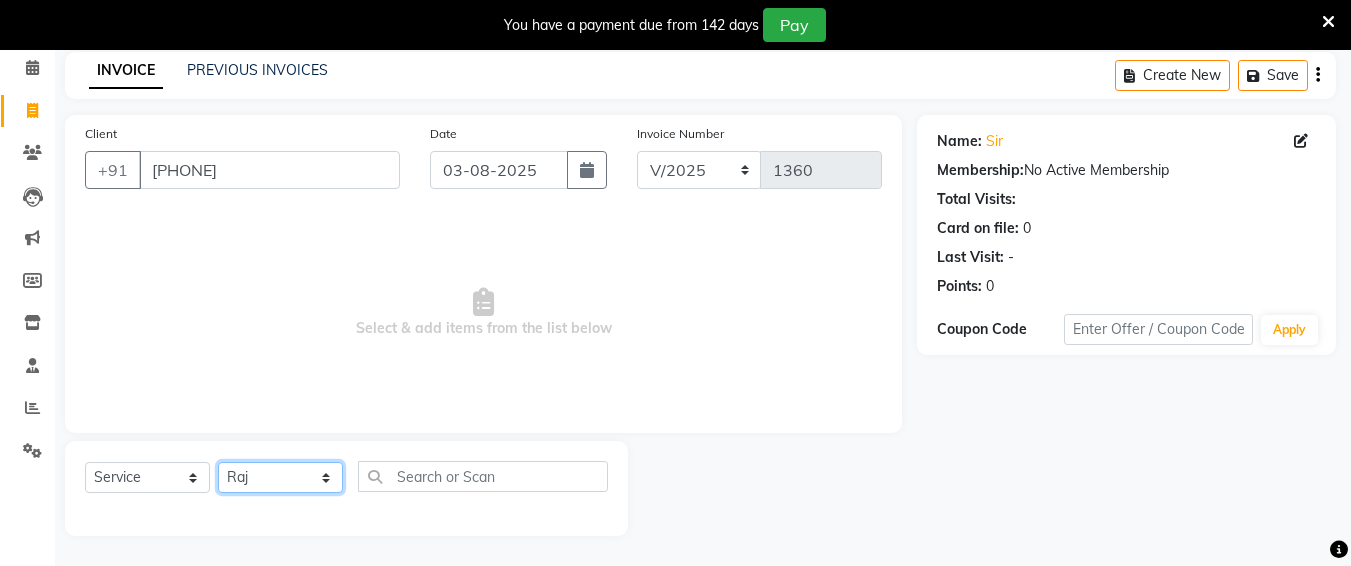 click on "Select Stylist Ali chandrika Hair Affair Imran Khan Preet Singh Raj Saba sandhya soniya thriveni thriveni" 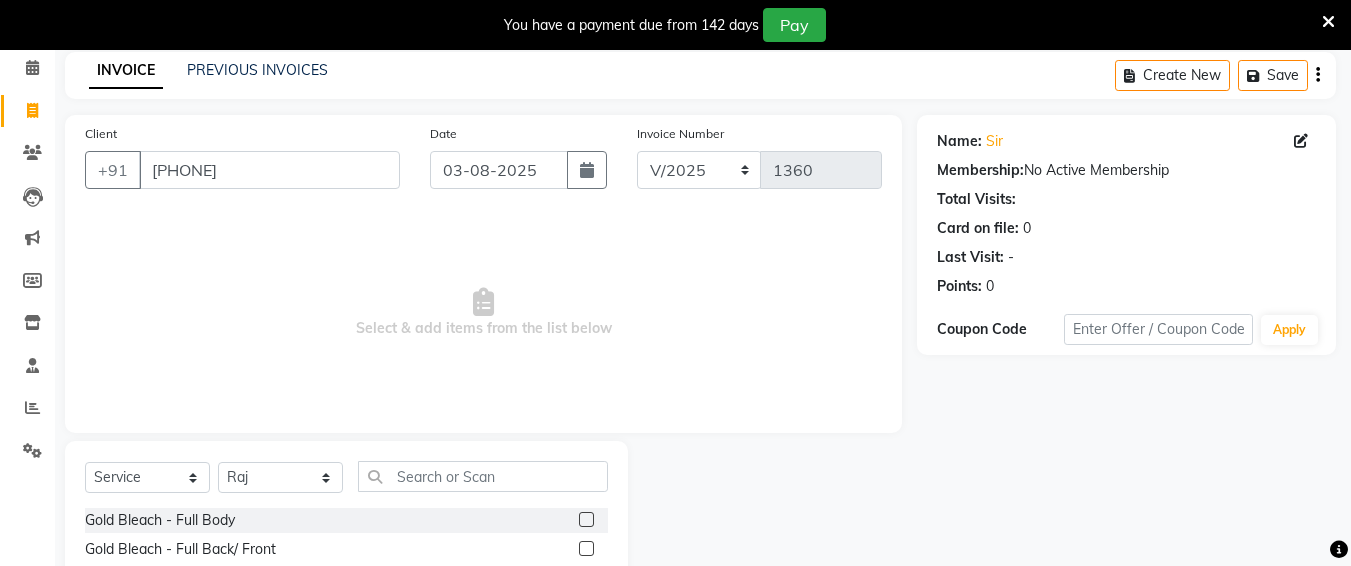 click on "Select  Service  Product  Membership  Package Voucher Prepaid Gift Card  Select Stylist Ali chandrika Hair Affair Imran Khan Preet Singh Raj Saba sandhya soniya thriveni thriveni" 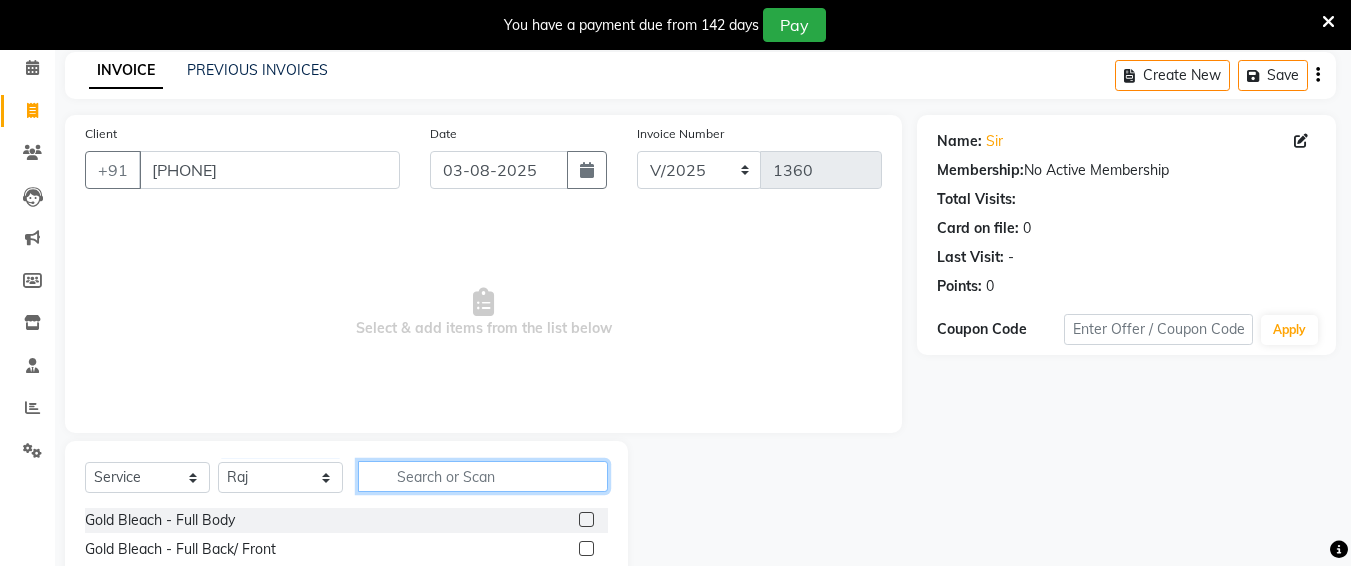 click 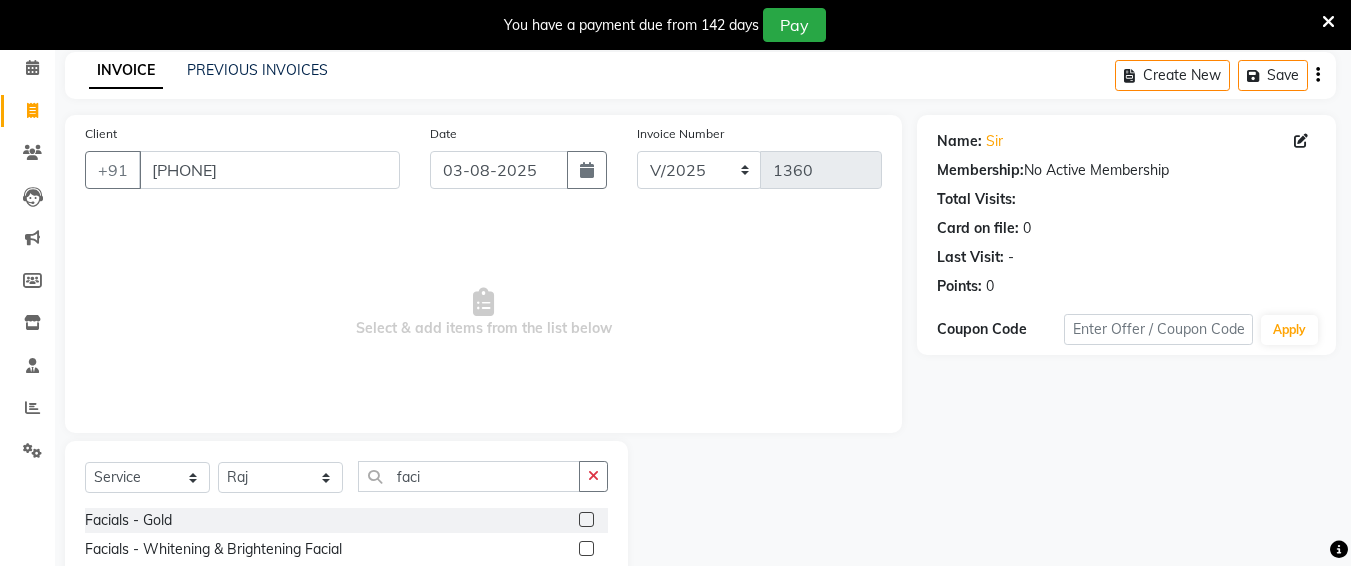 click 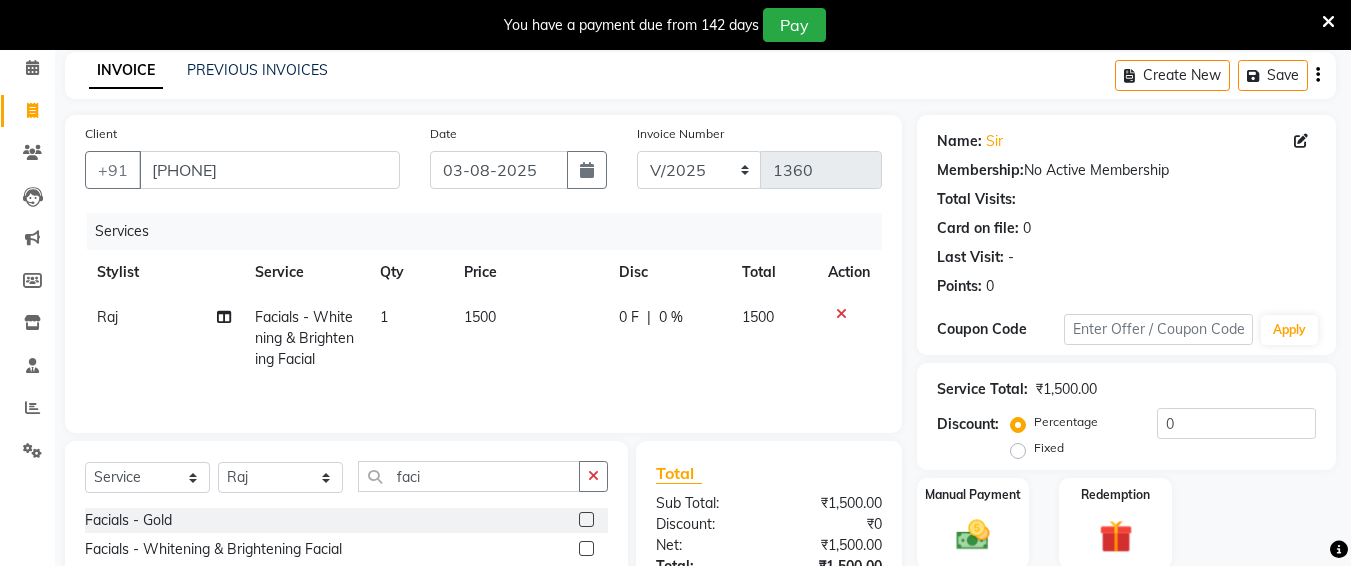 click on "1500" 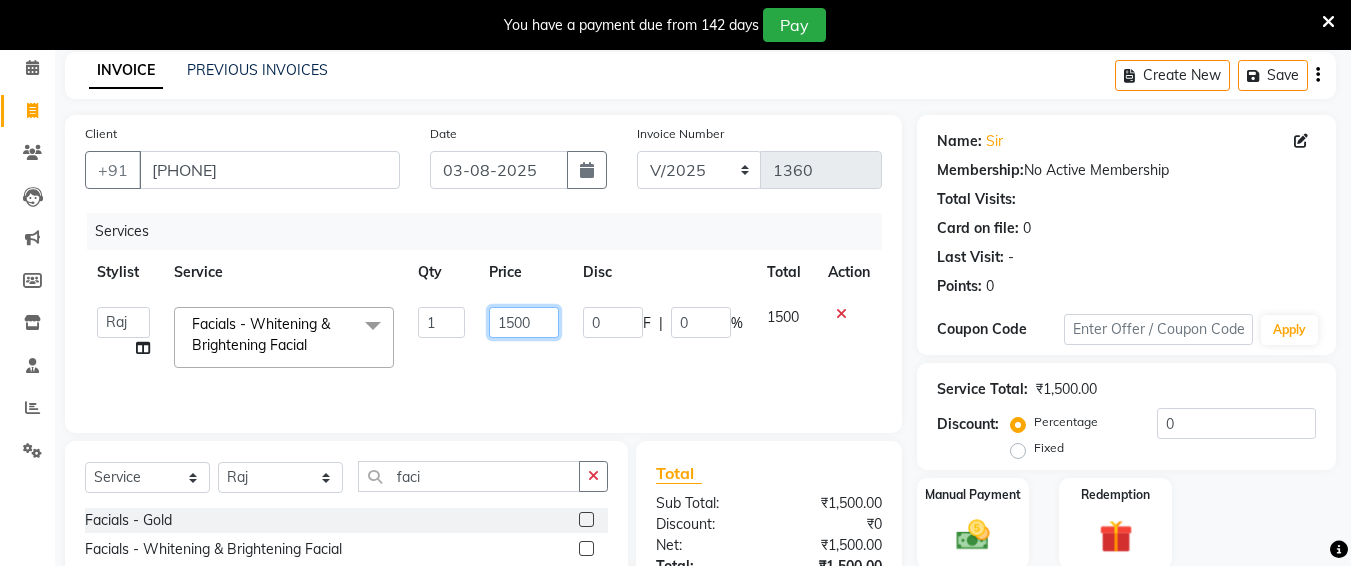 click on "1500" 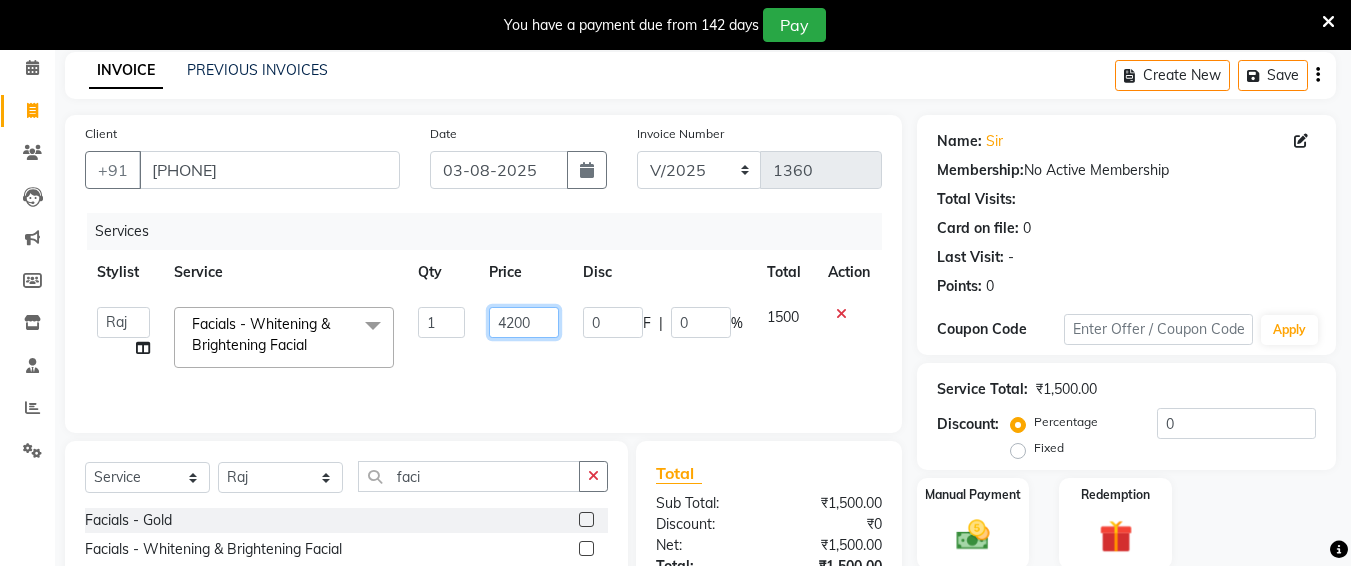 scroll, scrollTop: 285, scrollLeft: 0, axis: vertical 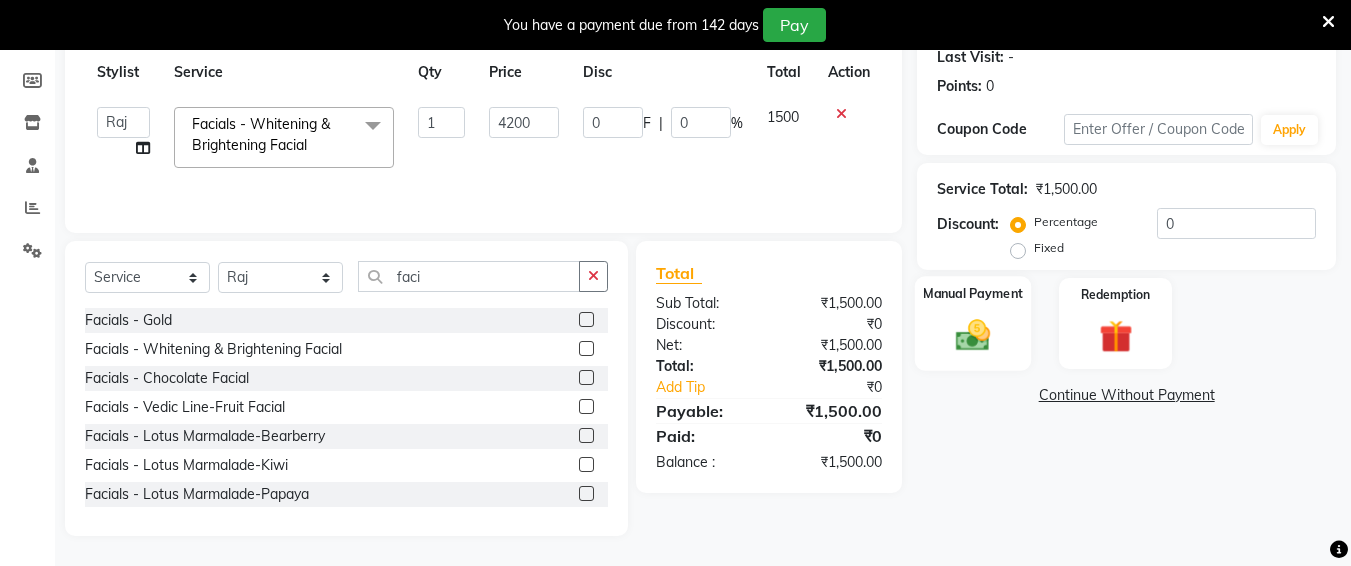 click 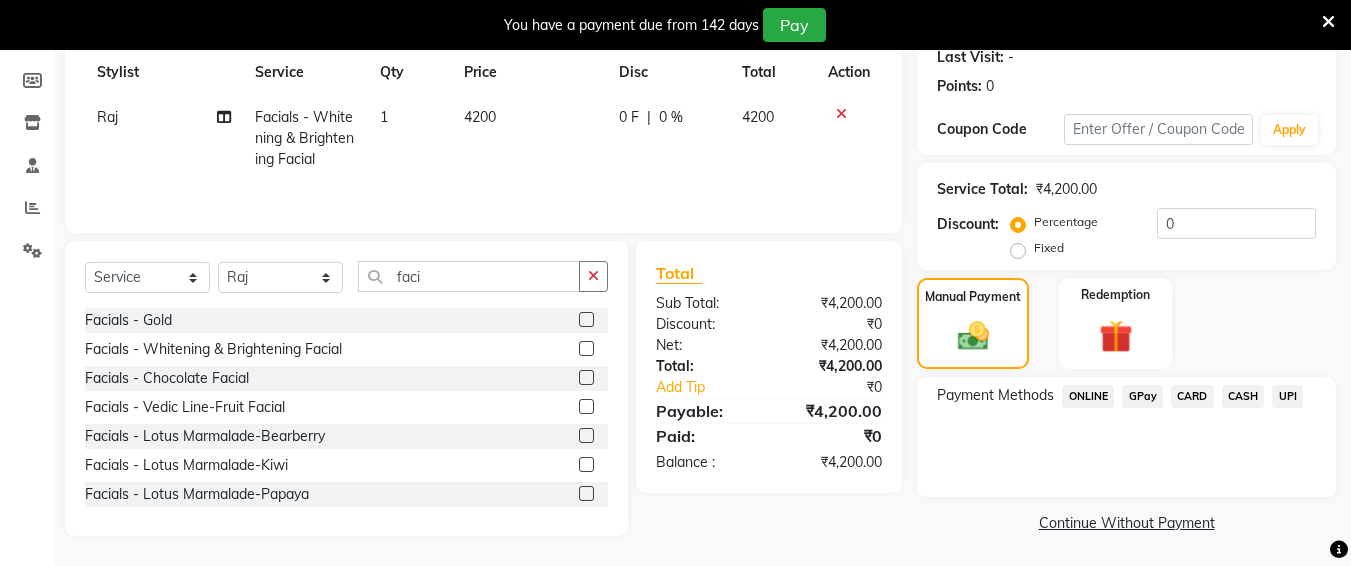 click on "Payment Methods  ONLINE   GPay   CARD   CASH   UPI" 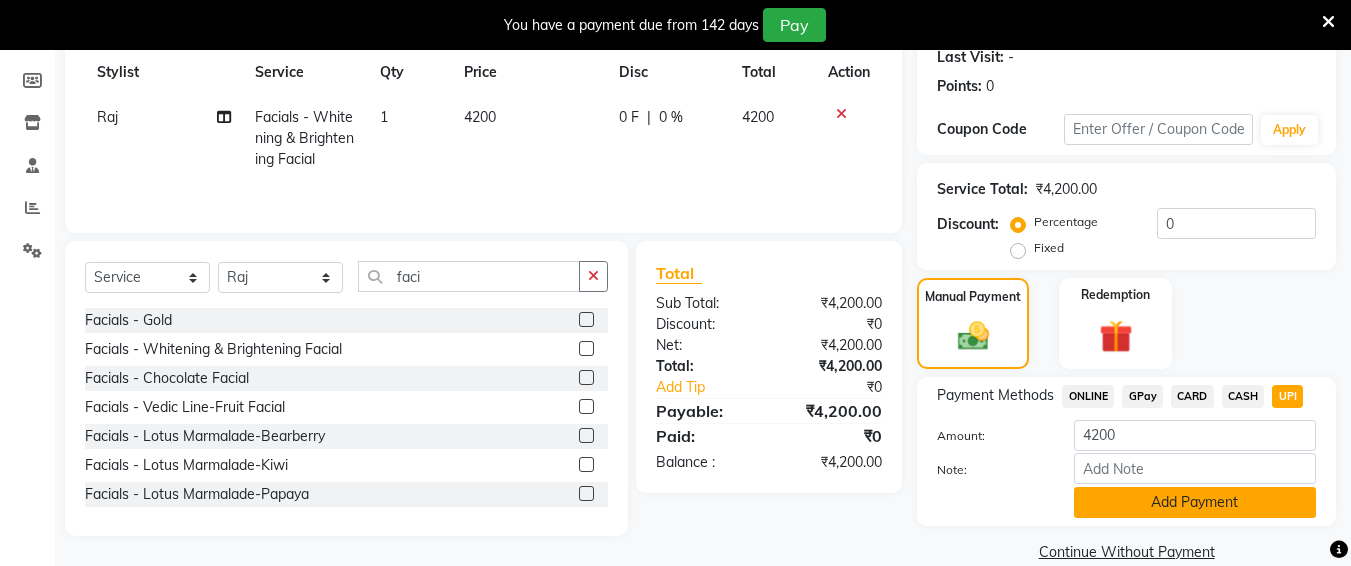 click on "Add Payment" 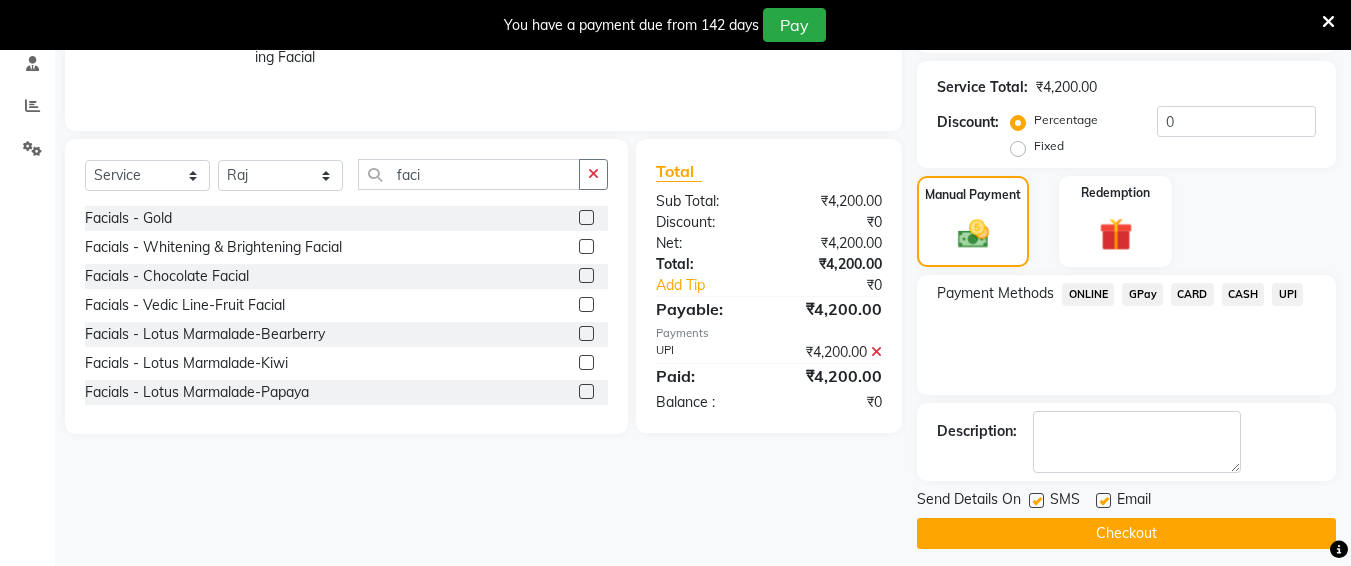 scroll, scrollTop: 395, scrollLeft: 0, axis: vertical 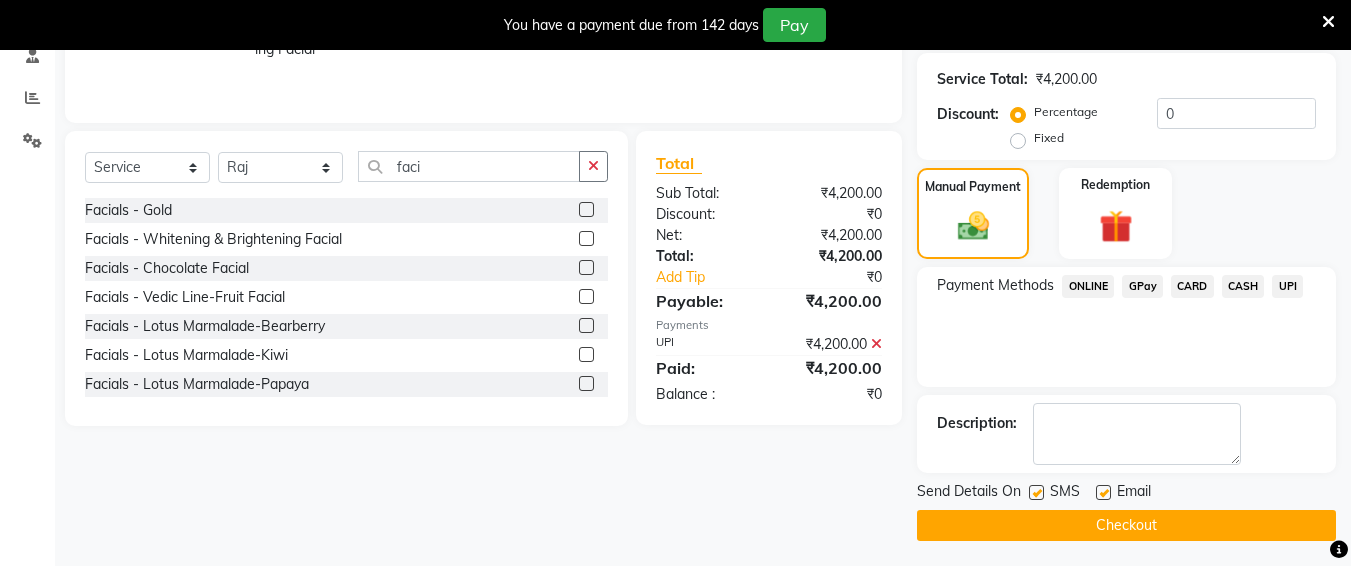 click on "Checkout" 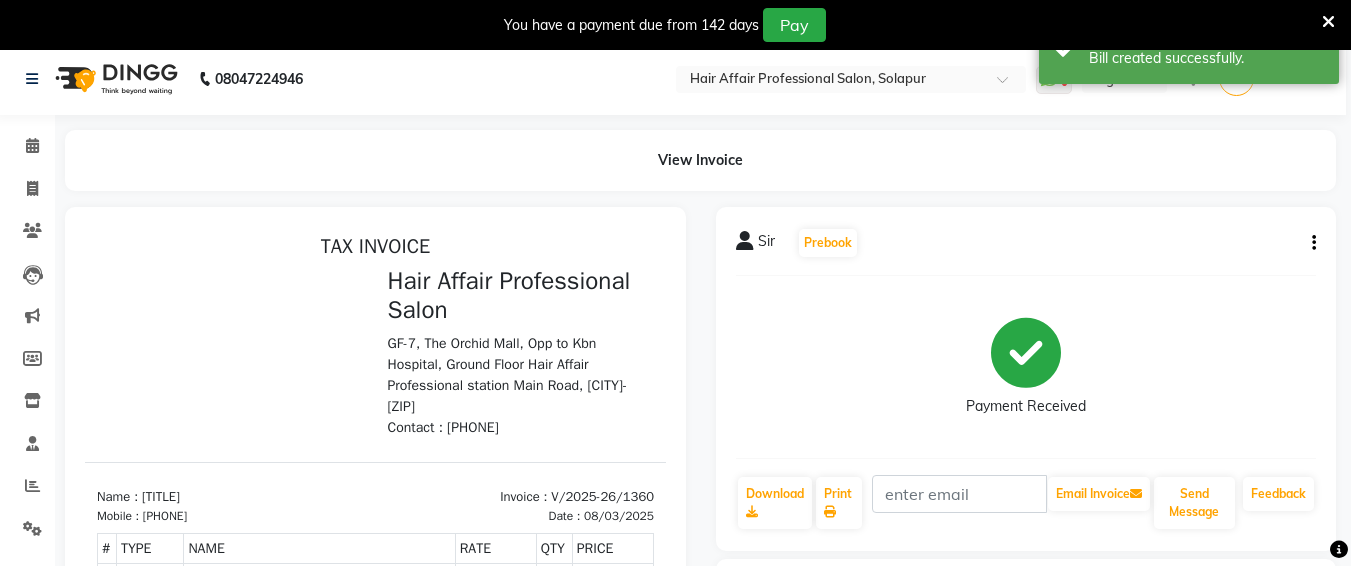 scroll, scrollTop: 0, scrollLeft: 0, axis: both 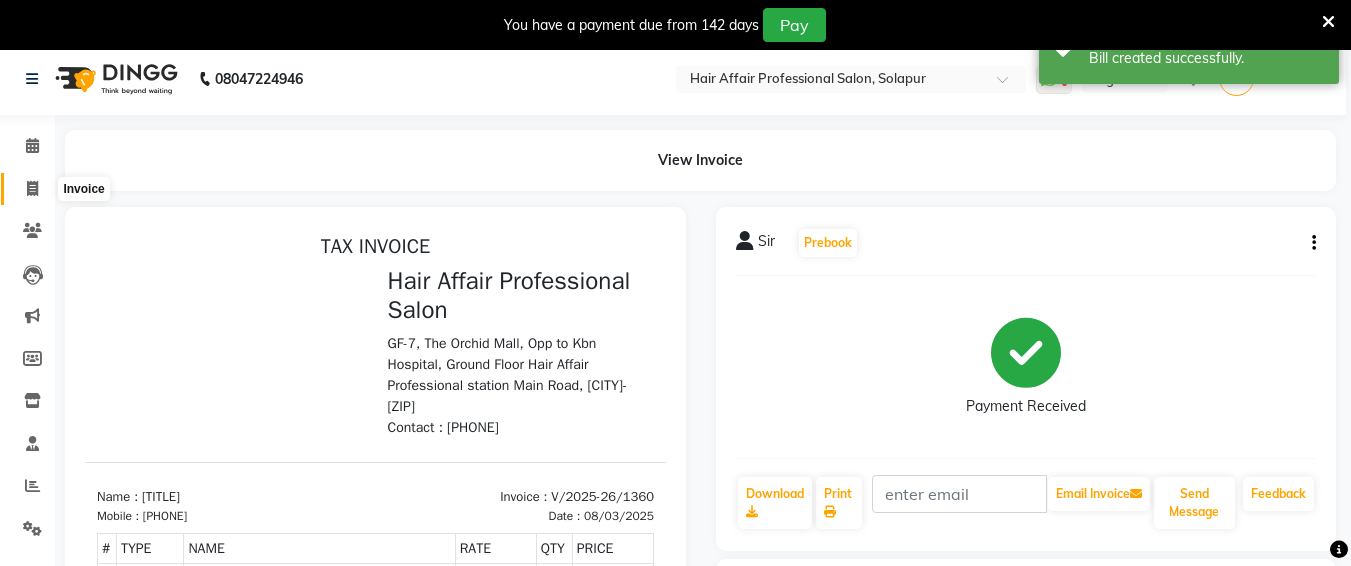 click 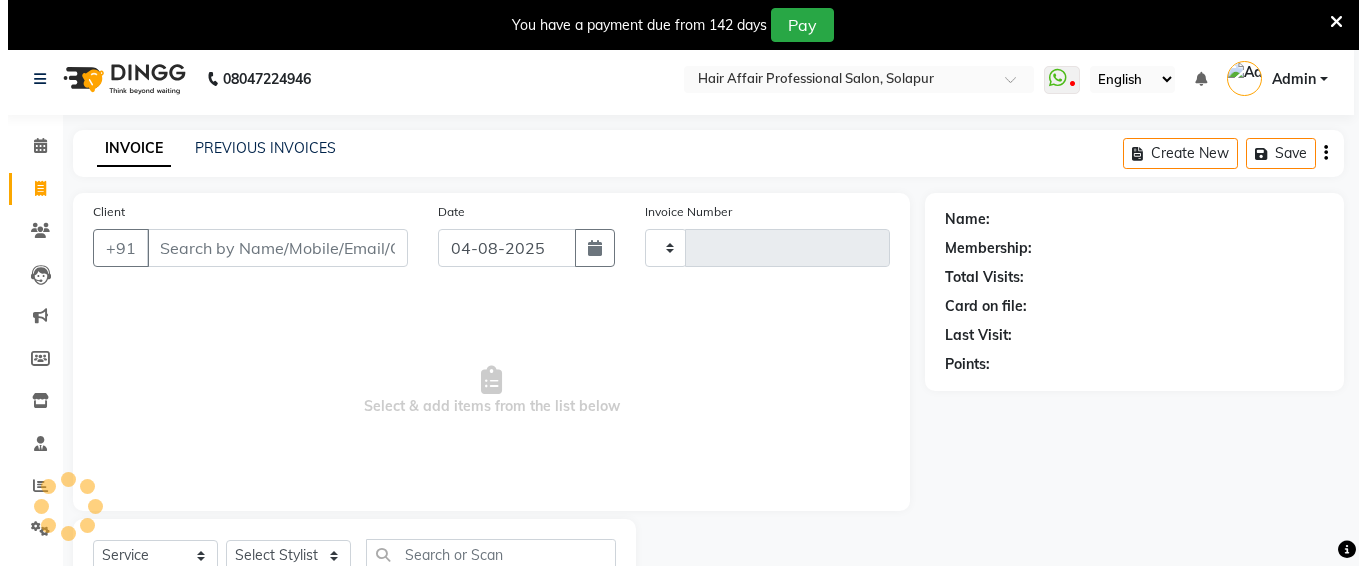 scroll, scrollTop: 85, scrollLeft: 0, axis: vertical 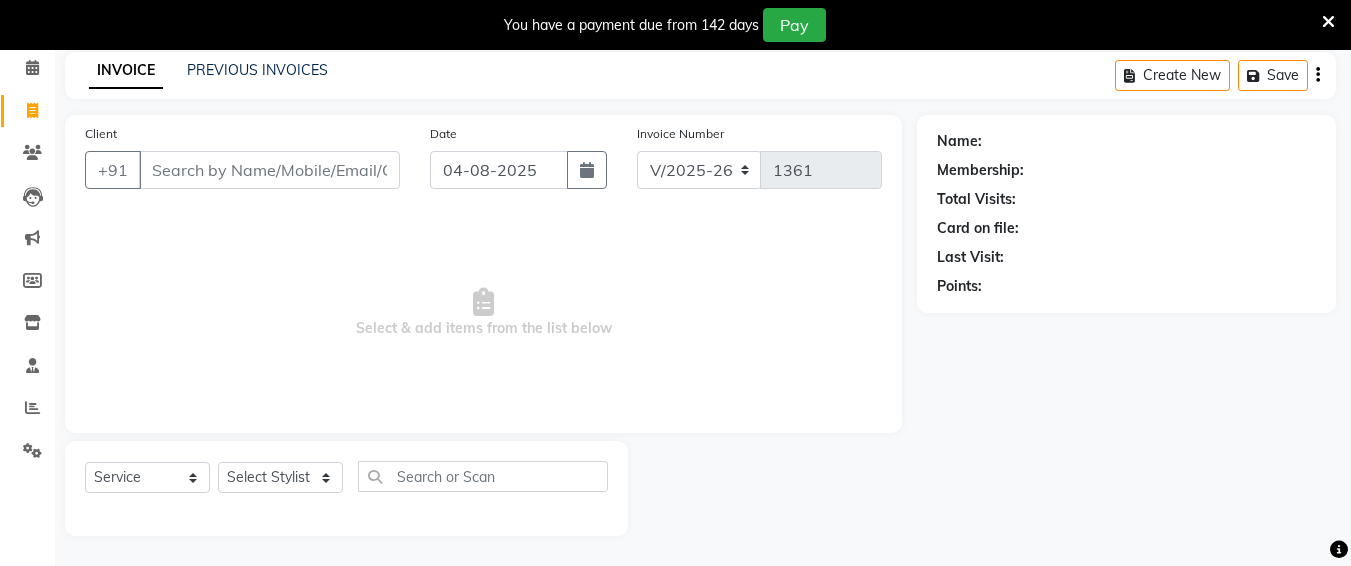 click on "Client" at bounding box center (269, 170) 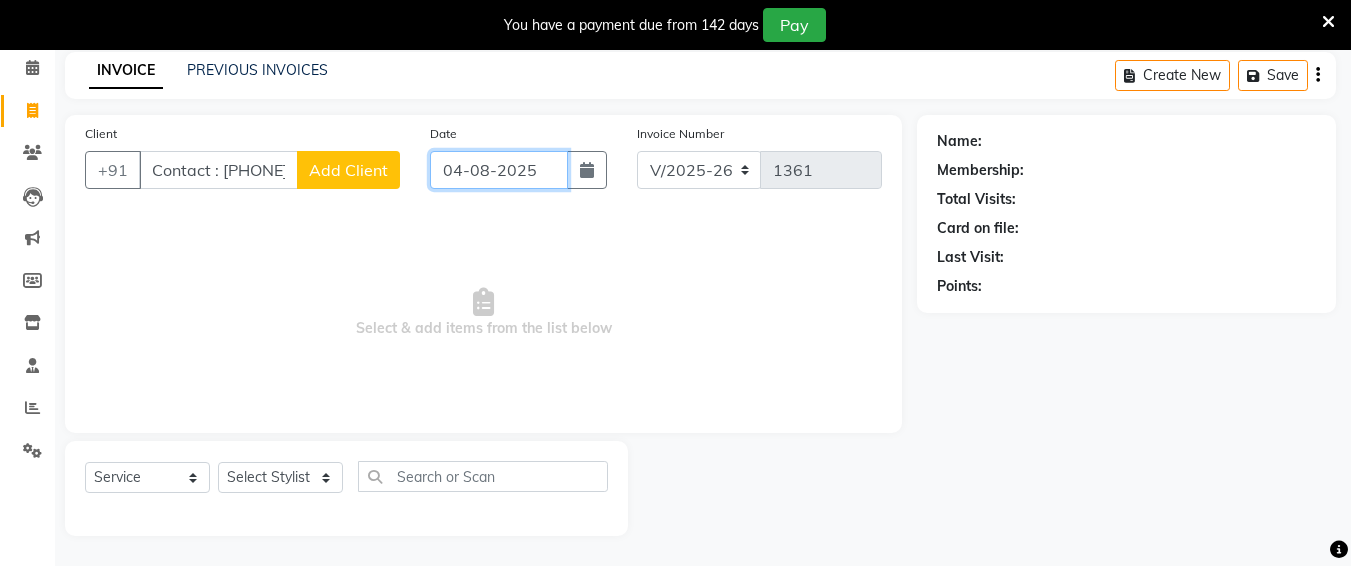 click on "04-08-2025" 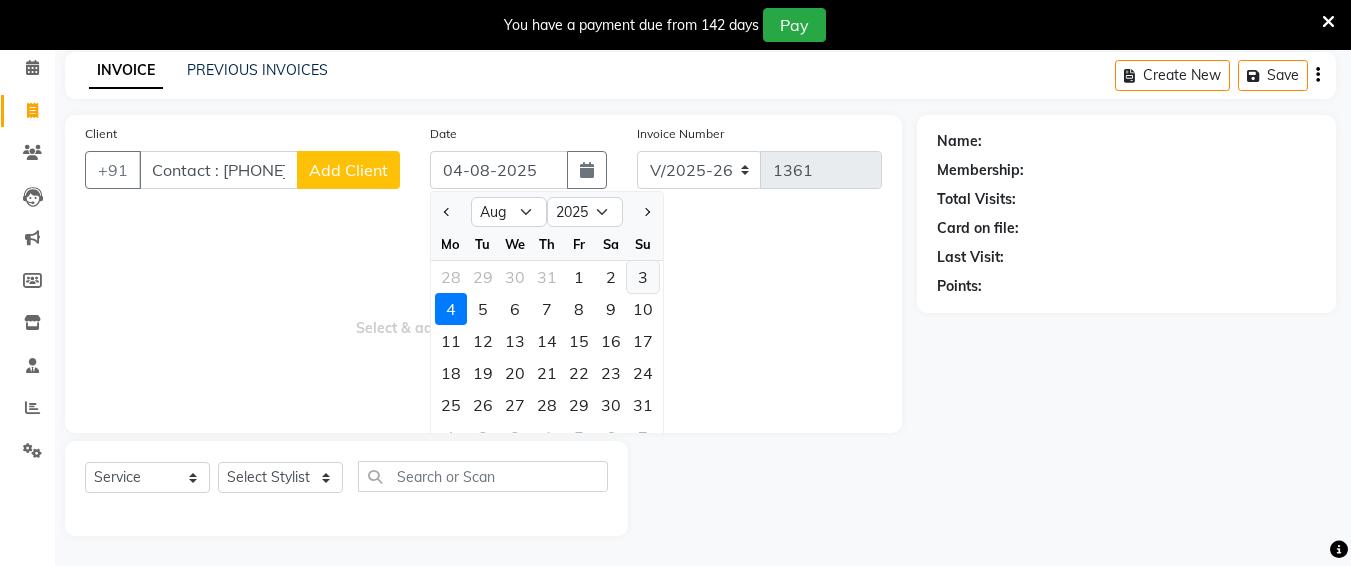 click on "3" 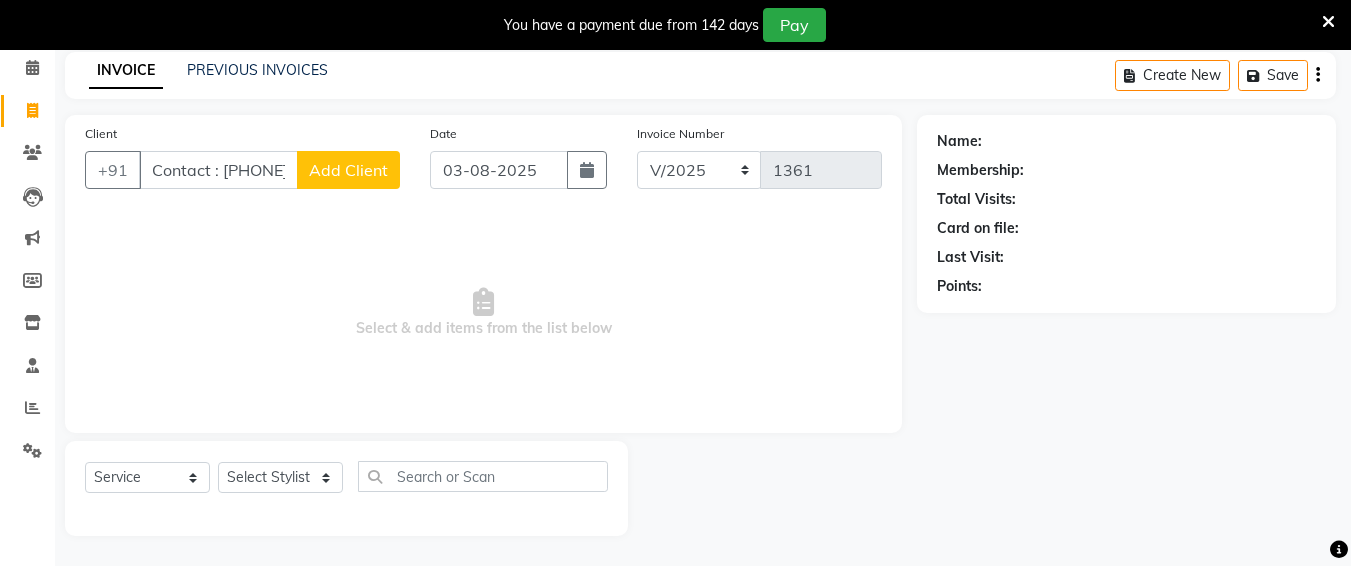 click on "Add Client" 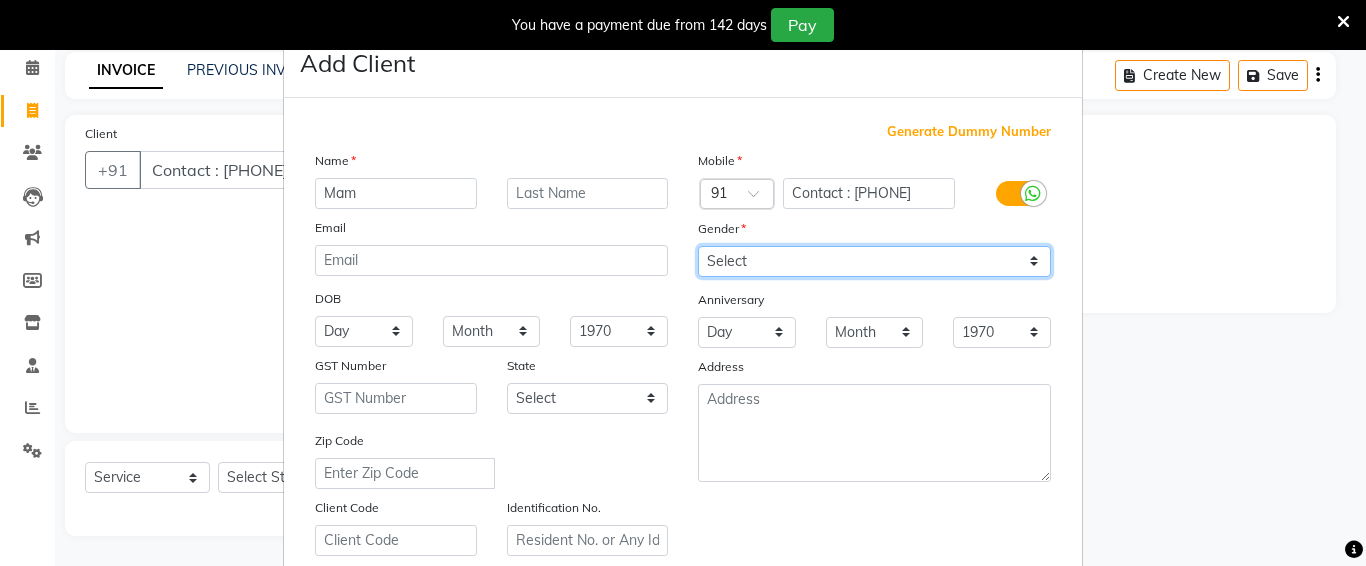 click on "Select Male Female Other Prefer Not To Say" at bounding box center [874, 261] 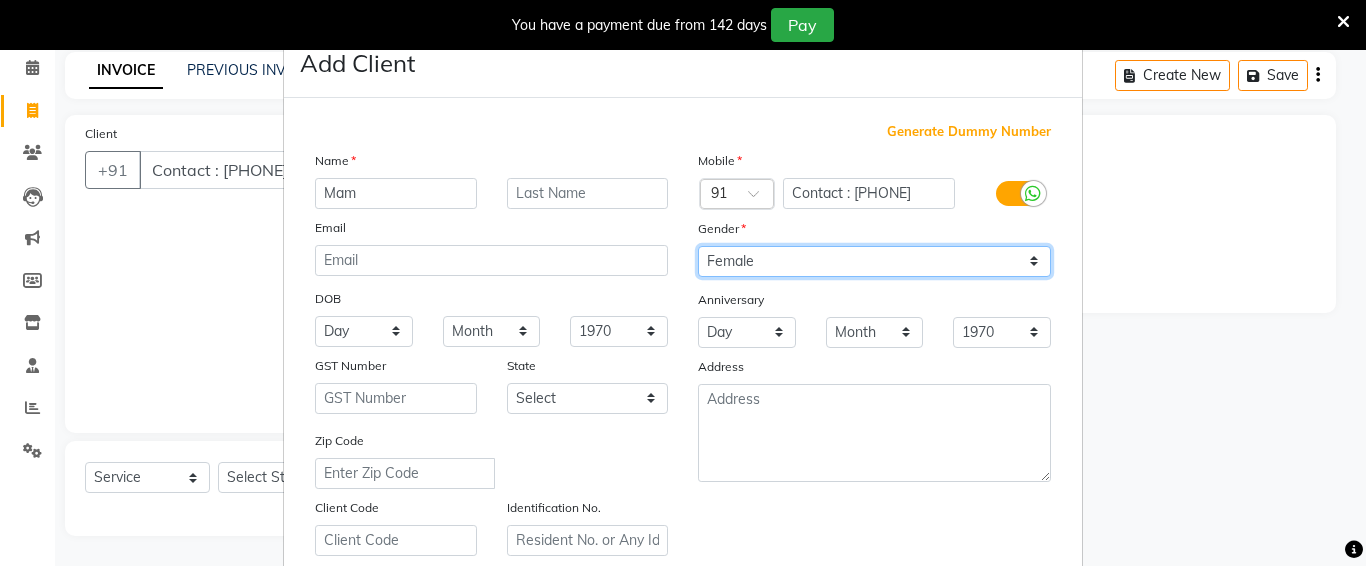 click on "Select Male Female Other Prefer Not To Say" at bounding box center (874, 261) 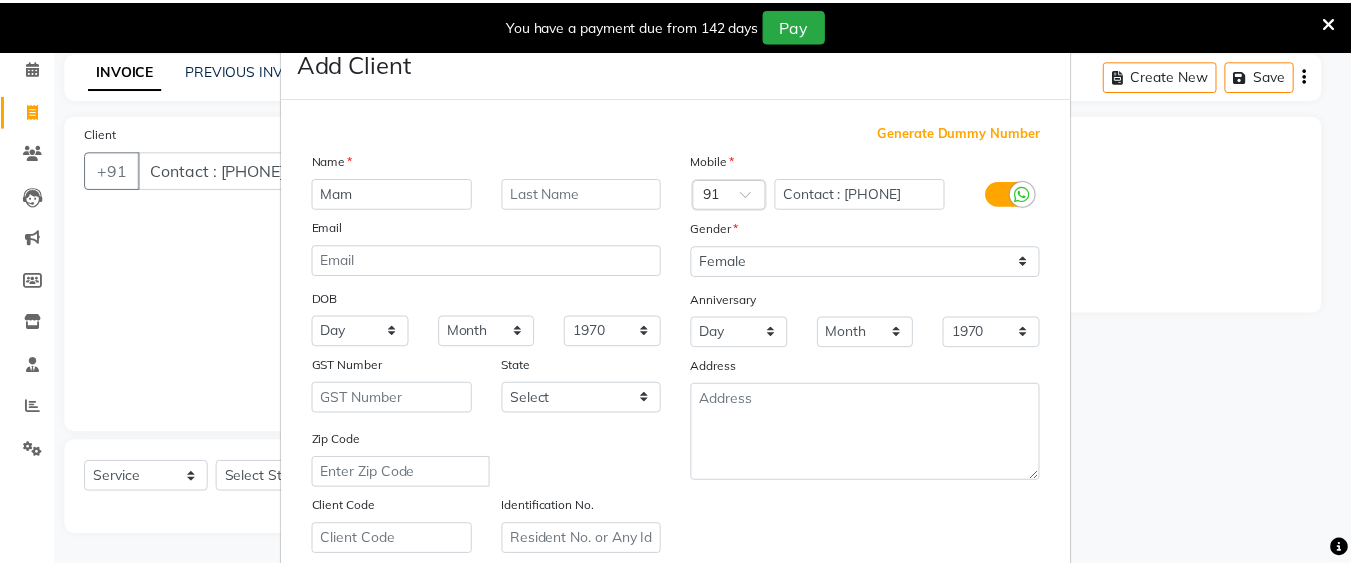 scroll, scrollTop: 357, scrollLeft: 0, axis: vertical 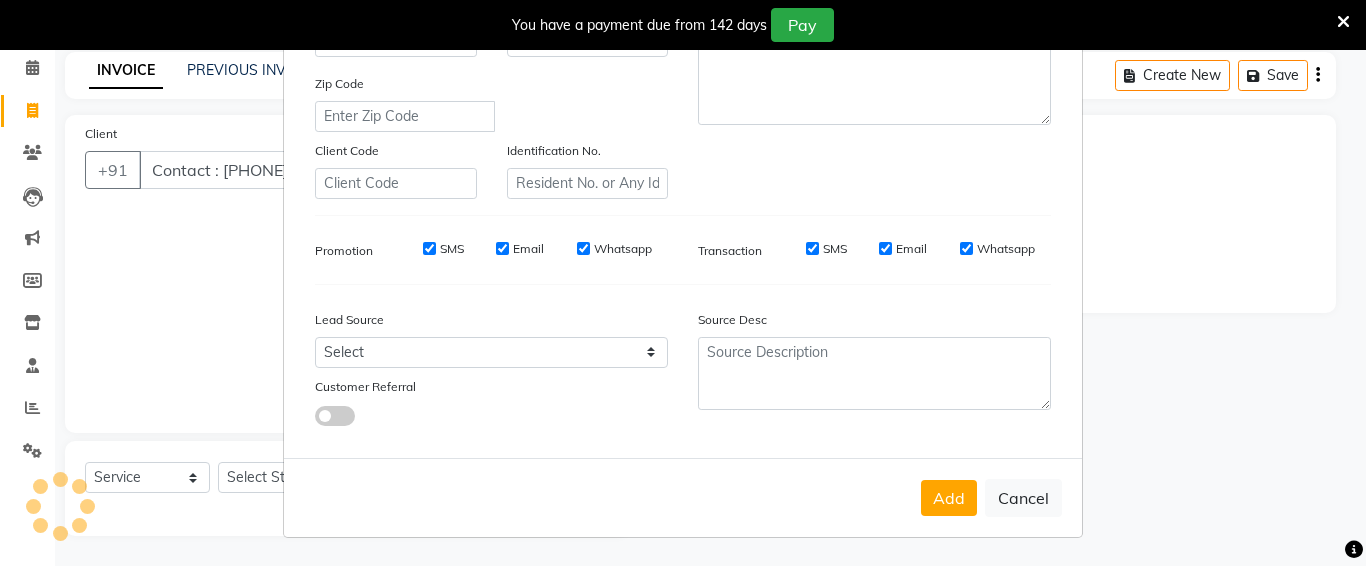drag, startPoint x: 955, startPoint y: 492, endPoint x: 946, endPoint y: 453, distance: 40.024994 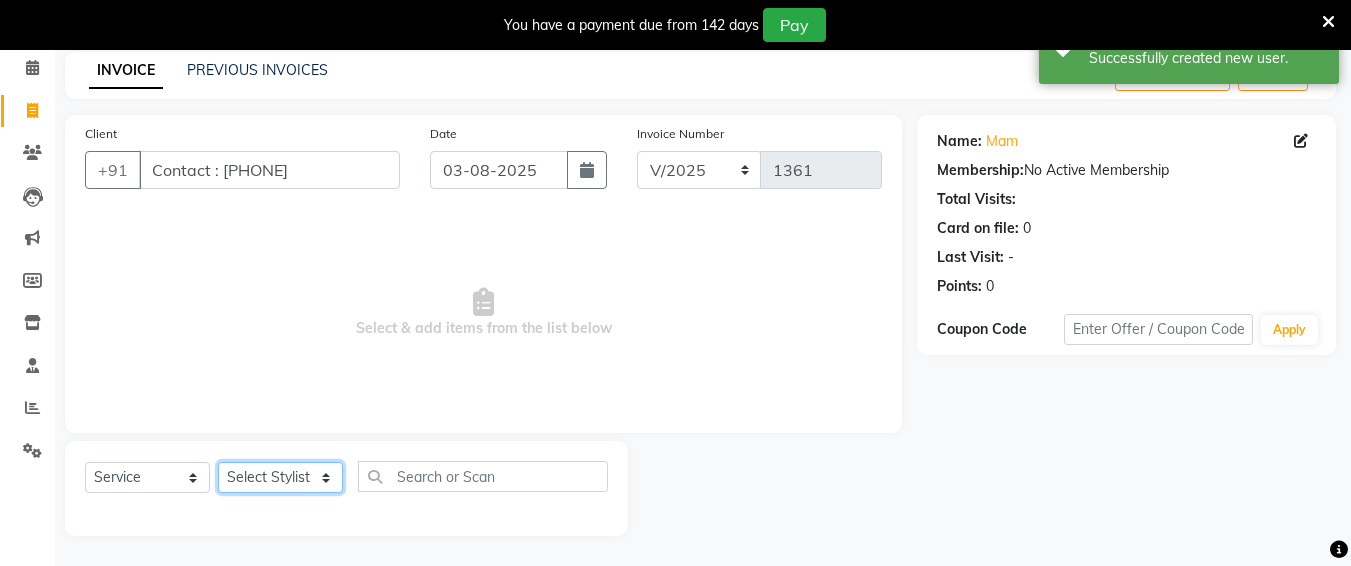 drag, startPoint x: 298, startPoint y: 480, endPoint x: 288, endPoint y: 462, distance: 20.59126 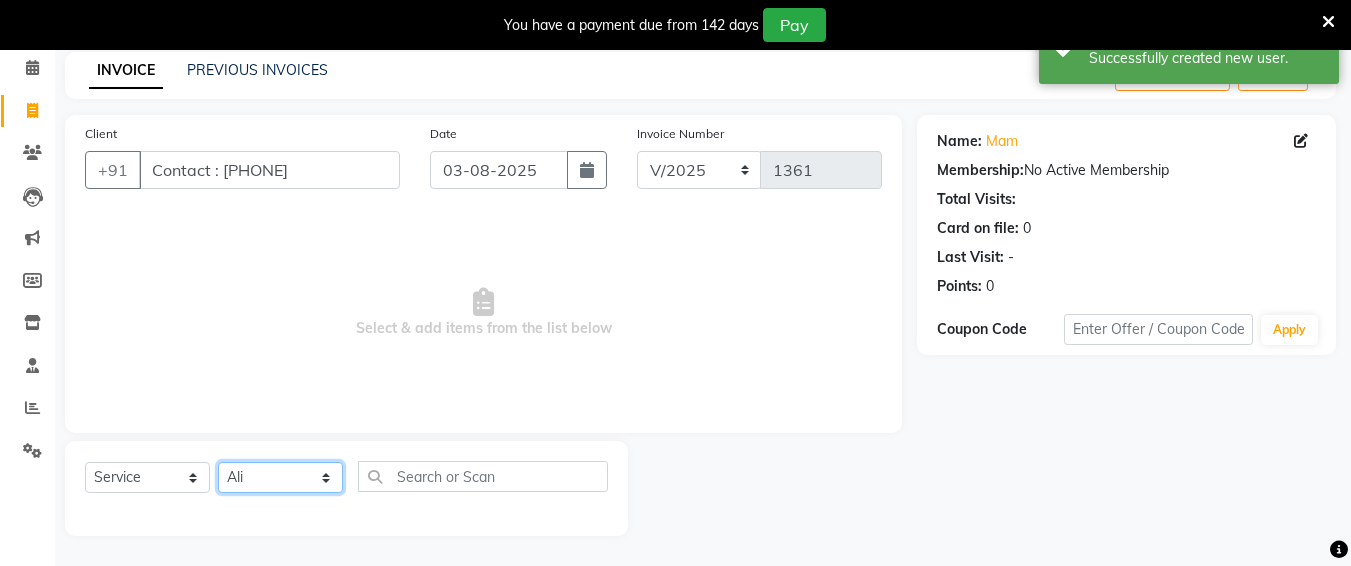 click on "Select Stylist Ali chandrika Hair Affair Imran Khan Preet Singh Raj Saba sandhya soniya thriveni thriveni" 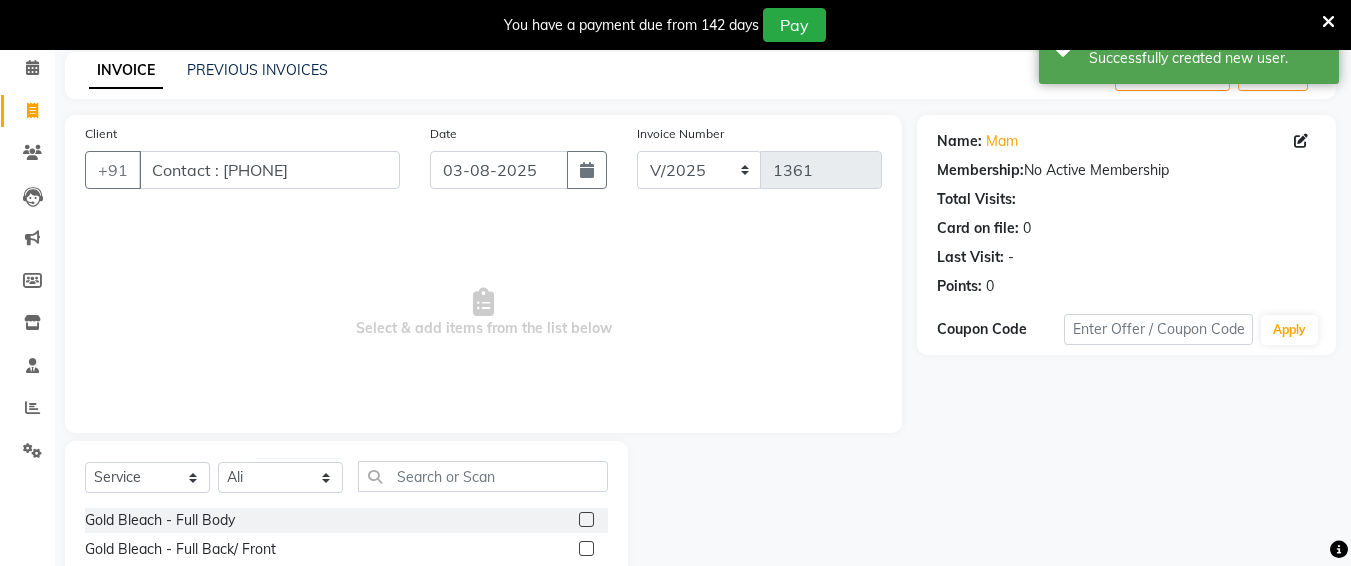 click on "Select  Service  Product  Membership  Package Voucher Prepaid Gift Card  Select Stylist Ali chandrika Hair Affair Imran Khan Preet Singh Raj Saba sandhya soniya thriveni thriveni Gold Bleach - Full Body  Gold Bleach - Full Back/ Front  Gold Bleach - Underarms  Gold Bleach - Face & Neck  Gold Bleach - Face, Neck & Blouse Line  Gold Bleach - Full Arms  Gold Bleach - Full Legs  Gold Bleach - Half Back/ Front  Facials - Gold  Facials - Whitening & Brightening Facial  Facials - Chocolate Facial  Facials - Vedic Line-Fruit Facial  Facials - Lotus Marmalade-Bearberry  Facials - Lotus Marmalade-Kiwi  Facials - Lotus Marmalade-Papaya  Facials - Cheryls Facial-Anti Ageing  Facials - Cheryls Facial-Tan Clear  Facials - Cheryls Facial-Glow  Facials - Aroma Fruit Facial  Facials - Basic  Facials - Lotus Facial  Facials - Vlcc Facials-Pearl  Facials - Vlcc Facials-Gold  Christine Valmy - Instant Beauty Facial  Christine Valmy - Cv Signature Facial  Christine Valmy - Skin Brightening Facial  Clean Ups - Vlcc Gold" 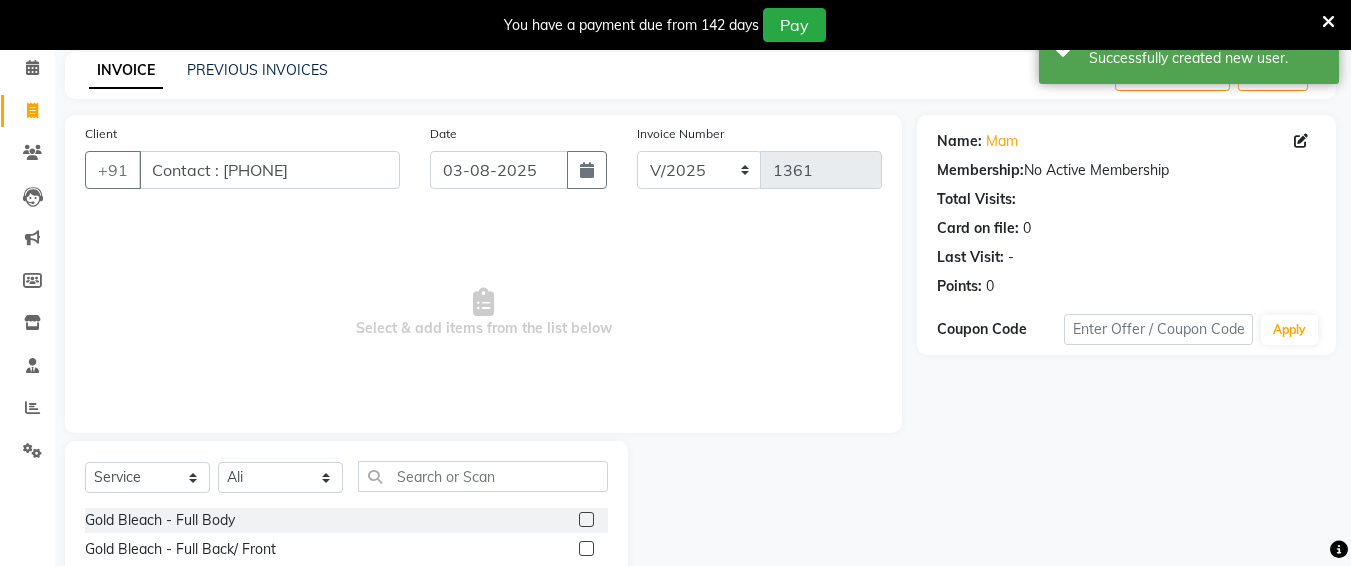 click on "Select  Service  Product  Membership  Package Voucher Prepaid Gift Card  Select Stylist Ali chandrika Hair Affair Imran Khan Preet Singh Raj Saba sandhya soniya thriveni thriveni Gold Bleach - Full Body  Gold Bleach - Full Back/ Front  Gold Bleach - Underarms  Gold Bleach - Face & Neck  Gold Bleach - Face, Neck & Blouse Line  Gold Bleach - Full Arms  Gold Bleach - Full Legs  Gold Bleach - Half Back/ Front  Facials - Gold  Facials - Whitening & Brightening Facial  Facials - Chocolate Facial  Facials - Vedic Line-Fruit Facial  Facials - Lotus Marmalade-Bearberry  Facials - Lotus Marmalade-Kiwi  Facials - Lotus Marmalade-Papaya  Facials - Cheryls Facial-Anti Ageing  Facials - Cheryls Facial-Tan Clear  Facials - Cheryls Facial-Glow  Facials - Aroma Fruit Facial  Facials - Basic  Facials - Lotus Facial  Facials - Vlcc Facials-Pearl  Facials - Vlcc Facials-Gold  Christine Valmy - Instant Beauty Facial  Christine Valmy - Cv Signature Facial  Christine Valmy - Skin Brightening Facial  Clean Ups - Vlcc Gold" 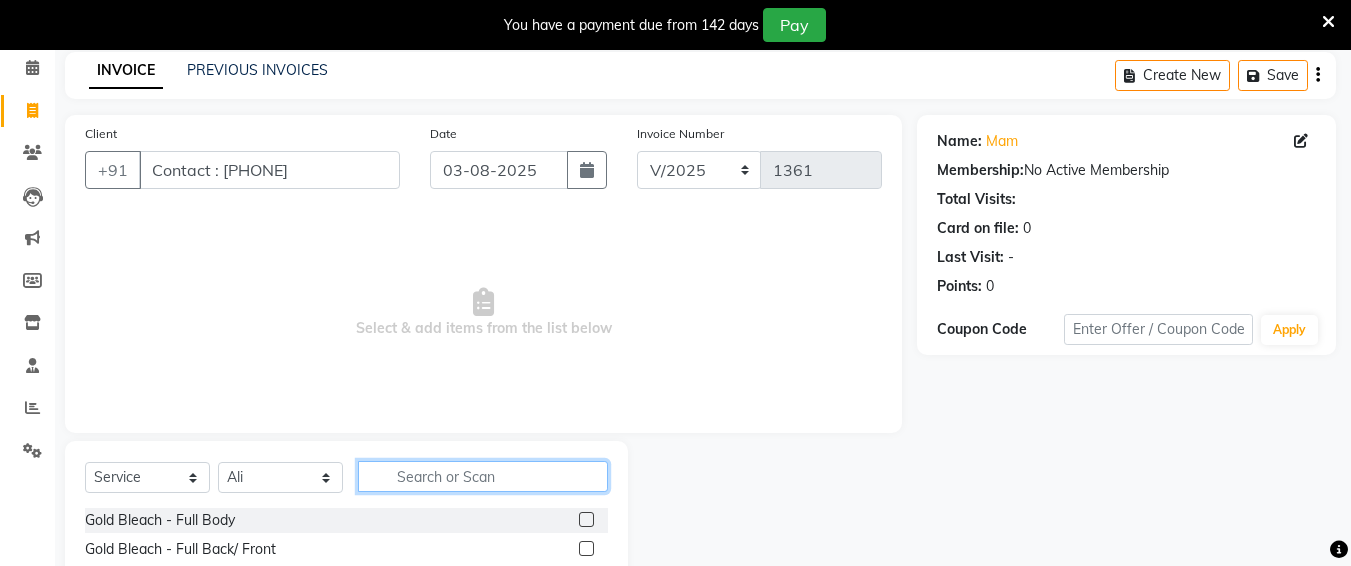click 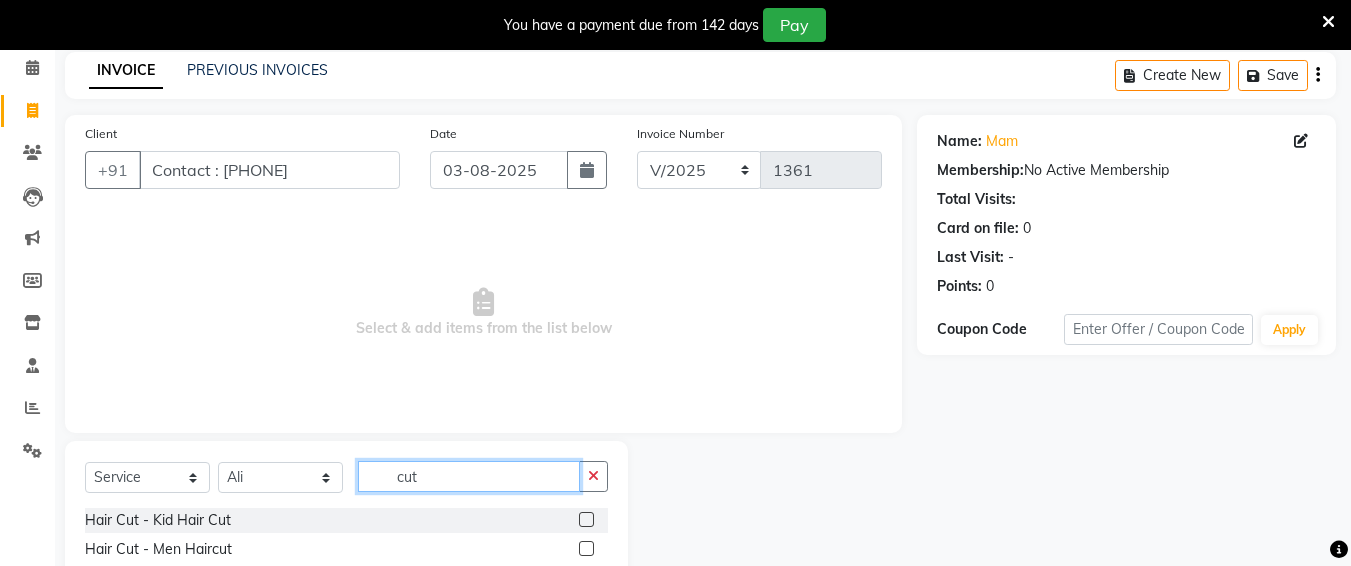 scroll, scrollTop: 172, scrollLeft: 0, axis: vertical 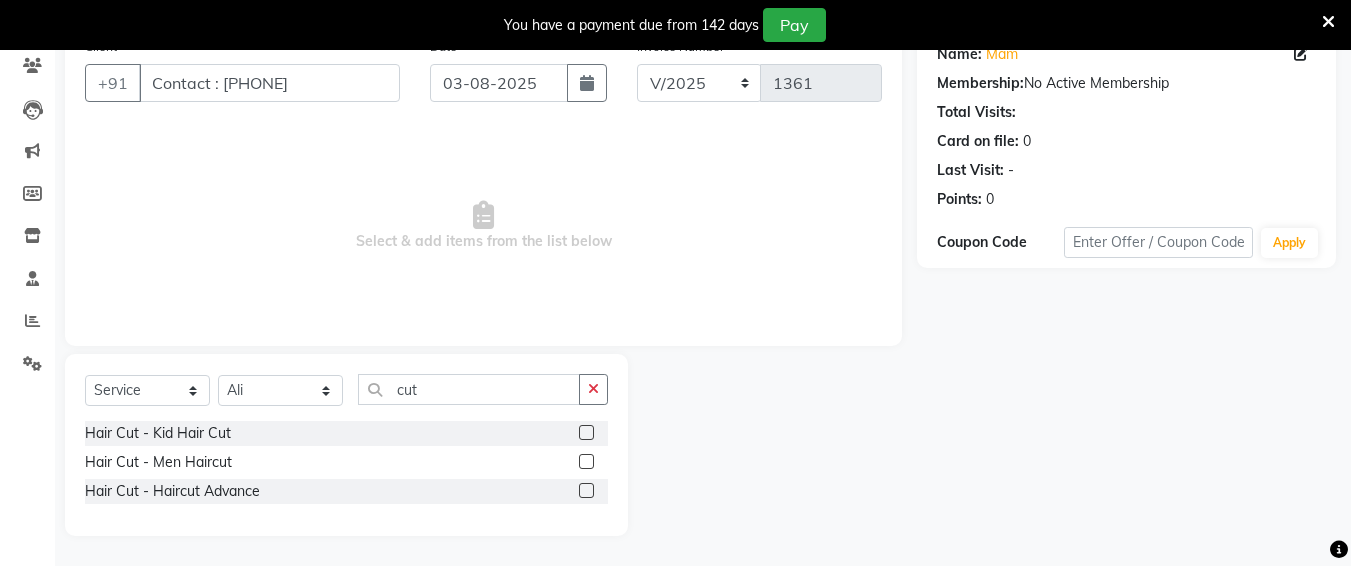 click 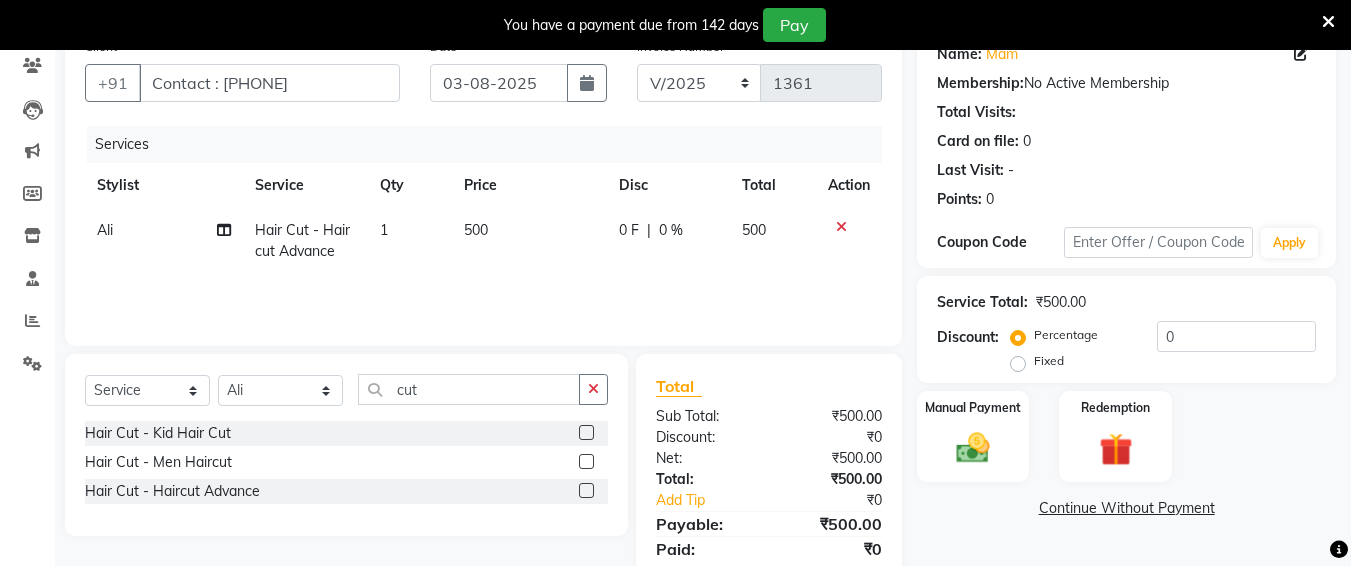 click on "500" 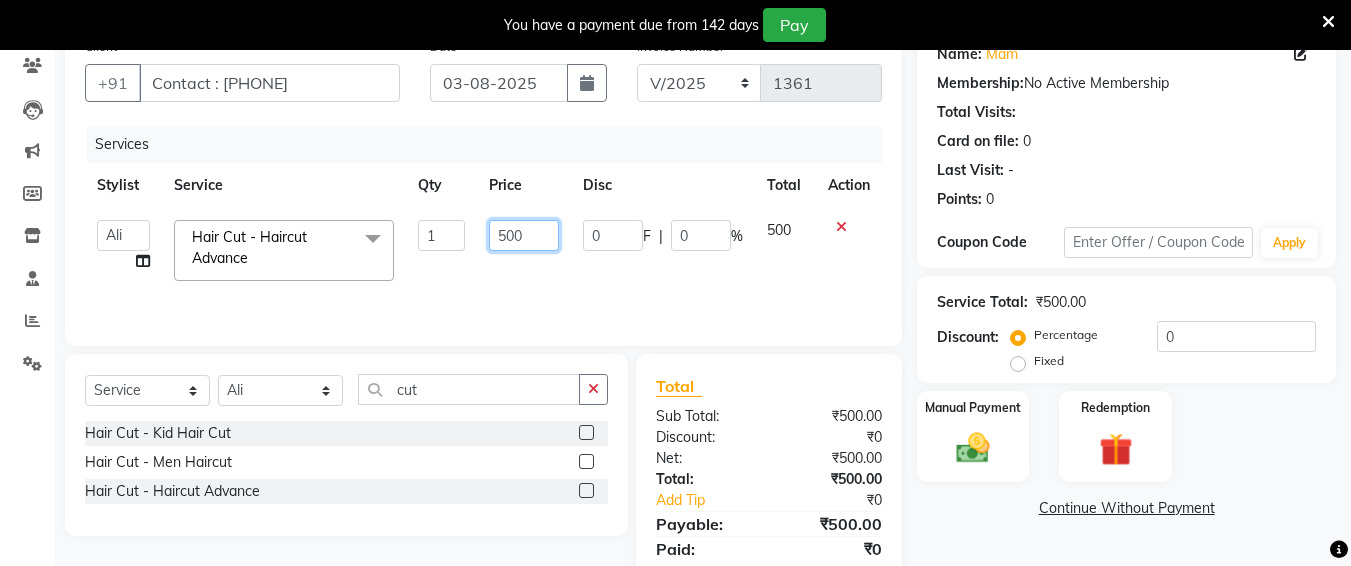 click on "500" 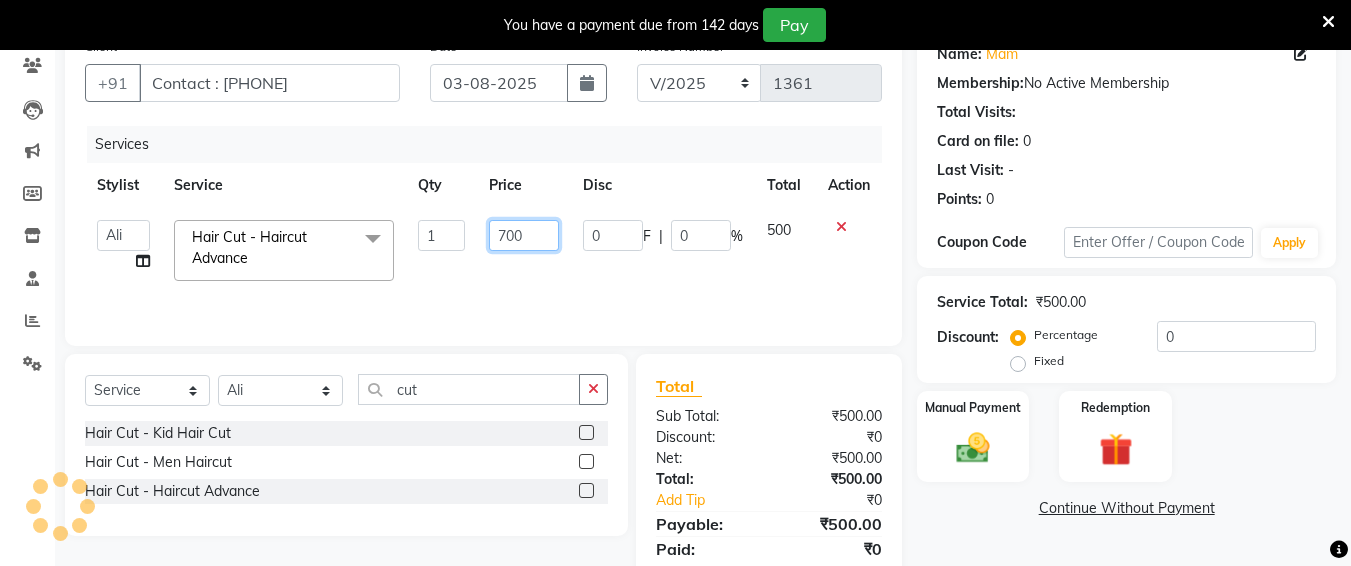 scroll, scrollTop: 242, scrollLeft: 0, axis: vertical 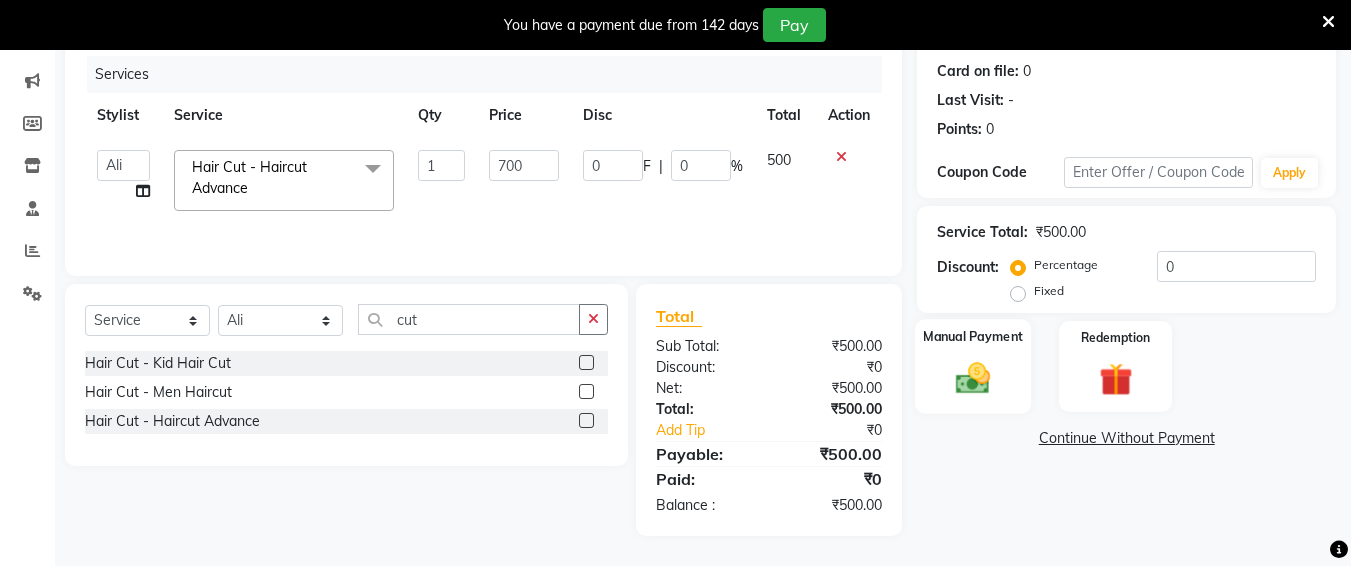 drag, startPoint x: 958, startPoint y: 337, endPoint x: 963, endPoint y: 349, distance: 13 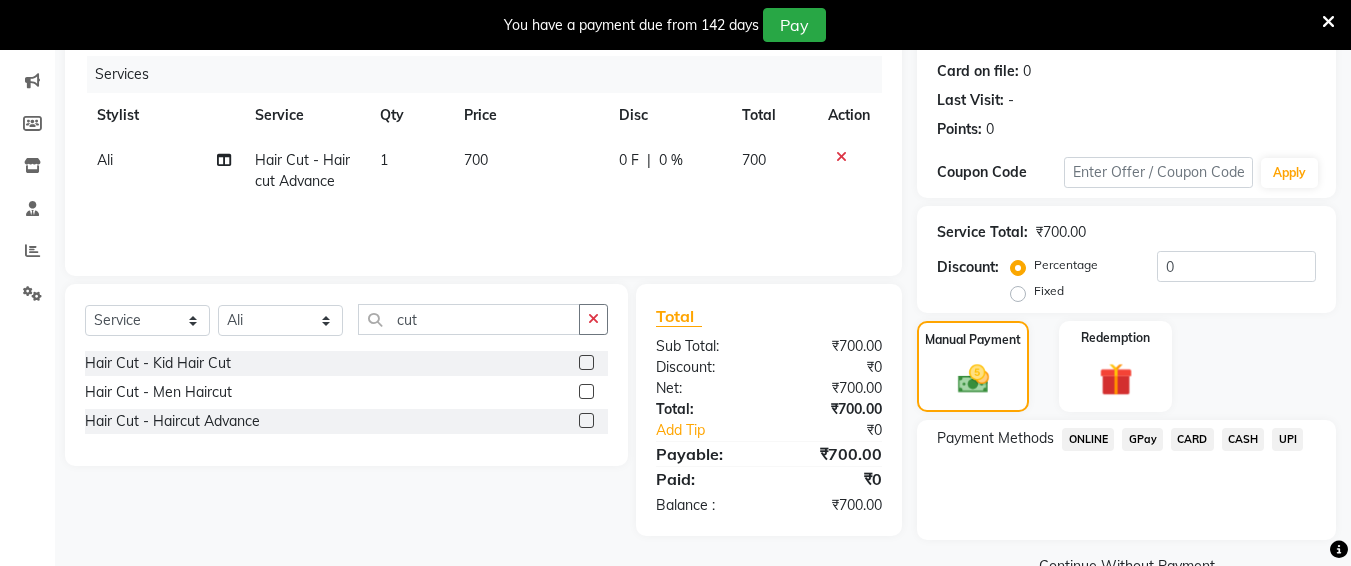 click on "CASH" 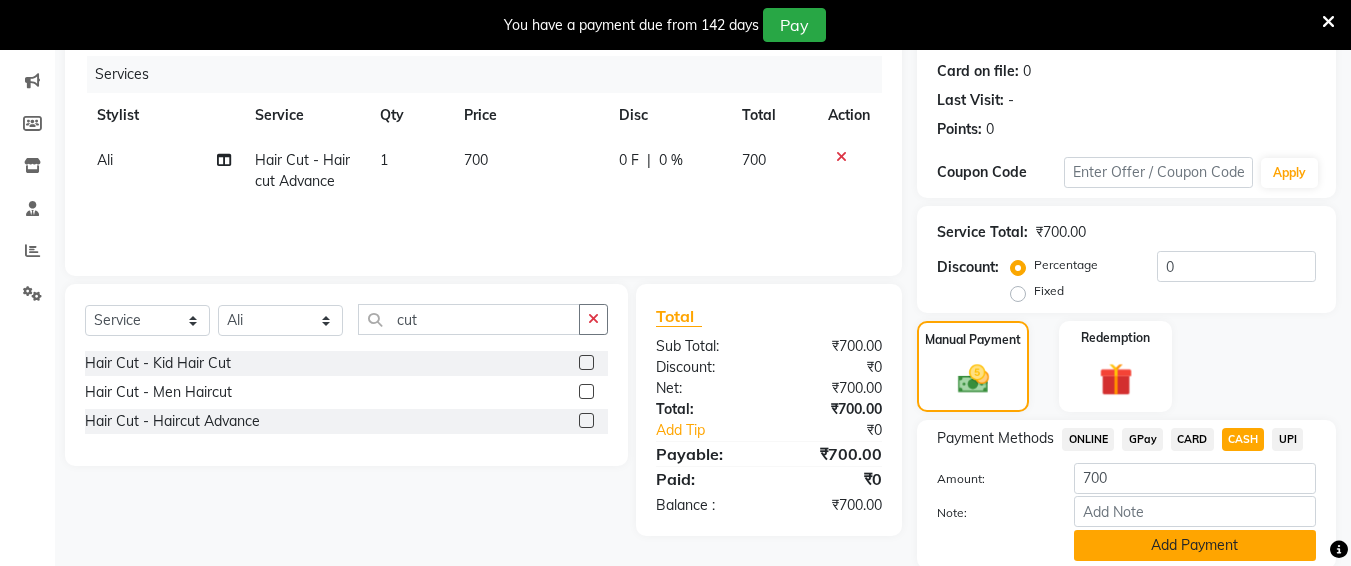 click on "Add Payment" 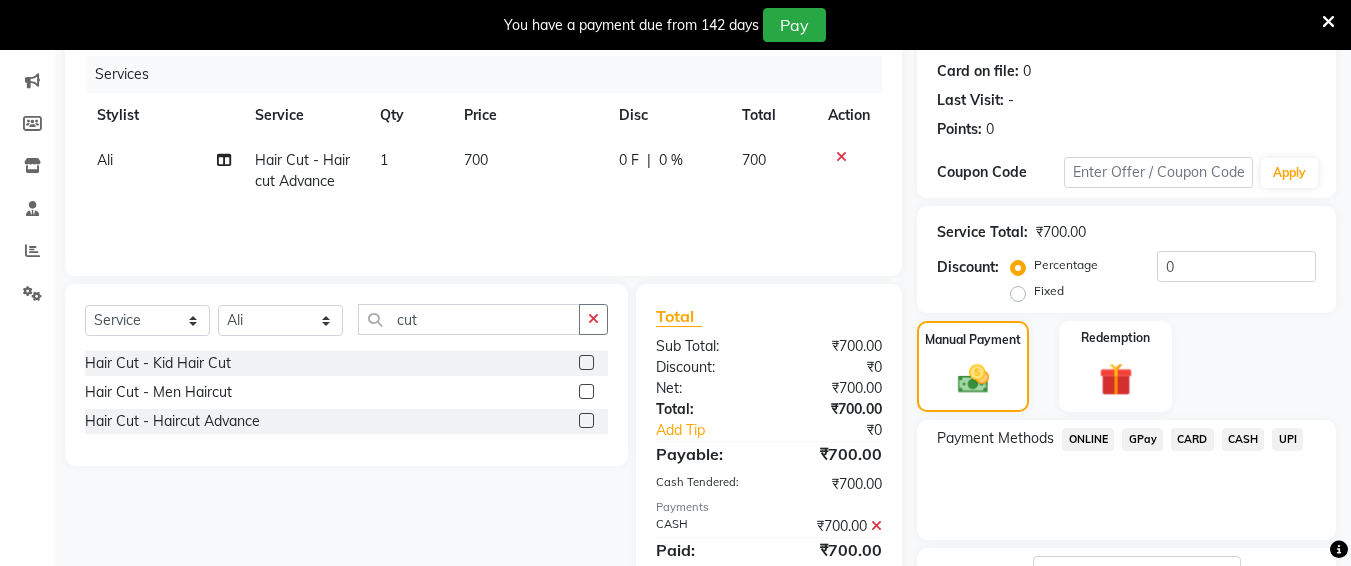 scroll, scrollTop: 400, scrollLeft: 0, axis: vertical 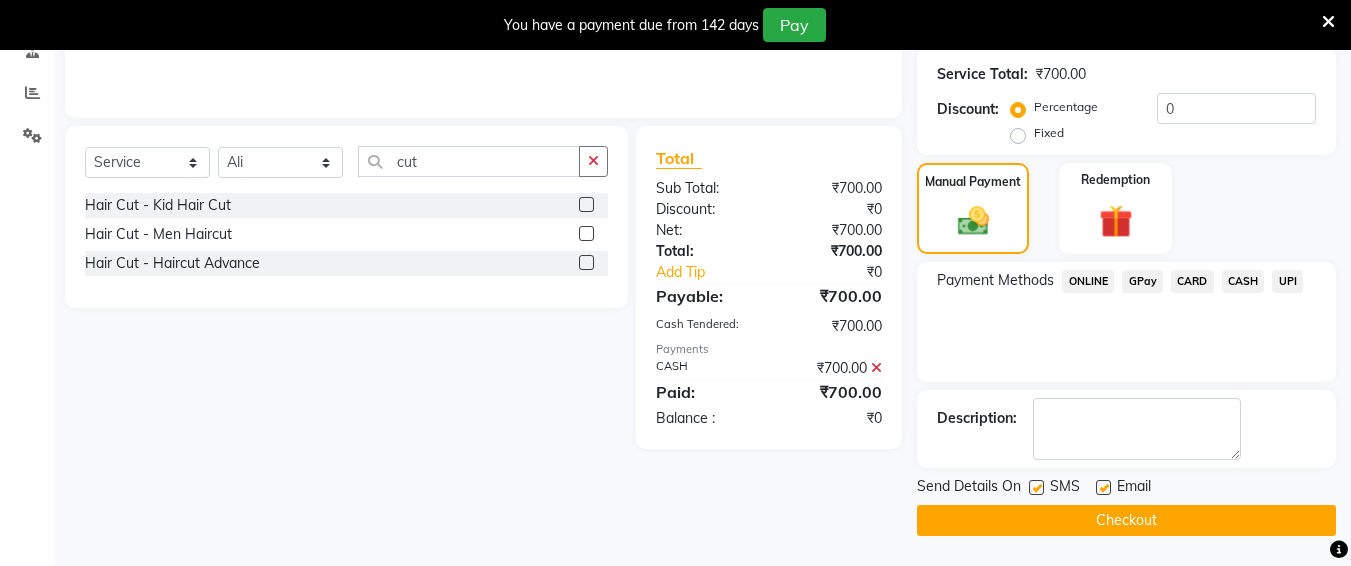 click on "Checkout" 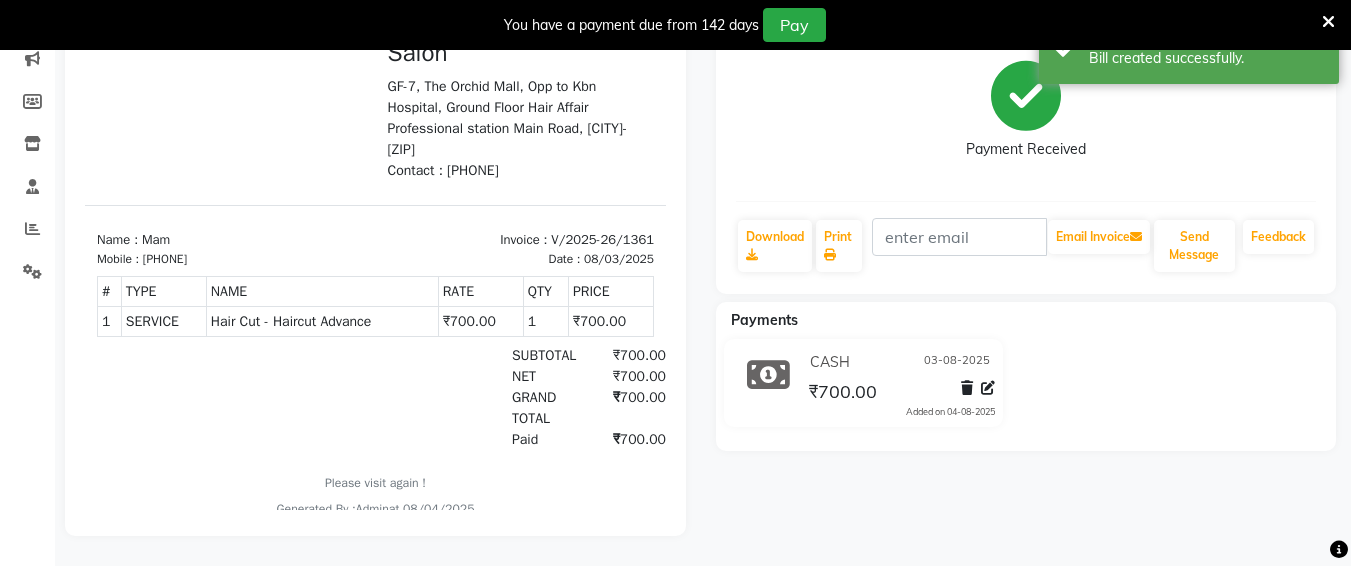scroll, scrollTop: 0, scrollLeft: 0, axis: both 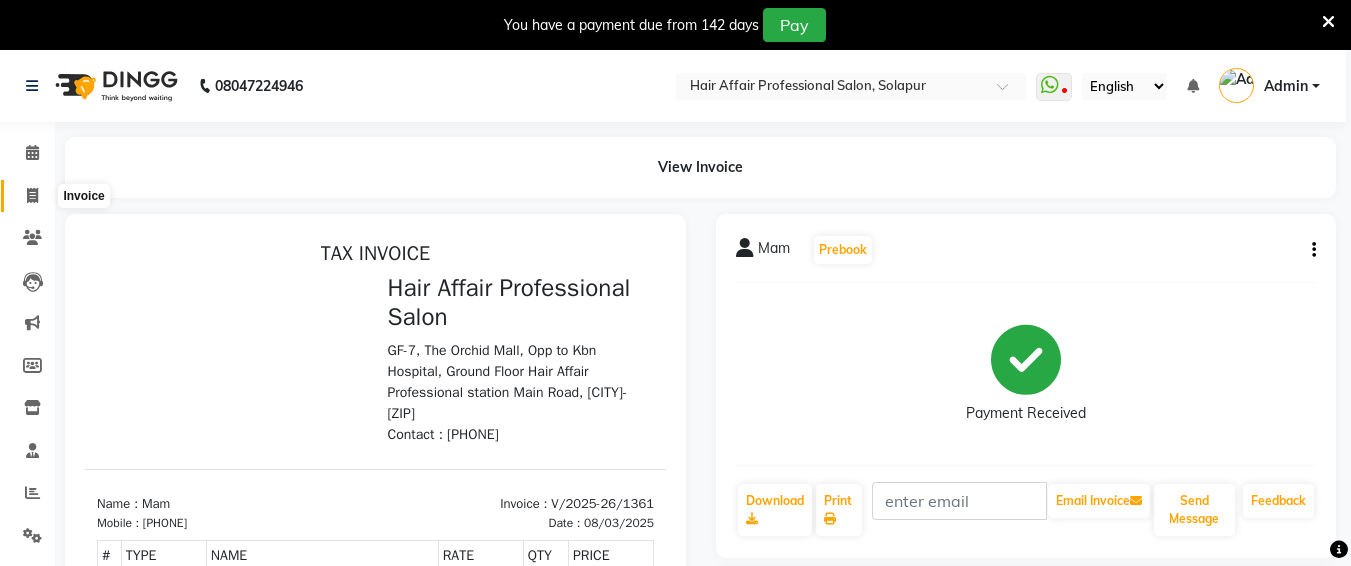 click 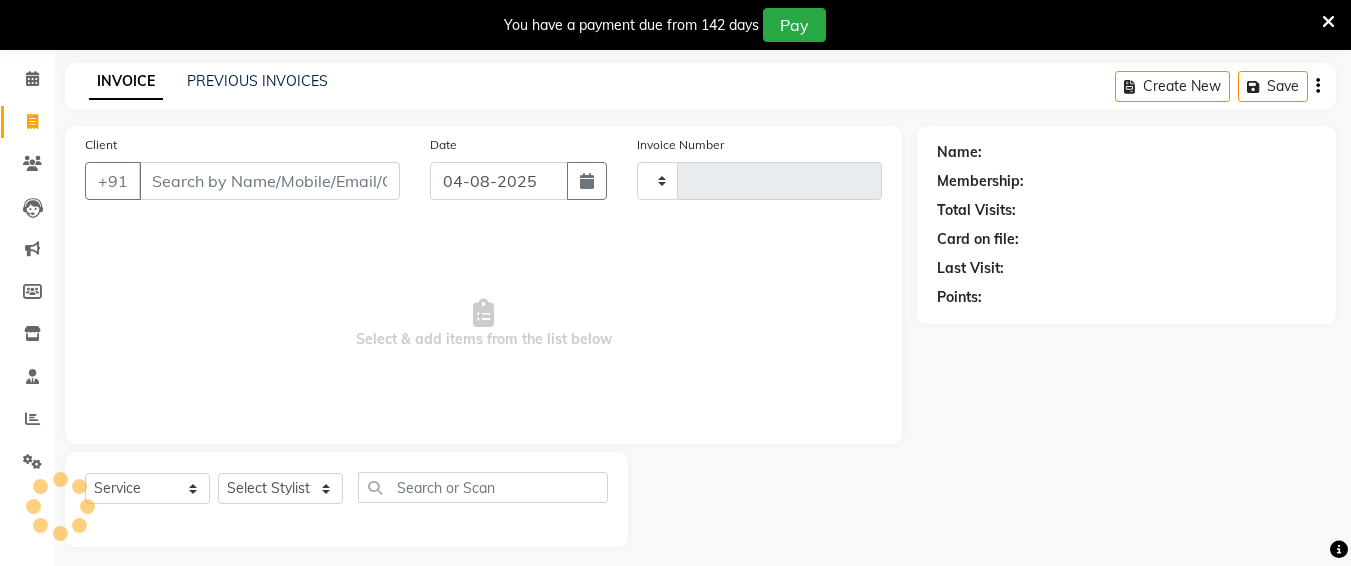 scroll, scrollTop: 85, scrollLeft: 0, axis: vertical 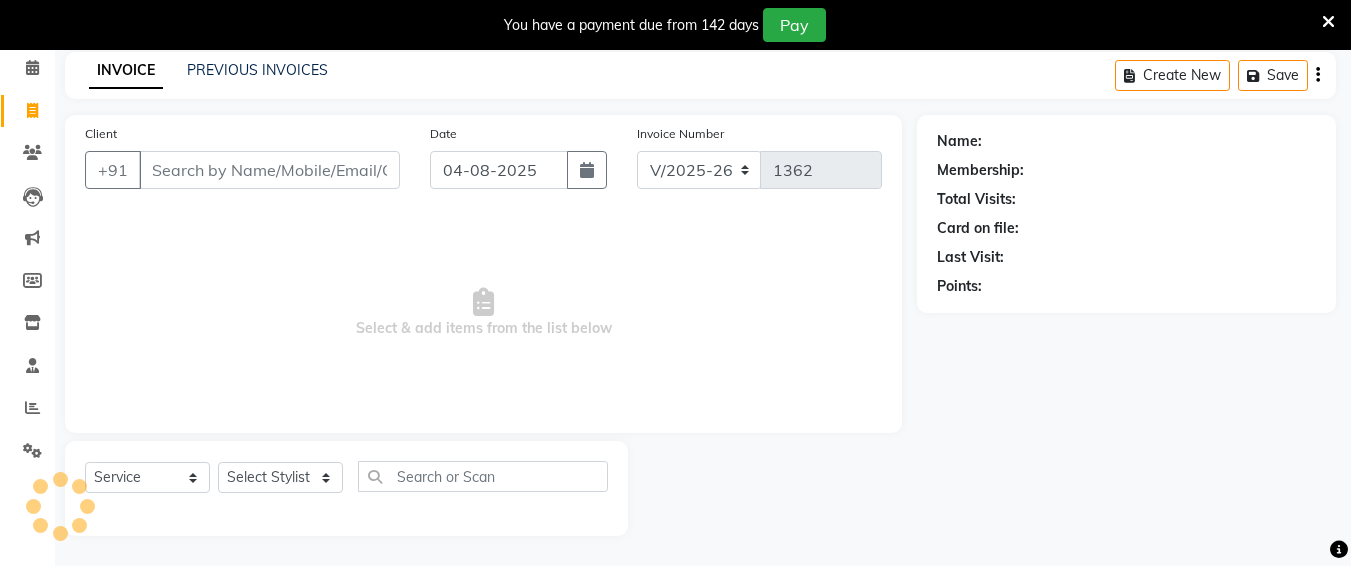 click on "Client" at bounding box center [269, 170] 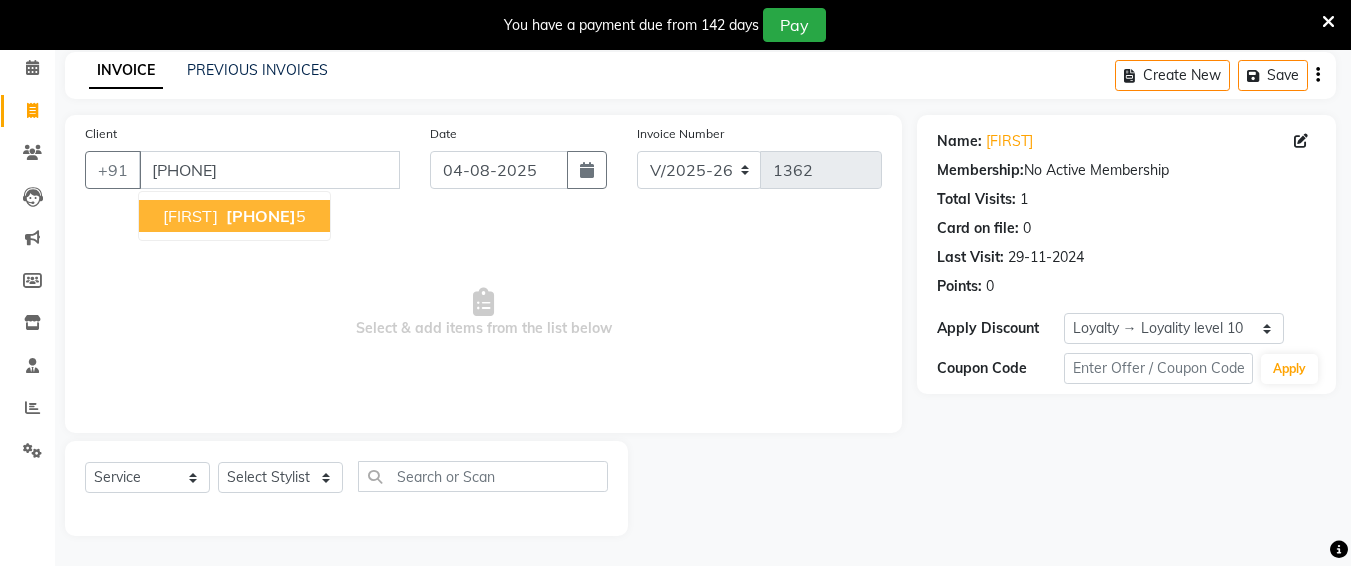 click on "[PHONE]" at bounding box center (261, 216) 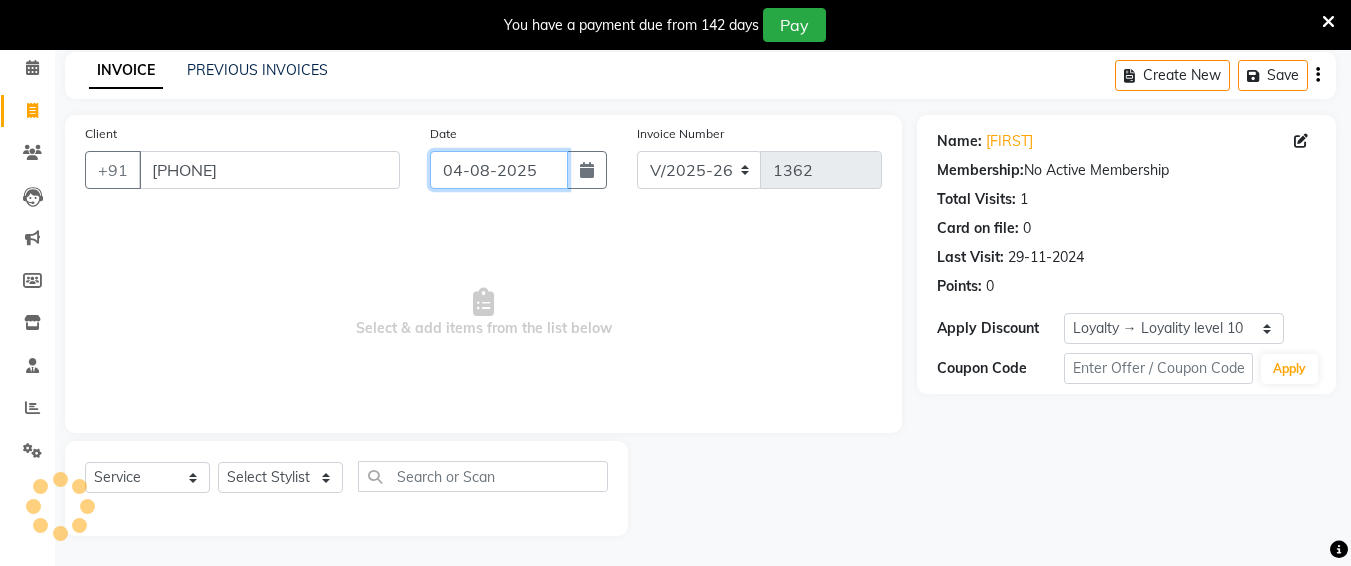 click on "04-08-2025" 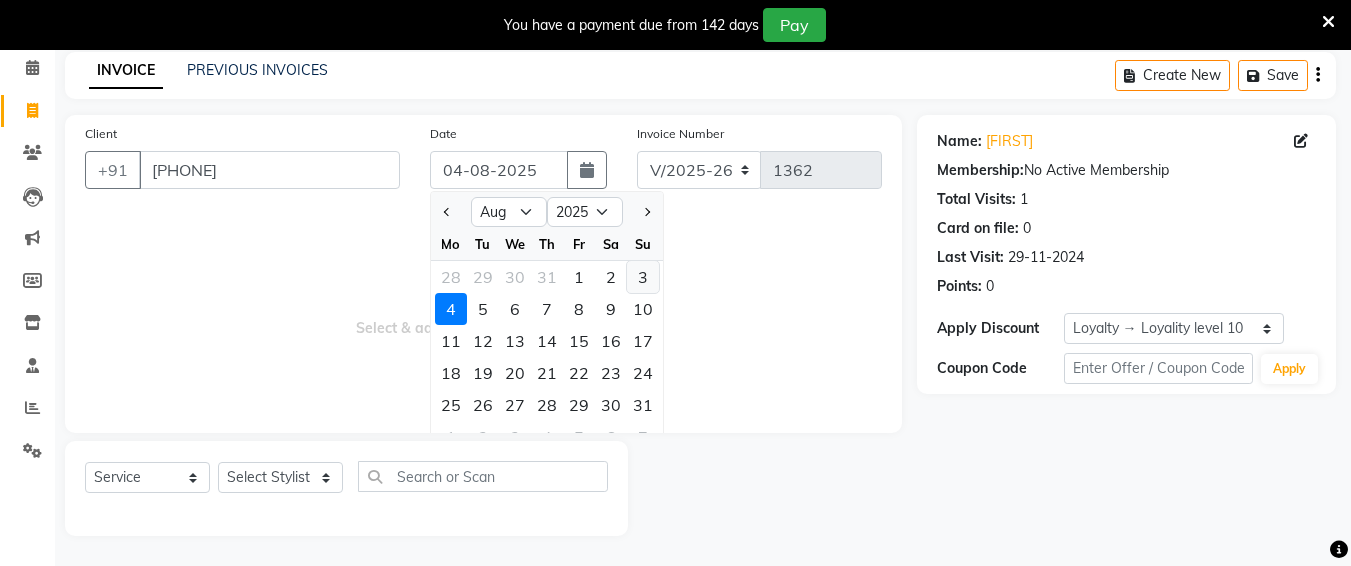 click on "3" 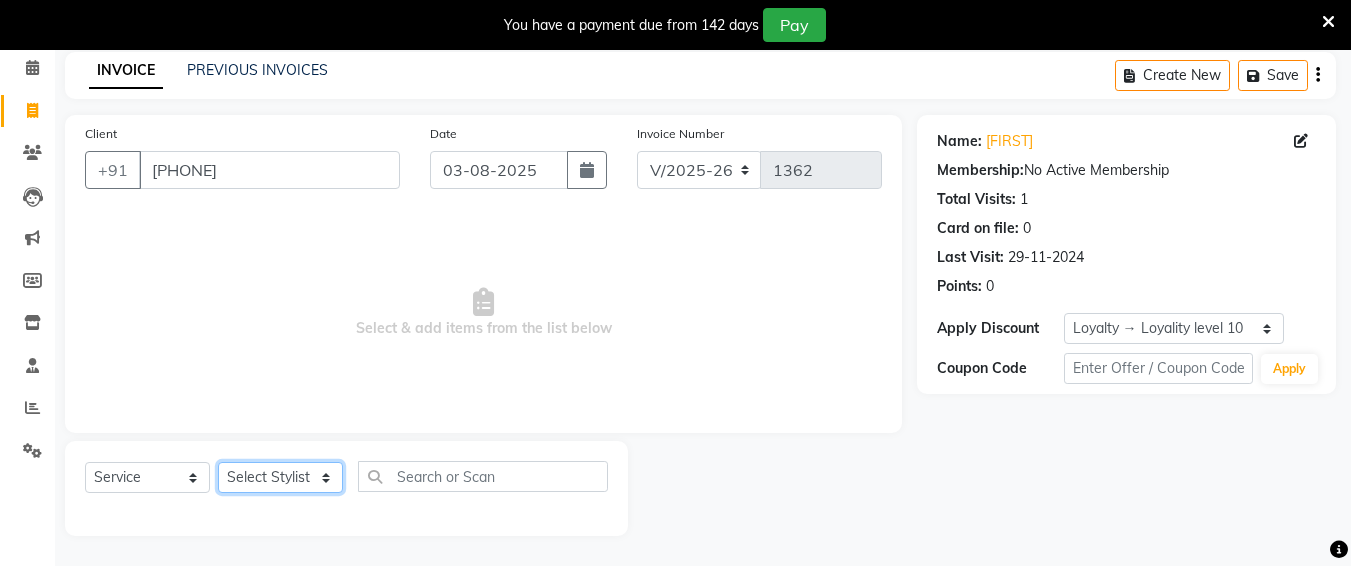 click on "Select Stylist Ali chandrika Hair Affair Imran Khan Preet Singh Raj Saba sandhya soniya thriveni thriveni" 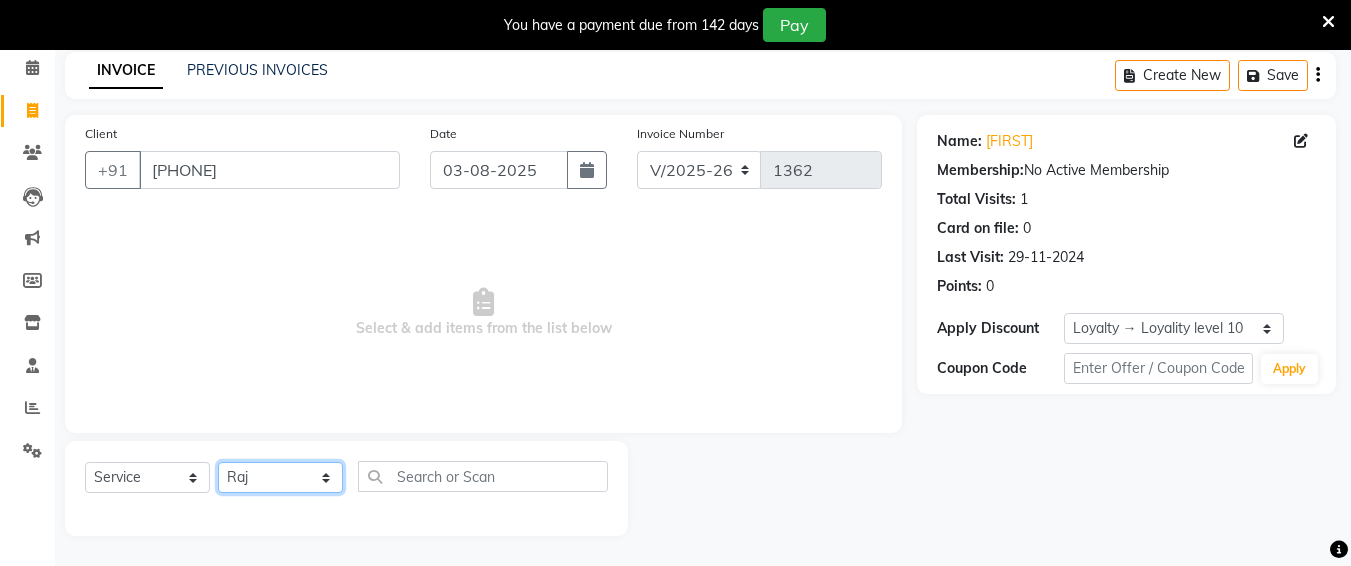 click on "Select Stylist Ali chandrika Hair Affair Imran Khan Preet Singh Raj Saba sandhya soniya thriveni thriveni" 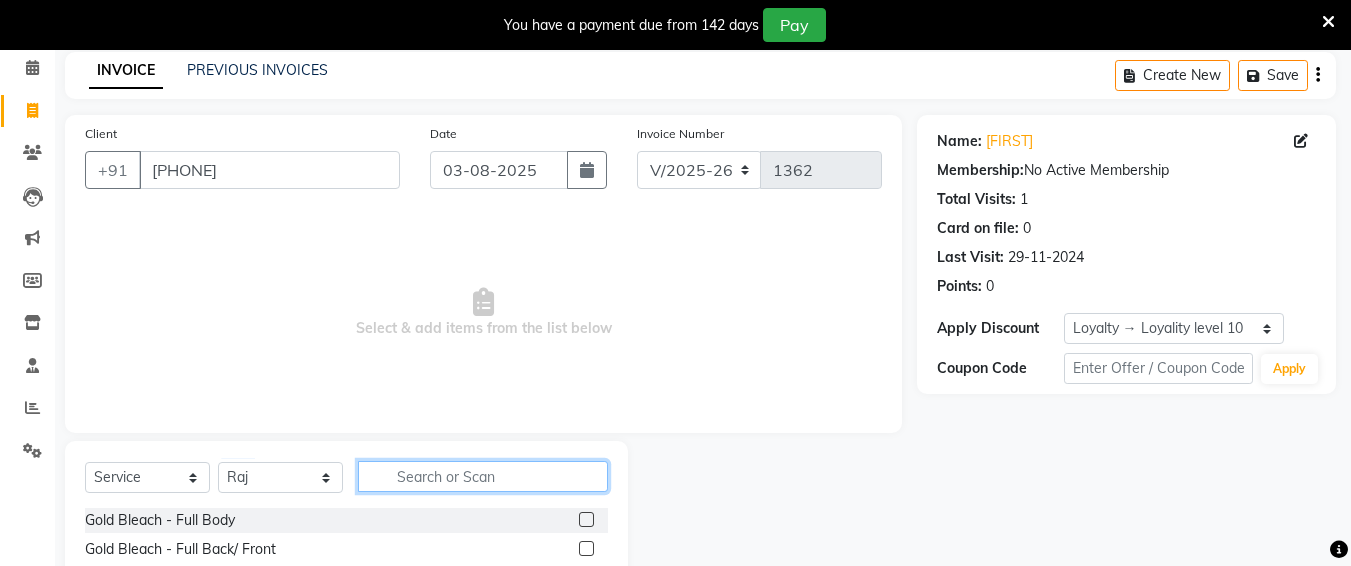 click 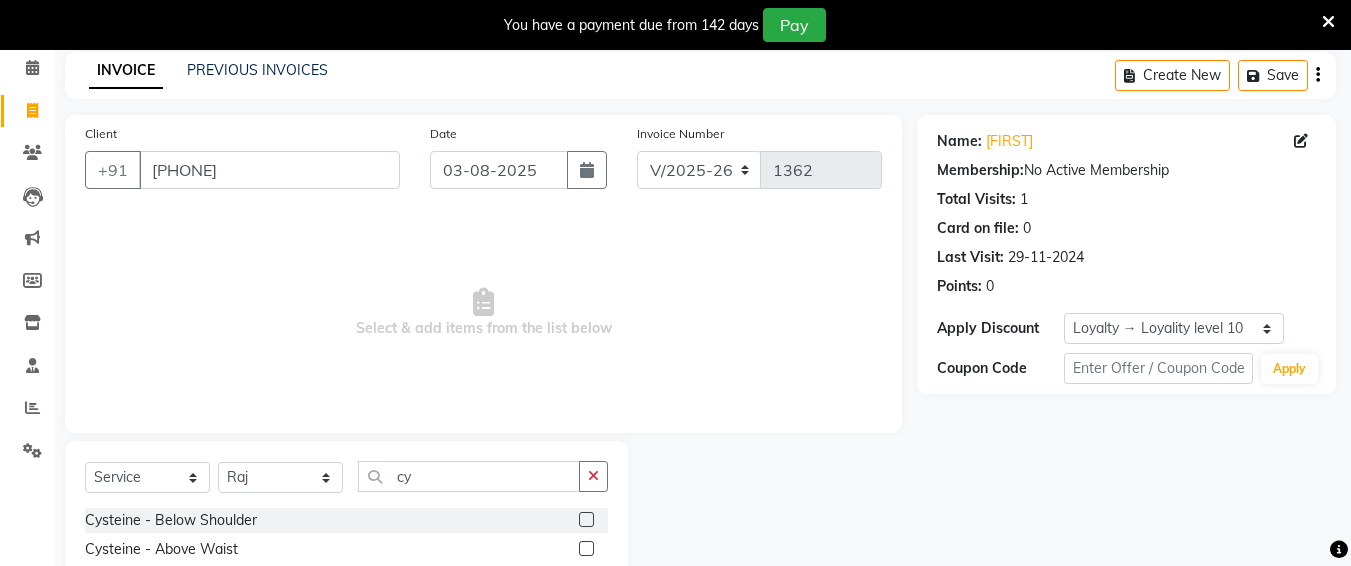 click 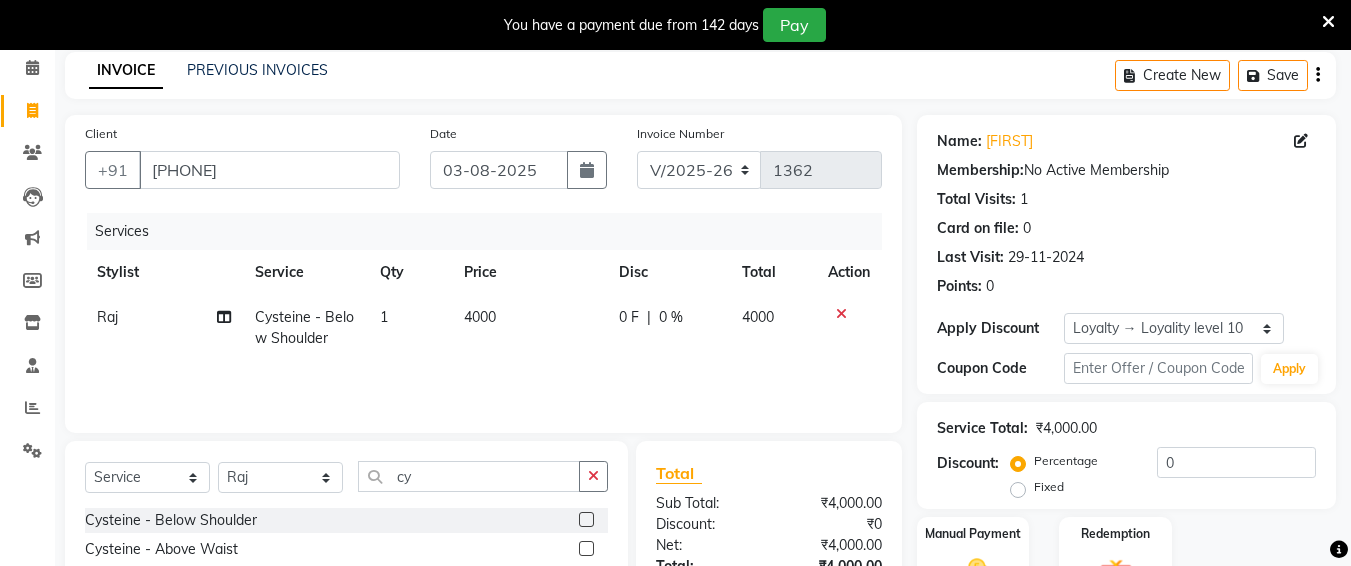 click on "4000" 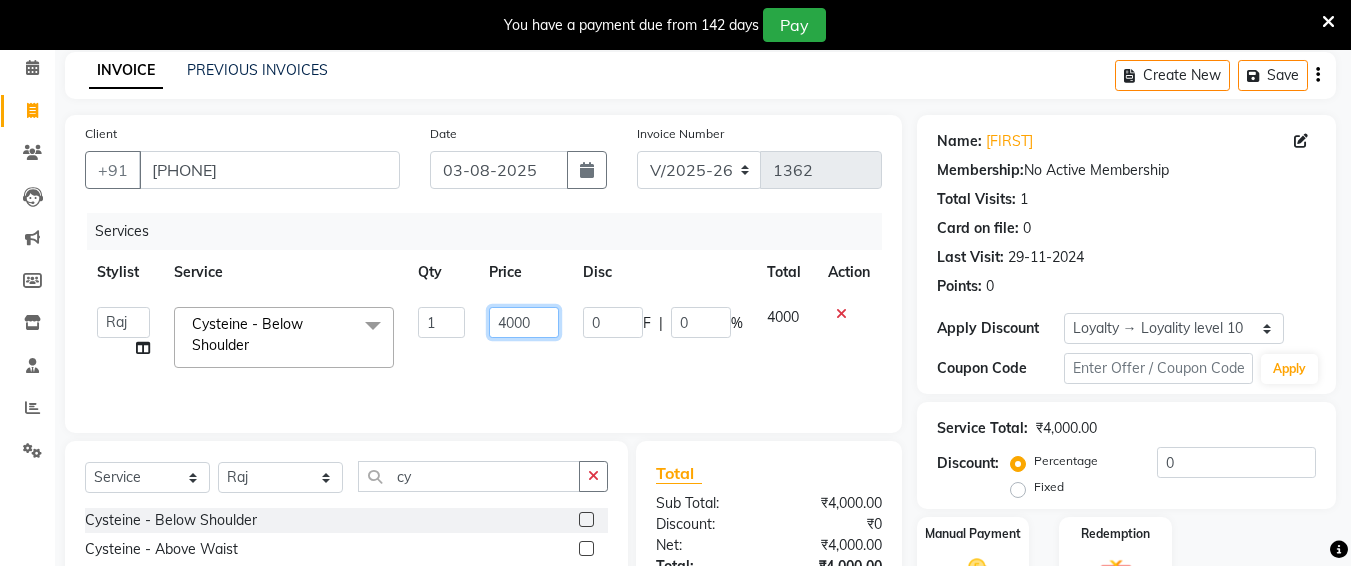 click on "4000" 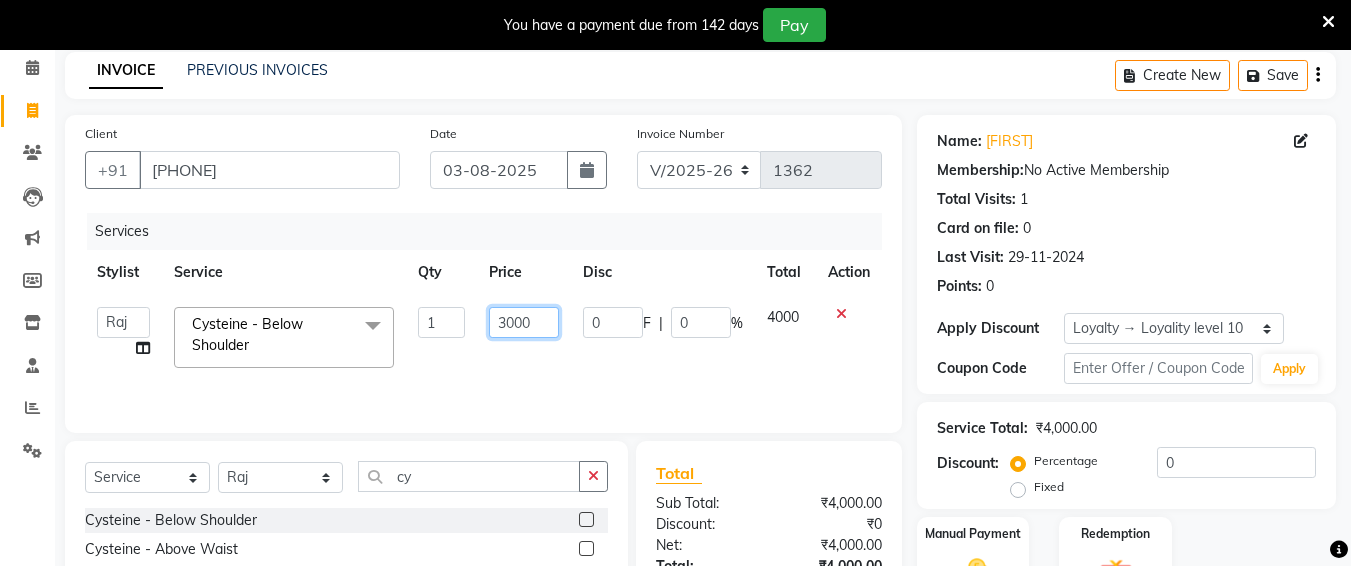 scroll, scrollTop: 242, scrollLeft: 0, axis: vertical 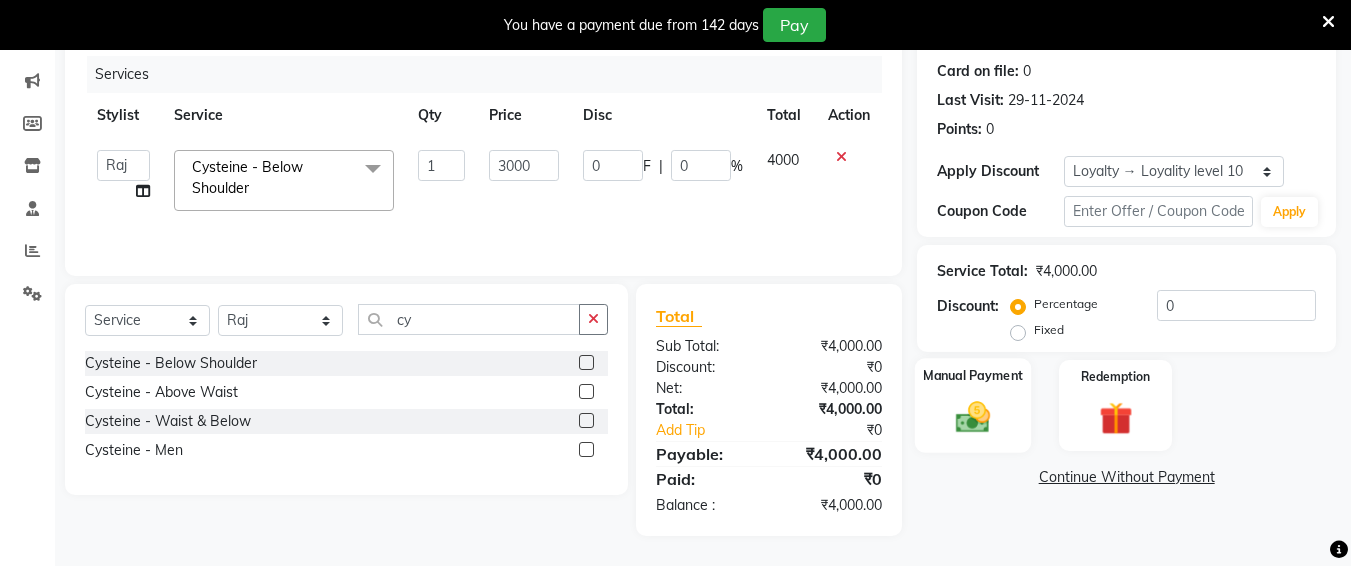 click 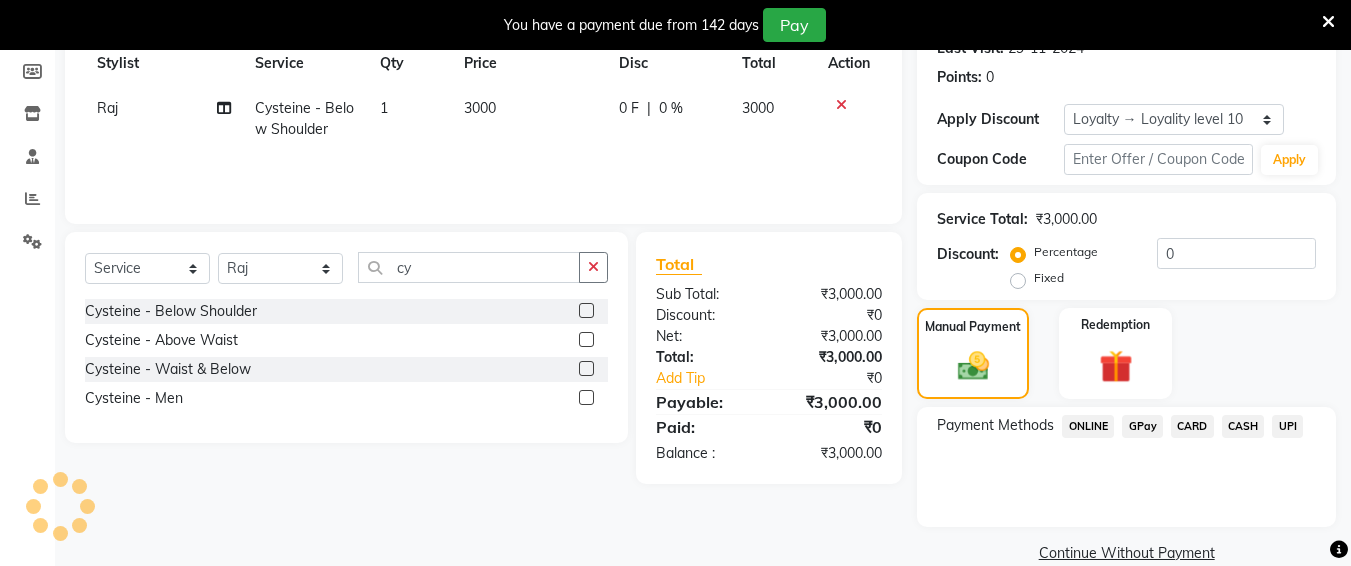 scroll, scrollTop: 286, scrollLeft: 0, axis: vertical 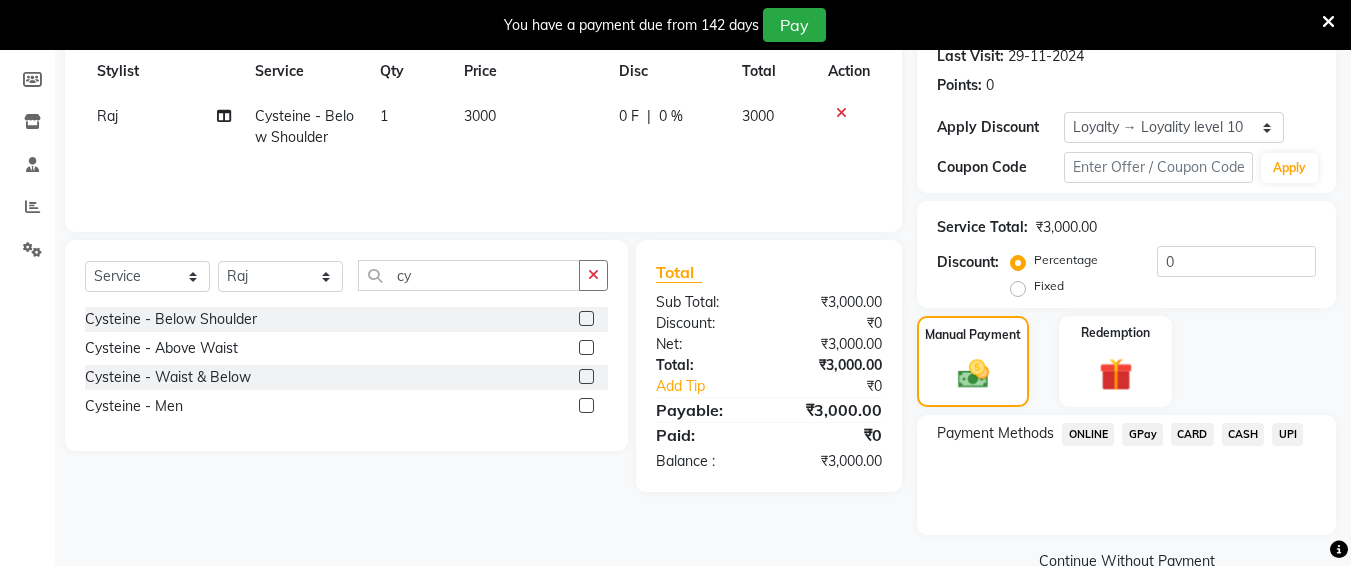 click on "UPI" 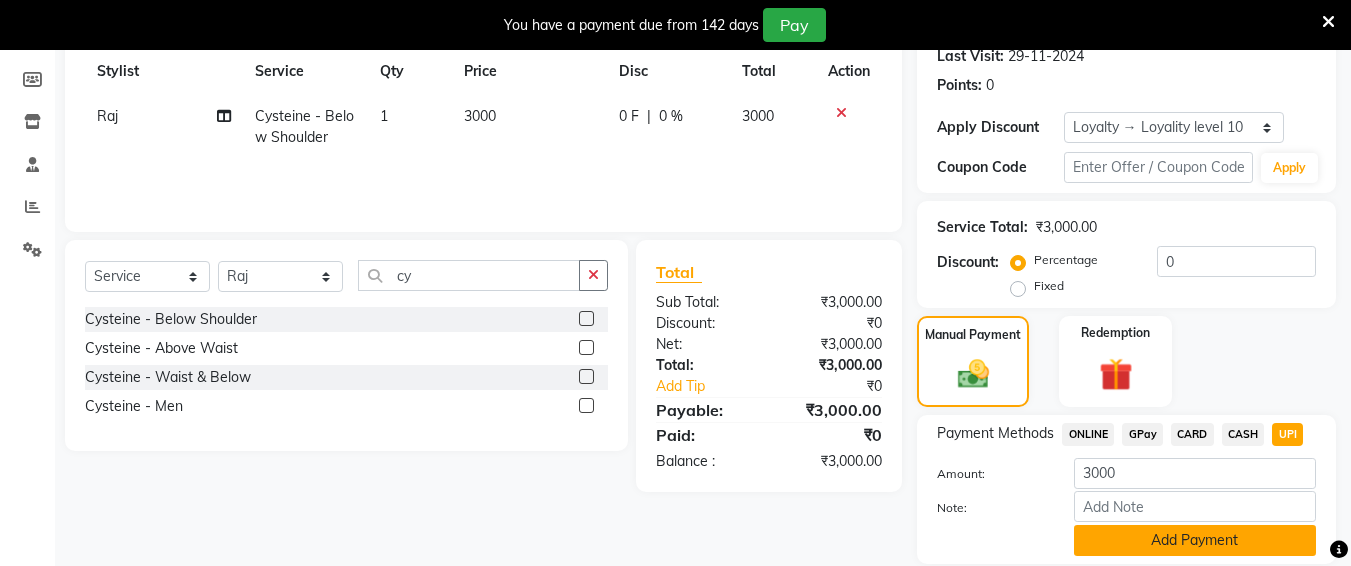 drag, startPoint x: 1282, startPoint y: 535, endPoint x: 1365, endPoint y: 389, distance: 167.94344 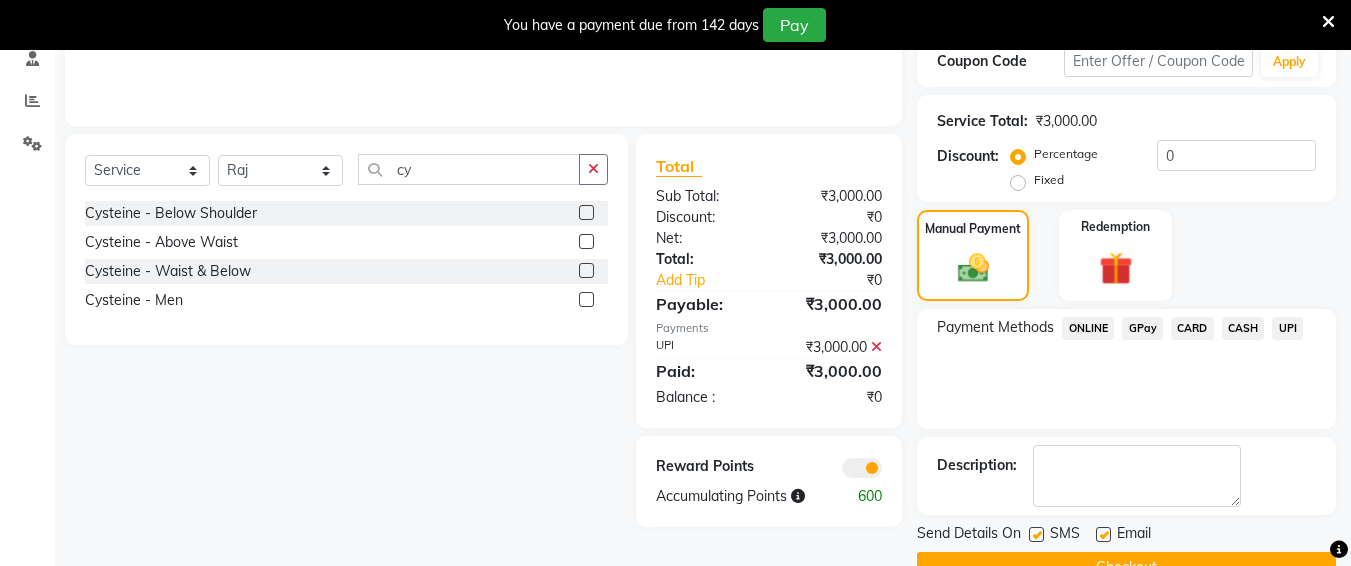 scroll, scrollTop: 399, scrollLeft: 0, axis: vertical 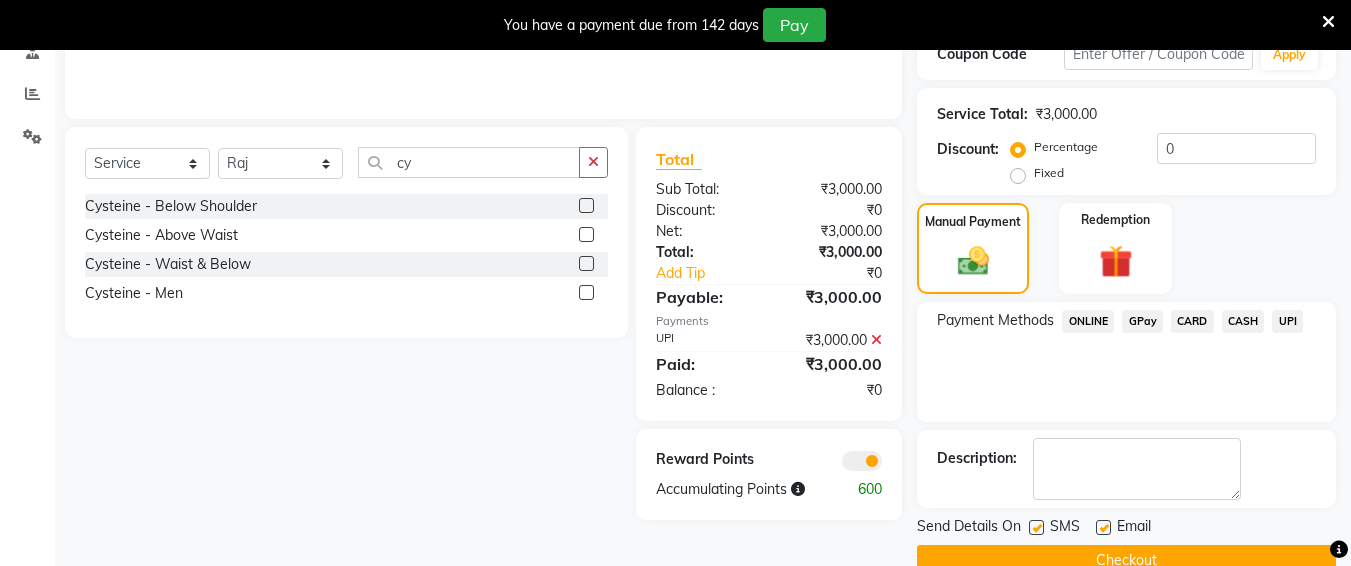 drag, startPoint x: 1227, startPoint y: 555, endPoint x: 1273, endPoint y: 538, distance: 49.0408 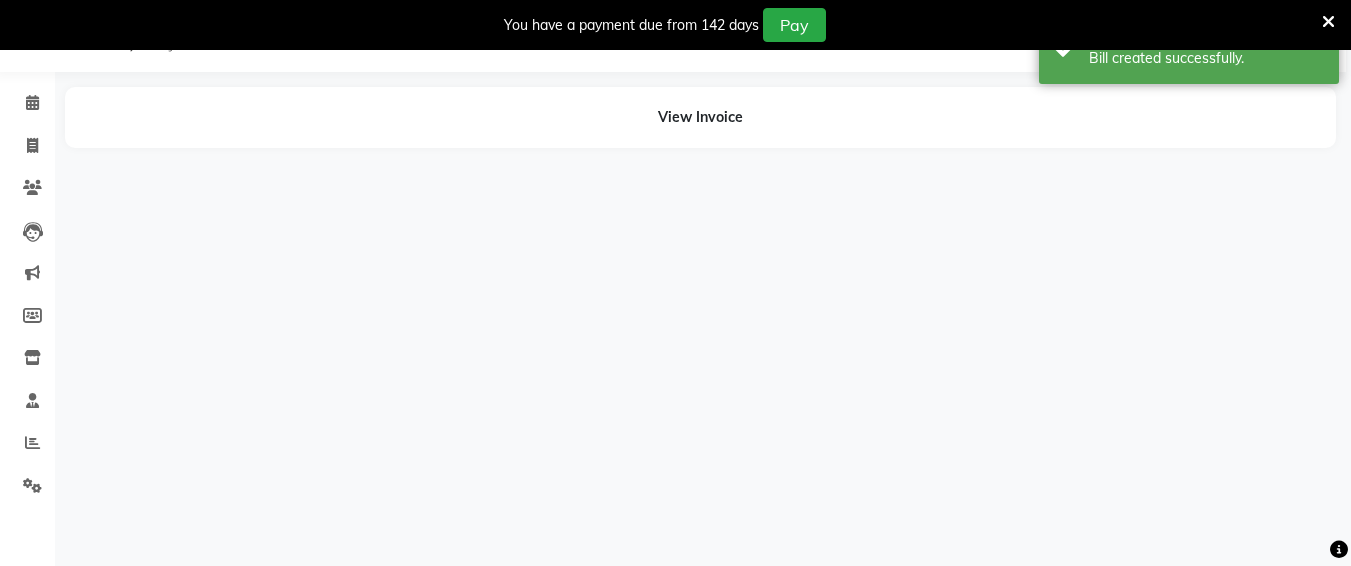 scroll, scrollTop: 50, scrollLeft: 0, axis: vertical 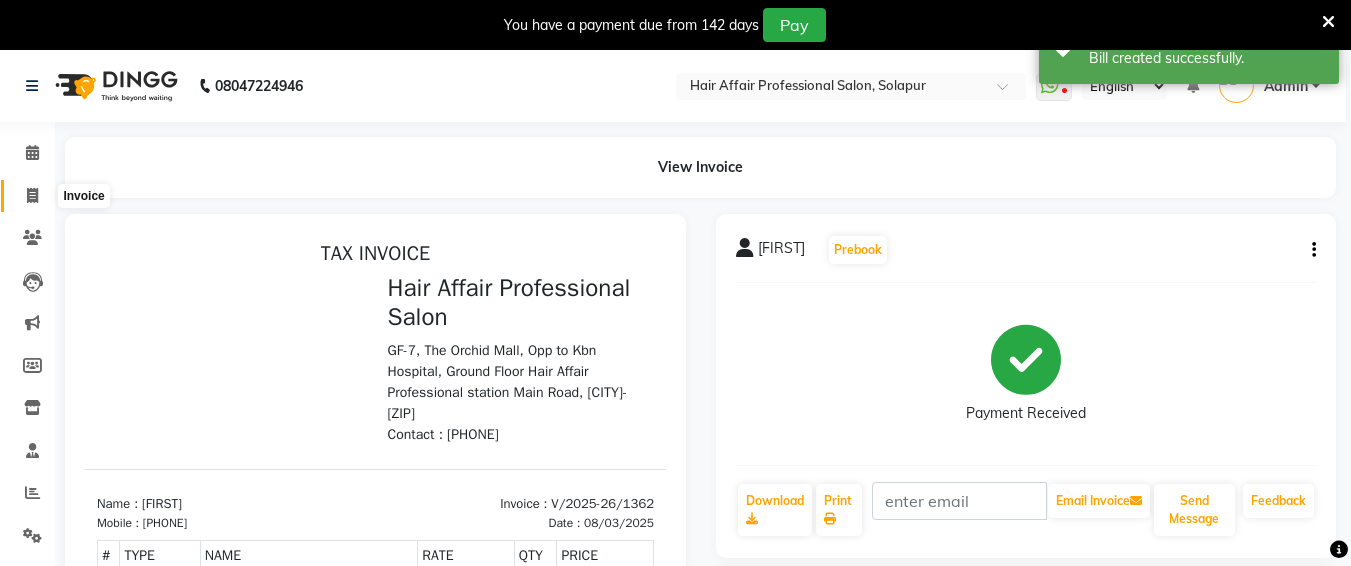 click 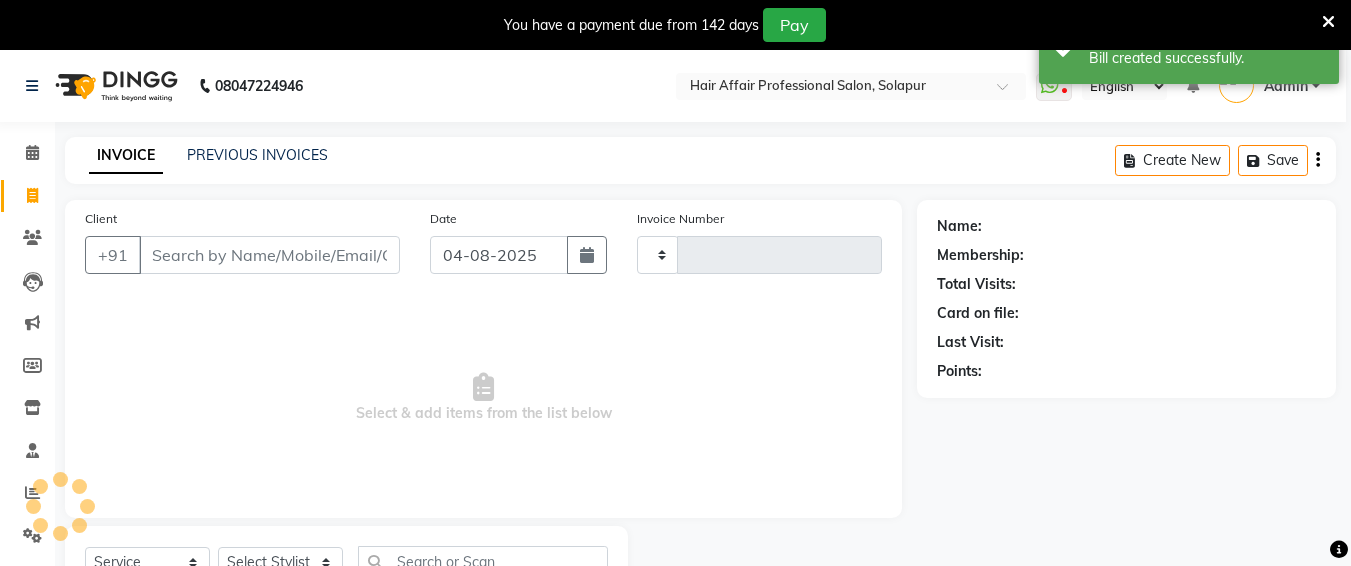scroll, scrollTop: 85, scrollLeft: 0, axis: vertical 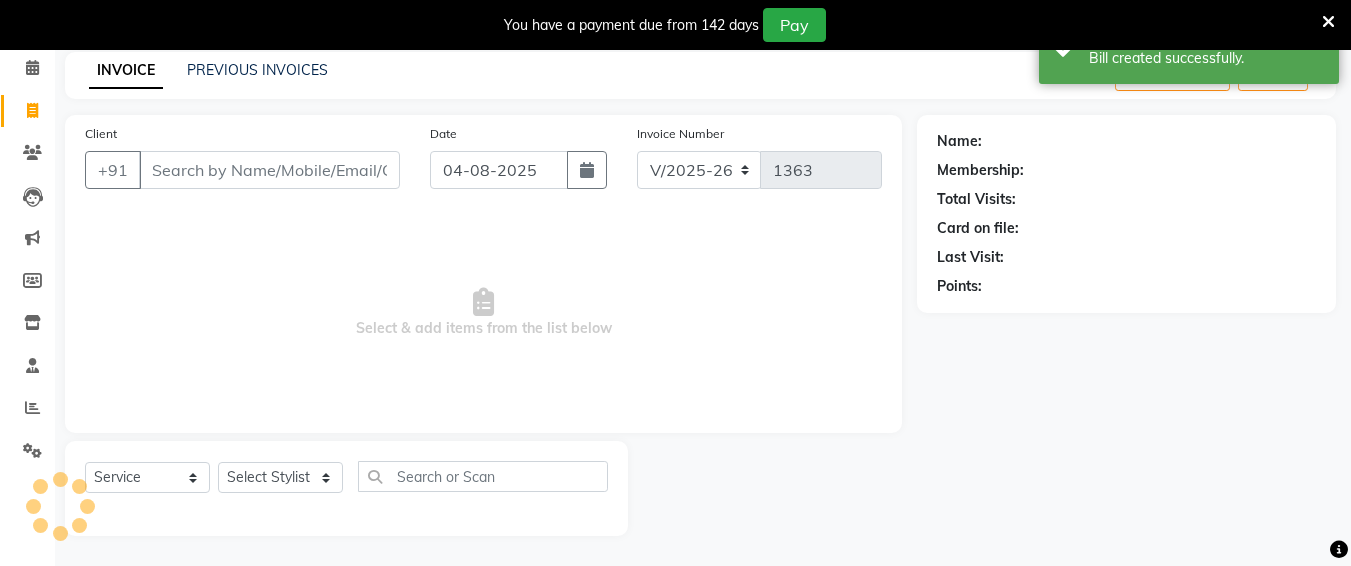 click on "Client" at bounding box center (269, 170) 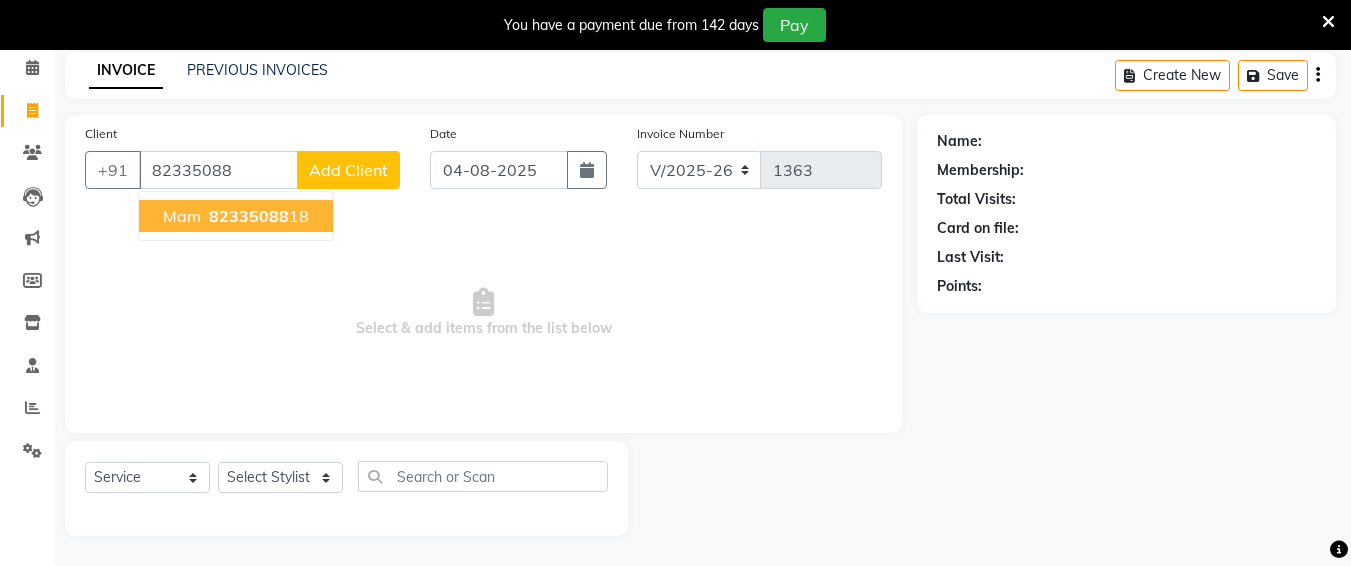 click on "82335088" at bounding box center [249, 216] 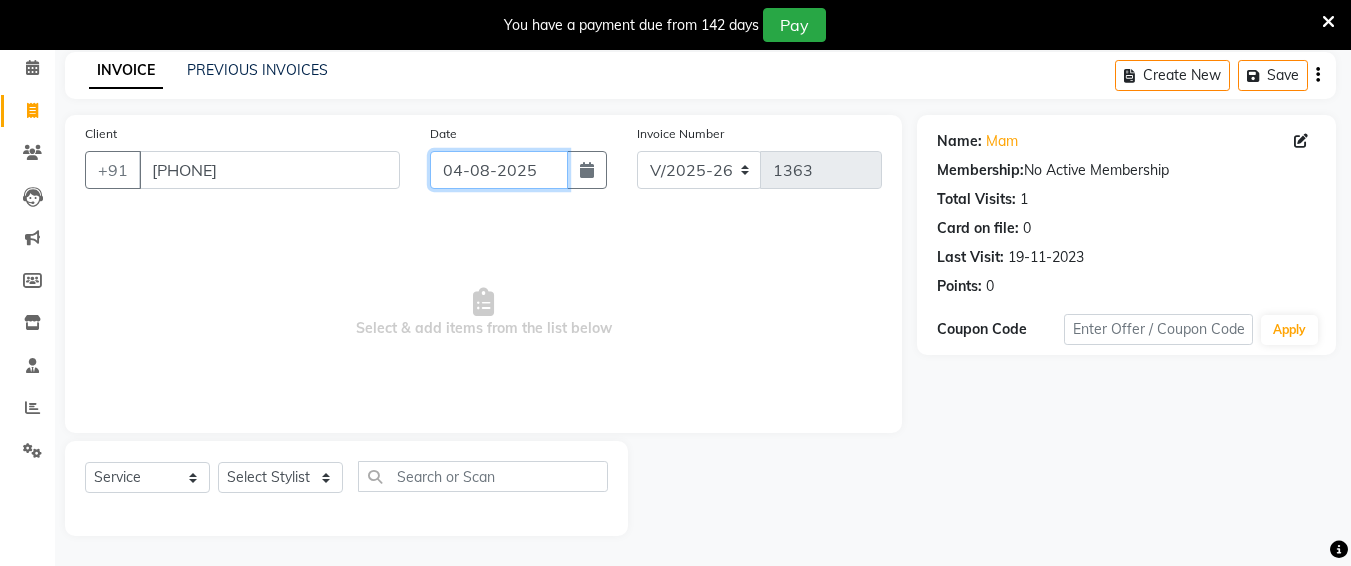click on "04-08-2025" 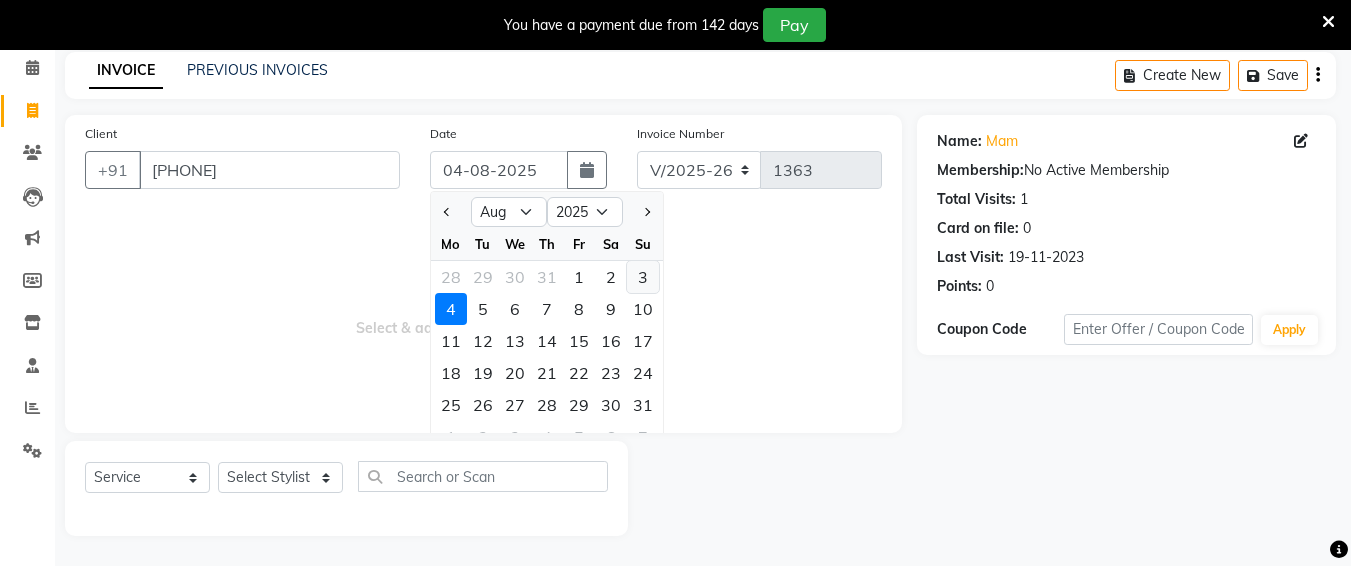 click on "3" 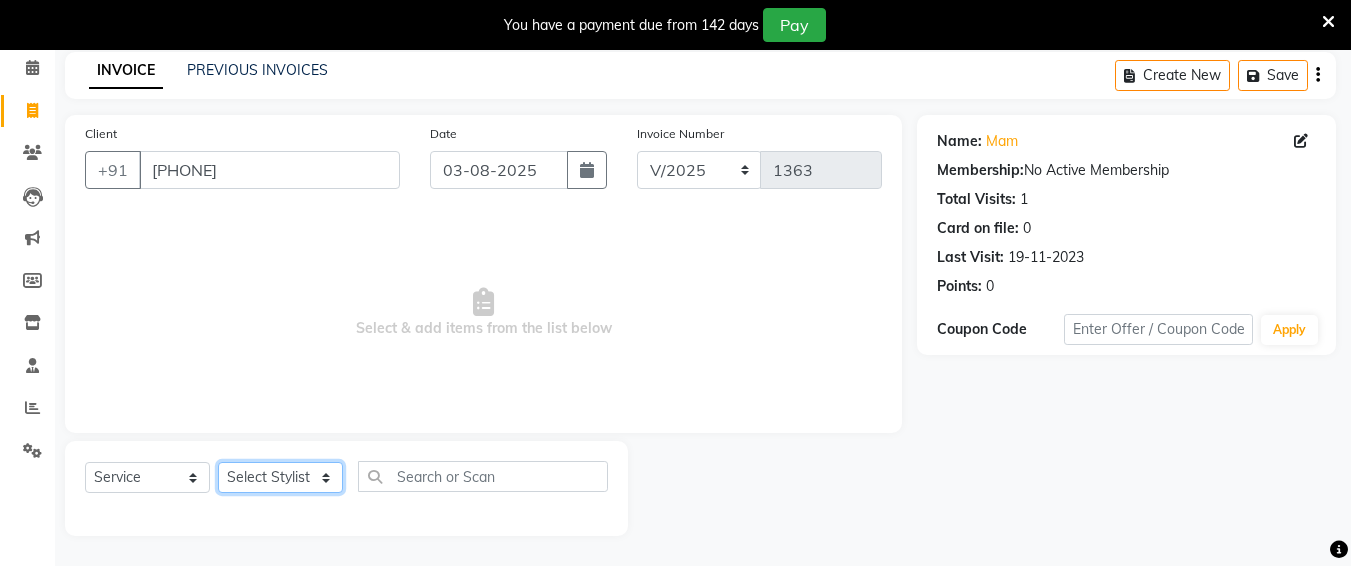 click on "Select Stylist Ali chandrika Hair Affair Imran Khan Preet Singh Raj Saba sandhya soniya thriveni thriveni" 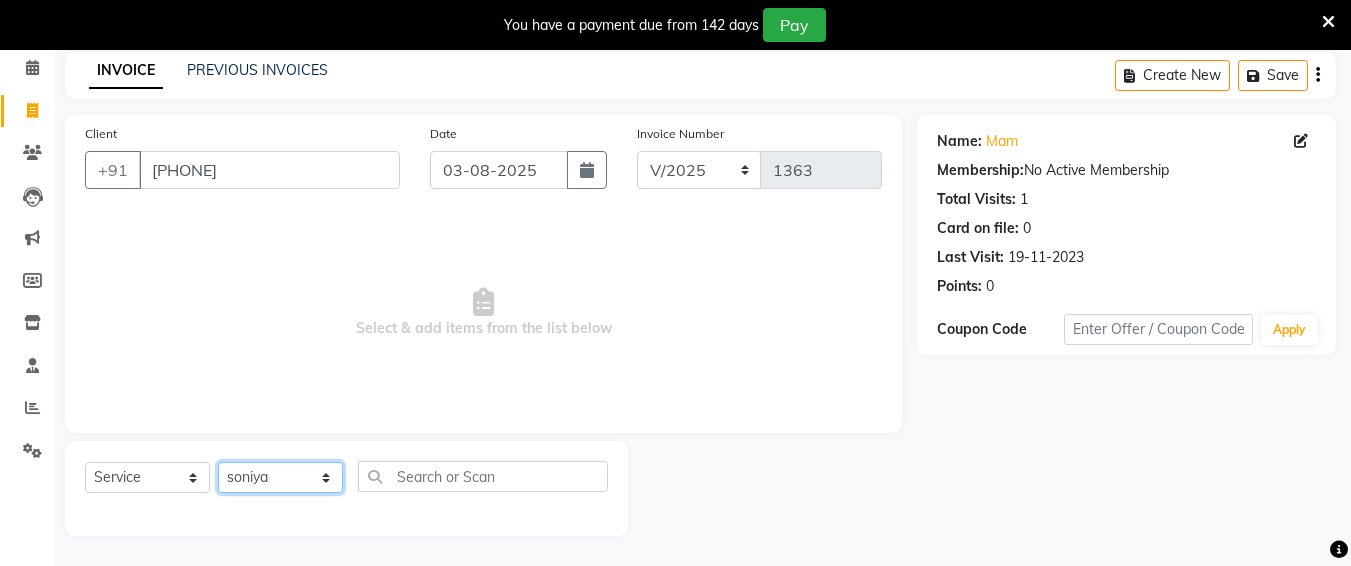 click on "Select Stylist Ali chandrika Hair Affair Imran Khan Preet Singh Raj Saba sandhya soniya thriveni thriveni" 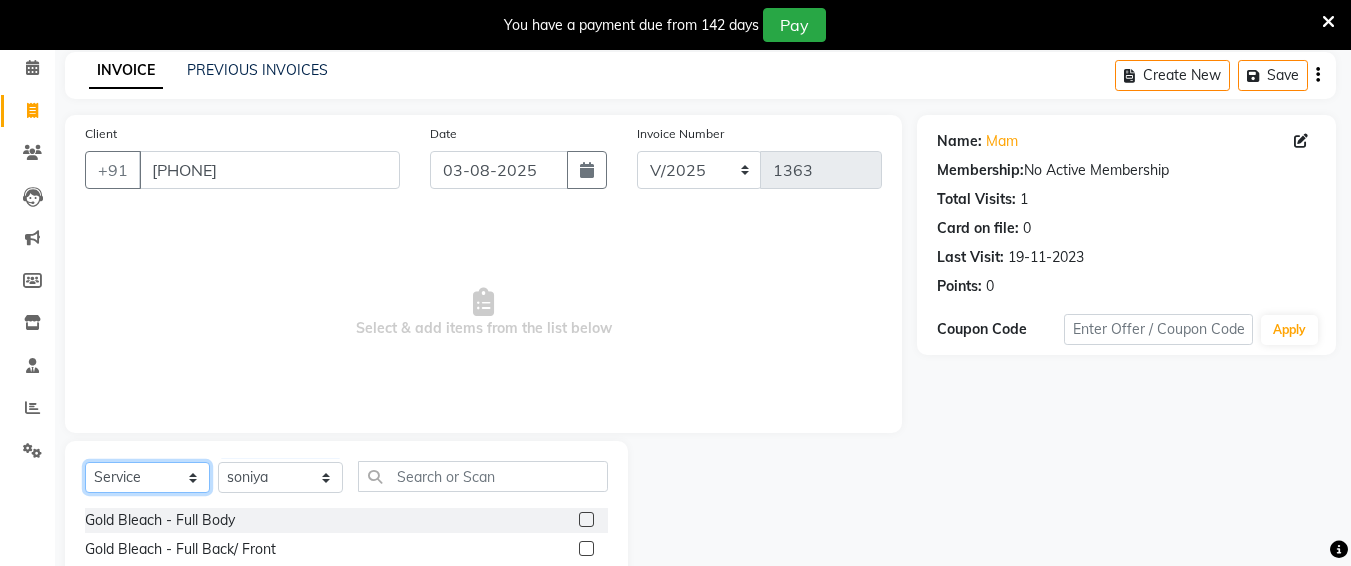 click on "Select  Service  Product  Membership  Package Voucher Prepaid Gift Card" 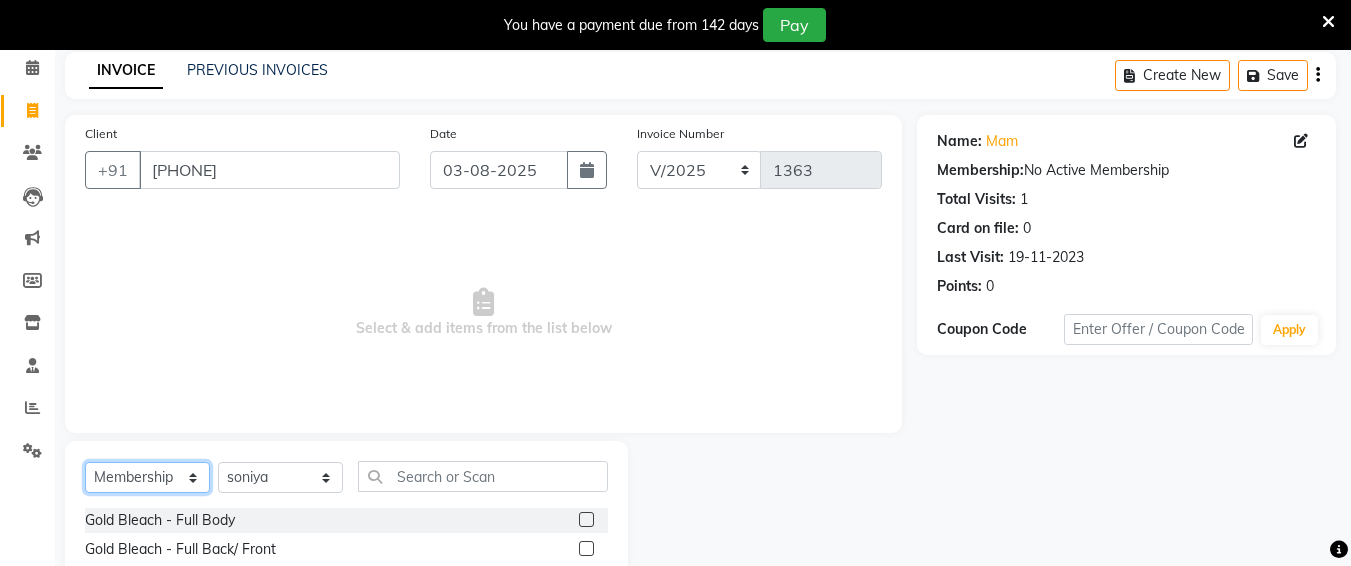 click on "Select  Service  Product  Membership  Package Voucher Prepaid Gift Card" 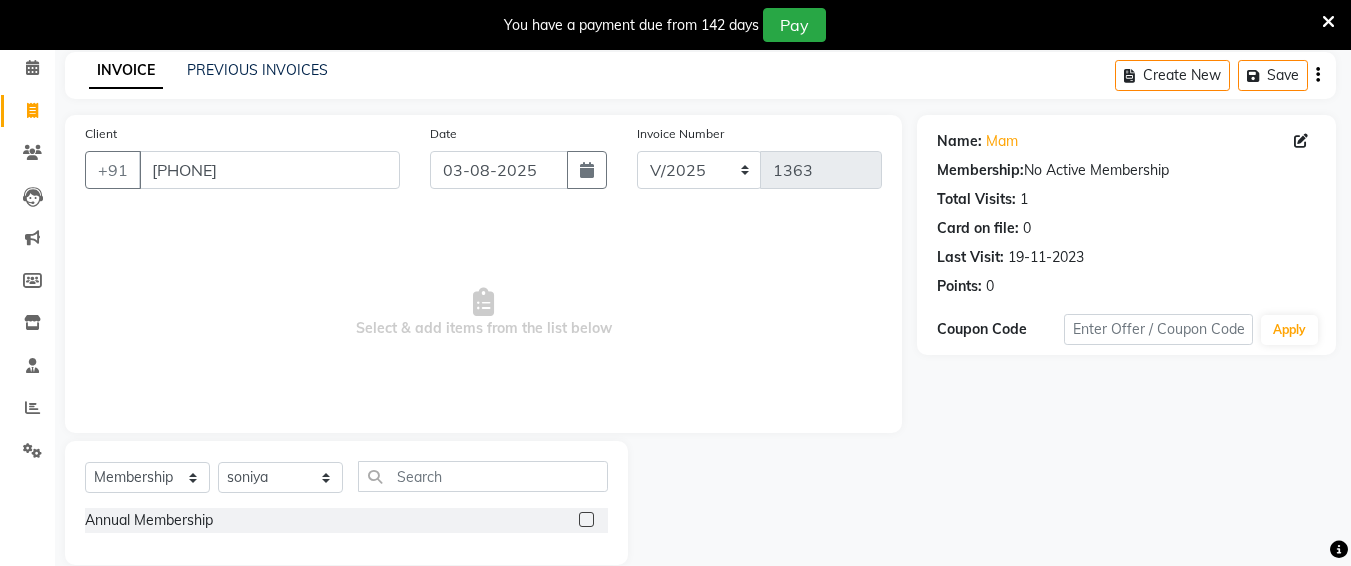 click 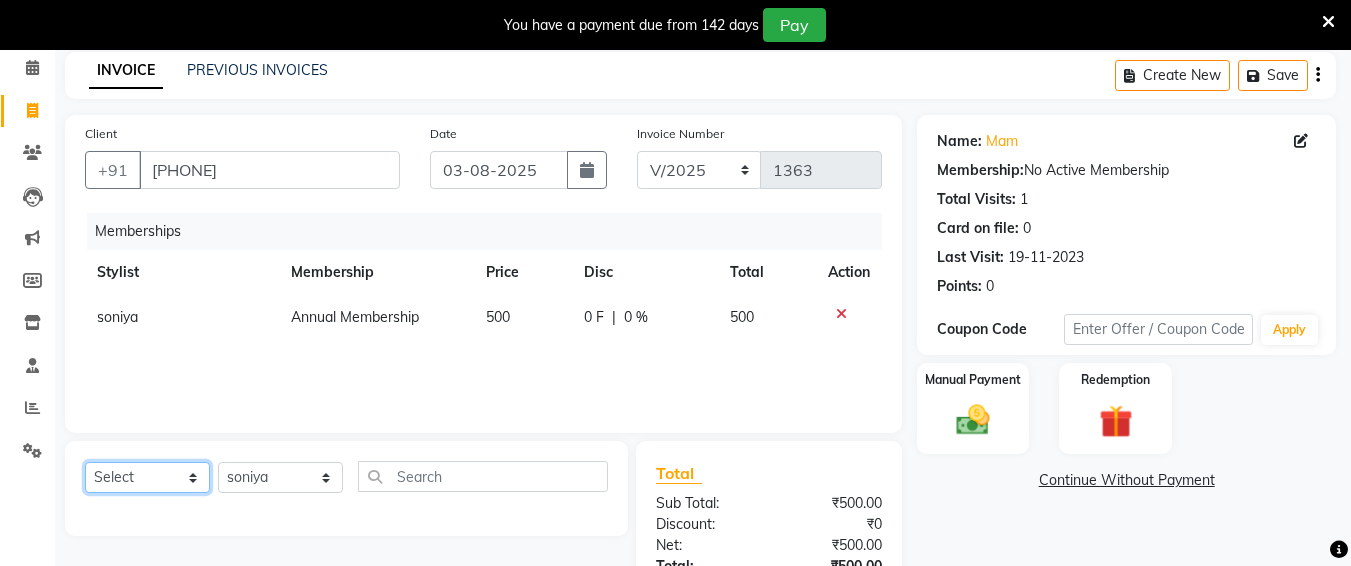 click on "Select  Service  Product  Package Voucher Prepaid Gift Card" 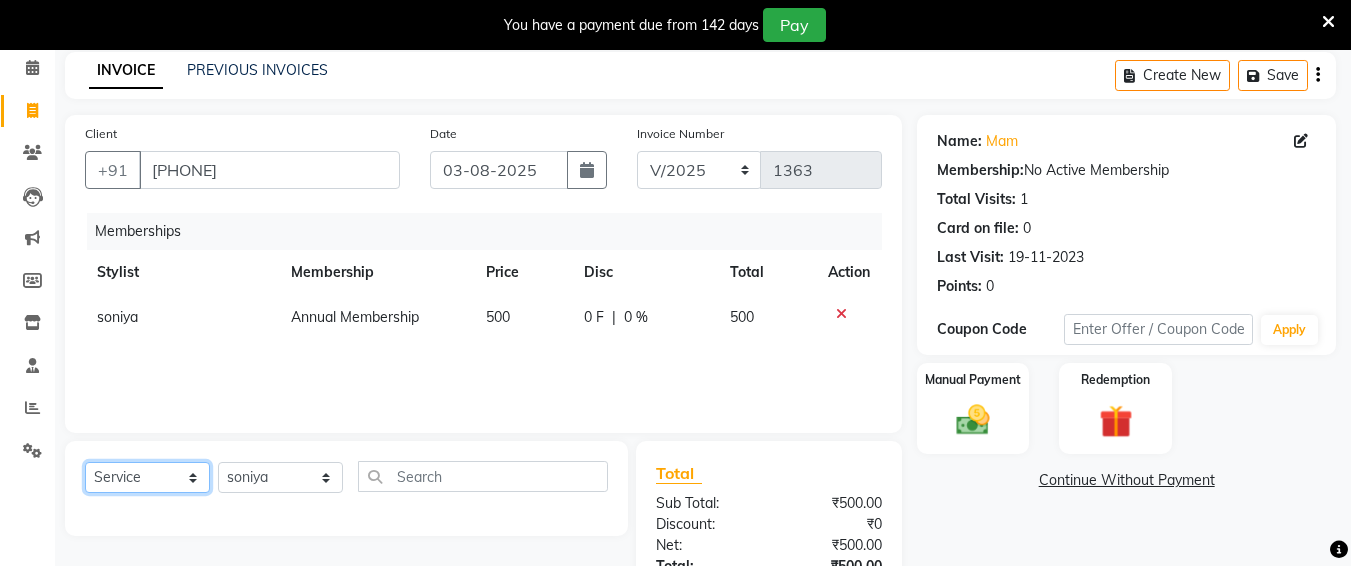 click on "Select  Service  Product  Package Voucher Prepaid Gift Card" 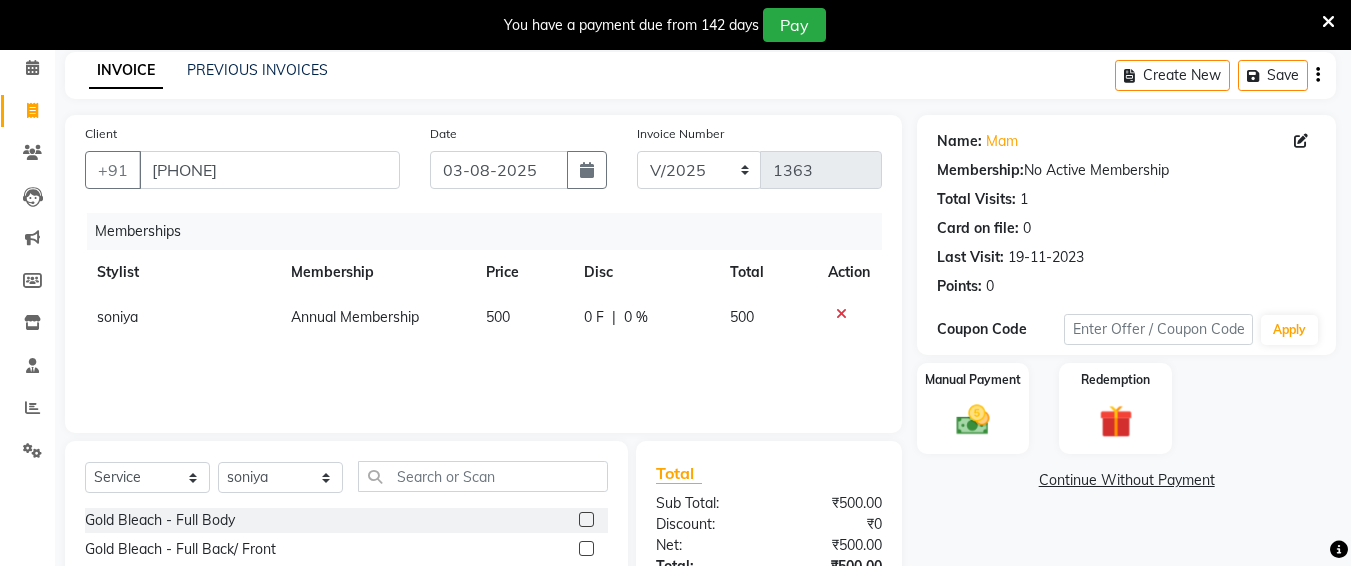 click on "Select  Service  Product  Package Voucher Prepaid Gift Card  Select Stylist Ali chandrika Hair Affair Imran Khan Preet Singh Raj Saba sandhya soniya thriveni thriveni Gold Bleach - Full Body  Gold Bleach - Full Back/ Front  Gold Bleach - Underarms  Gold Bleach - Face & Neck  Gold Bleach - Face, Neck & Blouse Line  Gold Bleach - Full Arms  Gold Bleach - Full Legs  Gold Bleach - Half Back/ Front  Facials - Gold  Facials - Whitening & Brightening Facial  Facials - Chocolate Facial  Facials - Vedic Line-Fruit Facial  Facials - Lotus Marmalade-Bearberry  Facials - Lotus Marmalade-Kiwi  Facials - Lotus Marmalade-Papaya  Facials - Cheryls Facial-Anti Ageing  Facials - Cheryls Facial-Tan Clear  Facials - Cheryls Facial-Glow  Facials - Aroma Fruit Facial  Facials - Basic  Facials - Lotus Facial  Facials - Vlcc Facials-Pearl  Facials - Vlcc Facials-Gold  Christine Valmy - Instant Beauty Facial  Christine Valmy - Cv Signature Facial  Christine Valmy - Skin Brightening Facial  Christine Valmy - Forever Young Treatment" 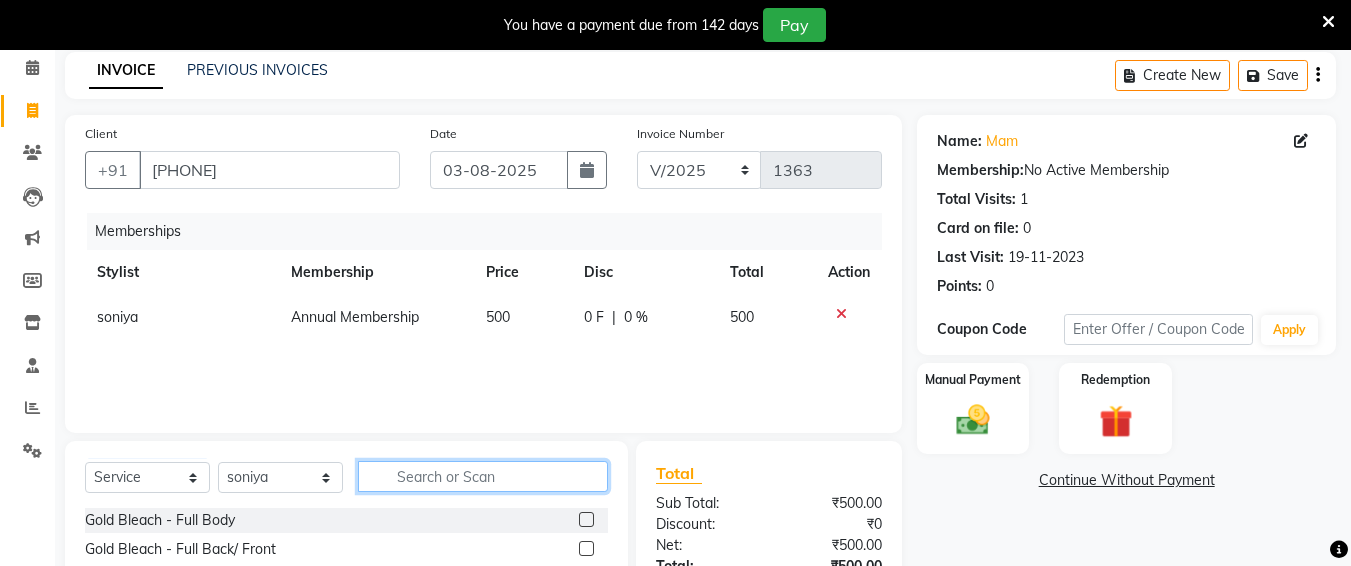 click 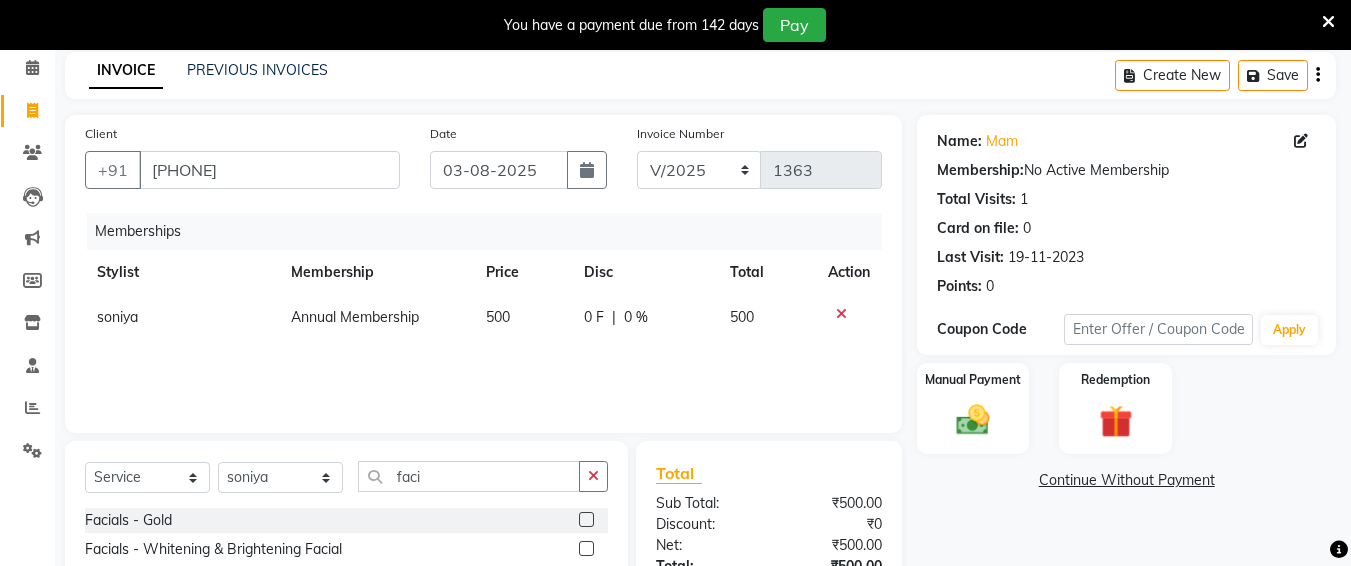 click 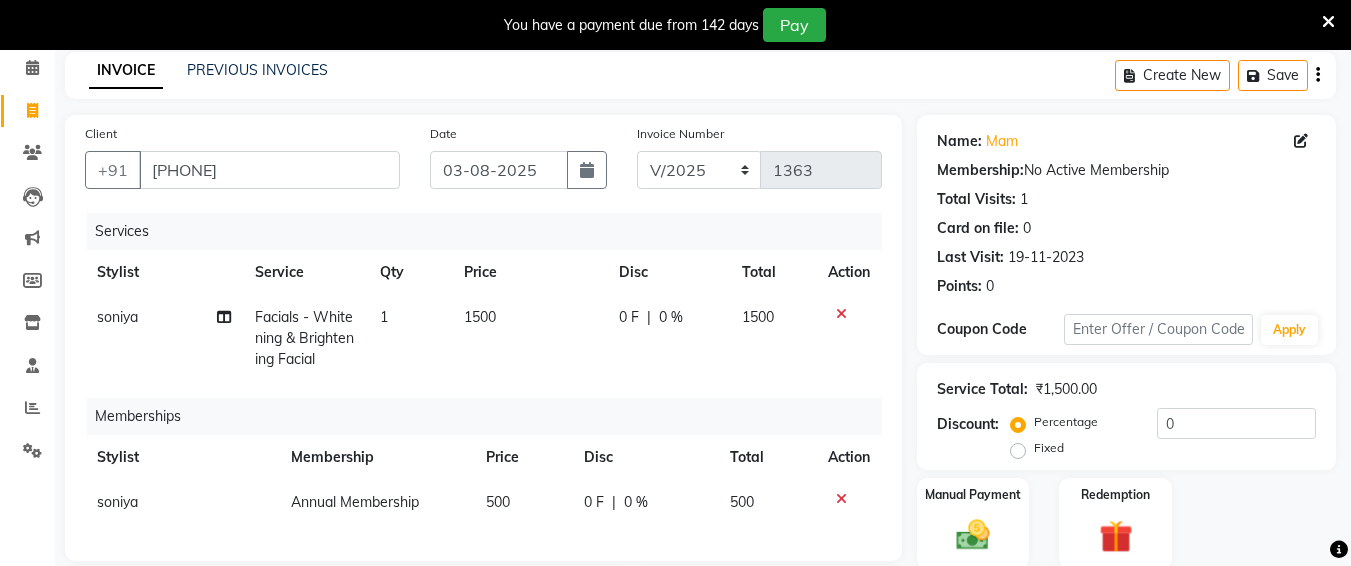 click on "1500" 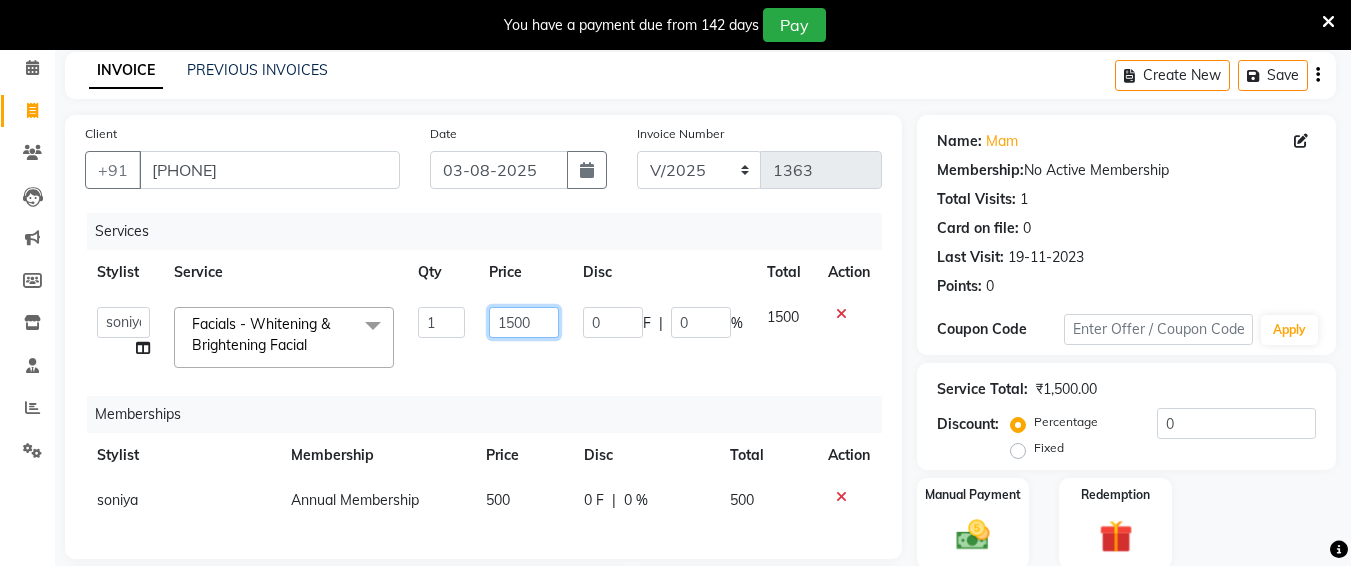 click on "1500" 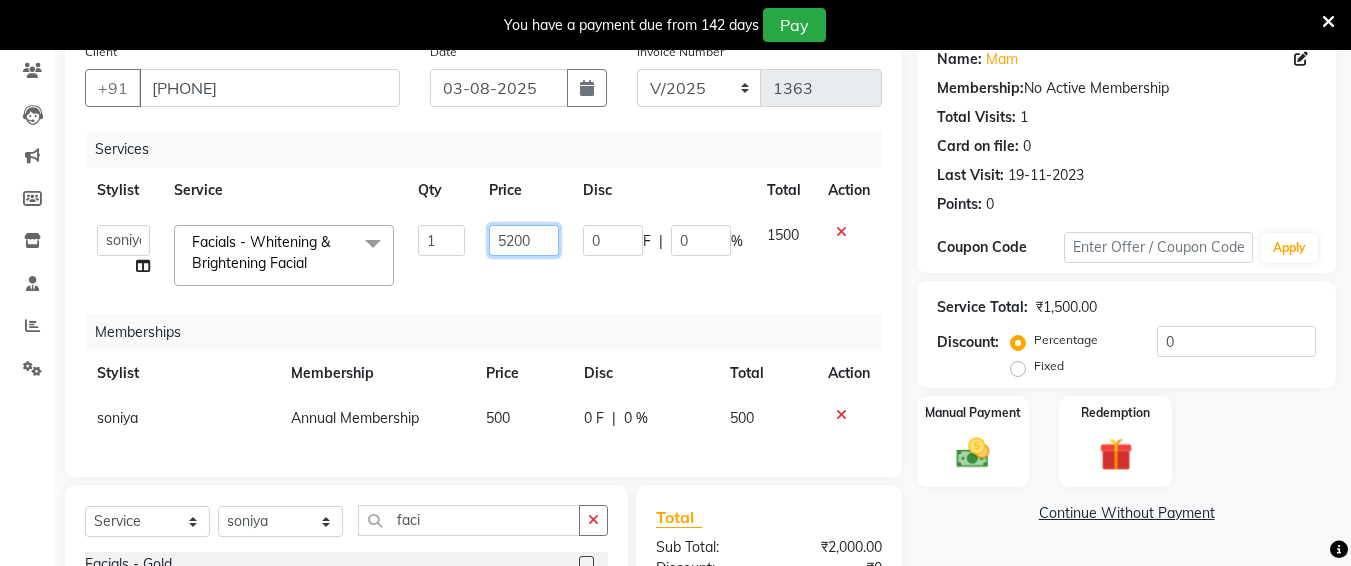 scroll, scrollTop: 426, scrollLeft: 0, axis: vertical 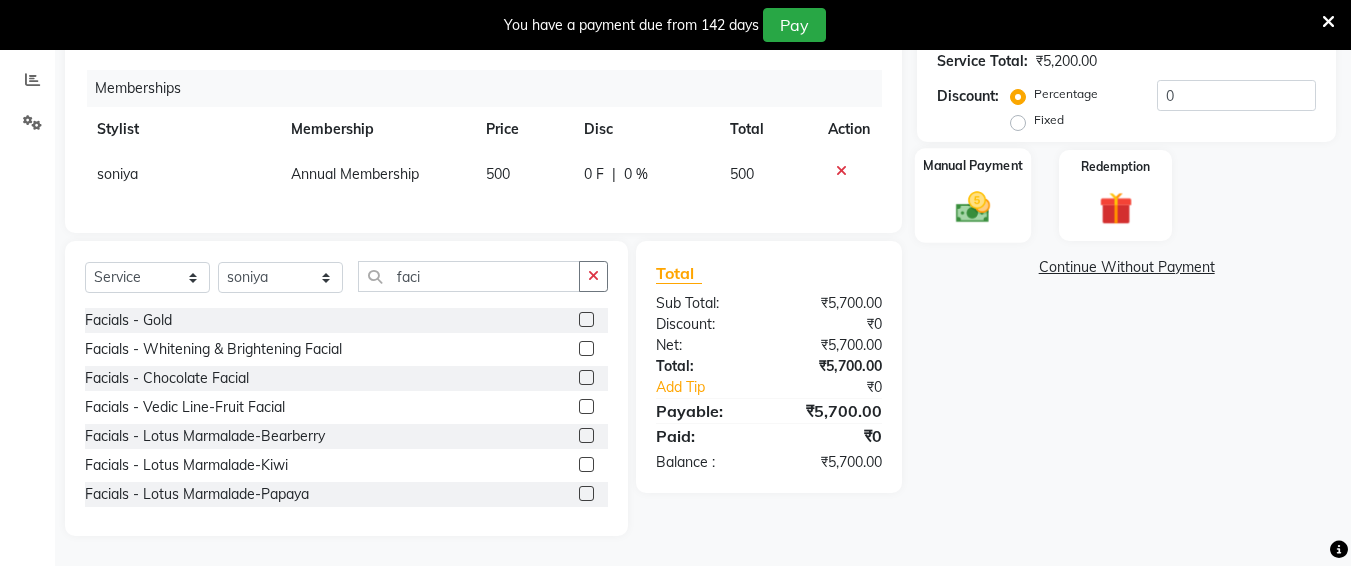 click 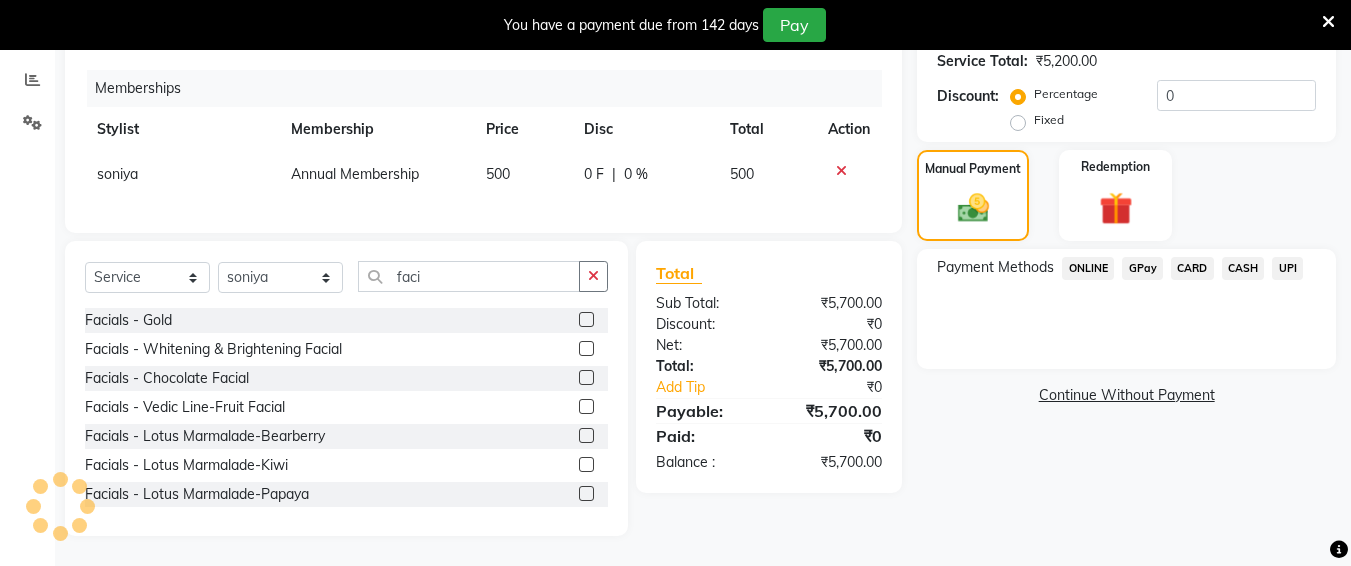 click on "CARD" 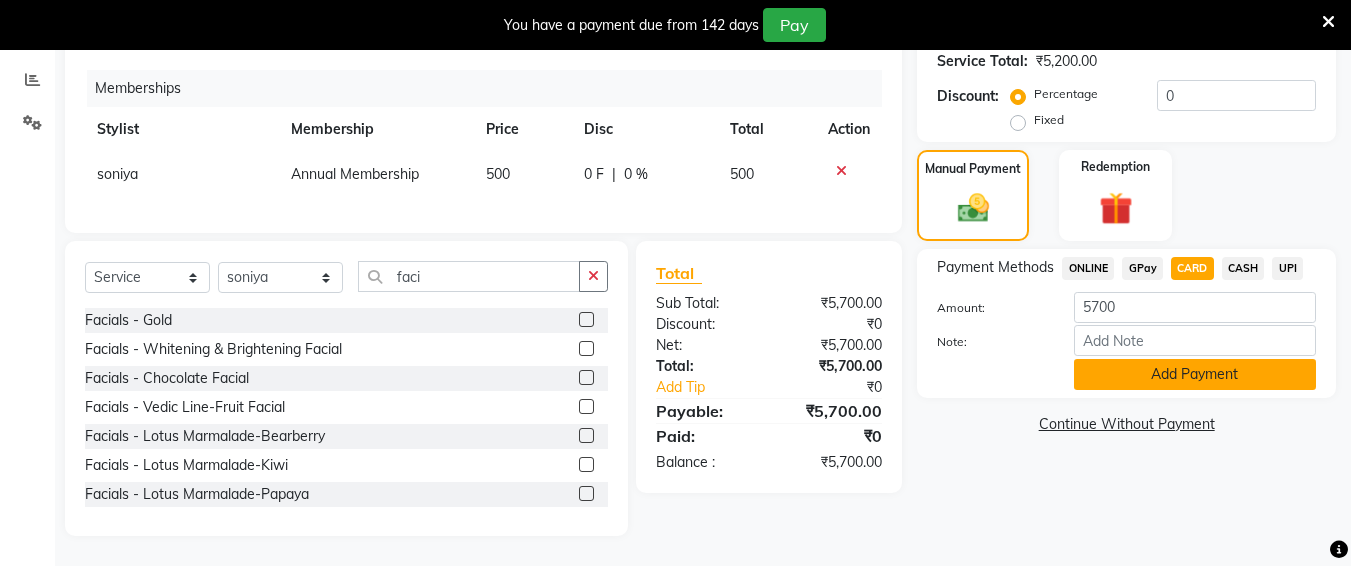 click on "Add Payment" 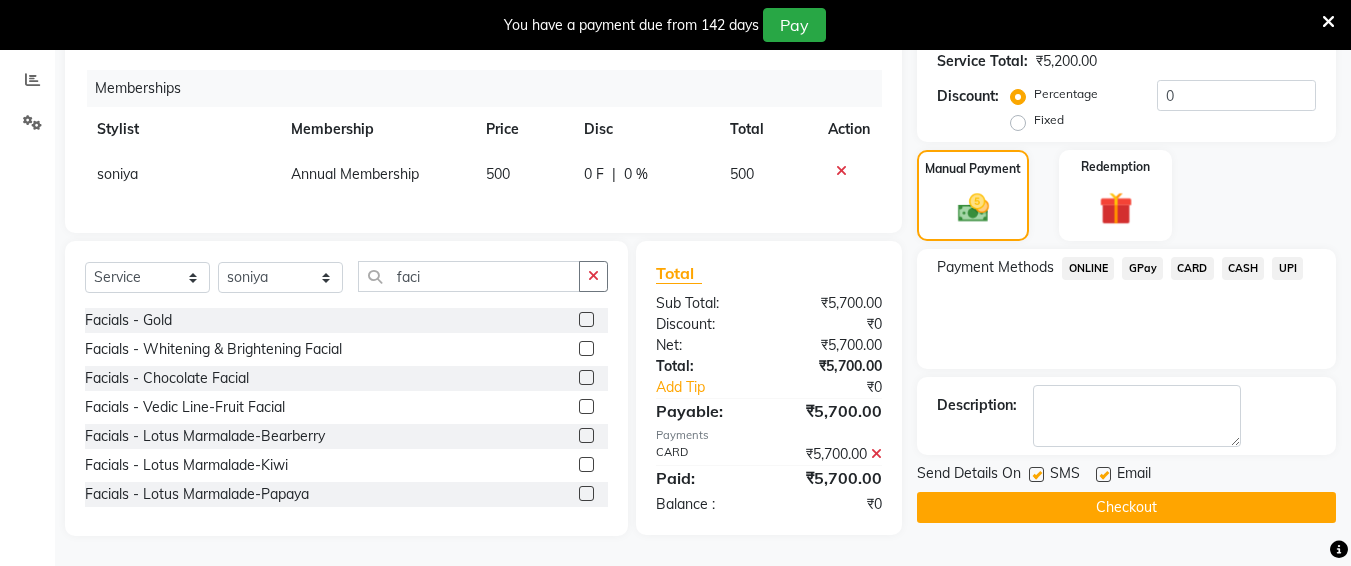 scroll, scrollTop: 428, scrollLeft: 0, axis: vertical 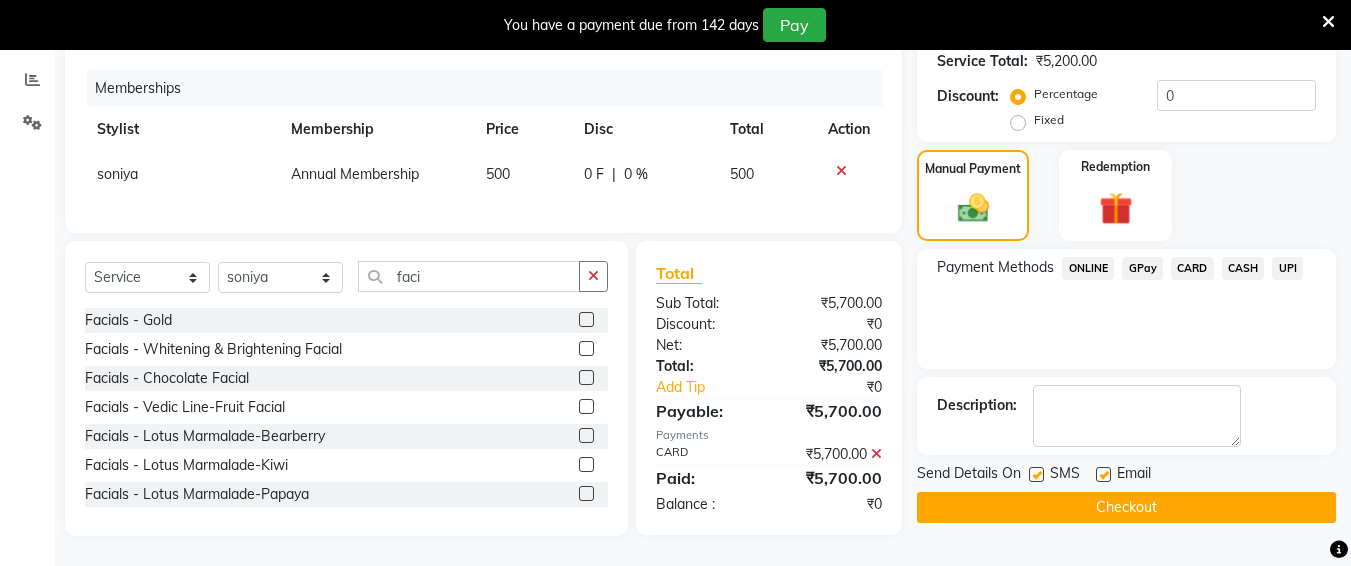 click on "Checkout" 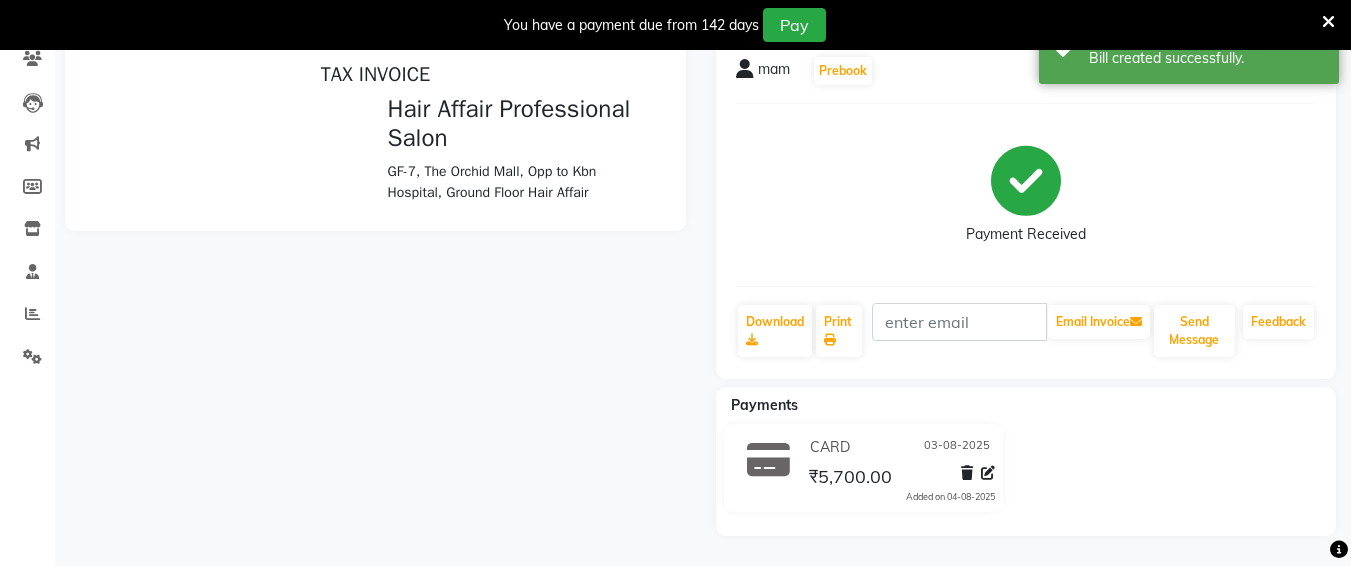 scroll, scrollTop: 0, scrollLeft: 0, axis: both 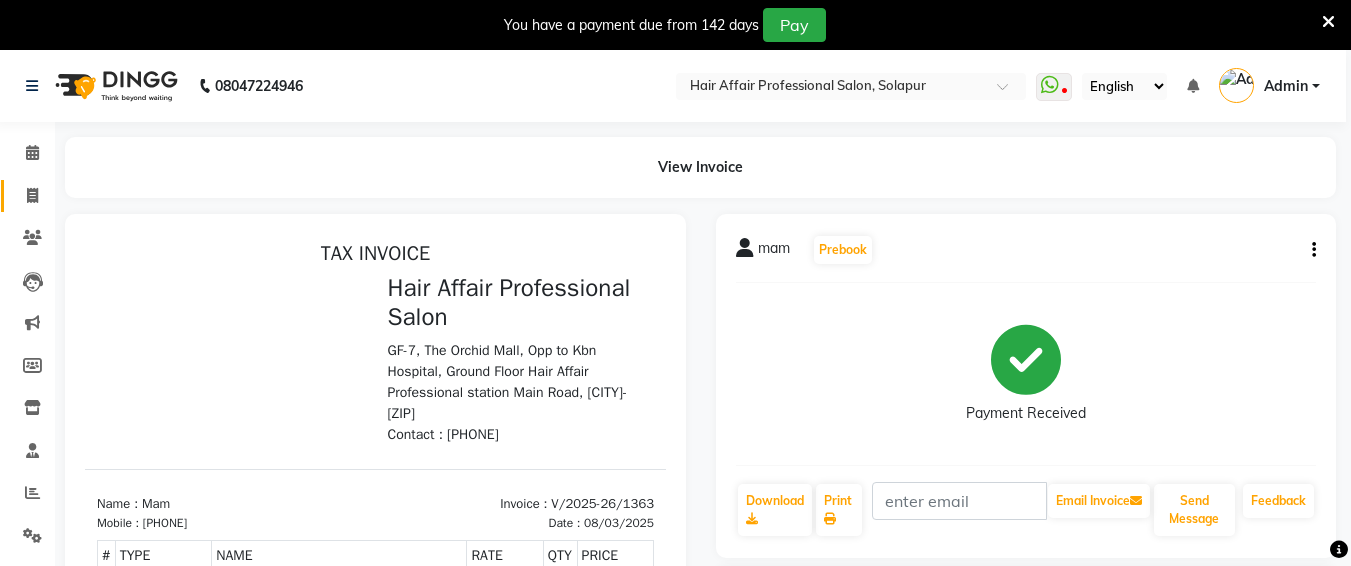 click on "Invoice" 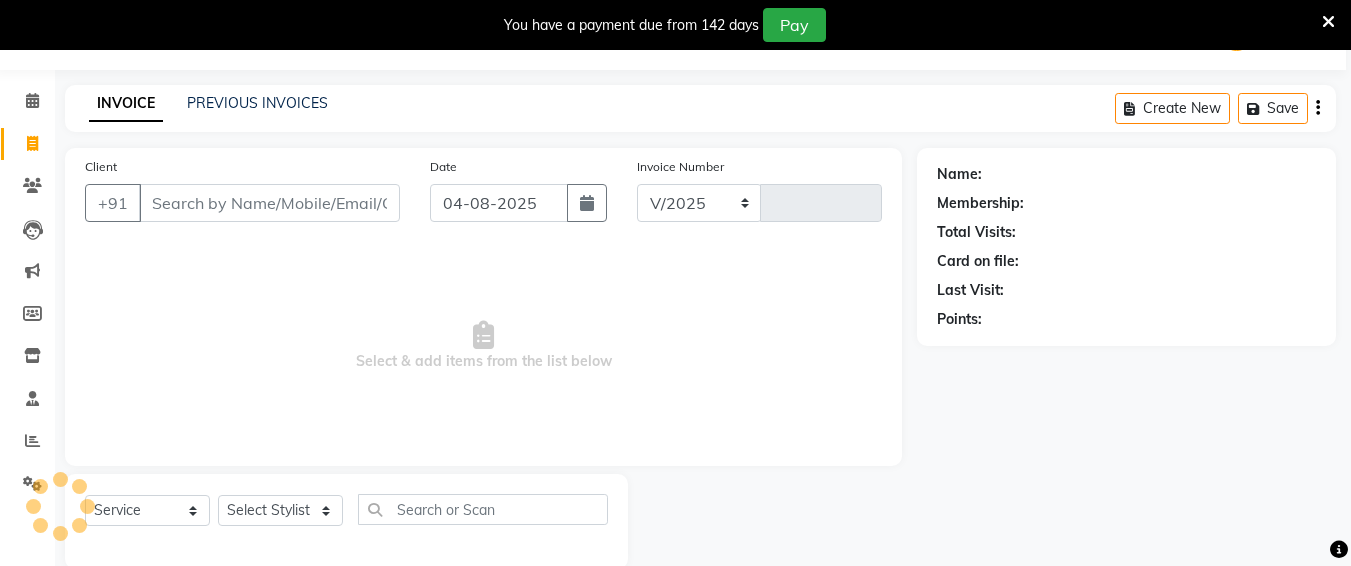 scroll, scrollTop: 85, scrollLeft: 0, axis: vertical 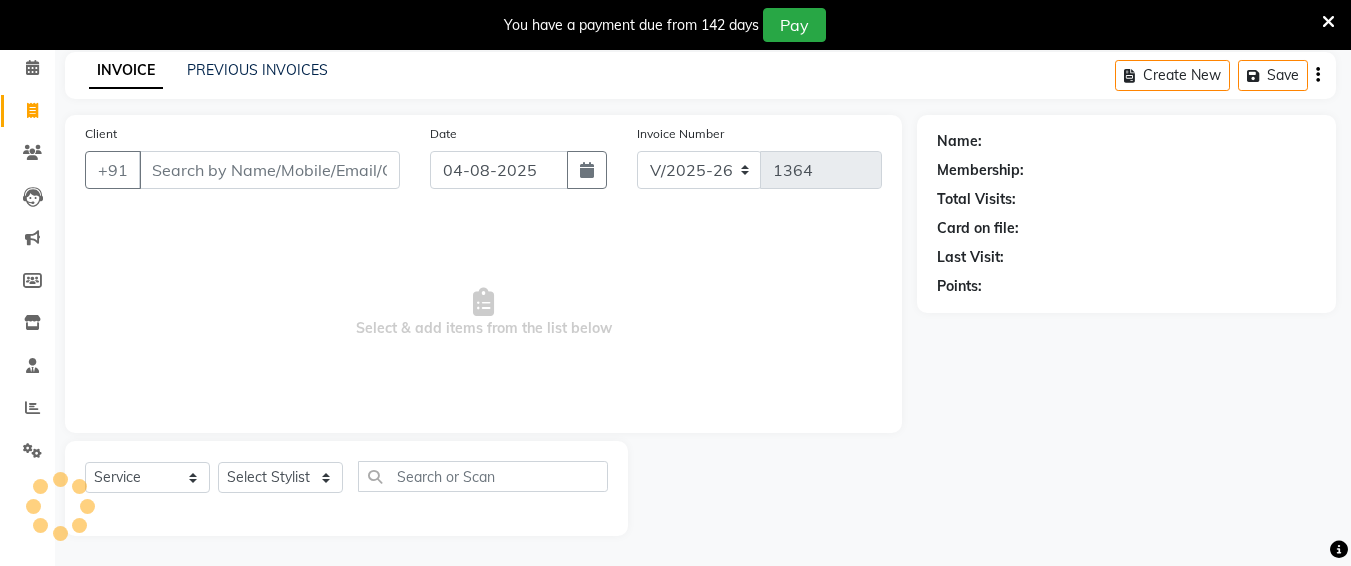 click on "Client" at bounding box center [269, 170] 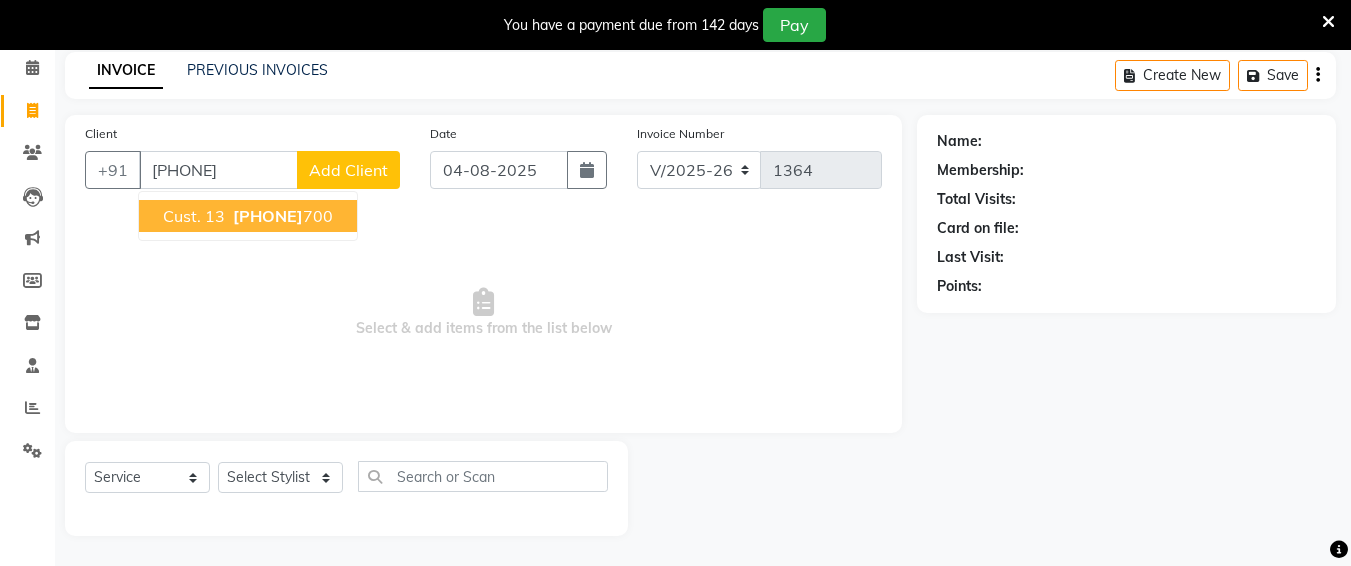 click on "Cust. 13   [PHONE] 700" at bounding box center (248, 216) 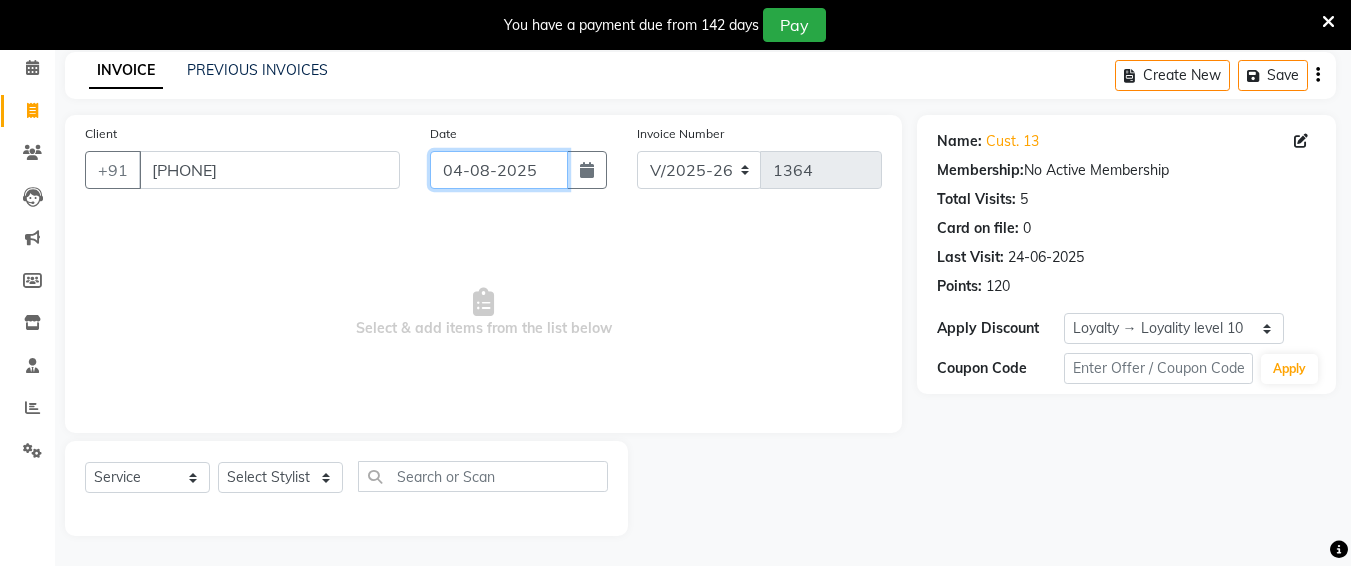 click on "04-08-2025" 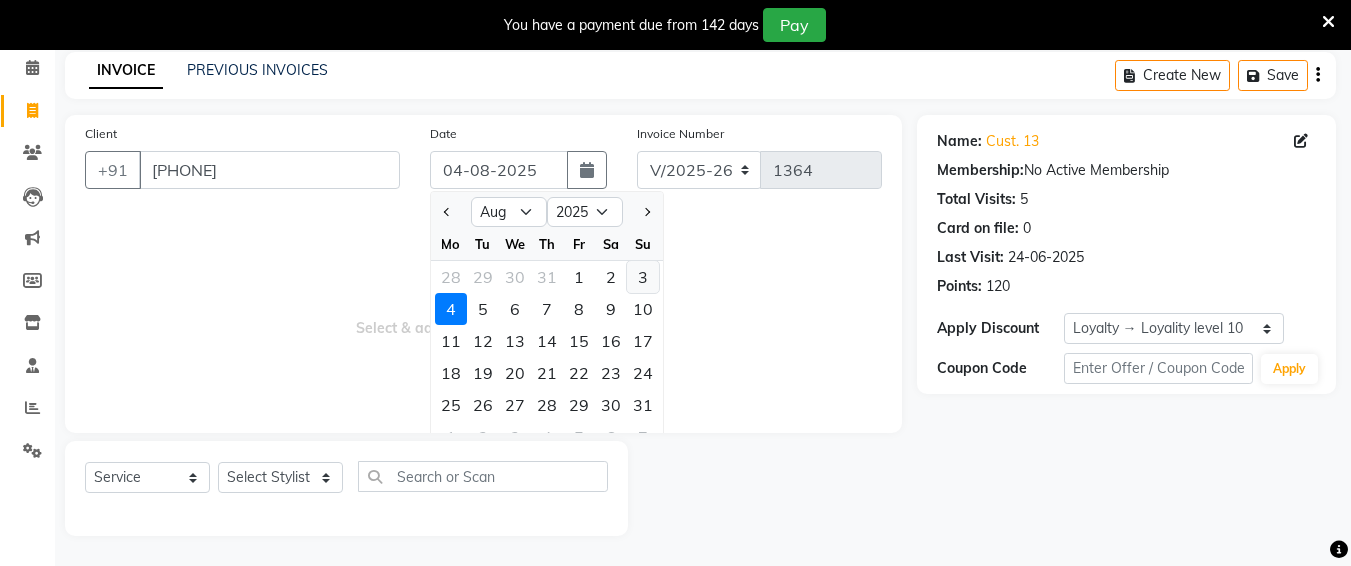 click on "3" 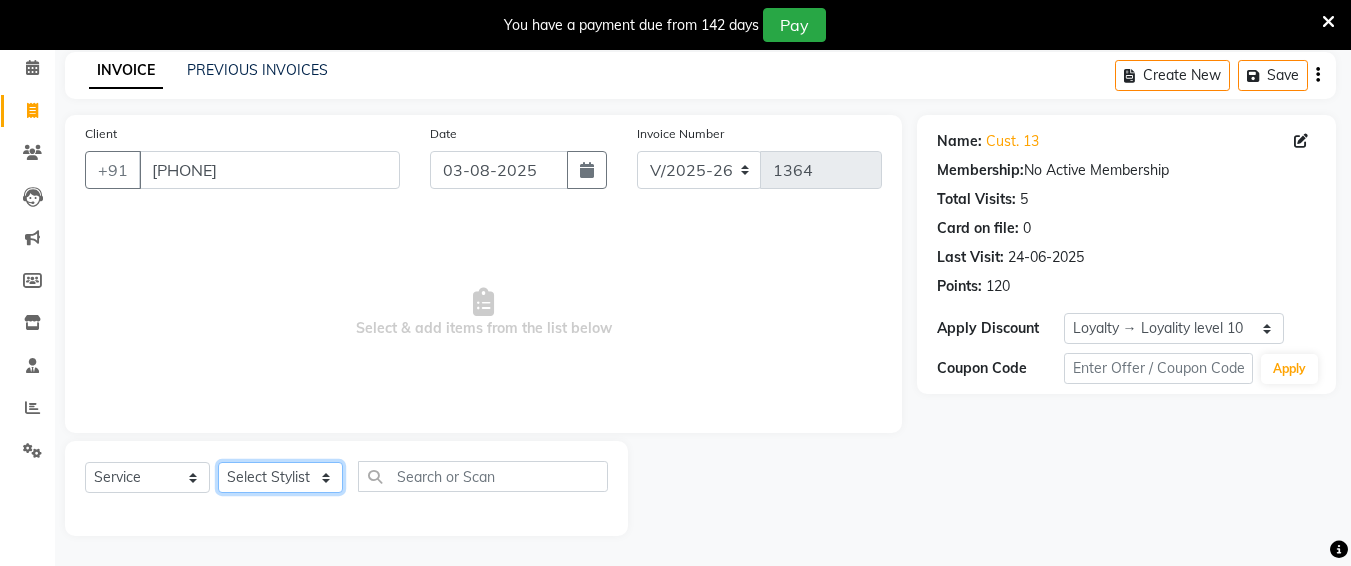 click on "Select Stylist Ali chandrika Hair Affair Imran Khan Preet Singh Raj Saba sandhya soniya thriveni thriveni" 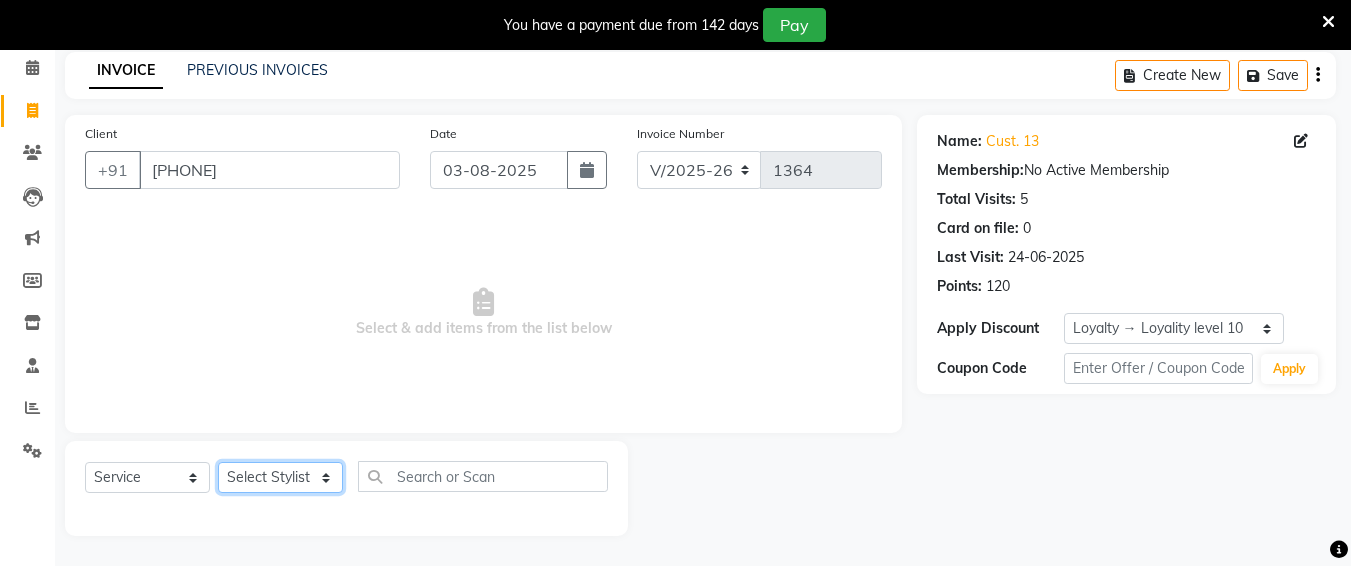 click on "Select Stylist Ali chandrika Hair Affair Imran Khan Preet Singh Raj Saba sandhya soniya thriveni thriveni" 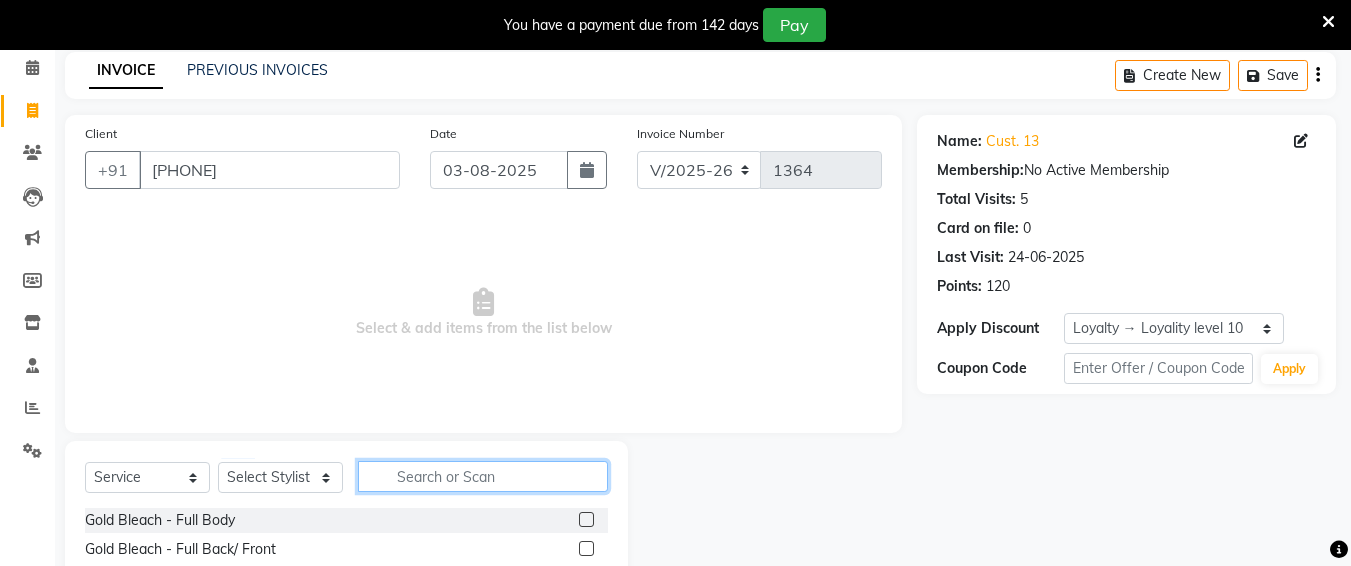 click 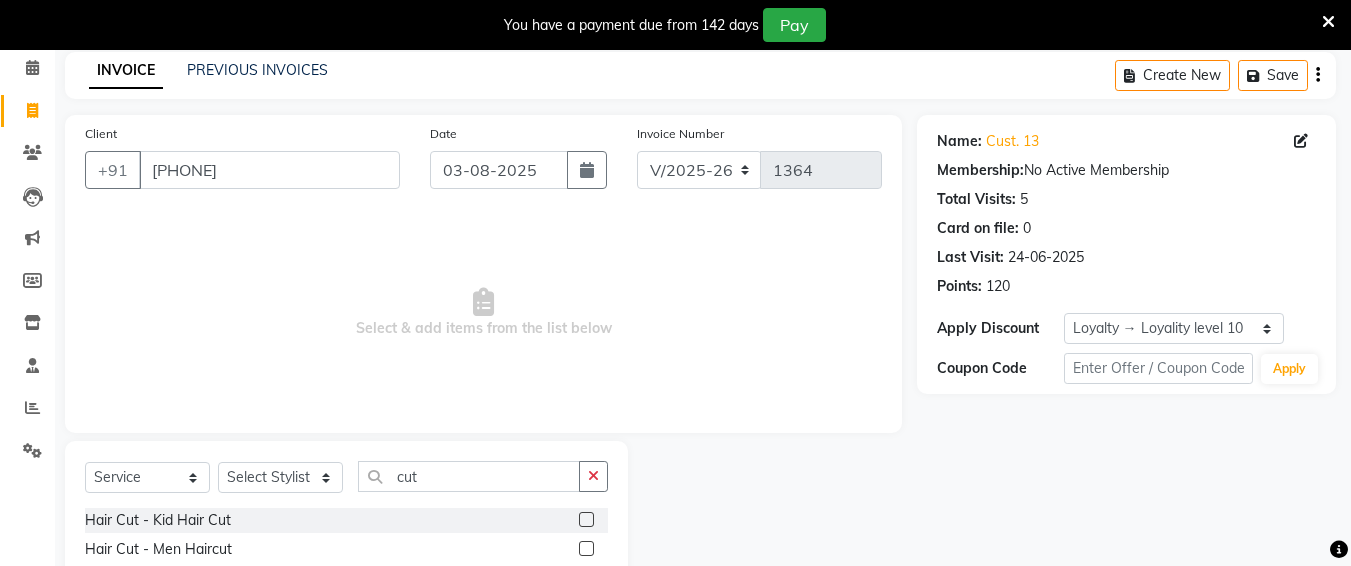 click 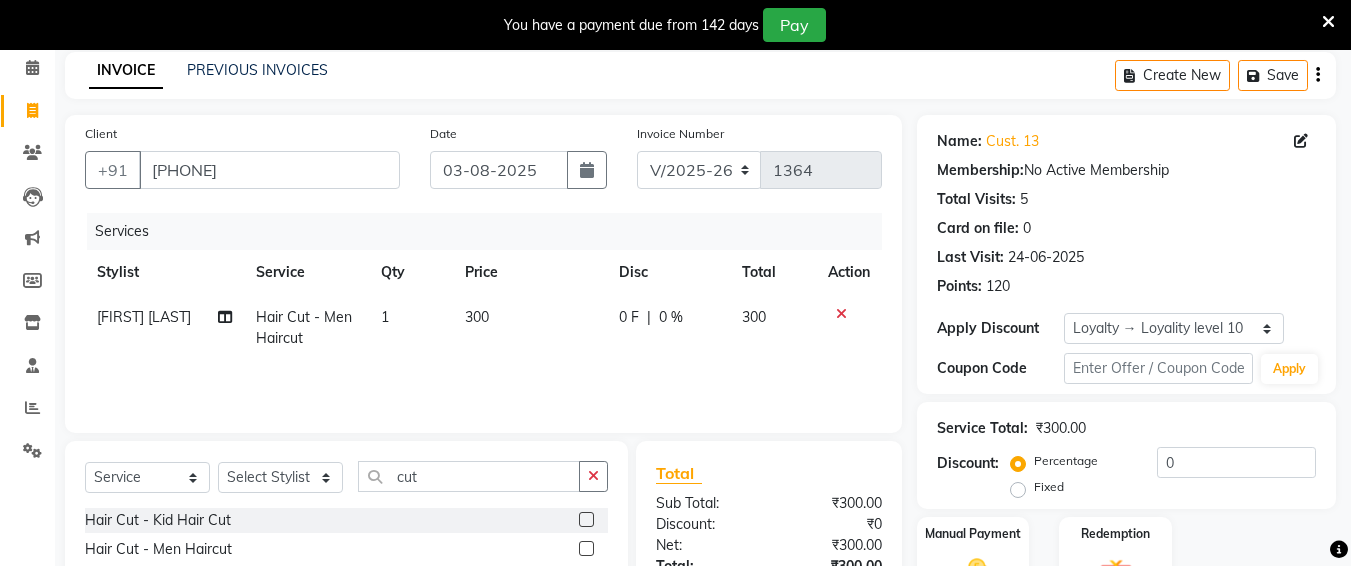 click on "300" 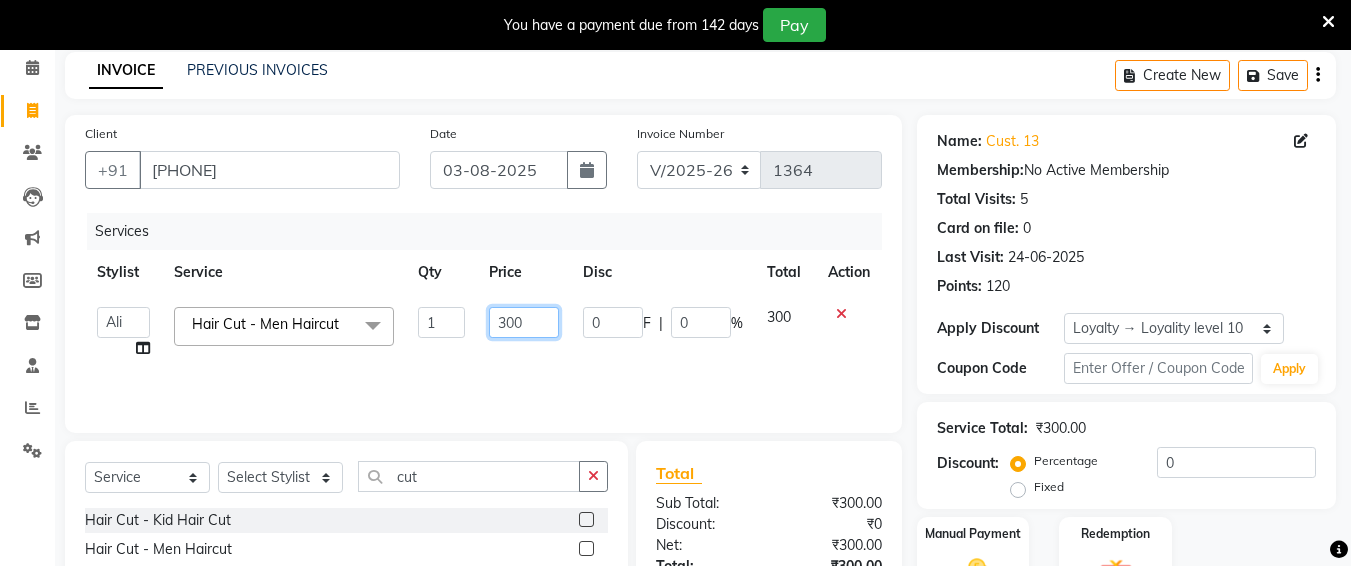 click on "300" 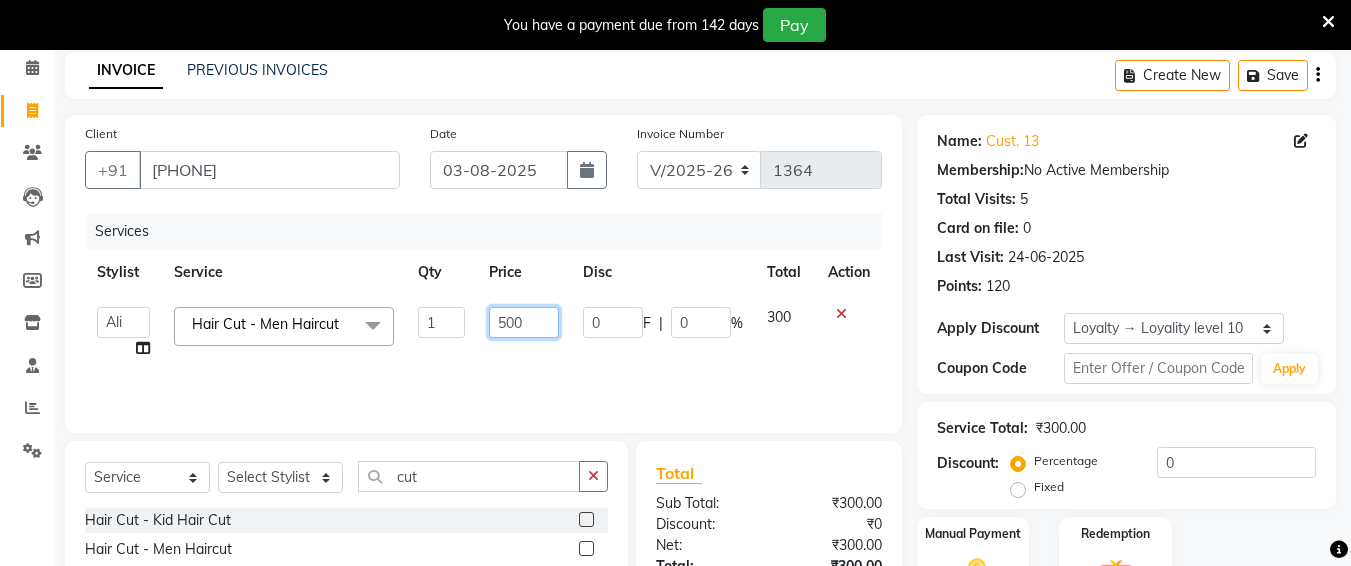 scroll, scrollTop: 242, scrollLeft: 0, axis: vertical 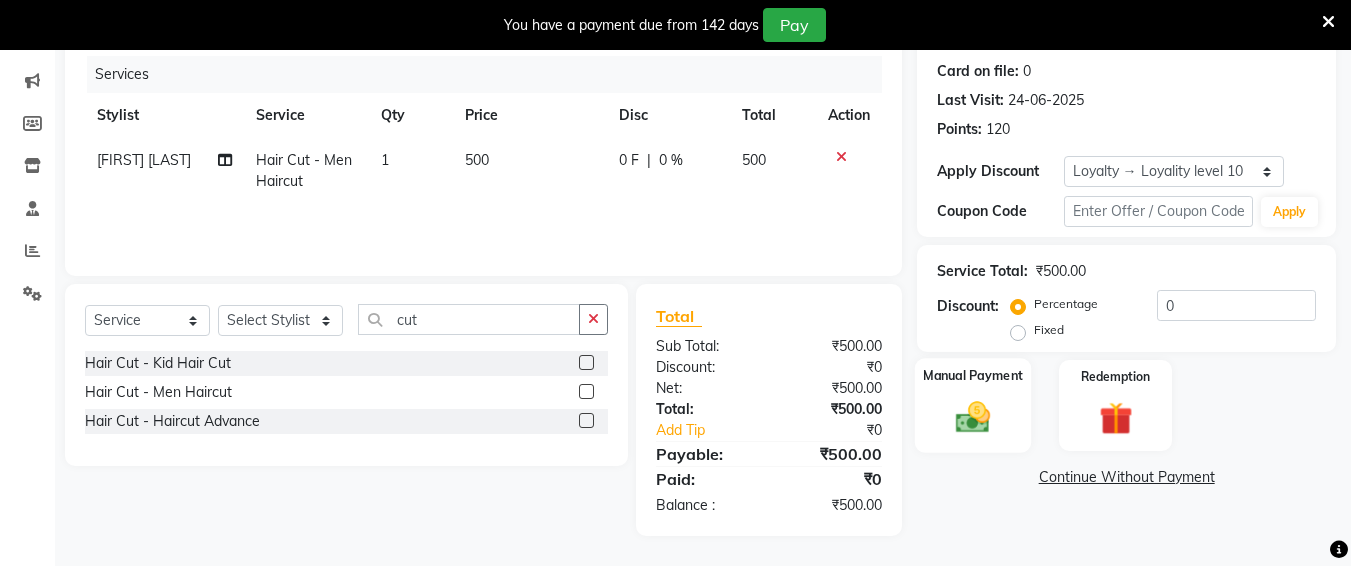 click on "Manual Payment" 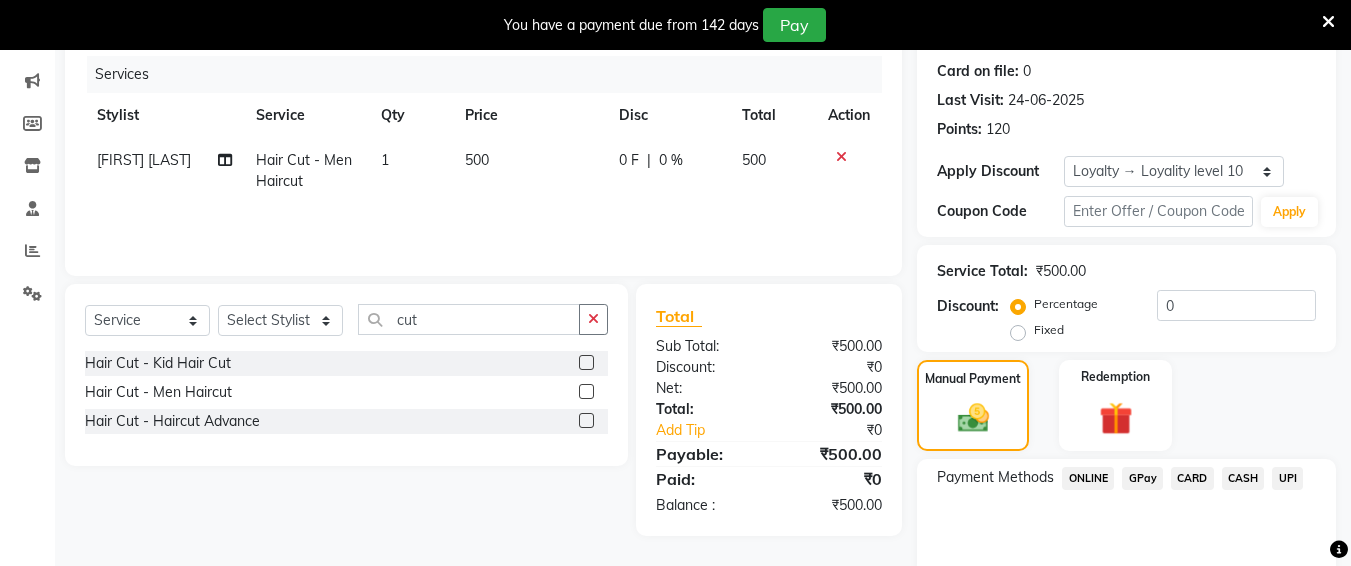 scroll, scrollTop: 326, scrollLeft: 0, axis: vertical 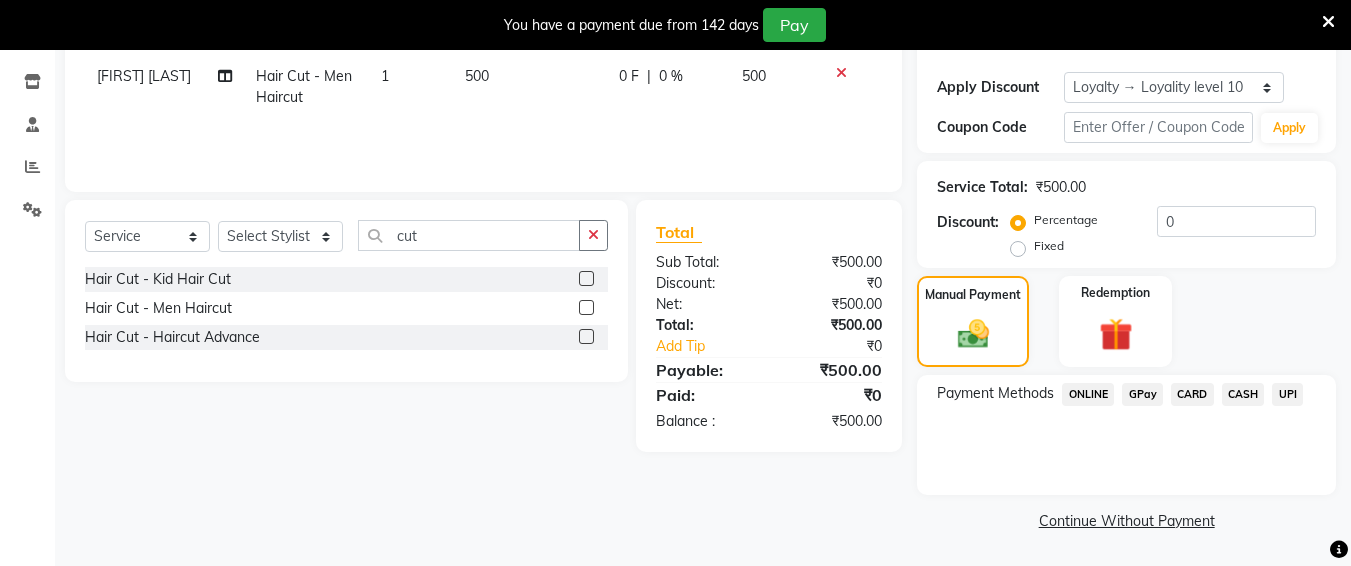 click on "UPI" 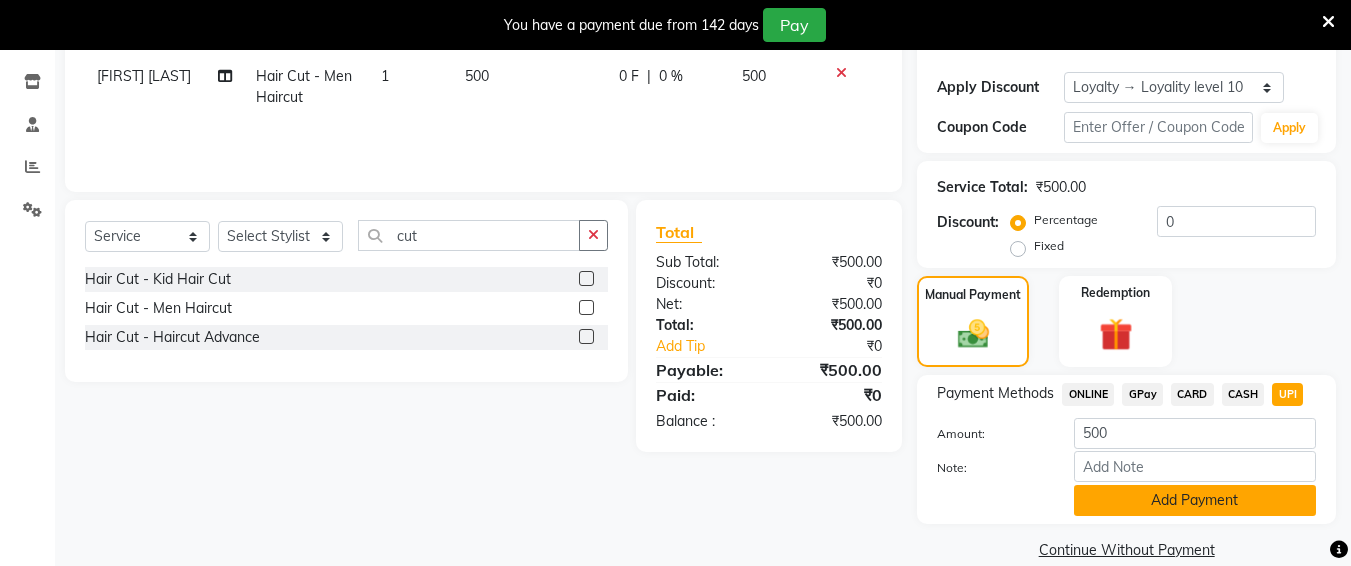 click on "Add Payment" 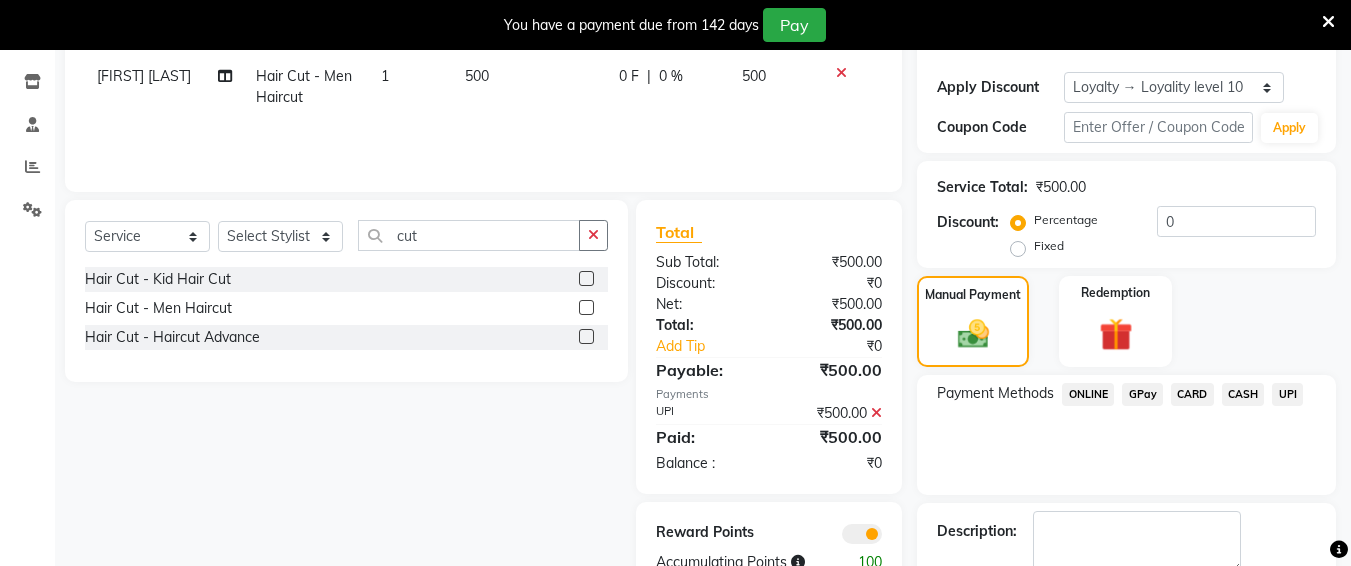 scroll, scrollTop: 439, scrollLeft: 0, axis: vertical 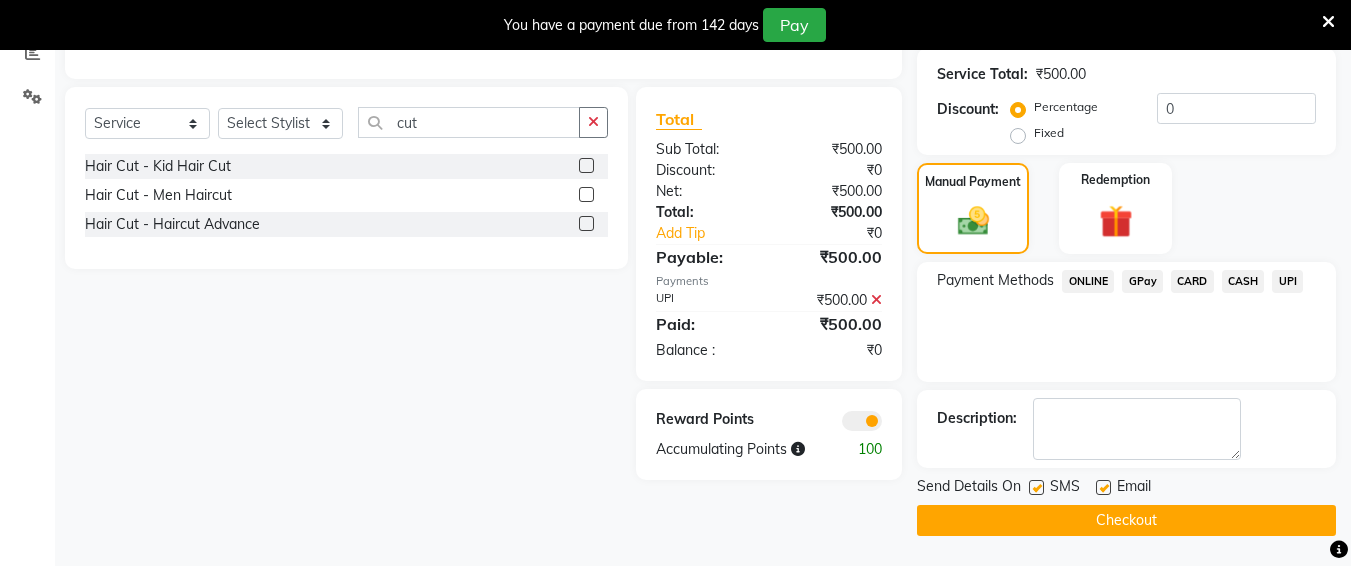 click on "Checkout" 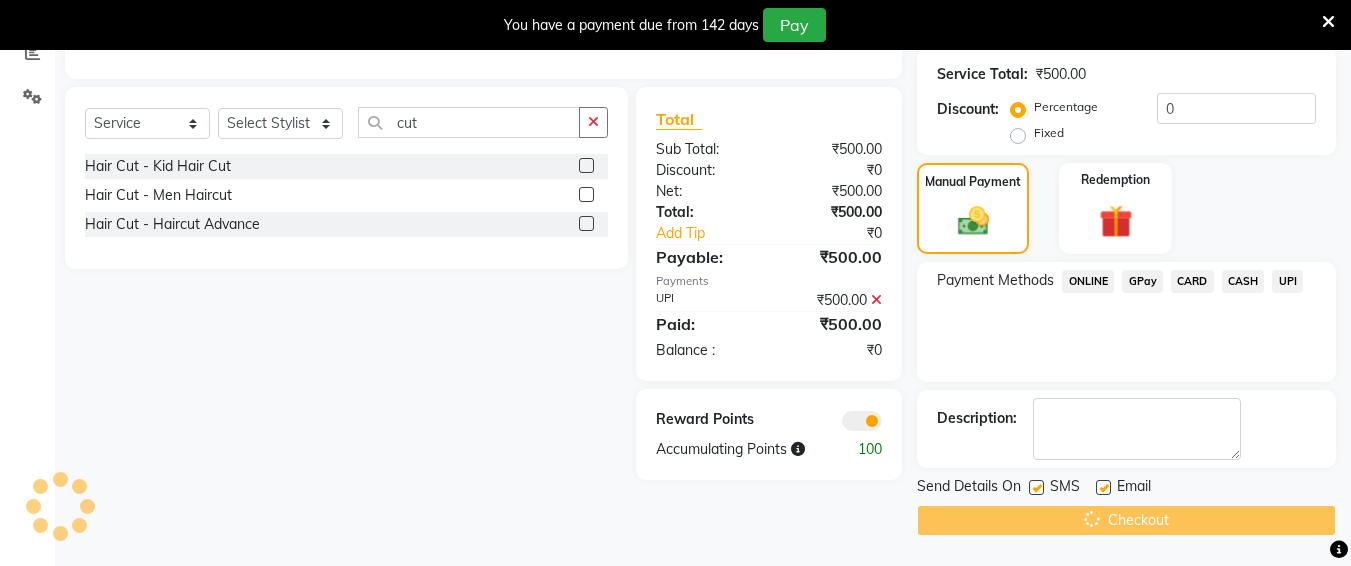scroll, scrollTop: 0, scrollLeft: 0, axis: both 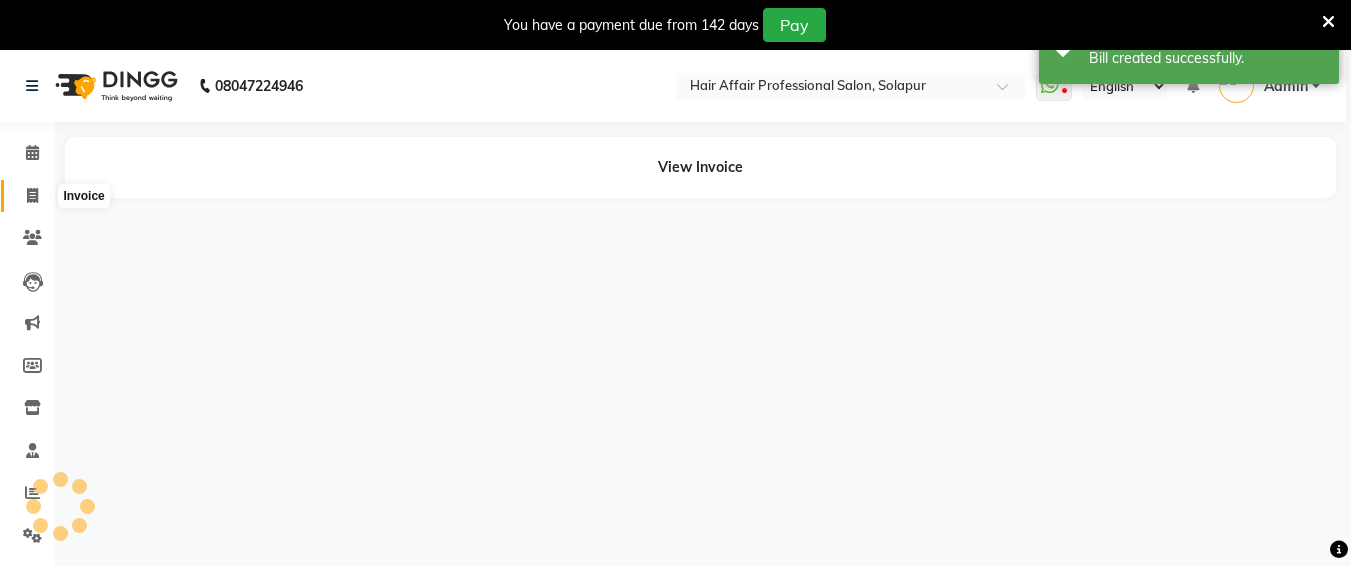 click 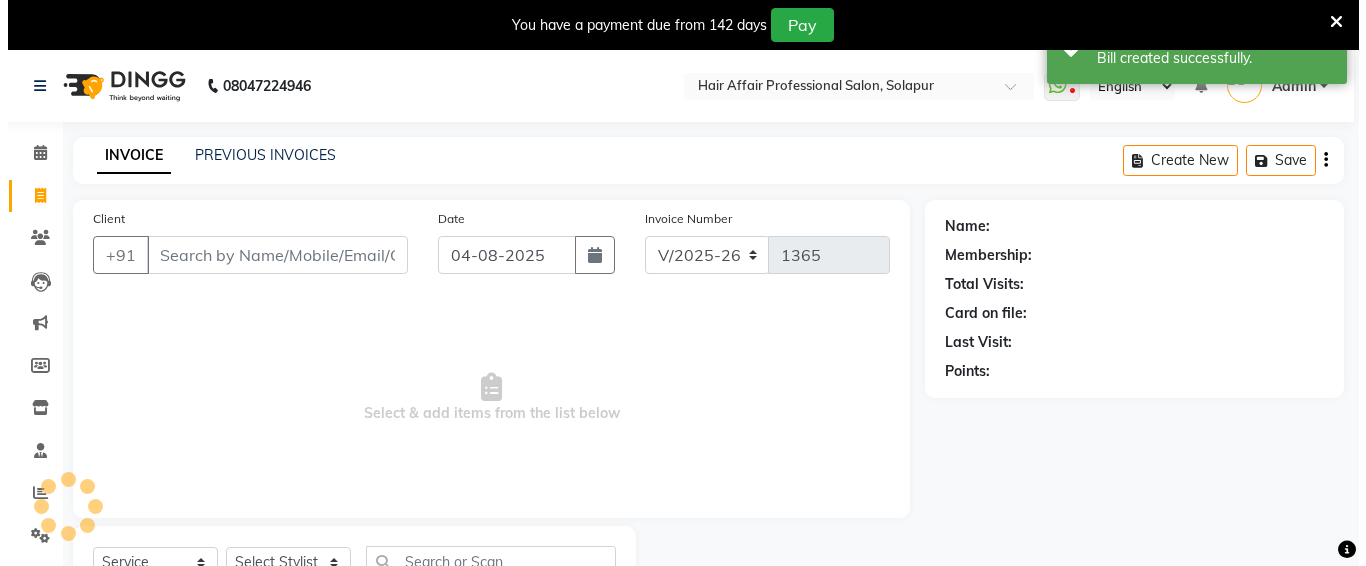 scroll, scrollTop: 85, scrollLeft: 0, axis: vertical 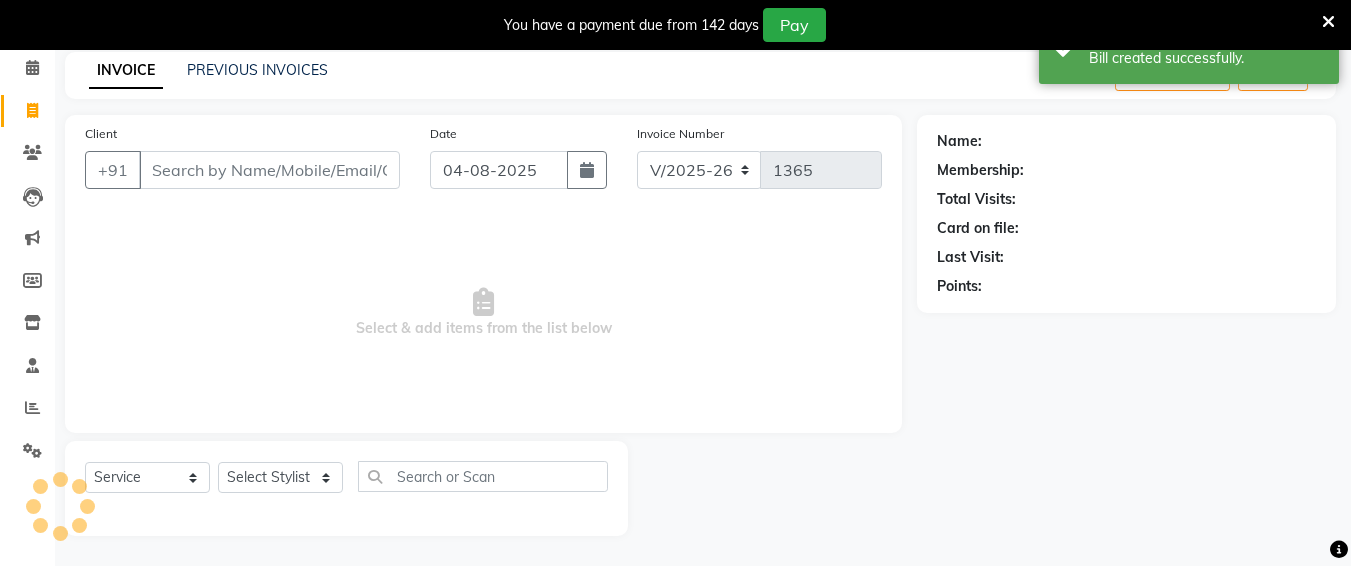 click on "Client" at bounding box center [269, 170] 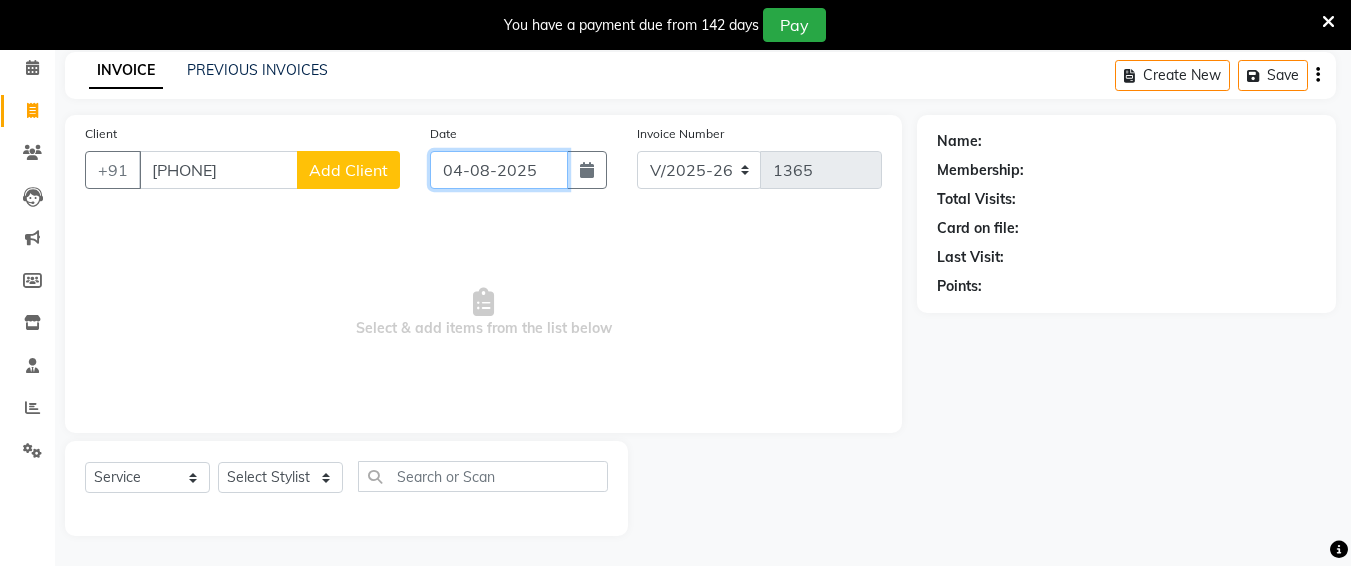 click on "04-08-2025" 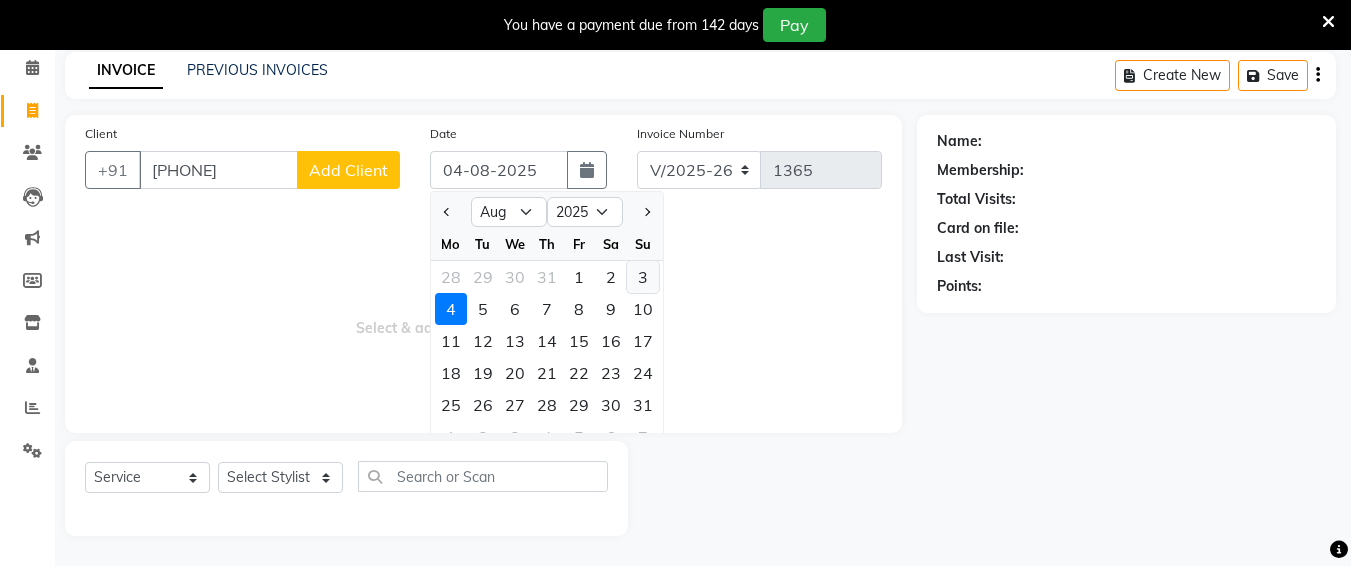click on "3" 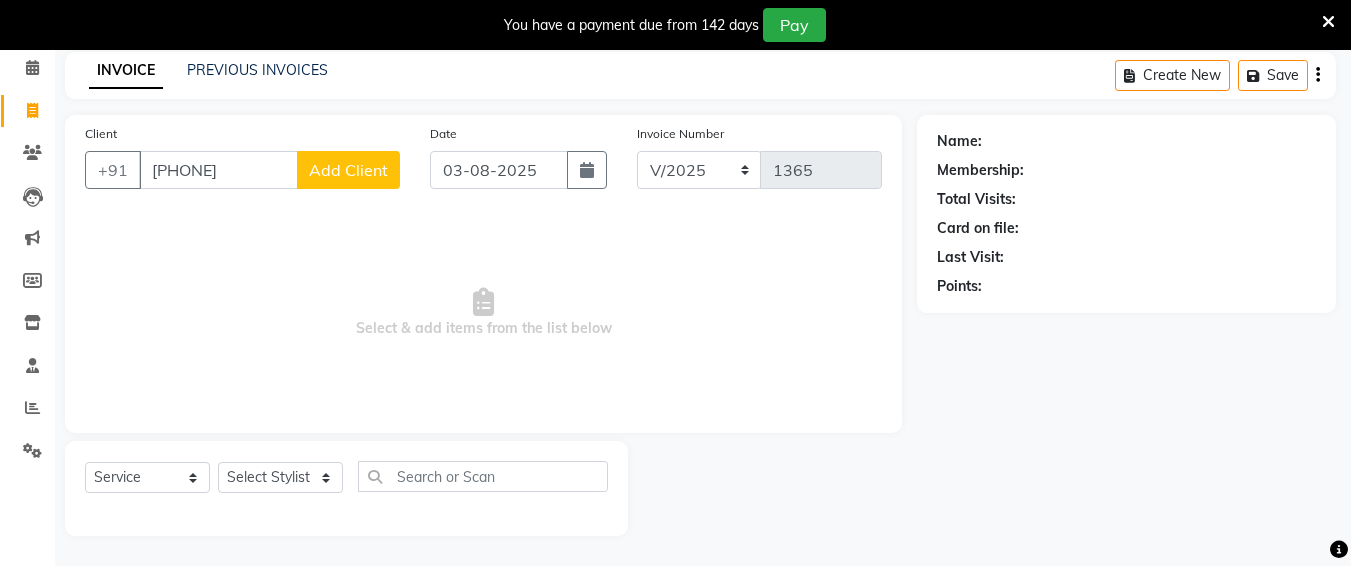 click on "Add Client" 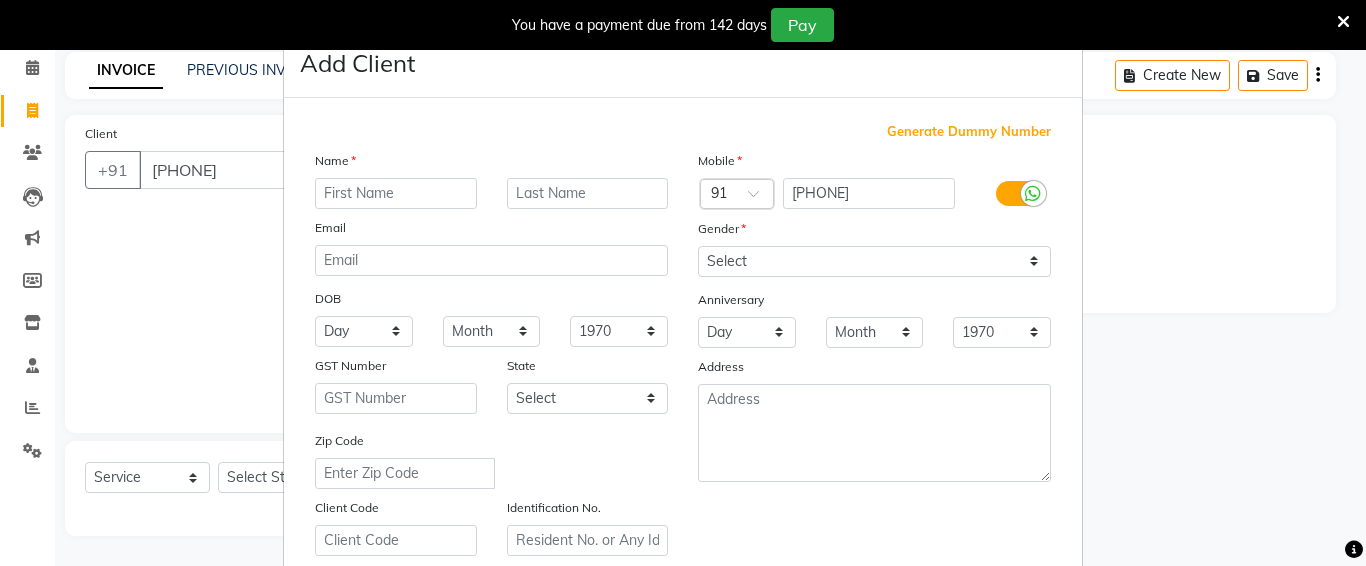 click at bounding box center [396, 193] 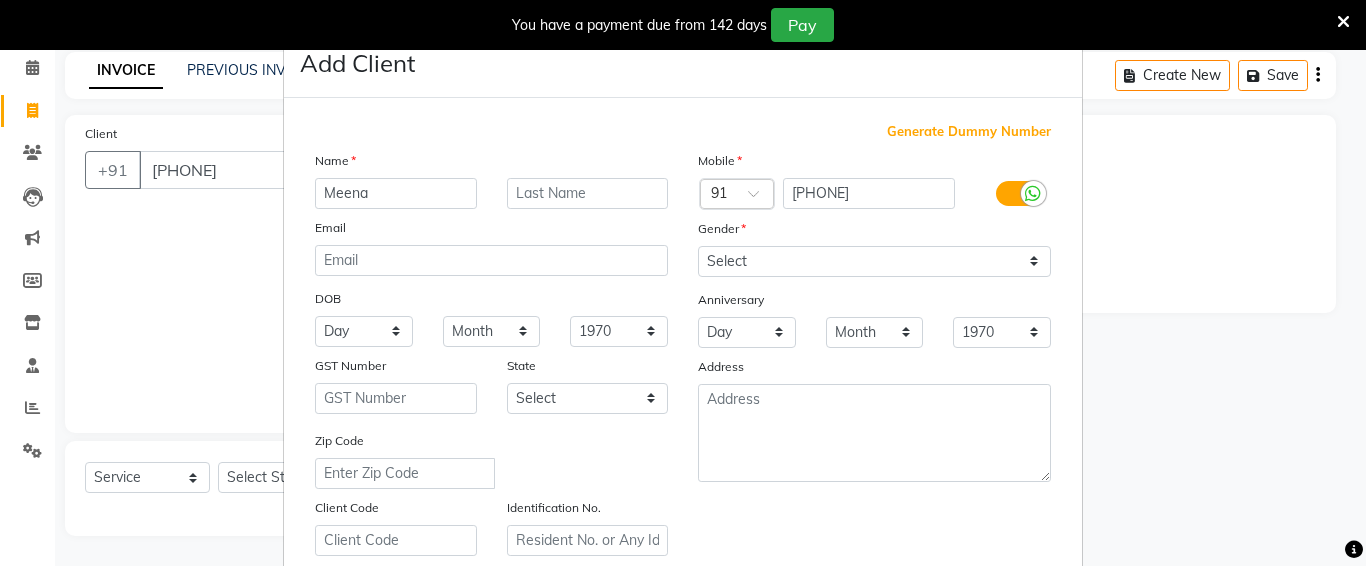 drag, startPoint x: 885, startPoint y: 282, endPoint x: 885, endPoint y: 251, distance: 31 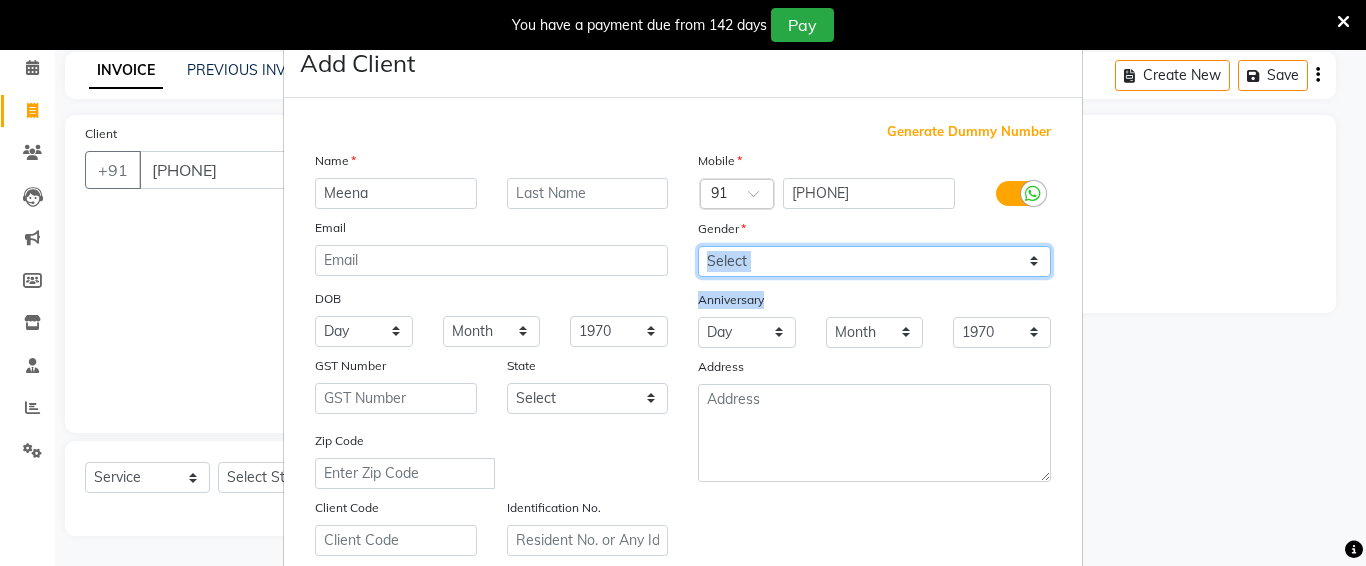 click on "Select Male Female Other Prefer Not To Say" at bounding box center [874, 261] 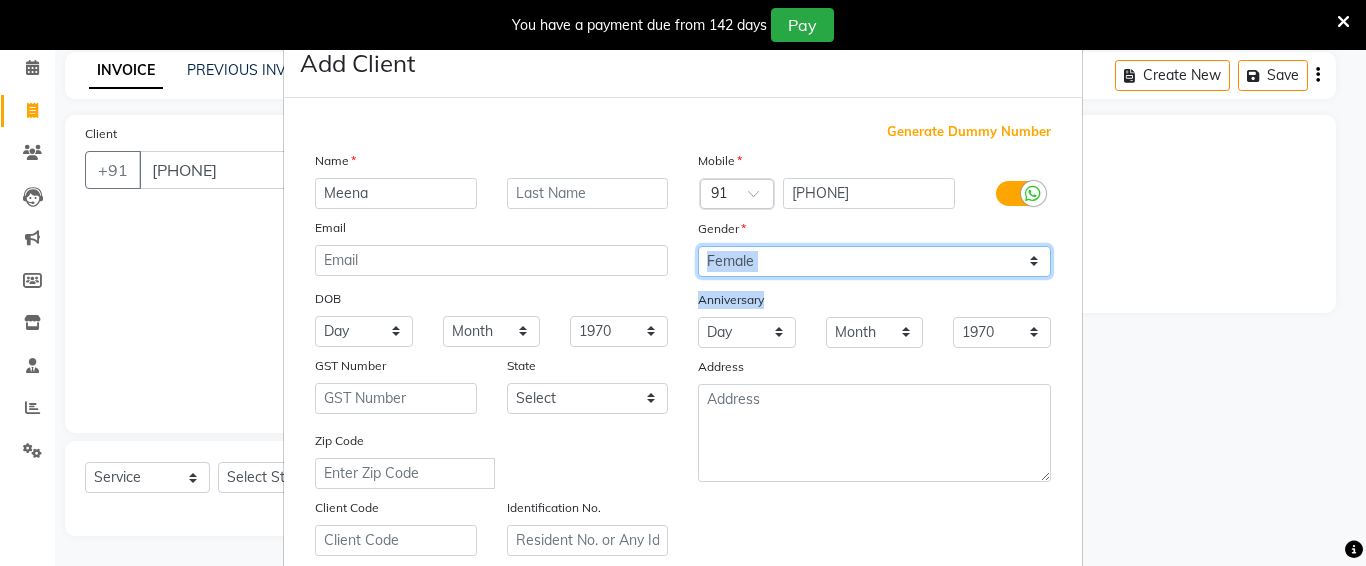 click on "Select Male Female Other Prefer Not To Say" at bounding box center (874, 261) 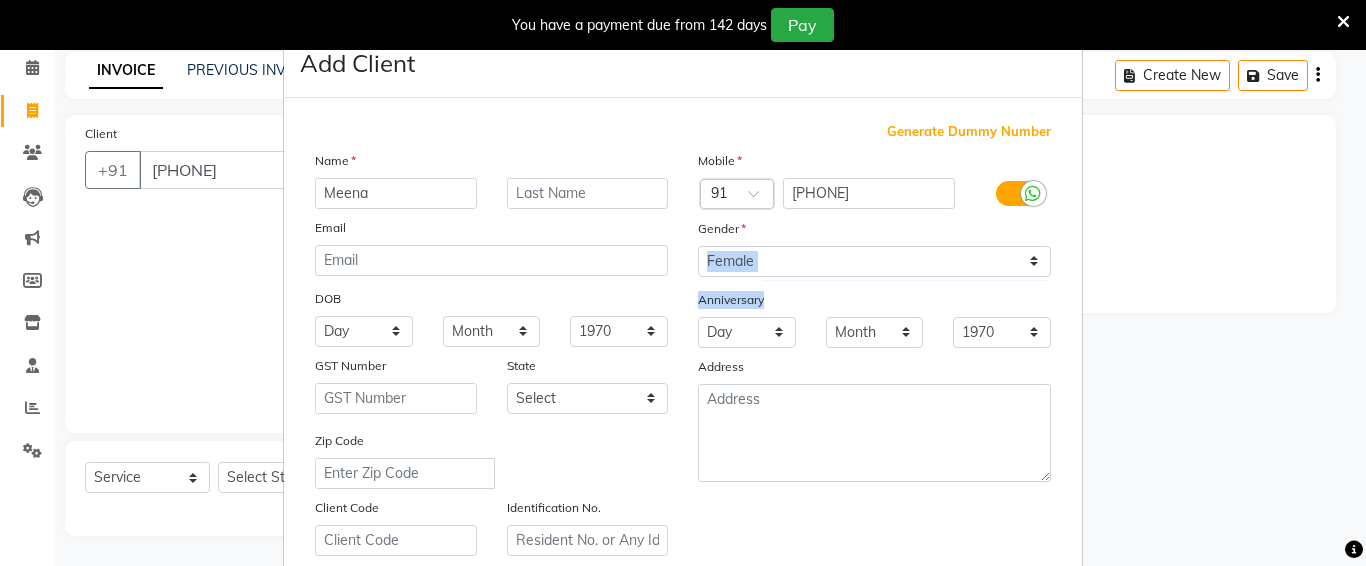 drag, startPoint x: 1307, startPoint y: 343, endPoint x: 1294, endPoint y: 562, distance: 219.3855 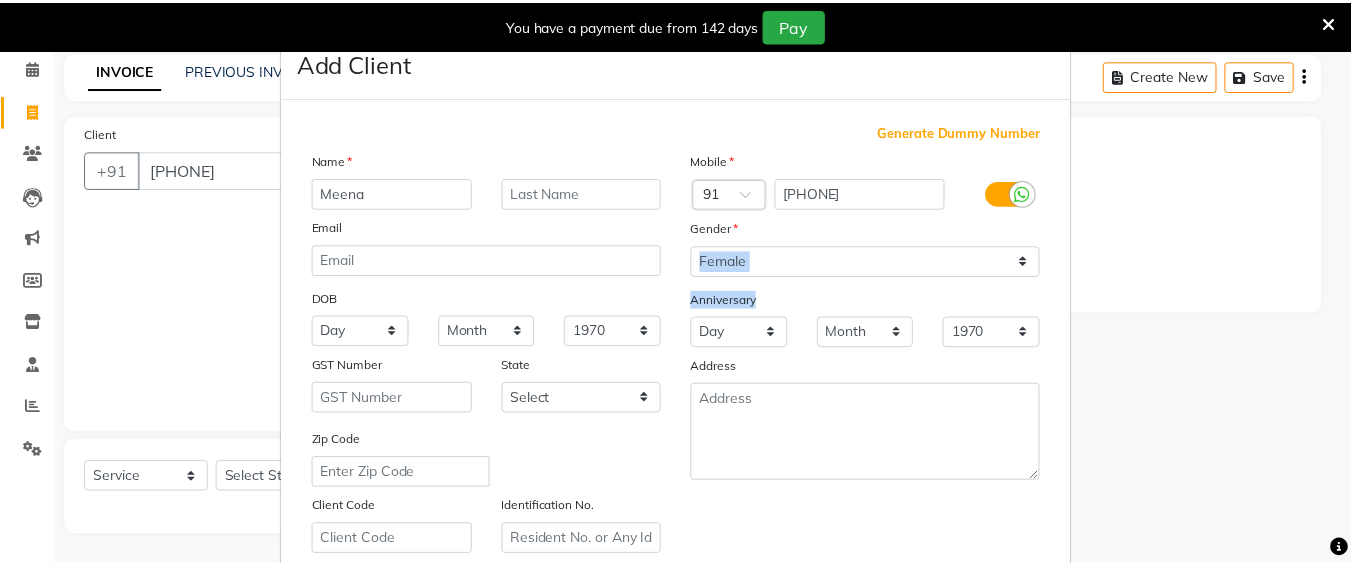 scroll, scrollTop: 357, scrollLeft: 0, axis: vertical 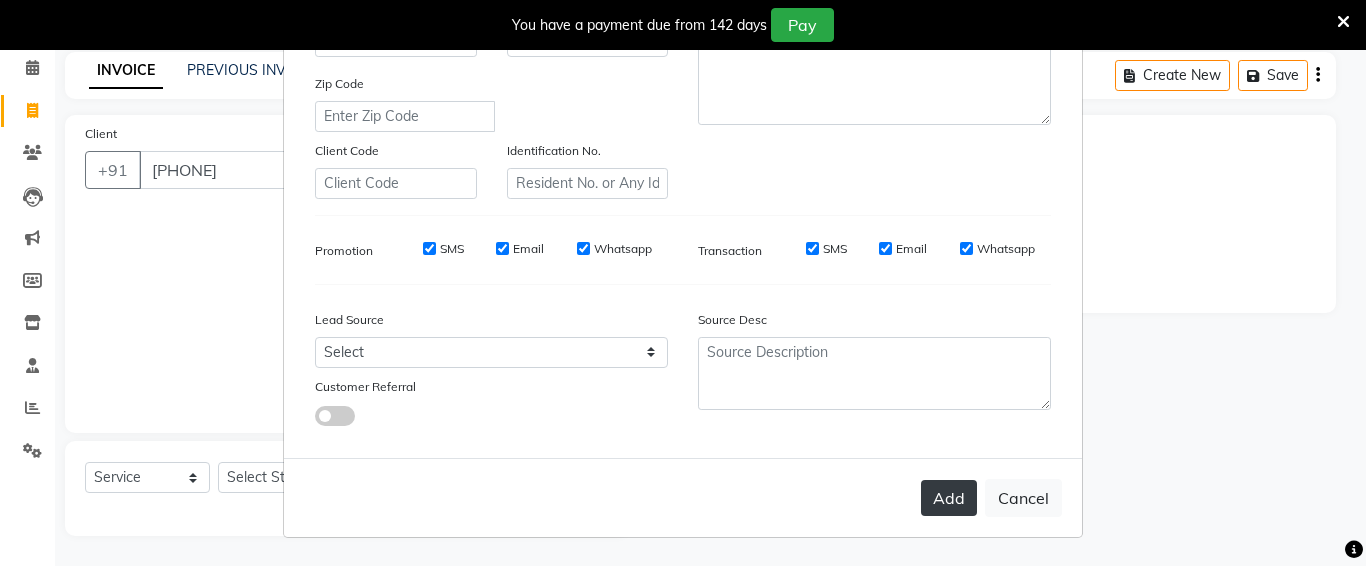 click on "Add" at bounding box center (949, 498) 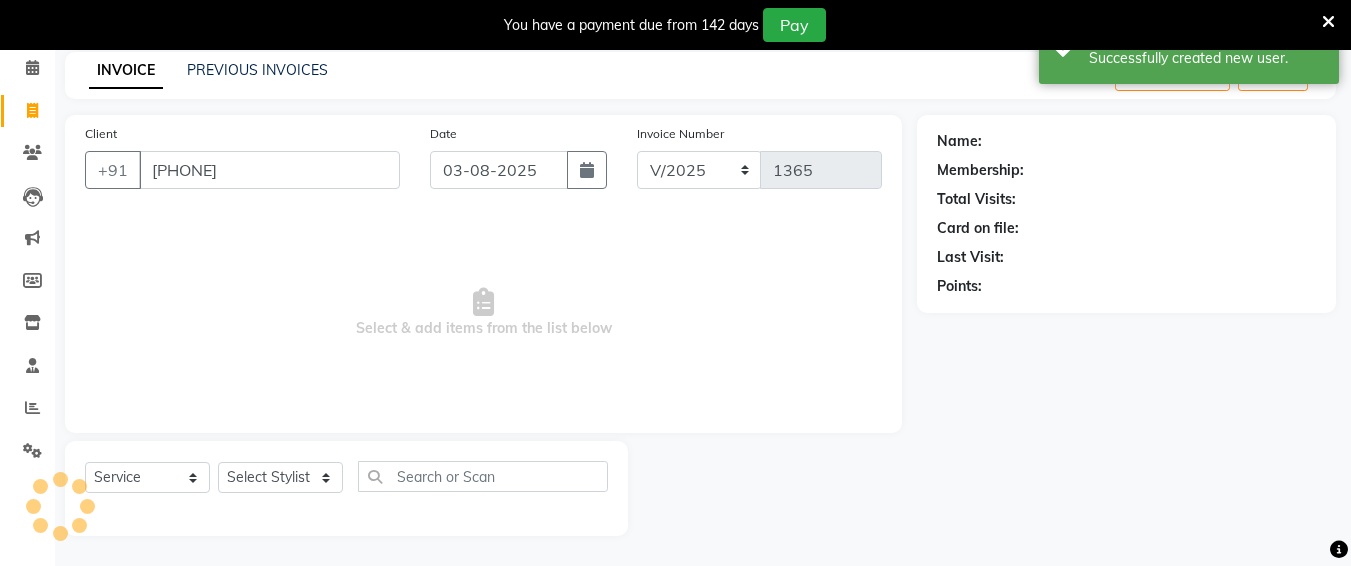 click on "Select  Service  Product  Membership  Package Voucher Prepaid Gift Card  Select Stylist Ali chandrika Hair Affair Imran Khan Preet Singh Raj Saba sandhya soniya thriveni thriveni" 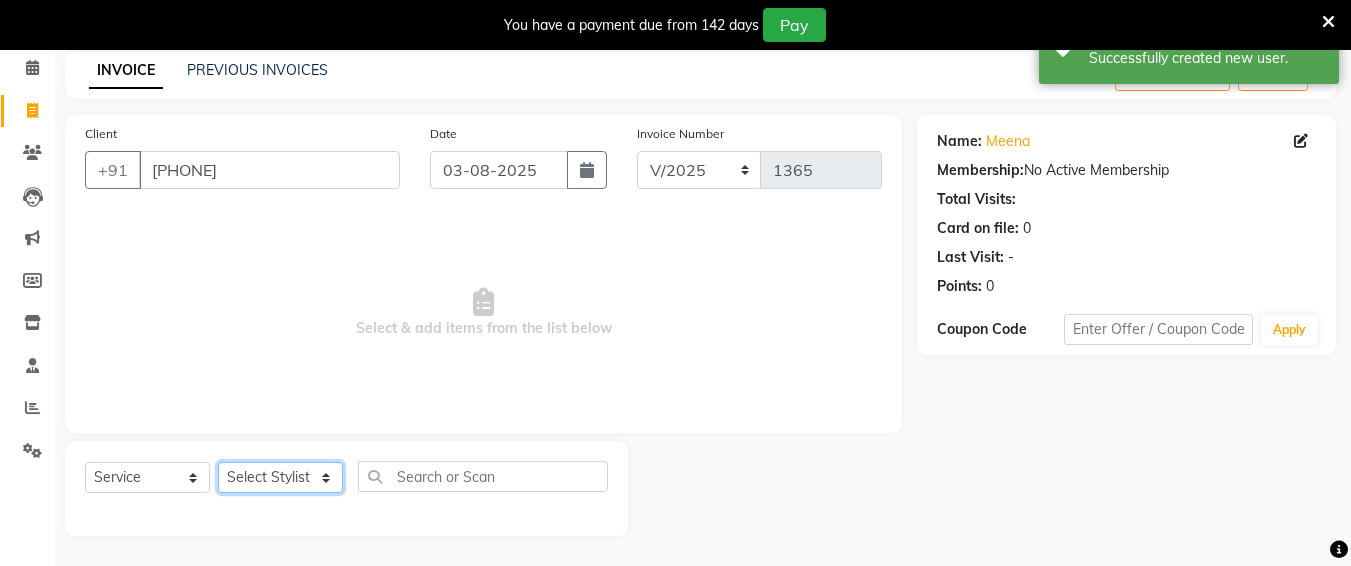 click on "Select Stylist Ali chandrika Hair Affair Imran Khan Preet Singh Raj Saba sandhya soniya thriveni thriveni" 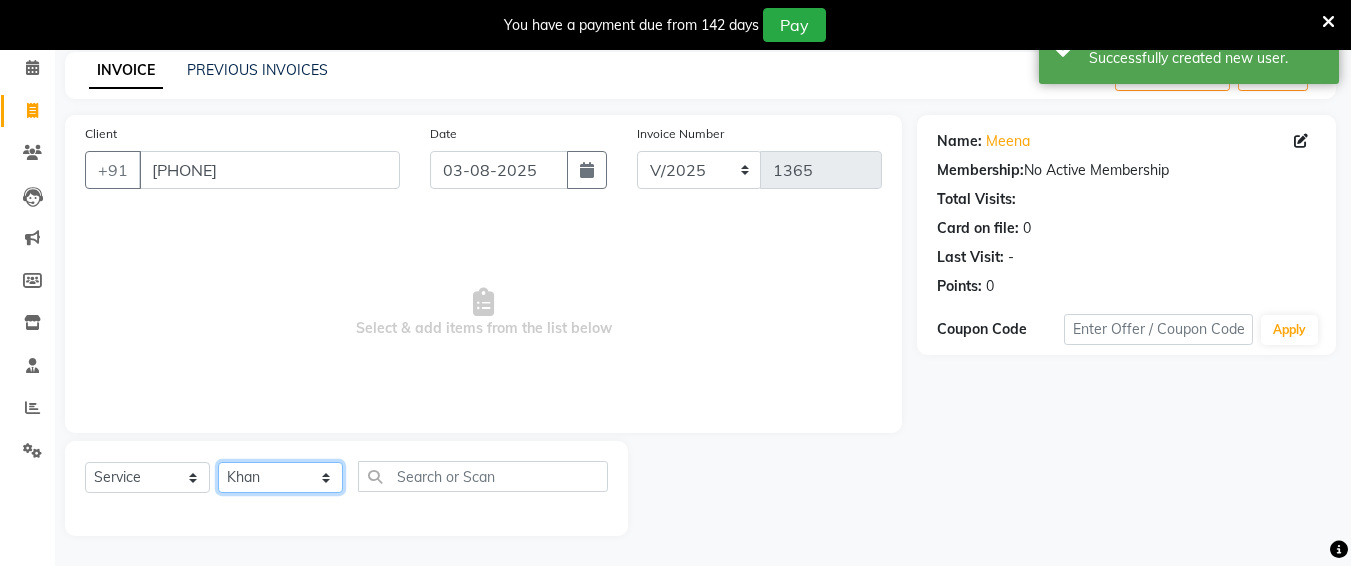 click on "Select Stylist Ali chandrika Hair Affair Imran Khan Preet Singh Raj Saba sandhya soniya thriveni thriveni" 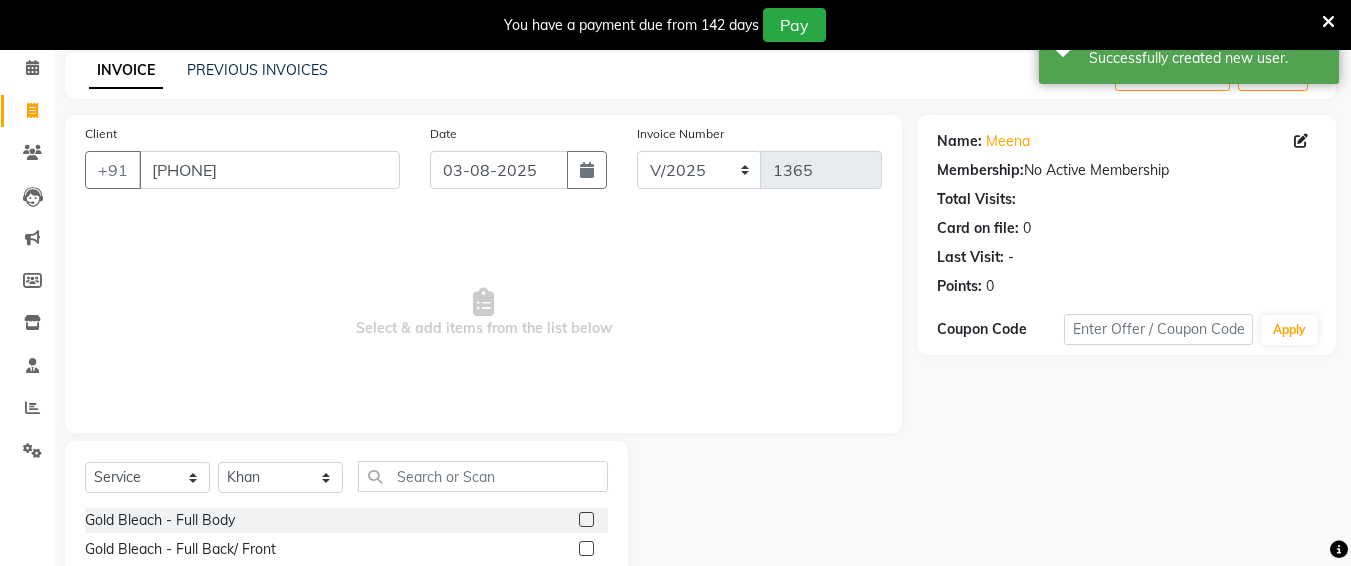 click on "Select  Service  Product  Membership  Package Voucher Prepaid Gift Card  Select Stylist Ali chandrika Hair Affair Imran Khan Preet Singh Raj Saba sandhya soniya thriveni thriveni Gold Bleach - Full Body  Gold Bleach - Full Back/ Front  Gold Bleach - Underarms  Gold Bleach - Face & Neck  Gold Bleach - Face, Neck & Blouse Line  Gold Bleach - Full Arms  Gold Bleach - Full Legs  Gold Bleach - Half Back/ Front  Facials - Gold  Facials - Whitening & Brightening Facial  Facials - Chocolate Facial  Facials - Vedic Line-Fruit Facial  Facials - Lotus Marmalade-Bearberry  Facials - Lotus Marmalade-Kiwi  Facials - Lotus Marmalade-Papaya  Facials - Cheryls Facial-Anti Ageing  Facials - Cheryls Facial-Tan Clear  Facials - Cheryls Facial-Glow  Facials - Aroma Fruit Facial  Facials - Basic  Facials - Lotus Facial  Facials - Vlcc Facials-Pearl  Facials - Vlcc Facials-Gold  Christine Valmy - Instant Beauty Facial  Christine Valmy - Cv Signature Facial  Christine Valmy - Skin Brightening Facial  Clean Ups - Vlcc Gold" 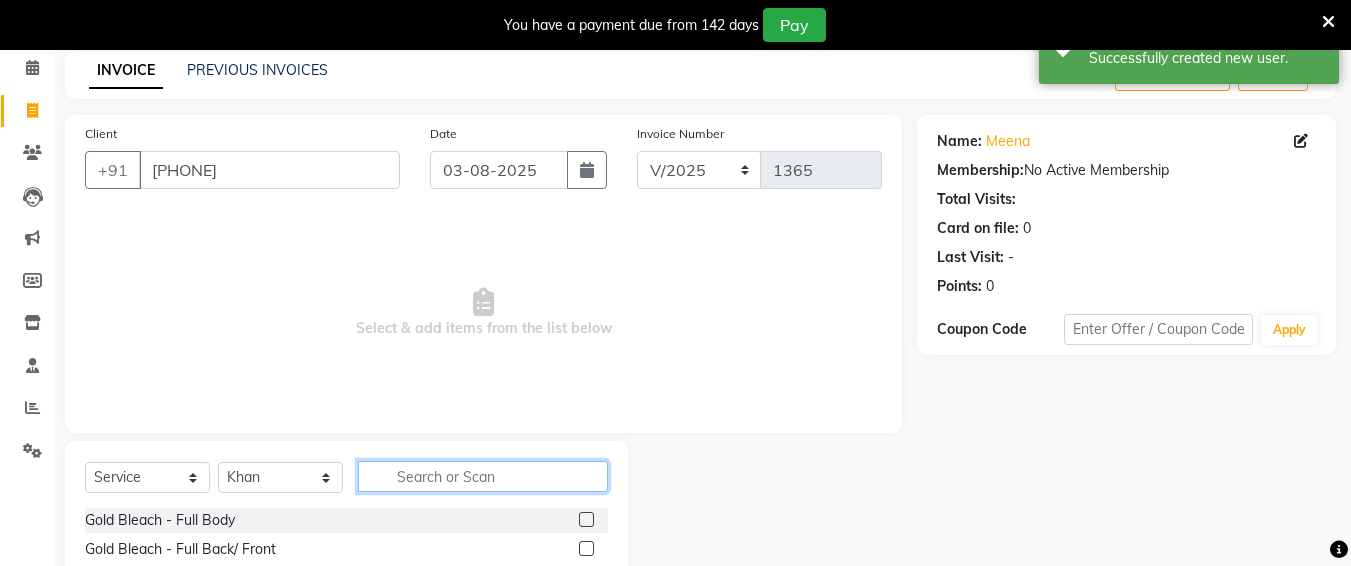 click 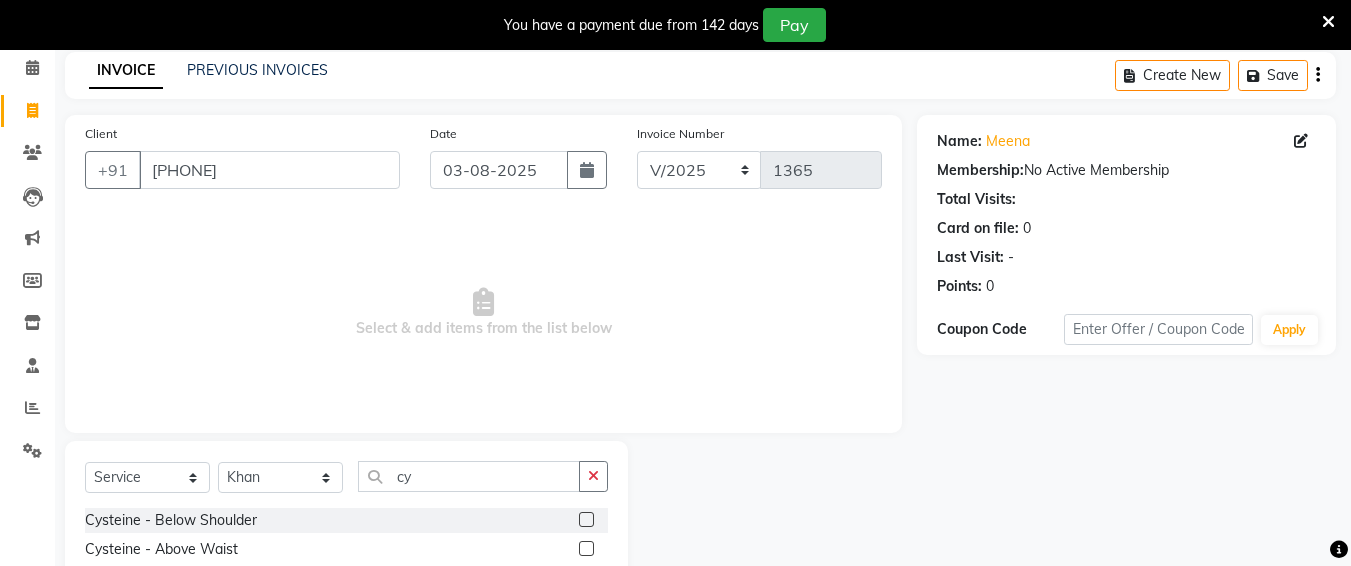 click 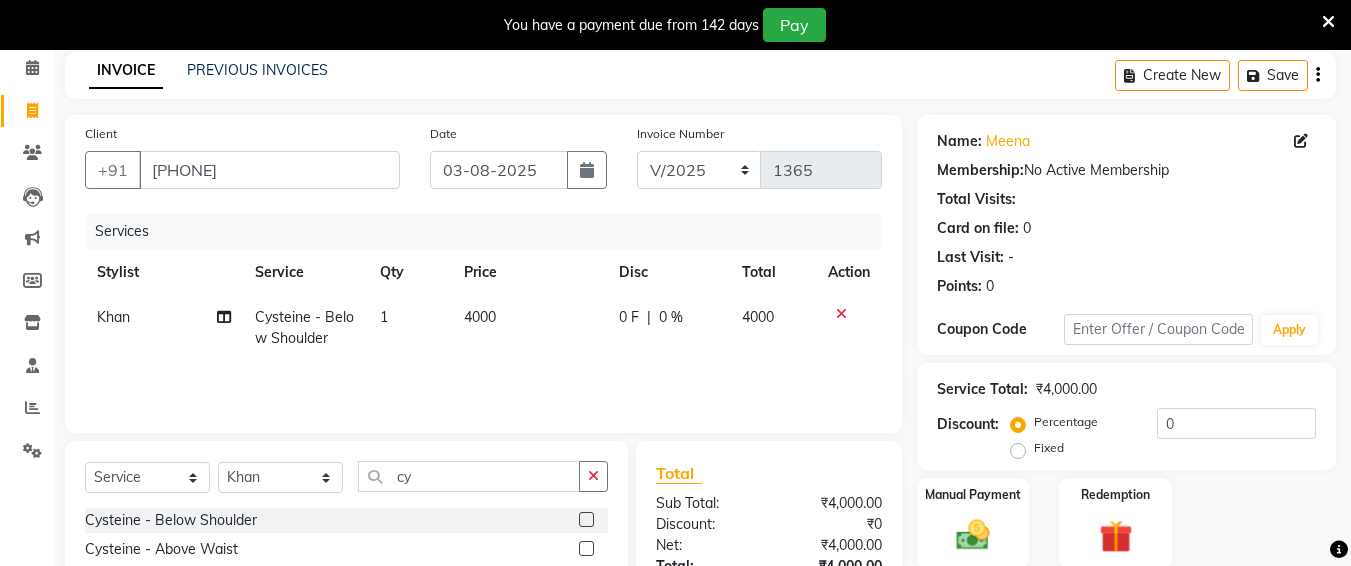 click on "4000" 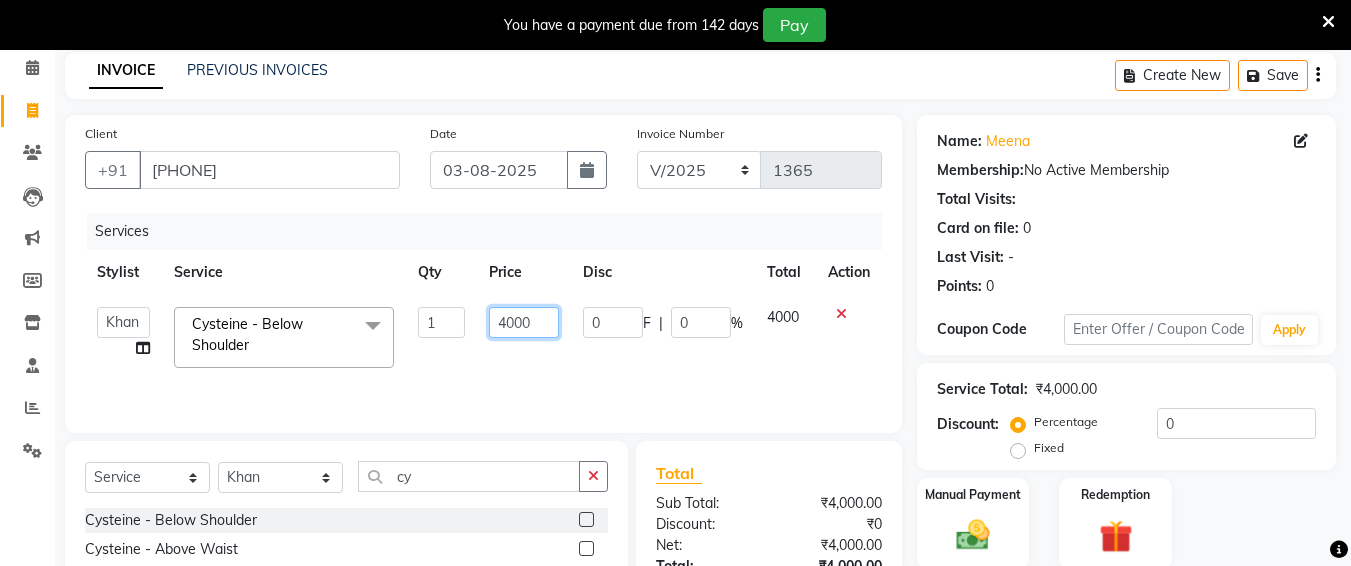click on "4000" 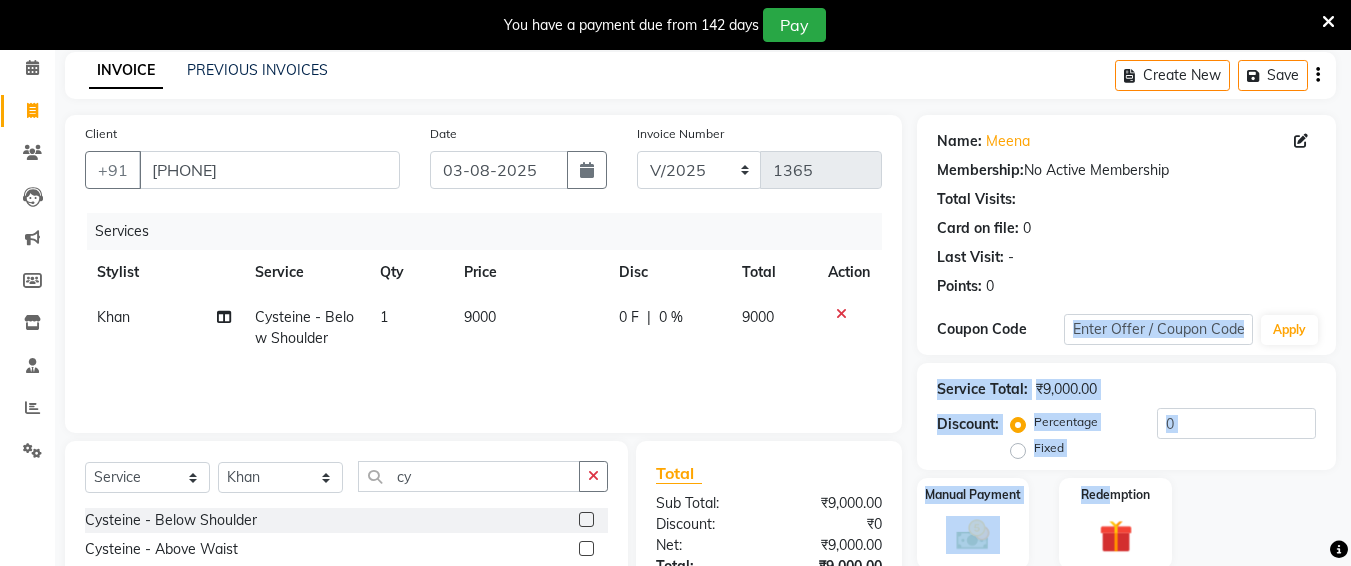 scroll, scrollTop: 242, scrollLeft: 0, axis: vertical 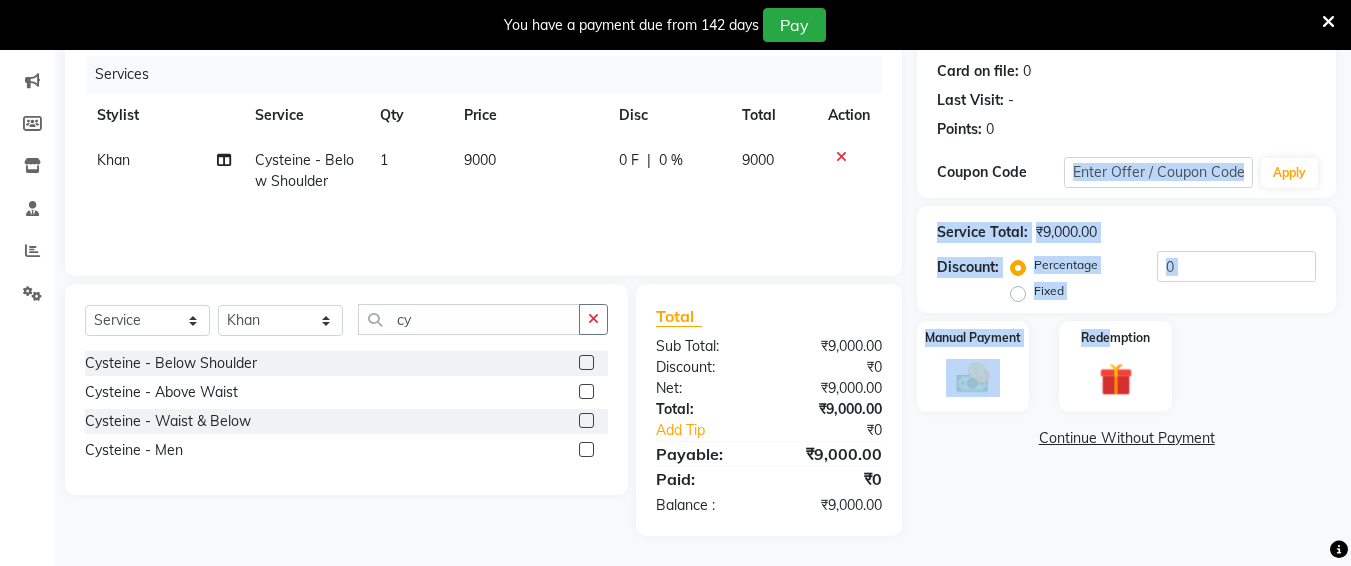 drag, startPoint x: 1093, startPoint y: 423, endPoint x: 1137, endPoint y: 625, distance: 206.73654 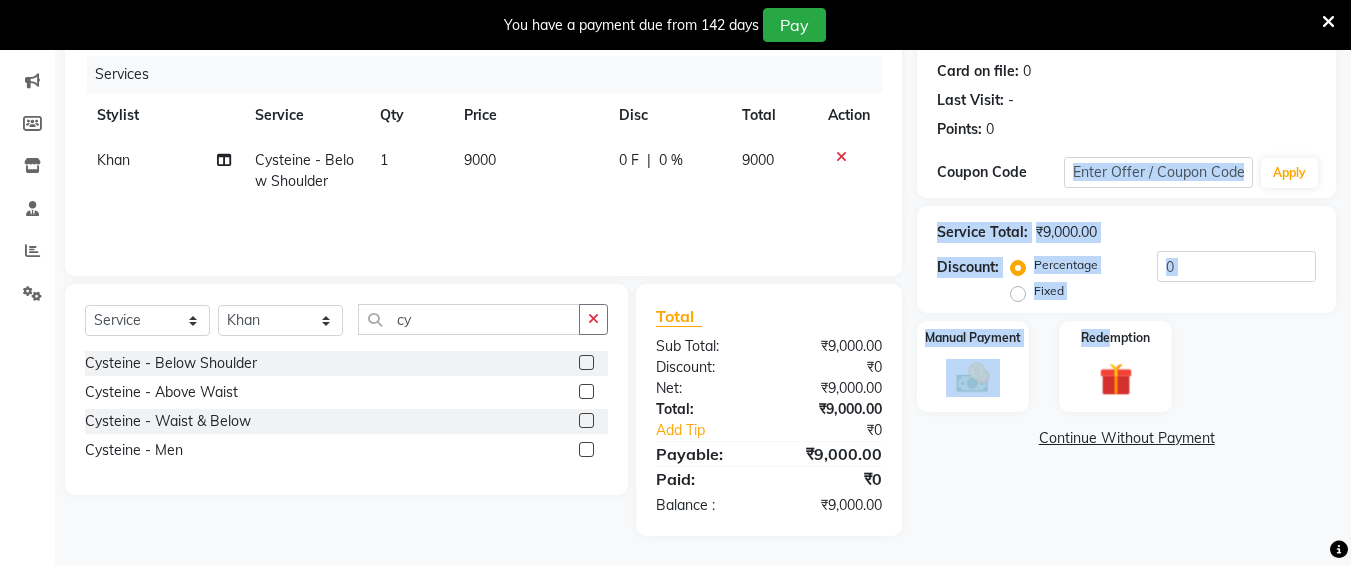click on "Manual Payment Redemption" 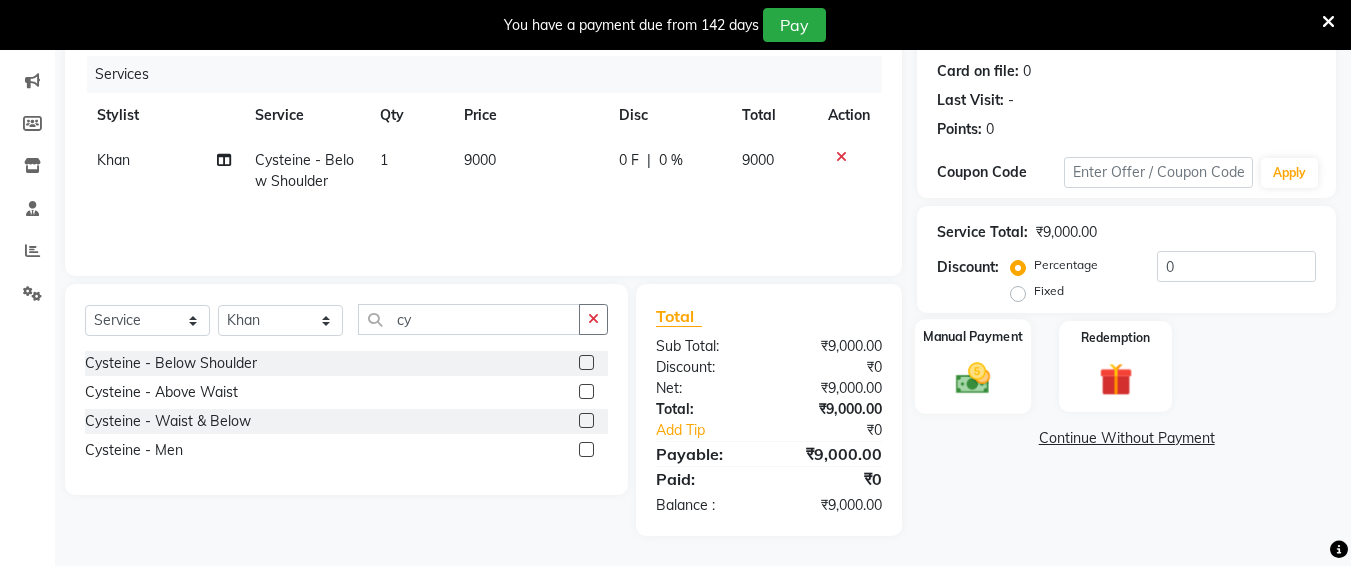 click 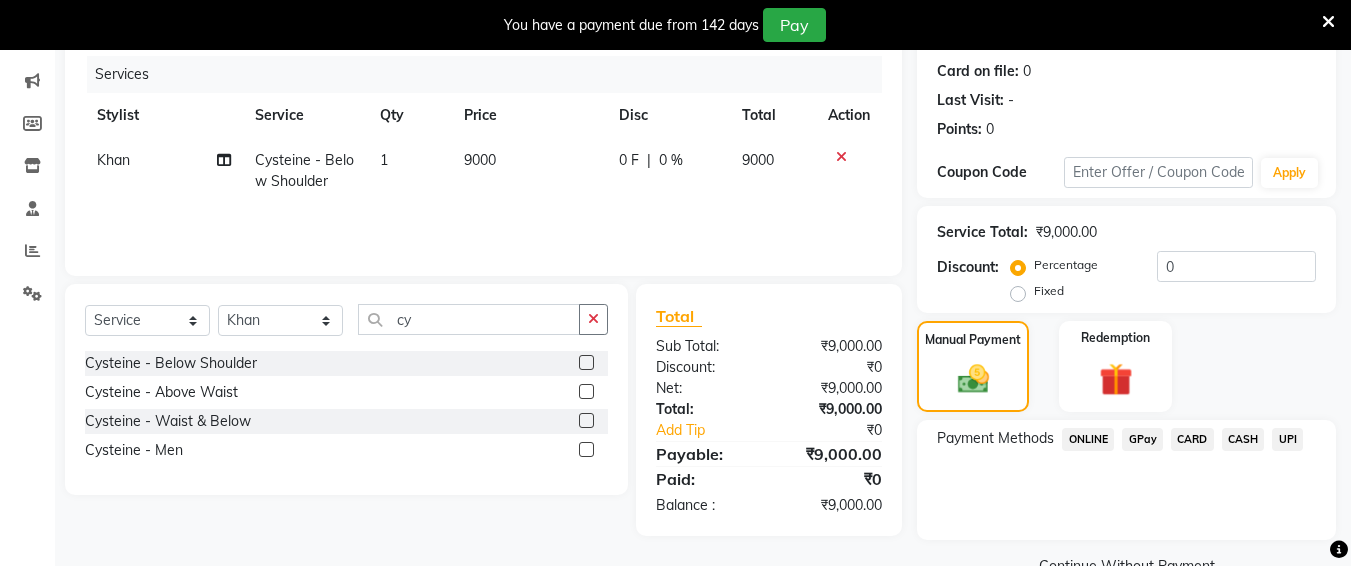 scroll, scrollTop: 287, scrollLeft: 0, axis: vertical 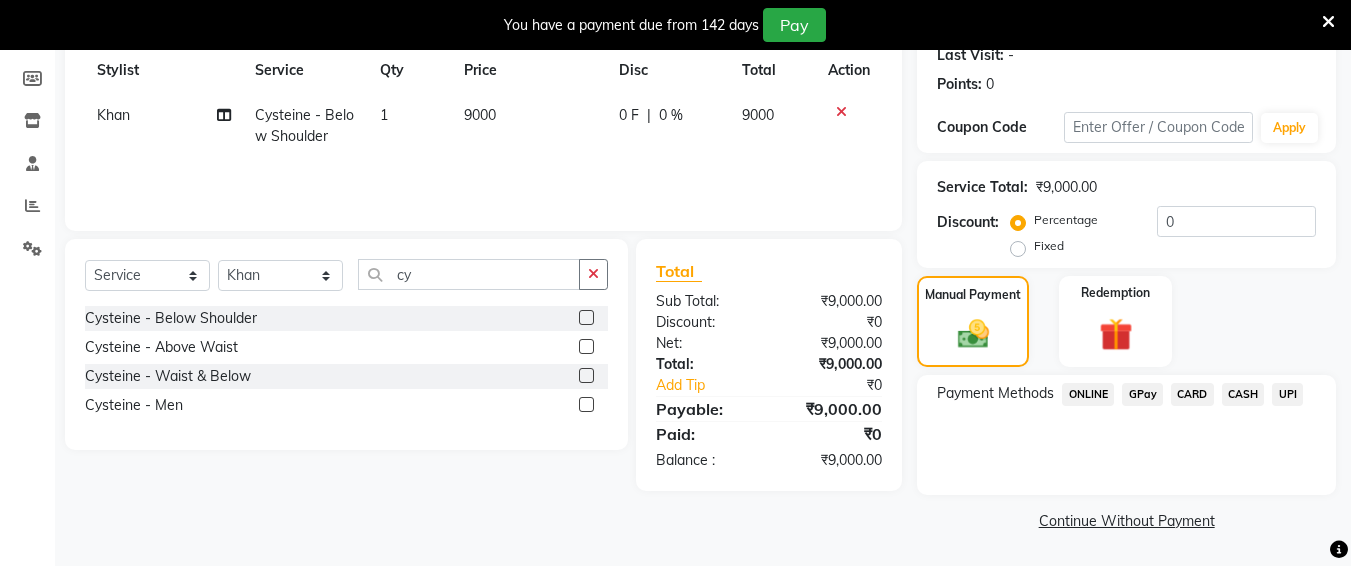 click on "UPI" 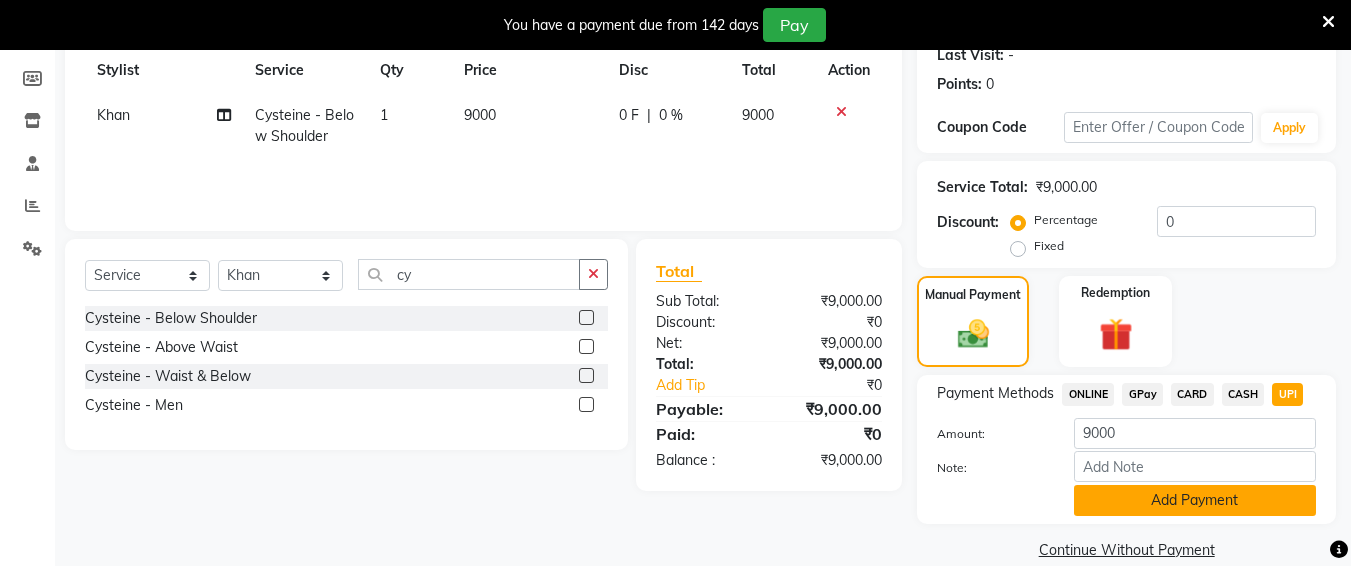 click on "Add Payment" 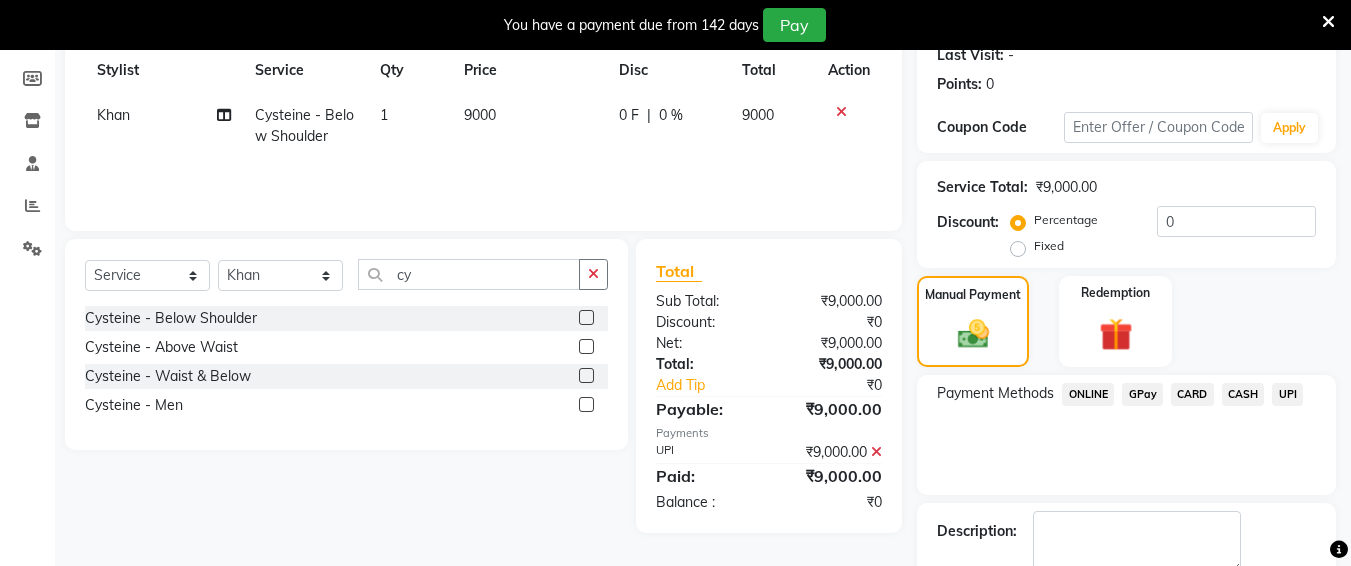 scroll, scrollTop: 400, scrollLeft: 0, axis: vertical 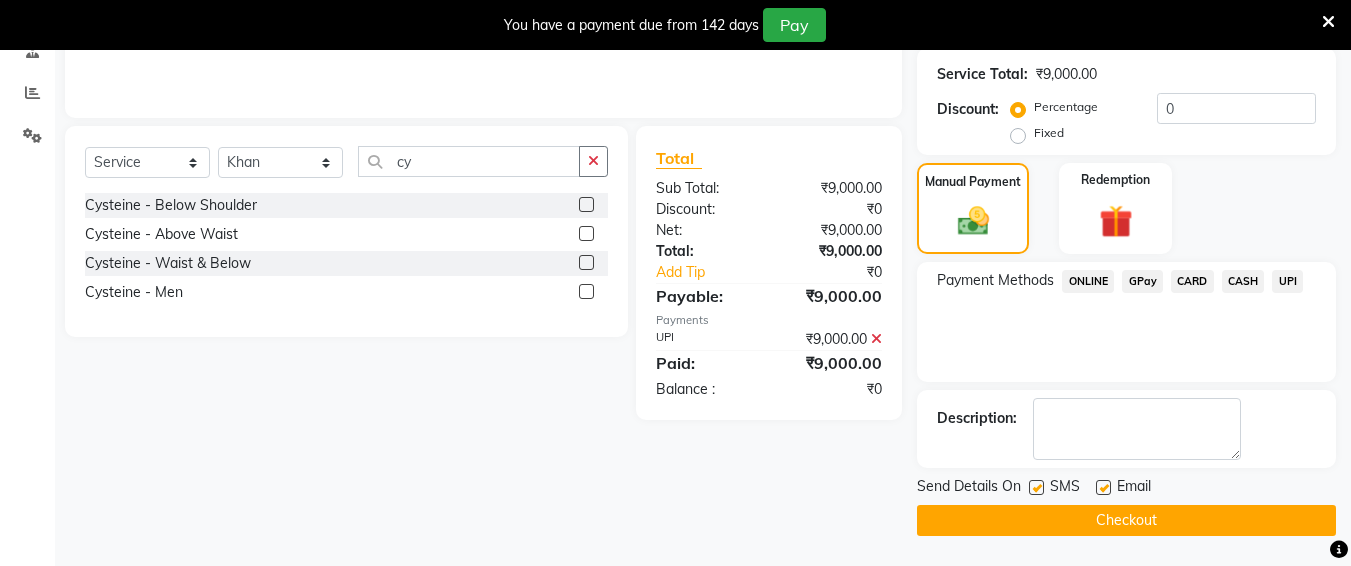 click on "Checkout" 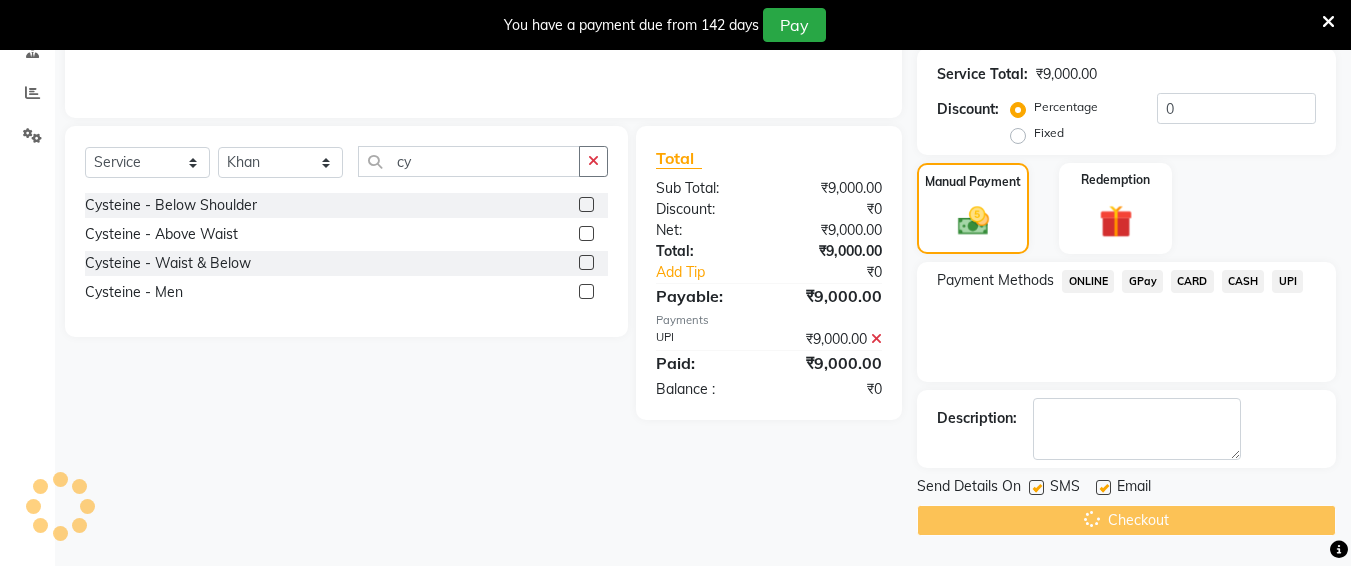 scroll, scrollTop: 0, scrollLeft: 0, axis: both 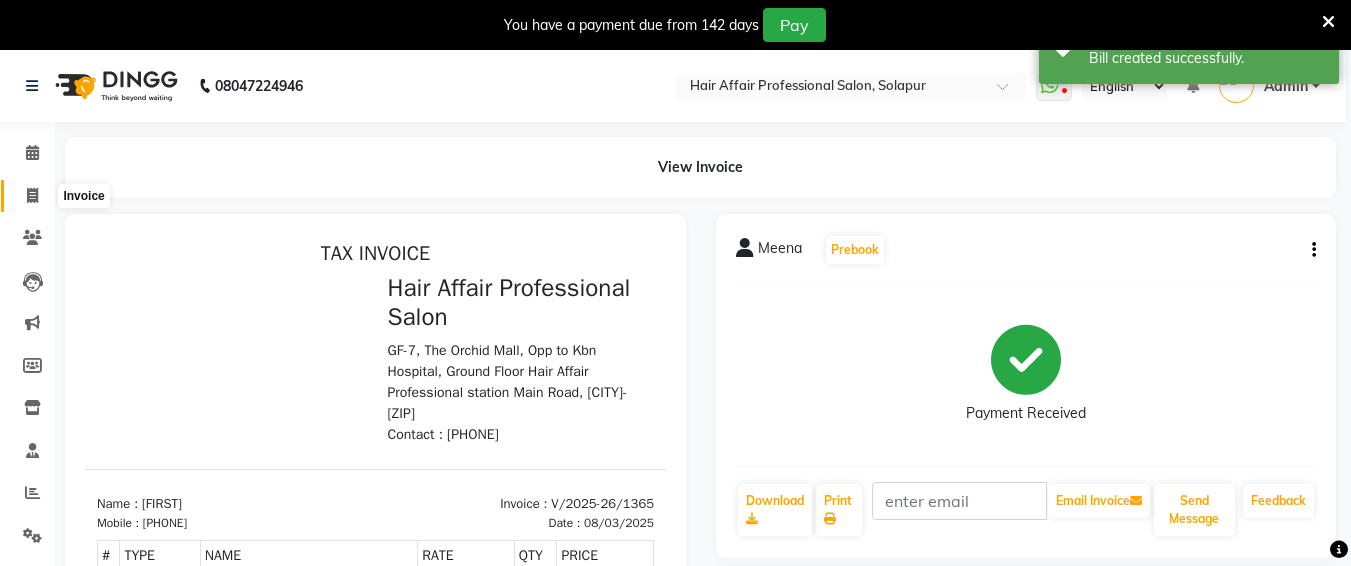 click 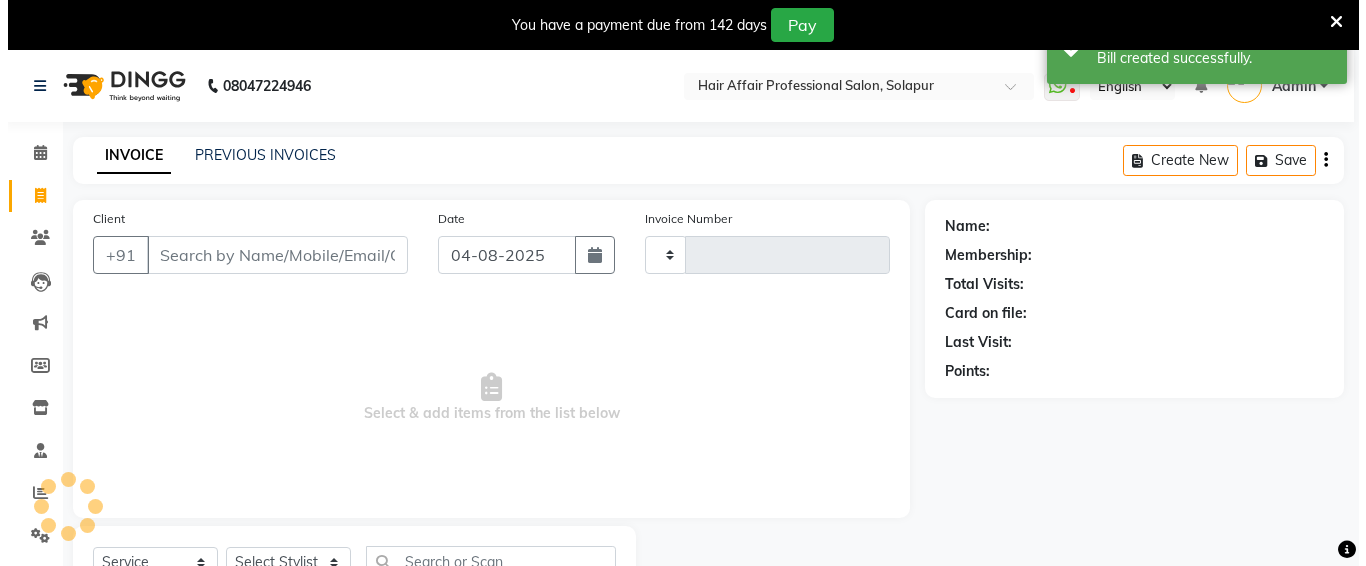 scroll, scrollTop: 85, scrollLeft: 0, axis: vertical 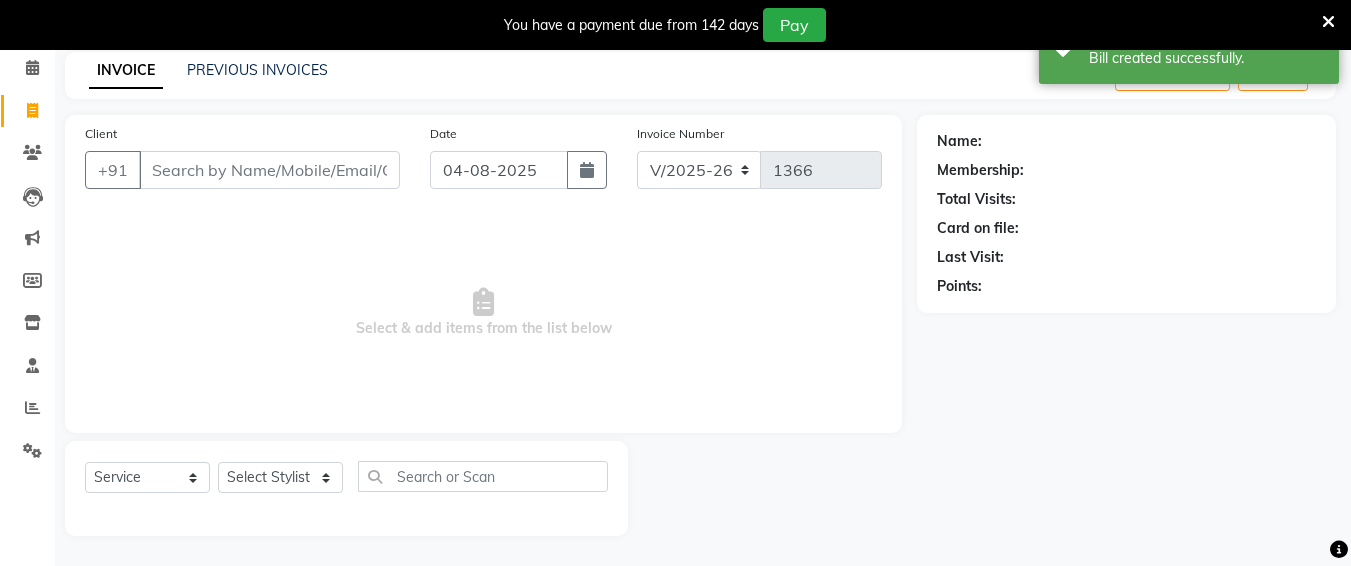 click on "Client" at bounding box center [269, 170] 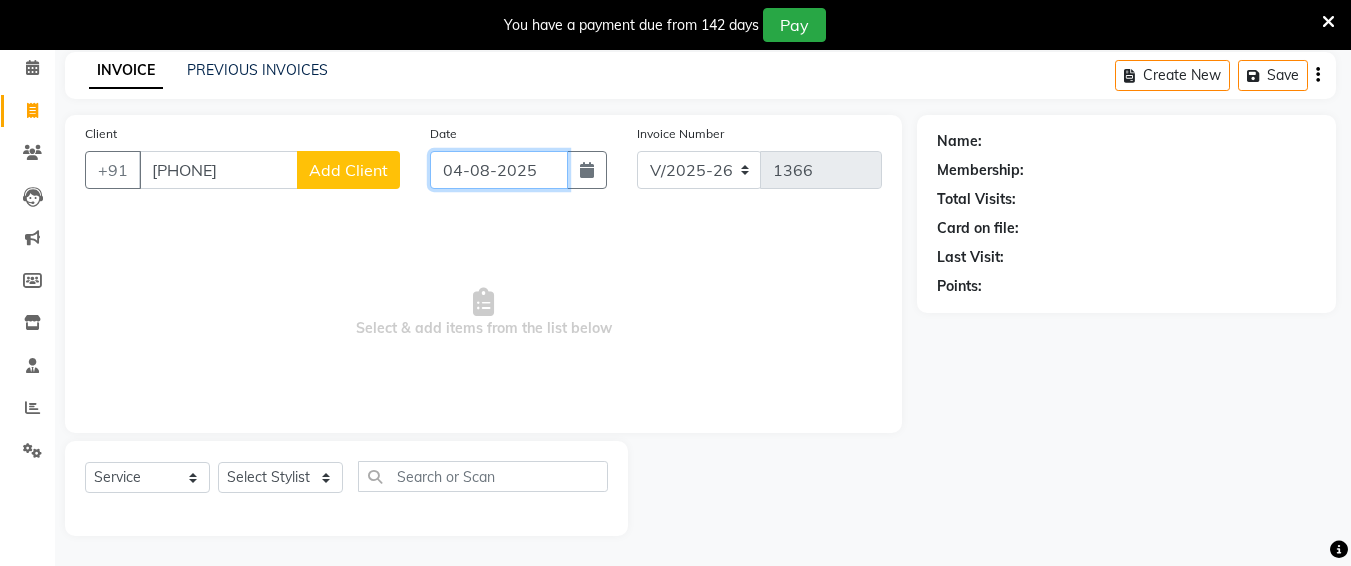 click on "04-08-2025" 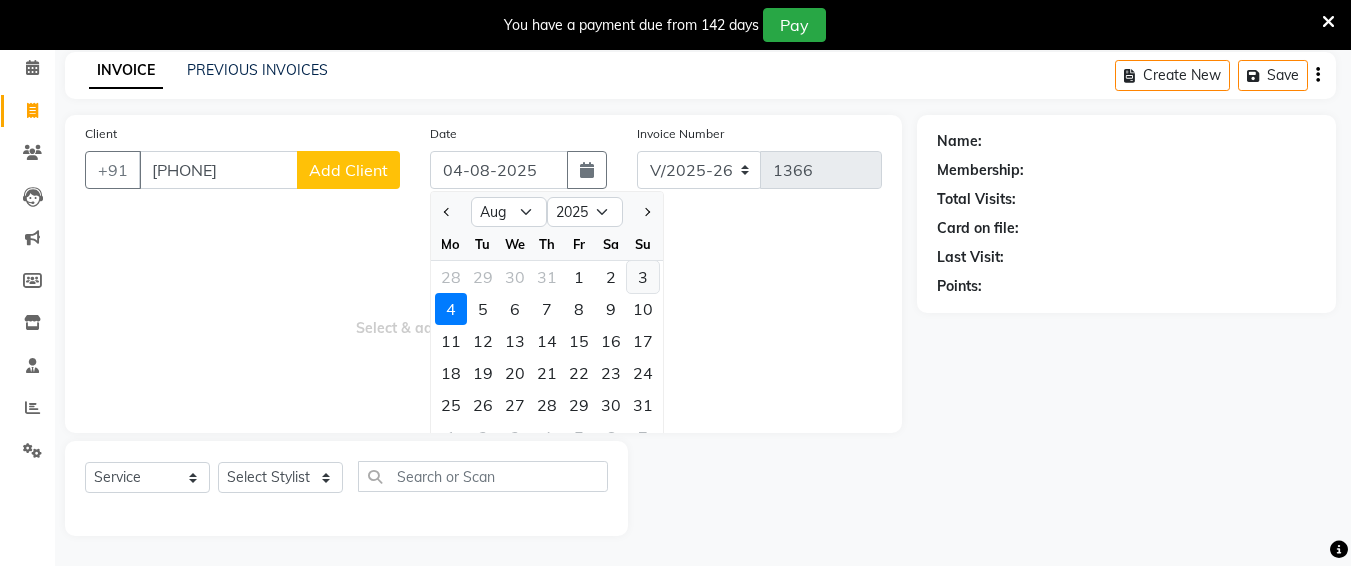 click on "3" 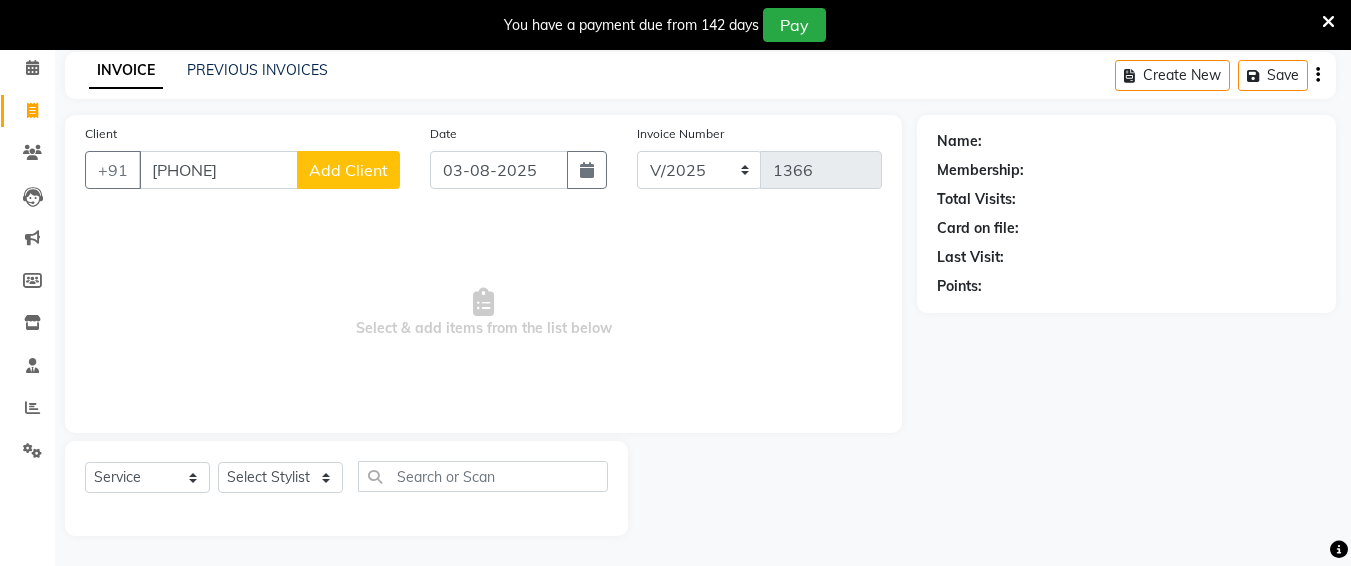 click on "Add Client" 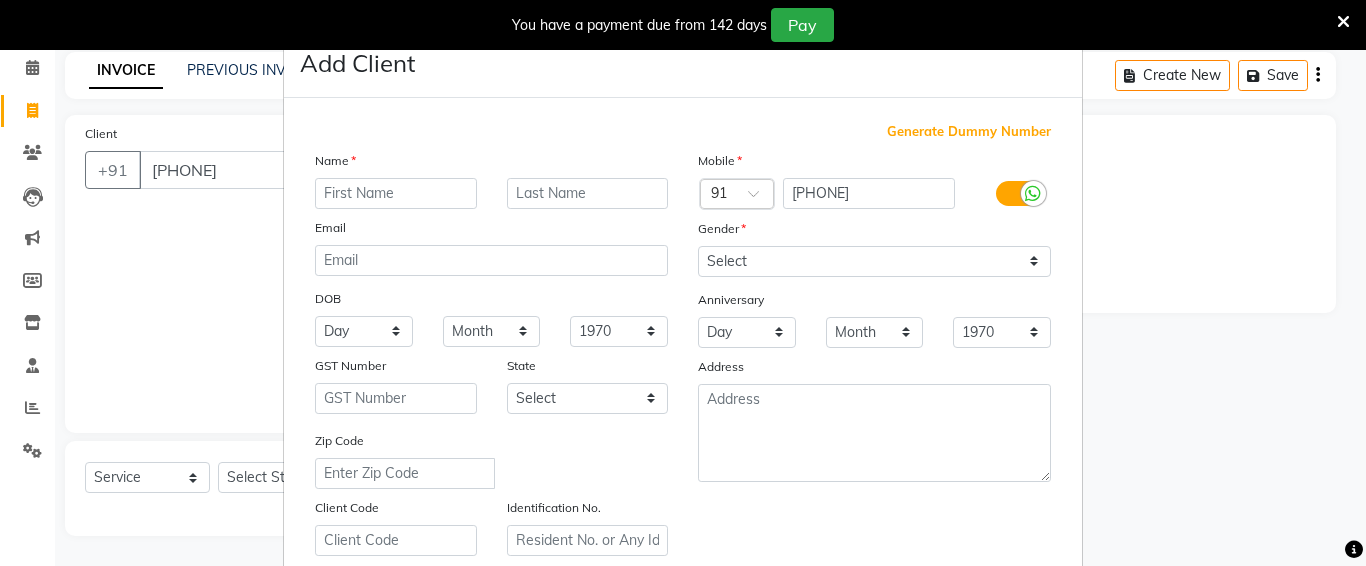 click on "Name" at bounding box center [332, 164] 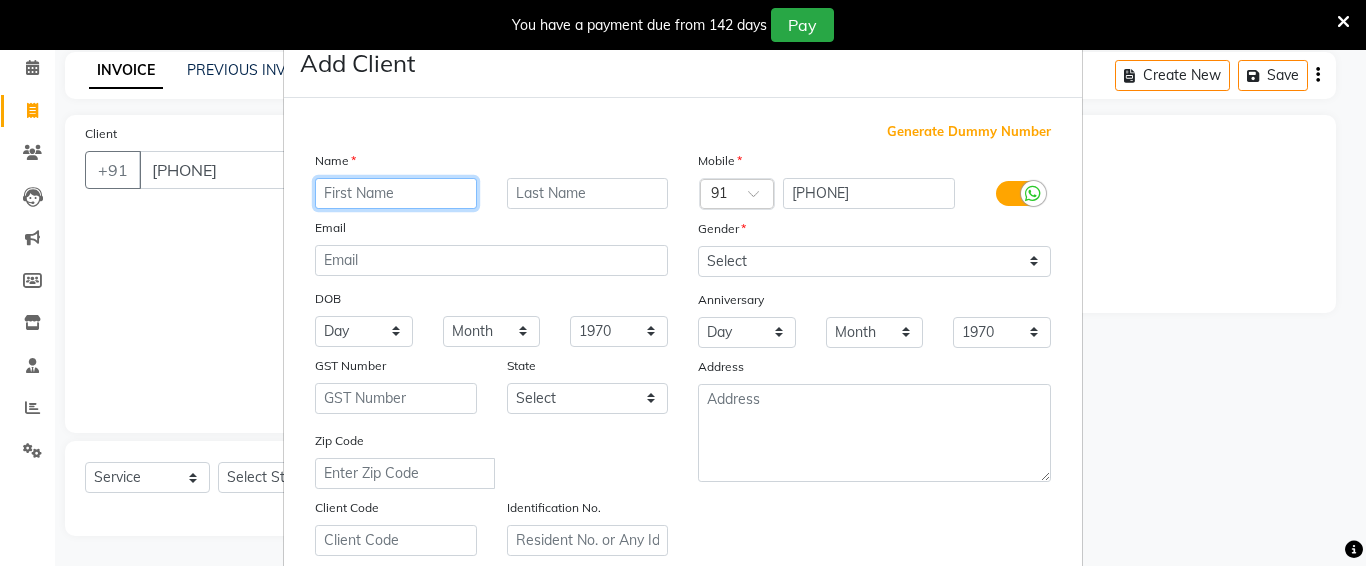 click at bounding box center [396, 193] 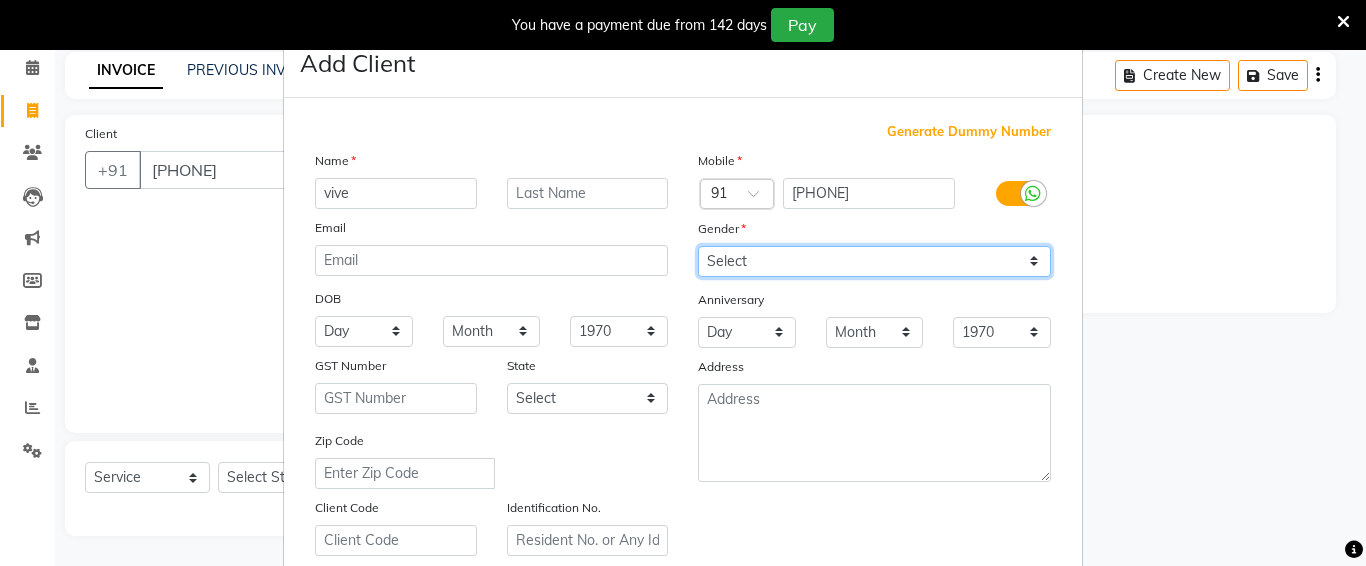 click on "Select Male Female Other Prefer Not To Say" at bounding box center (874, 261) 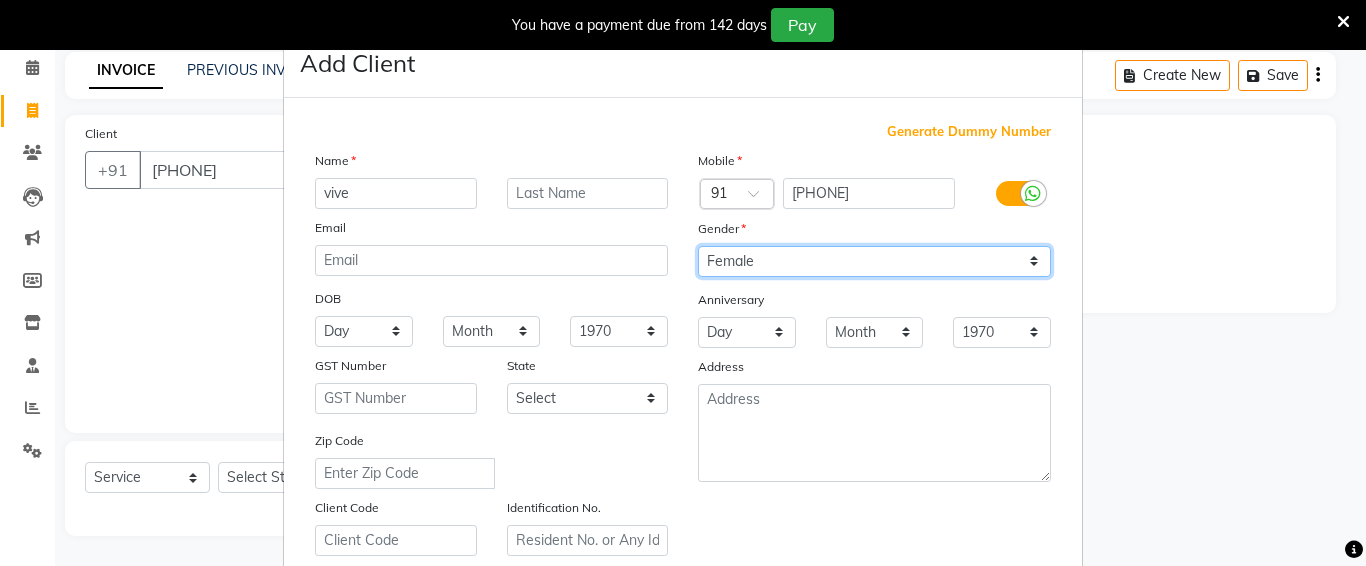 click on "Select Male Female Other Prefer Not To Say" at bounding box center [874, 261] 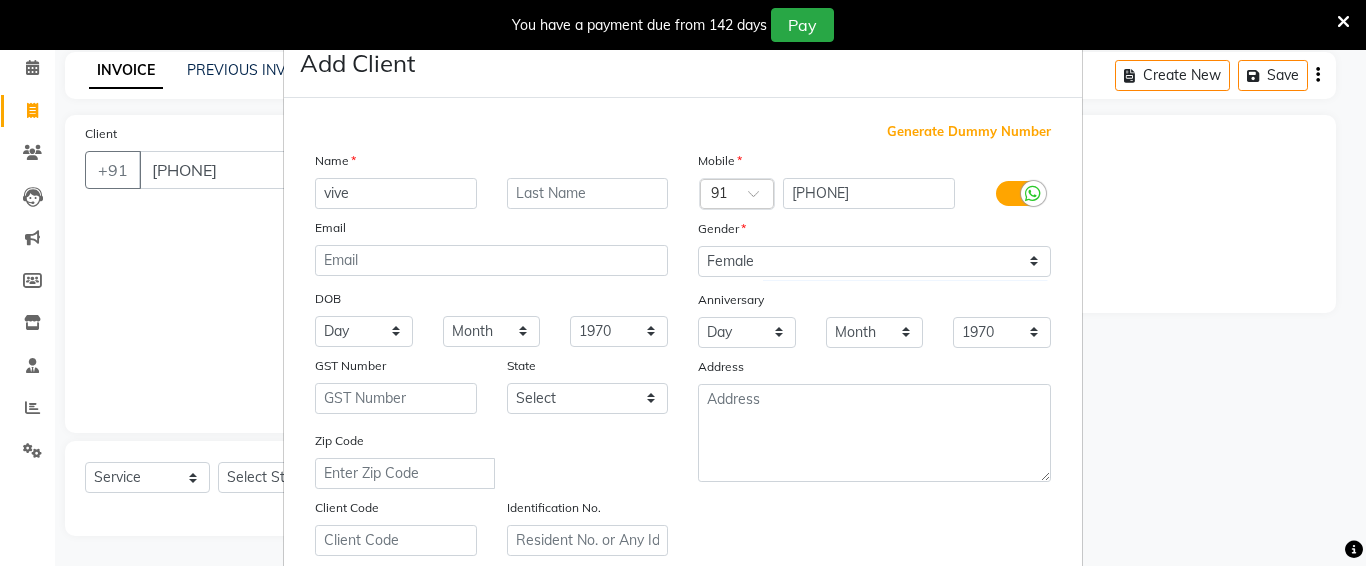 drag, startPoint x: 1351, startPoint y: 291, endPoint x: 1365, endPoint y: 508, distance: 217.45114 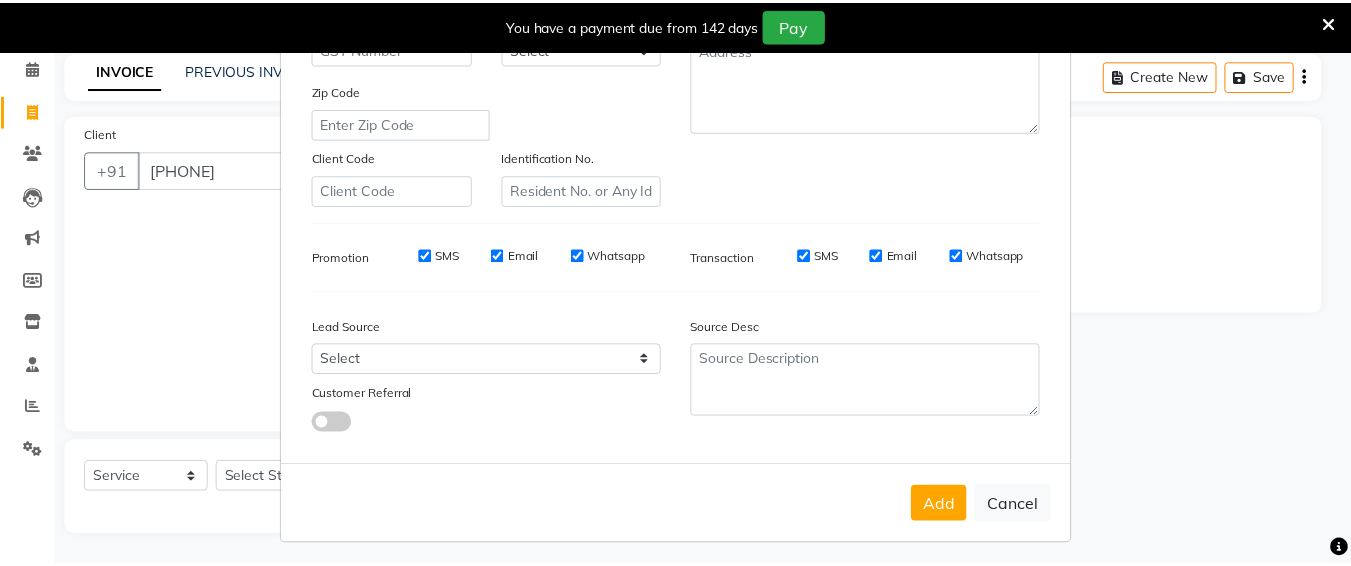 scroll, scrollTop: 357, scrollLeft: 0, axis: vertical 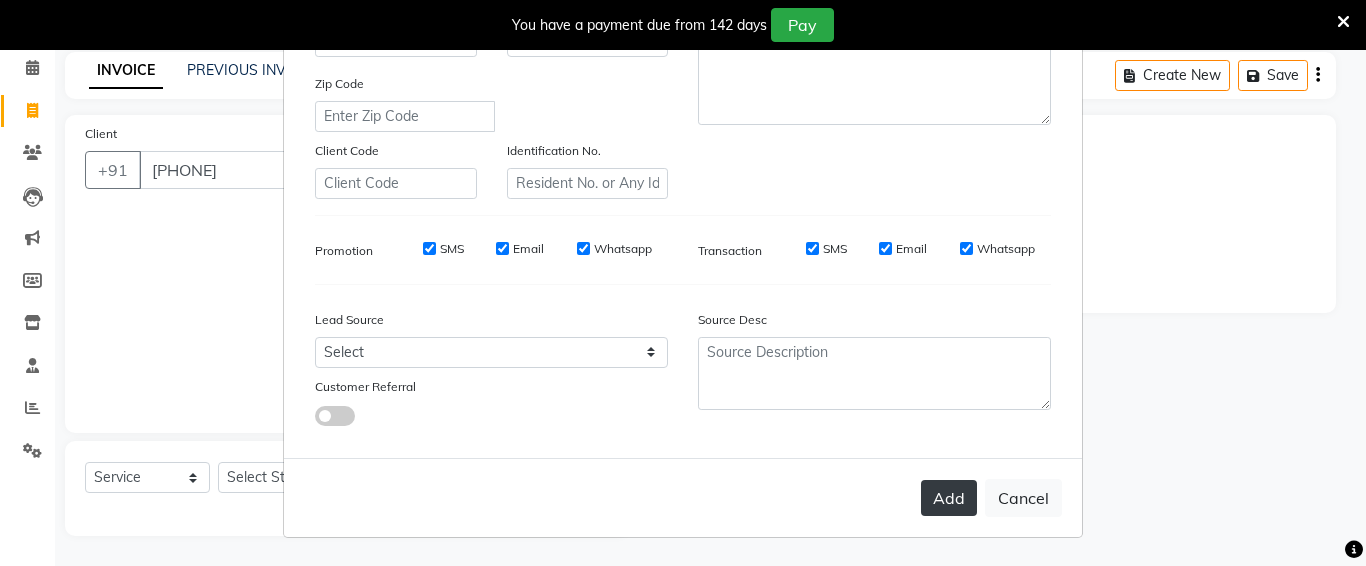 click on "Add" at bounding box center (949, 498) 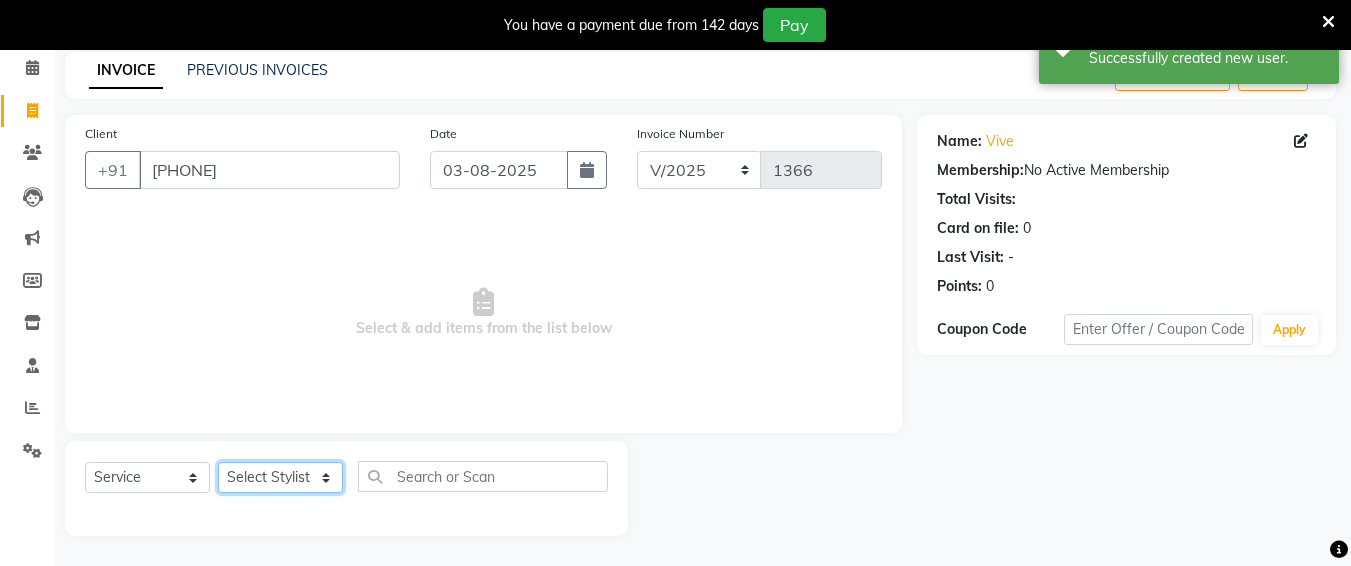 click on "Select Stylist Ali chandrika Hair Affair Imran Khan Preet Singh Raj Saba sandhya soniya thriveni thriveni" 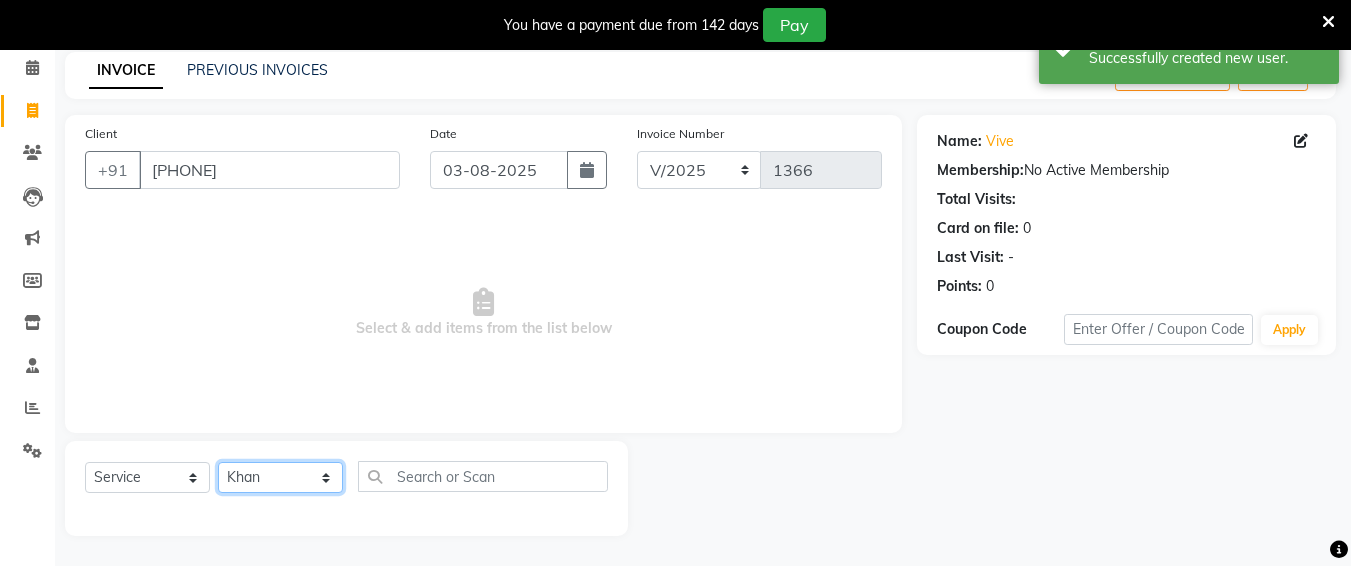 click on "Select Stylist Ali chandrika Hair Affair Imran Khan Preet Singh Raj Saba sandhya soniya thriveni thriveni" 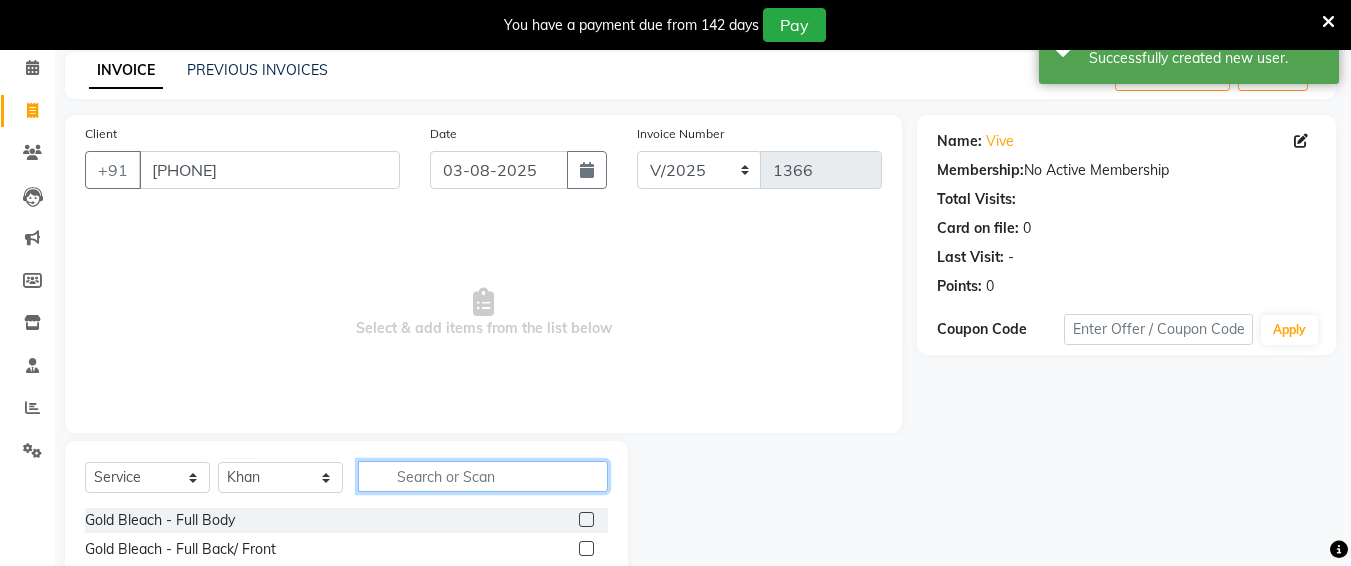 click 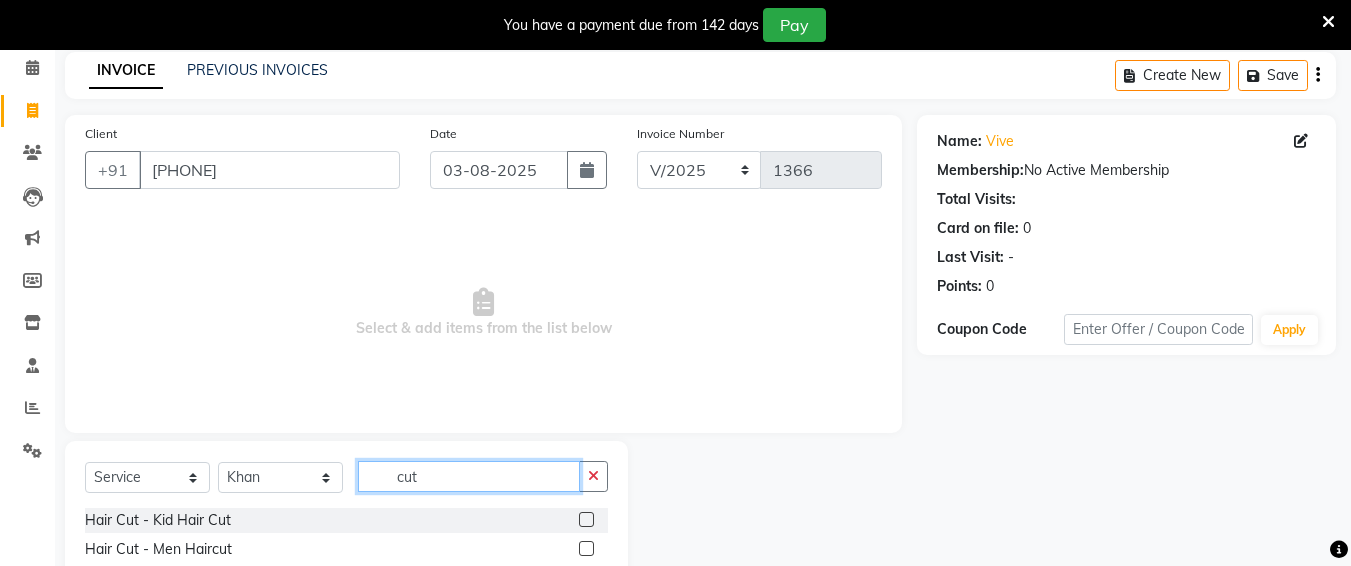 scroll, scrollTop: 172, scrollLeft: 0, axis: vertical 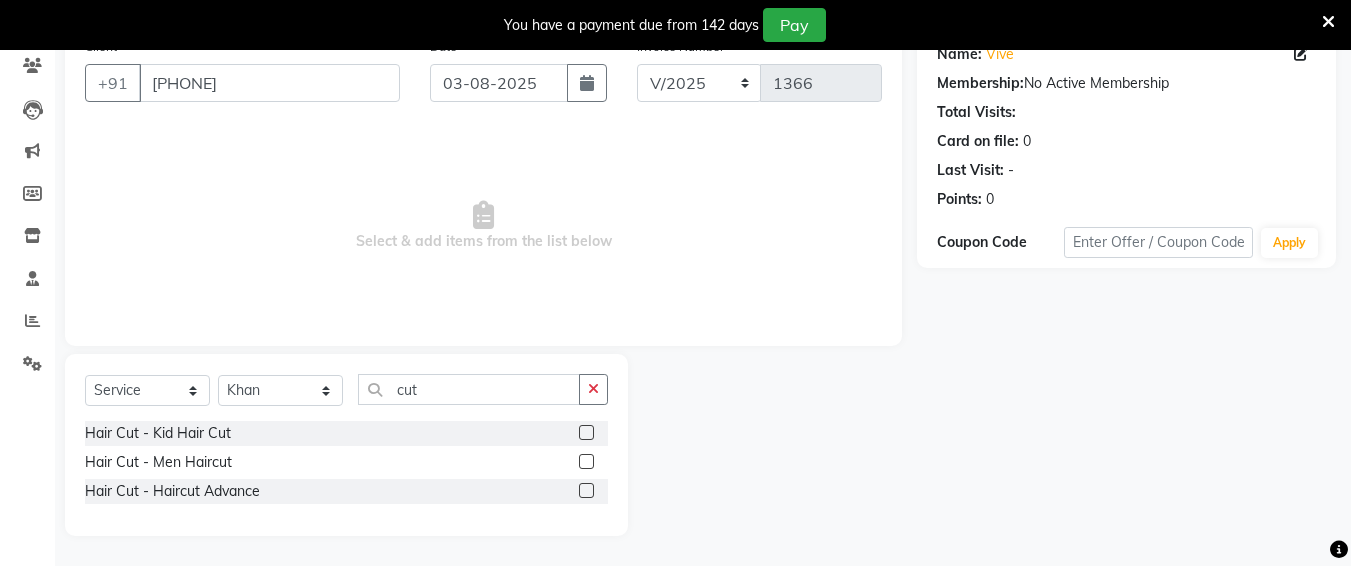 click 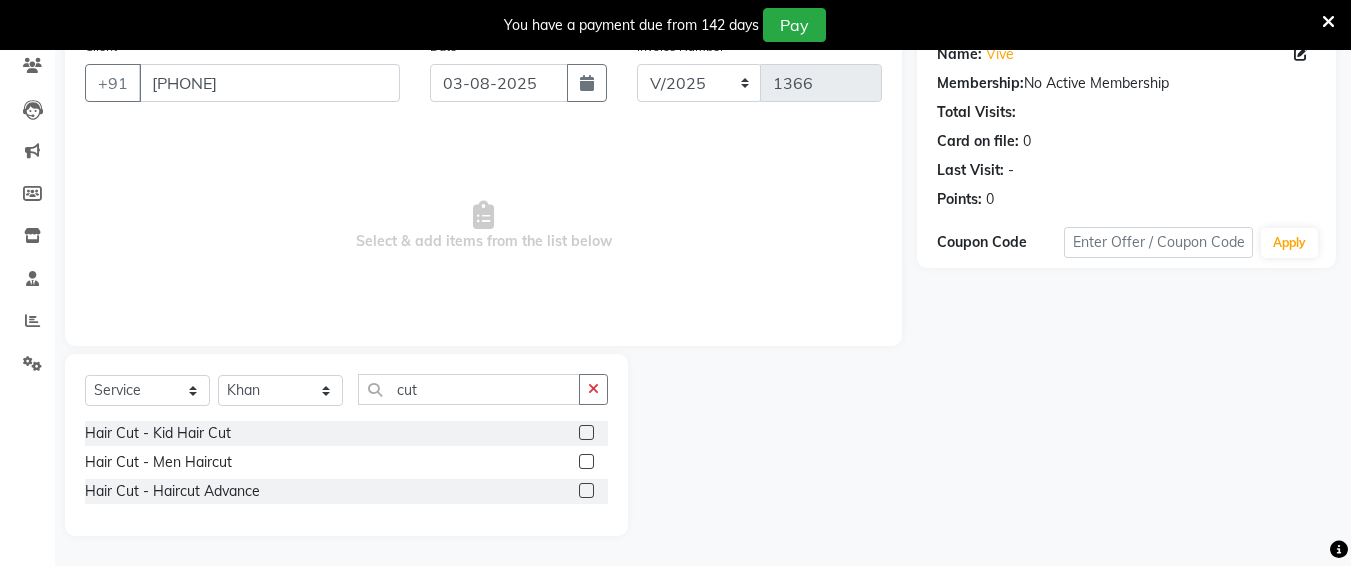click 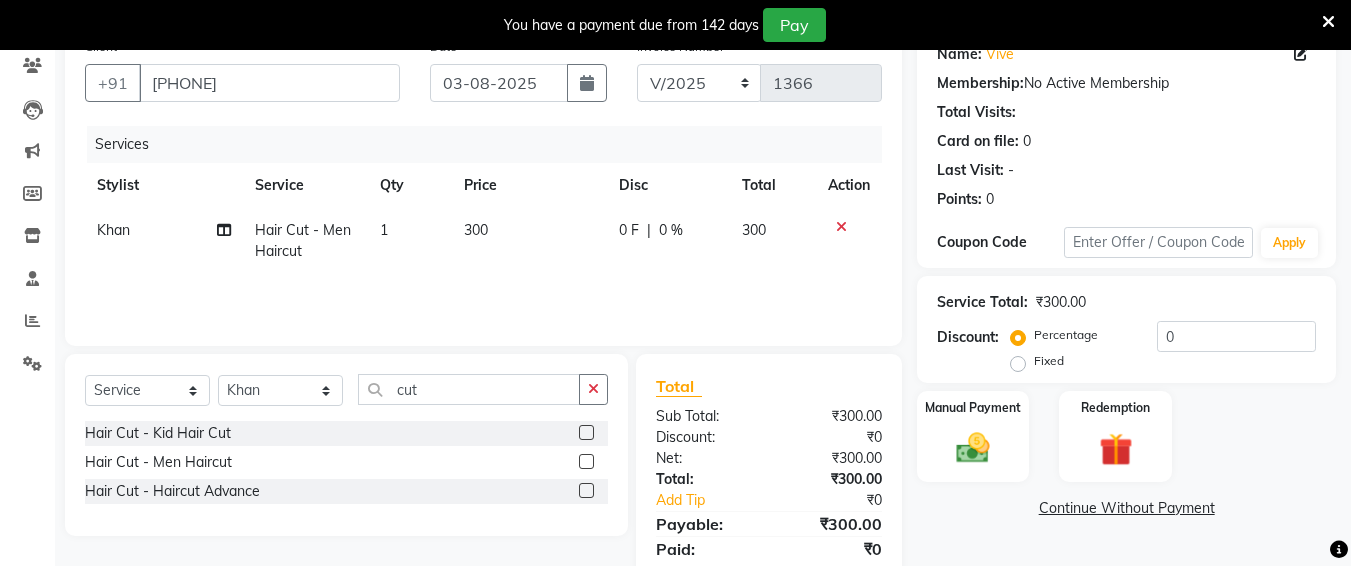 click on "300" 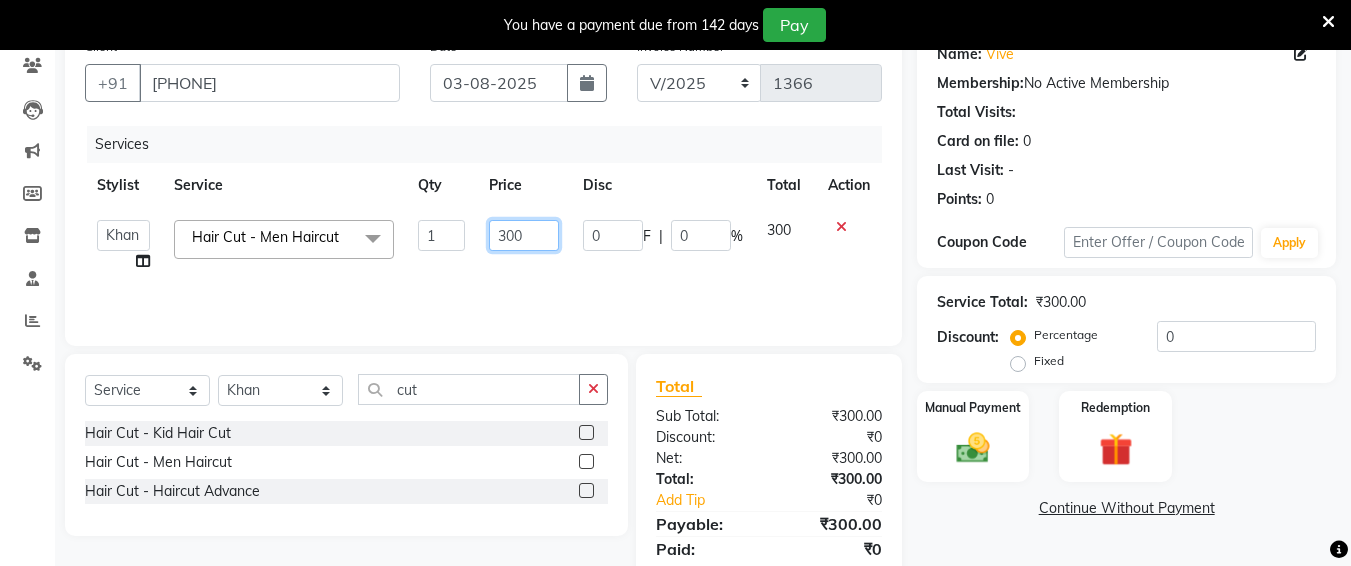 click on "300" 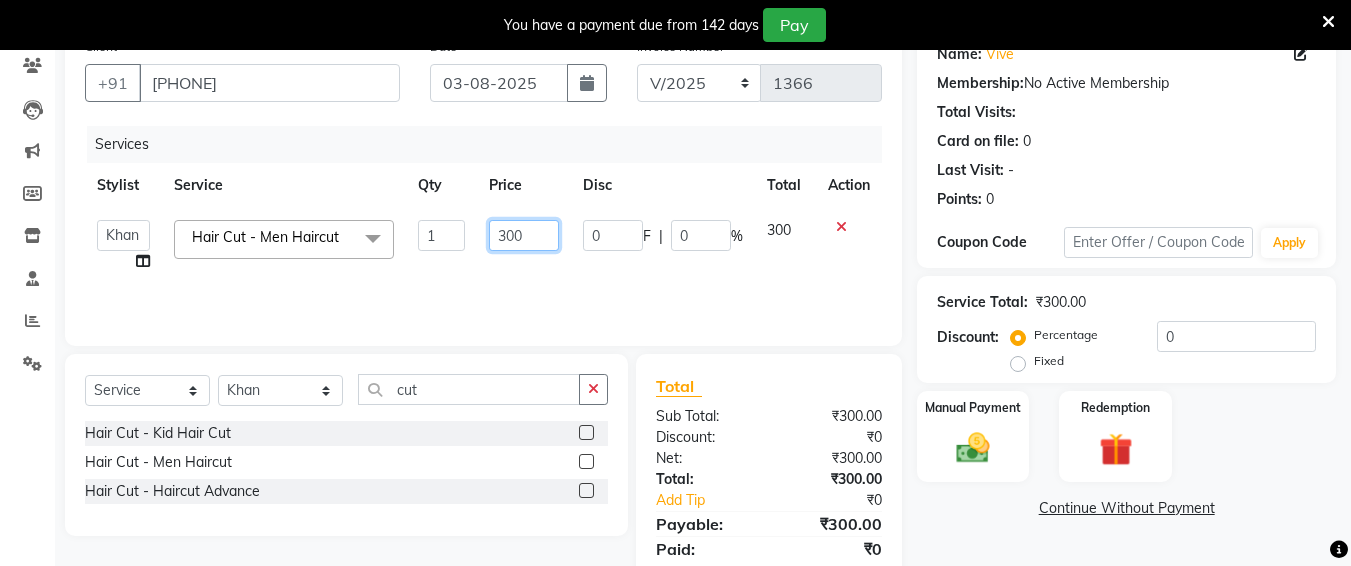scroll, scrollTop: 242, scrollLeft: 0, axis: vertical 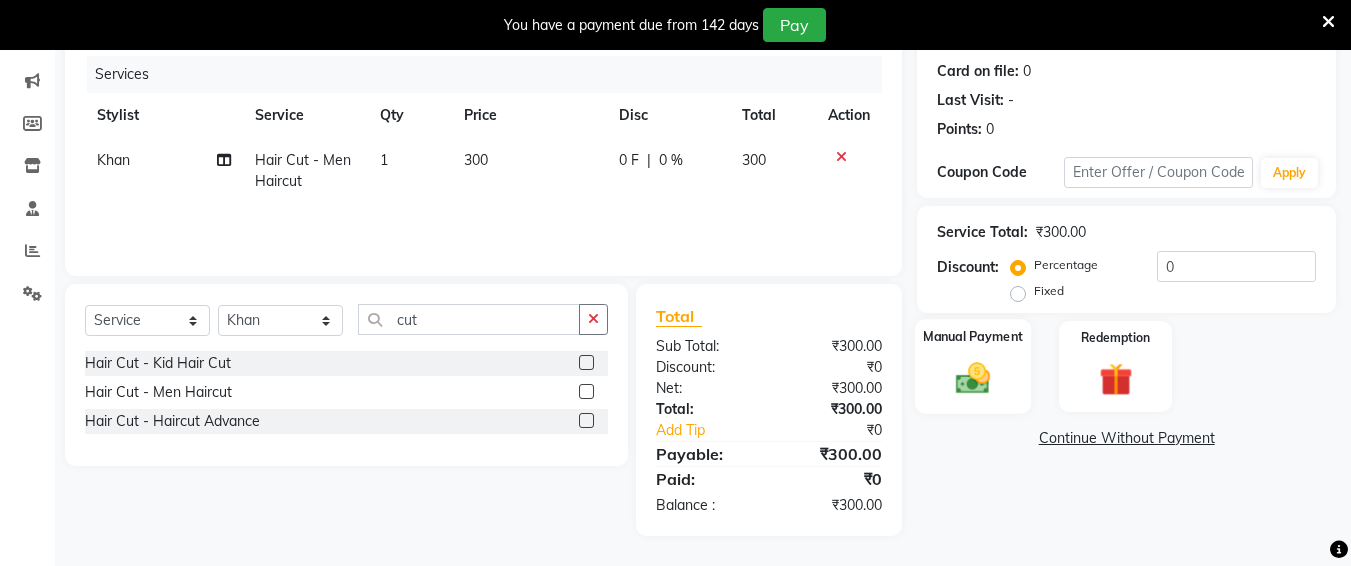 click 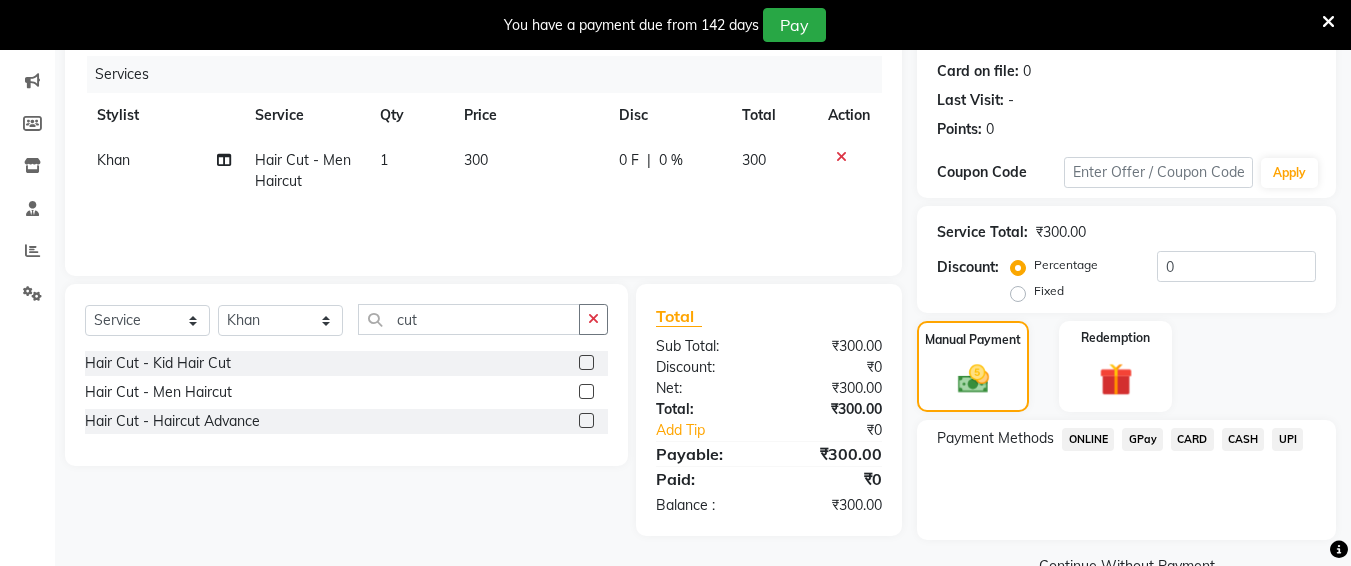 scroll, scrollTop: 287, scrollLeft: 0, axis: vertical 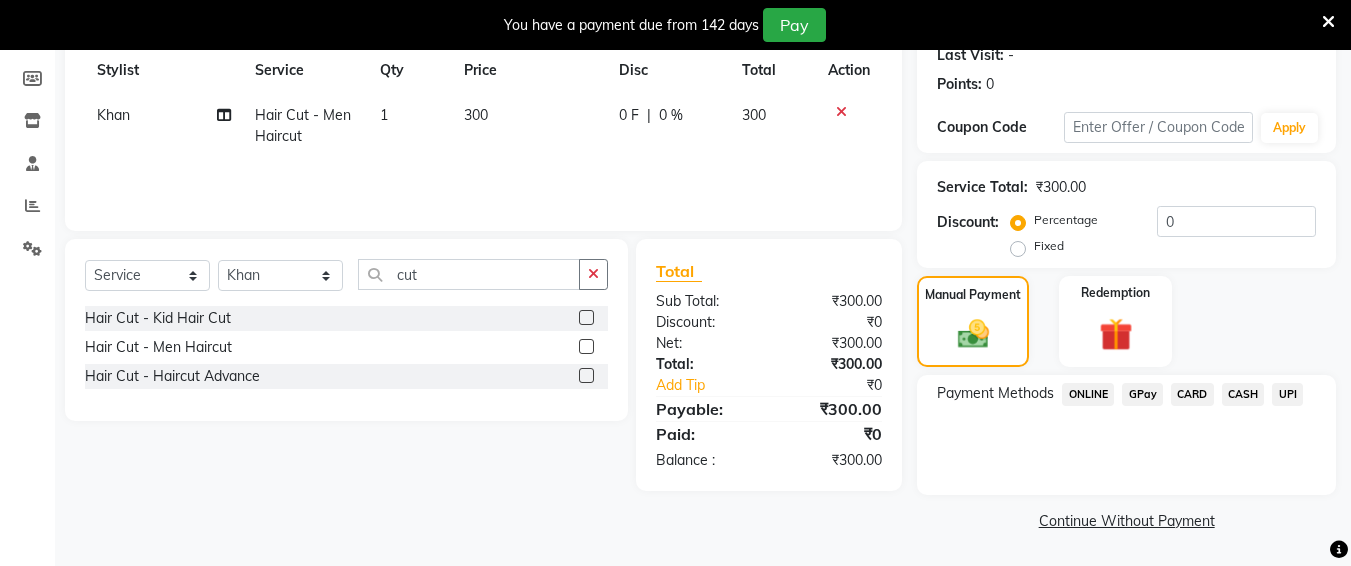 click on "UPI" 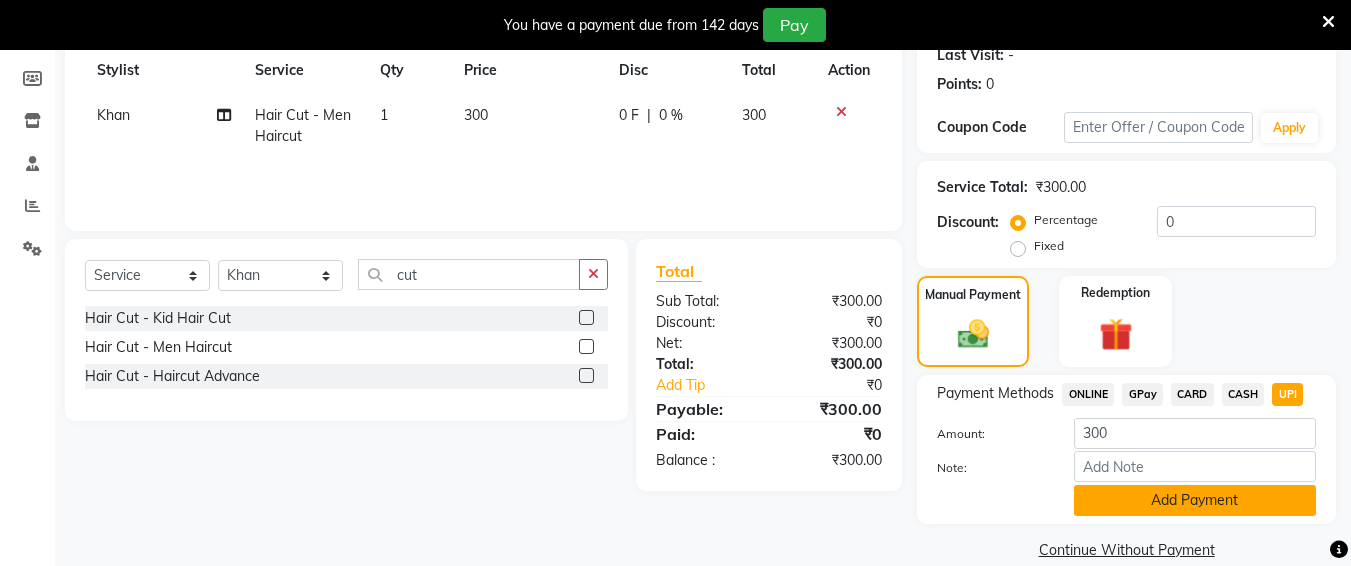 drag, startPoint x: 1274, startPoint y: 500, endPoint x: 1365, endPoint y: 396, distance: 138.1919 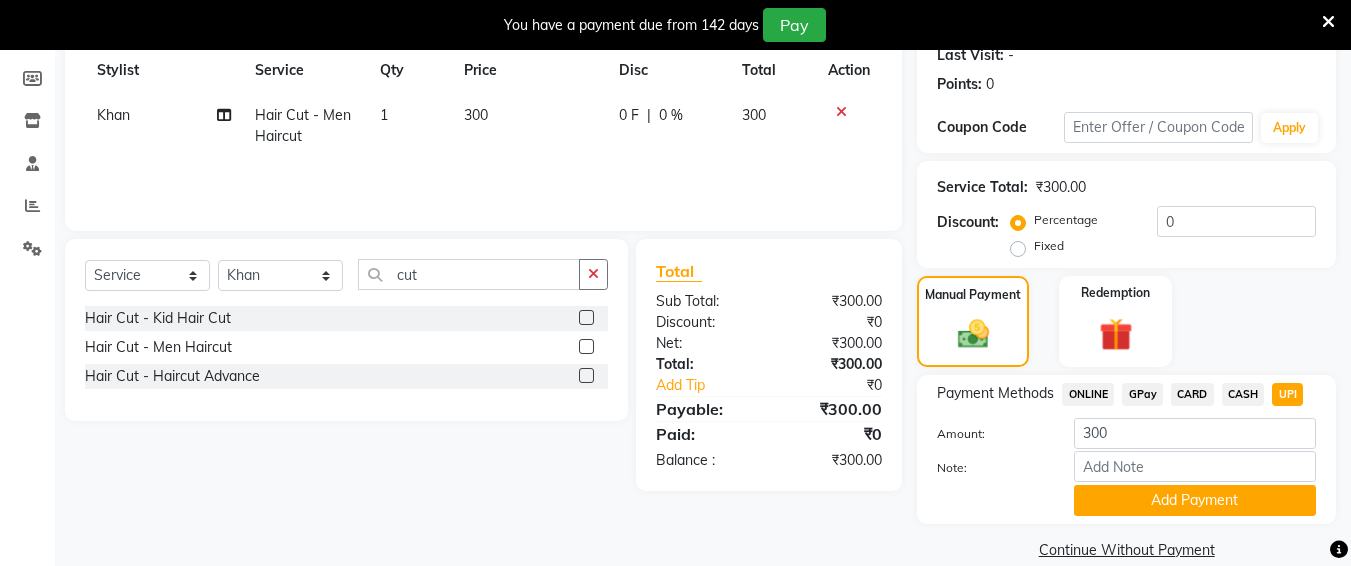 click on "Add Payment" 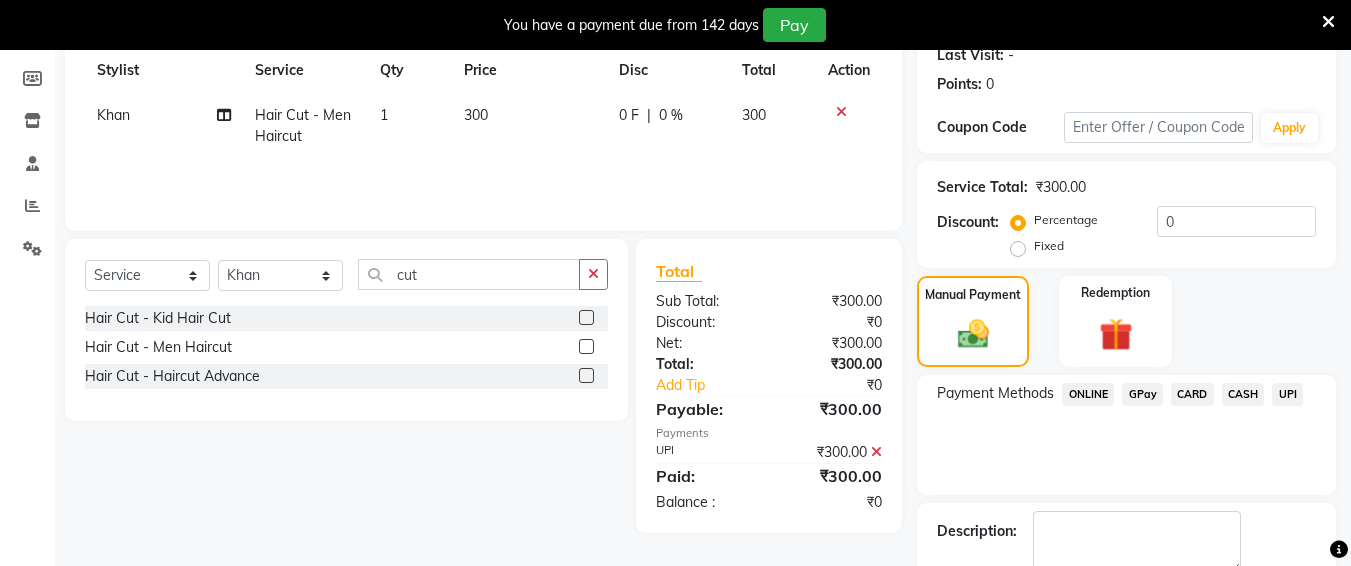 scroll, scrollTop: 400, scrollLeft: 0, axis: vertical 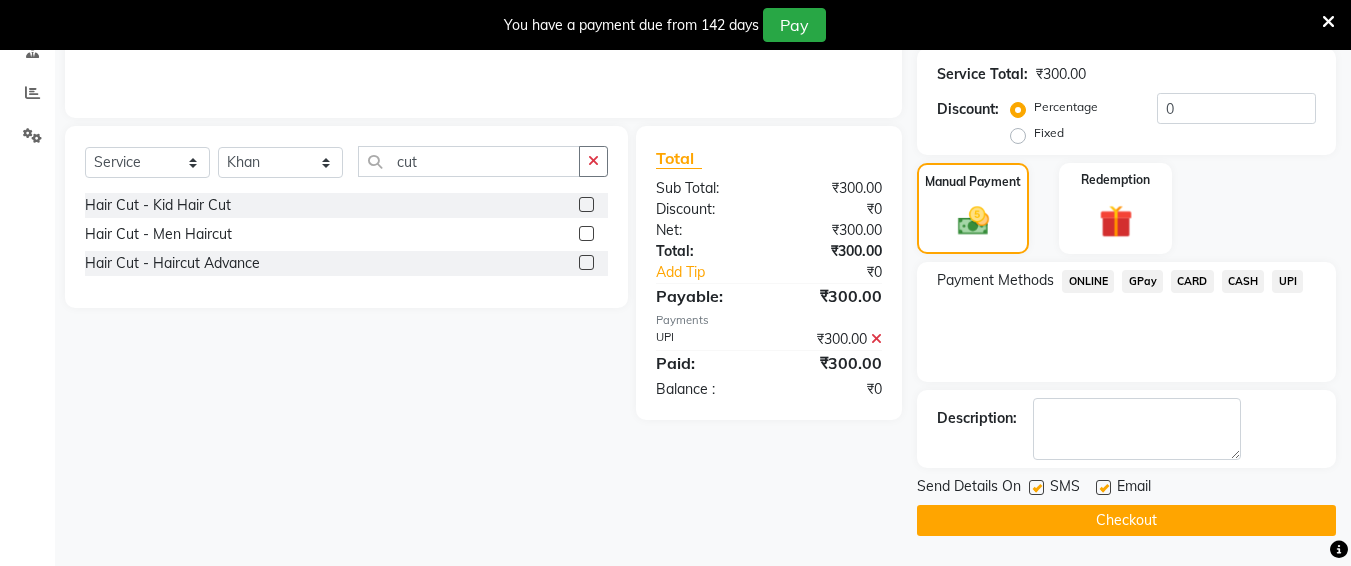 click on "Checkout" 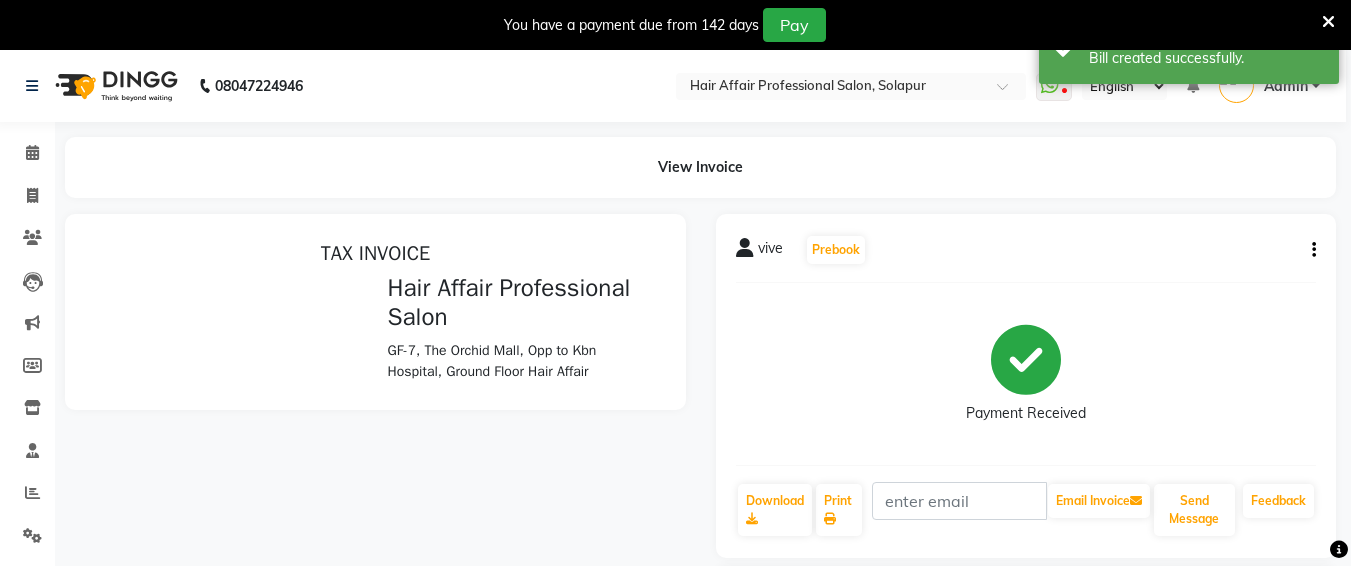 scroll, scrollTop: 0, scrollLeft: 0, axis: both 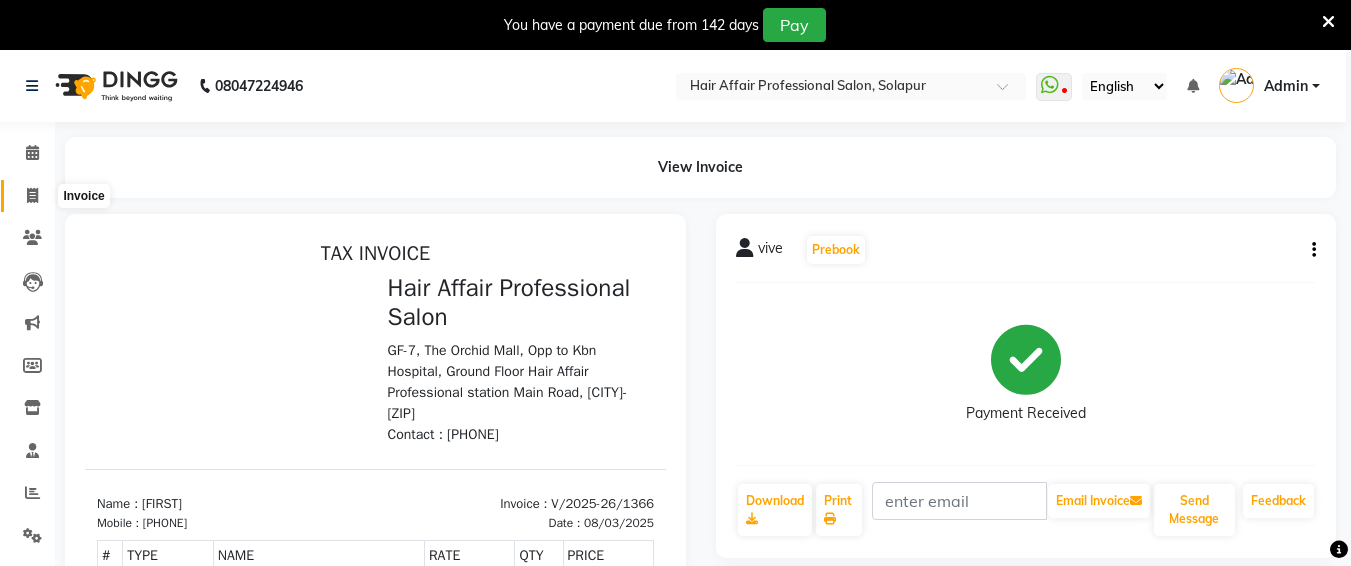 click 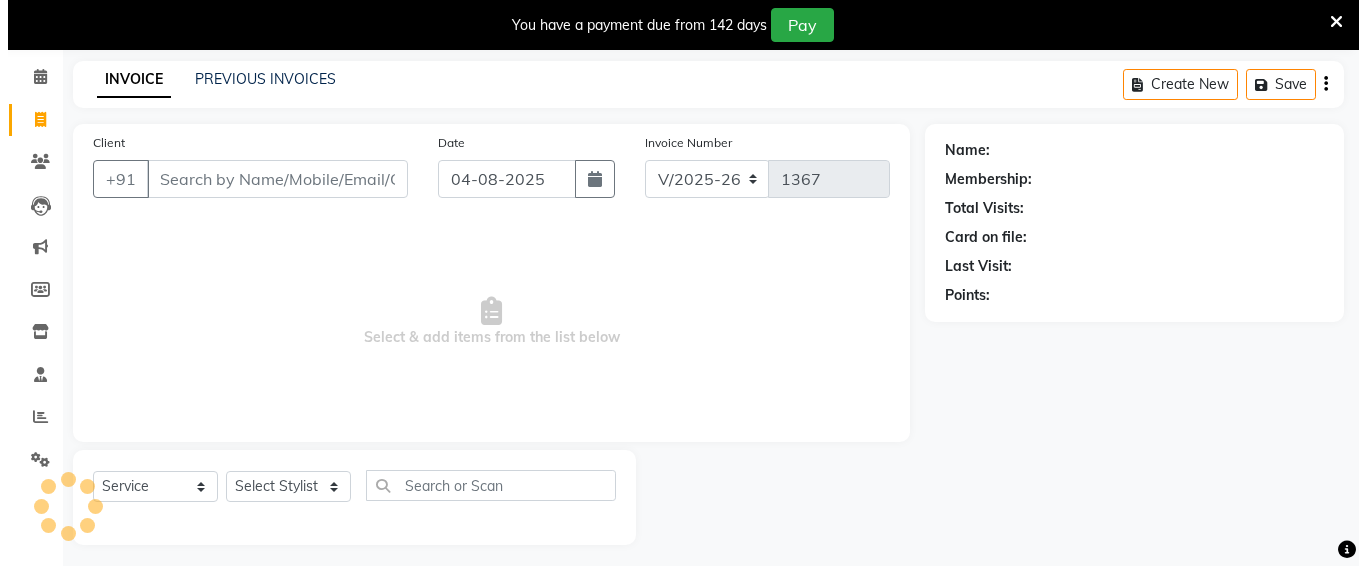 scroll, scrollTop: 85, scrollLeft: 0, axis: vertical 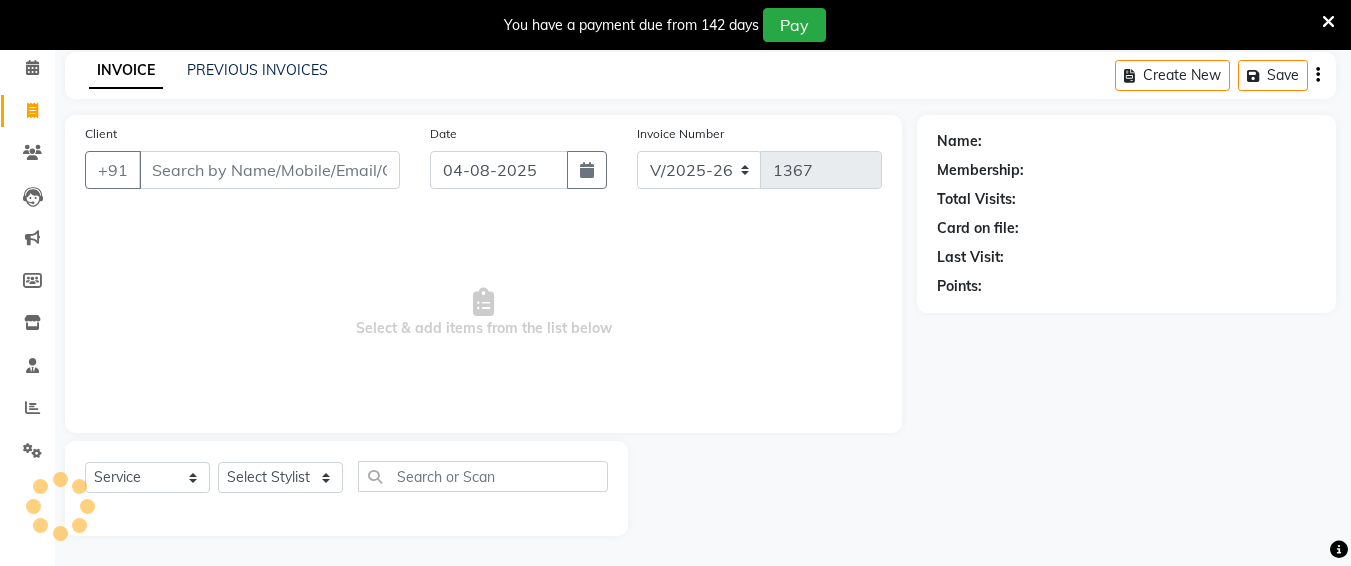 click on "Client" at bounding box center [269, 170] 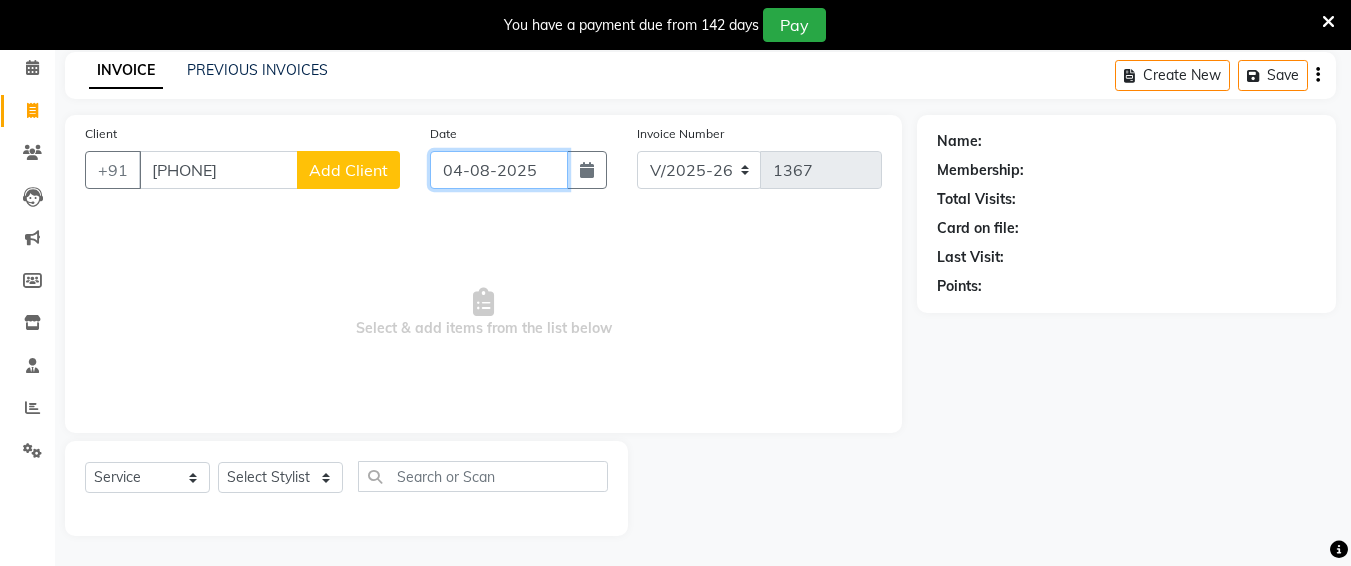 click on "04-08-2025" 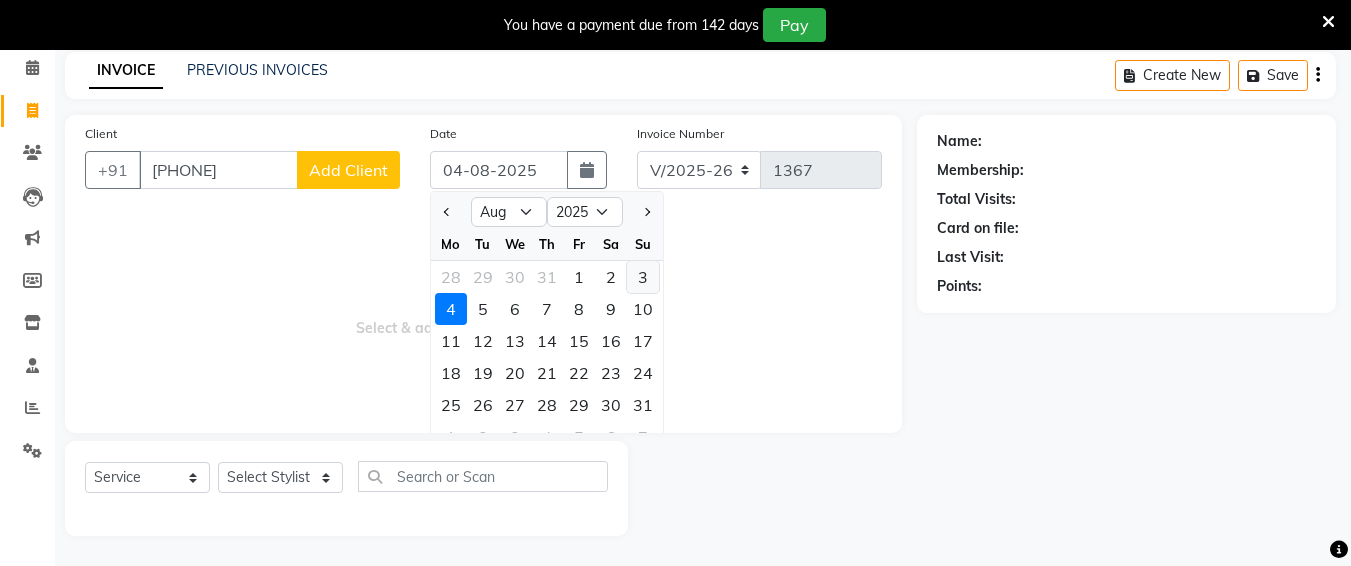 click on "3" 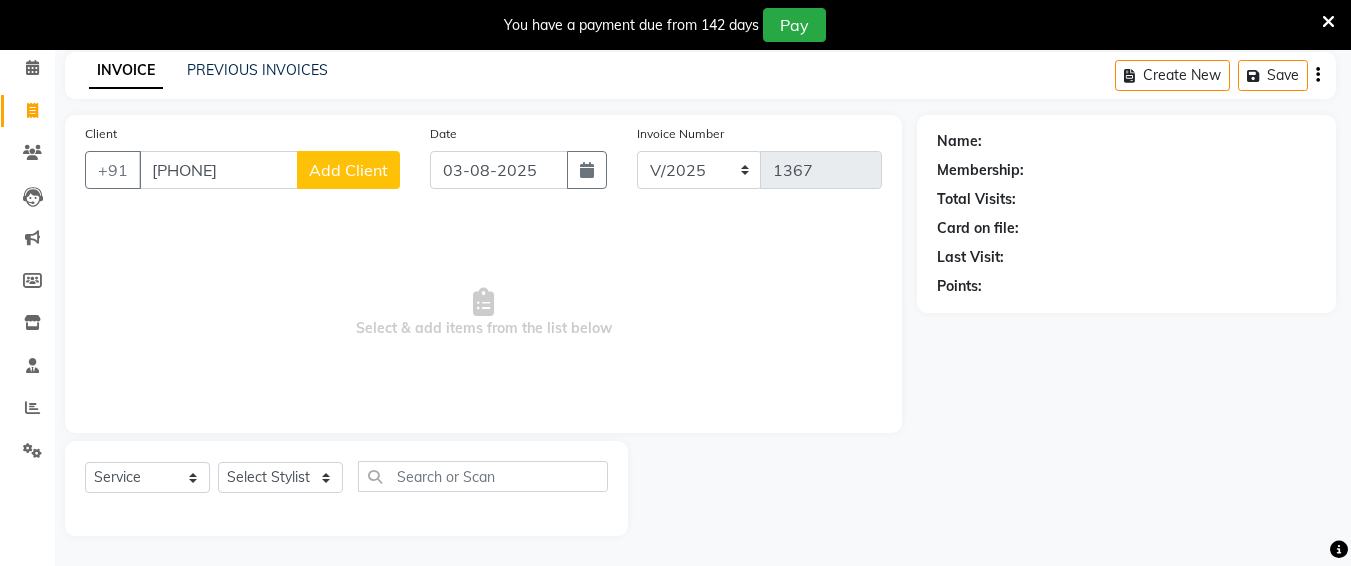 click on "Add Client" 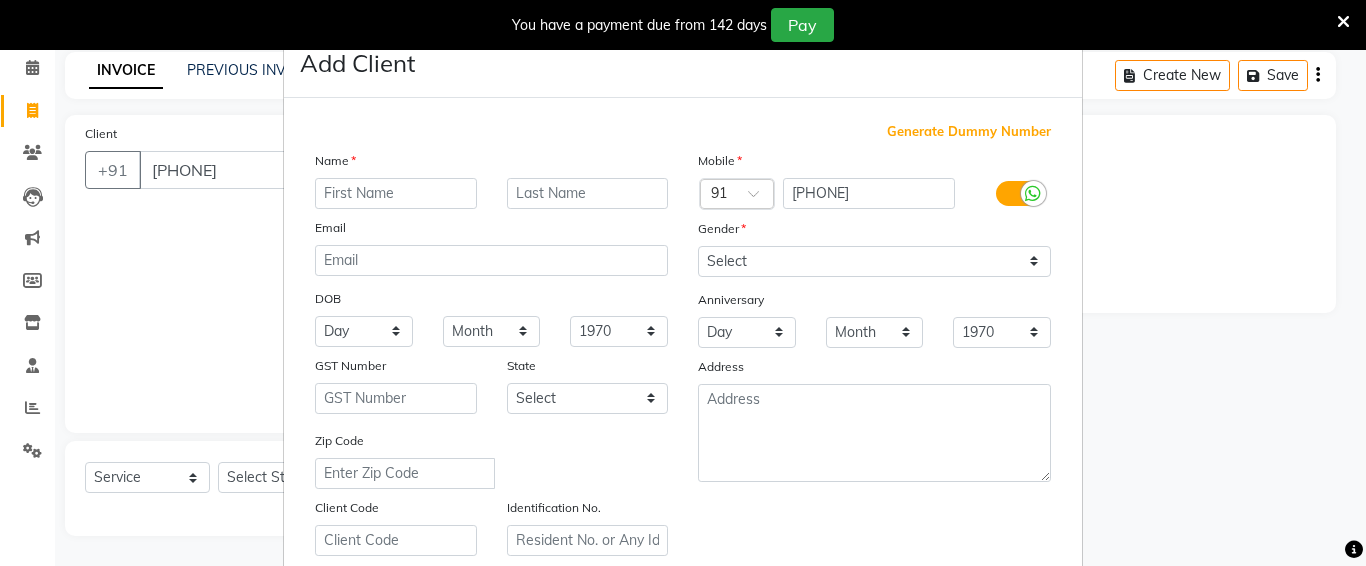 click on "Mobile Country Code × 91 [PHONE] Gender Select Male Female Other Prefer Not To Say Anniversary Day 01 02 03 04 05 06 07 08 09 10 11 12 13 14 15 16 17 18 19 20 21 22 23 24 25 26 27 28 29 30 31 Month January February March April May June July August September October November December 1970 1971 1972 1973 1974 1975 1976 1977 1978 1979 1980 1981 1982 1983 1984 1985 1986 1987 1988 1989 1990 1991 1992 1993 1994 1995 1996 1997 1998 1999 2000 2001 2002 2003 2004 2005 2006 2007 2008 2009 2010 2011 2012 2013 2014 2015 2016 2017 2018 2019 2020 2021 2022 2023 2024 2025 Address" at bounding box center (874, 353) 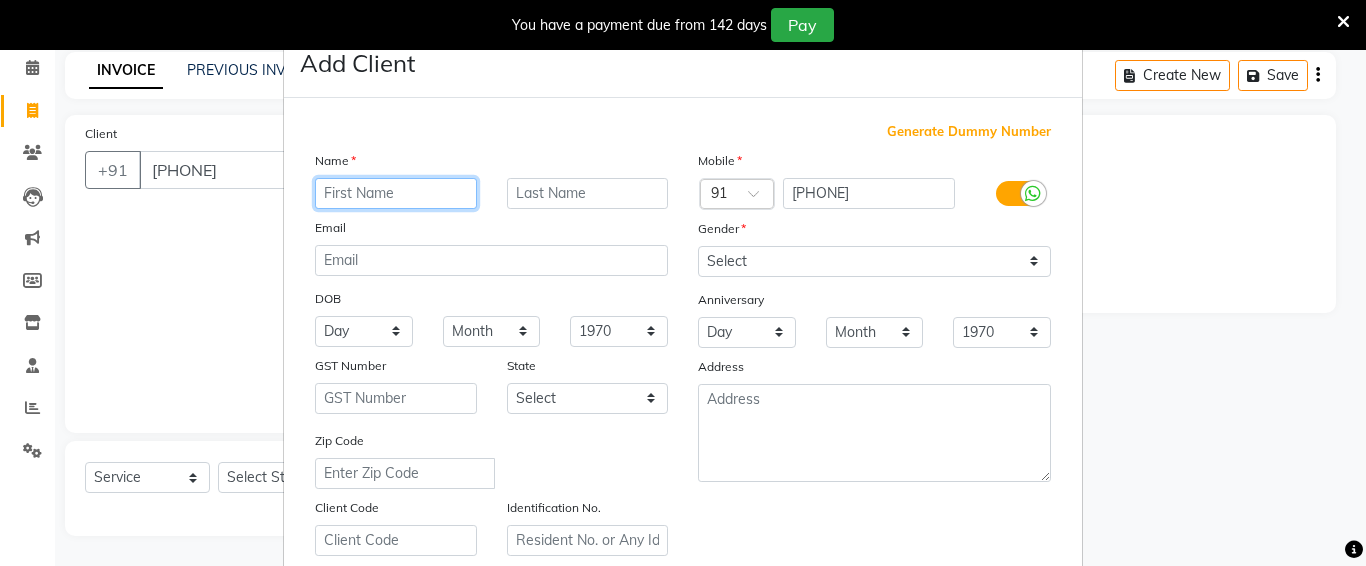 click at bounding box center (396, 193) 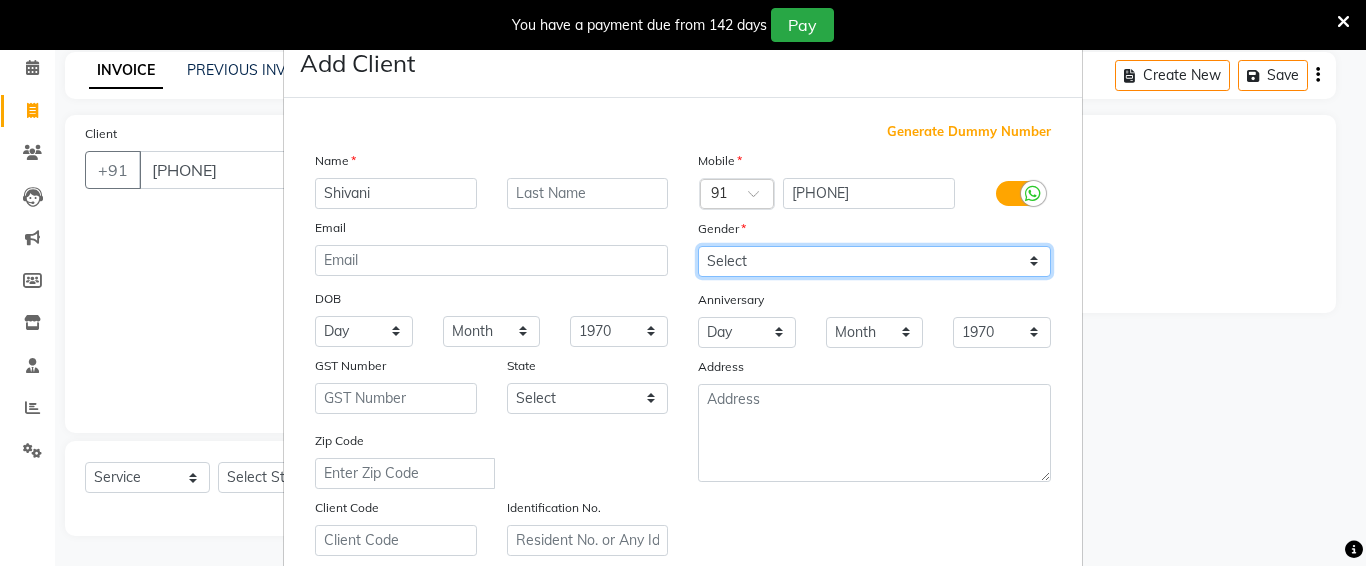 click on "Select Male Female Other Prefer Not To Say" at bounding box center (874, 261) 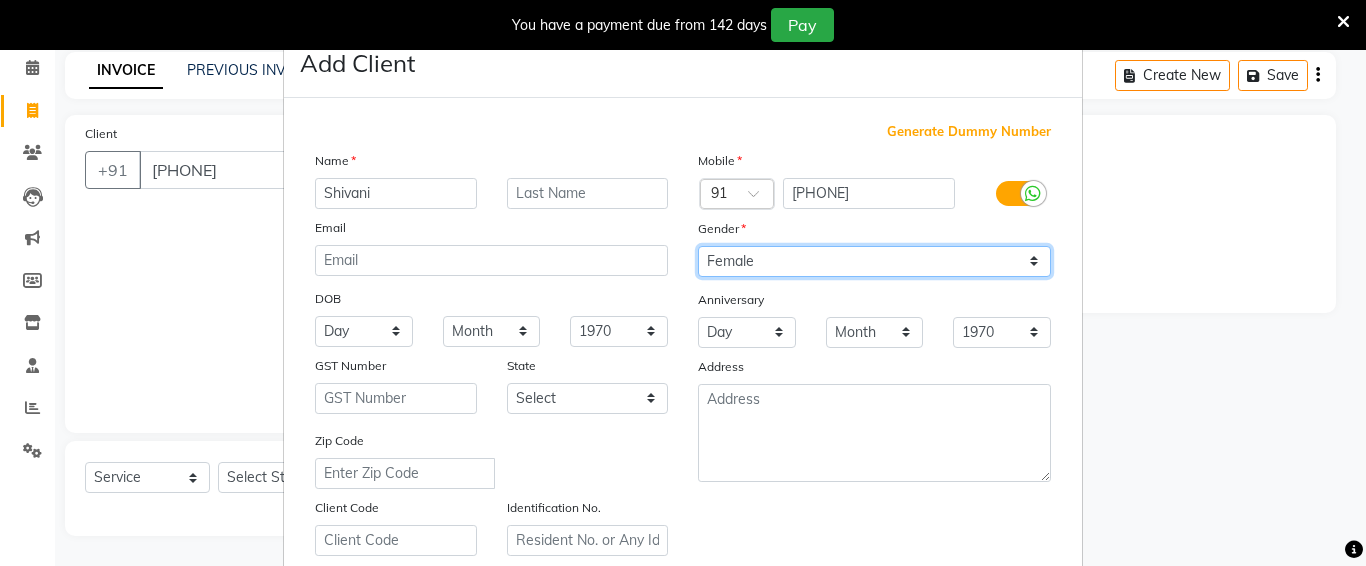 click on "Select Male Female Other Prefer Not To Say" at bounding box center (874, 261) 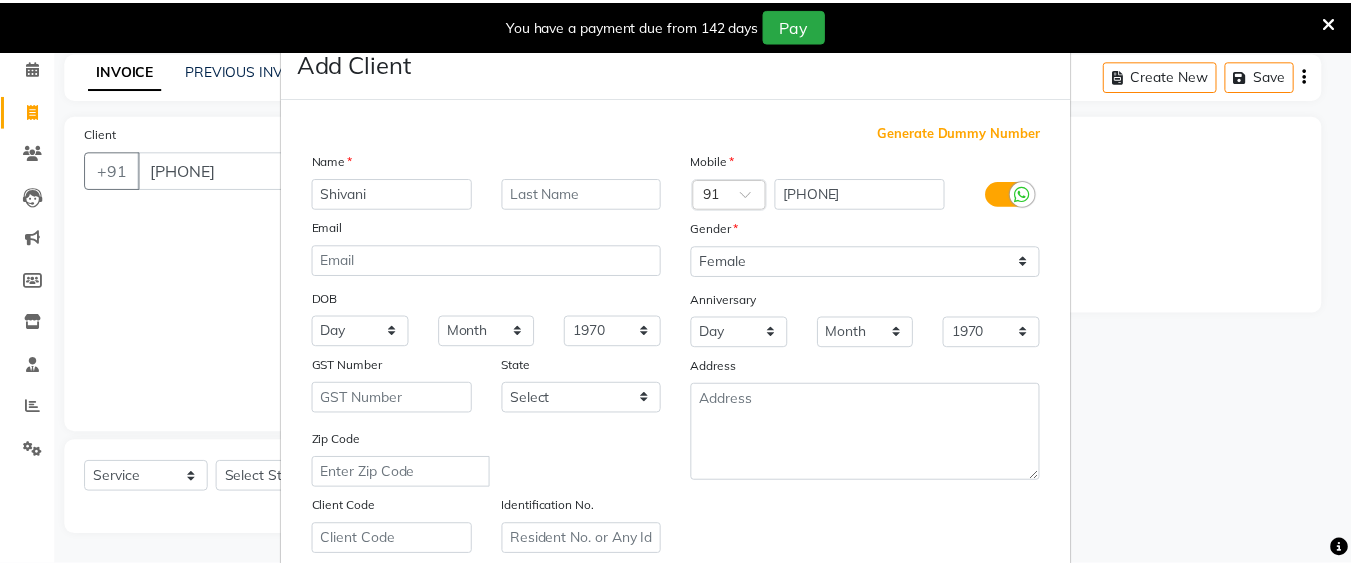 scroll, scrollTop: 357, scrollLeft: 0, axis: vertical 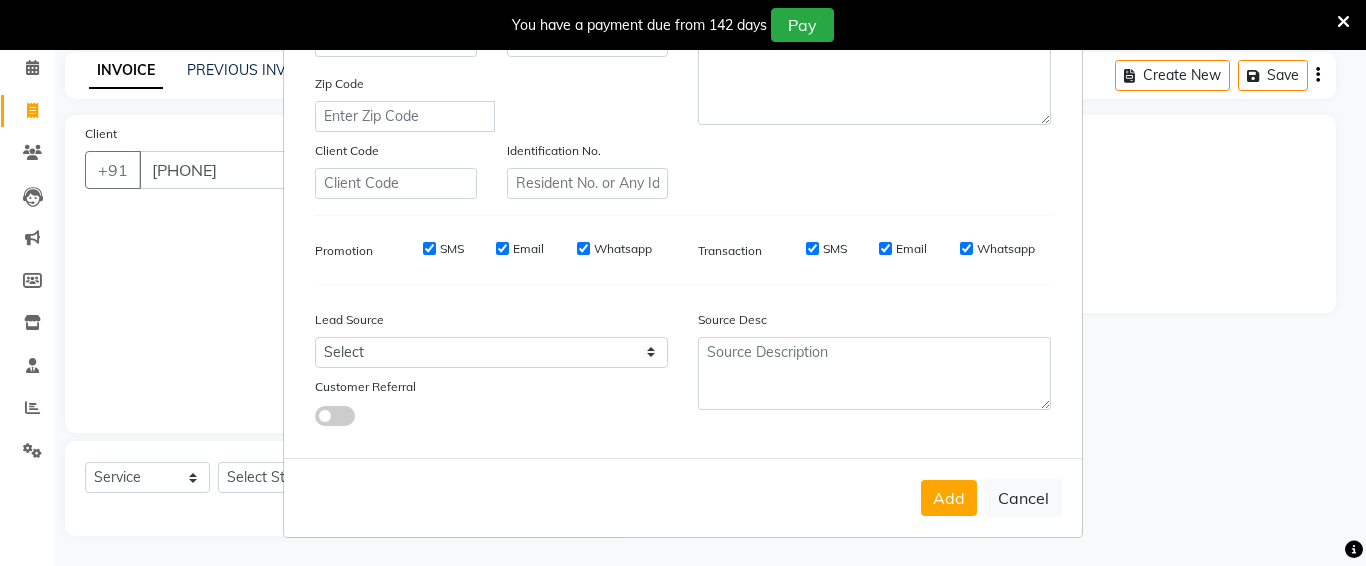 drag, startPoint x: 946, startPoint y: 508, endPoint x: 953, endPoint y: 487, distance: 22.135944 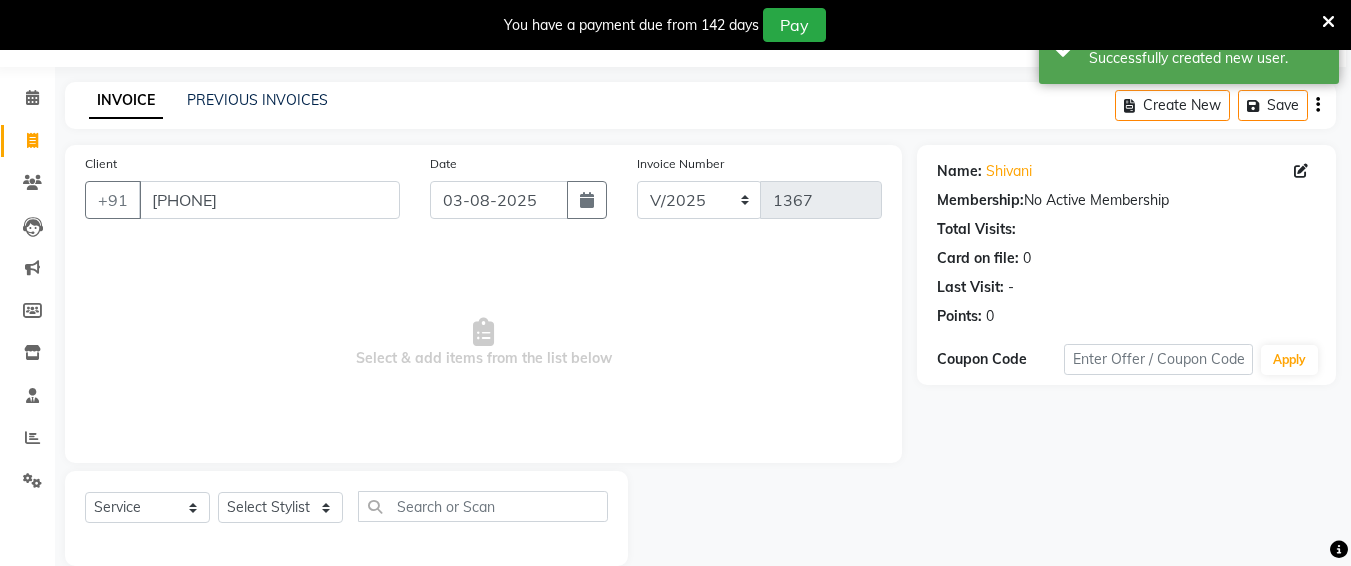 scroll, scrollTop: 0, scrollLeft: 0, axis: both 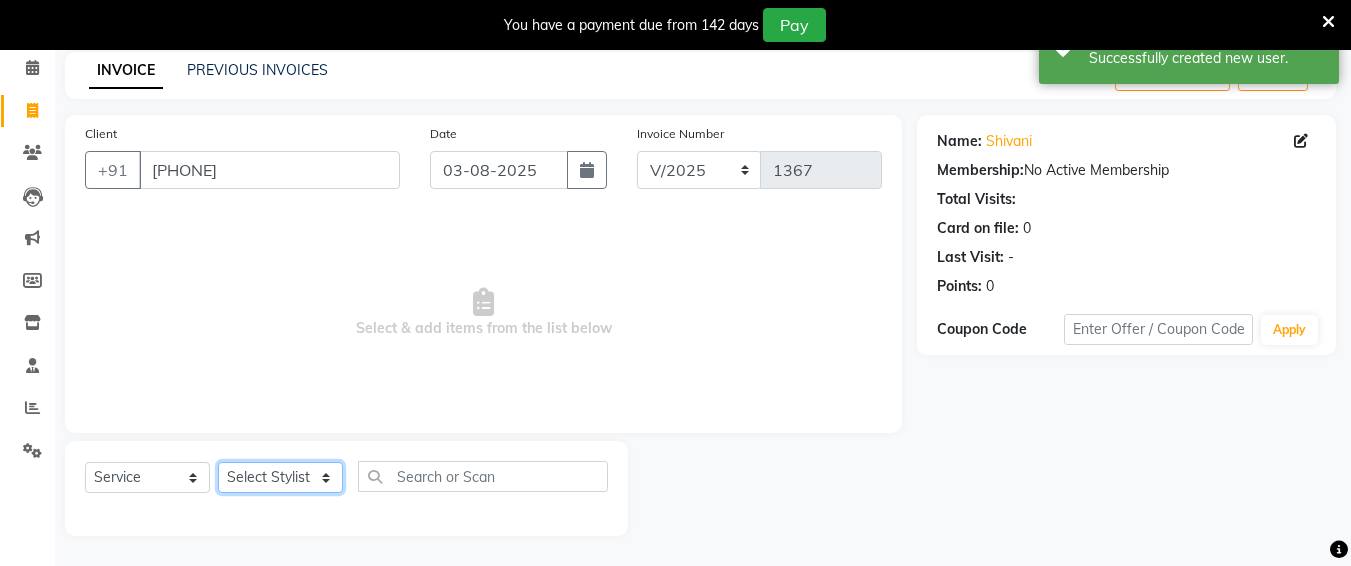 click on "Select Stylist Ali chandrika Hair Affair Imran Khan Preet Singh Raj Saba sandhya soniya thriveni thriveni" 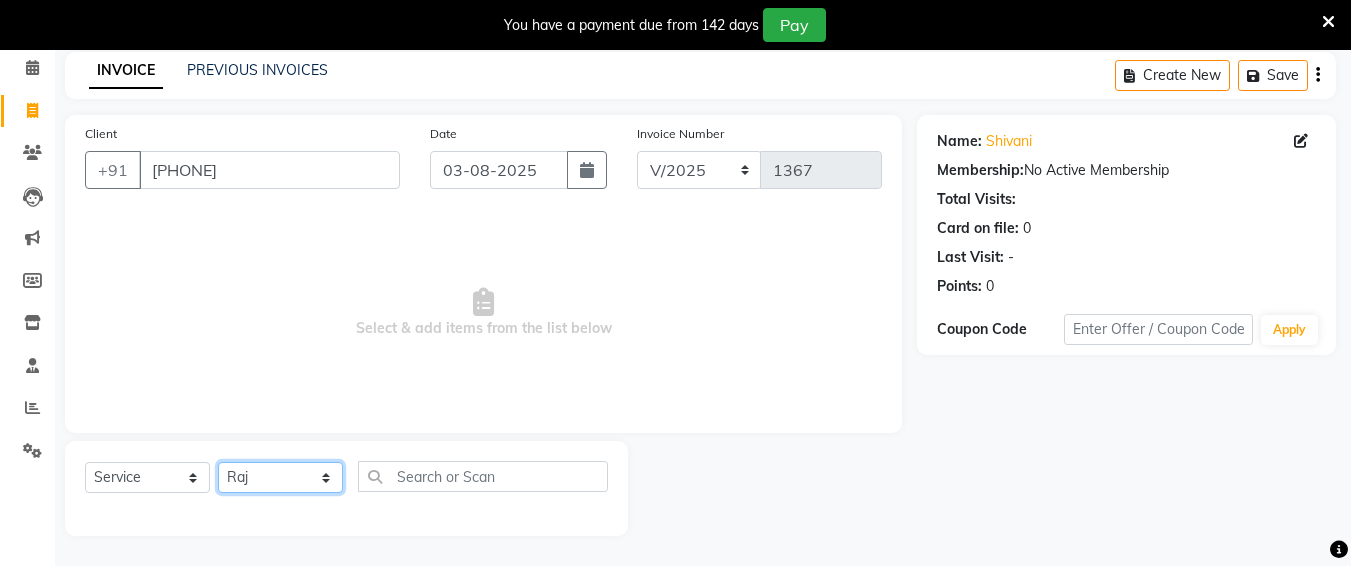 click on "Select Stylist Ali chandrika Hair Affair Imran Khan Preet Singh Raj Saba sandhya soniya thriveni thriveni" 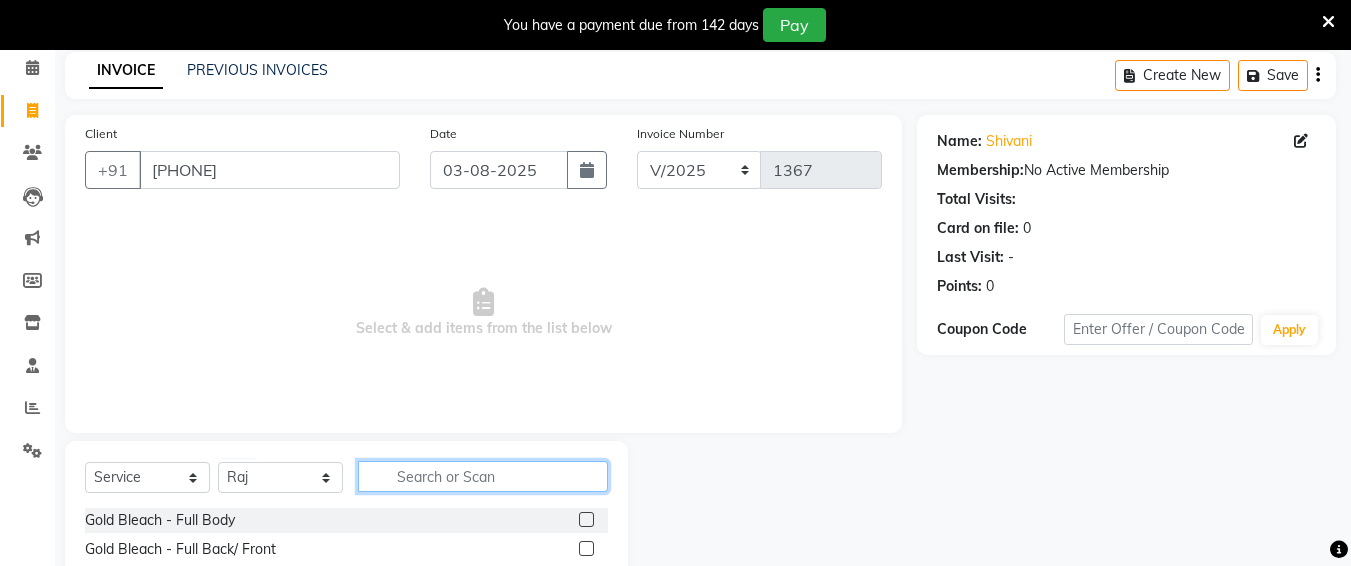 click 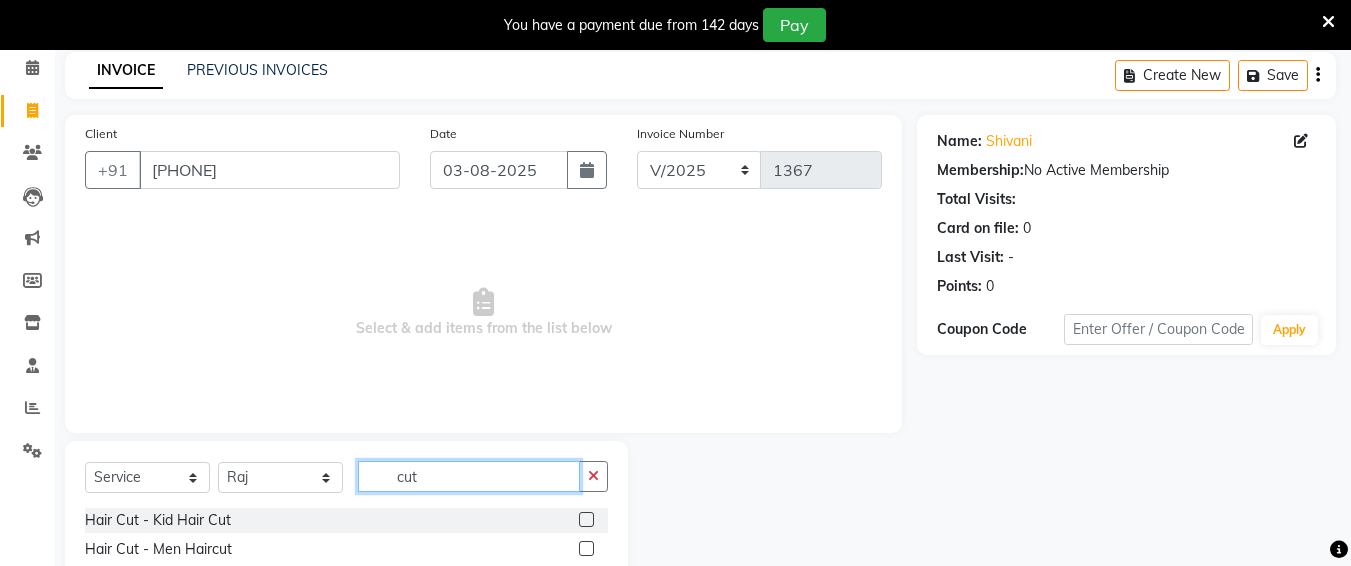 scroll, scrollTop: 172, scrollLeft: 0, axis: vertical 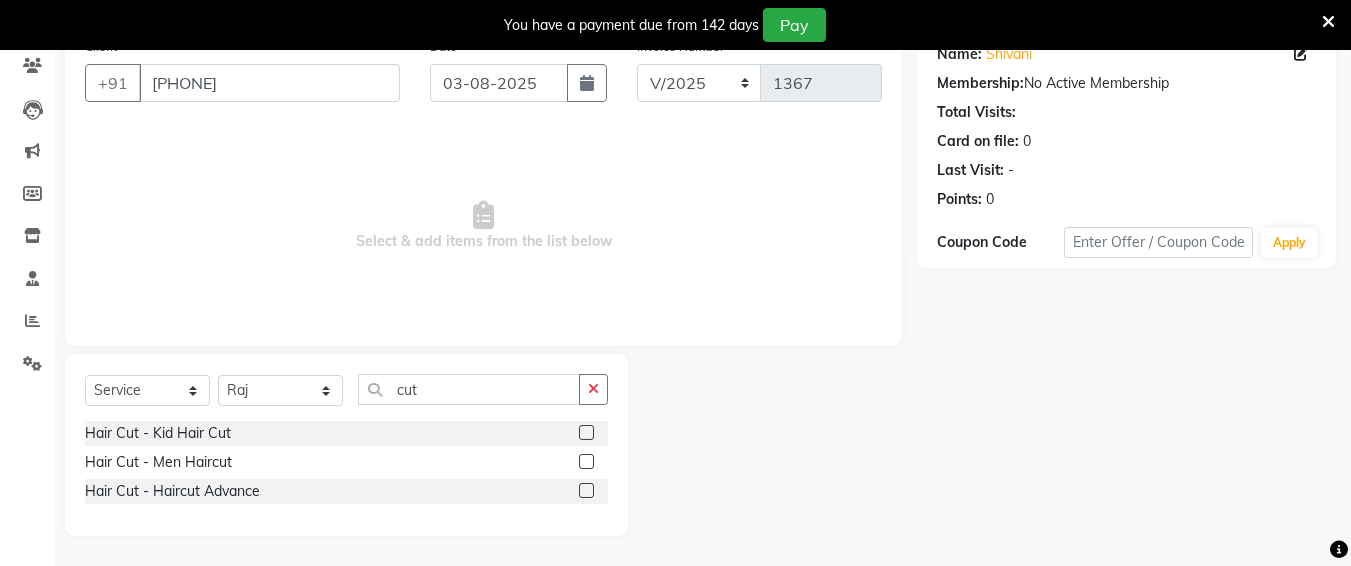 click 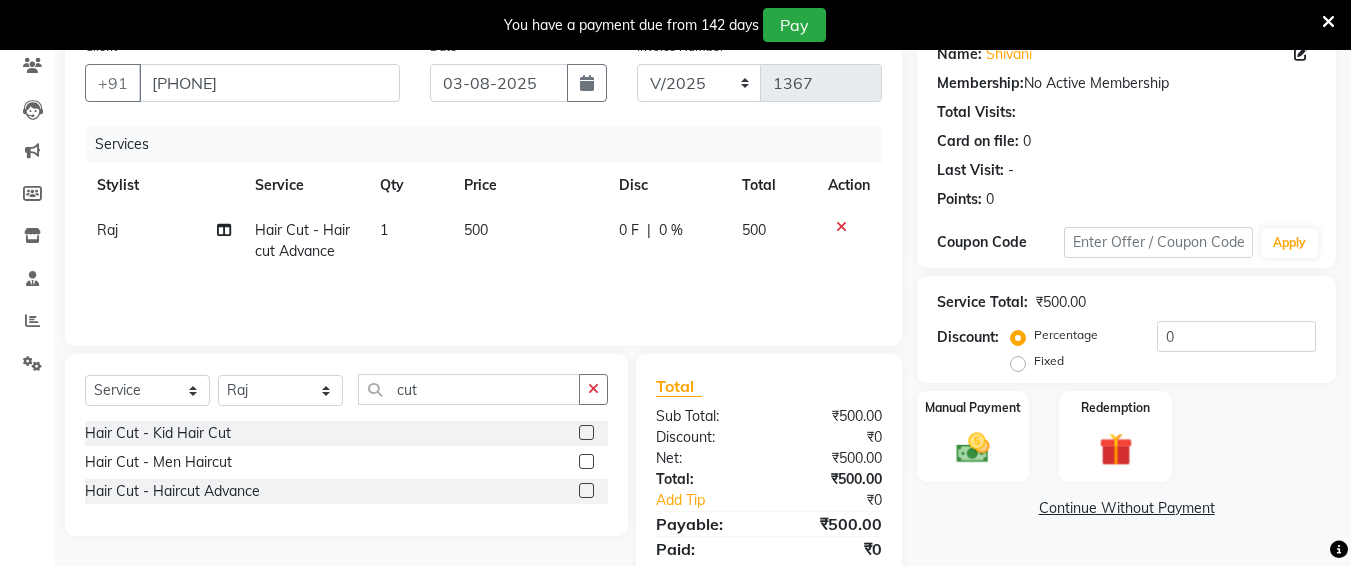 click on "500" 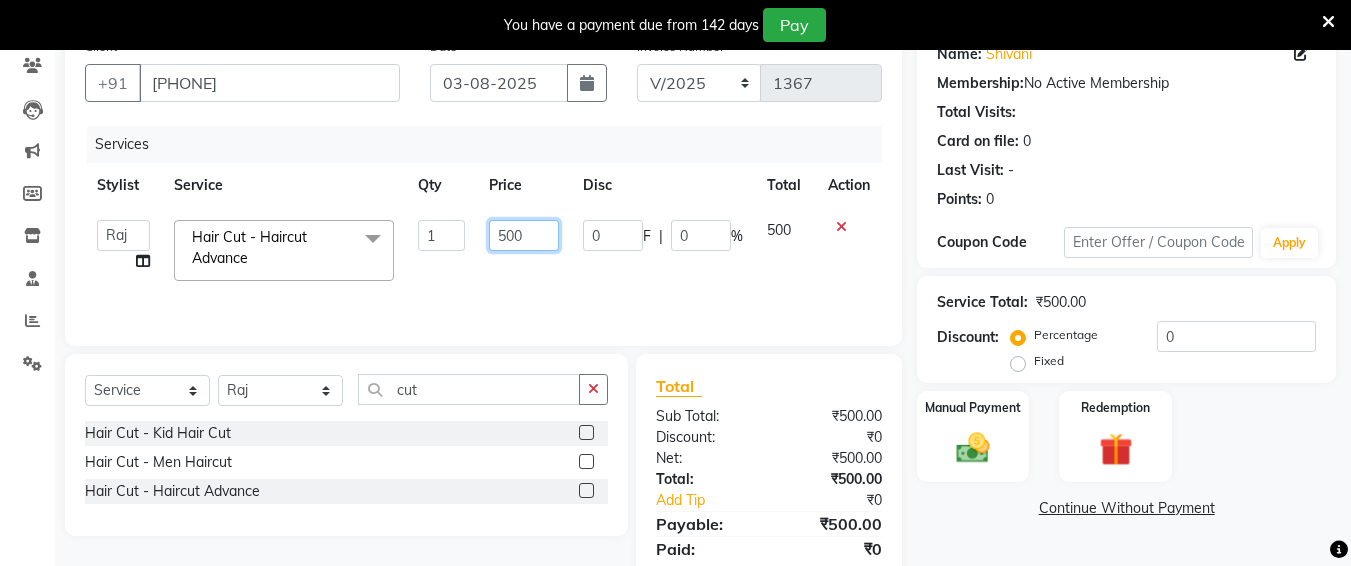 click on "500" 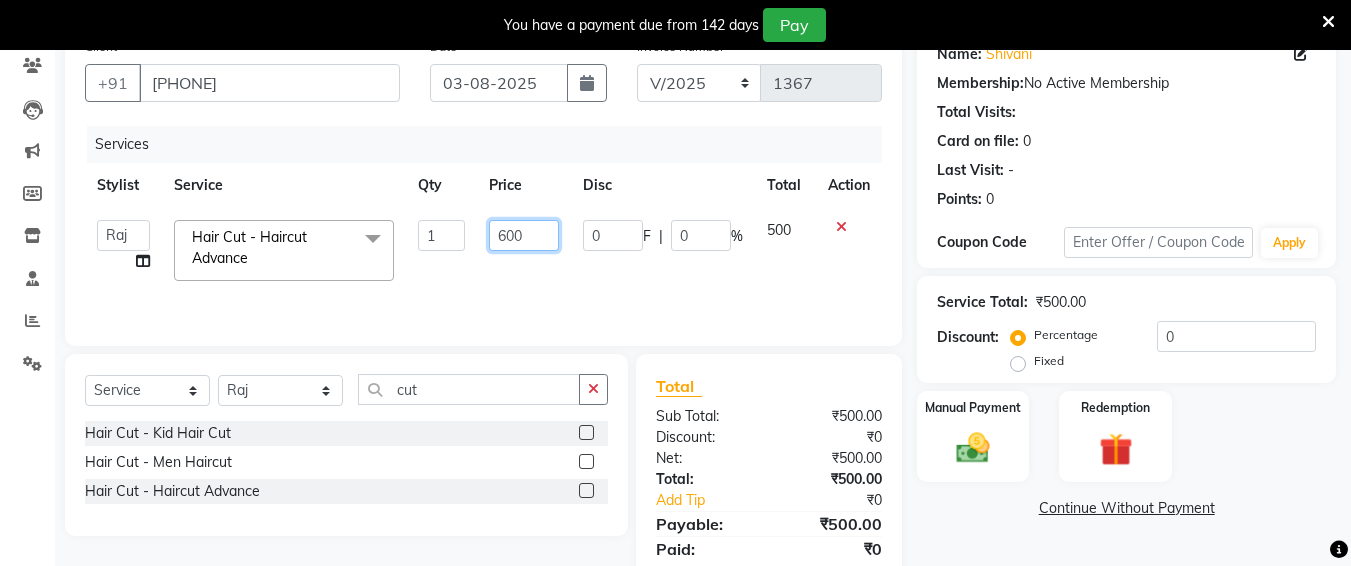 scroll, scrollTop: 242, scrollLeft: 0, axis: vertical 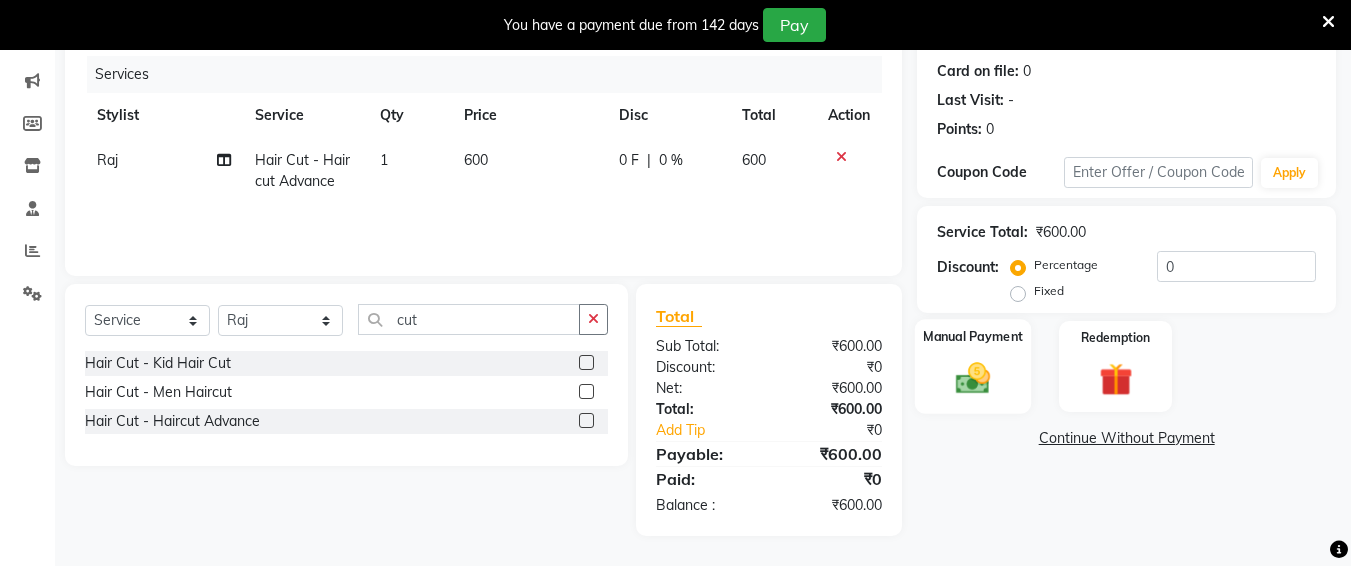 click 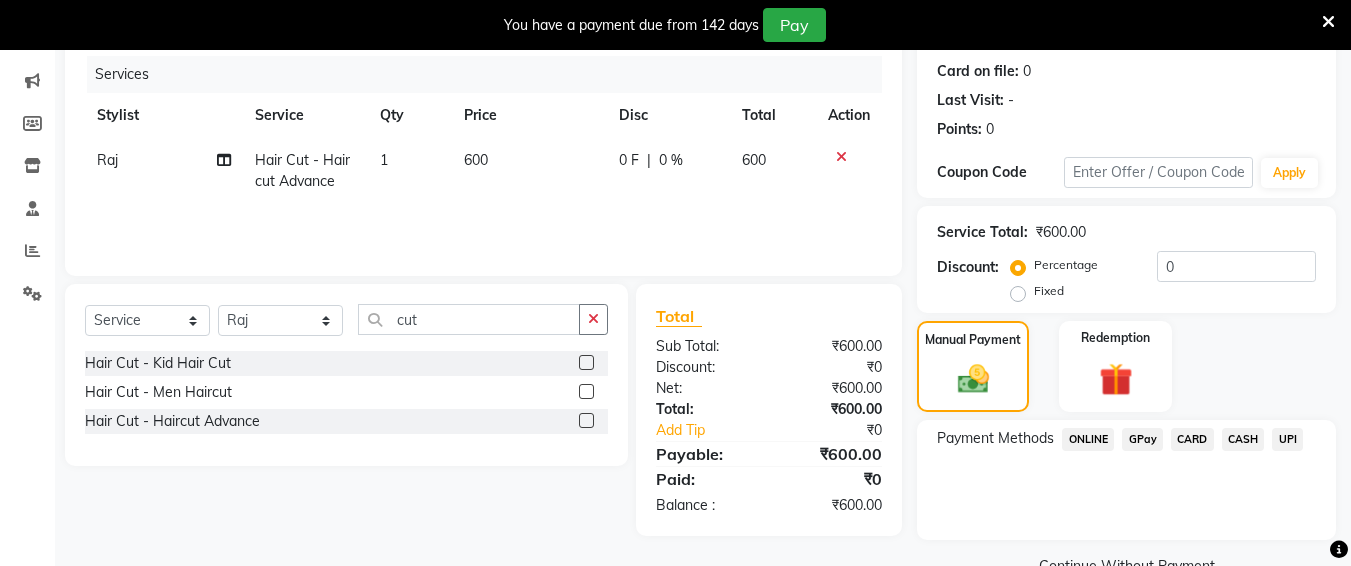 click on "CARD" 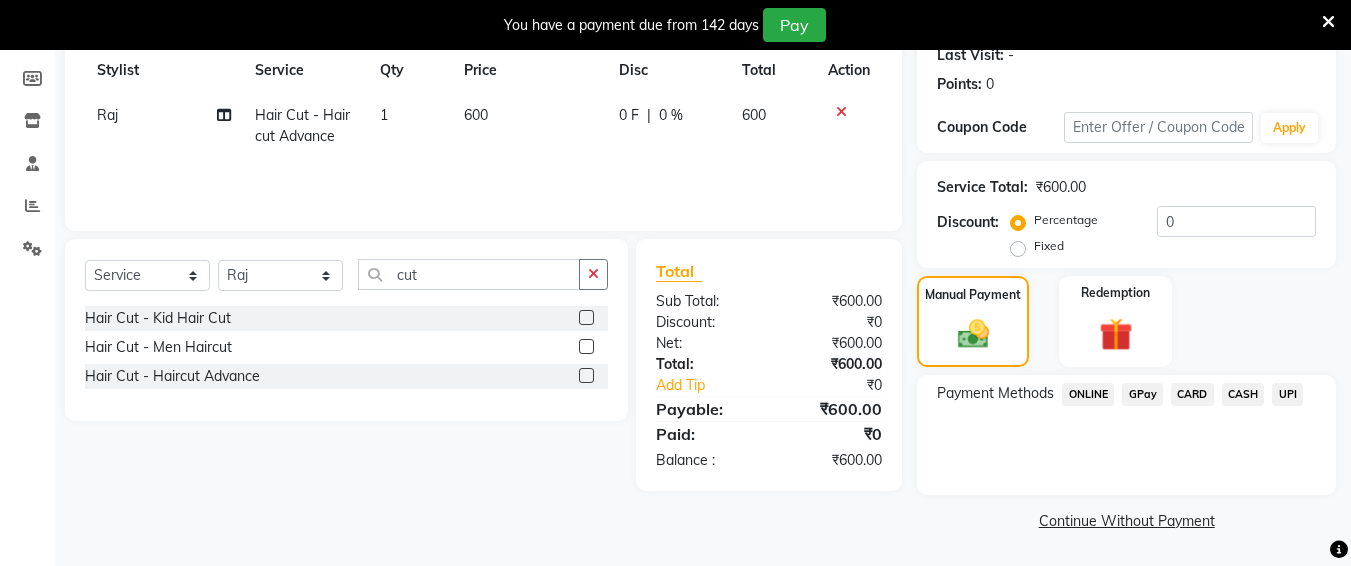 click on "CARD" 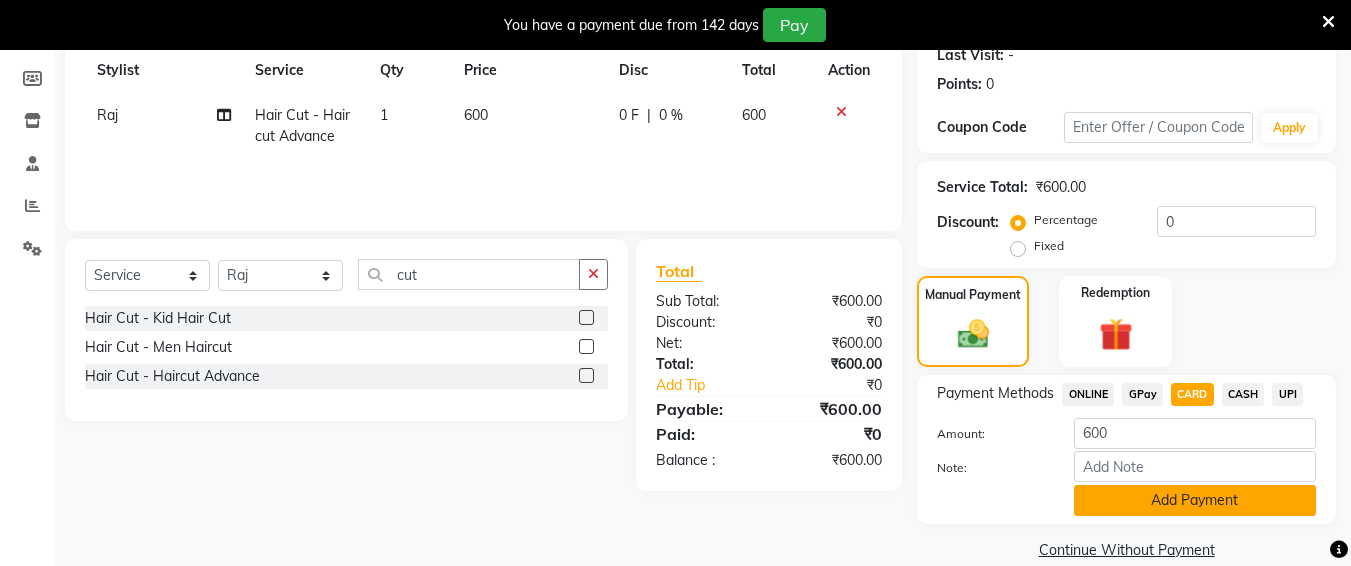 click on "Add Payment" 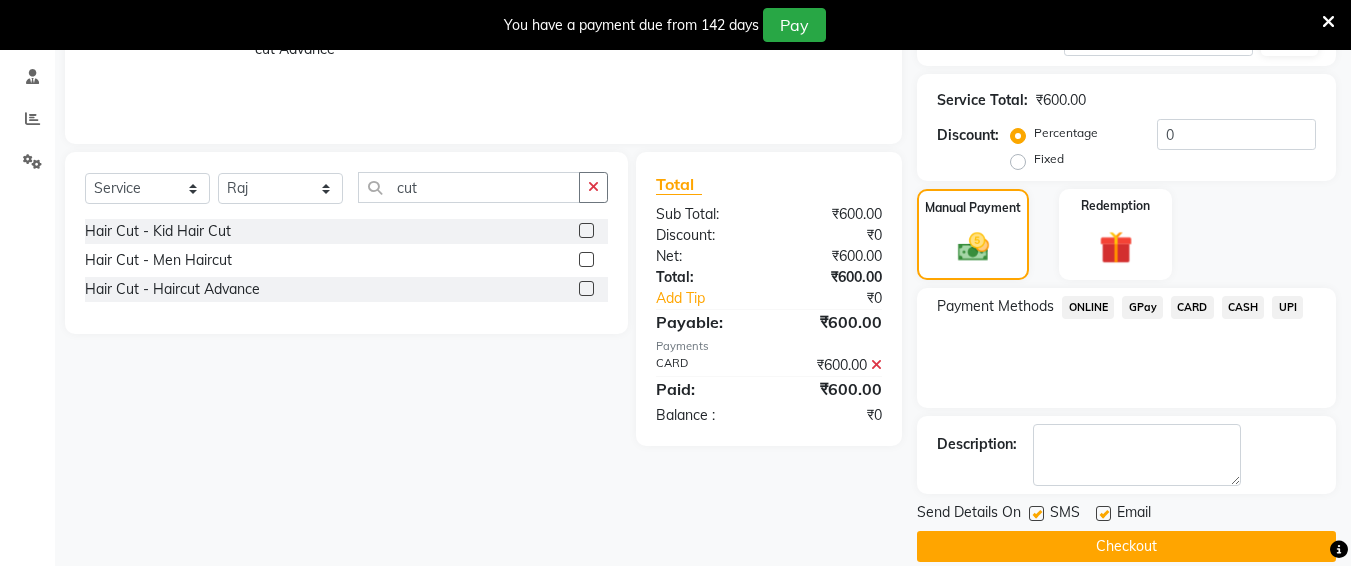 scroll, scrollTop: 400, scrollLeft: 0, axis: vertical 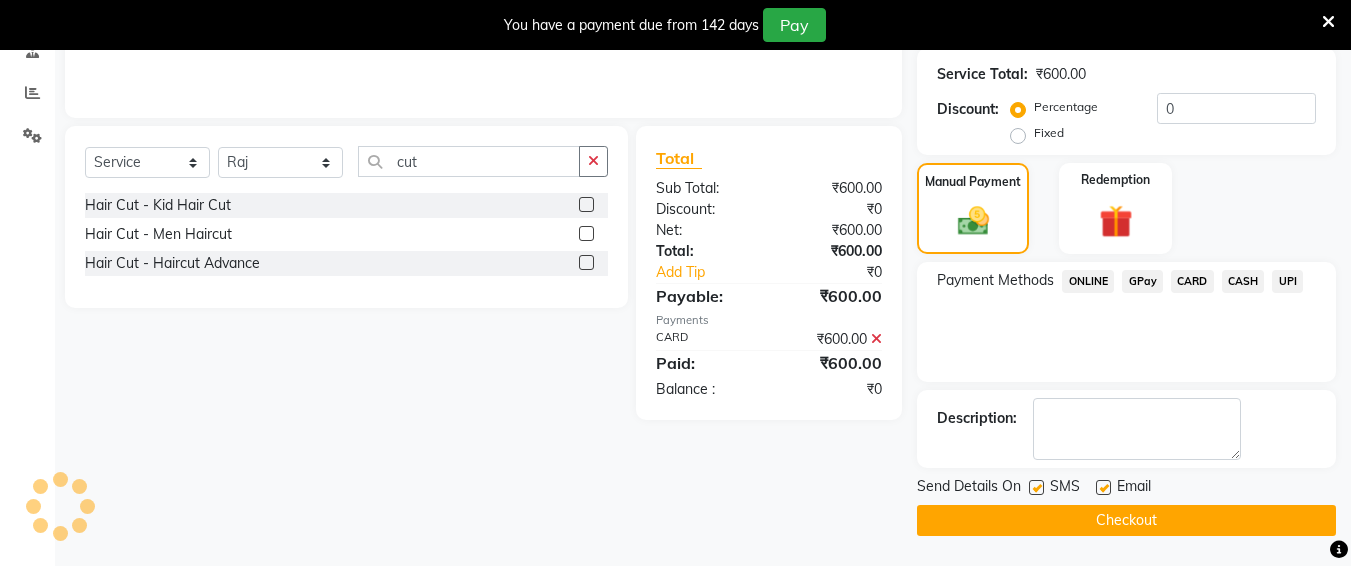 drag, startPoint x: 1172, startPoint y: 522, endPoint x: 1365, endPoint y: 357, distance: 253.91731 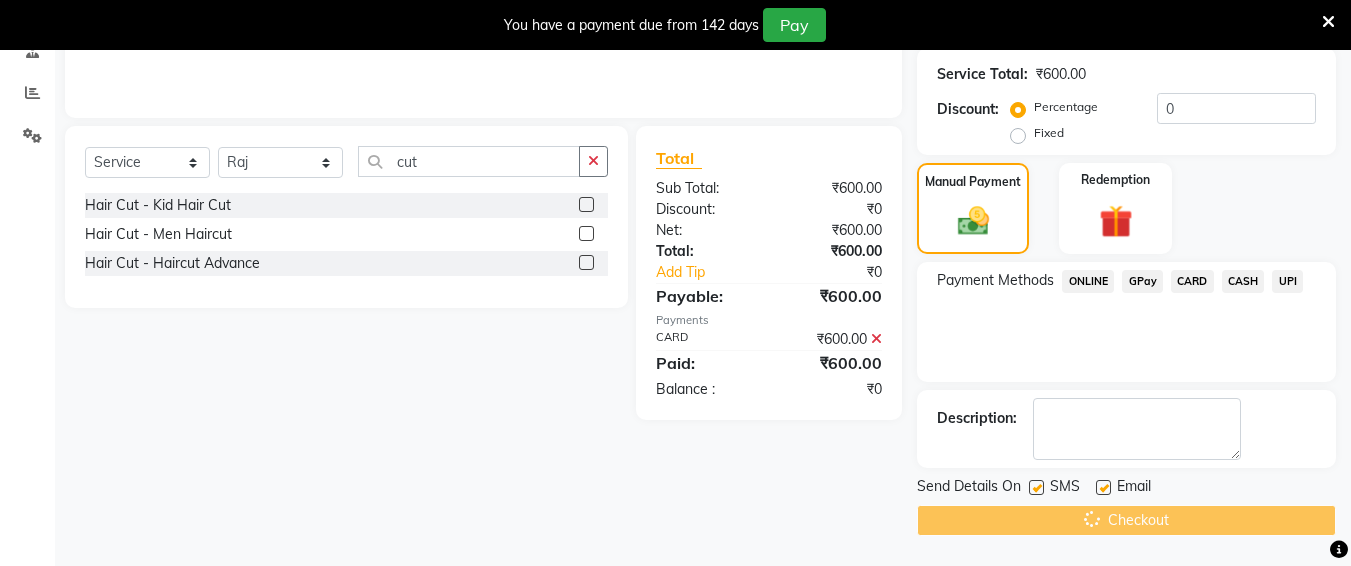 scroll, scrollTop: 0, scrollLeft: 0, axis: both 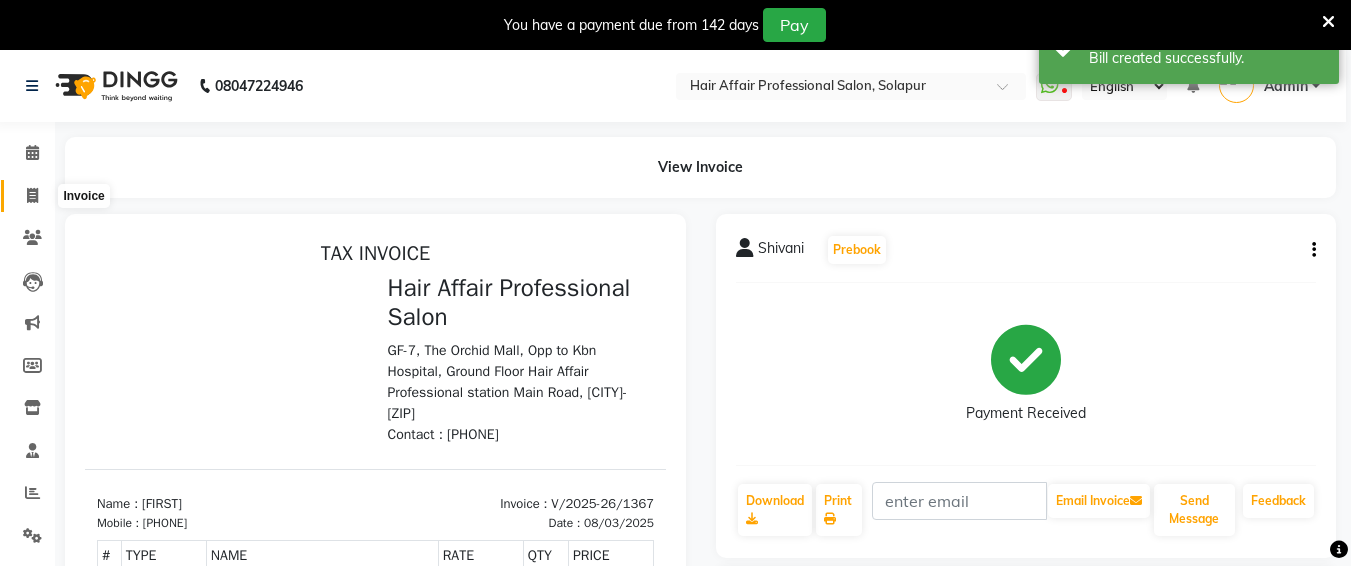 click 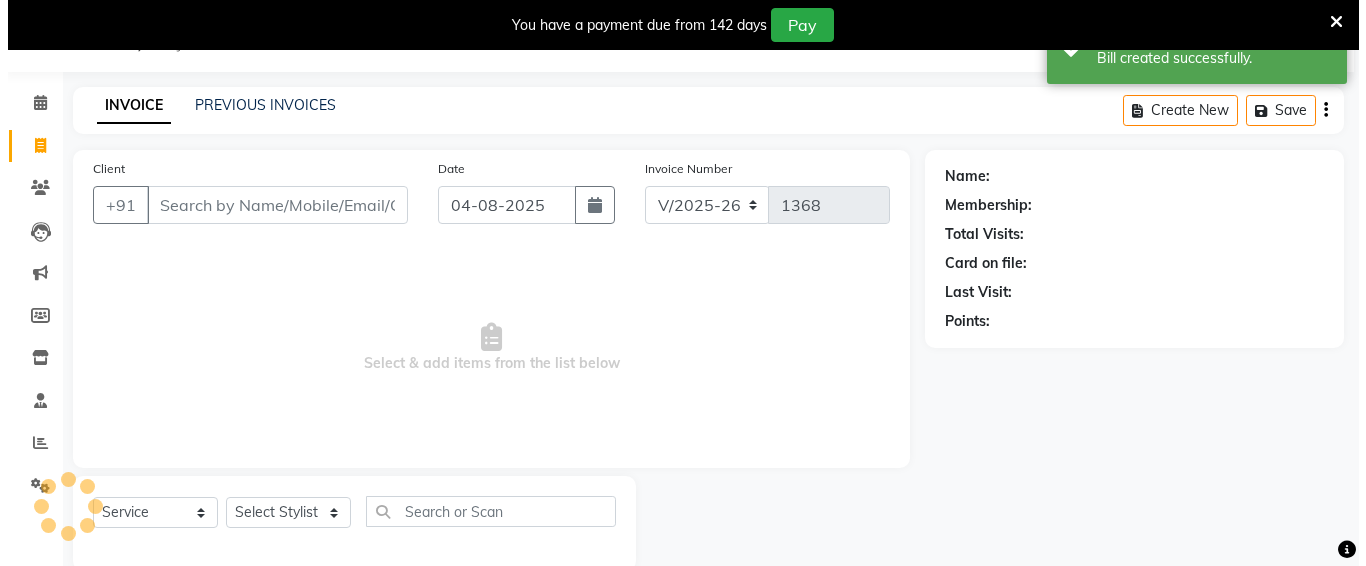 scroll, scrollTop: 85, scrollLeft: 0, axis: vertical 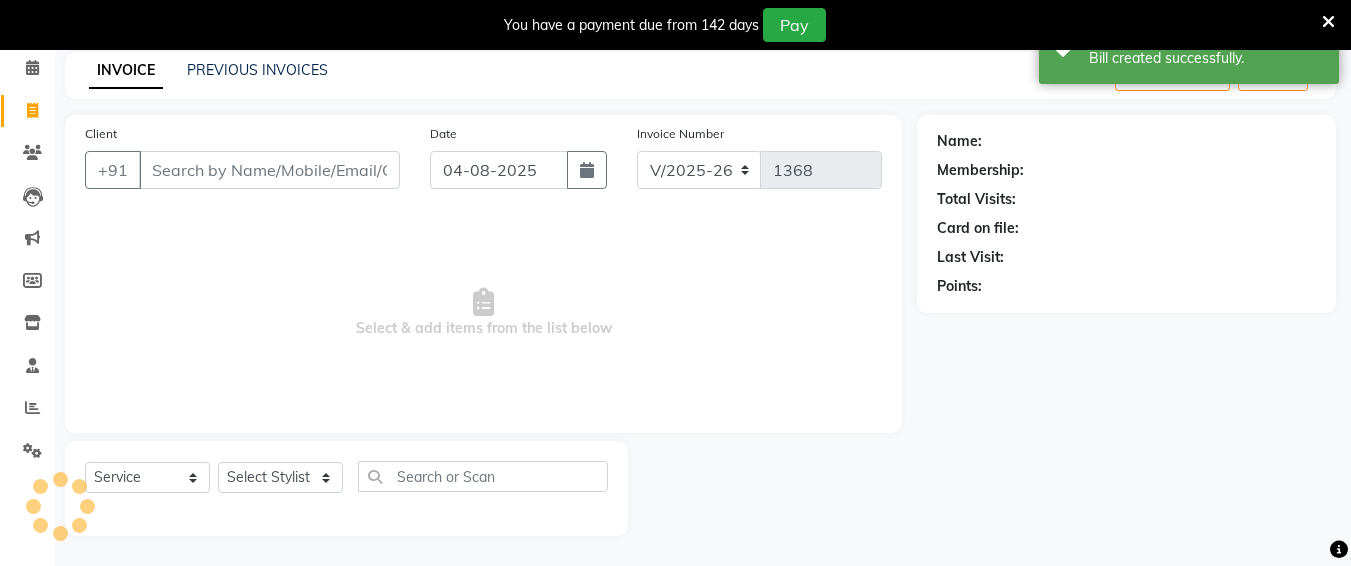 click on "Client" at bounding box center (269, 170) 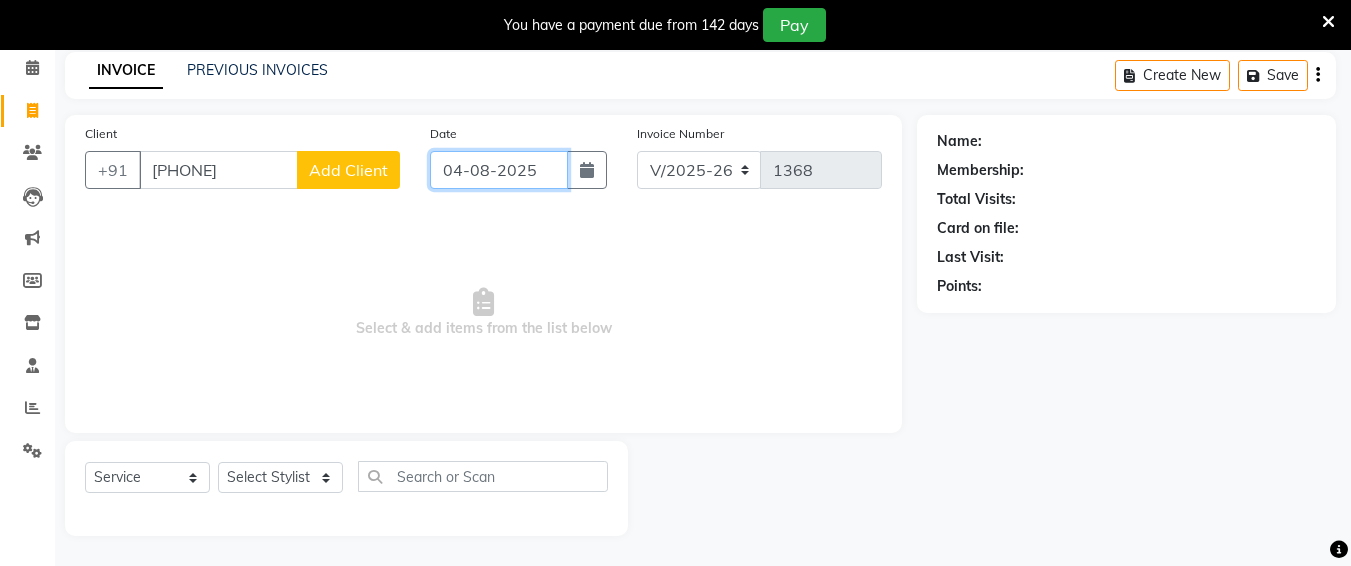 click on "04-08-2025" 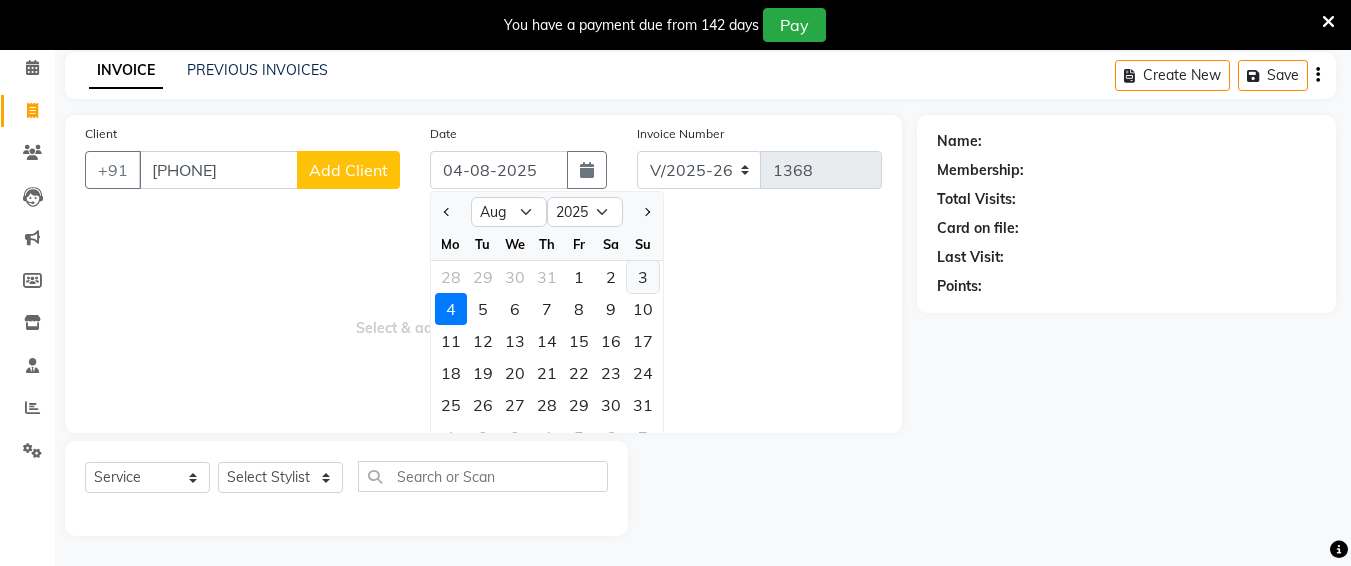 click on "3" 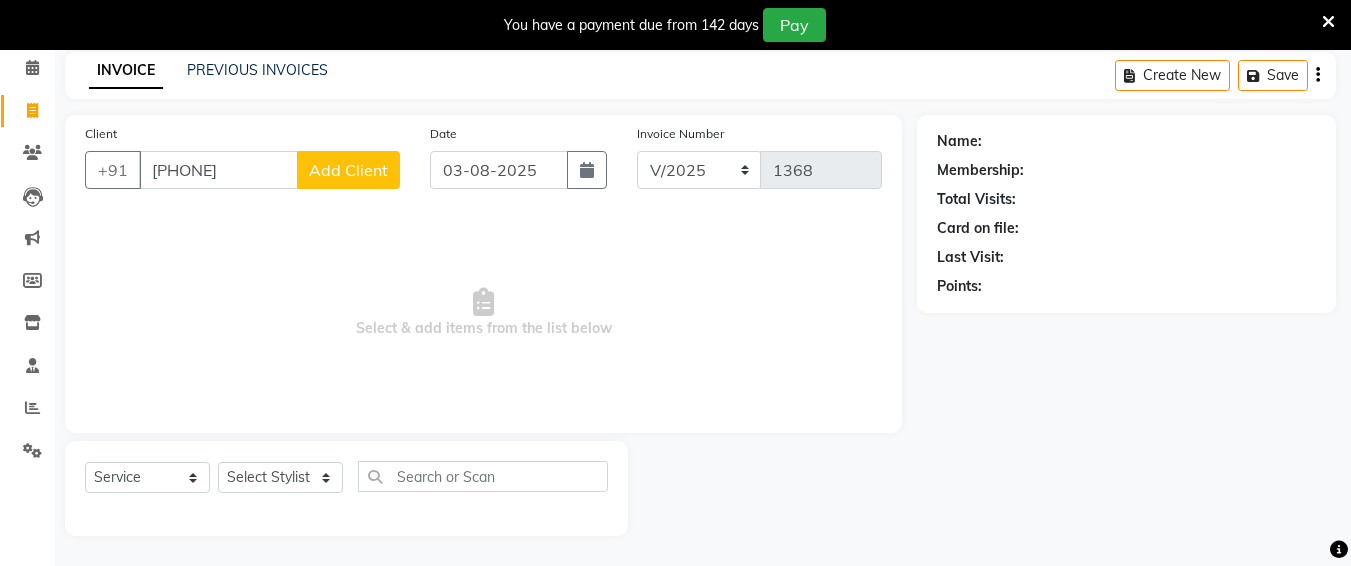 drag, startPoint x: 353, startPoint y: 187, endPoint x: 351, endPoint y: 168, distance: 19.104973 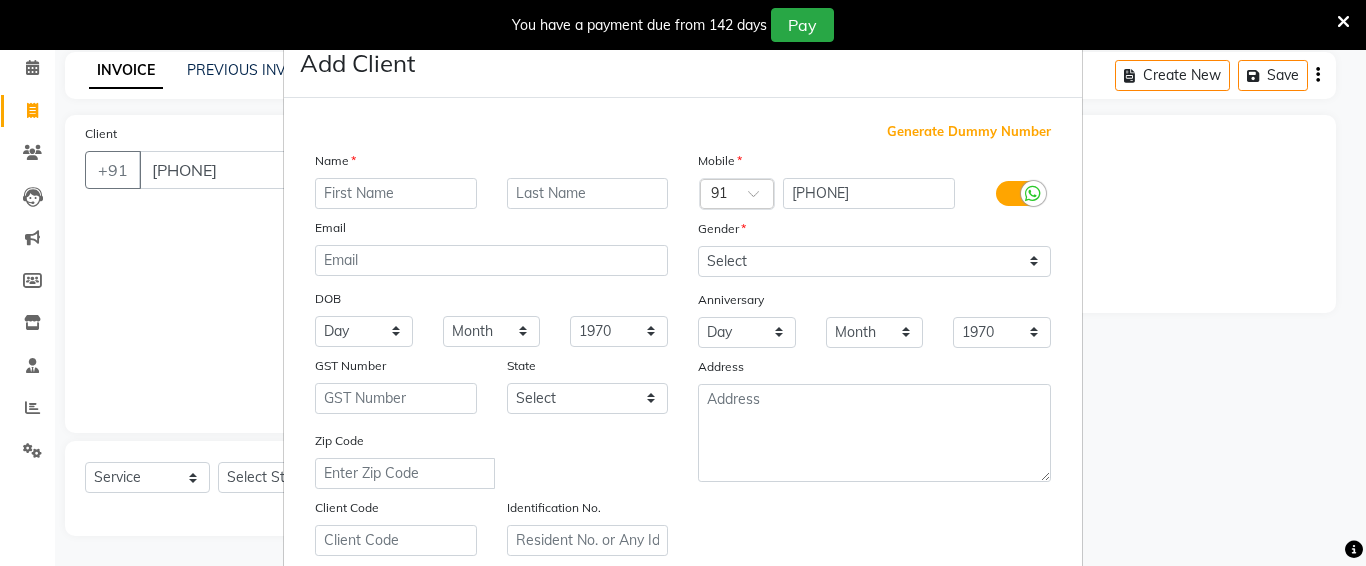 click at bounding box center [396, 193] 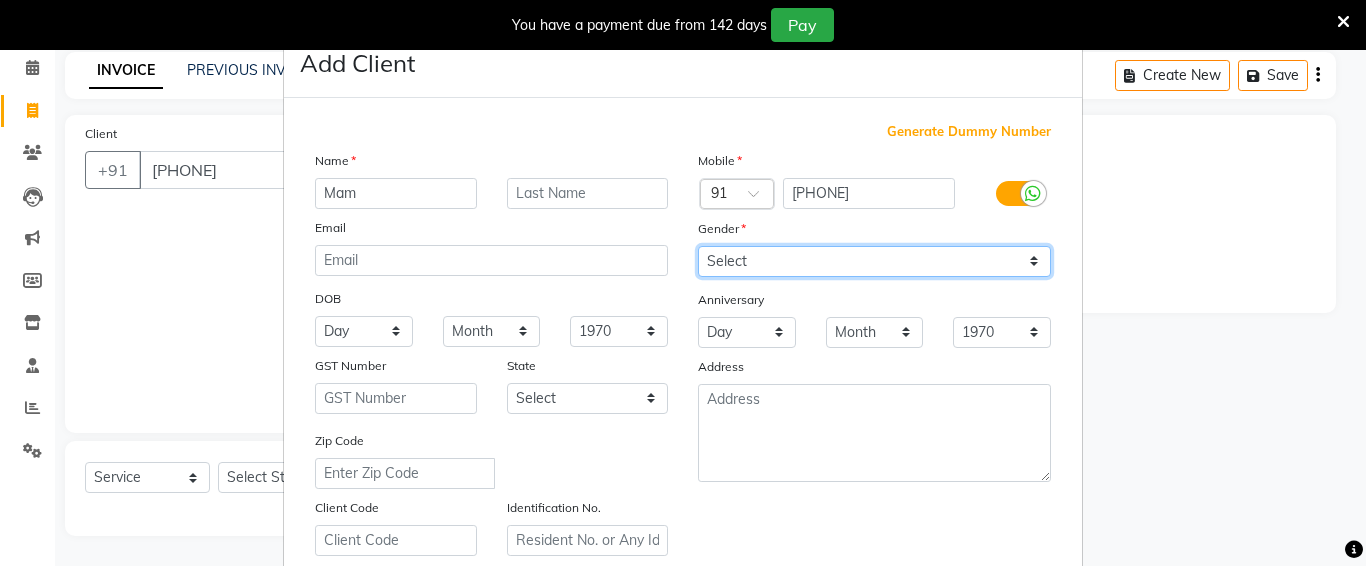click on "Select Male Female Other Prefer Not To Say" at bounding box center (874, 261) 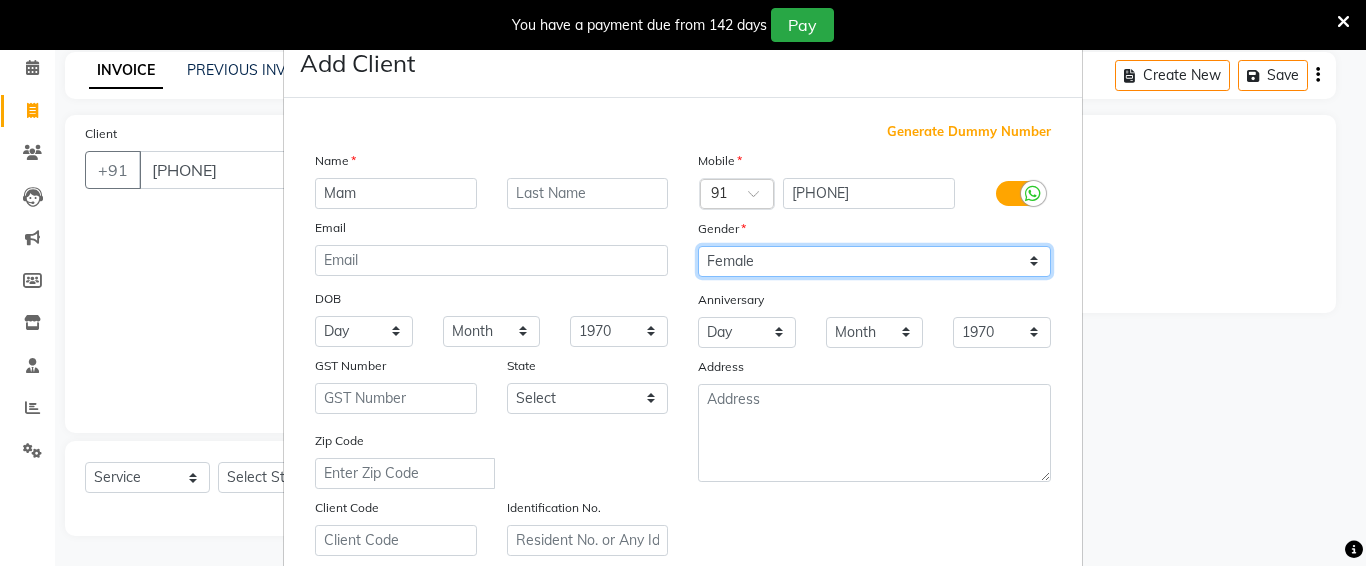 click on "Select Male Female Other Prefer Not To Say" at bounding box center (874, 261) 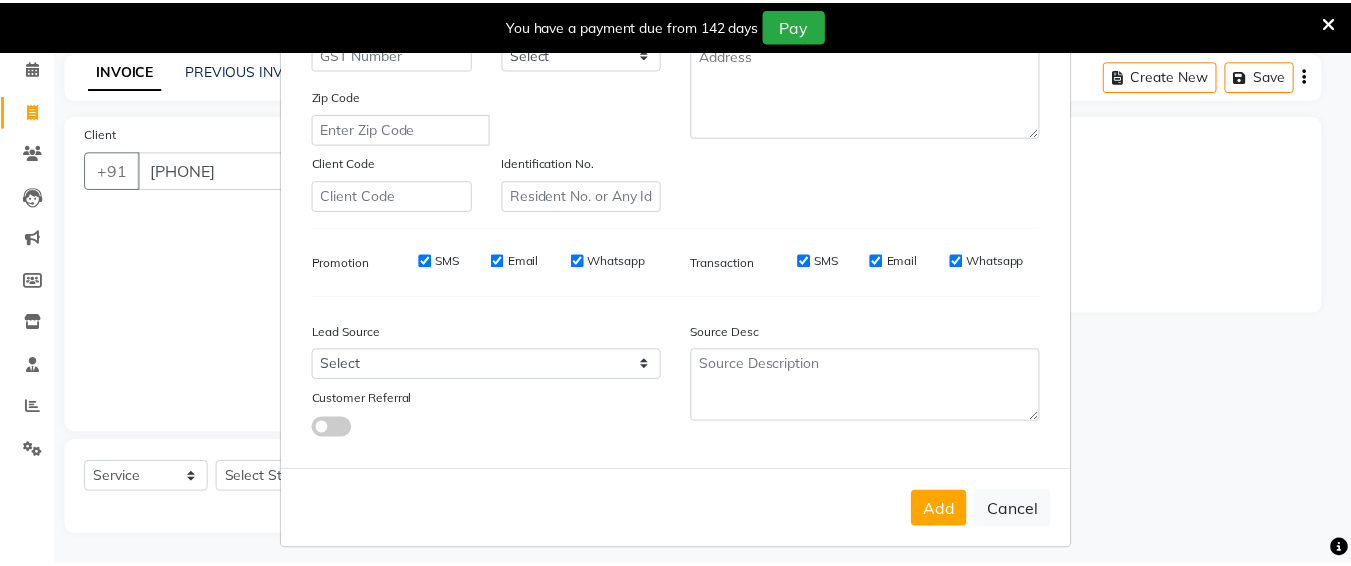 scroll, scrollTop: 357, scrollLeft: 0, axis: vertical 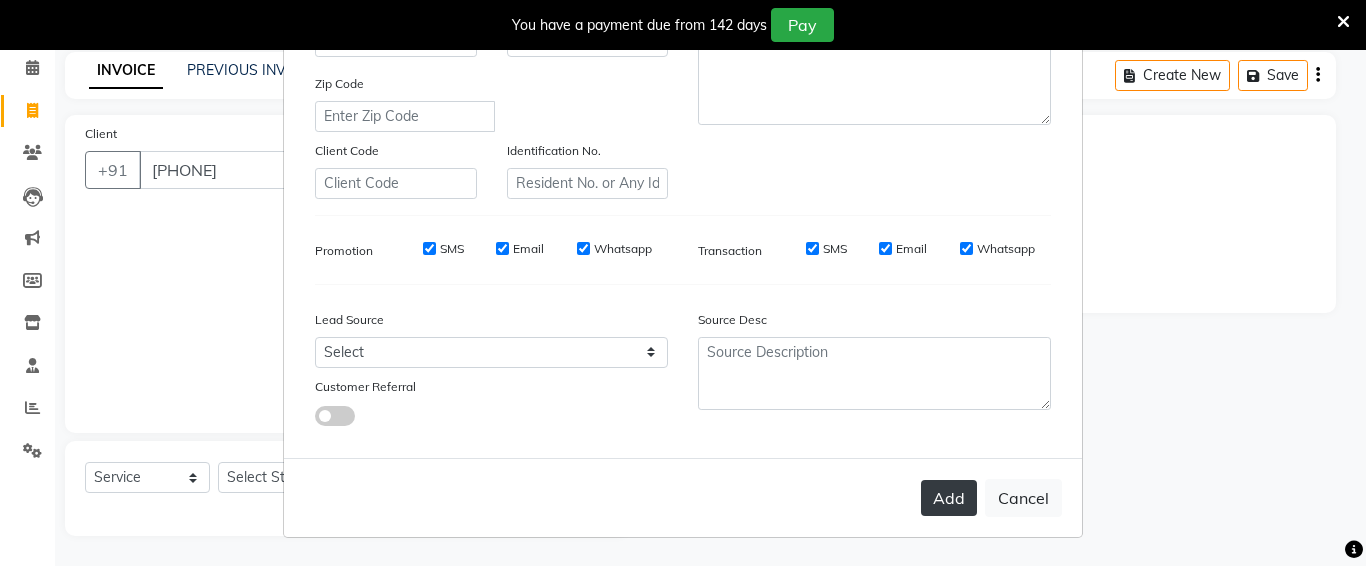 click on "Add" at bounding box center (949, 498) 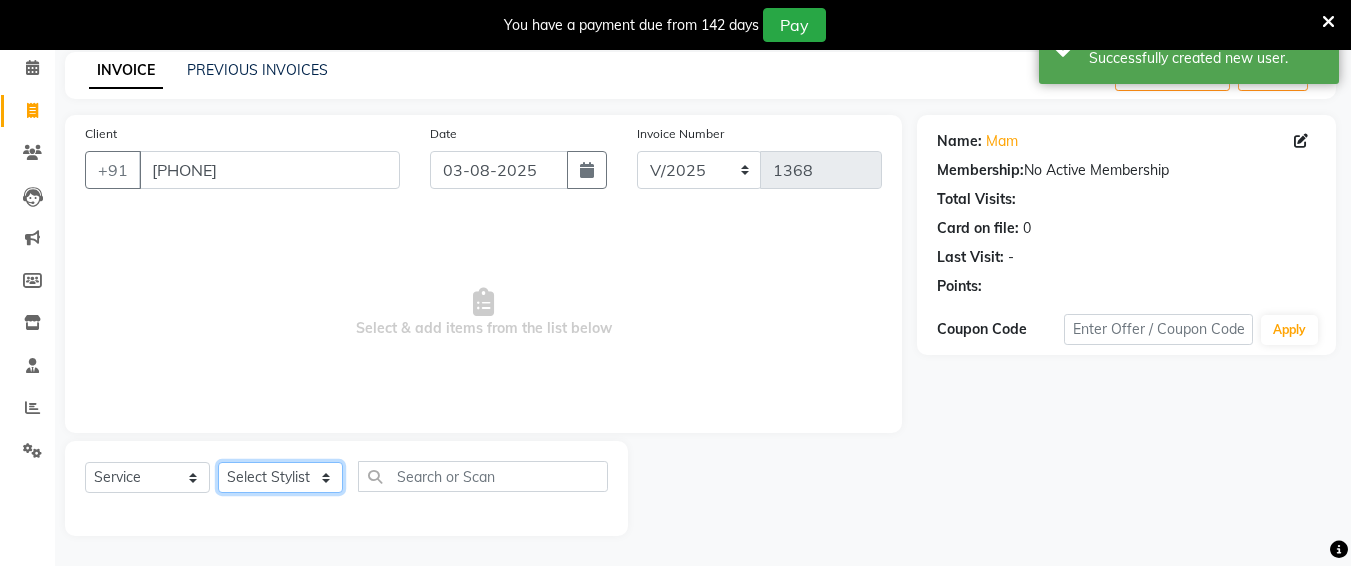 click on "Select Stylist Ali chandrika Hair Affair Imran Khan Preet Singh Raj Saba sandhya soniya thriveni thriveni" 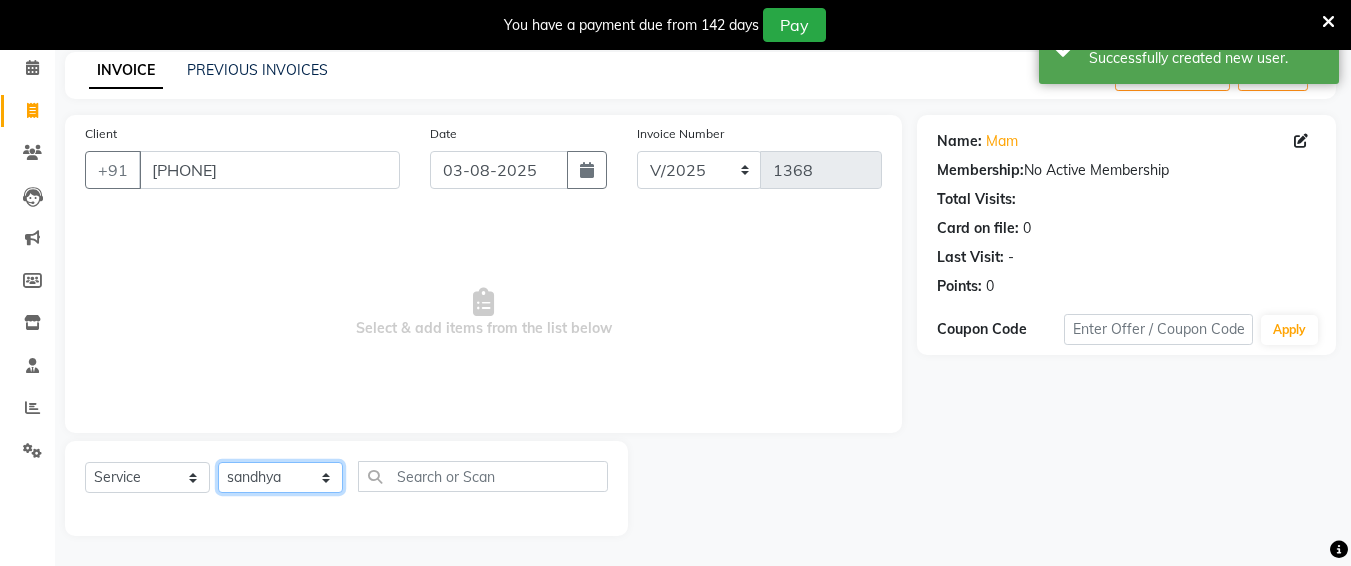 click on "Select Stylist Ali chandrika Hair Affair Imran Khan Preet Singh Raj Saba sandhya soniya thriveni thriveni" 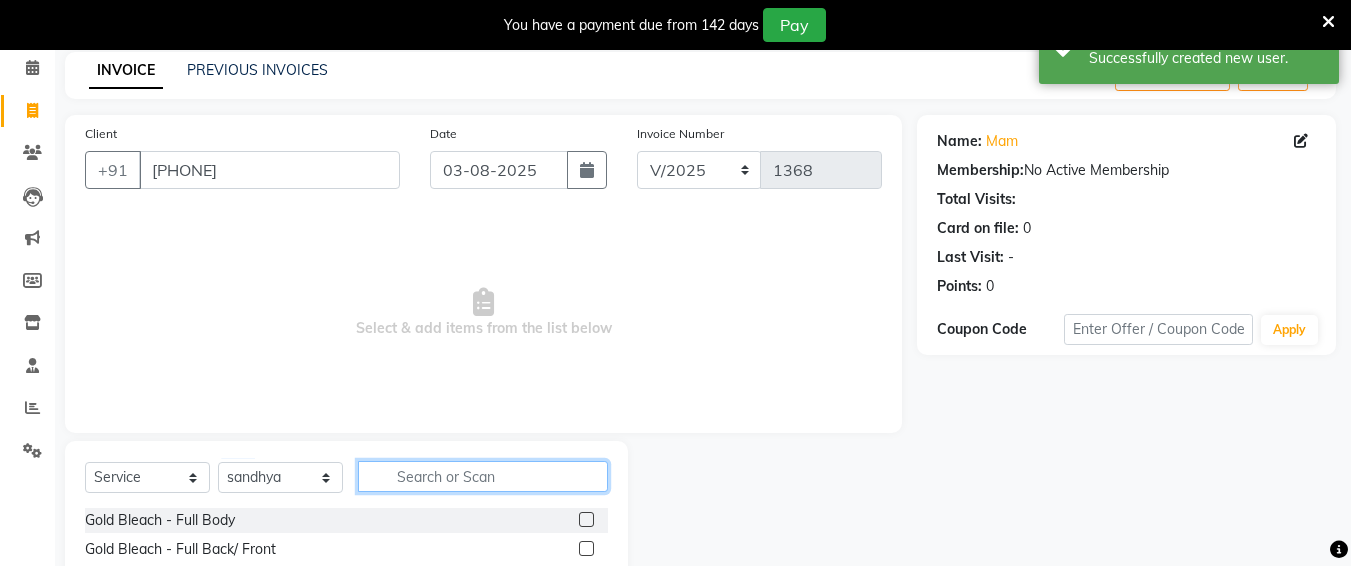 click 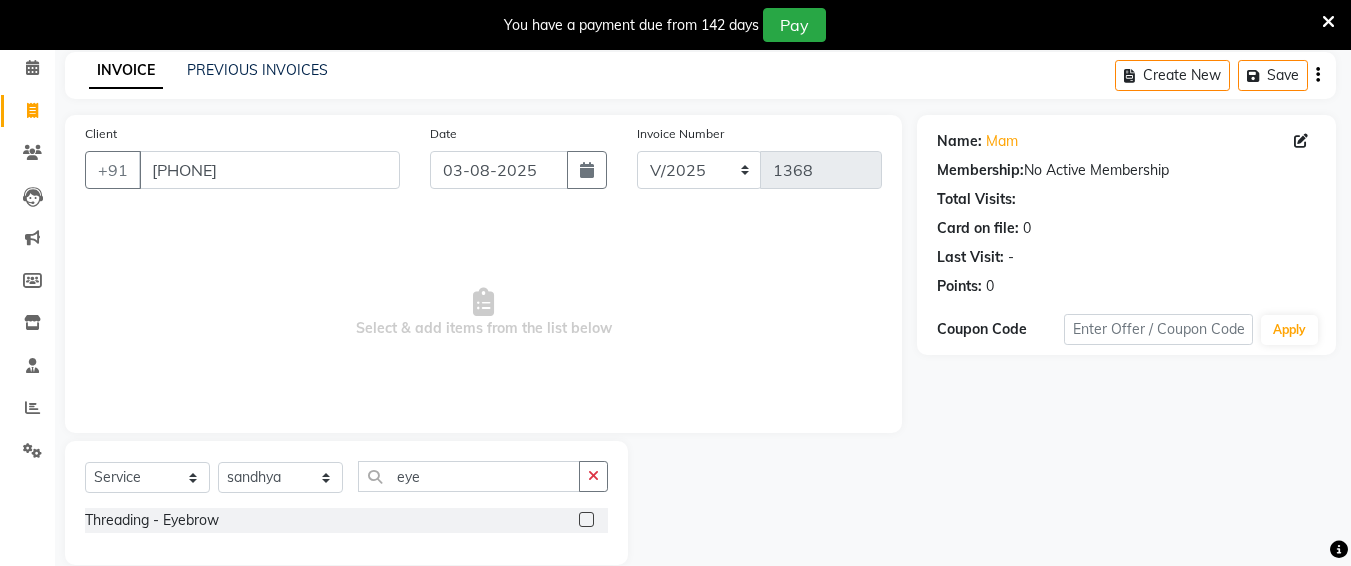 click 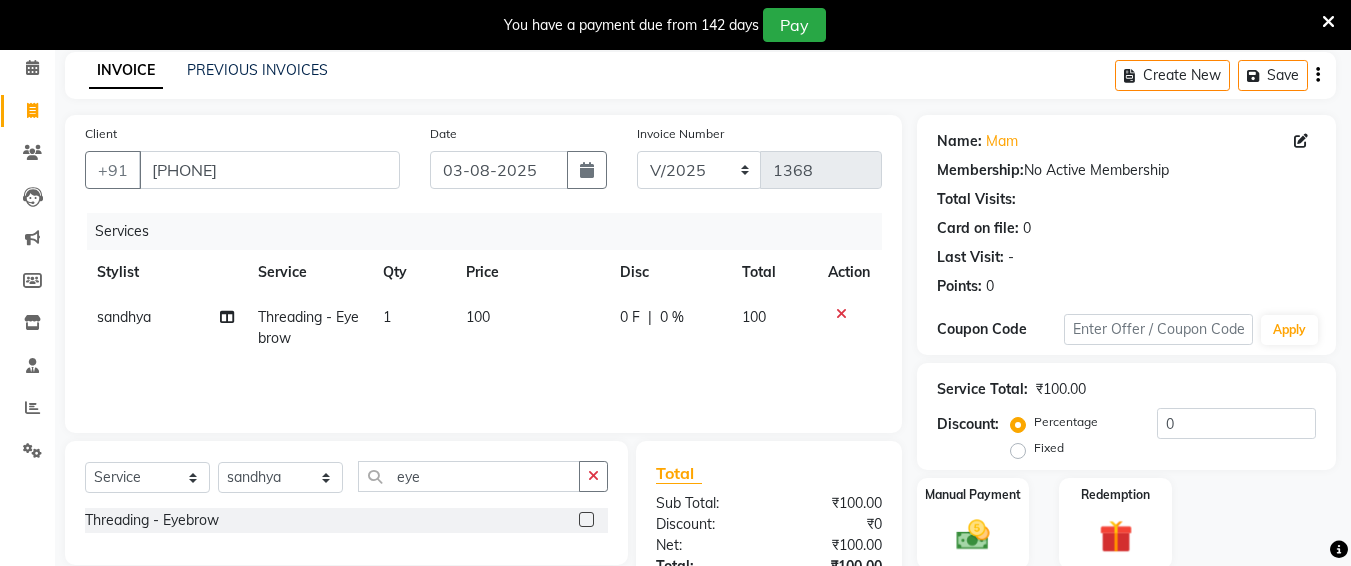 click on "100" 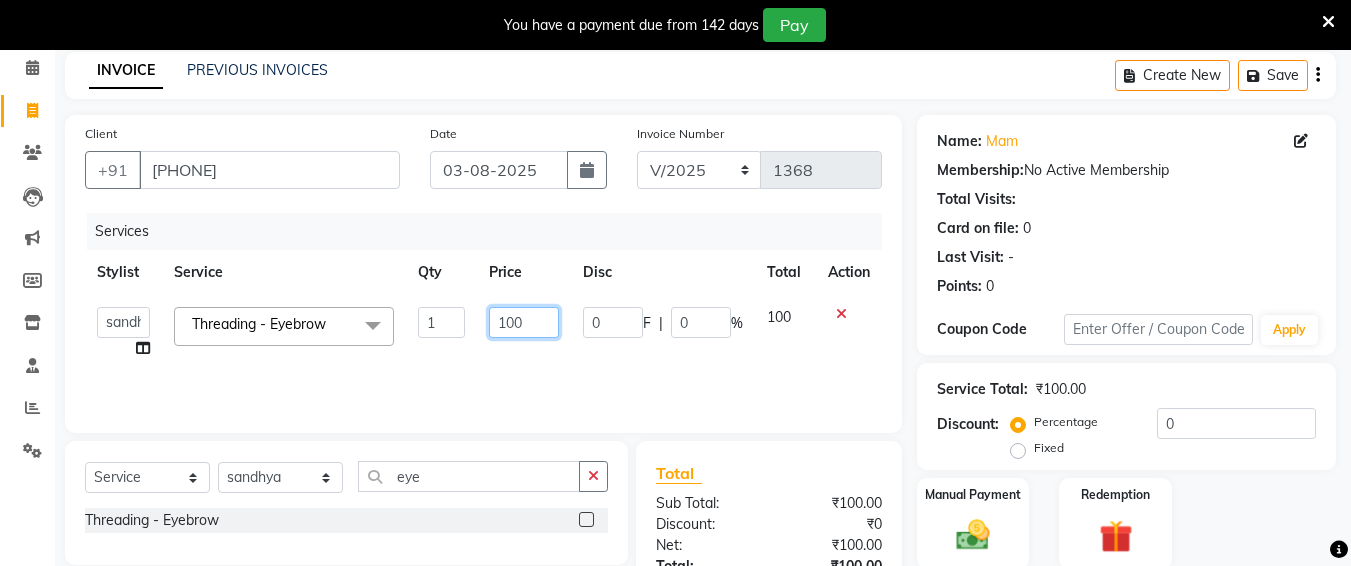 click on "100" 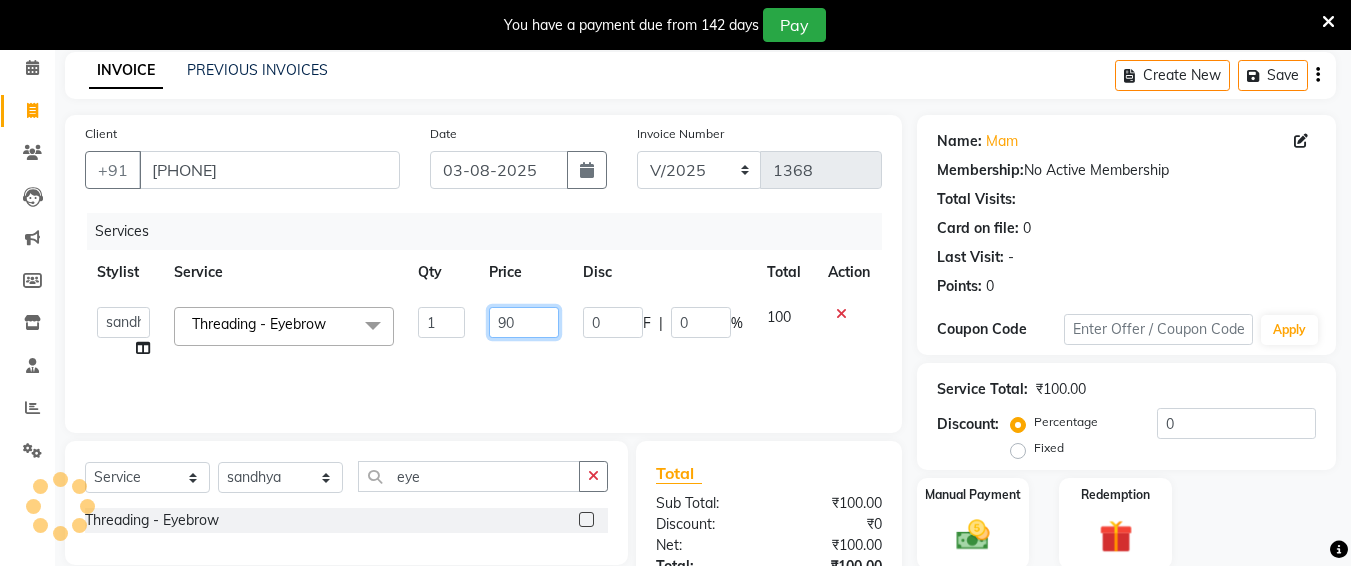 scroll, scrollTop: 242, scrollLeft: 0, axis: vertical 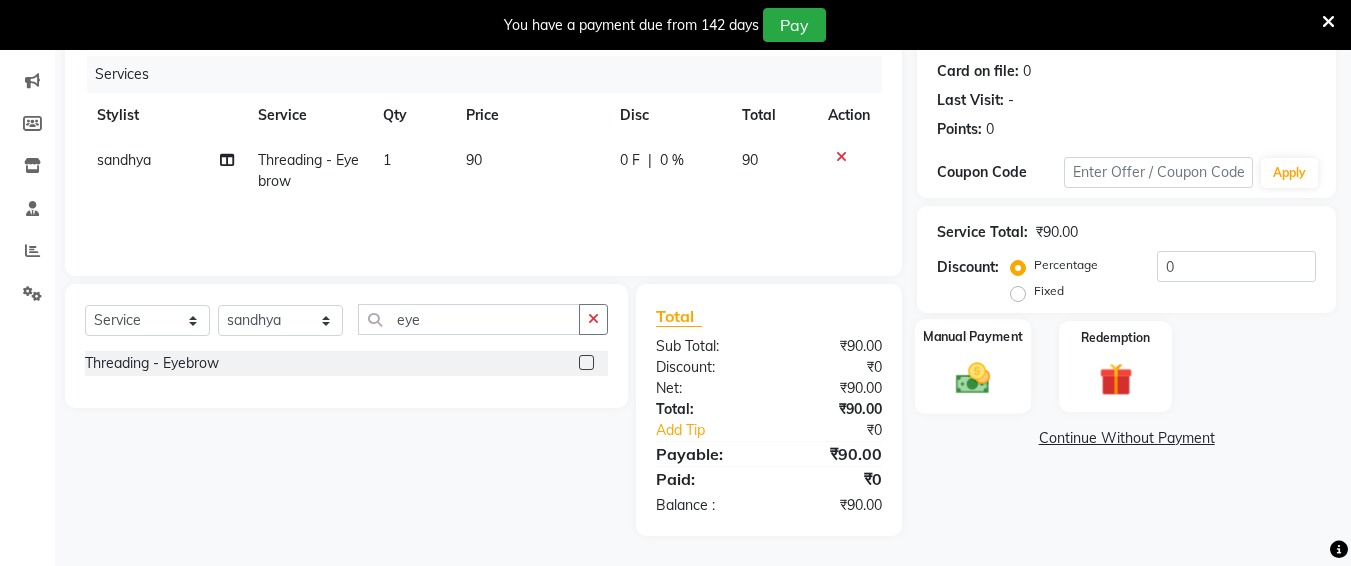 click 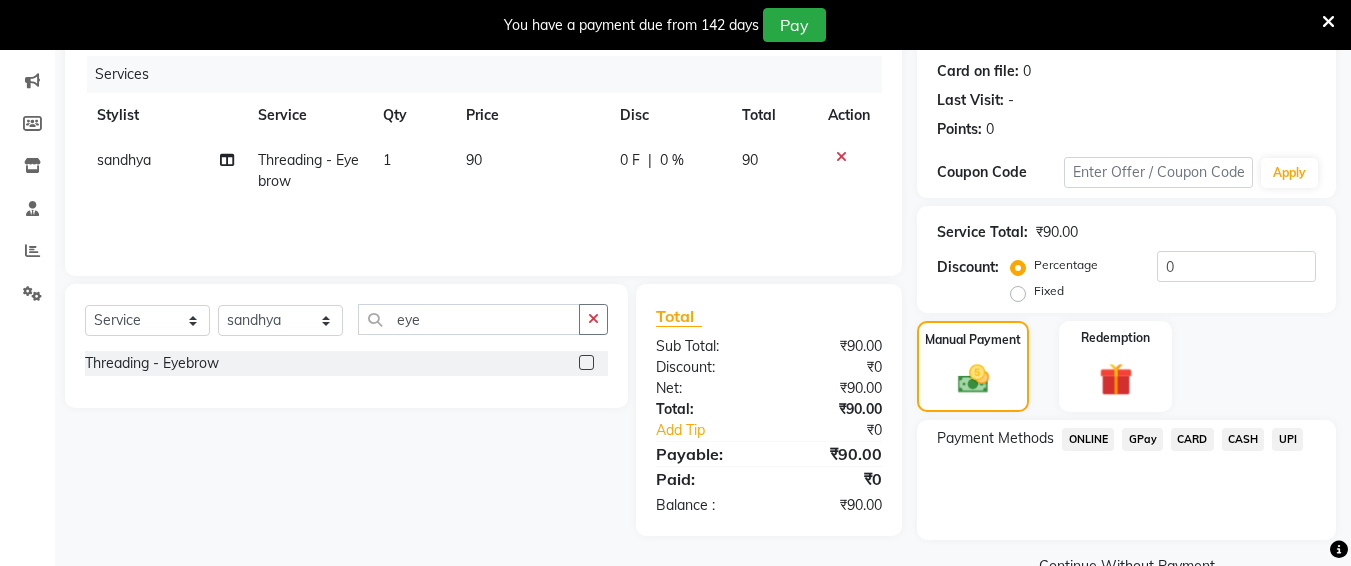 scroll, scrollTop: 287, scrollLeft: 0, axis: vertical 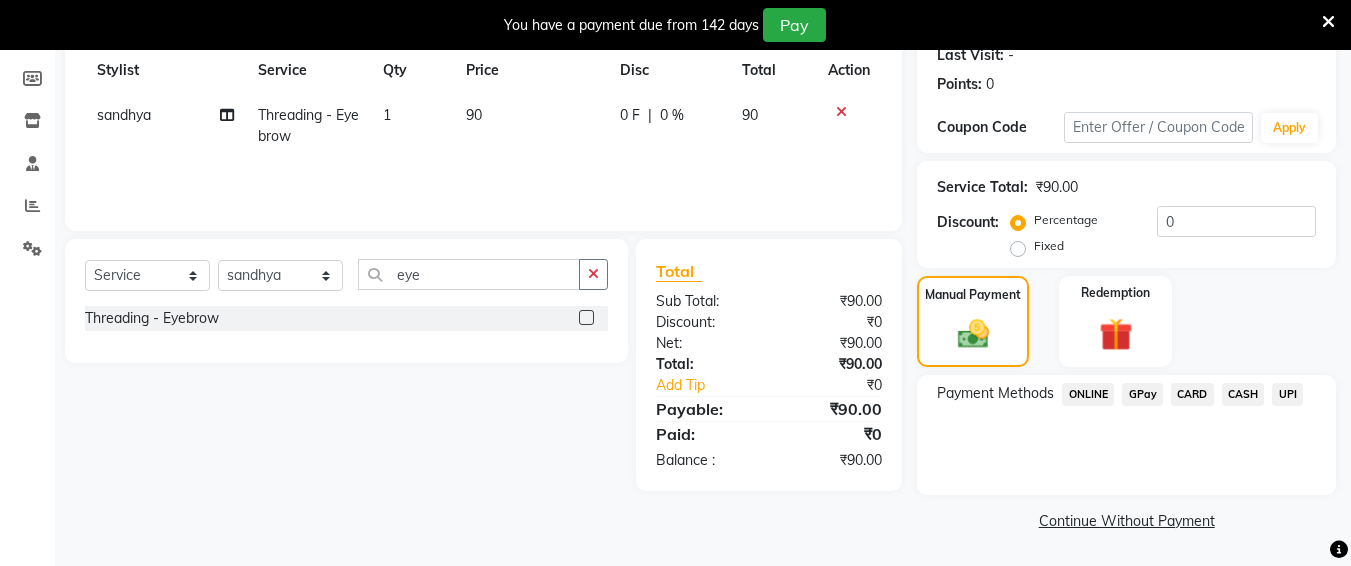 click on "UPI" 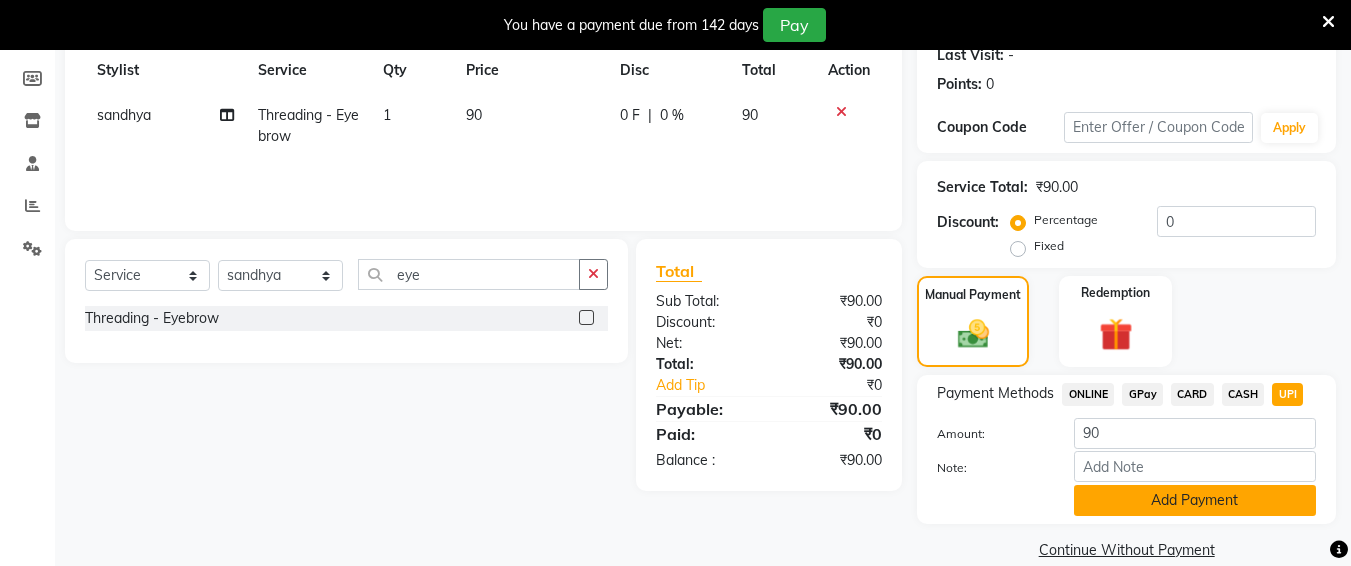 click on "Add Payment" 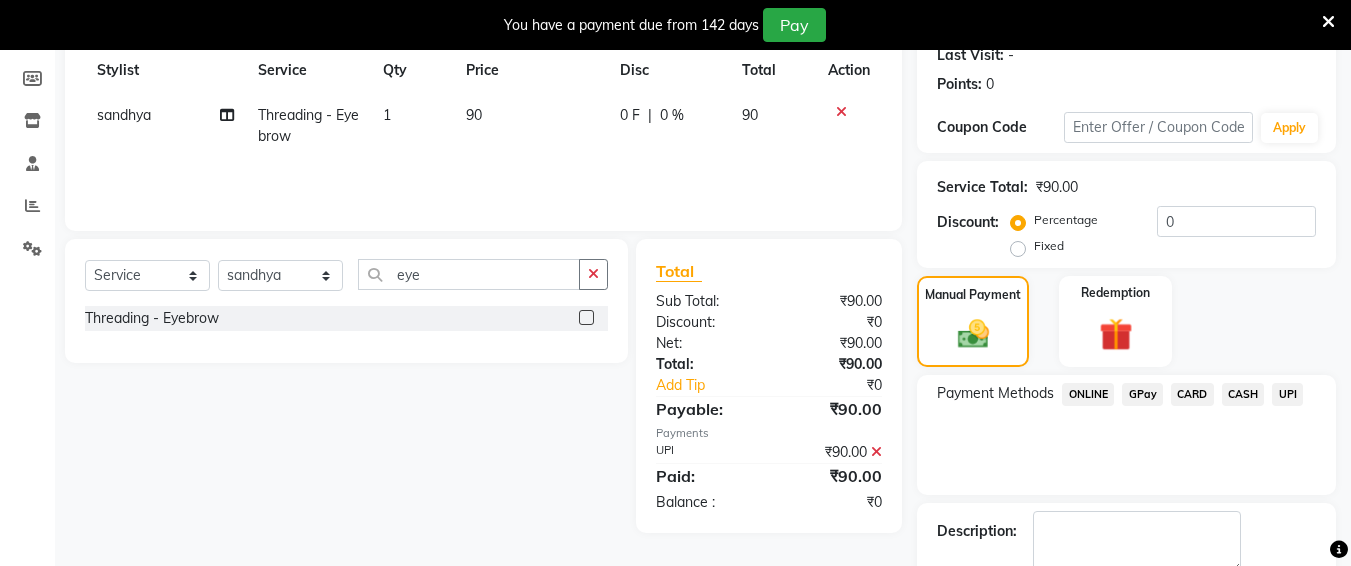scroll, scrollTop: 400, scrollLeft: 0, axis: vertical 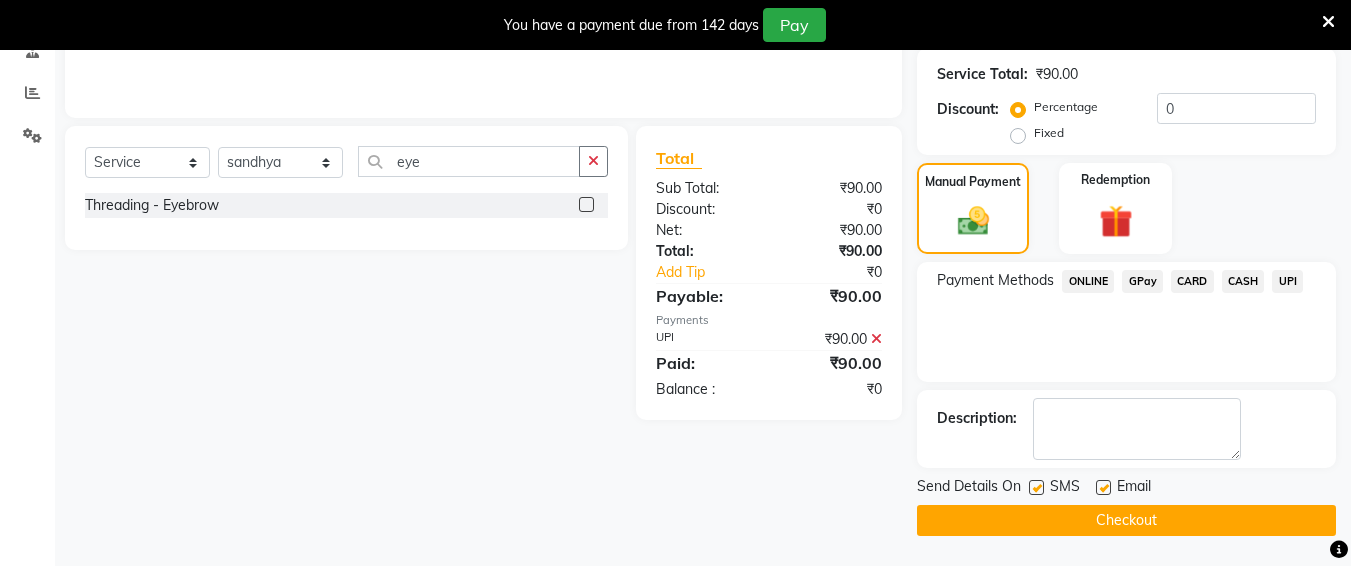 click on "Checkout" 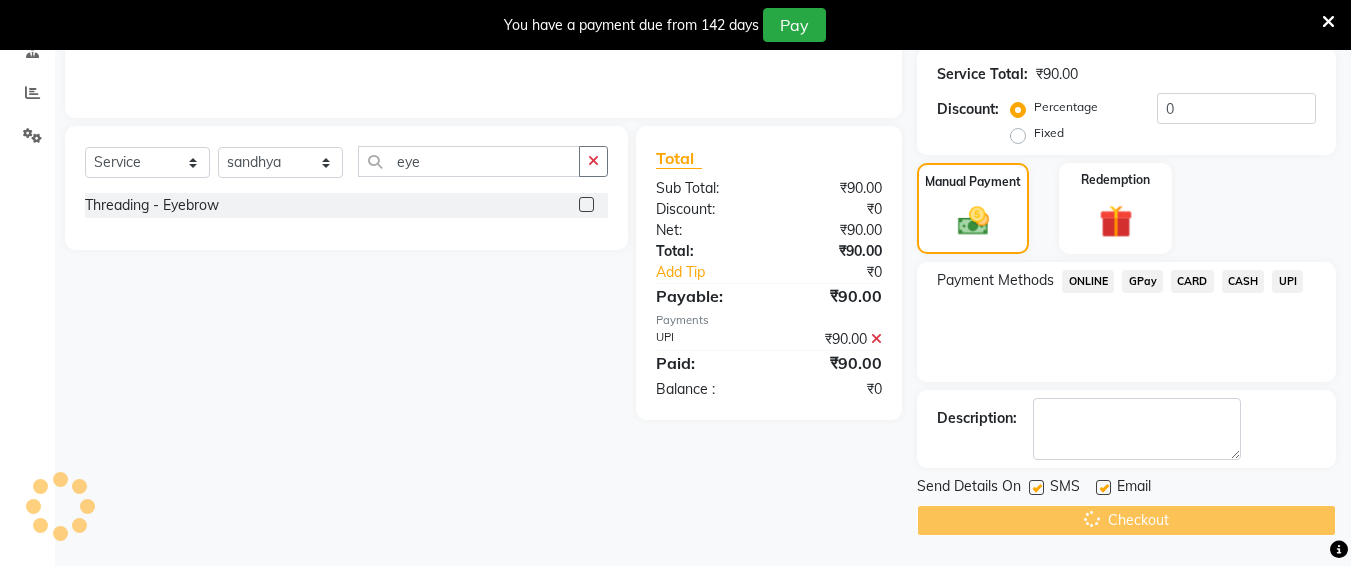scroll, scrollTop: 316, scrollLeft: 0, axis: vertical 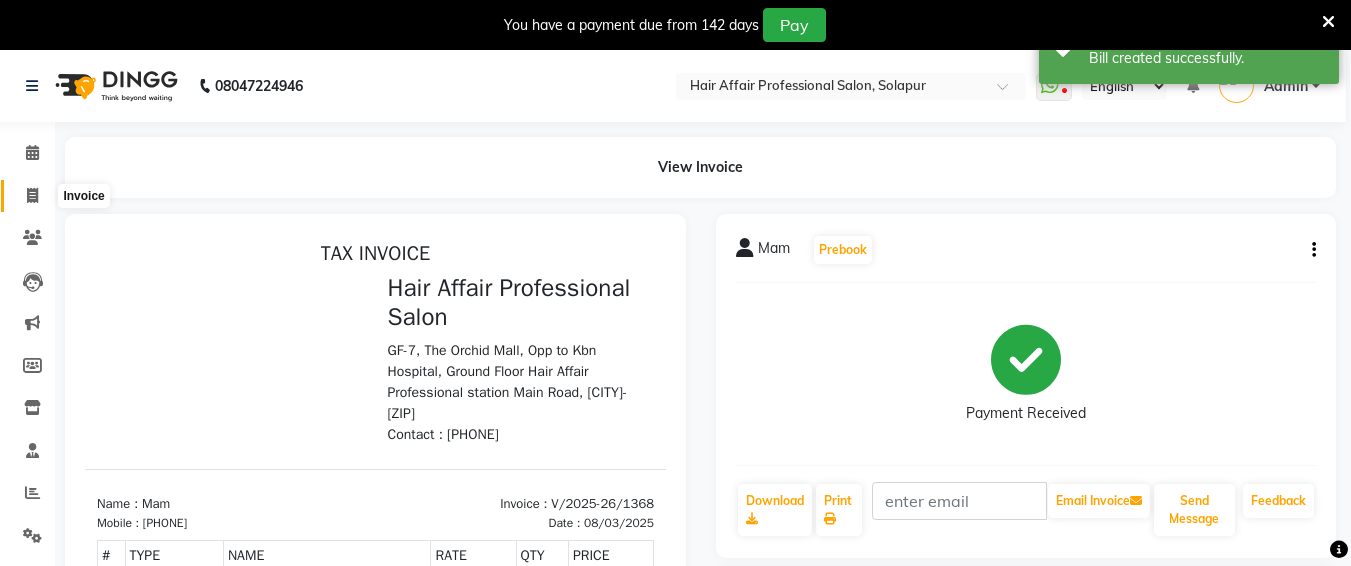 click 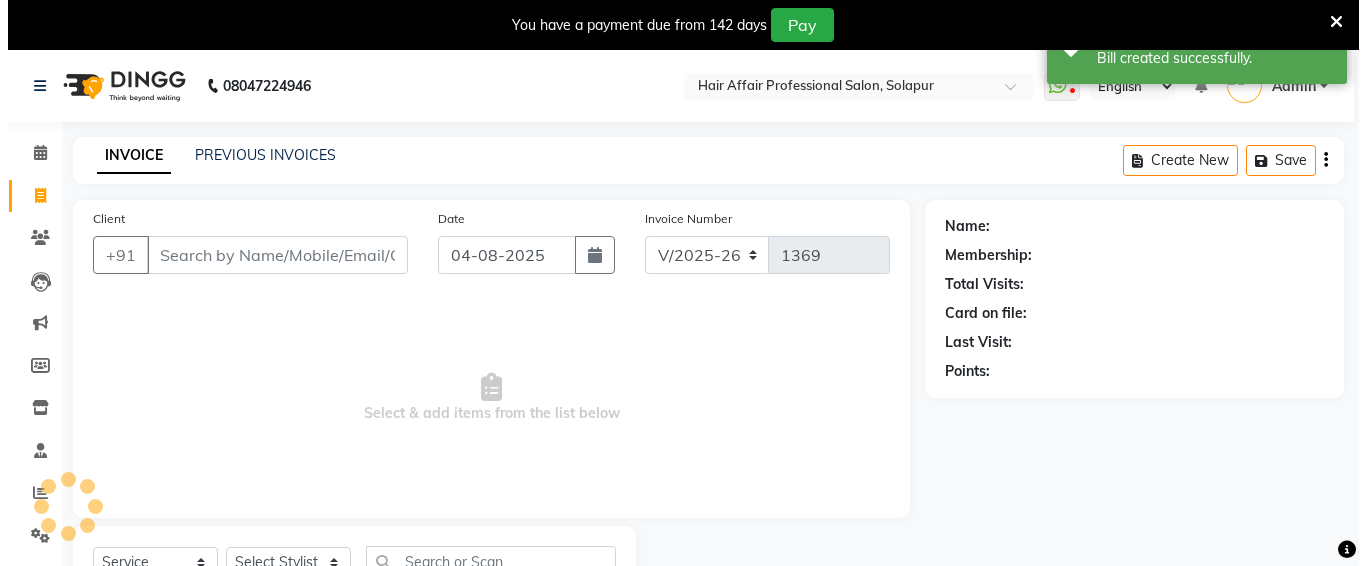 scroll, scrollTop: 85, scrollLeft: 0, axis: vertical 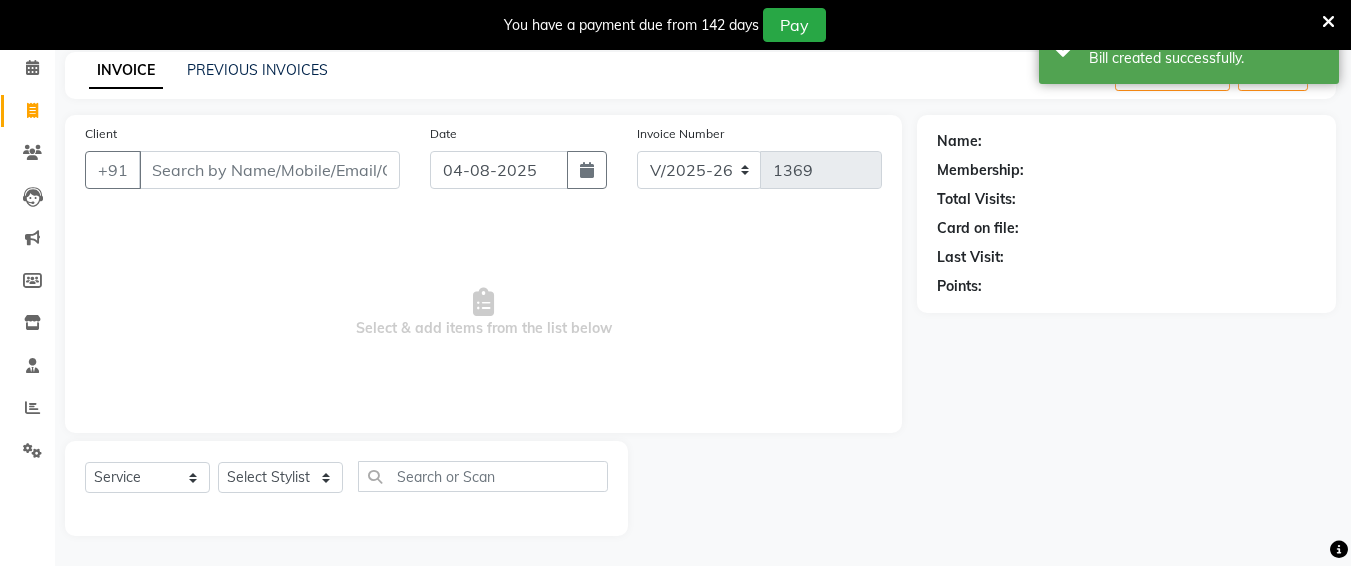 click on "Client" at bounding box center [269, 170] 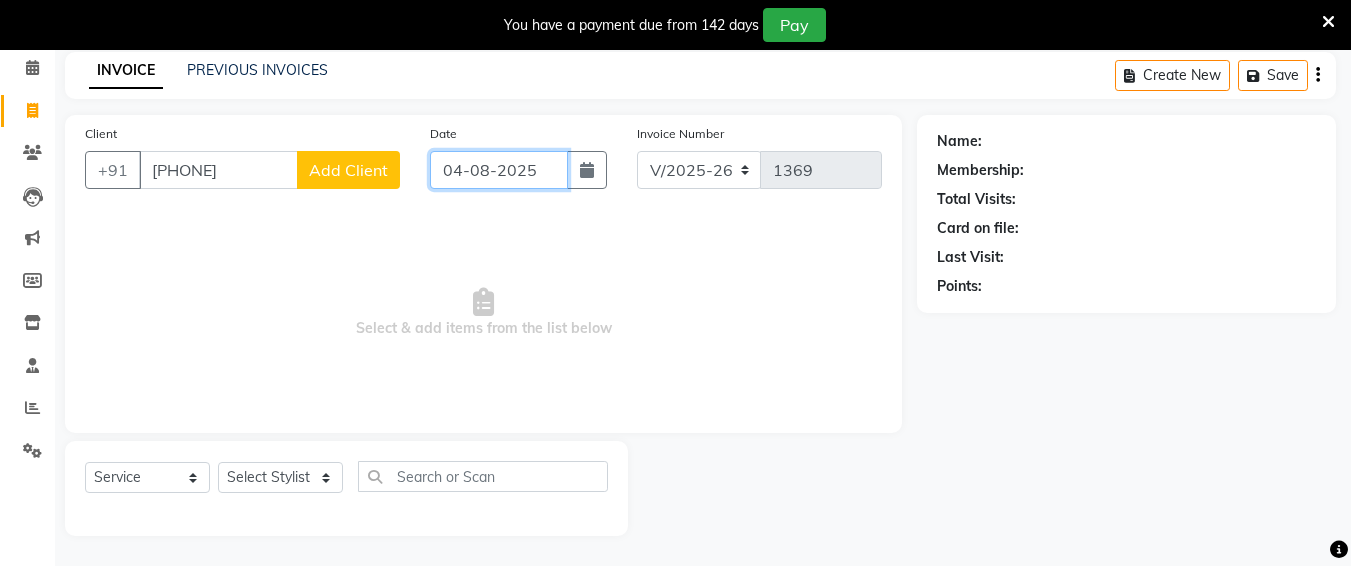click on "04-08-2025" 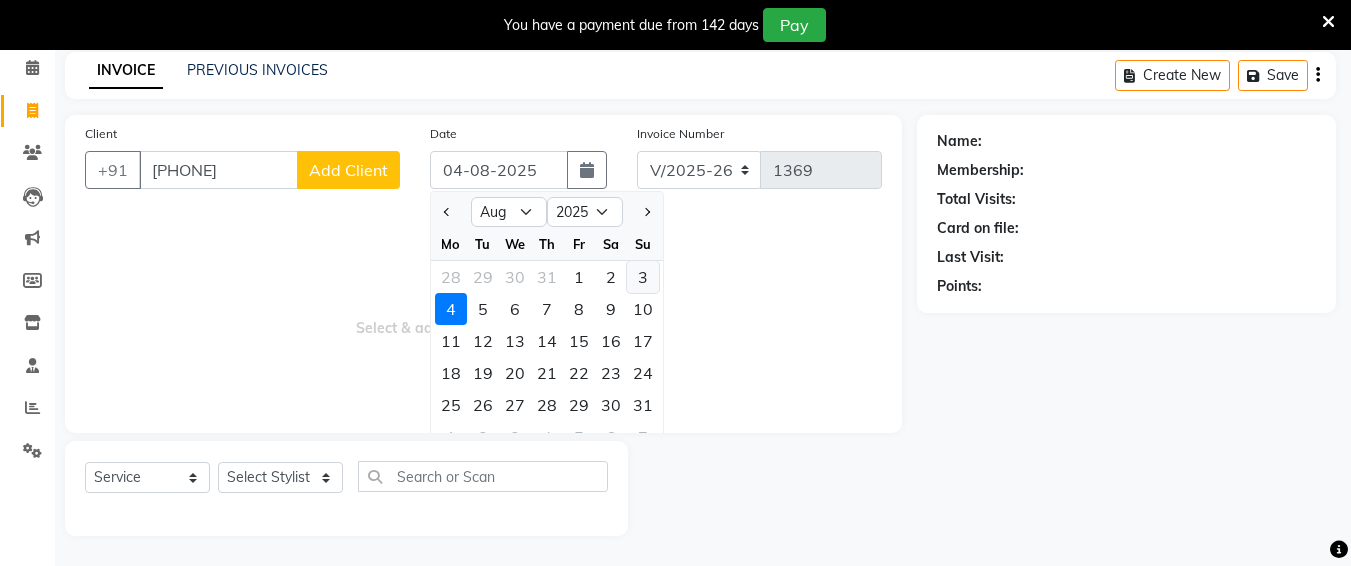 click on "3" 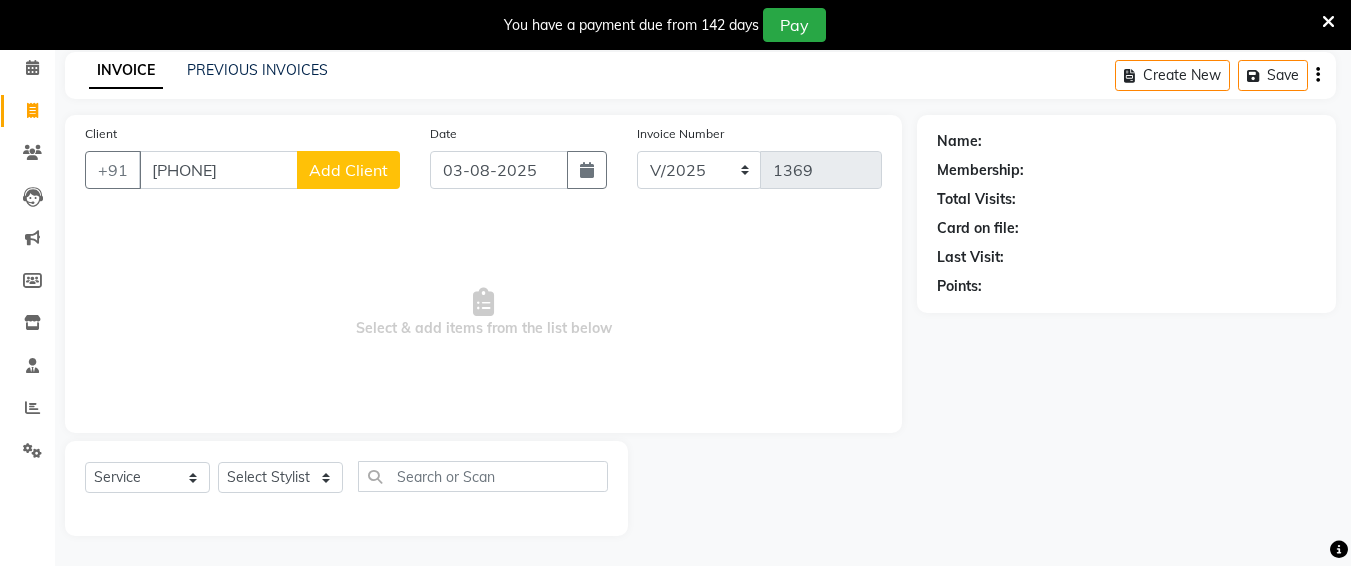 click on "Add Client" 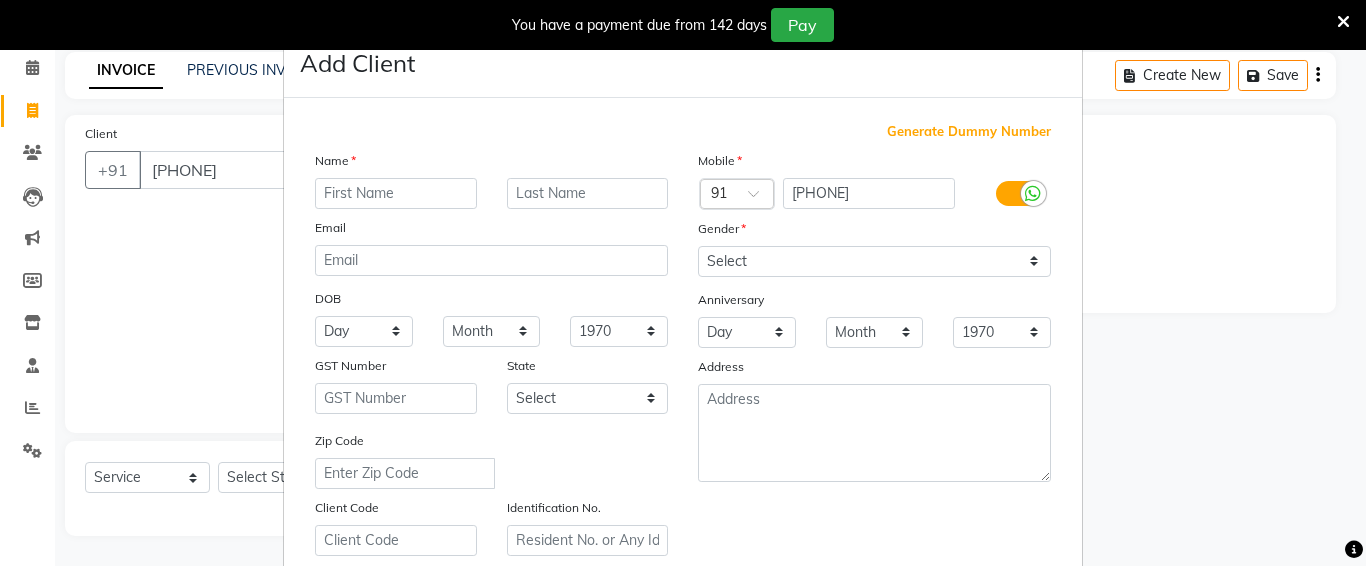 click on "Name" at bounding box center (491, 164) 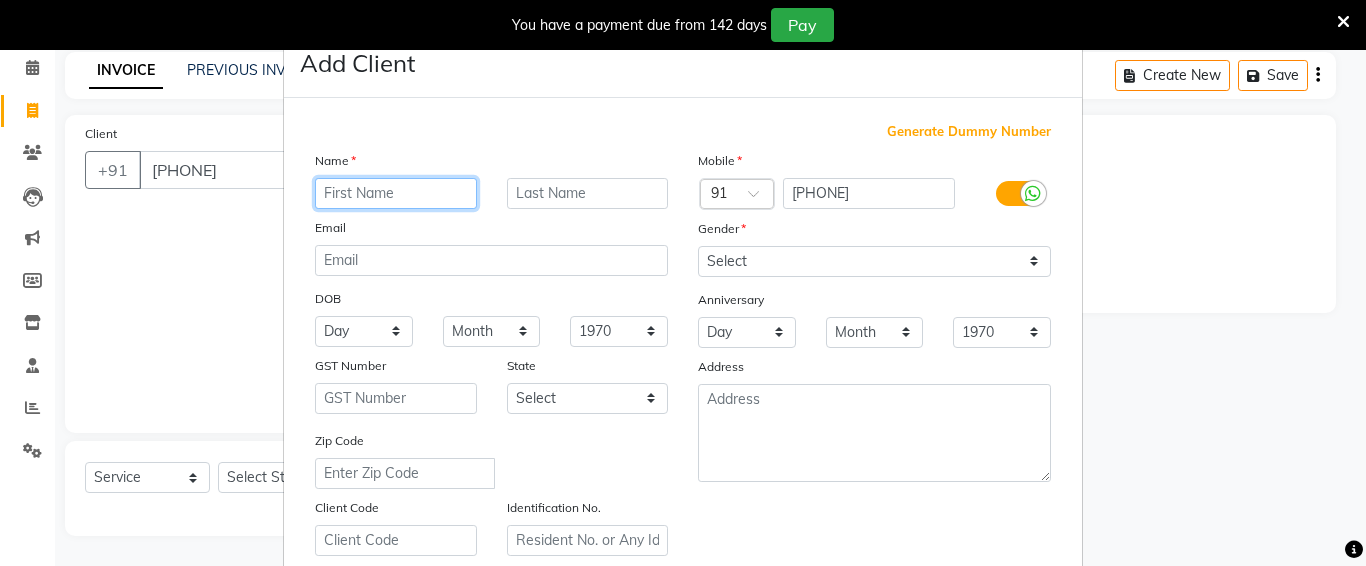 click at bounding box center [396, 193] 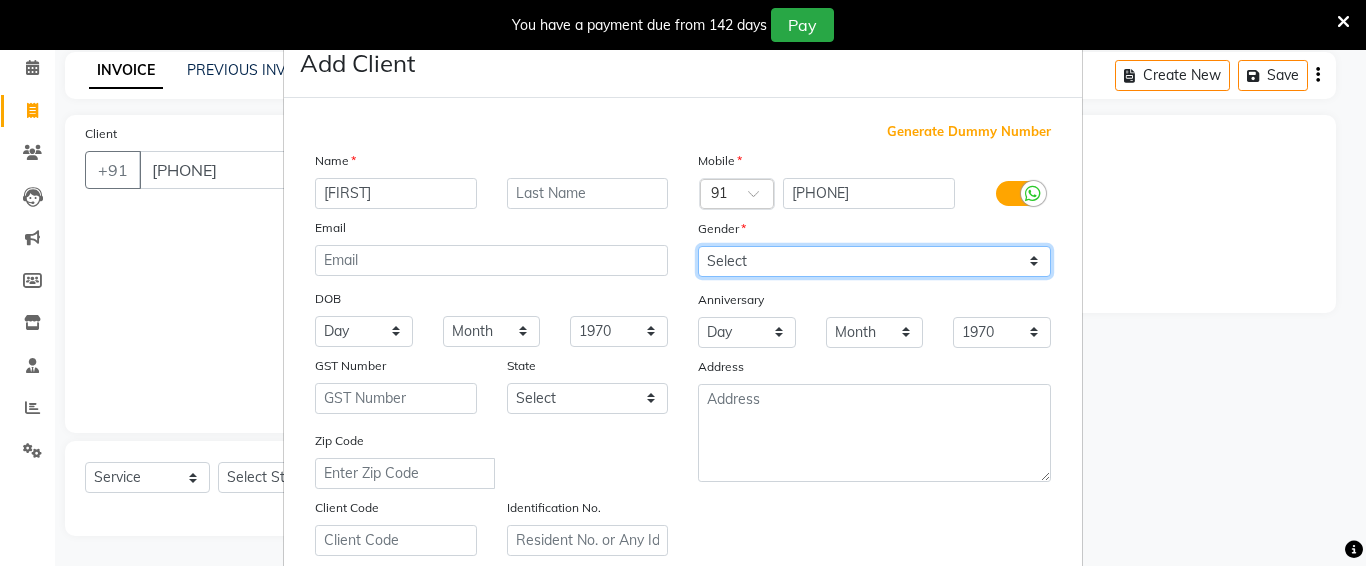 click on "Select Male Female Other Prefer Not To Say" at bounding box center [874, 261] 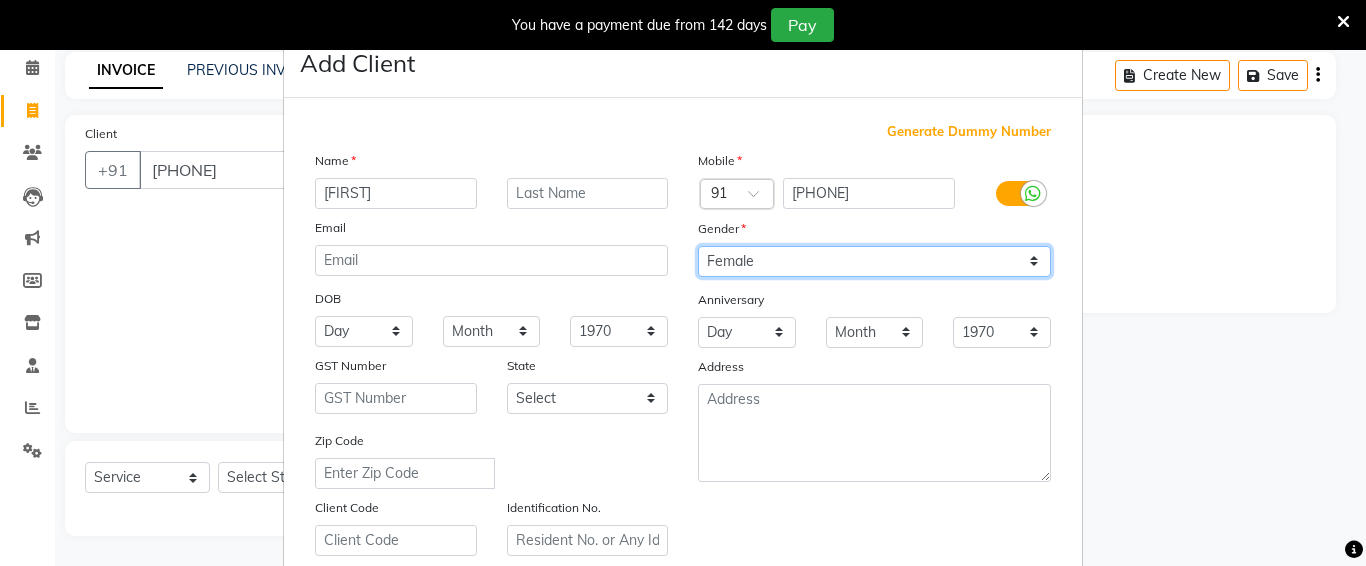 click on "Select Male Female Other Prefer Not To Say" at bounding box center [874, 261] 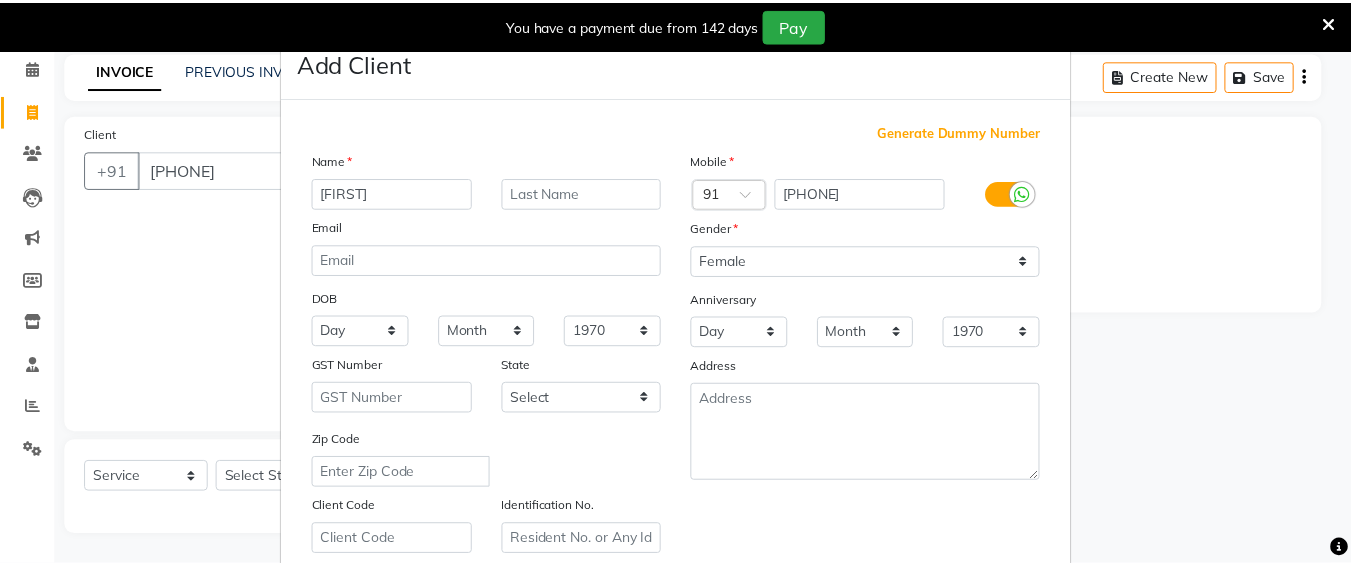 scroll, scrollTop: 357, scrollLeft: 0, axis: vertical 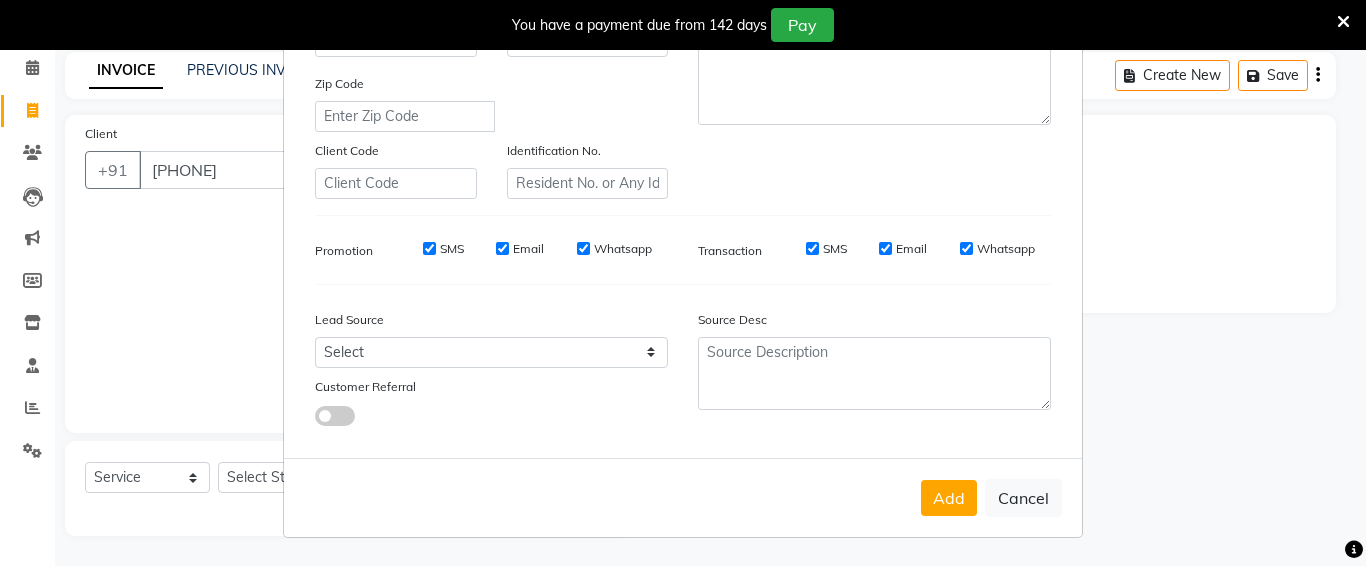 click on "Add   Cancel" at bounding box center (683, 497) 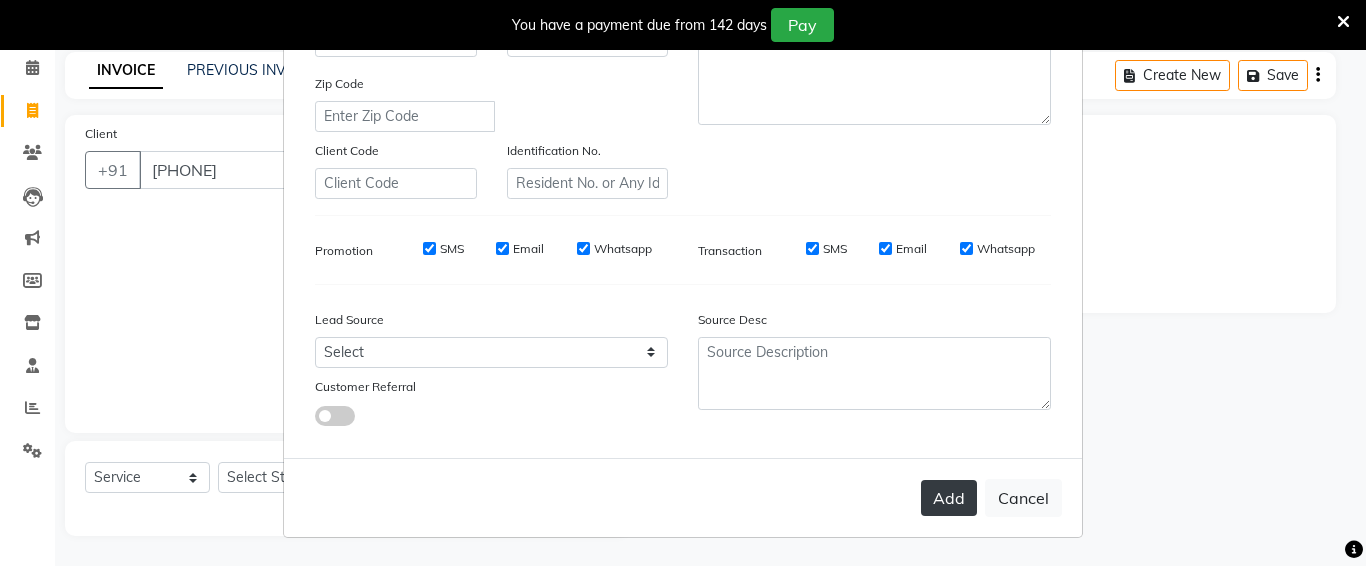 click on "Add" at bounding box center (949, 498) 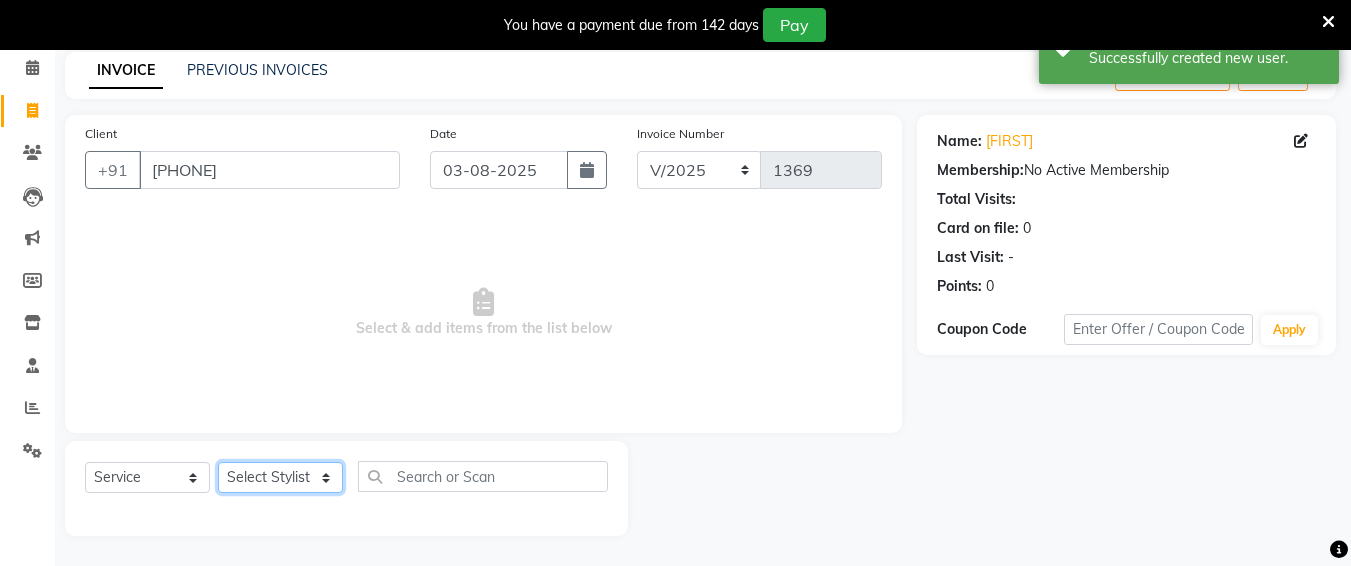 click on "Select Stylist Ali chandrika Hair Affair Imran Khan Preet Singh Raj Saba sandhya soniya thriveni thriveni" 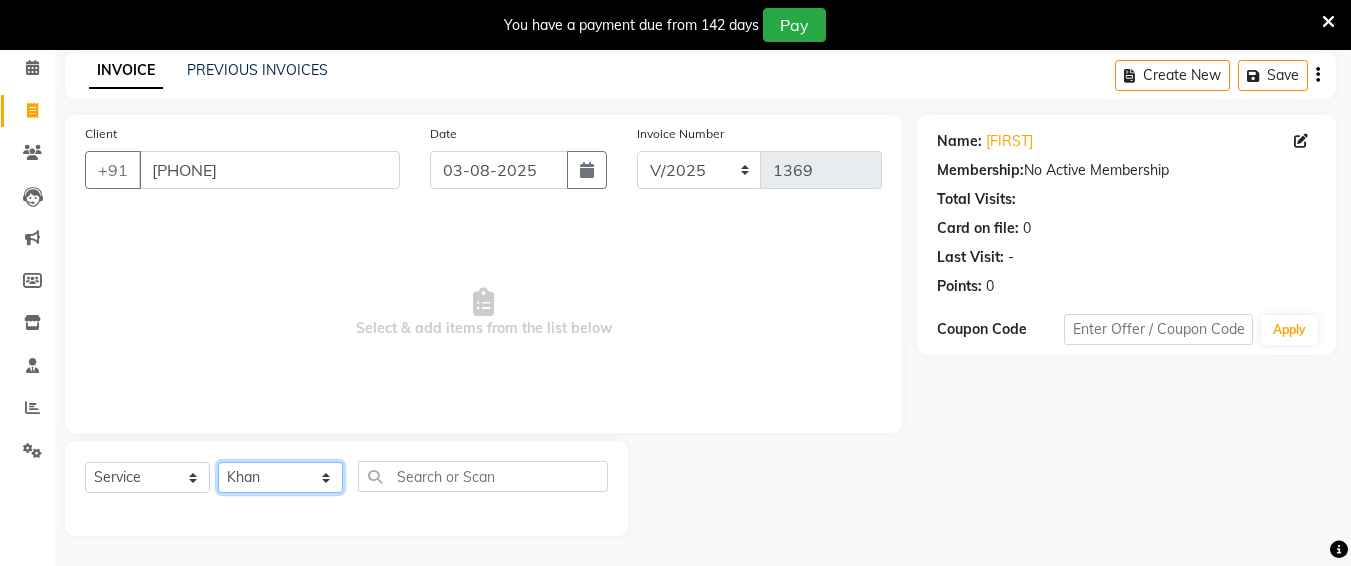 click on "Select Stylist Ali chandrika Hair Affair Imran Khan Preet Singh Raj Saba sandhya soniya thriveni thriveni" 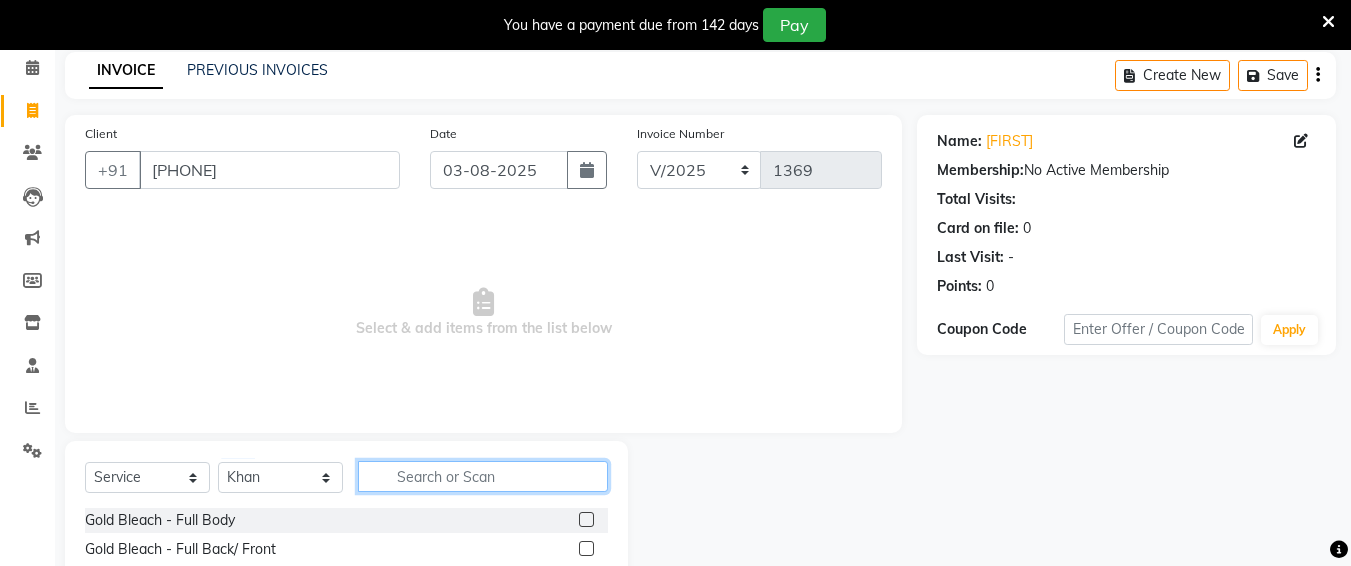 click 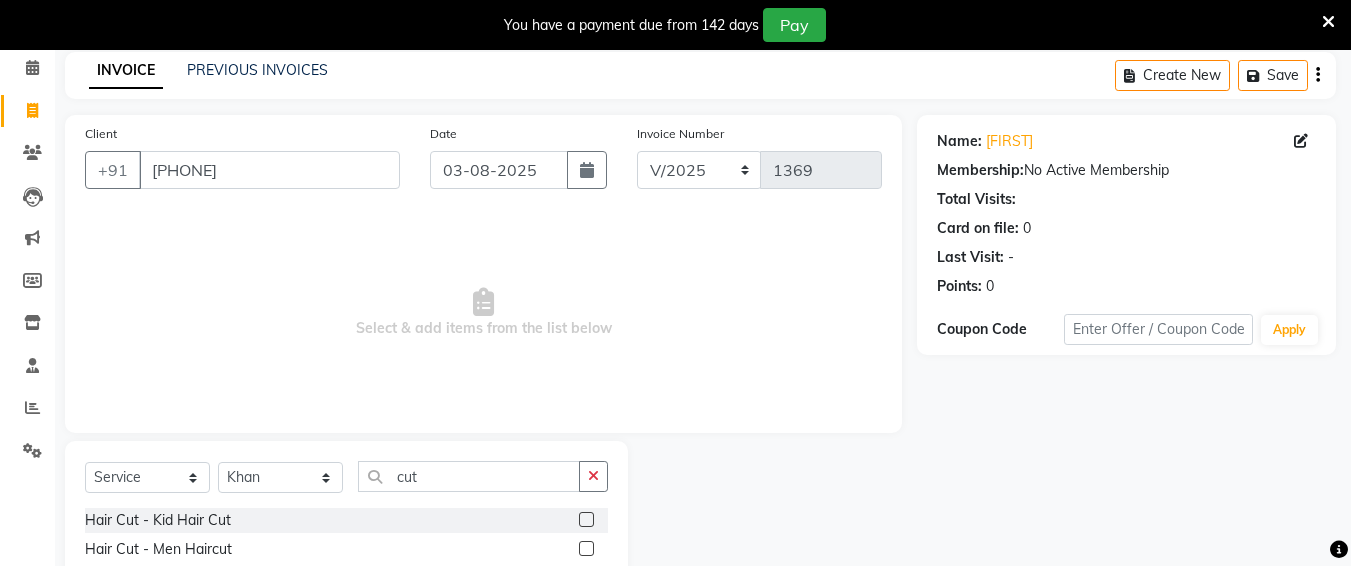 click 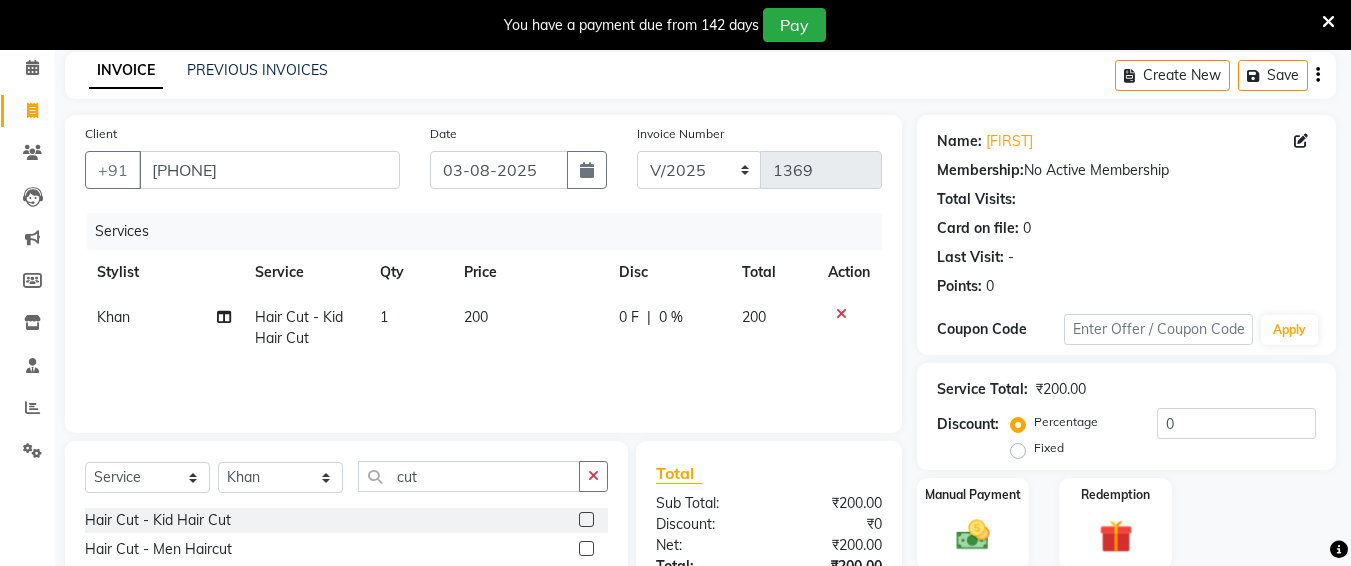 click on "200" 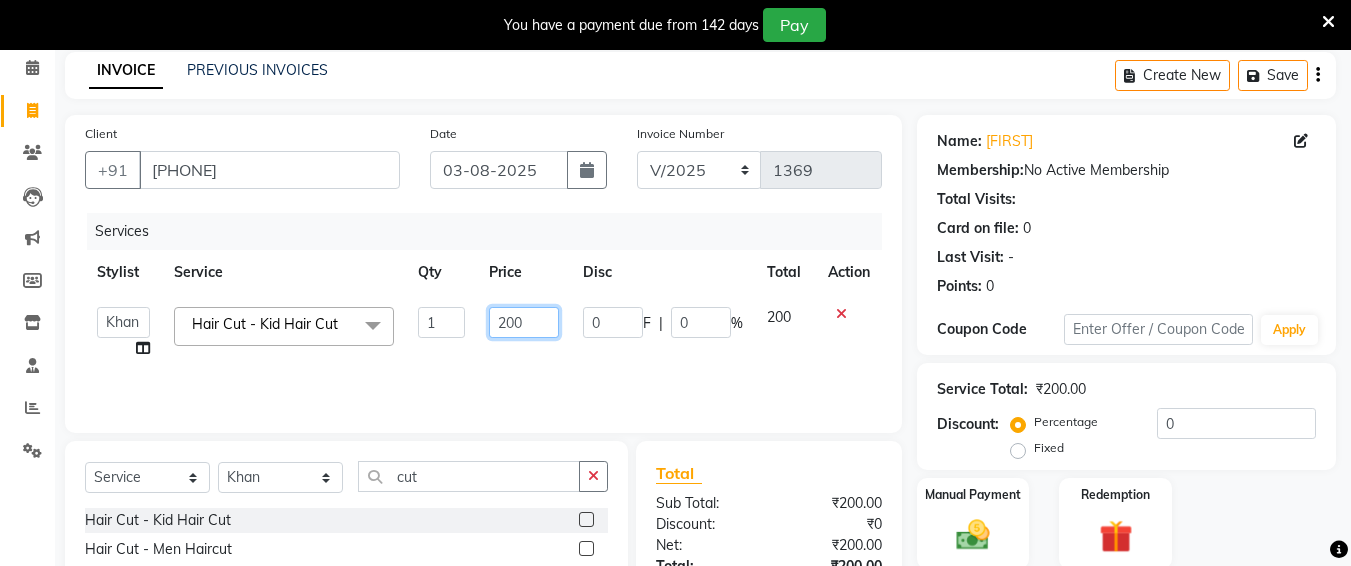 click on "200" 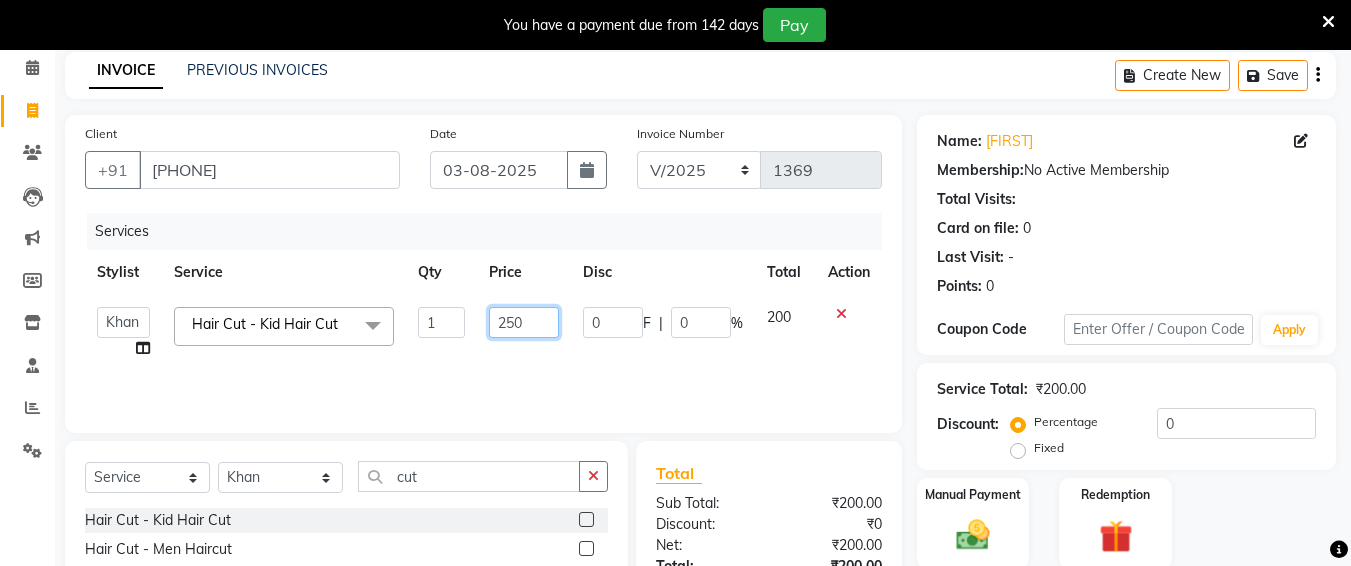 scroll, scrollTop: 242, scrollLeft: 0, axis: vertical 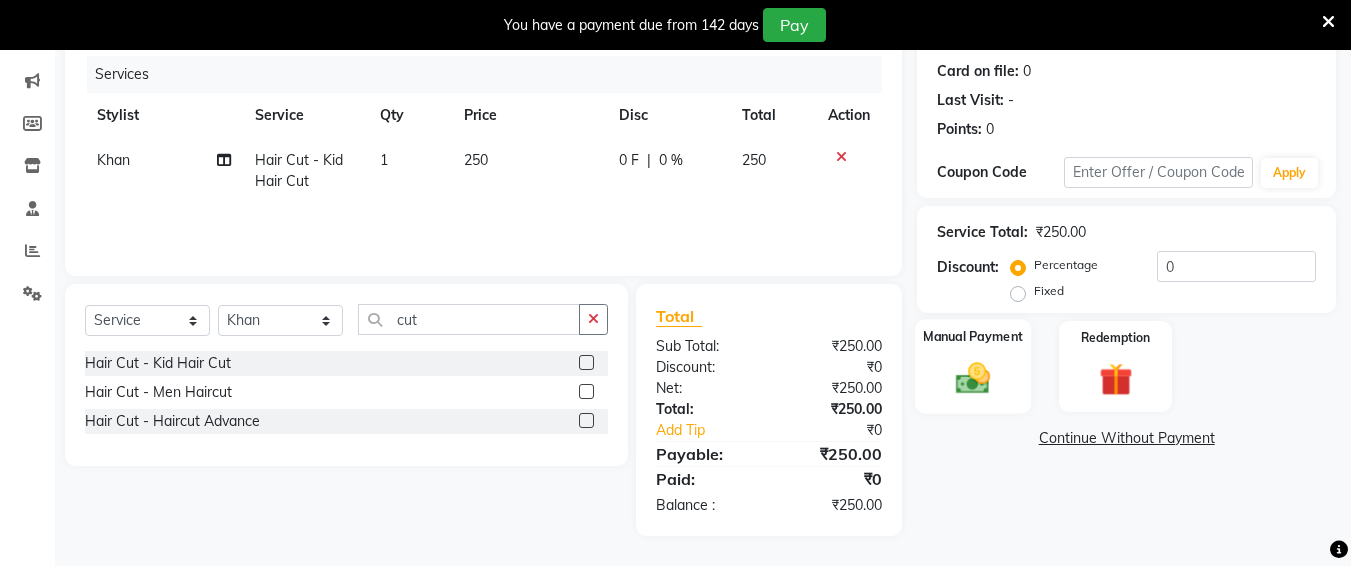 click on "Manual Payment" 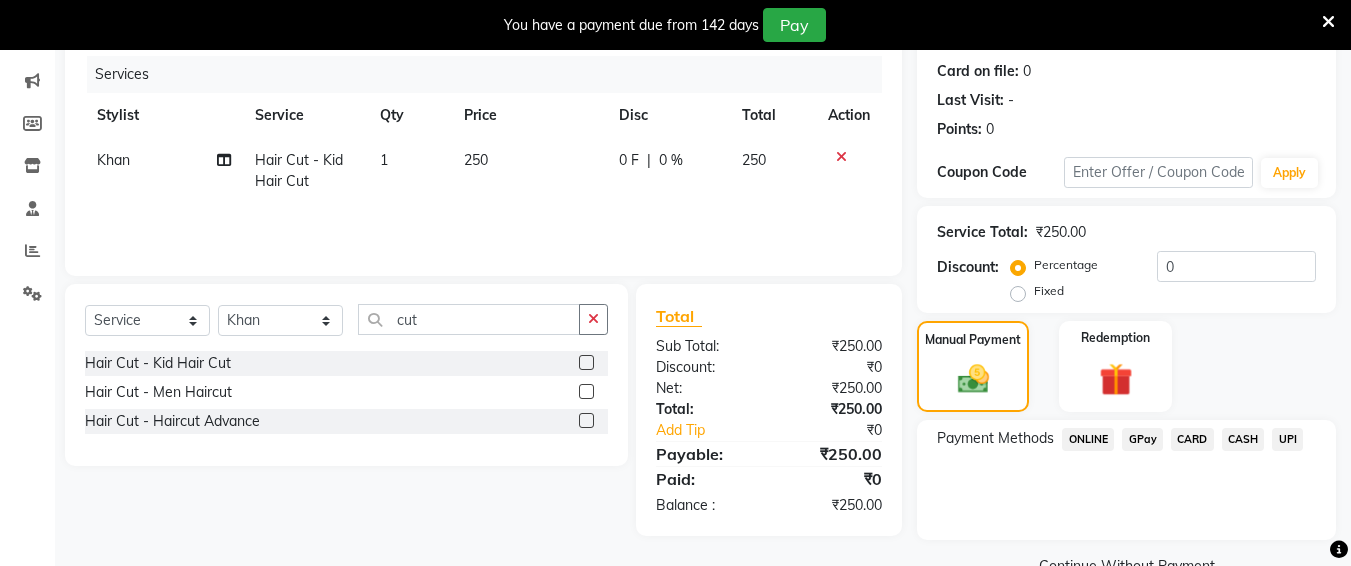 scroll, scrollTop: 265, scrollLeft: 0, axis: vertical 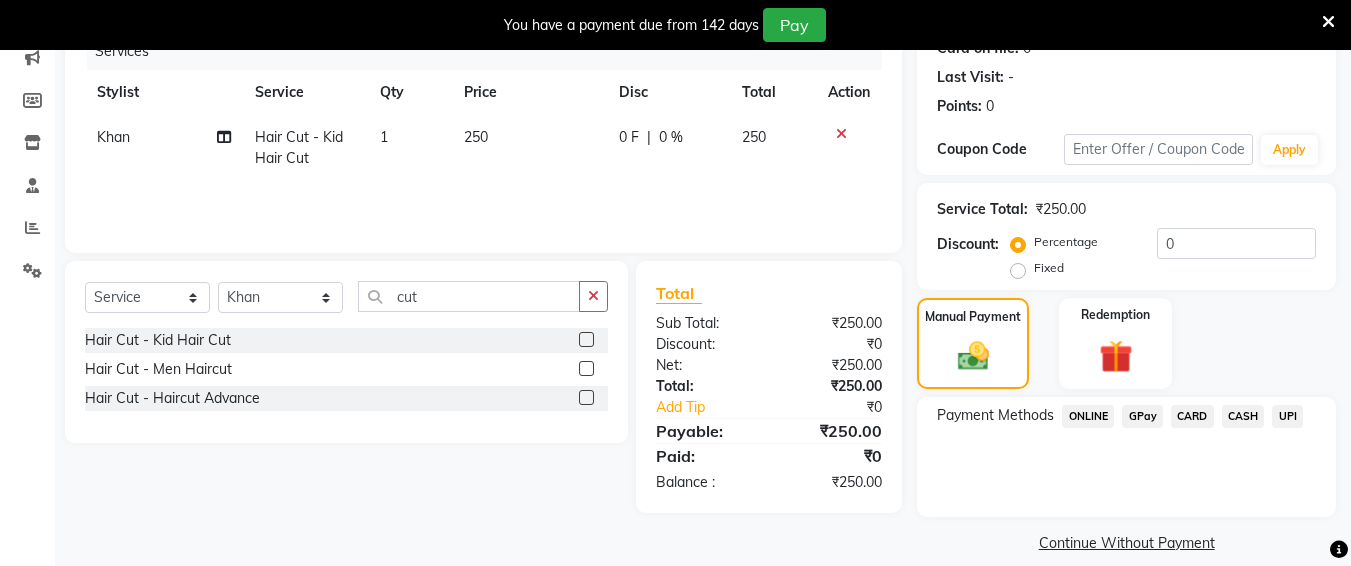 click on "UPI" 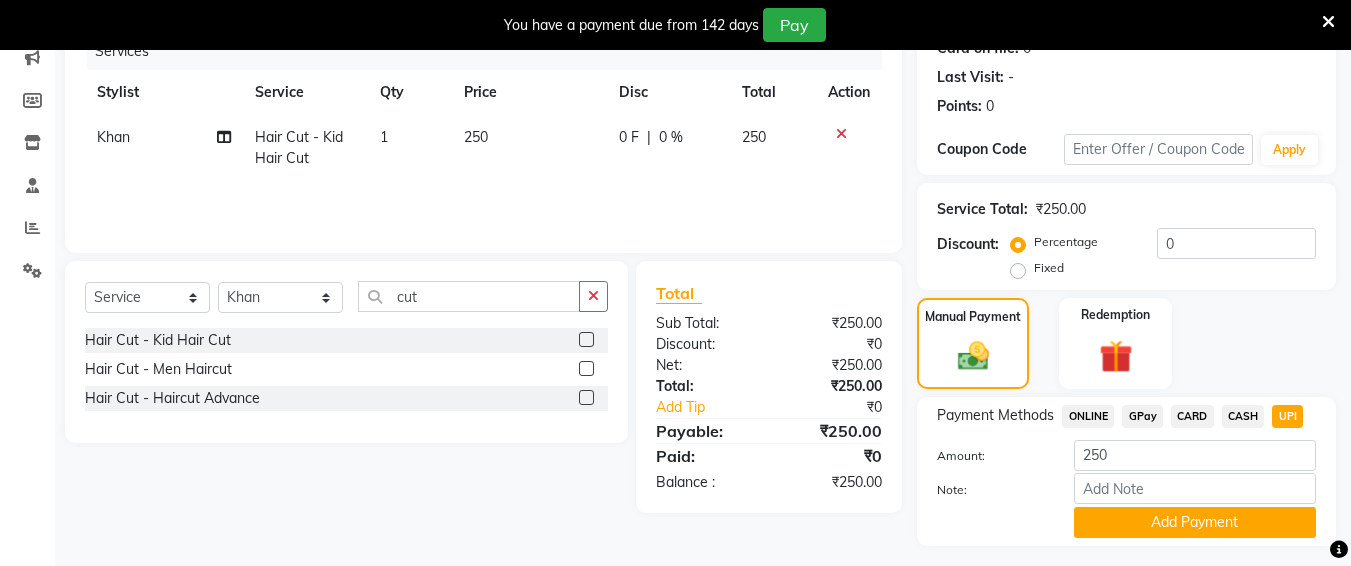 click on "CASH" 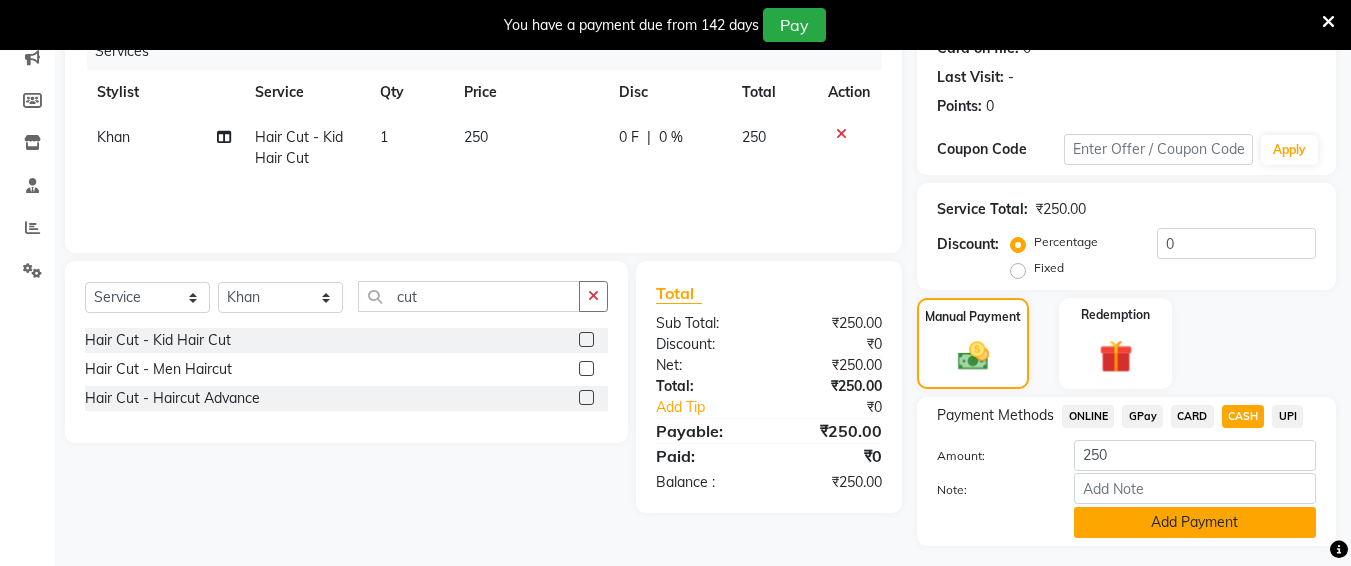 click on "Add Payment" 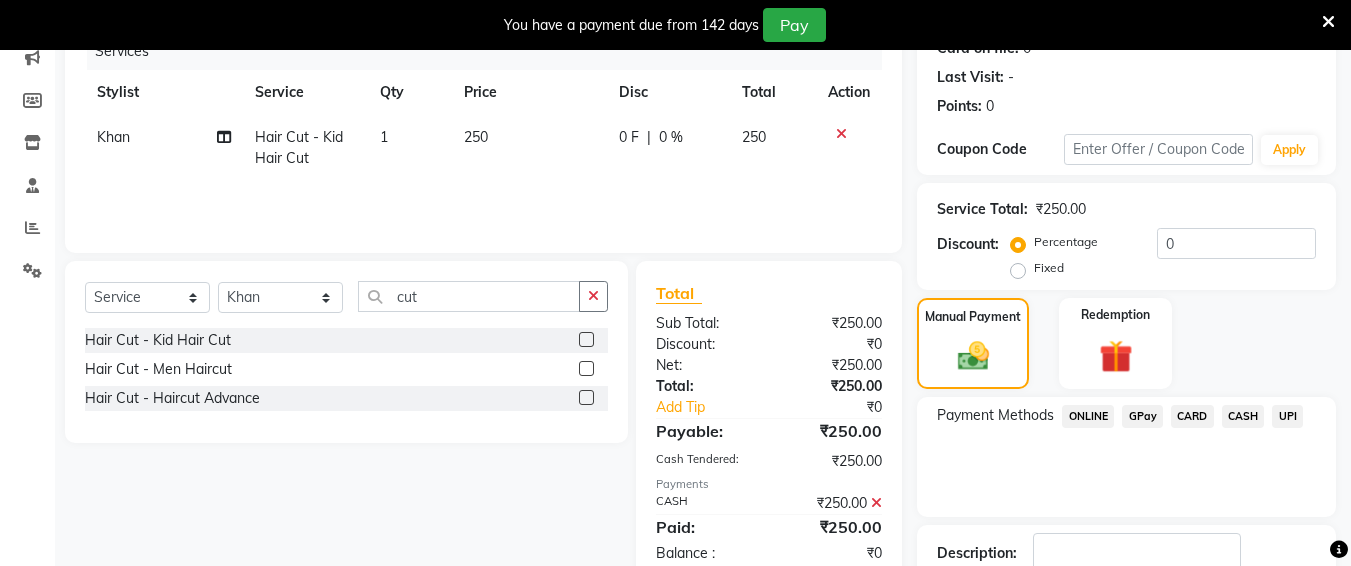 scroll, scrollTop: 400, scrollLeft: 0, axis: vertical 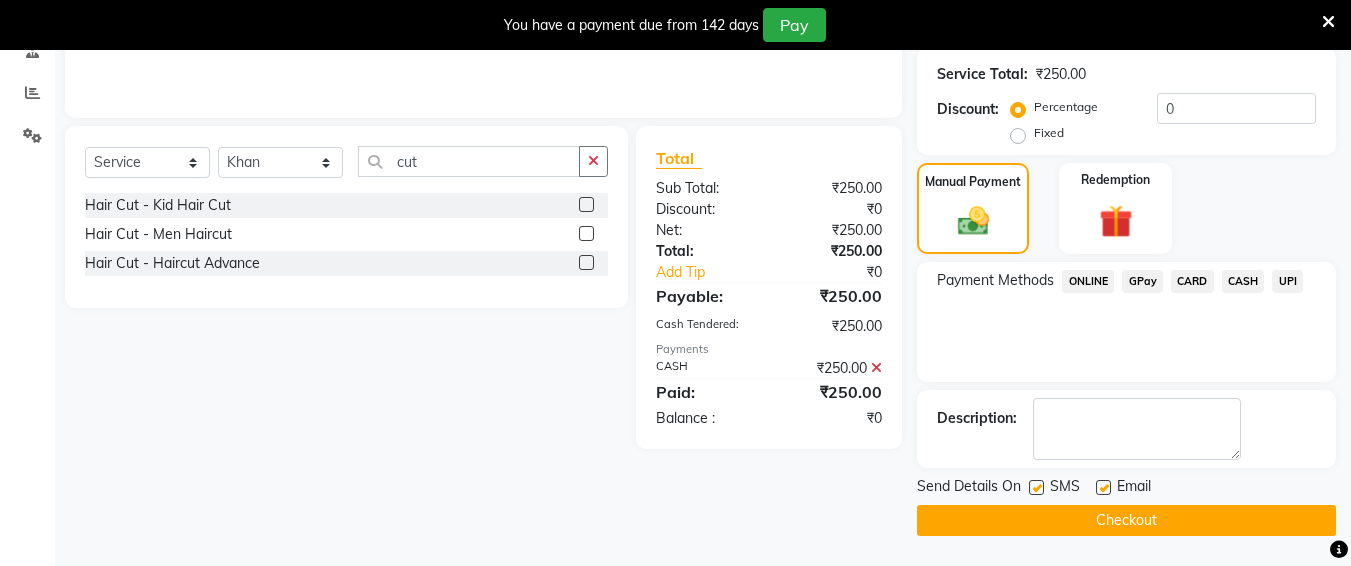 click on "Select  Service  Product  Membership  Package Voucher Prepaid Gift Card  Select Stylist Ali chandrika Hair Affair Imran Khan Preet Singh Raj Saba sandhya soniya thriveni thriveni cut Hair Cut - Kid Hair Cut  Hair Cut - Men Haircut  Hair Cut - Haircut Advance" 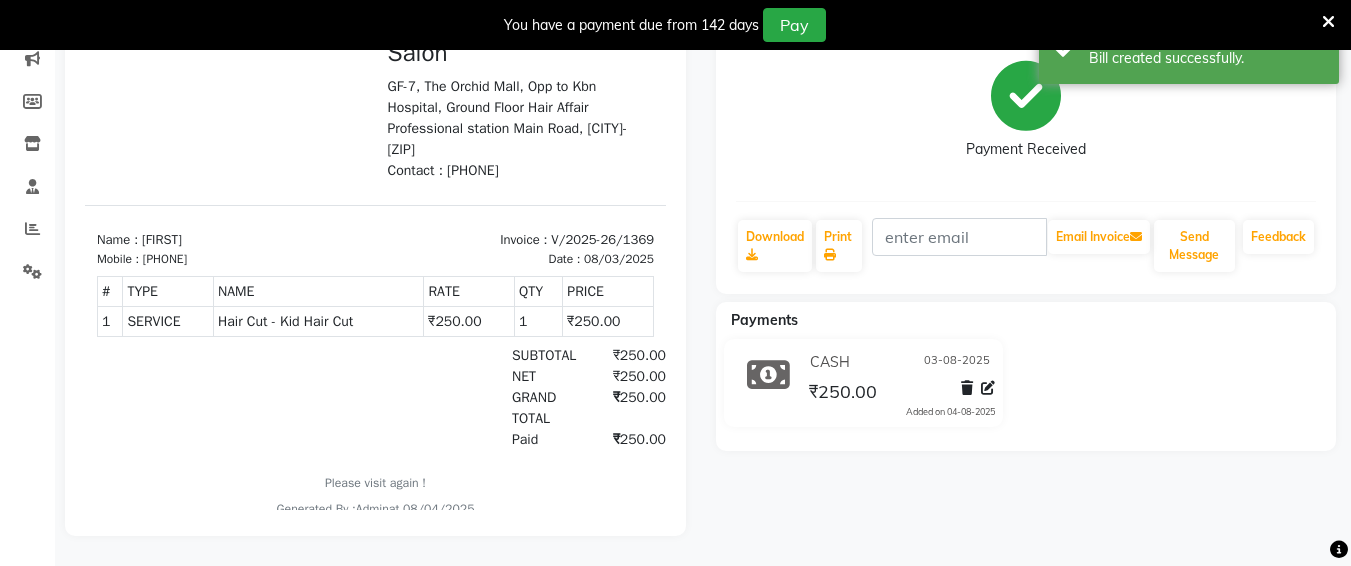 scroll, scrollTop: 0, scrollLeft: 0, axis: both 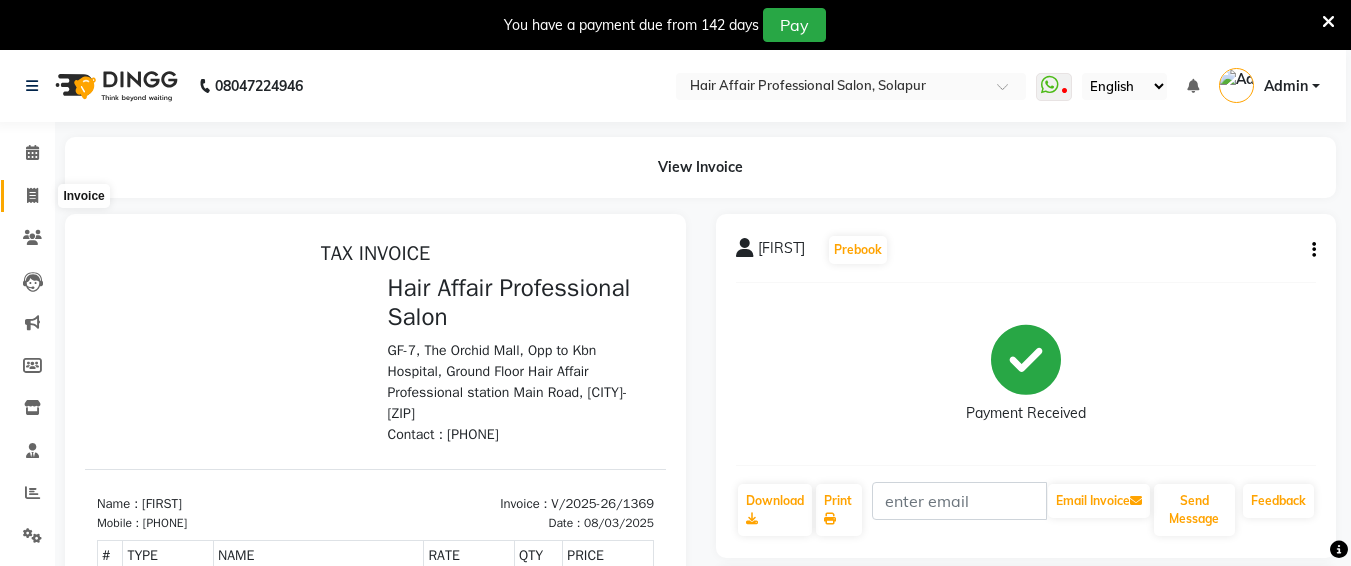 click 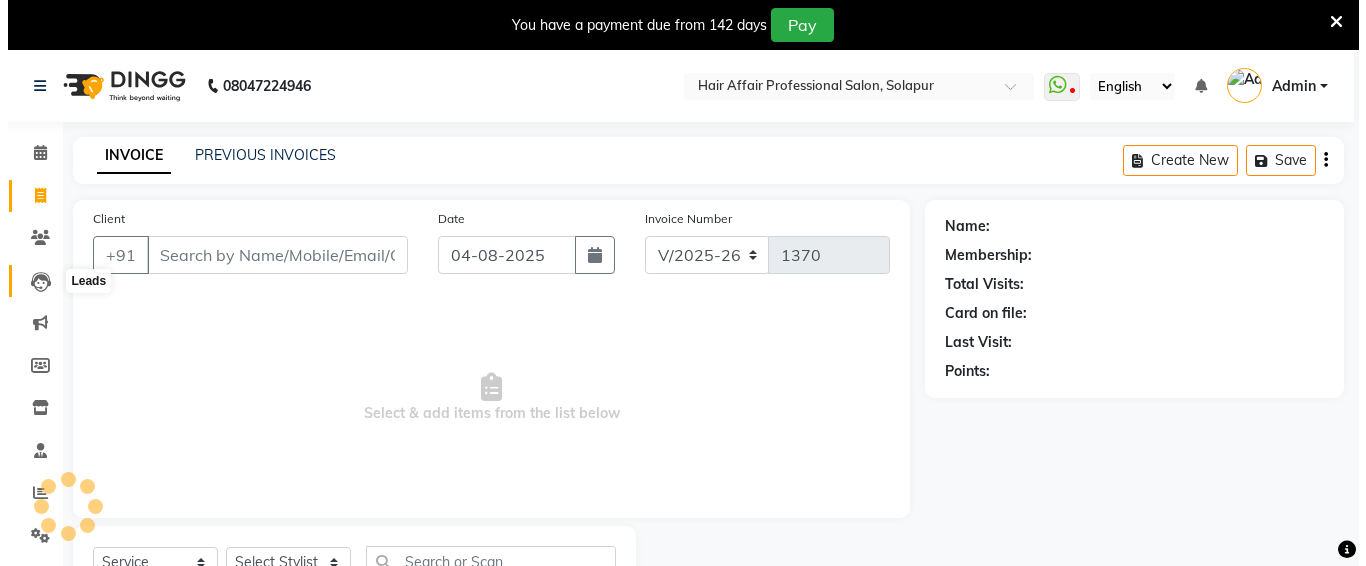 scroll, scrollTop: 85, scrollLeft: 0, axis: vertical 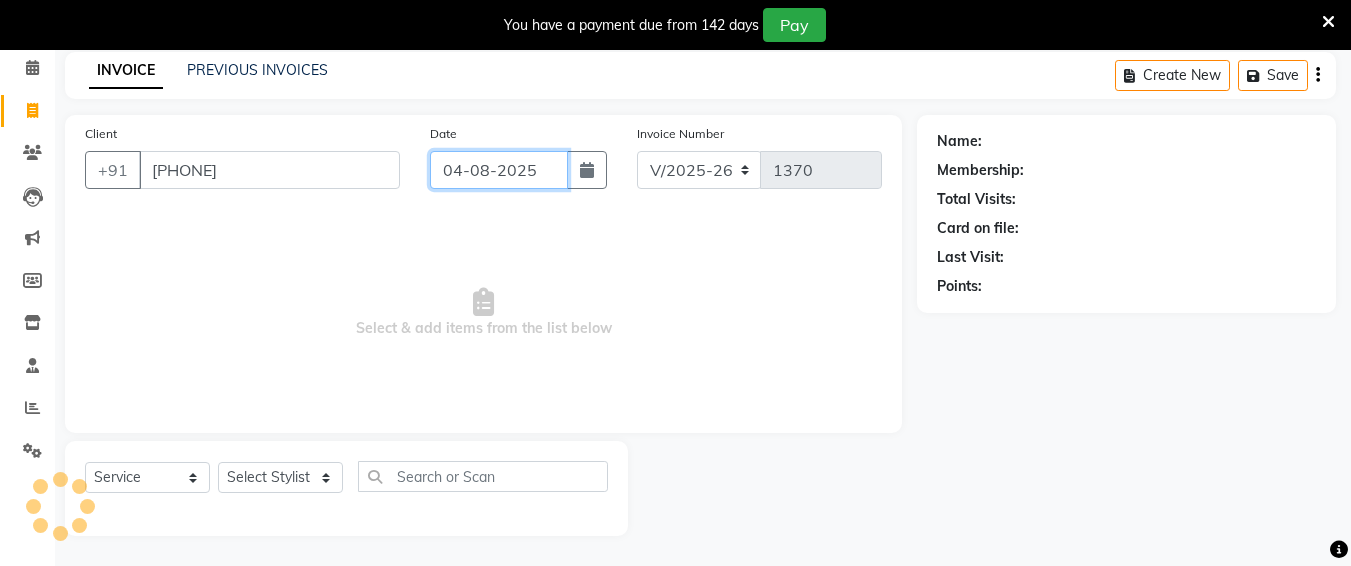 drag, startPoint x: 530, startPoint y: 151, endPoint x: 544, endPoint y: 190, distance: 41.4367 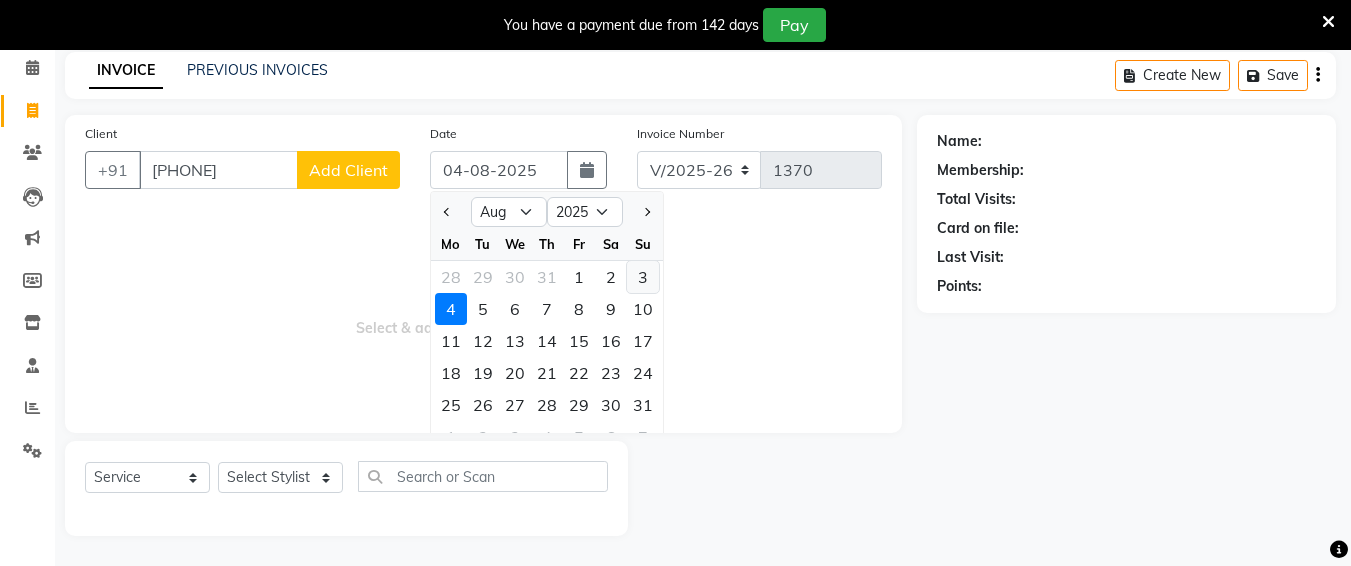 click on "3" 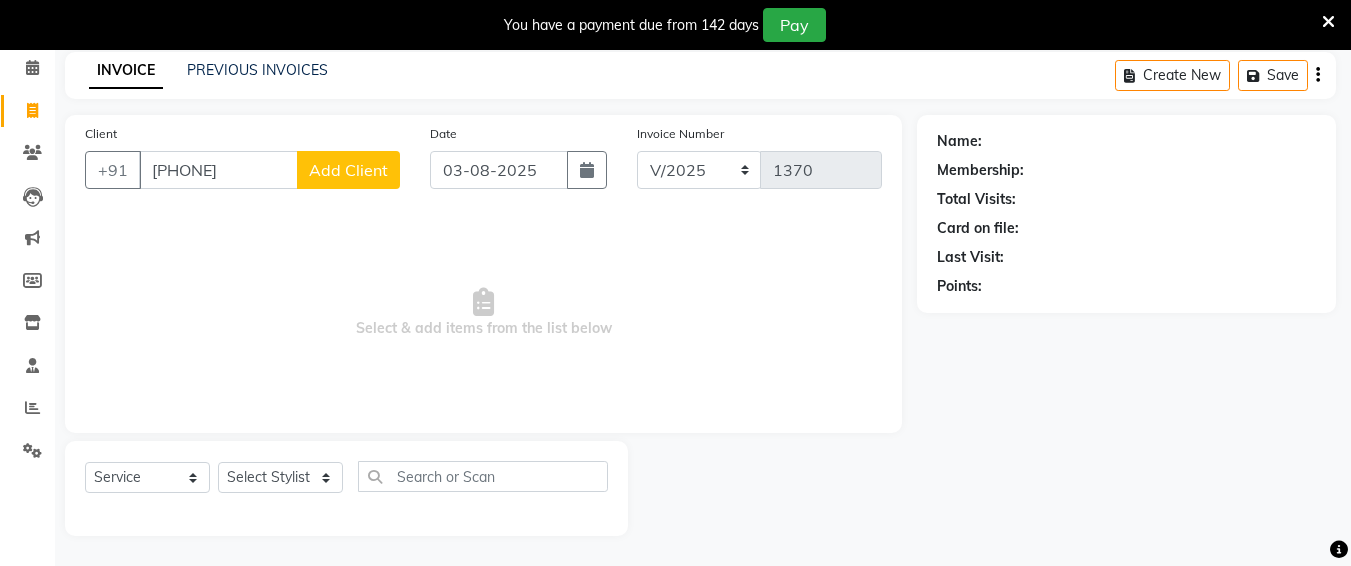 click on "Add Client" 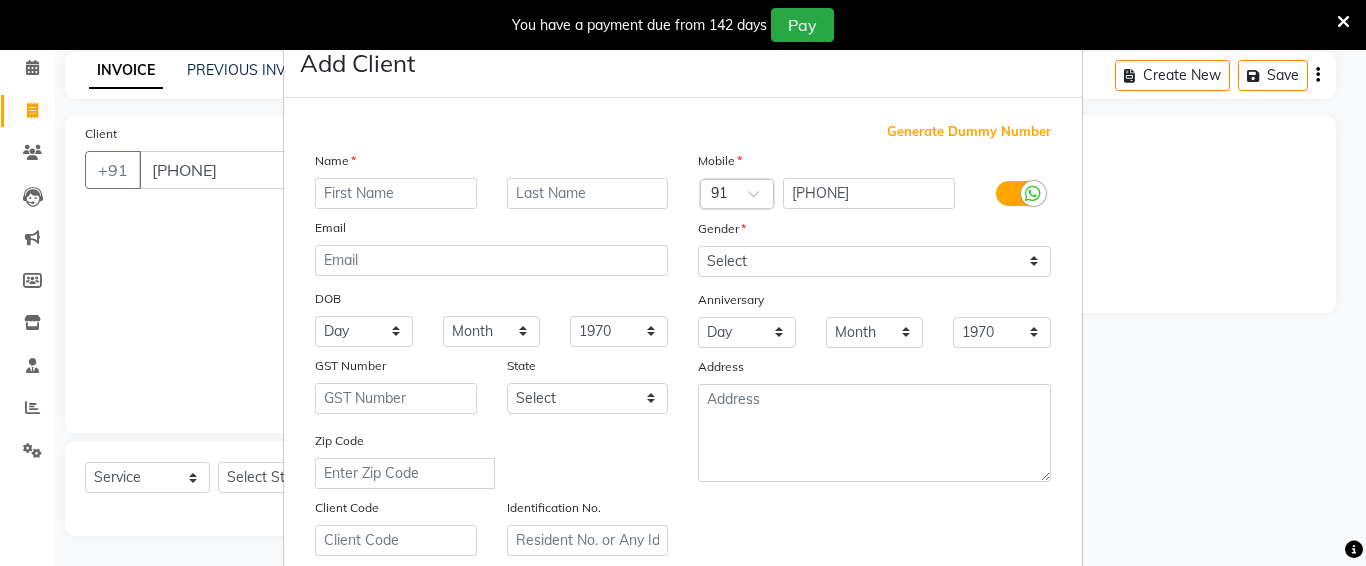 click at bounding box center (396, 193) 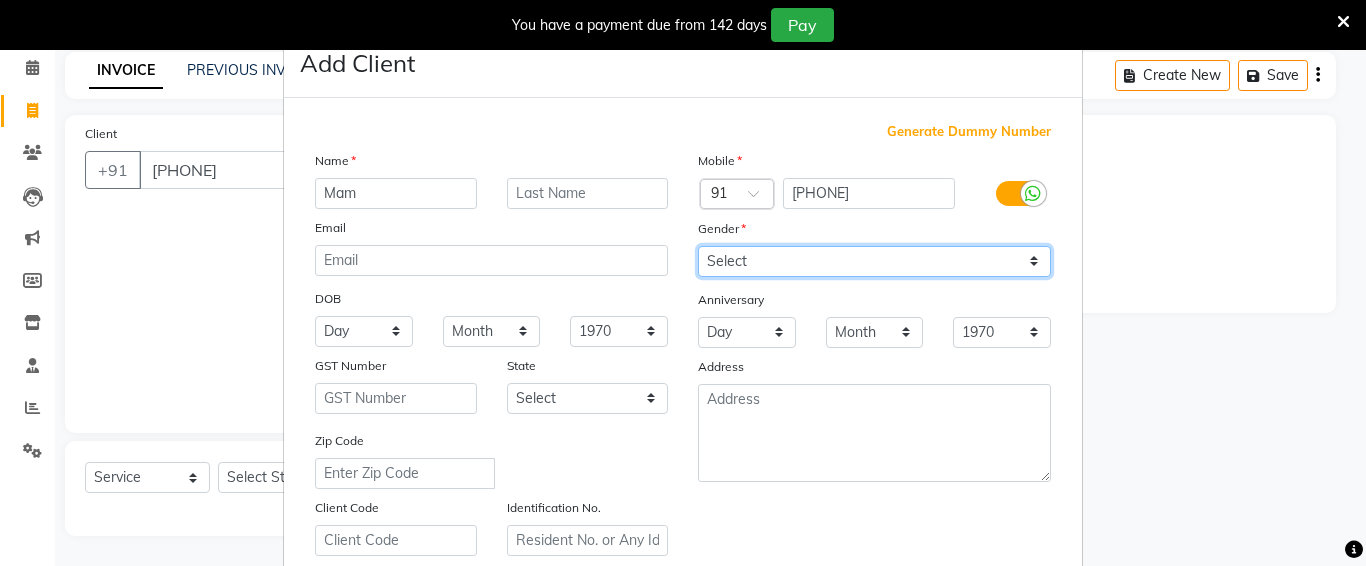 click on "Select Male Female Other Prefer Not To Say" at bounding box center [874, 261] 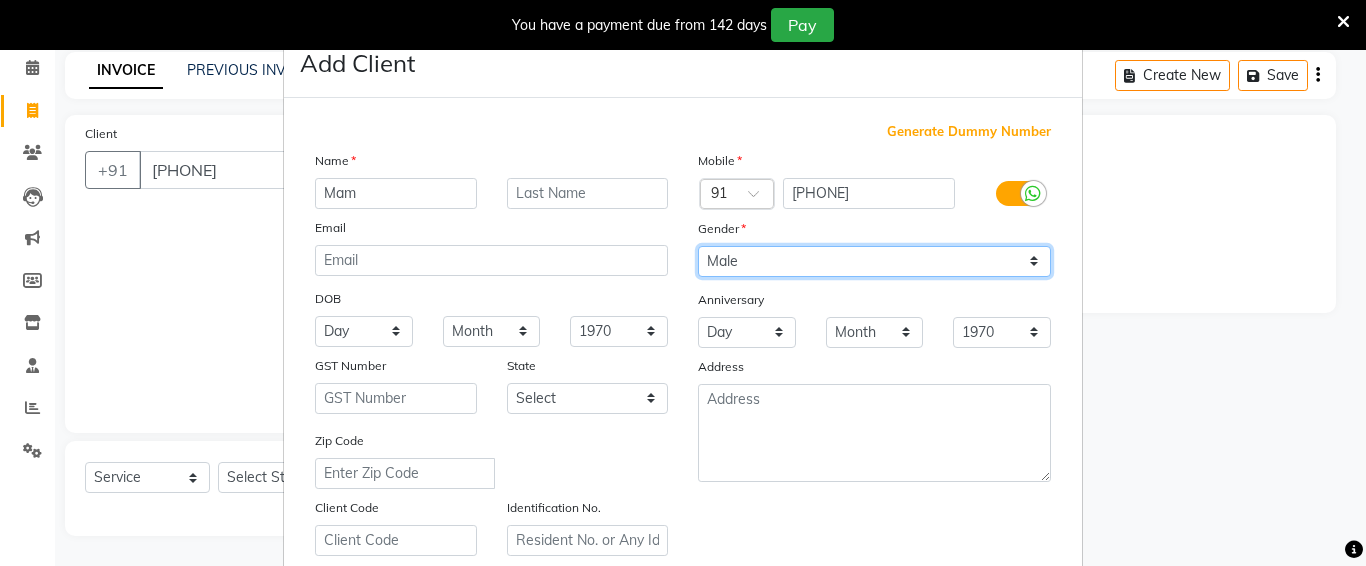 click on "Select Male Female Other Prefer Not To Say" at bounding box center (874, 261) 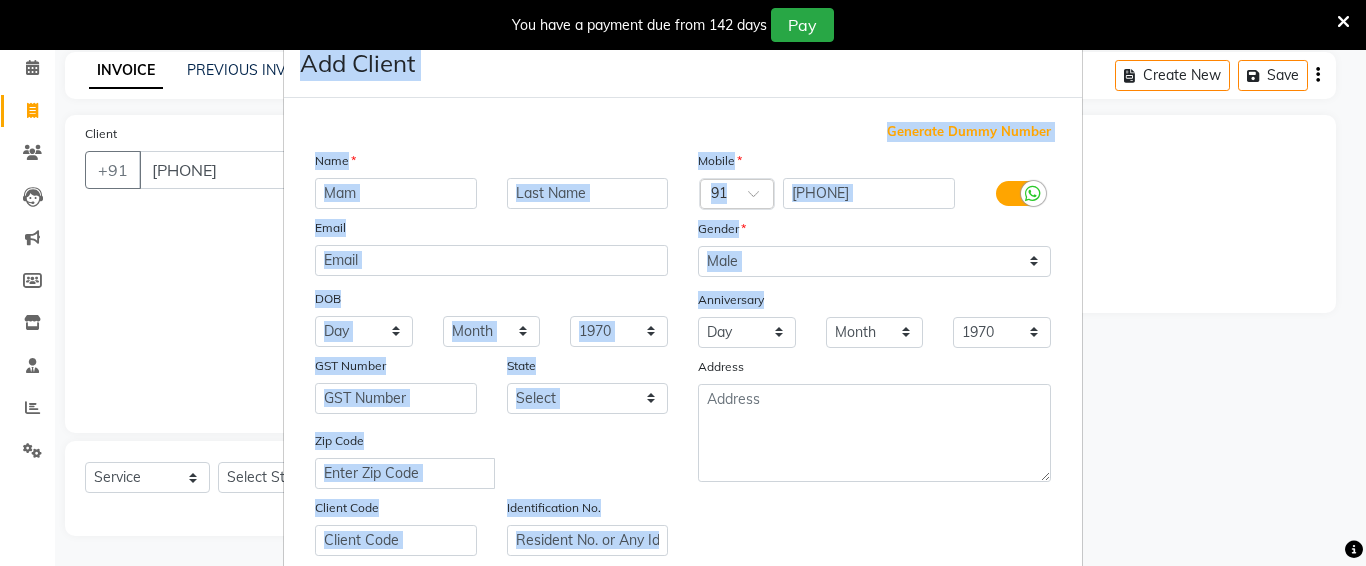 drag, startPoint x: 1072, startPoint y: 394, endPoint x: 1116, endPoint y: 374, distance: 48.332184 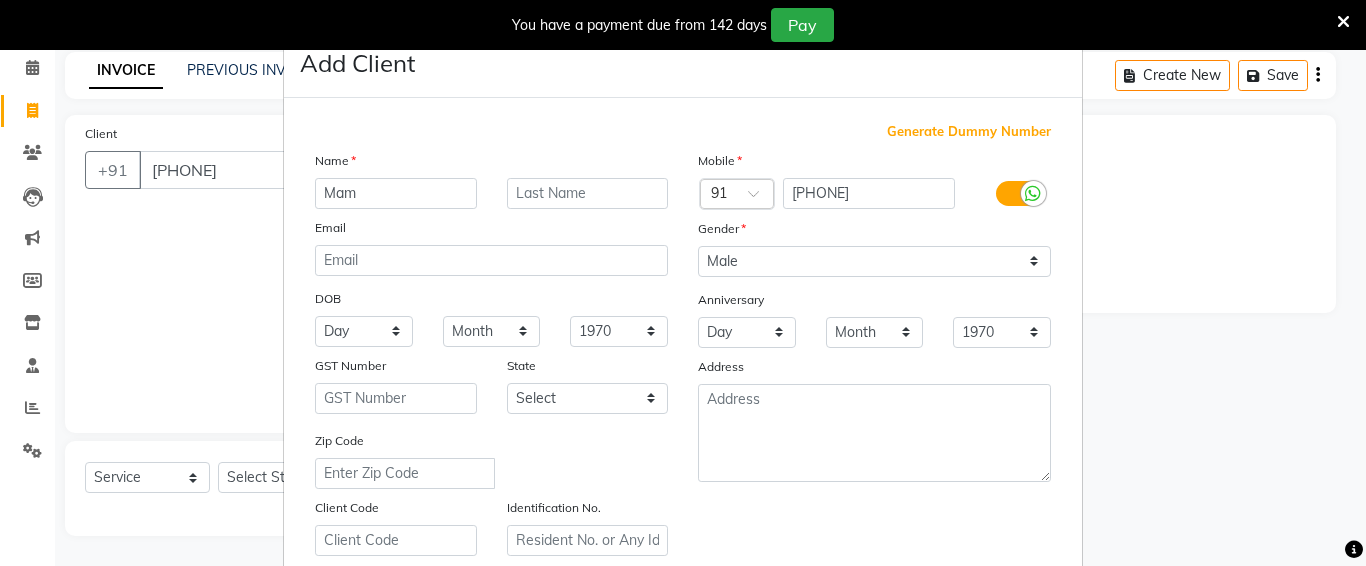 click on "Add Client Generate Dummy Number Name Mam Email DOB Day 01 02 03 04 05 06 07 08 09 10 11 12 13 14 15 16 17 18 19 20 21 22 23 24 25 26 27 28 29 30 31 Month January February March April May June July August September October November December 1940 1941 1942 1943 1944 1945 1946 1947 1948 1949 1950 1951 1952 1953 1954 1955 1956 1957 1958 1959 1960 1961 1962 1963 1964 1965 1966 1967 1968 1969 1970 1971 1972 1973 1974 1975 1976 1977 1978 1979 1980 1981 1982 1983 1984 1985 1986 1987 1988 1989 1990 1991 1992 1993 1994 1995 1996 1997 1998 1999 2000 2001 2002 2003 2004 2005 2006 2007 2008 2009 2010 2011 2012 2013 2014 2015 2016 2017 2018 2019 2020 2021 2022 2023 2024 GST Number State Select Andaman and Nicobar Islands Andhra Pradesh Arunachal Pradesh Assam Bihar Chandigarh Chhattisgarh Dadra and Nagar Haveli Daman and Diu Delhi Goa Gujarat Haryana Himachal Pradesh Jammu and Kashmir Jharkhand Karnataka Kerala Lakshadweep Madhya Pradesh Maharashtra Manipur Meghalaya Mizoram Nagaland Odisha Pondicherry Punjab Rajasthan ×" at bounding box center [683, 283] 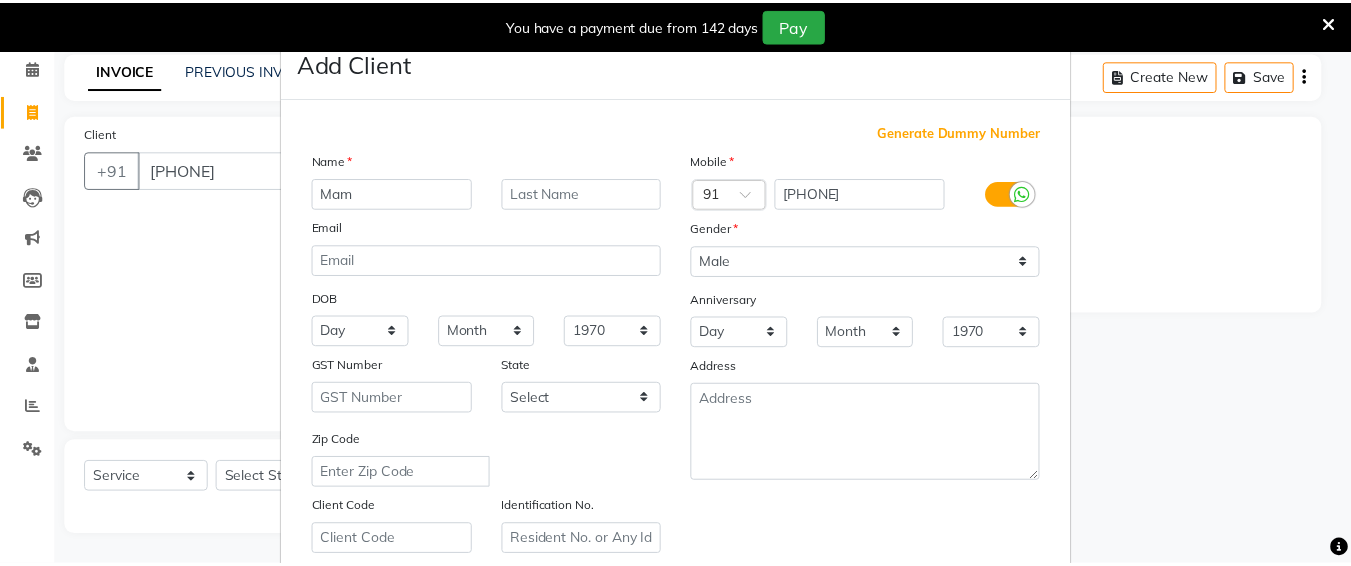 scroll, scrollTop: 357, scrollLeft: 0, axis: vertical 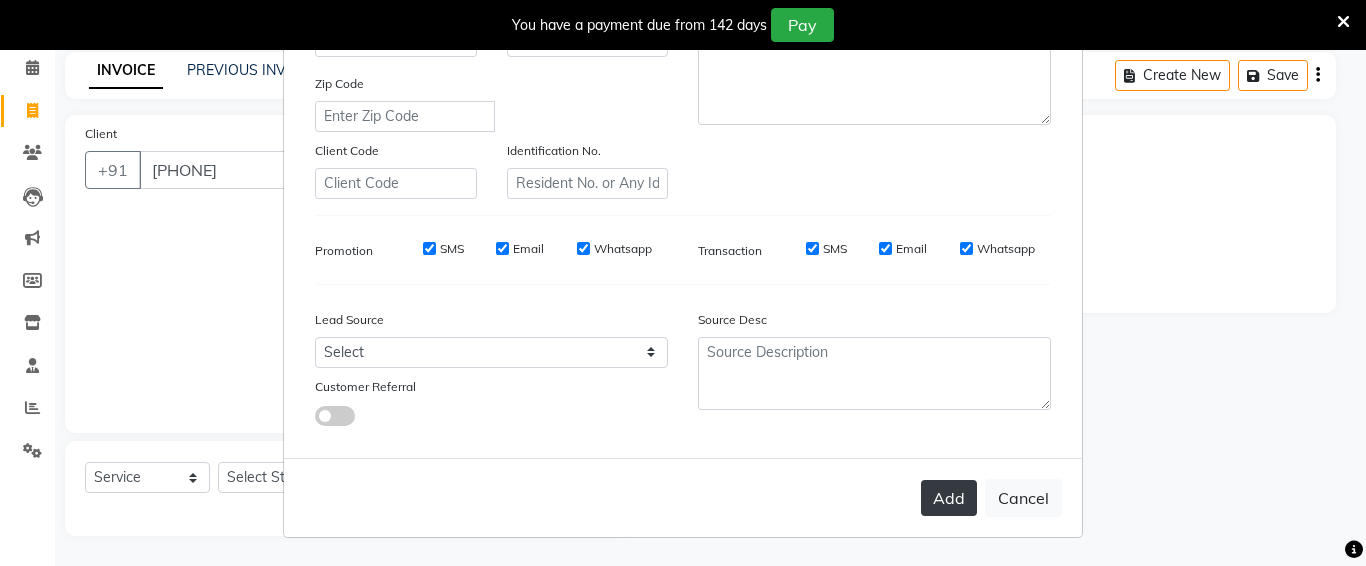 click on "Add" at bounding box center (949, 498) 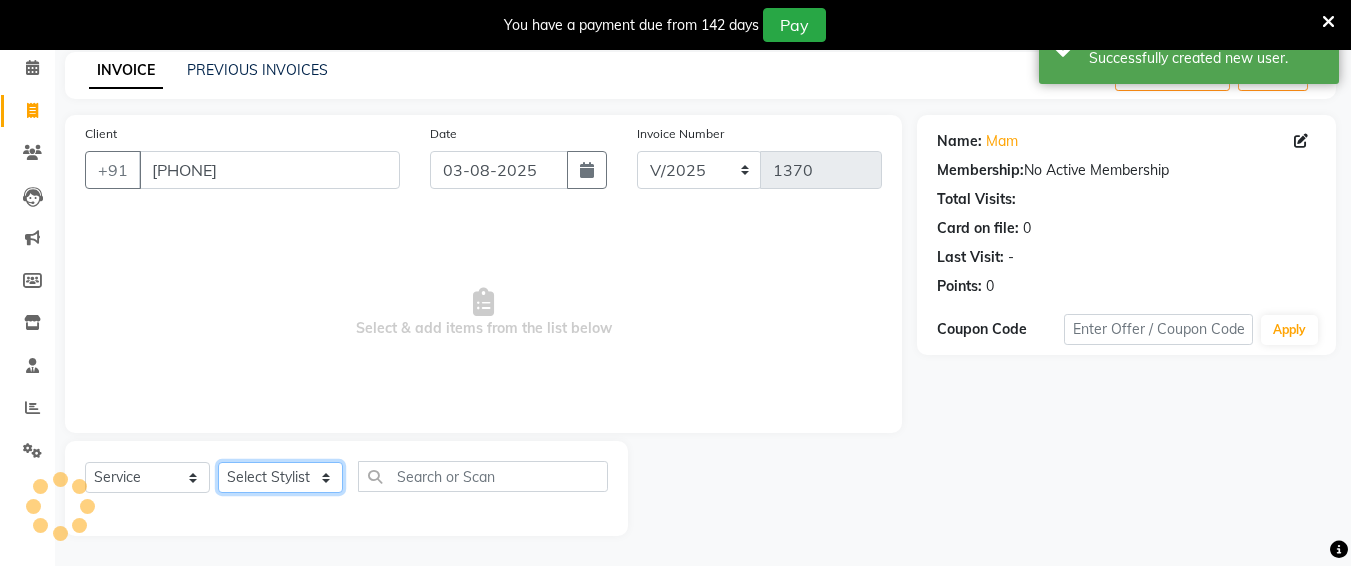 click on "Select Stylist Ali chandrika Hair Affair Imran Khan Preet Singh Raj Saba sandhya soniya thriveni thriveni" 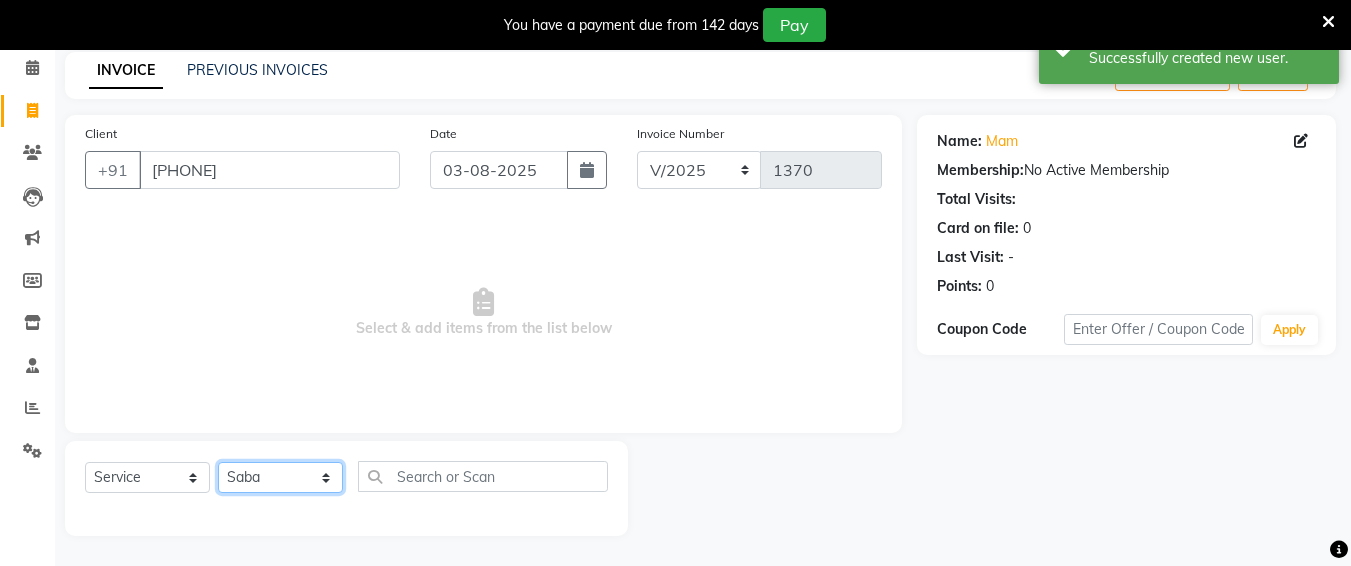 click on "Select Stylist Ali chandrika Hair Affair Imran Khan Preet Singh Raj Saba sandhya soniya thriveni thriveni" 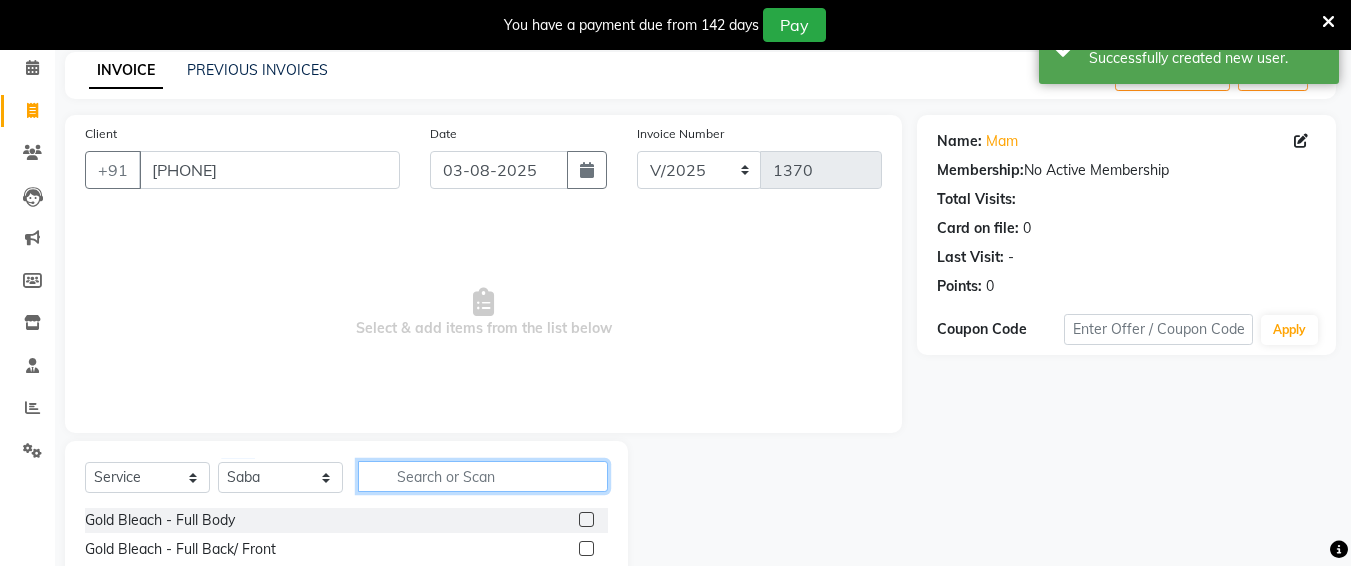 click 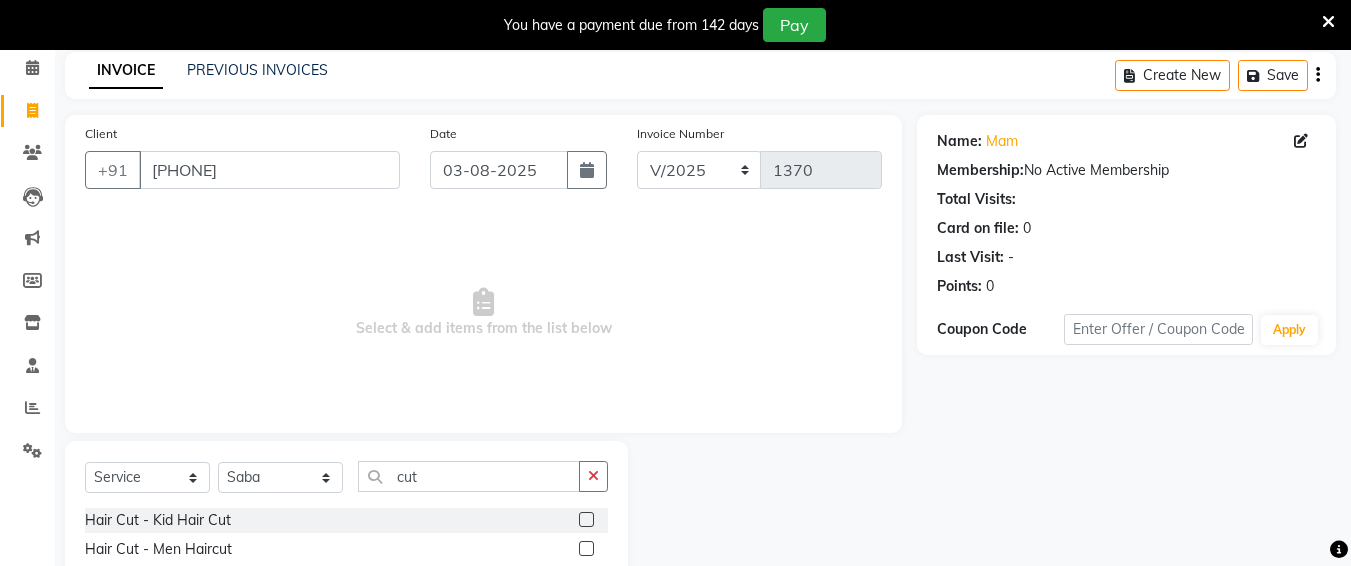 drag, startPoint x: 666, startPoint y: 494, endPoint x: 685, endPoint y: 518, distance: 30.610456 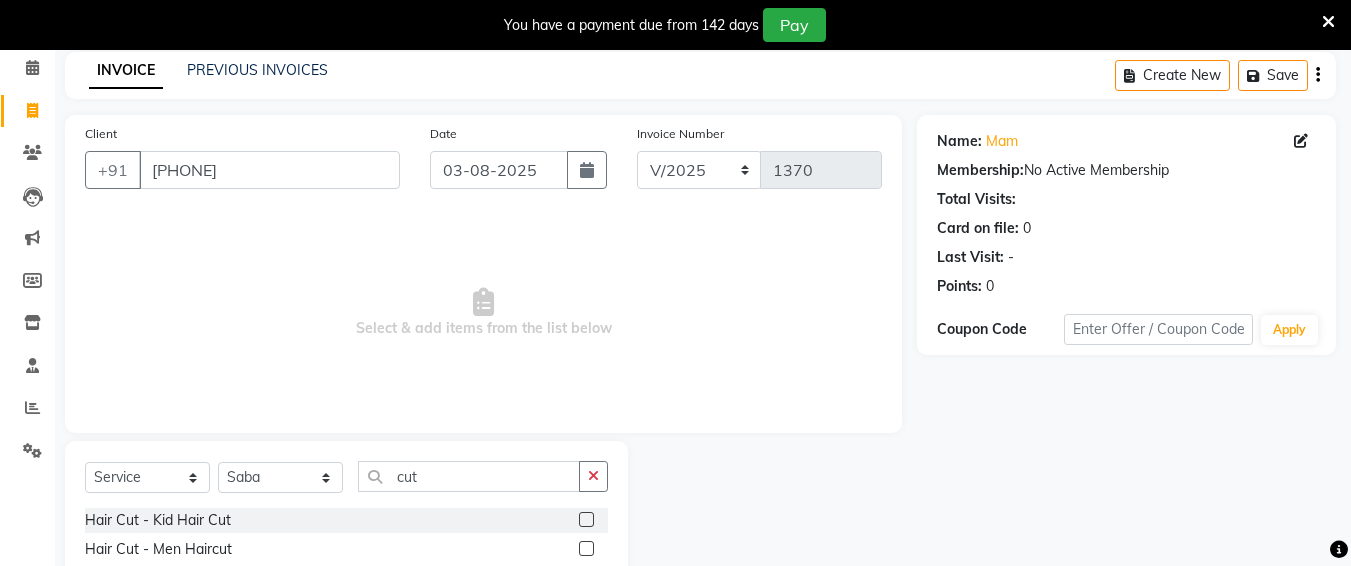 scroll, scrollTop: 172, scrollLeft: 0, axis: vertical 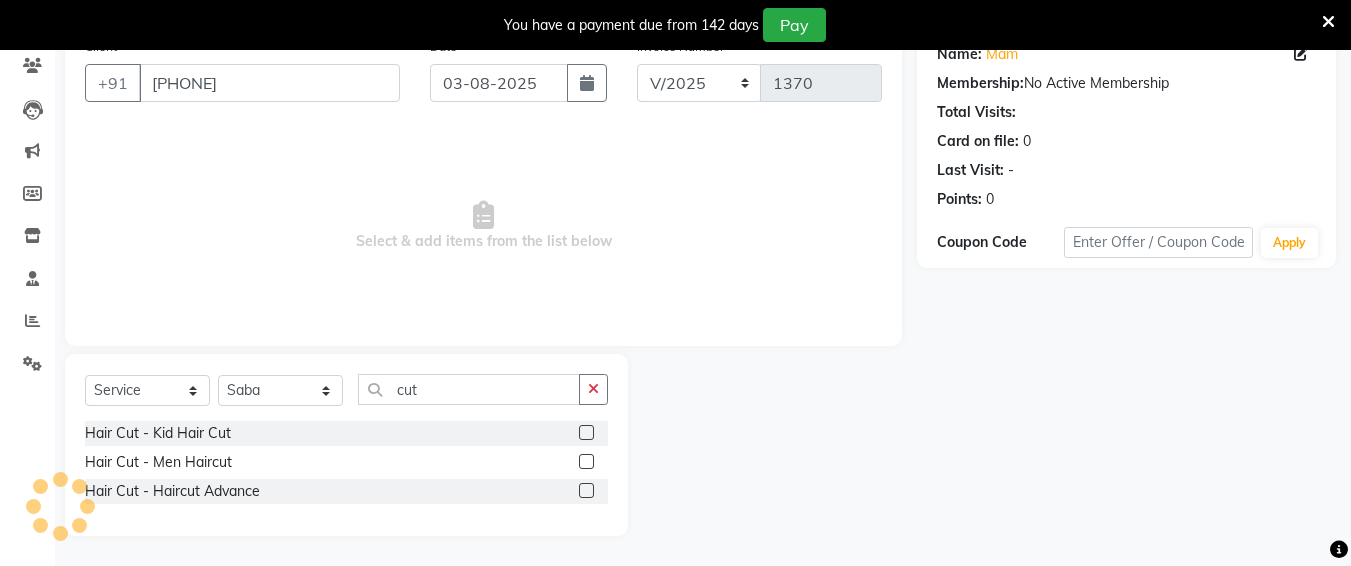 click 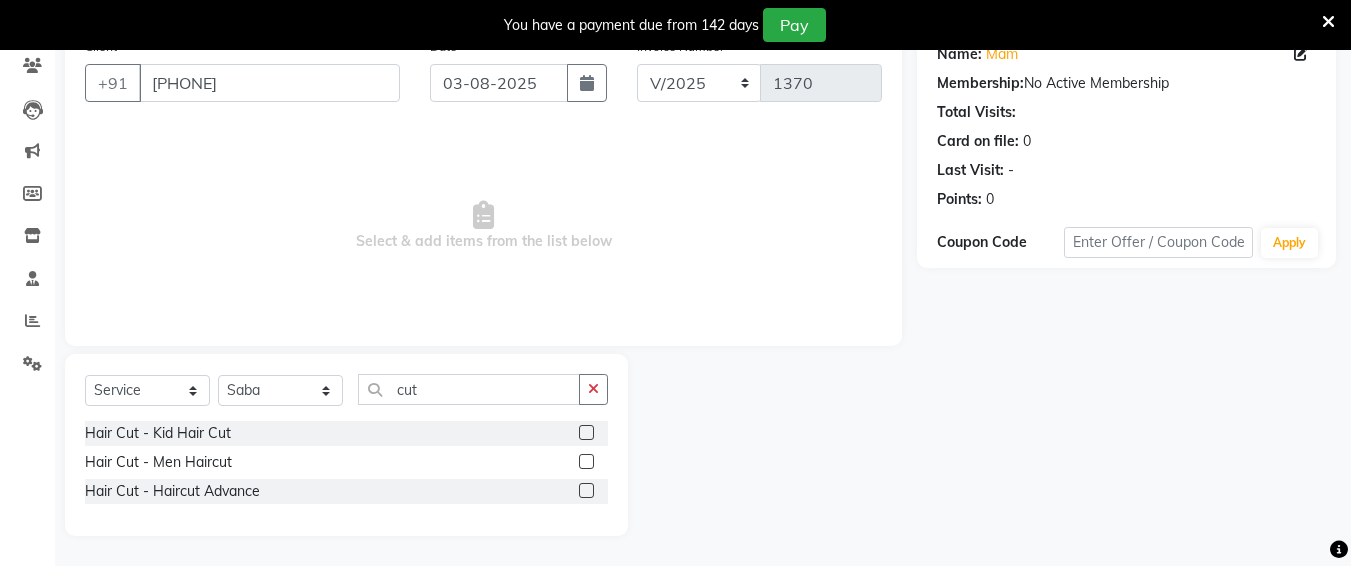 click 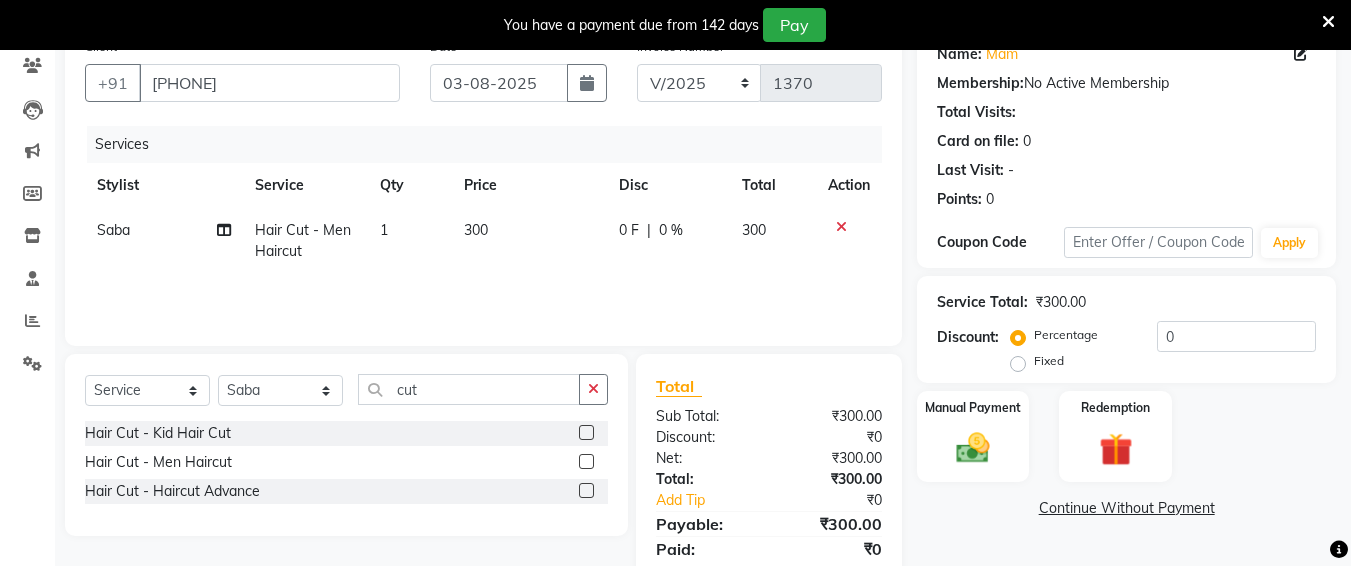 click on "300" 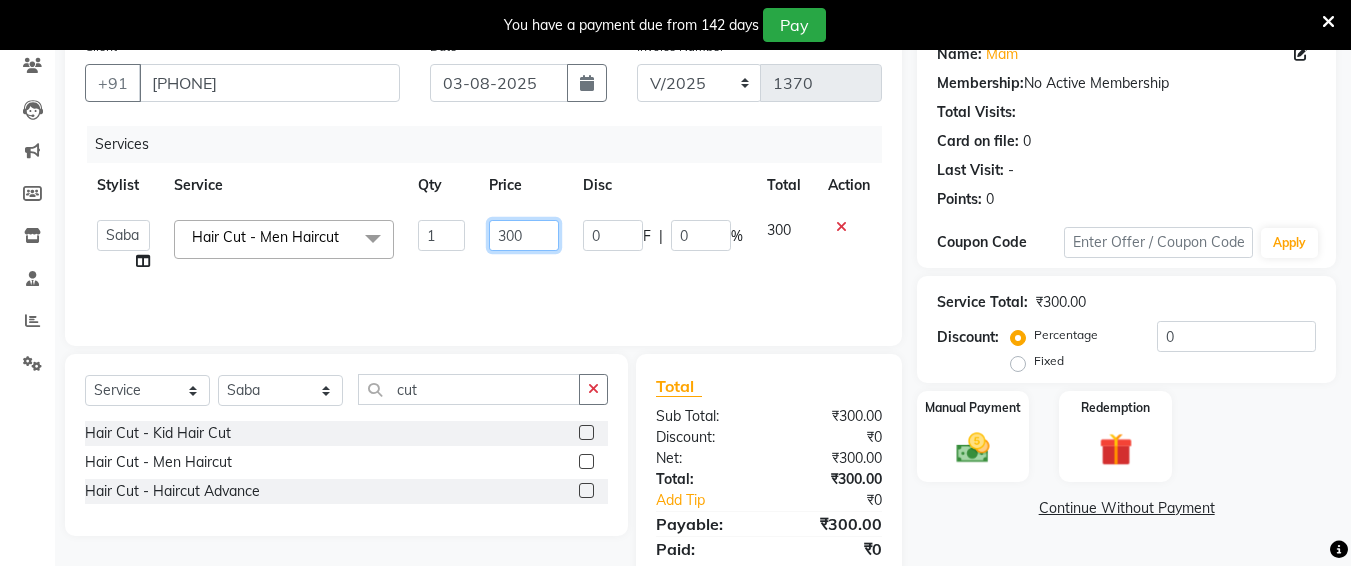 click on "300" 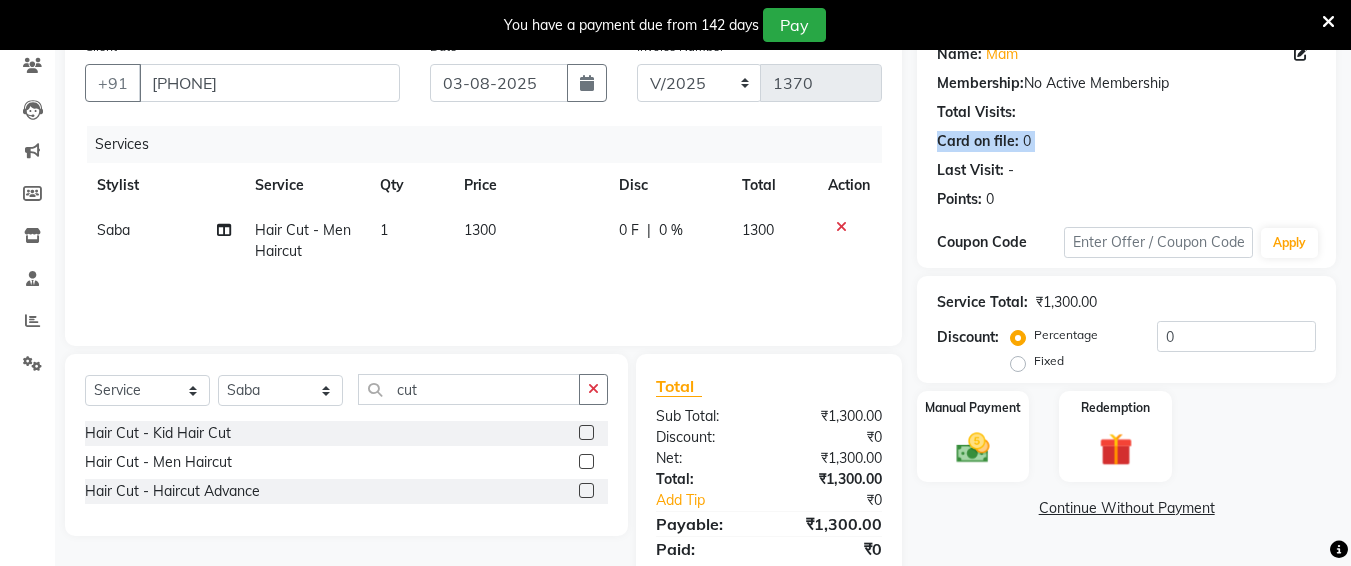 drag, startPoint x: 924, startPoint y: 147, endPoint x: 931, endPoint y: 174, distance: 27.89265 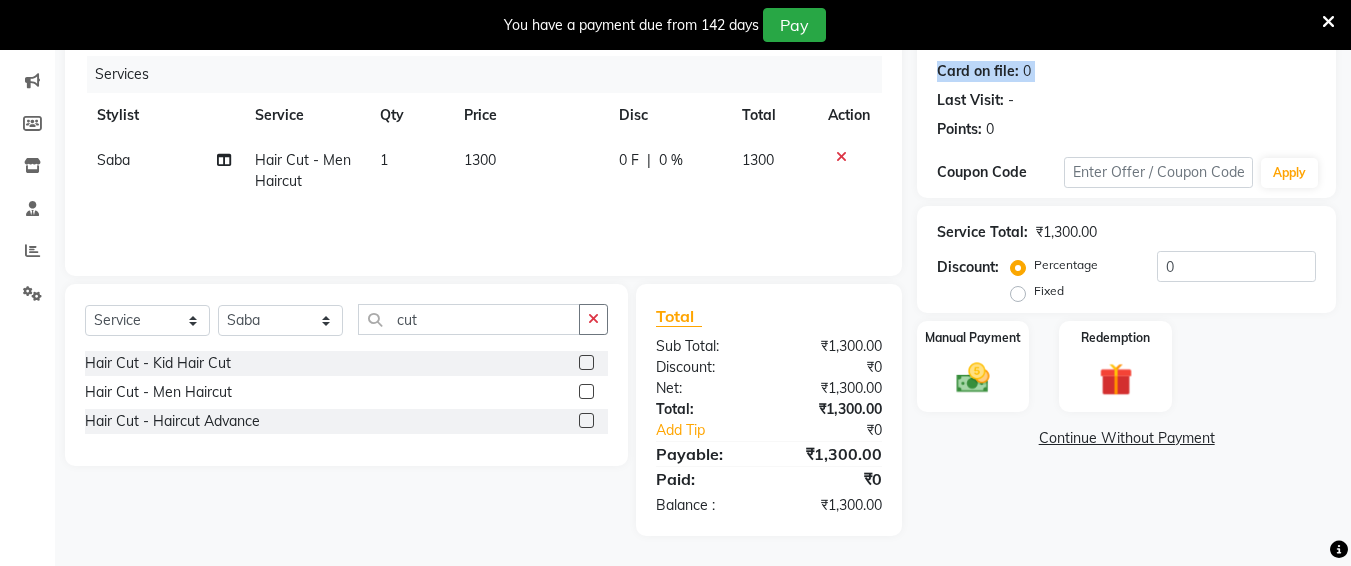 drag, startPoint x: 1339, startPoint y: 420, endPoint x: 1362, endPoint y: 436, distance: 28.01785 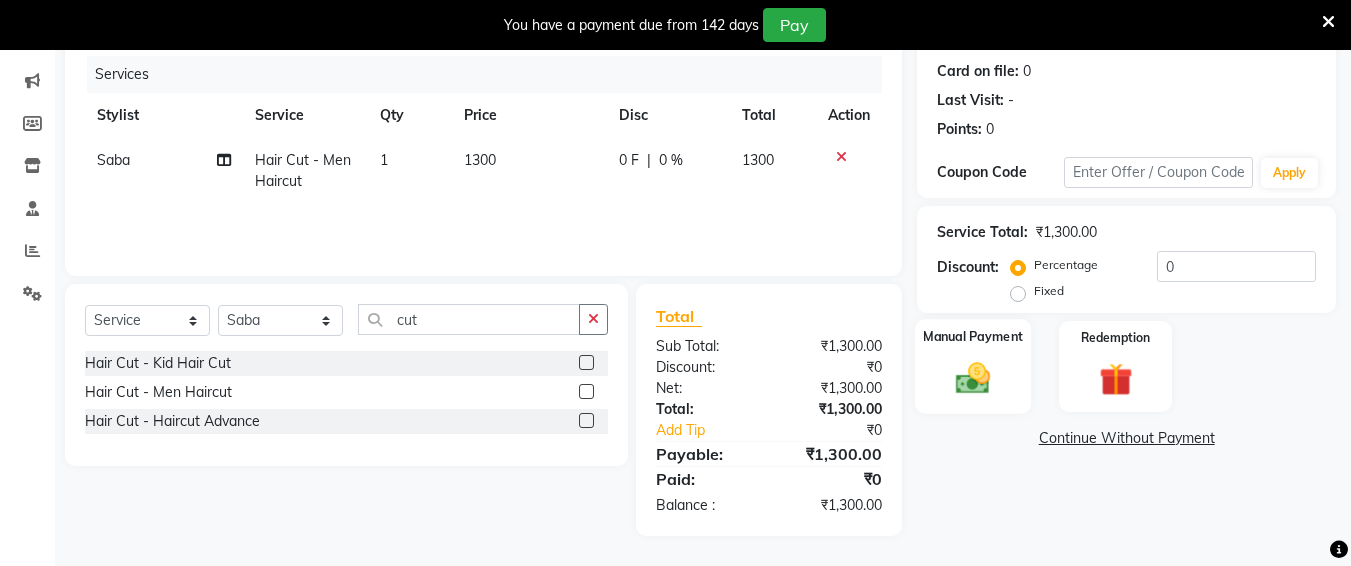 click 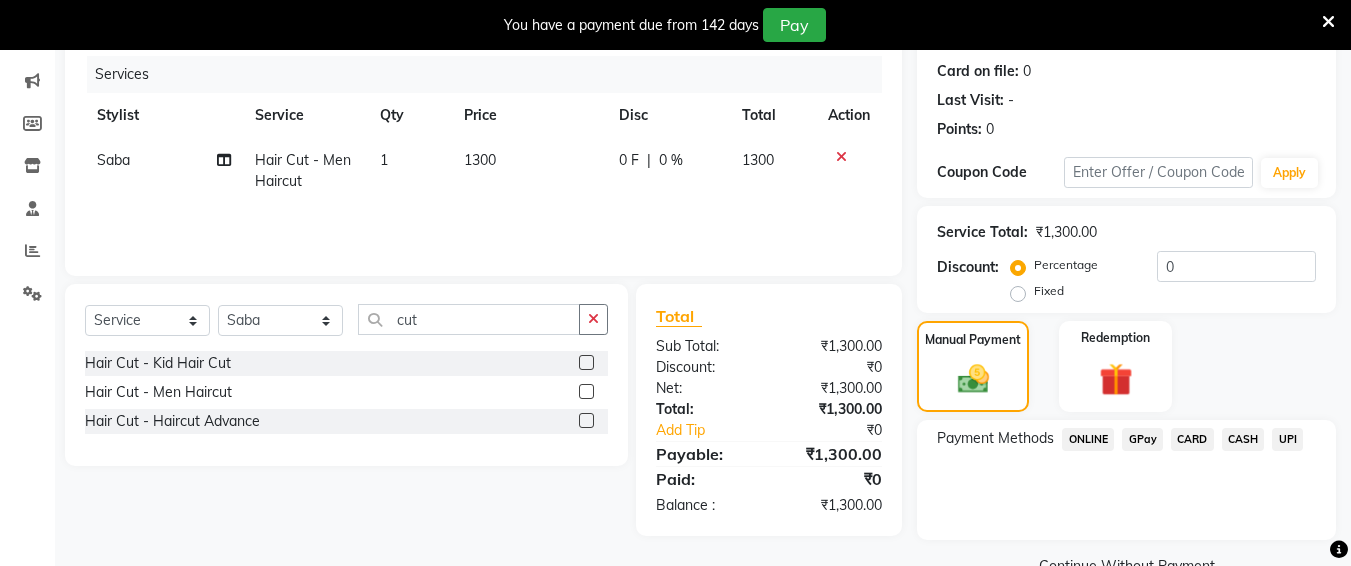 scroll, scrollTop: 287, scrollLeft: 0, axis: vertical 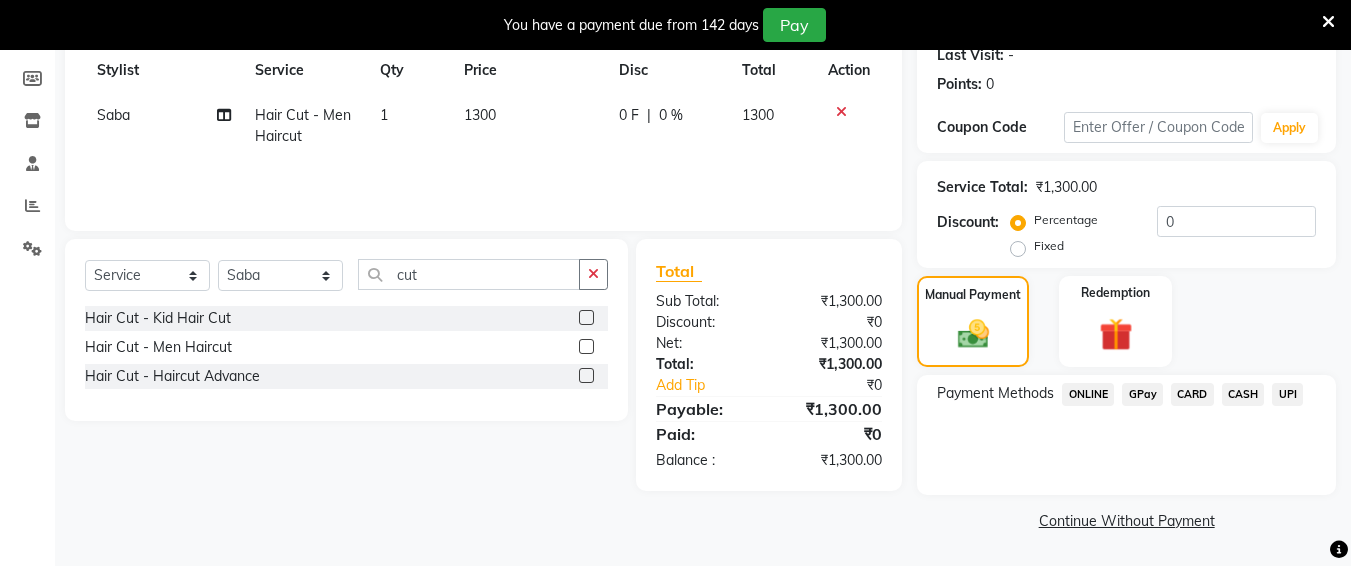 click on "UPI" 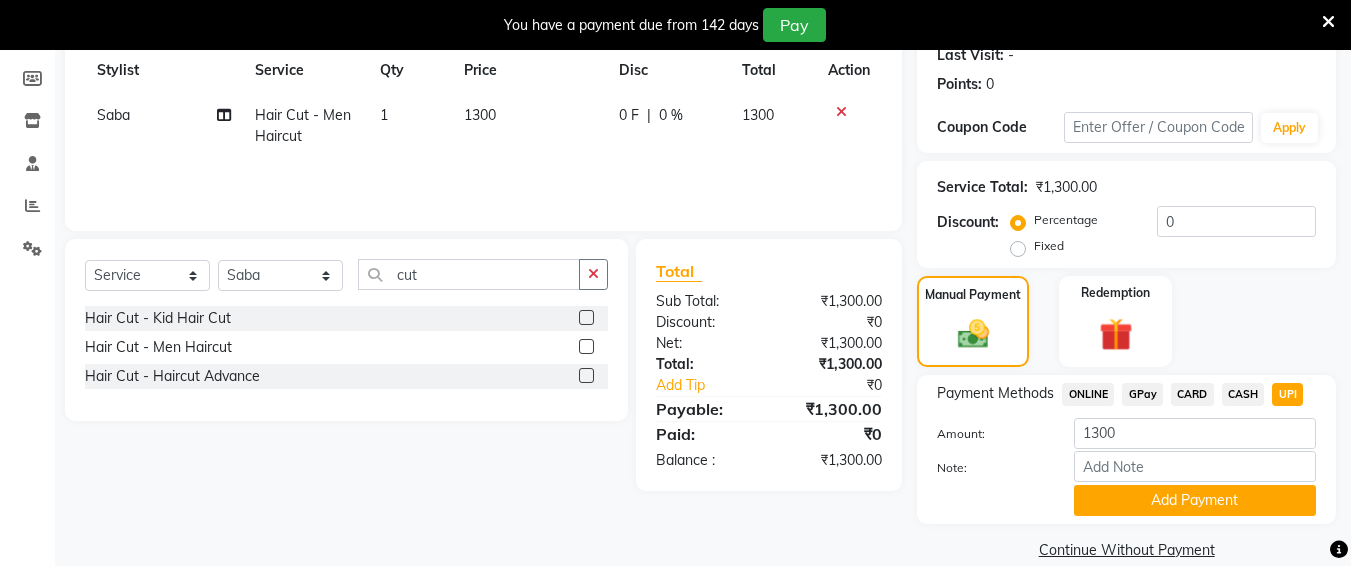 click on "CASH" 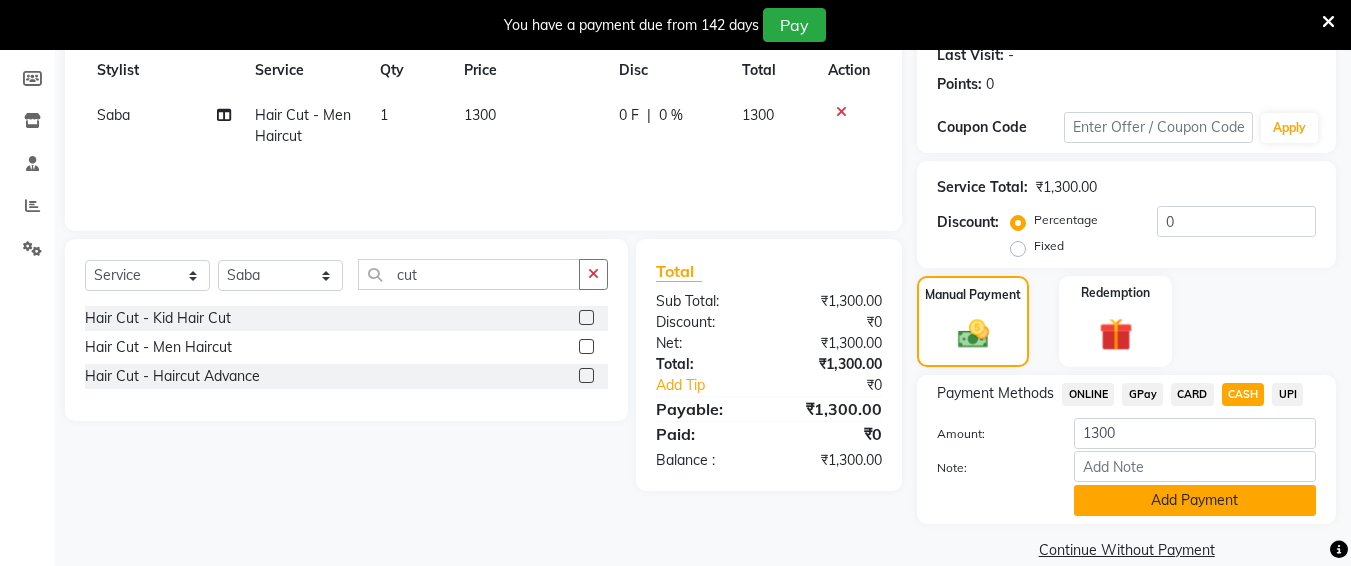 click on "Add Payment" 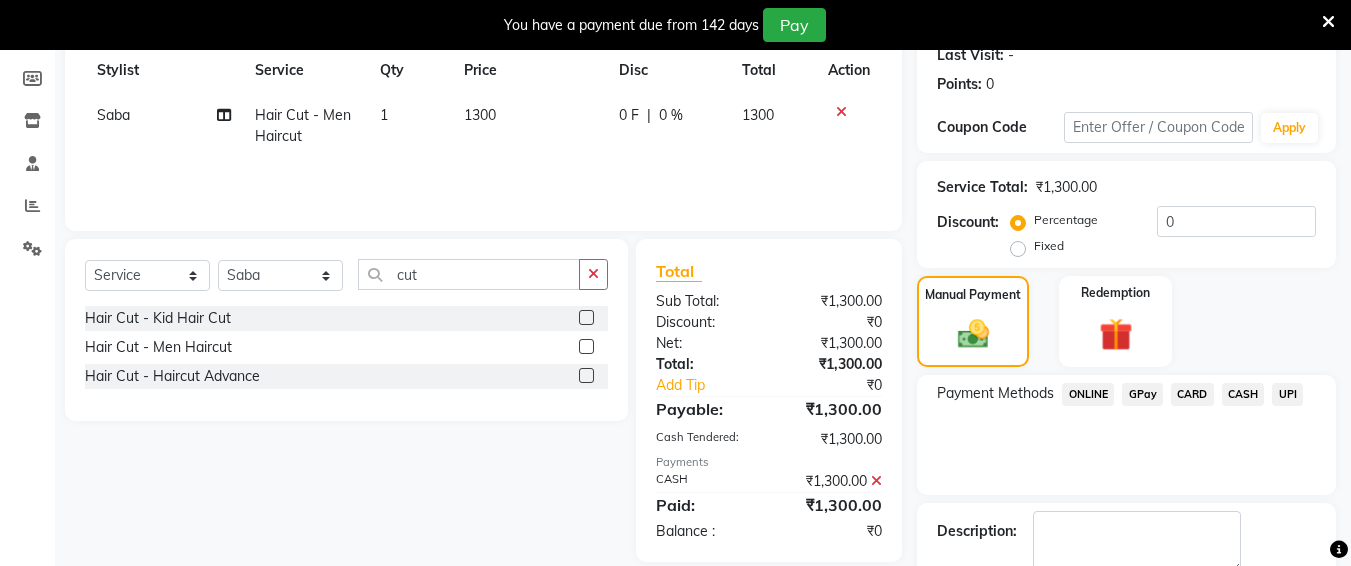 scroll, scrollTop: 400, scrollLeft: 0, axis: vertical 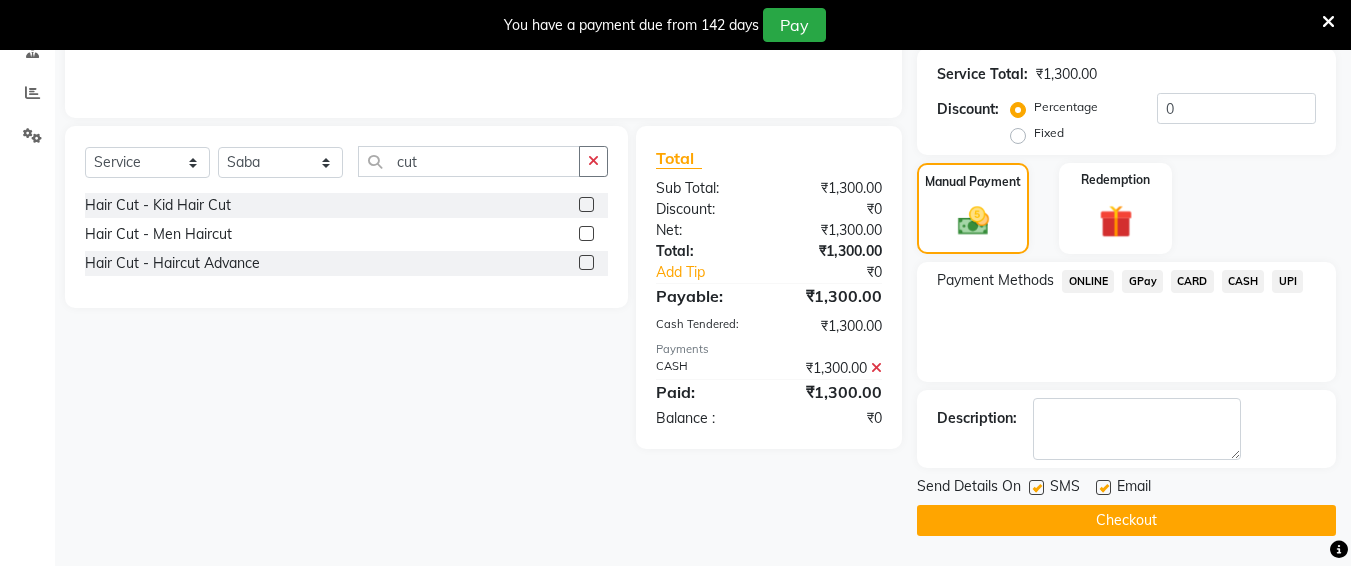 click on "Checkout" 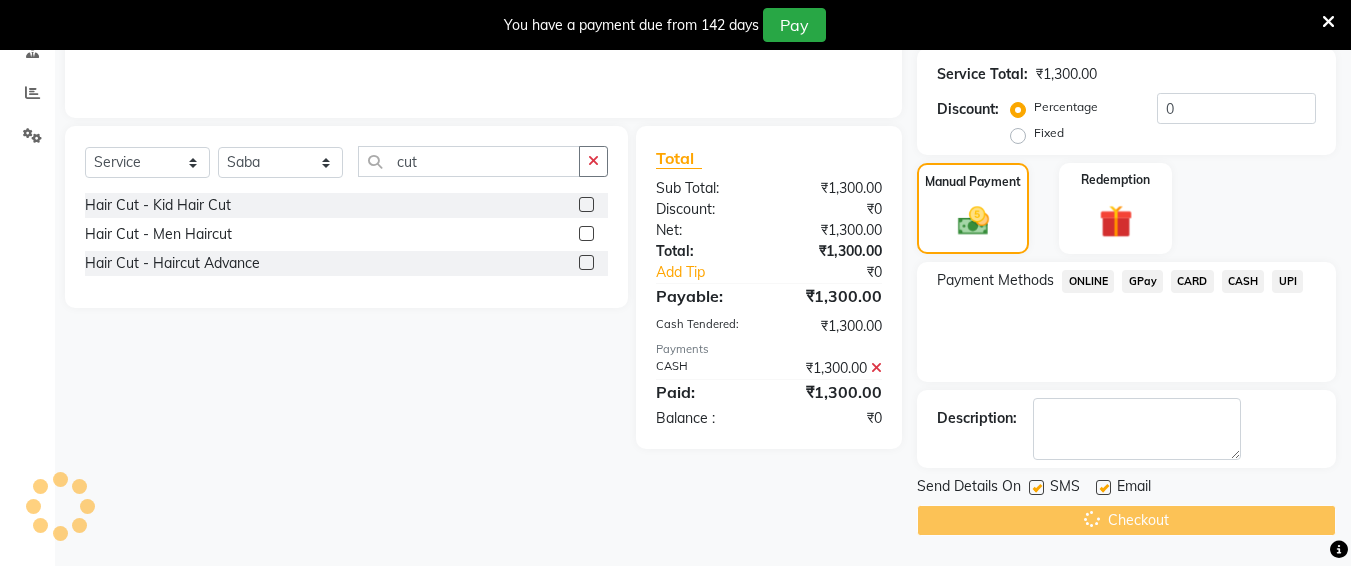 scroll, scrollTop: 0, scrollLeft: 0, axis: both 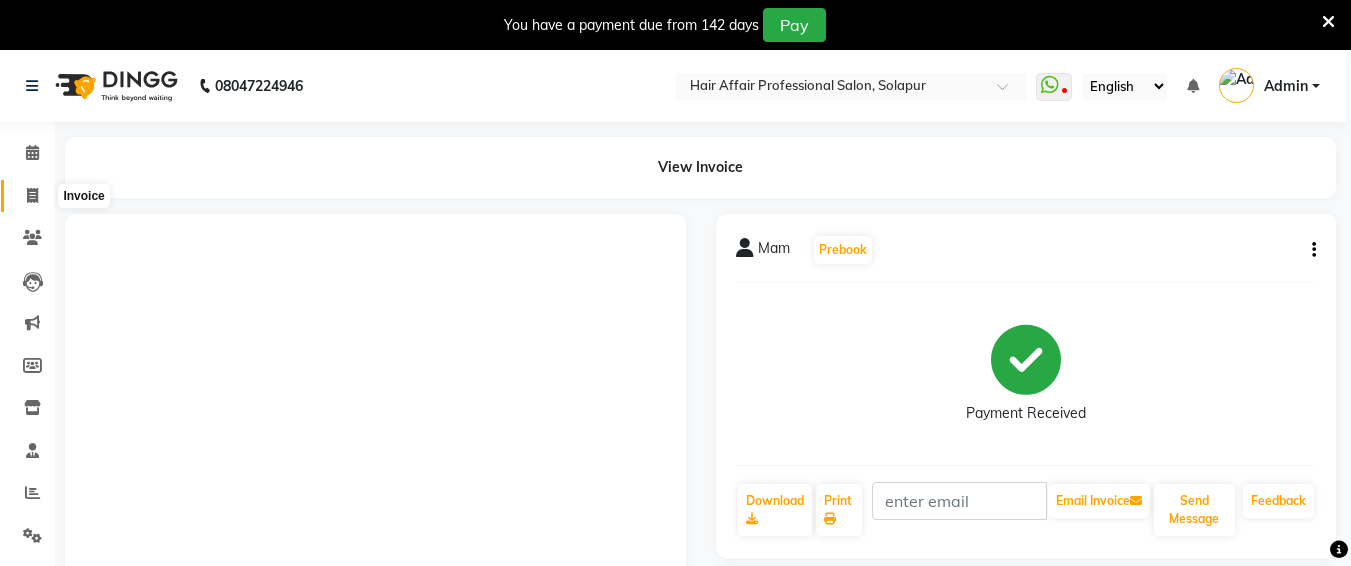 click 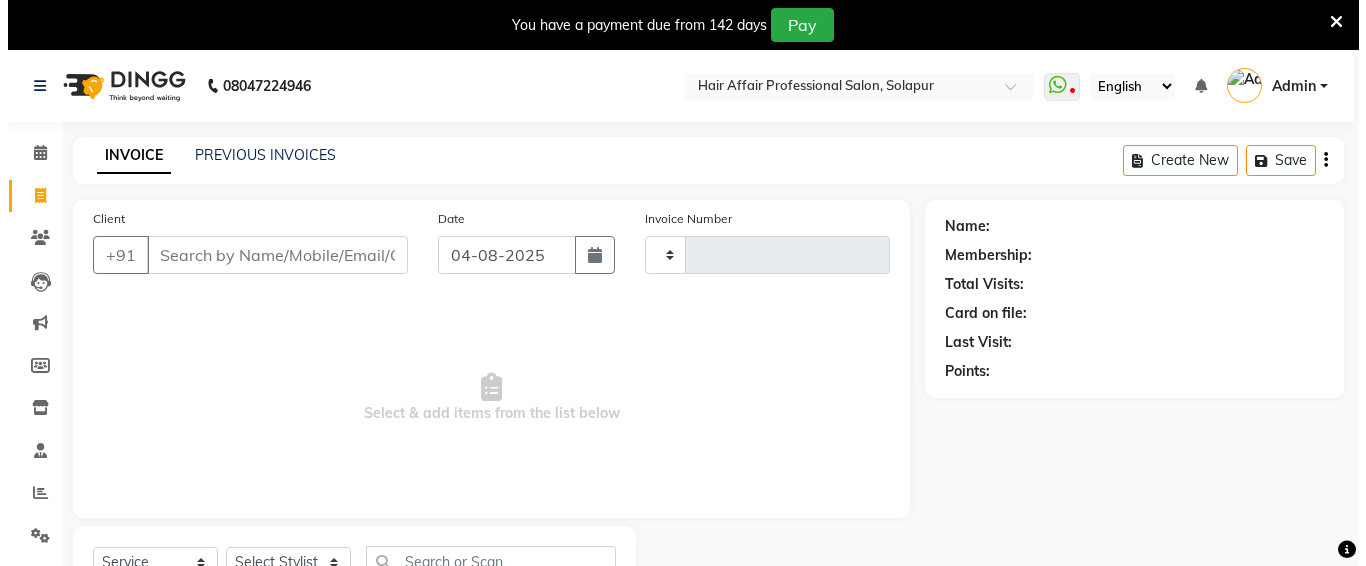 scroll, scrollTop: 85, scrollLeft: 0, axis: vertical 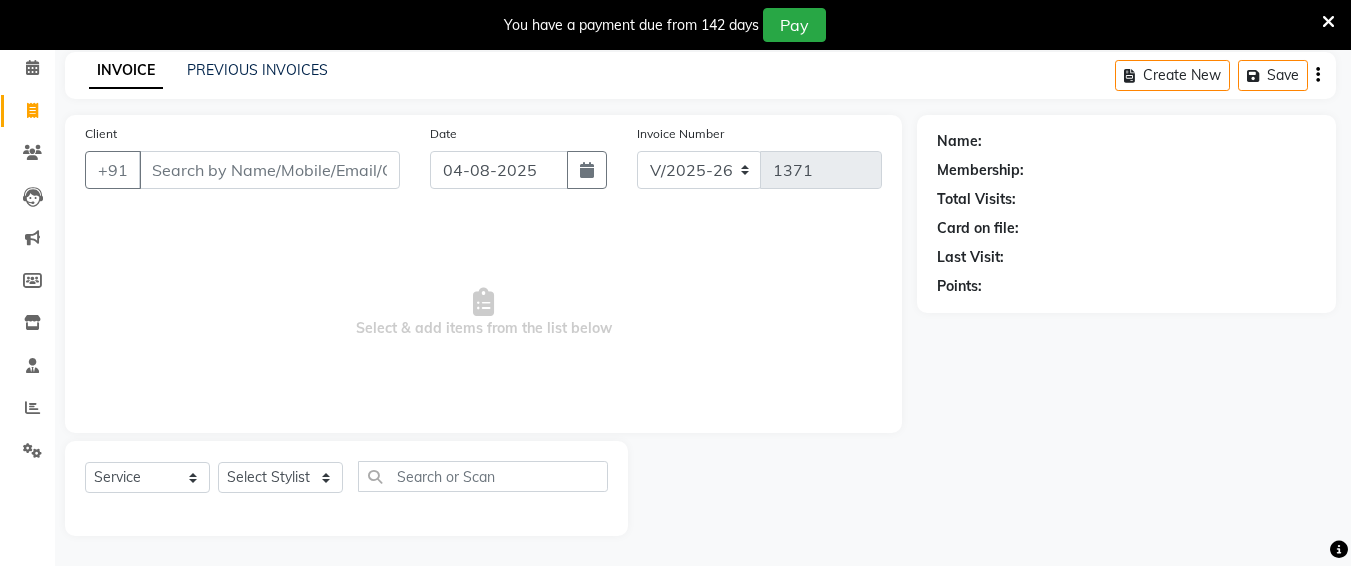 click on "Client" at bounding box center (269, 170) 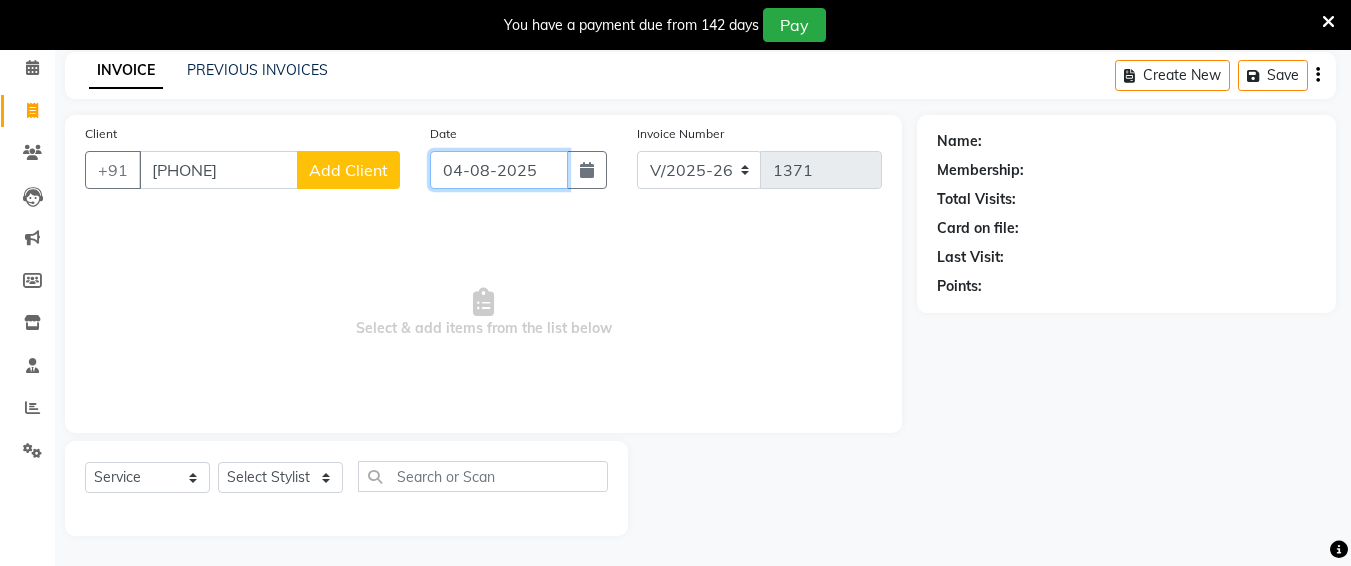 drag, startPoint x: 523, startPoint y: 158, endPoint x: 529, endPoint y: 179, distance: 21.84033 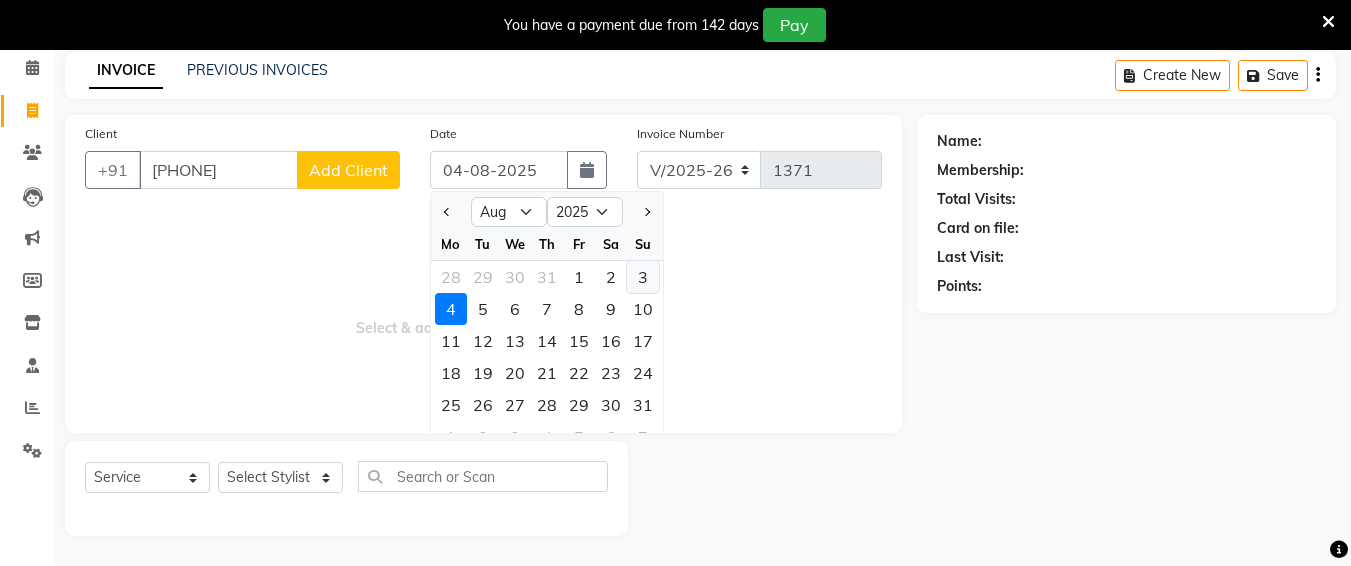 click on "3" 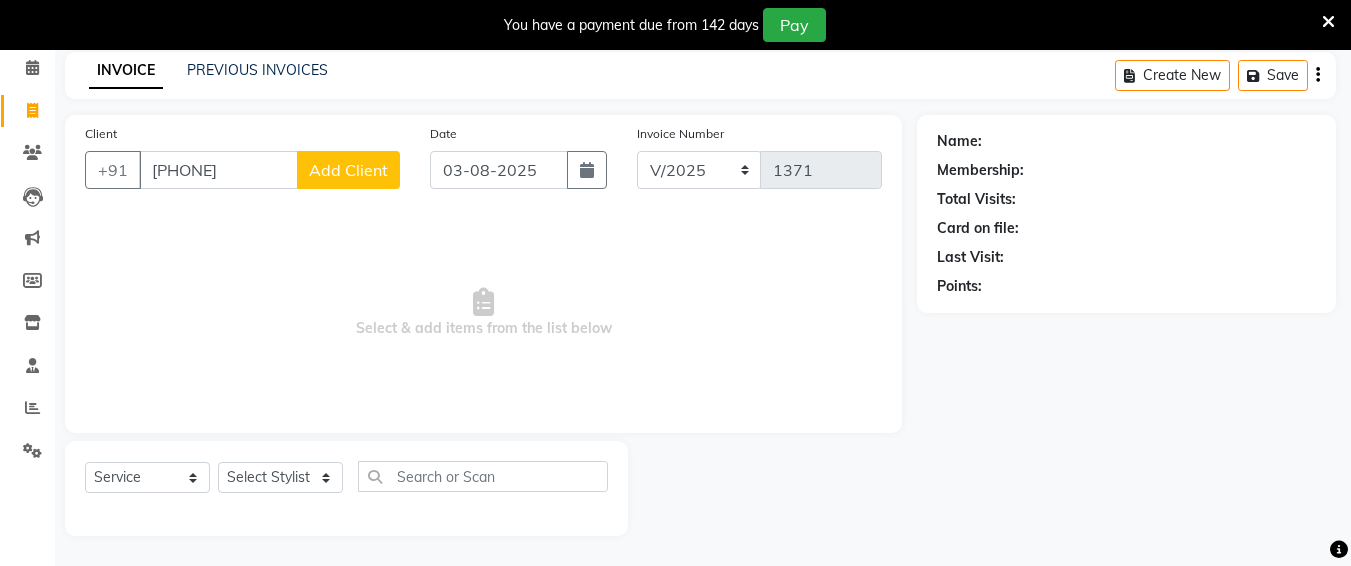 click on "Add Client" 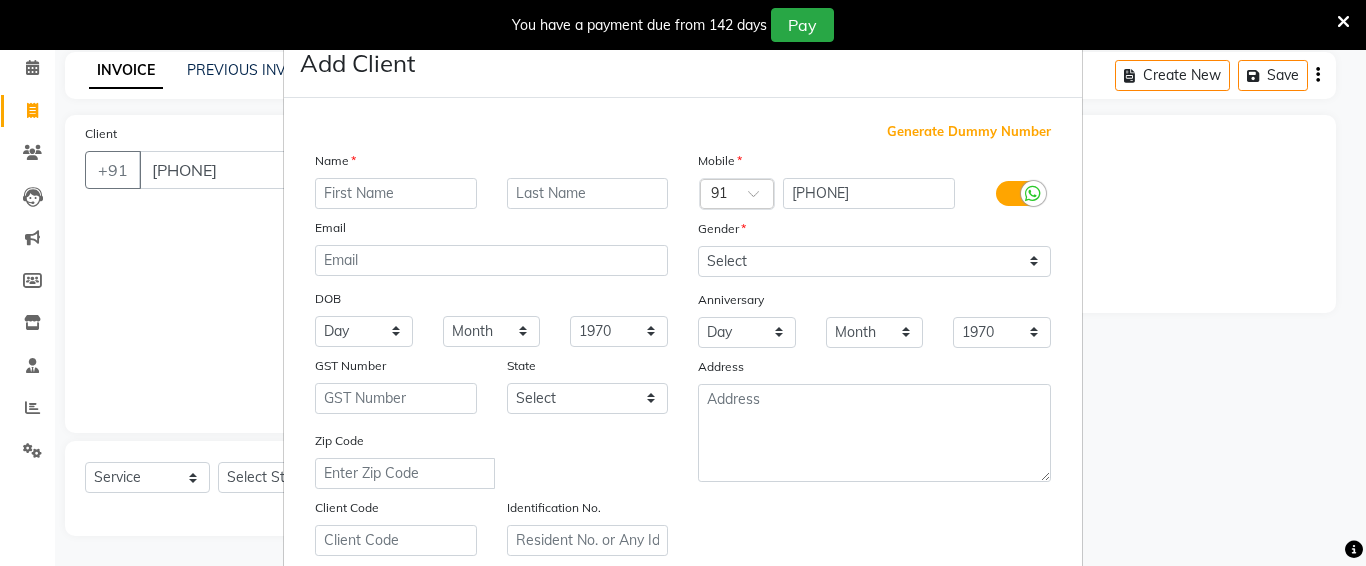 click at bounding box center (396, 193) 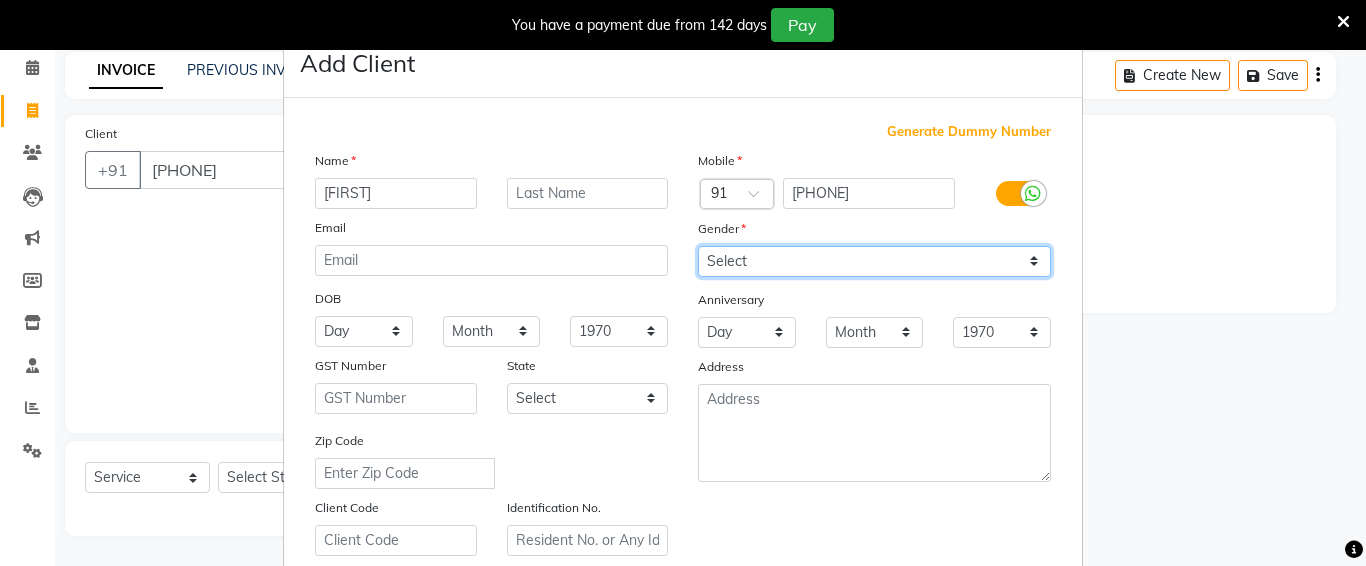 click on "Select Male Female Other Prefer Not To Say" at bounding box center [874, 261] 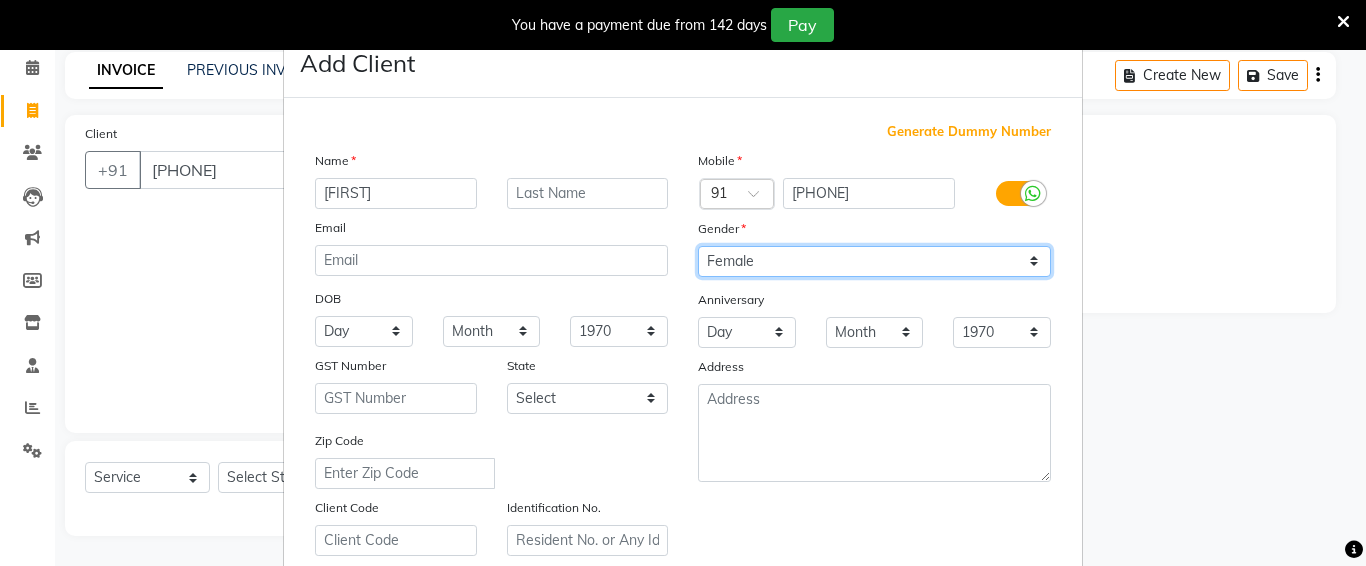 click on "Select Male Female Other Prefer Not To Say" at bounding box center [874, 261] 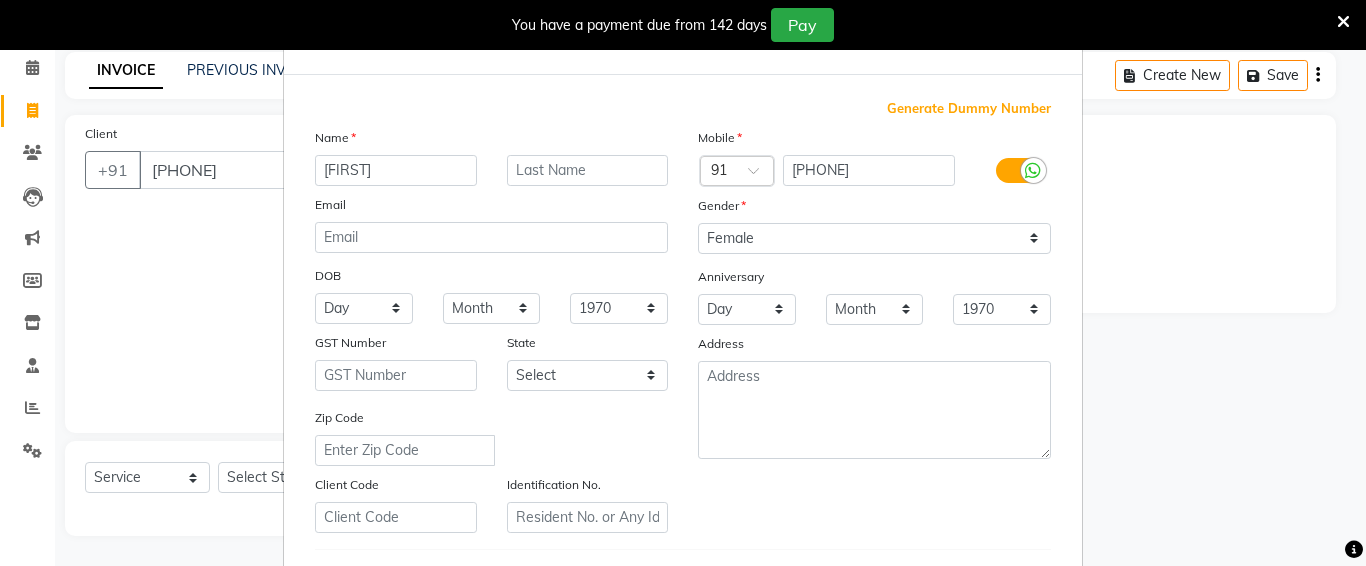 scroll, scrollTop: 0, scrollLeft: 0, axis: both 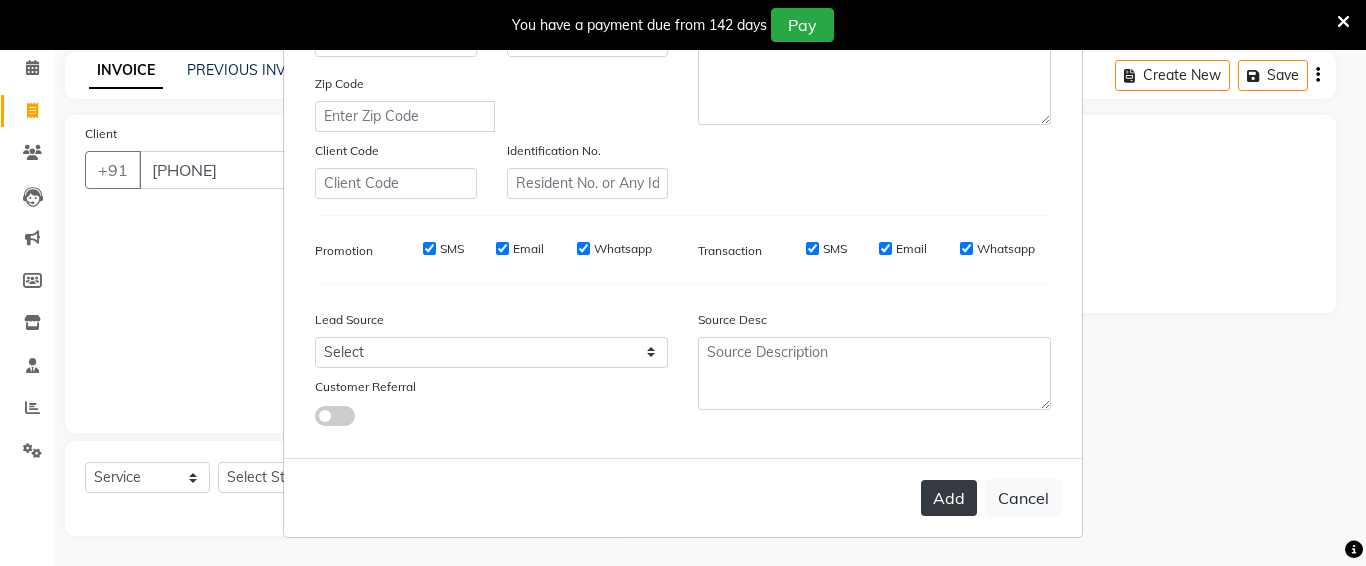 click on "Add" at bounding box center [949, 498] 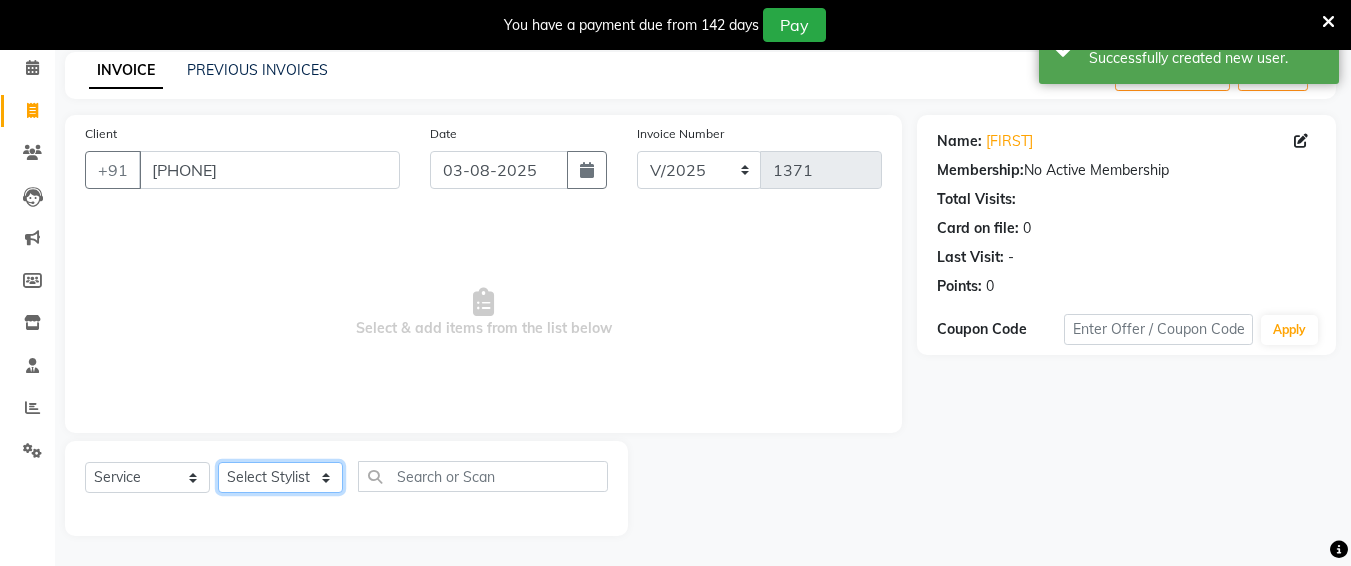 click on "Select Stylist Ali chandrika Hair Affair Imran Khan Preet Singh Raj Saba sandhya soniya thriveni thriveni" 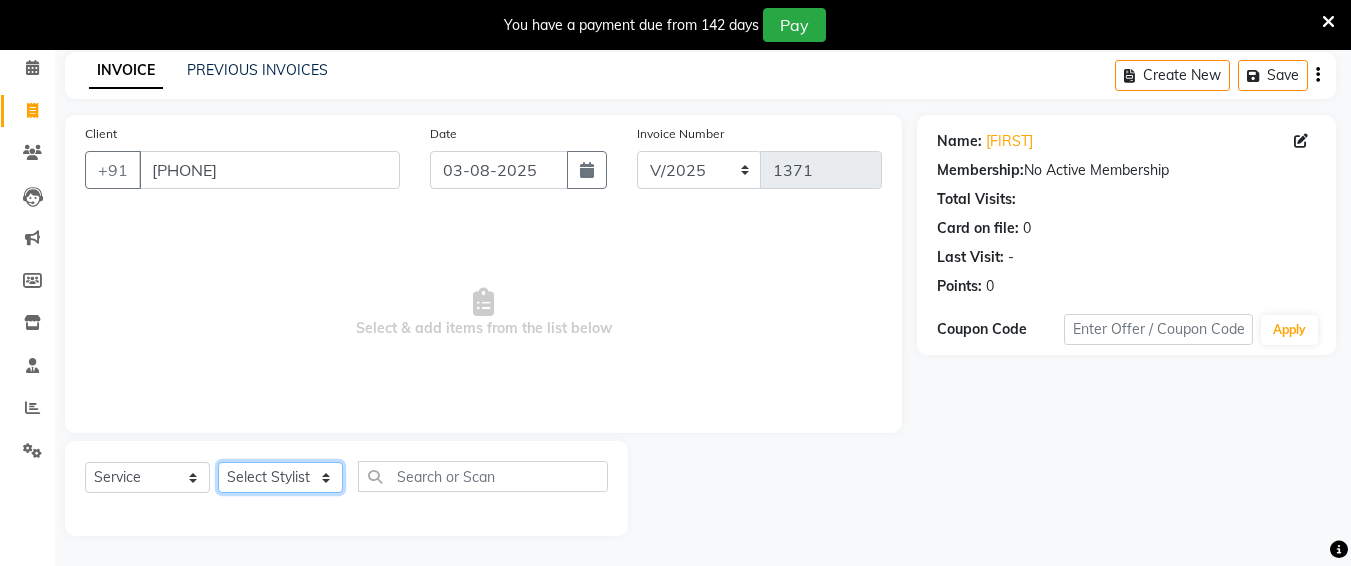 click on "Select Stylist Ali chandrika Hair Affair Imran Khan Preet Singh Raj Saba sandhya soniya thriveni thriveni" 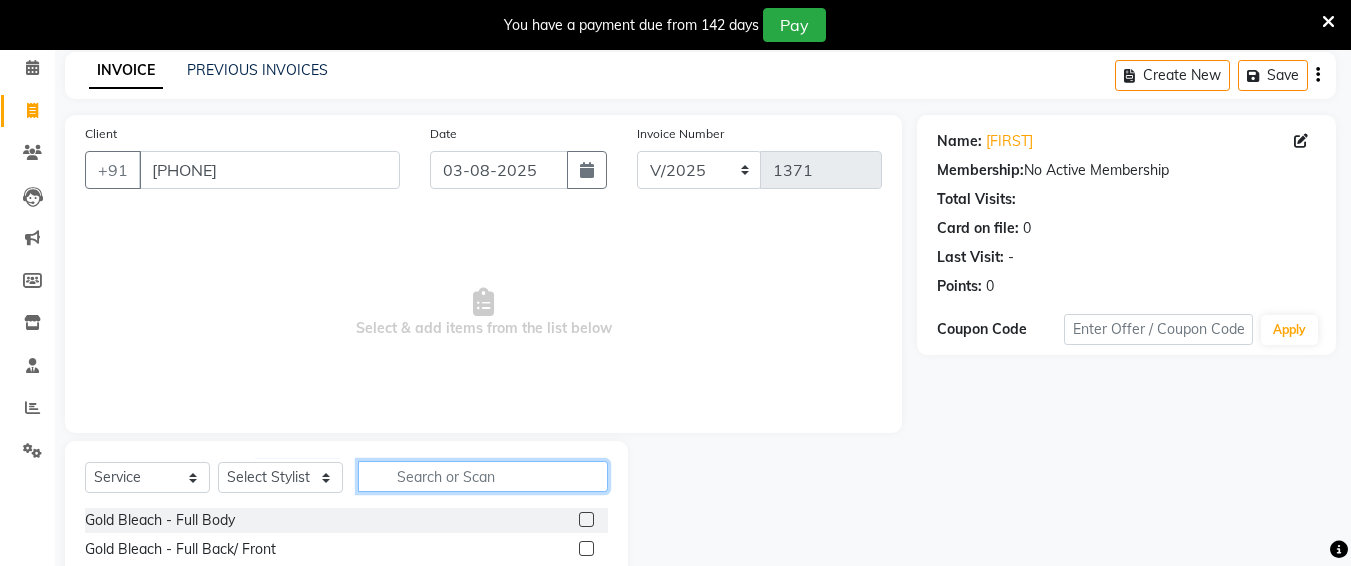 click 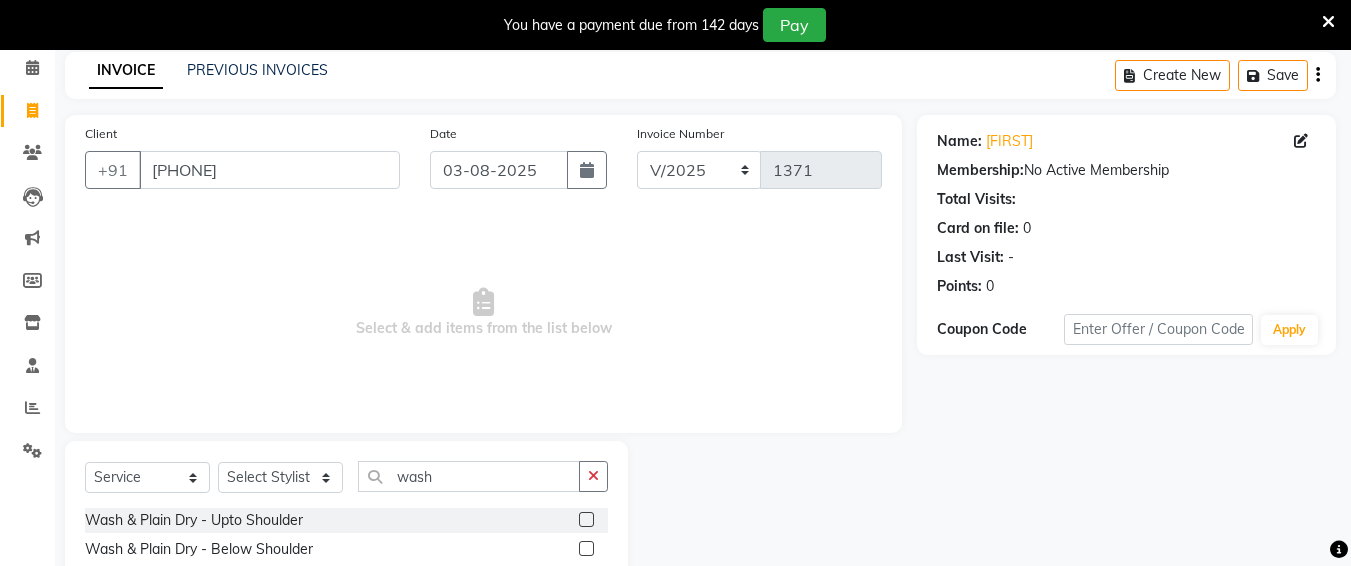 click 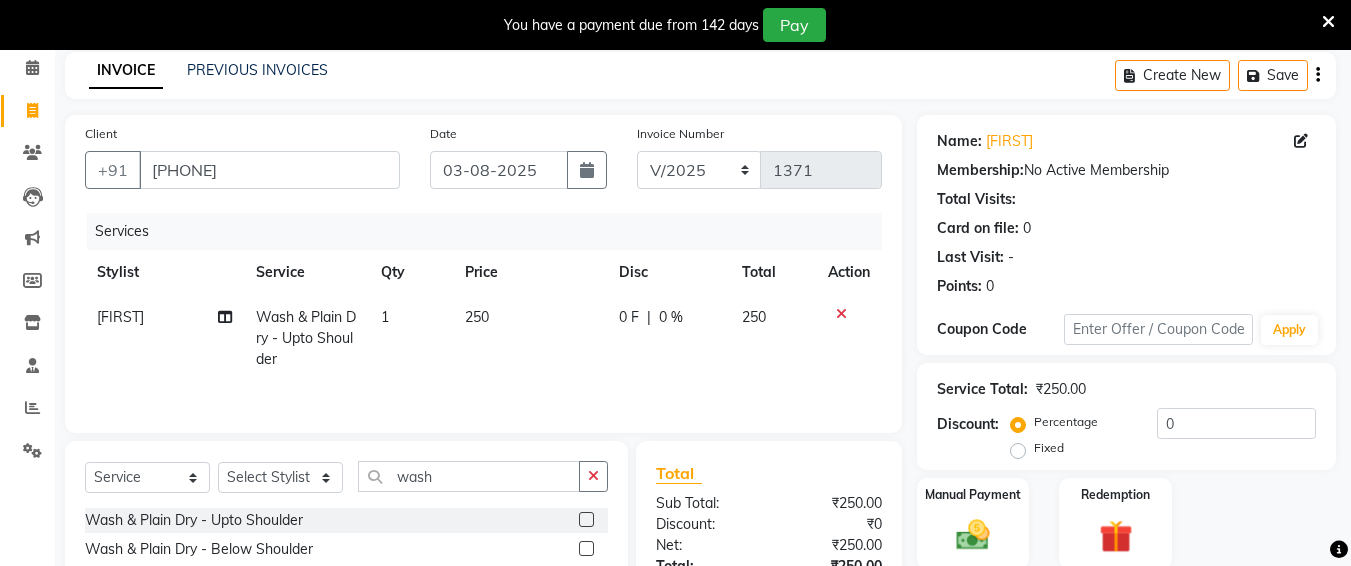 click on "250" 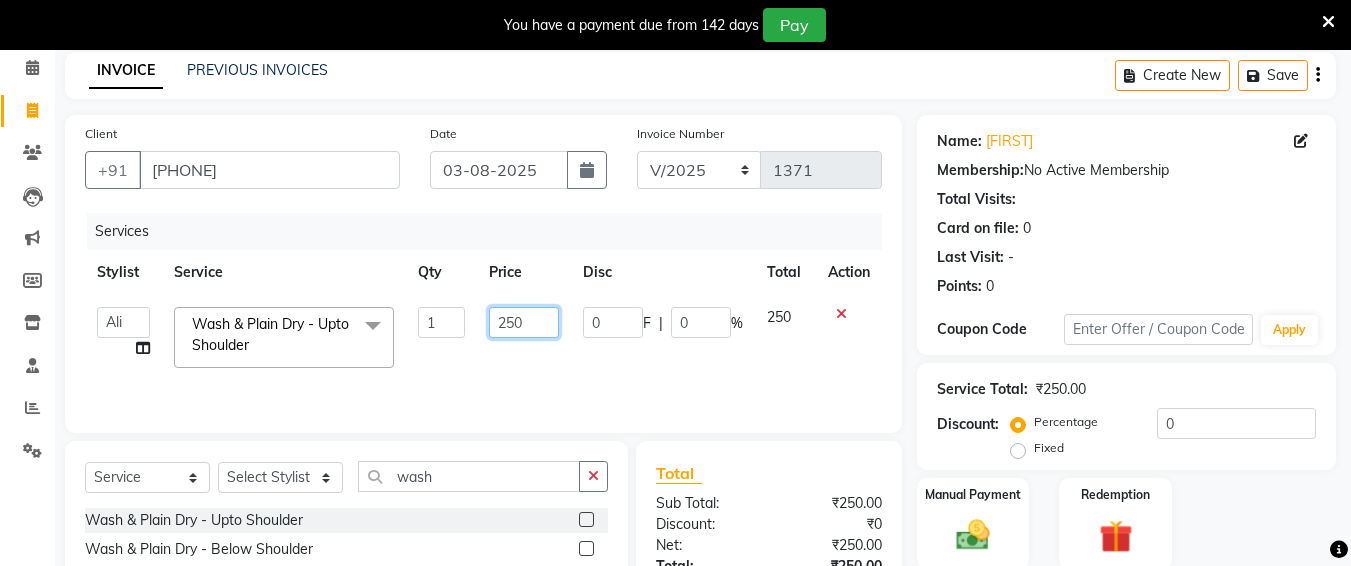 click on "250" 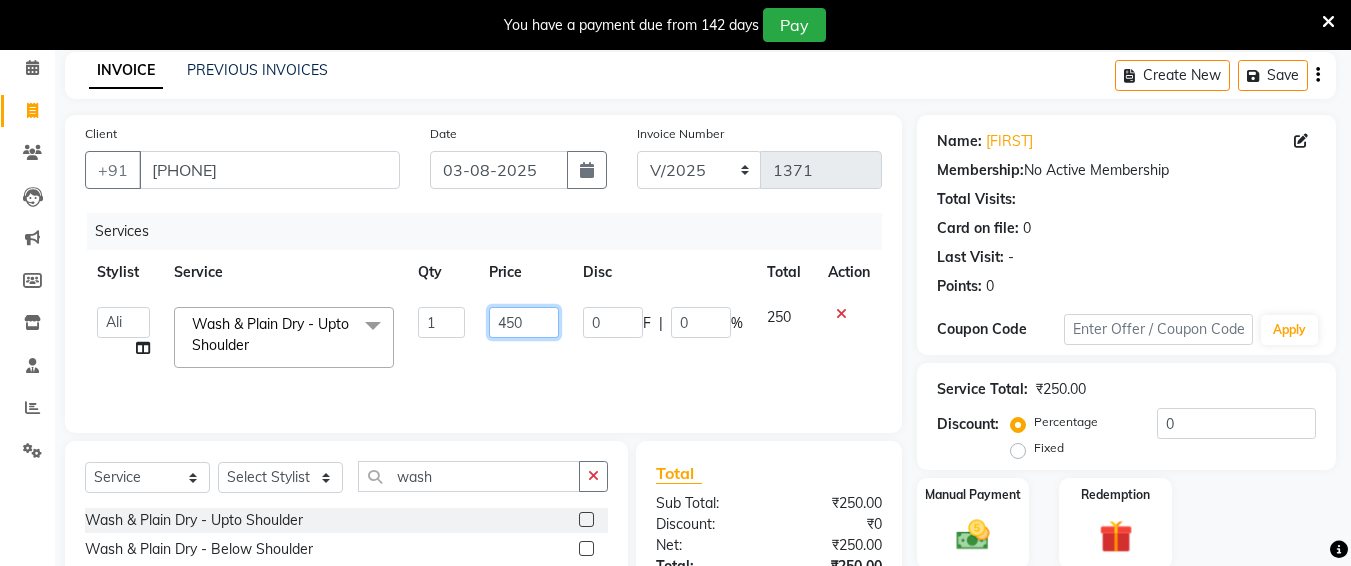 scroll, scrollTop: 285, scrollLeft: 0, axis: vertical 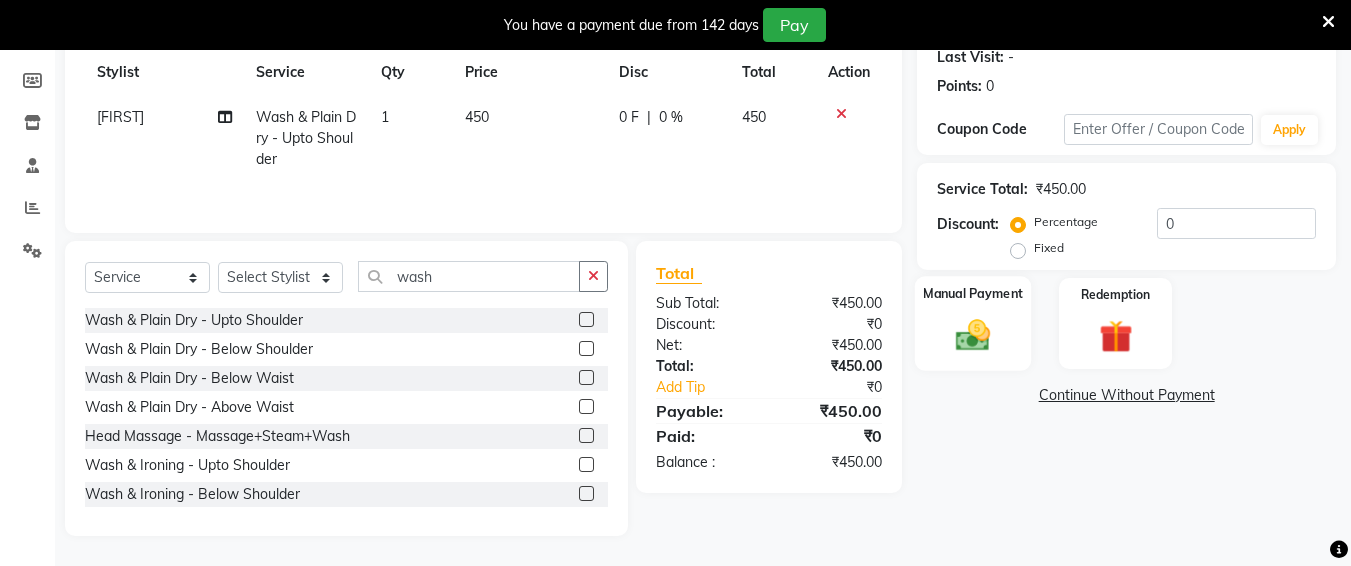 click 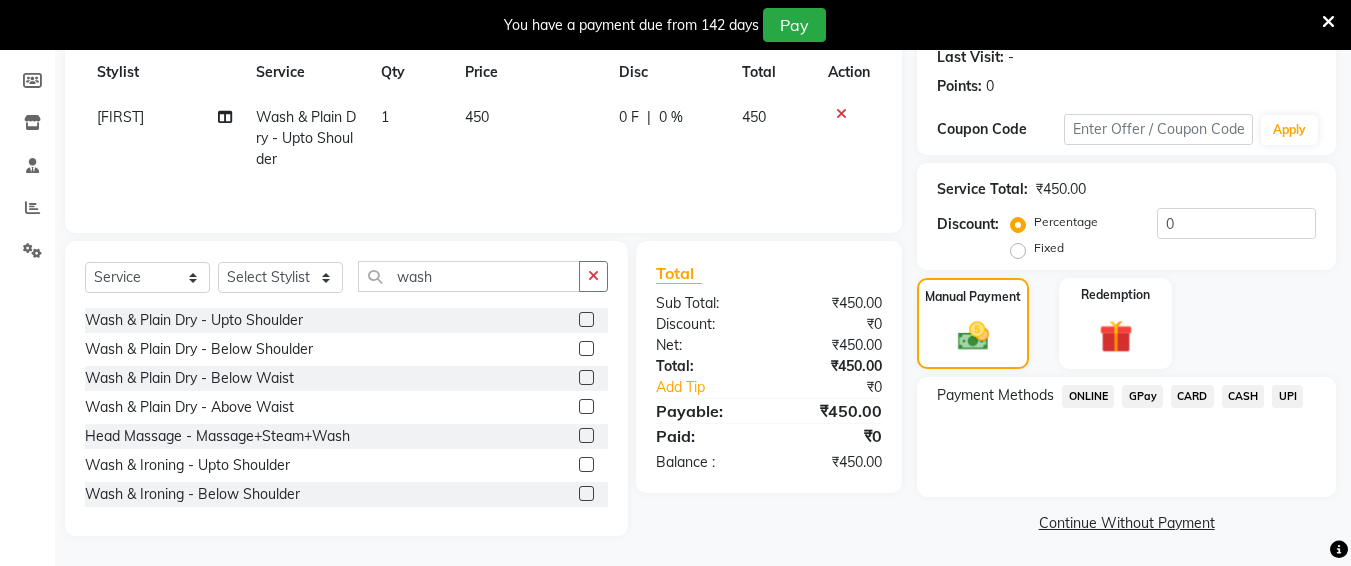 click on "UPI" 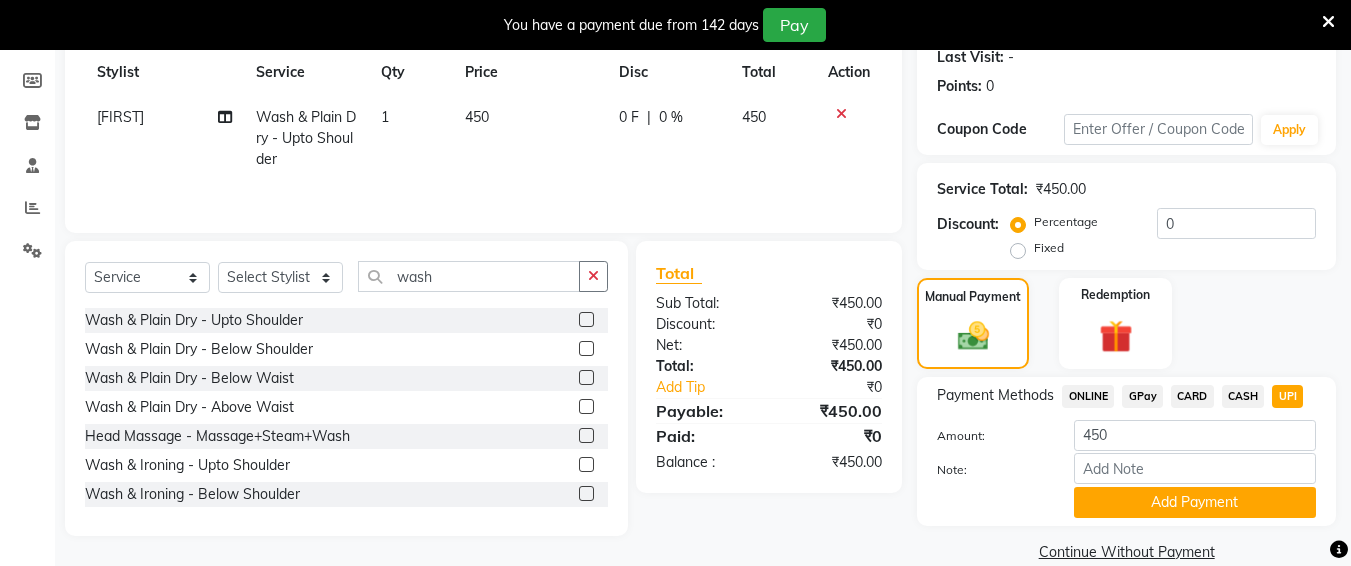 click on "CASH" 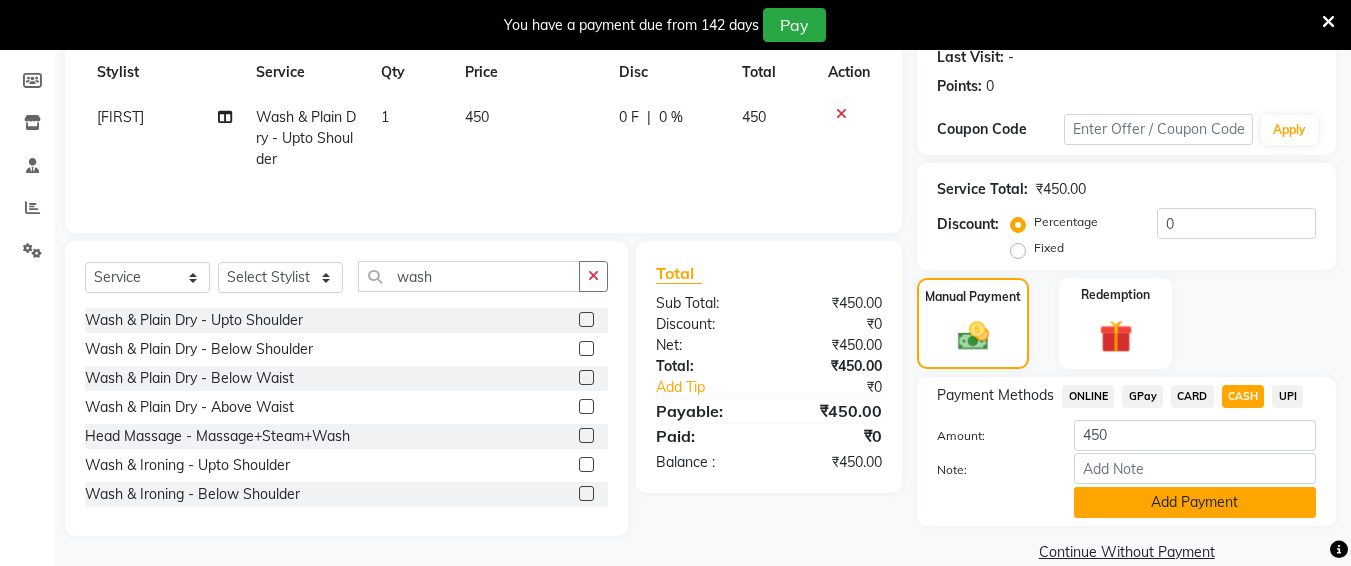 drag, startPoint x: 1267, startPoint y: 536, endPoint x: 1272, endPoint y: 517, distance: 19.646883 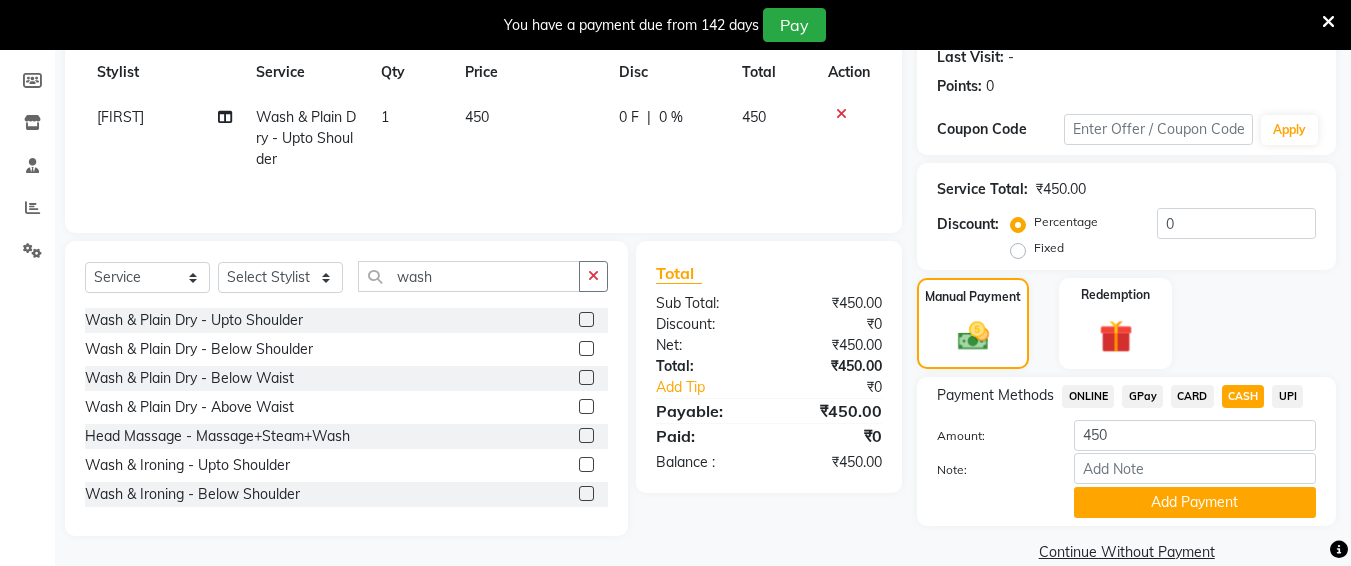 drag, startPoint x: 1272, startPoint y: 517, endPoint x: 1321, endPoint y: 438, distance: 92.96236 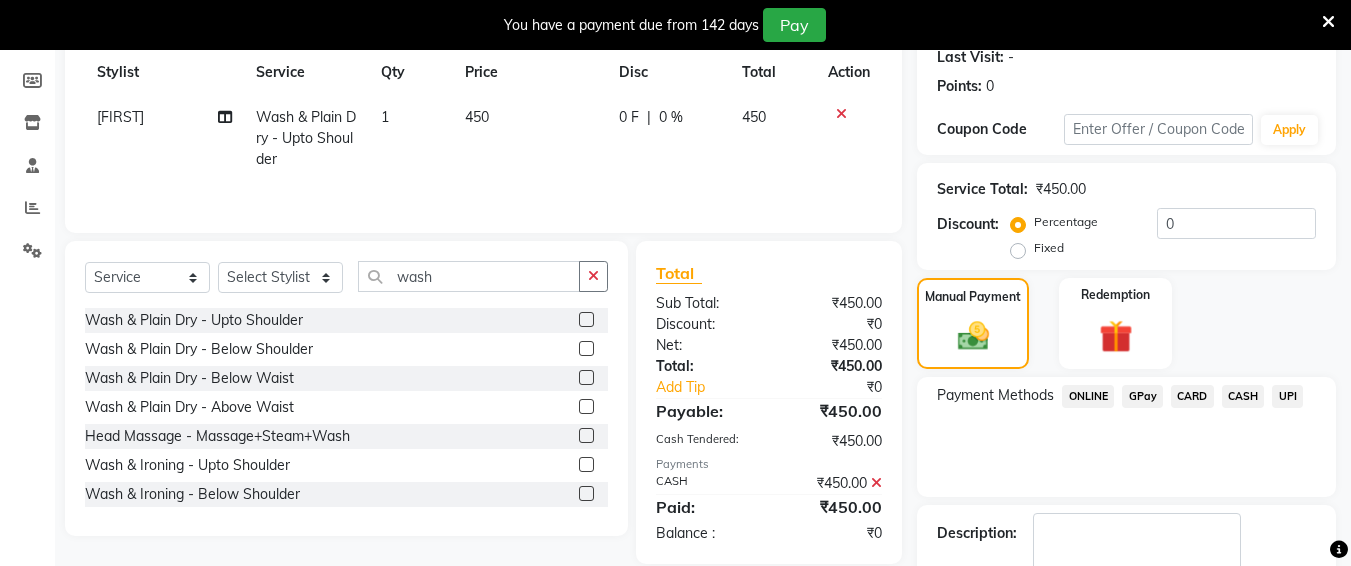 drag, startPoint x: 1340, startPoint y: 427, endPoint x: 1303, endPoint y: 484, distance: 67.95587 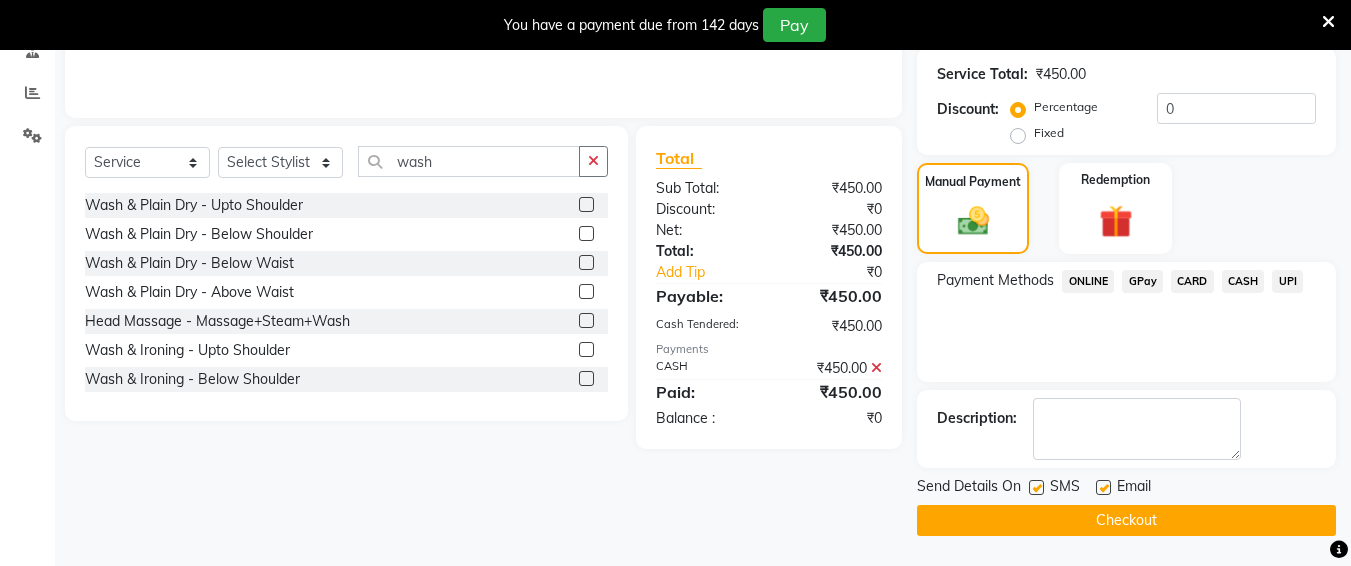 drag, startPoint x: 1216, startPoint y: 512, endPoint x: 1050, endPoint y: 550, distance: 170.29387 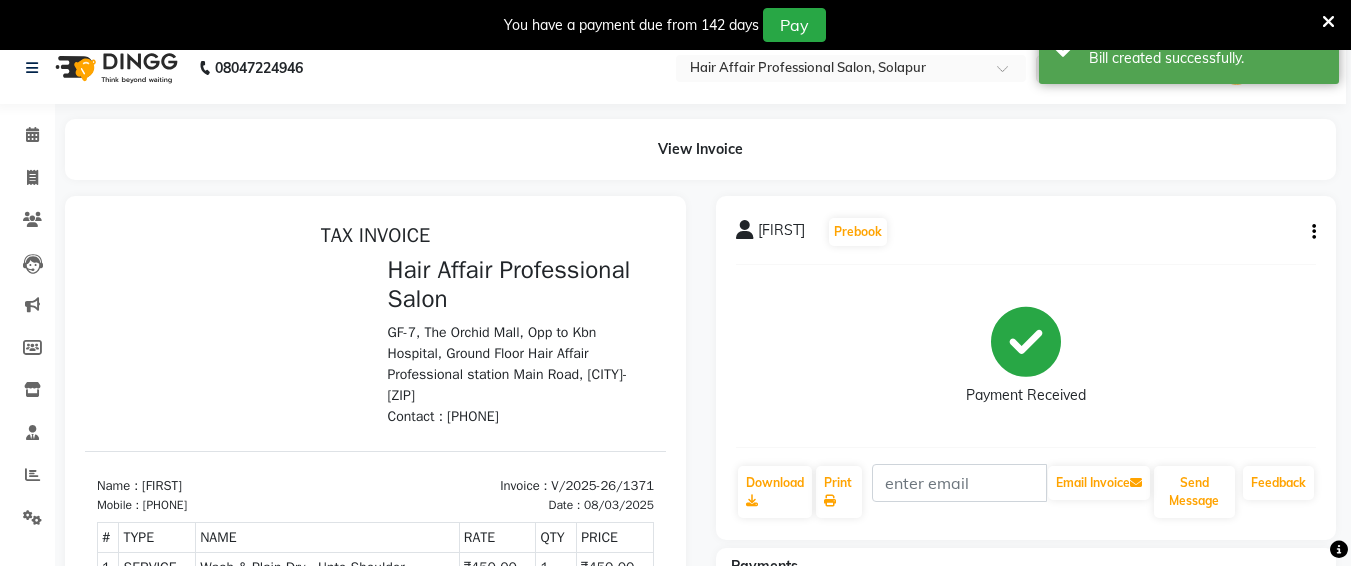 scroll, scrollTop: 0, scrollLeft: 0, axis: both 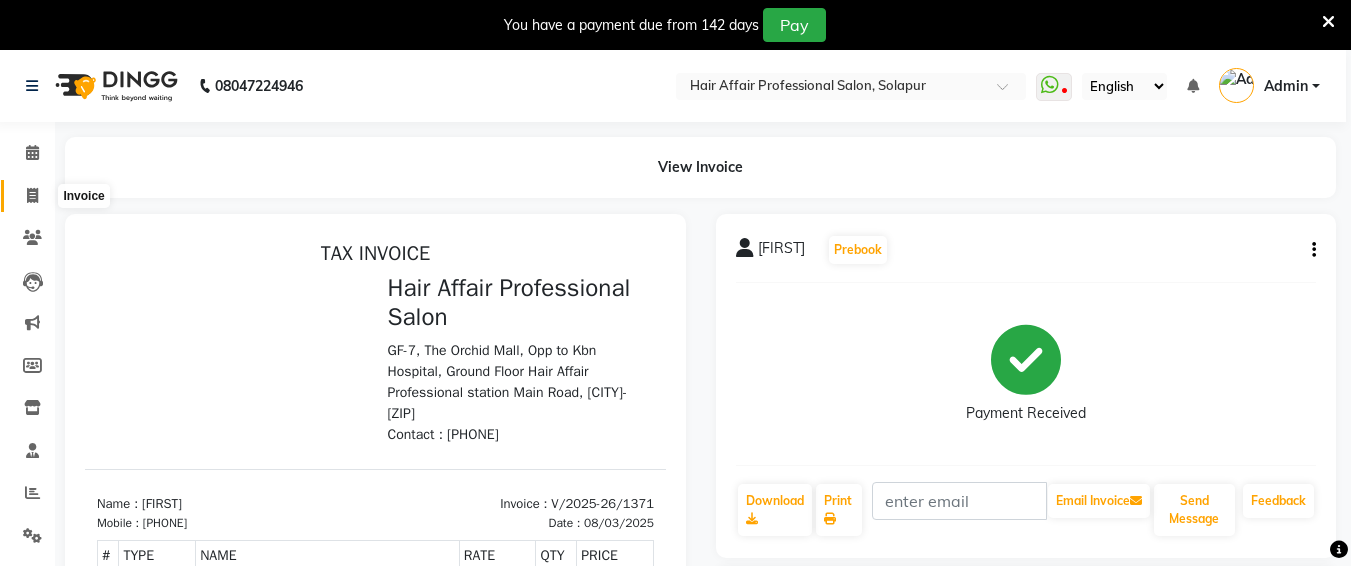 click 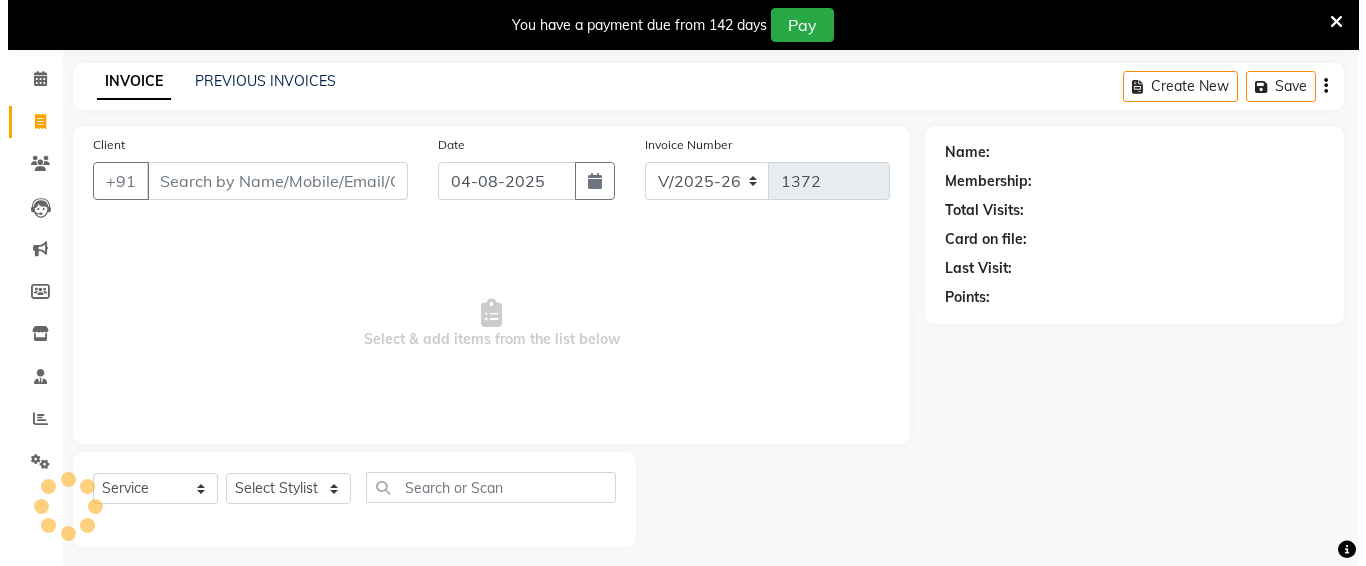 scroll, scrollTop: 85, scrollLeft: 0, axis: vertical 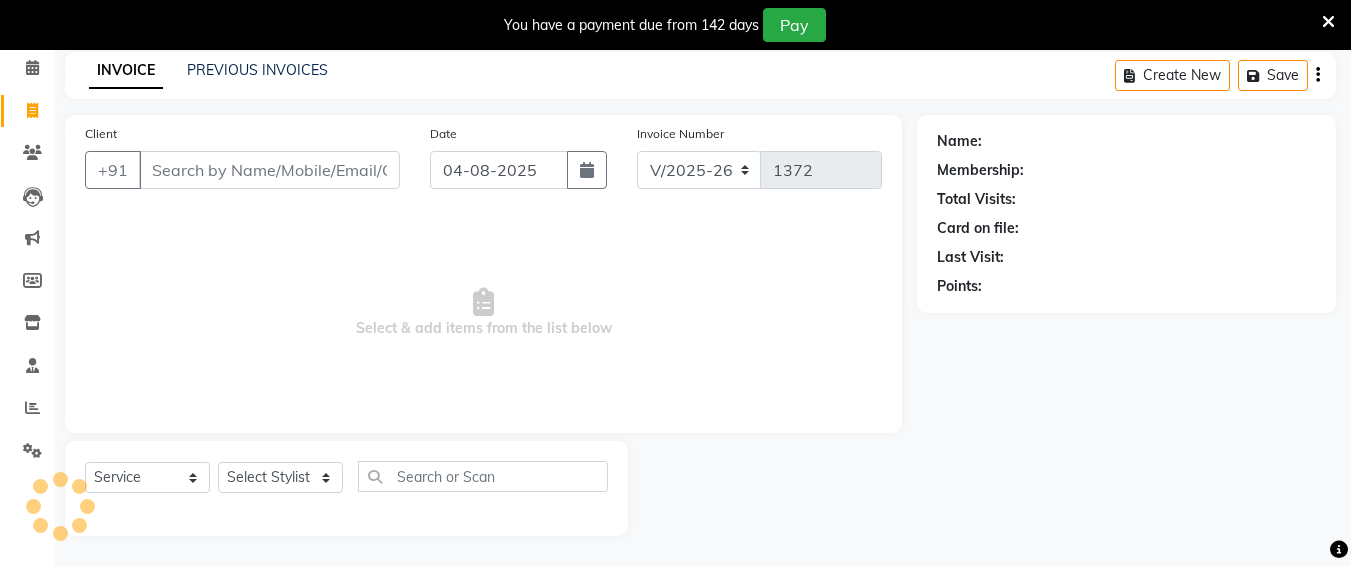 click on "Client +91" 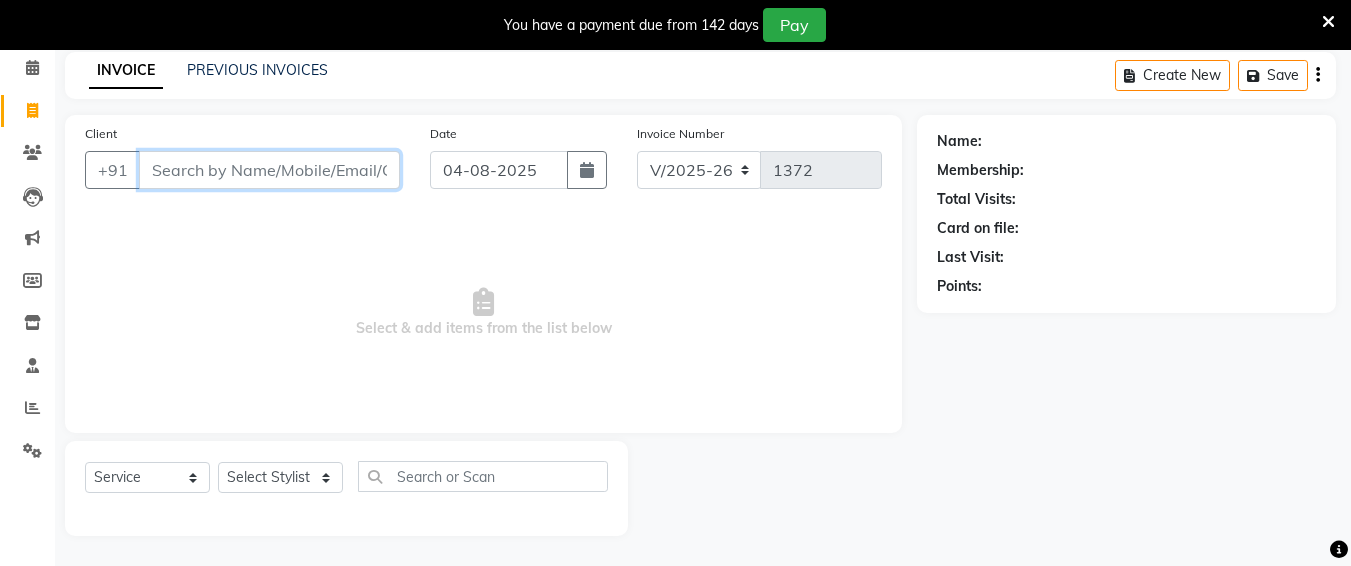 click on "Client" at bounding box center [269, 170] 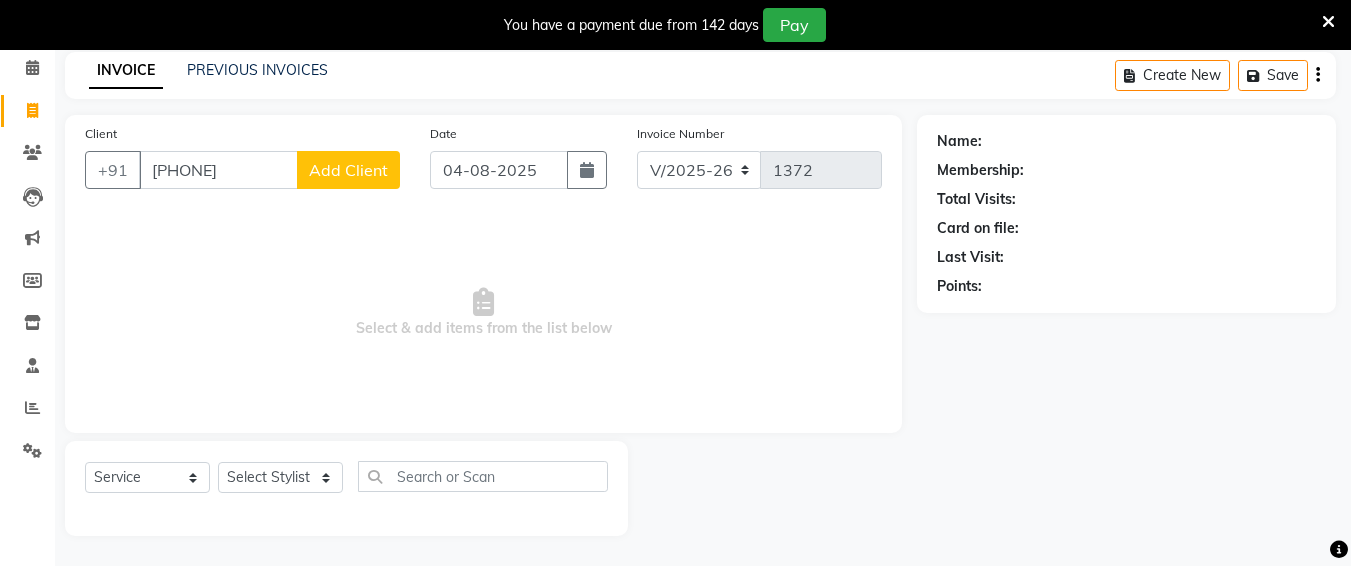 drag, startPoint x: 499, startPoint y: 192, endPoint x: 511, endPoint y: 176, distance: 20 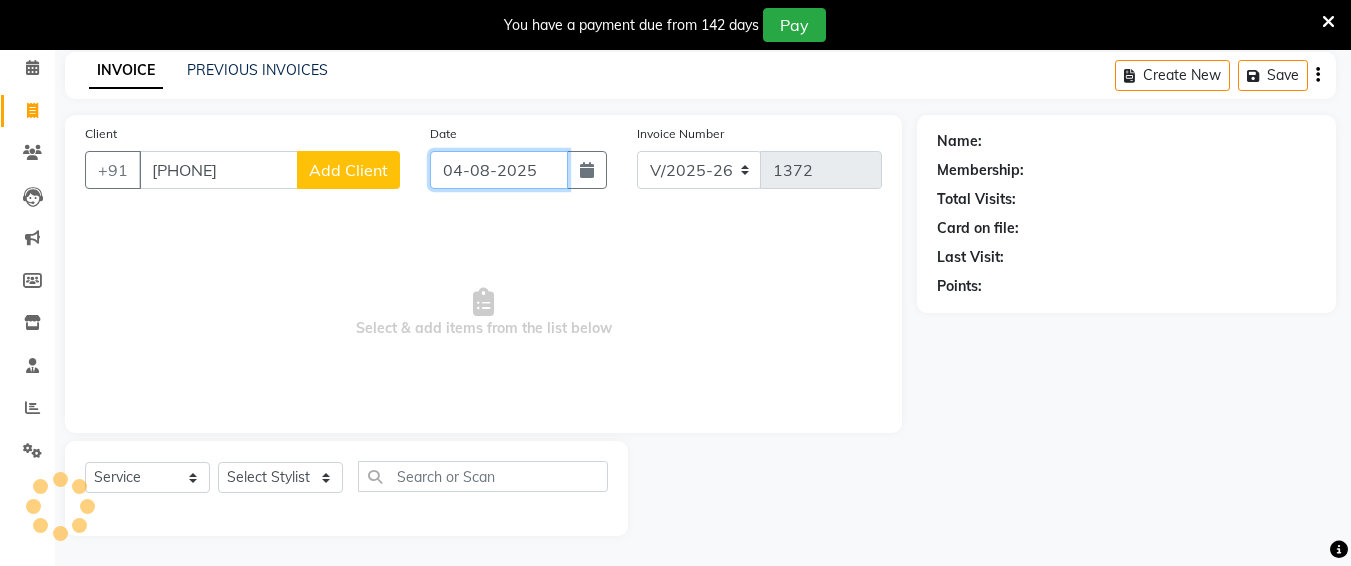 click on "04-08-2025" 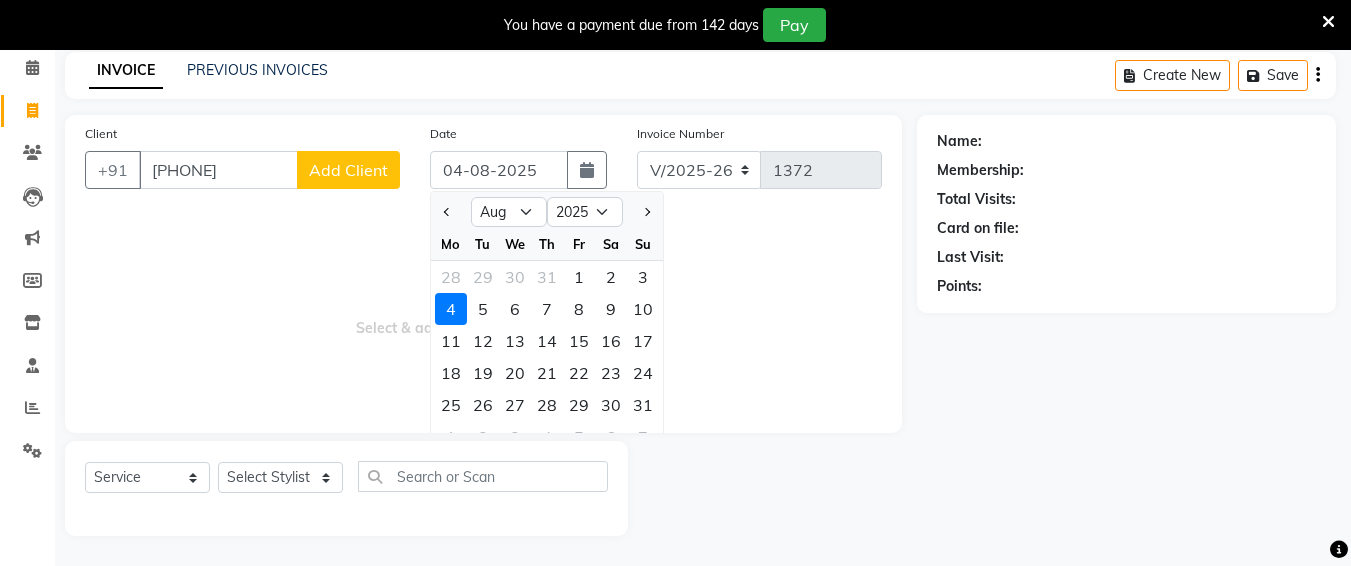 click on "Add Client" 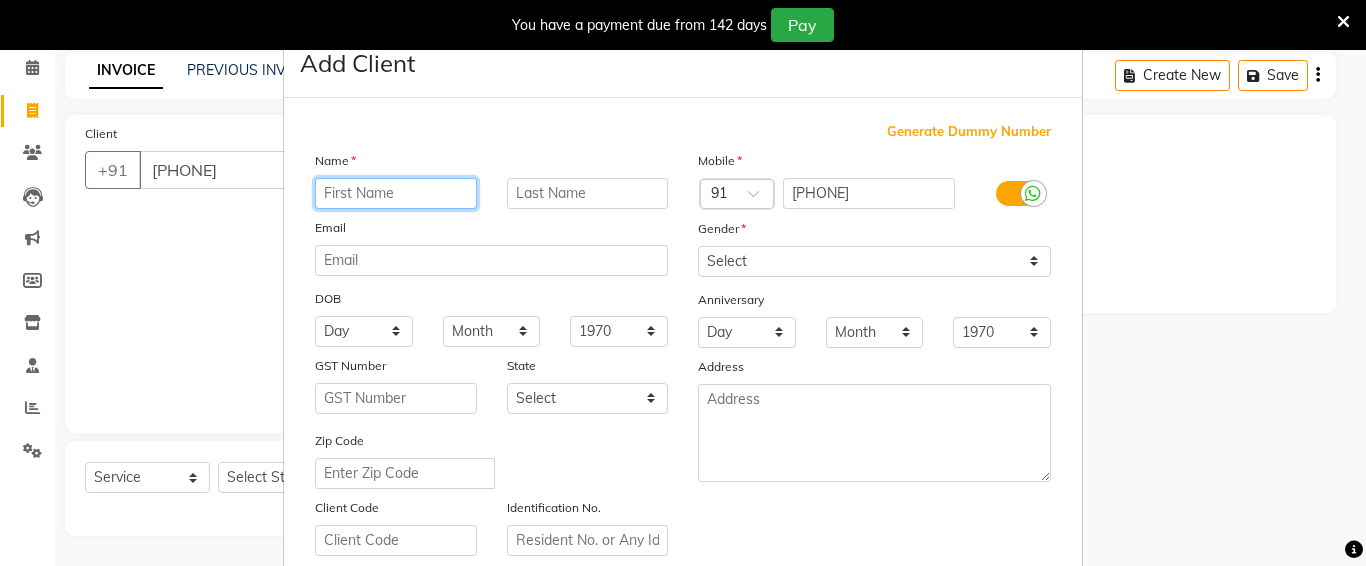 click at bounding box center [396, 193] 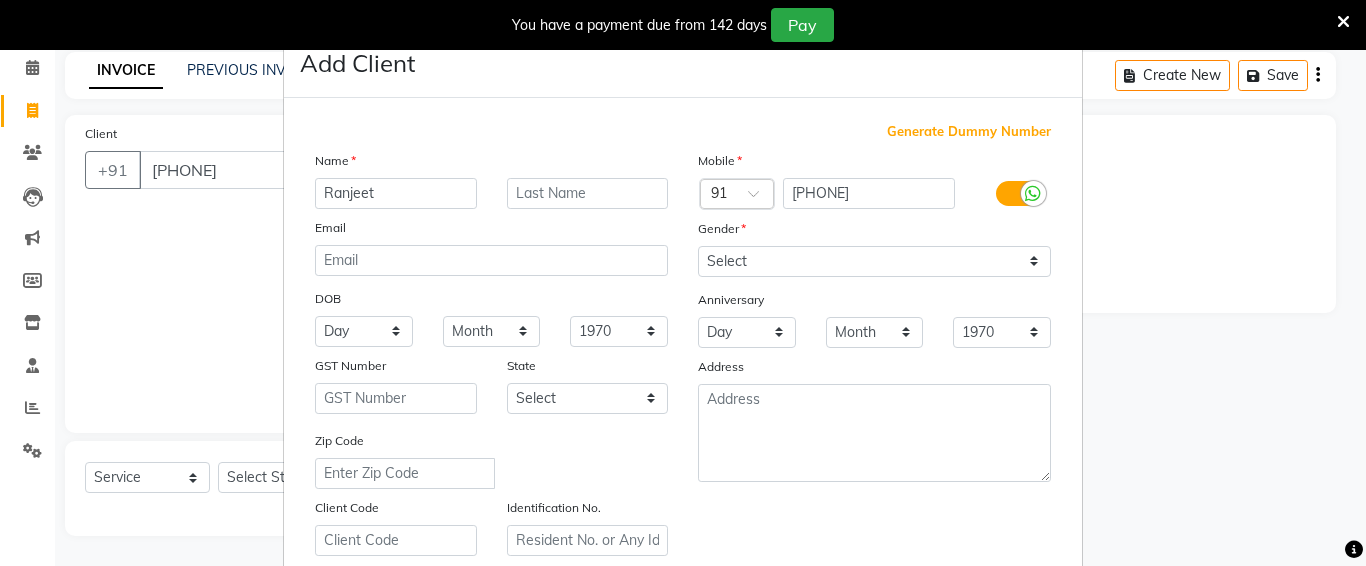 drag, startPoint x: 761, startPoint y: 241, endPoint x: 764, endPoint y: 260, distance: 19.235384 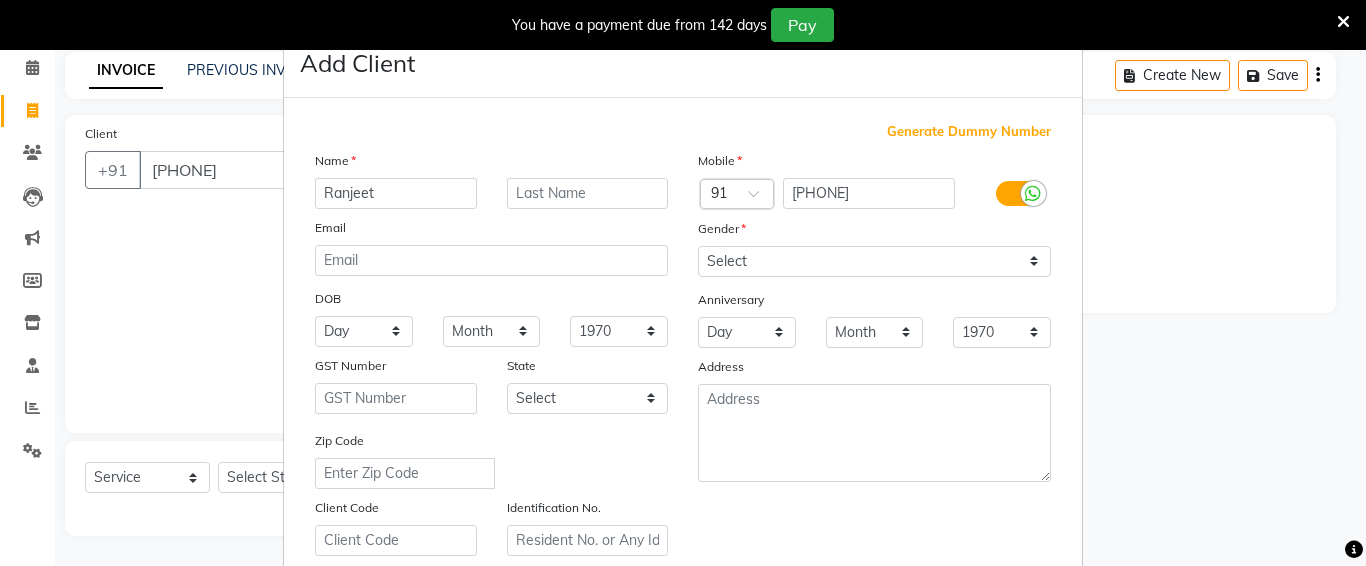 drag, startPoint x: 763, startPoint y: 237, endPoint x: 760, endPoint y: 272, distance: 35.128338 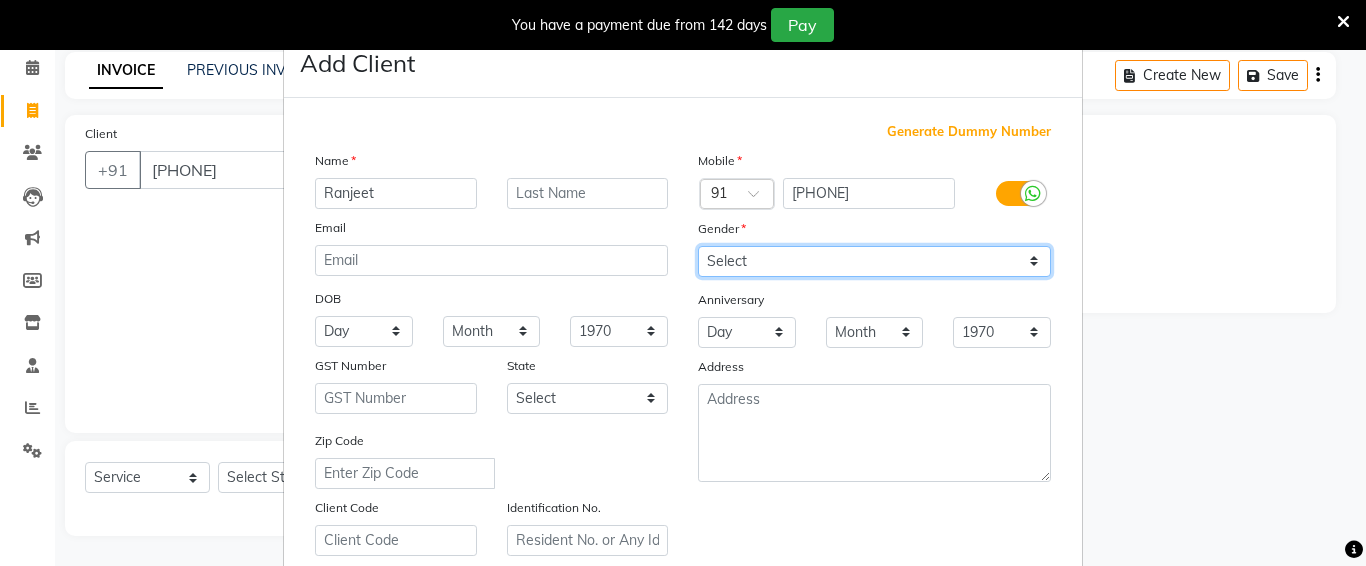 click on "Select Male Female Other Prefer Not To Say" at bounding box center (874, 261) 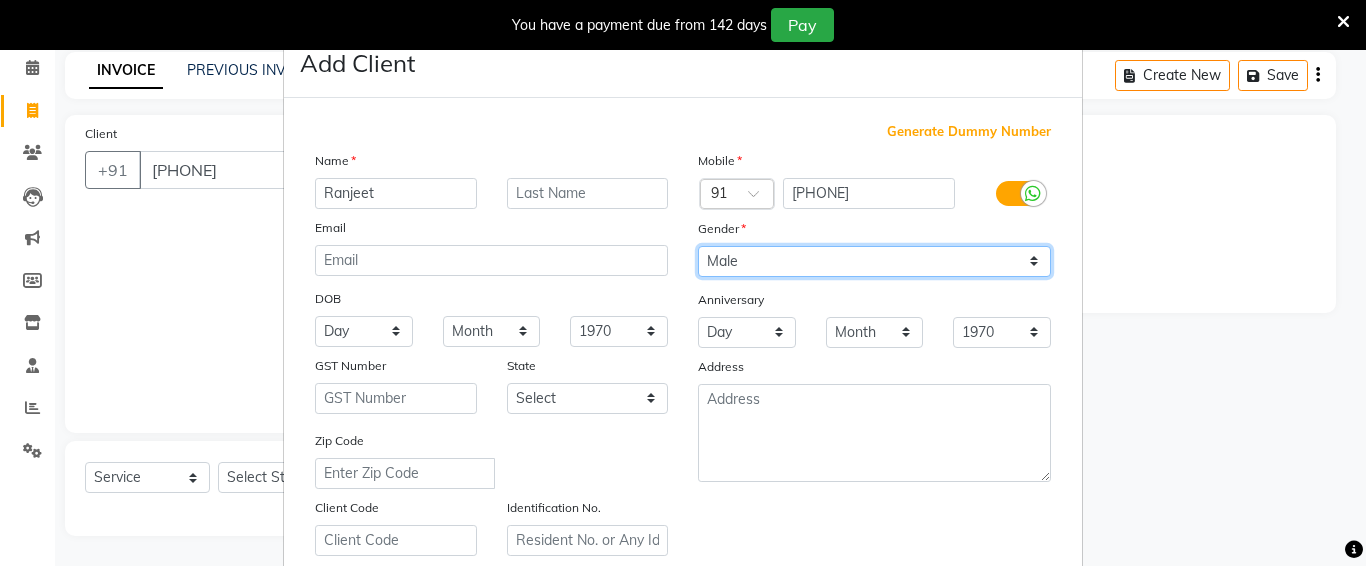 click on "Select Male Female Other Prefer Not To Say" at bounding box center [874, 261] 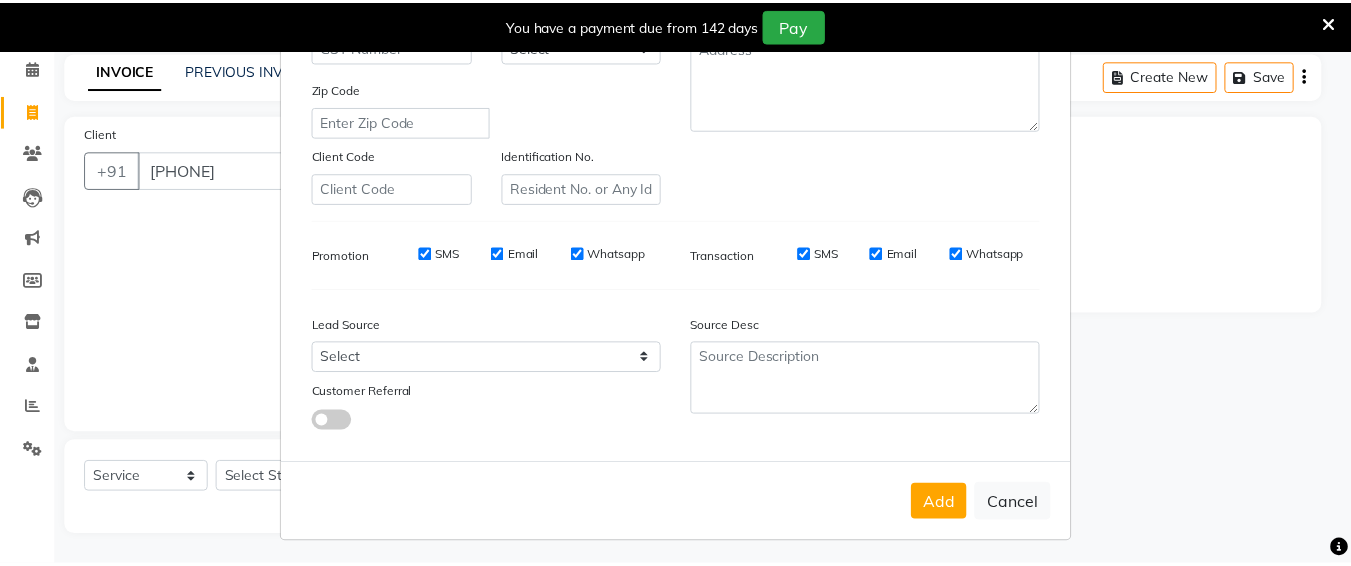 scroll, scrollTop: 357, scrollLeft: 0, axis: vertical 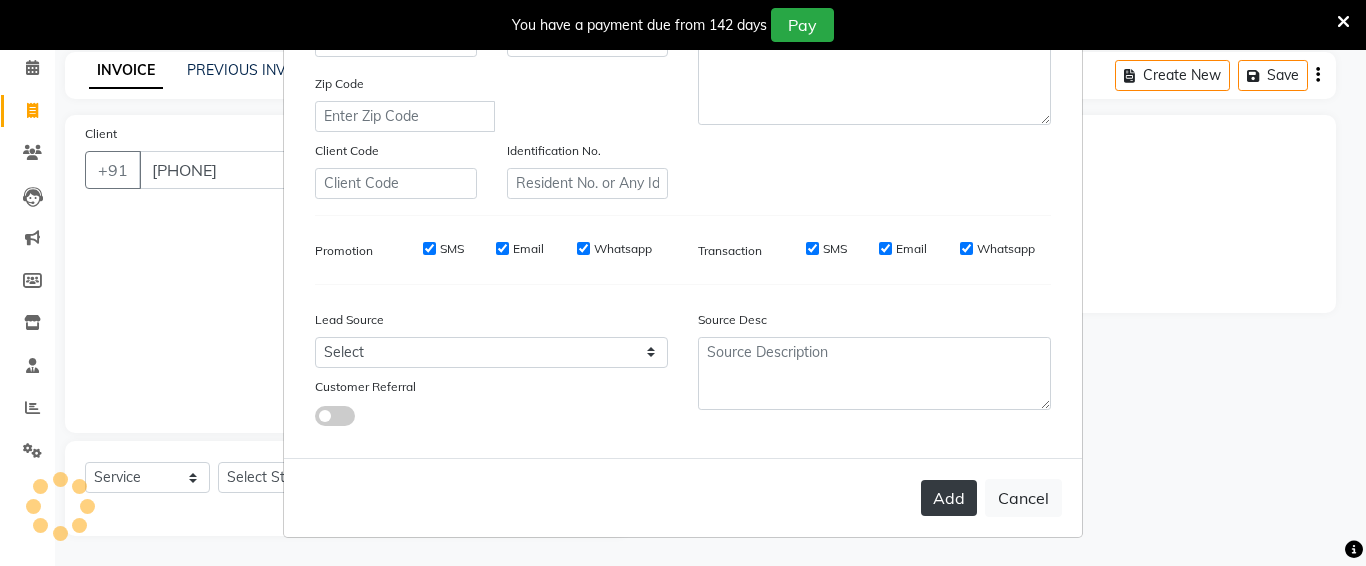 click on "Add" at bounding box center [949, 498] 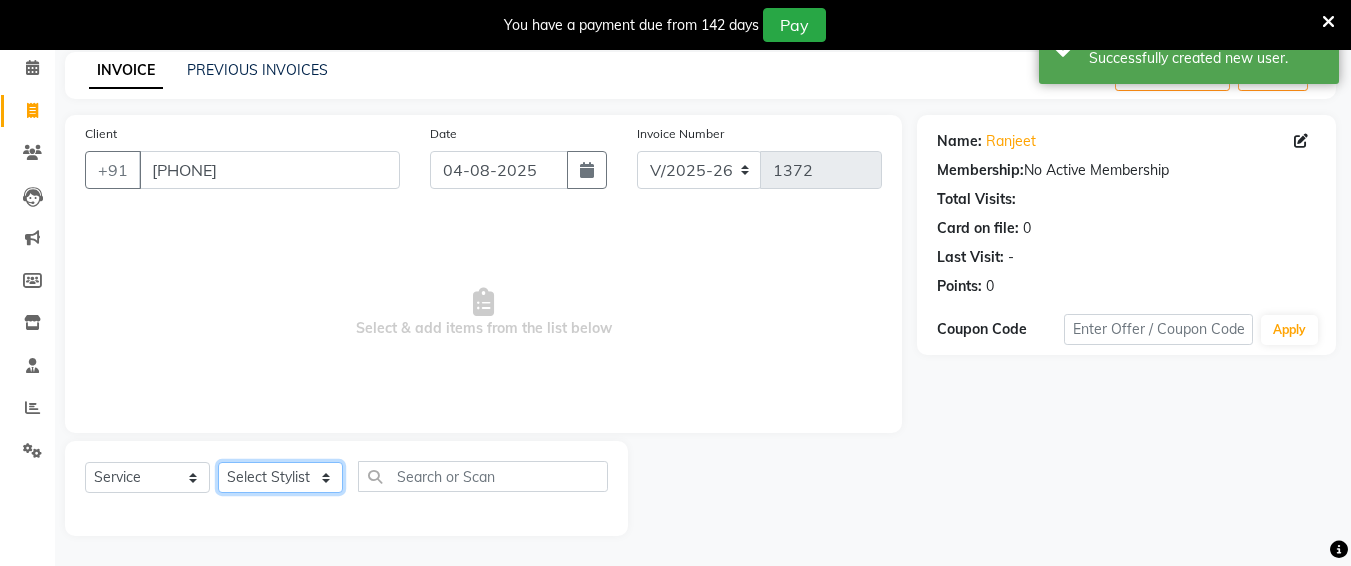 click on "Select Stylist Ali chandrika Hair Affair Imran Khan Preet Singh Raj Saba sandhya soniya thriveni thriveni" 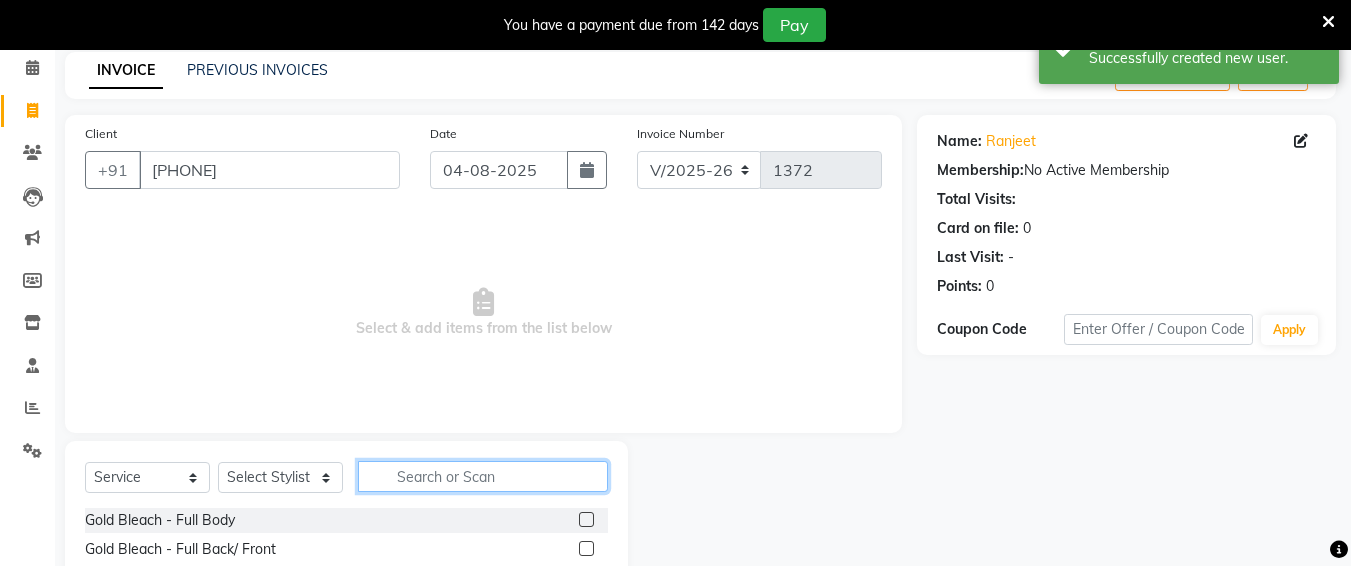 click 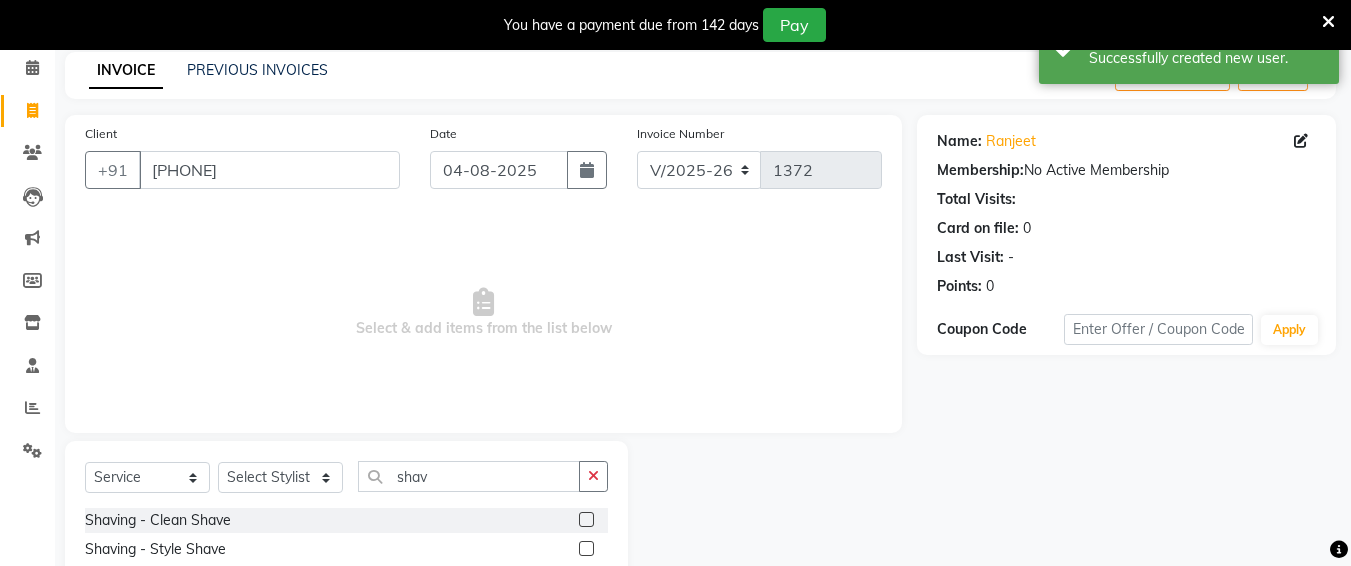 click 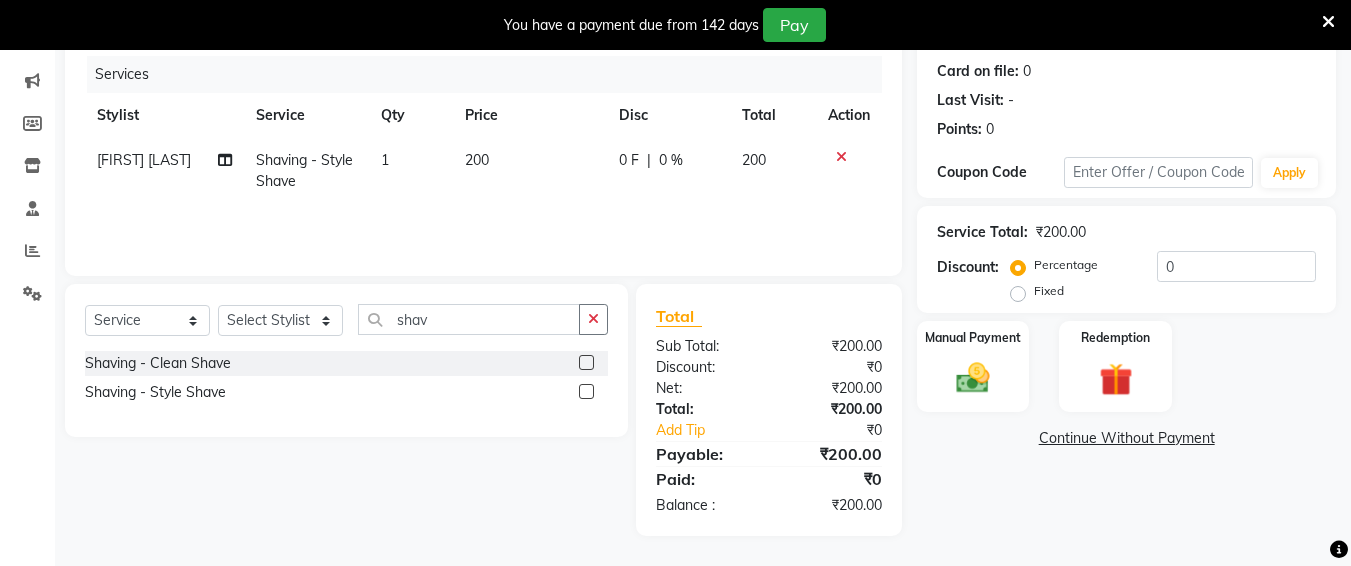 scroll, scrollTop: 55, scrollLeft: 0, axis: vertical 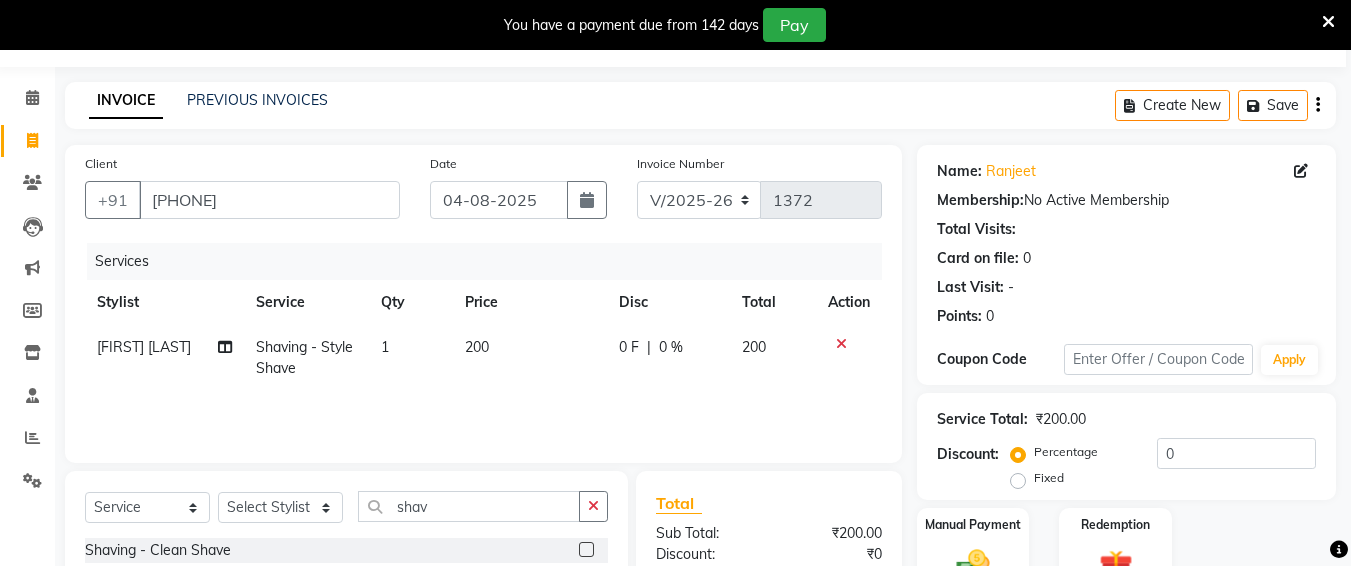 drag, startPoint x: 588, startPoint y: 549, endPoint x: 866, endPoint y: 378, distance: 326.38168 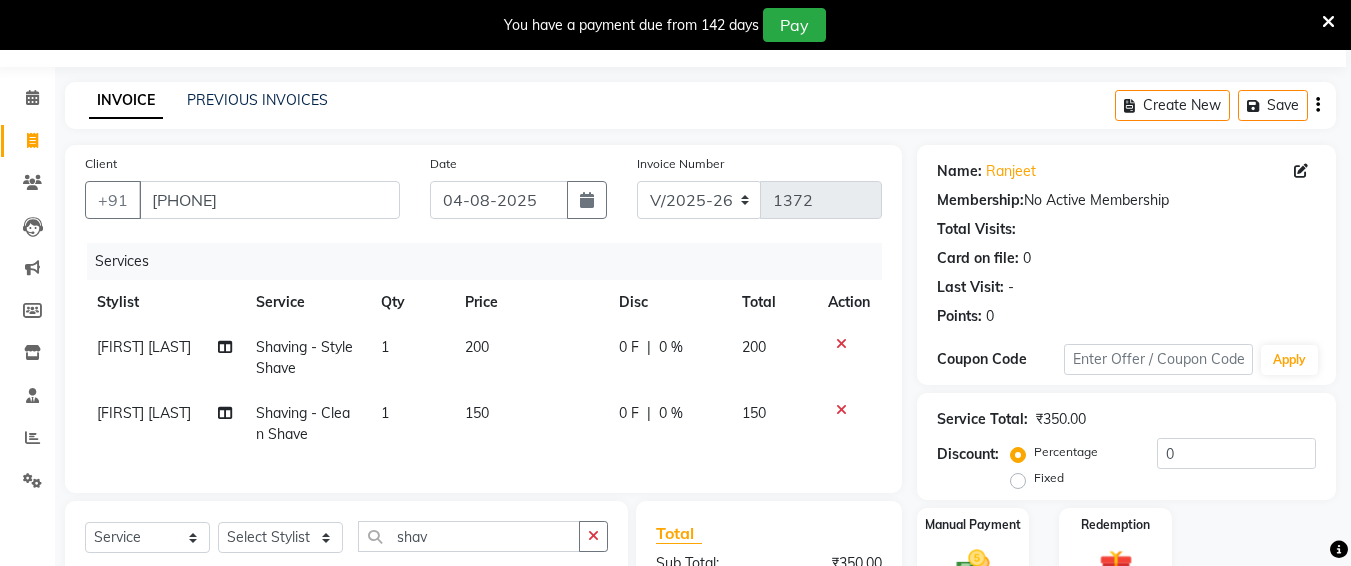 click 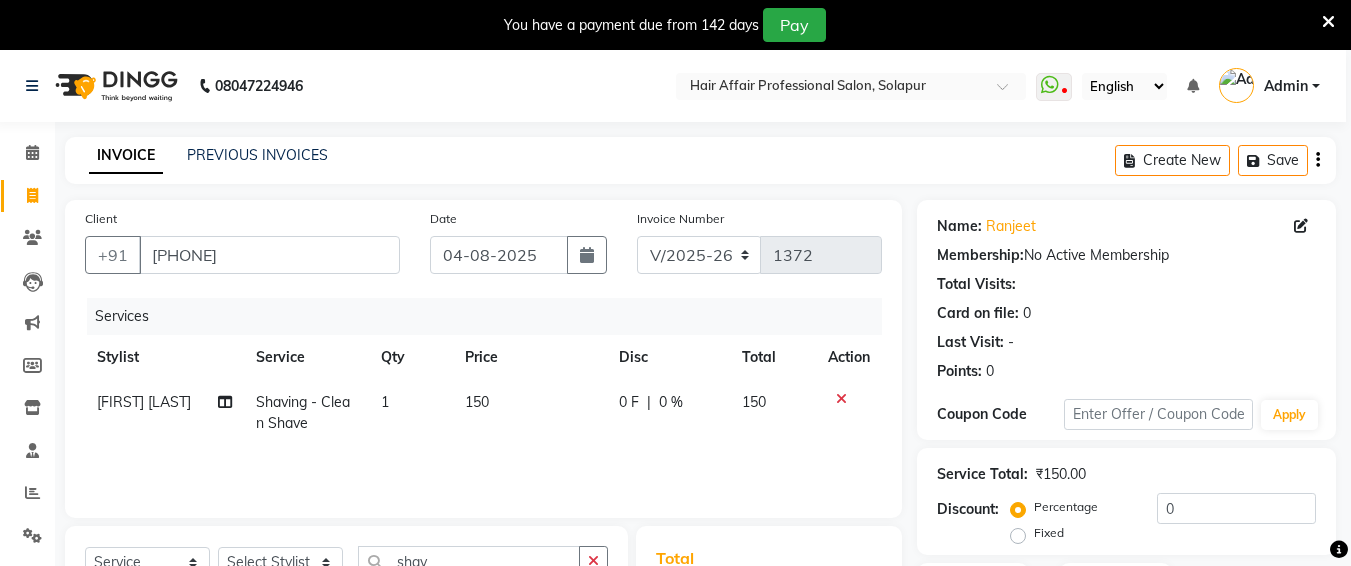 scroll, scrollTop: 242, scrollLeft: 0, axis: vertical 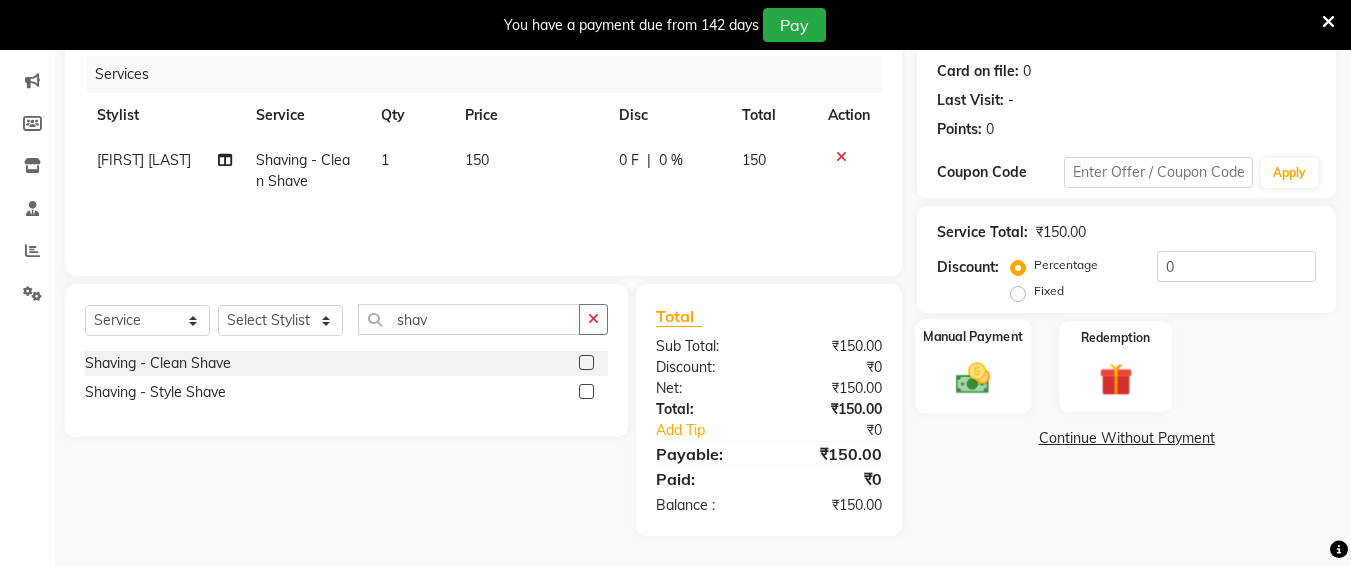 click 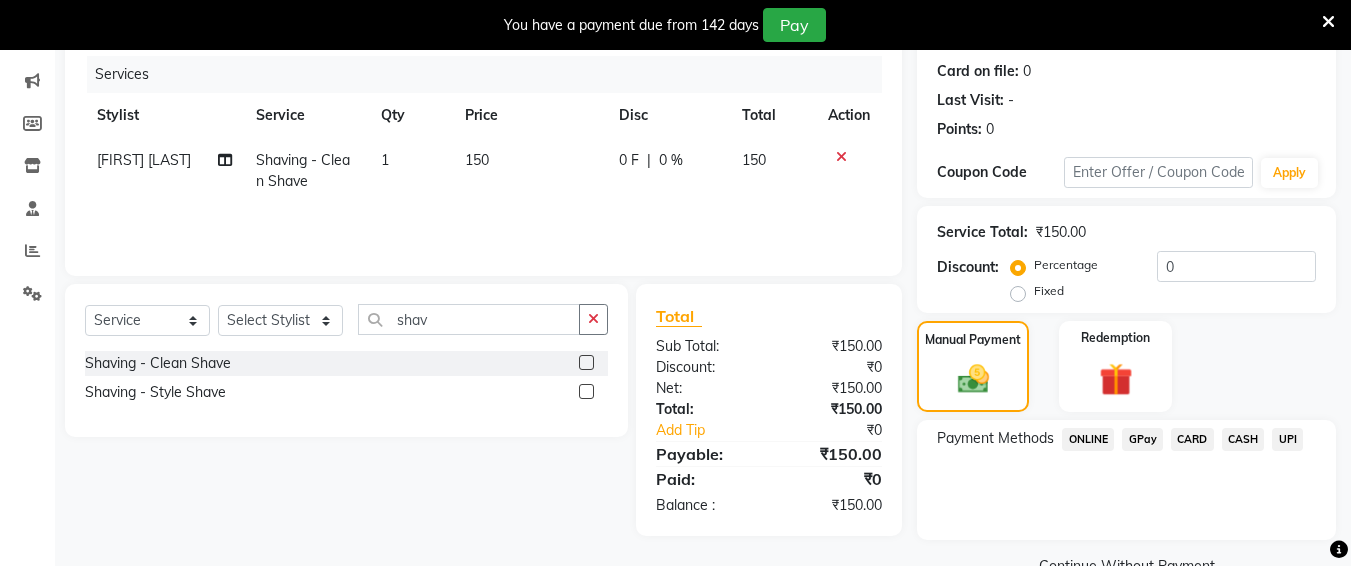click on "UPI" 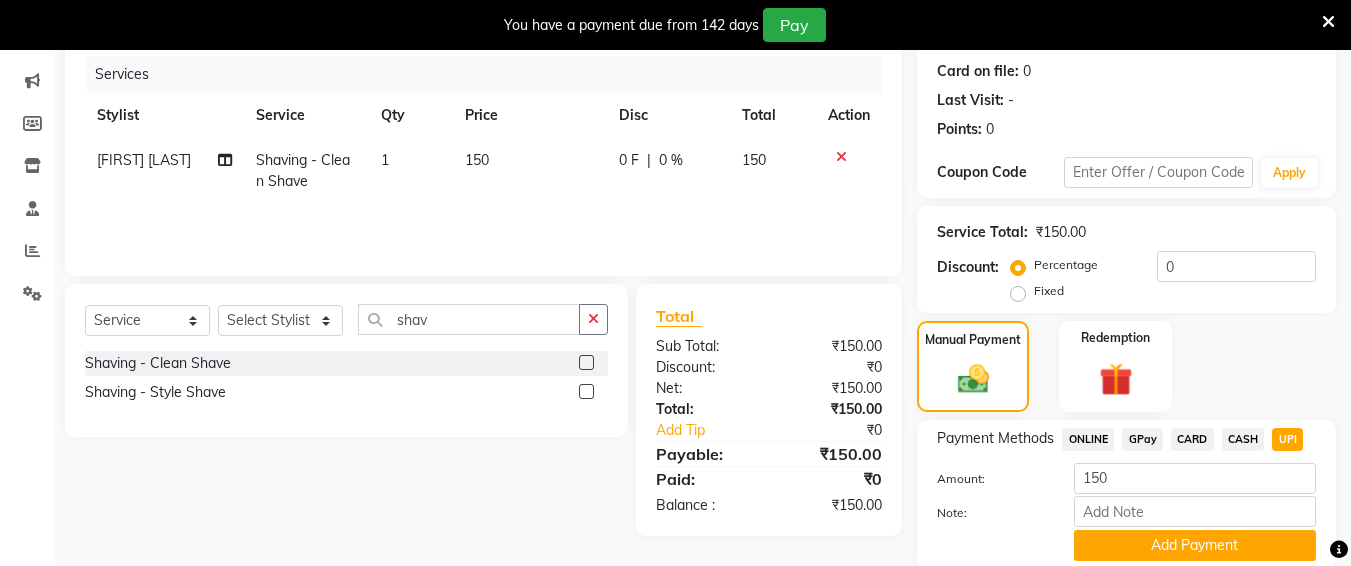 drag, startPoint x: 1238, startPoint y: 541, endPoint x: 1365, endPoint y: 264, distance: 304.7261 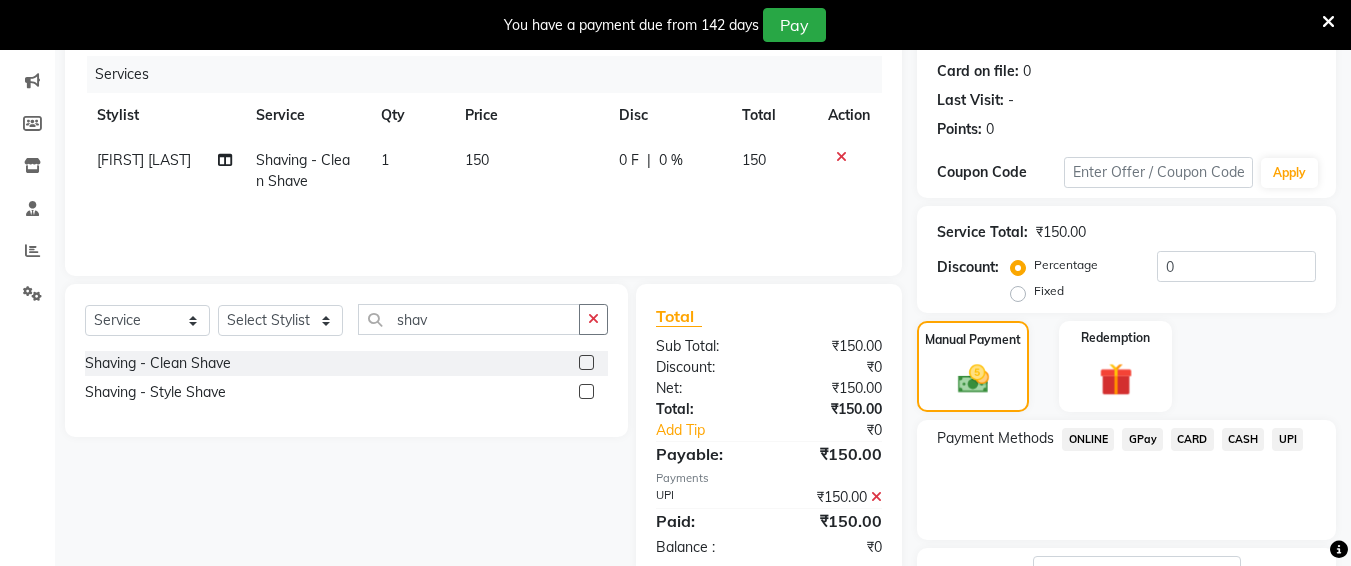 scroll, scrollTop: 400, scrollLeft: 0, axis: vertical 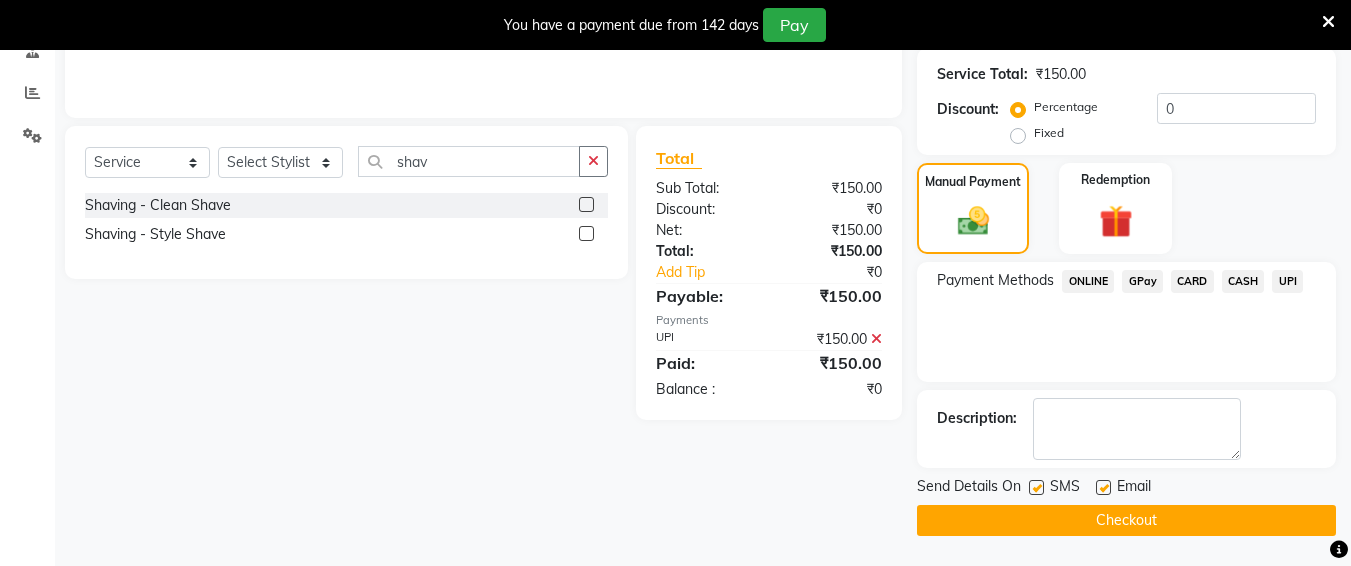 click on "INVOICE PREVIOUS INVOICES Create New Save Client +91 [PHONE] Date 04-08-2025 Invoice Number V/2025 V/2025-26 1372 Services Stylist Service Qty Price Disc Total Action Preet Singh Shaving - Clean Shave 1 150 0 F | 0 % 150 Select Service Product Membership Package Voucher Prepaid Gift Card Select Stylist Ali chandrika Hair Affair Imran Khan Preet Singh Saba sandhya soniya thriveni thriveni shav Shaving - Clean Shave Shaving - Style Shave Total Sub Total: ₹150.00 Discount: ₹0 Net: ₹150.00 Total: ₹150.00 Add Tip ₹0 Payable: ₹150.00 Payments UPI ₹150.00 Paid: ₹150.00 Balance : ₹0 Name: Ranjeet Membership: No Active Membership Total Visits: Card on file: 0 Last Visit: - Points: 0 Coupon Code Apply Service Total: ₹150.00 Discount: Percentage Fixed 0 Manual Payment Redemption Payment Methods ONLINE GPay CARD CASH UPI Description: Send Details On SMS Email Checkout" 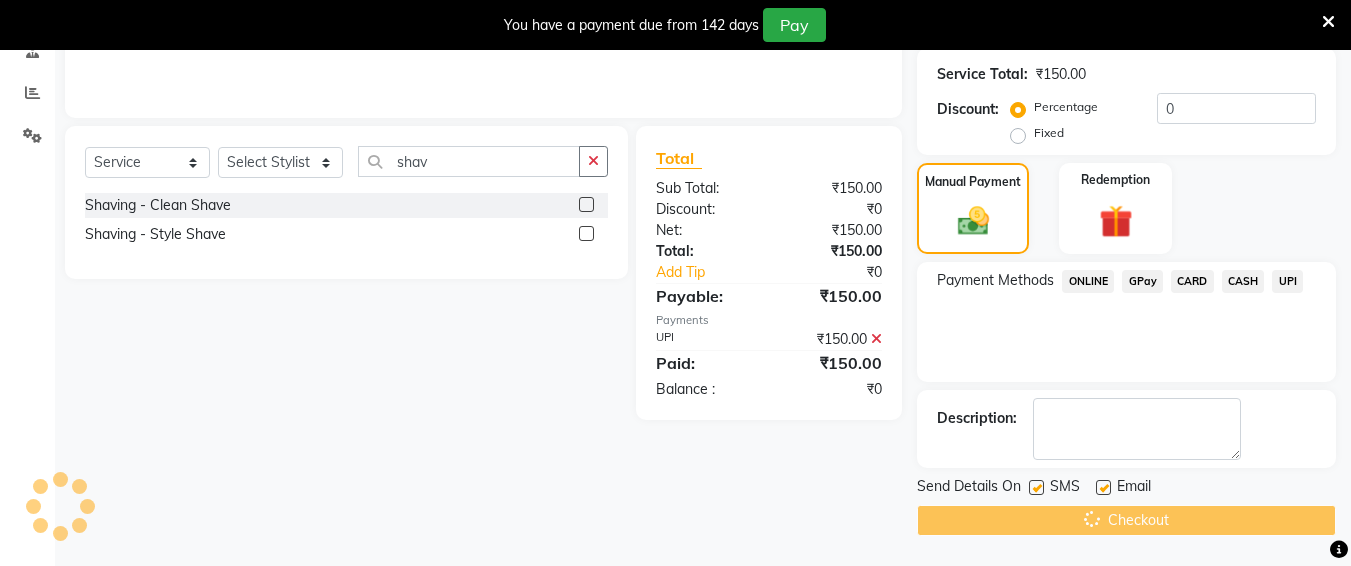 scroll, scrollTop: 0, scrollLeft: 0, axis: both 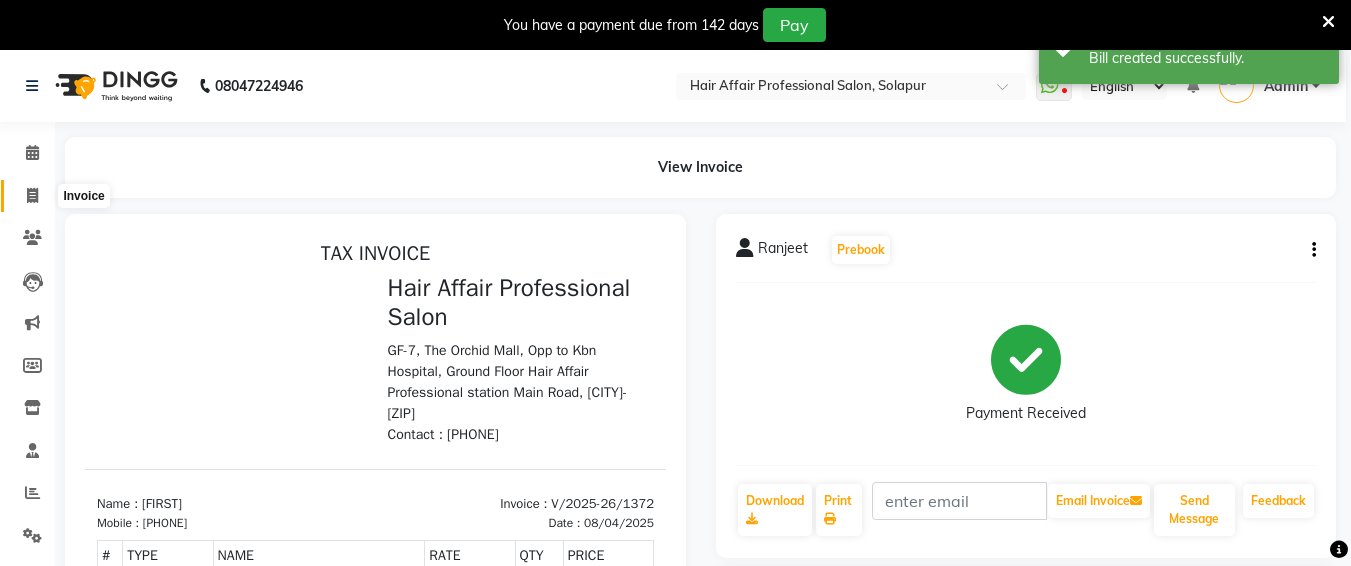click 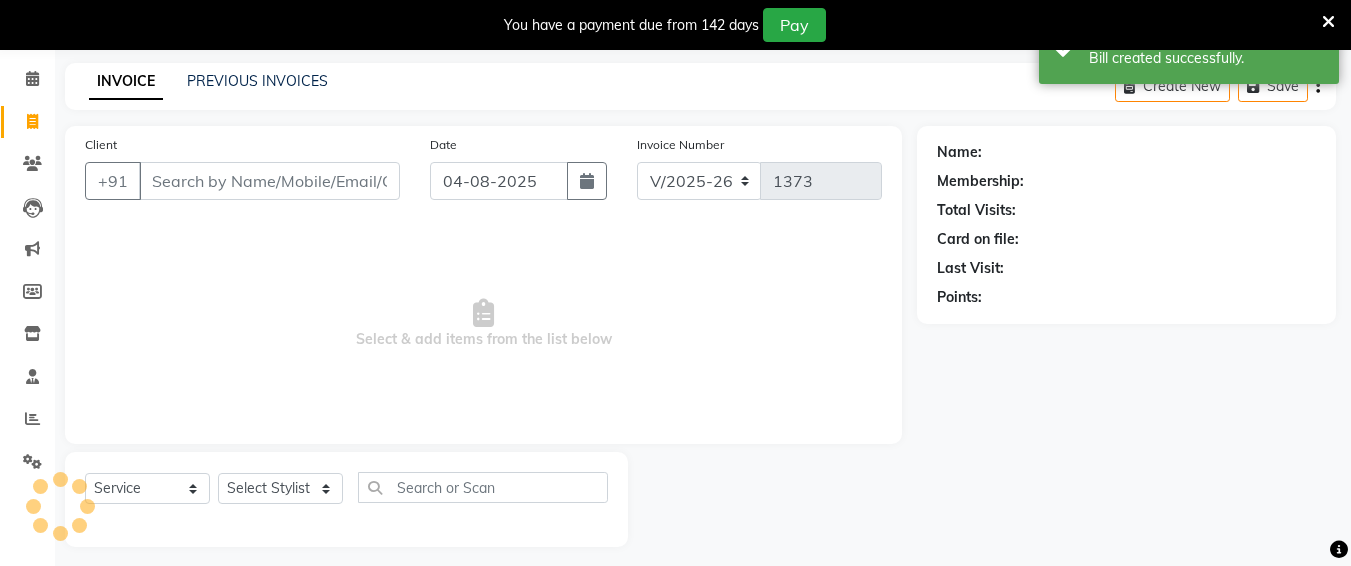 scroll, scrollTop: 85, scrollLeft: 0, axis: vertical 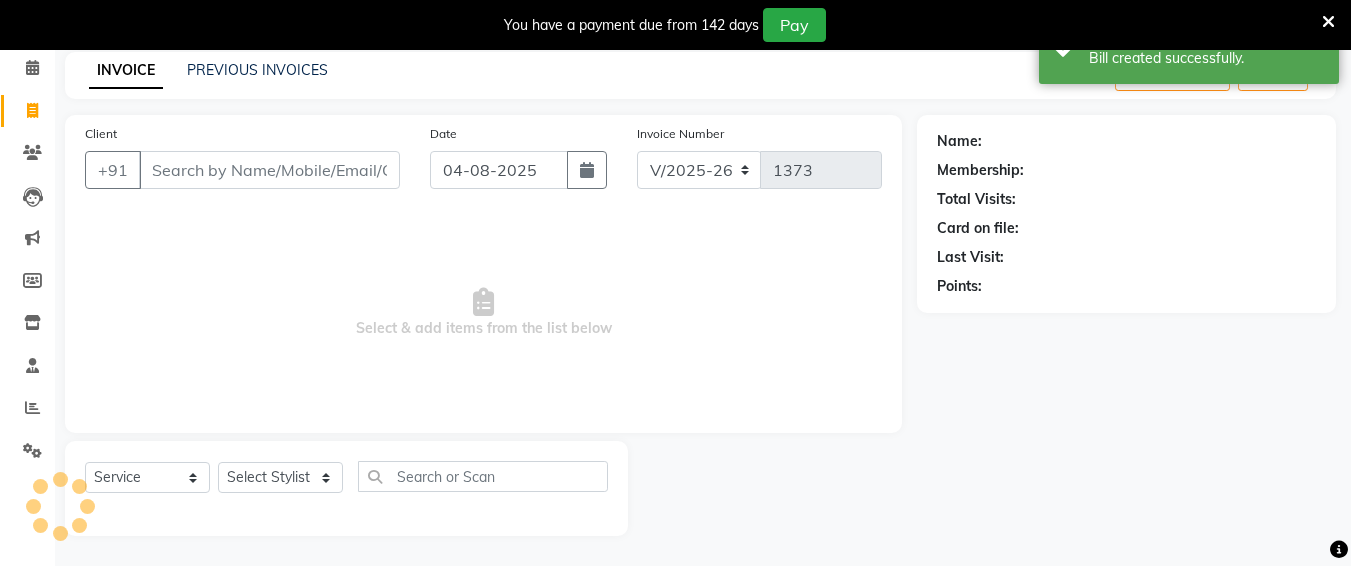 click on "Client" at bounding box center [269, 170] 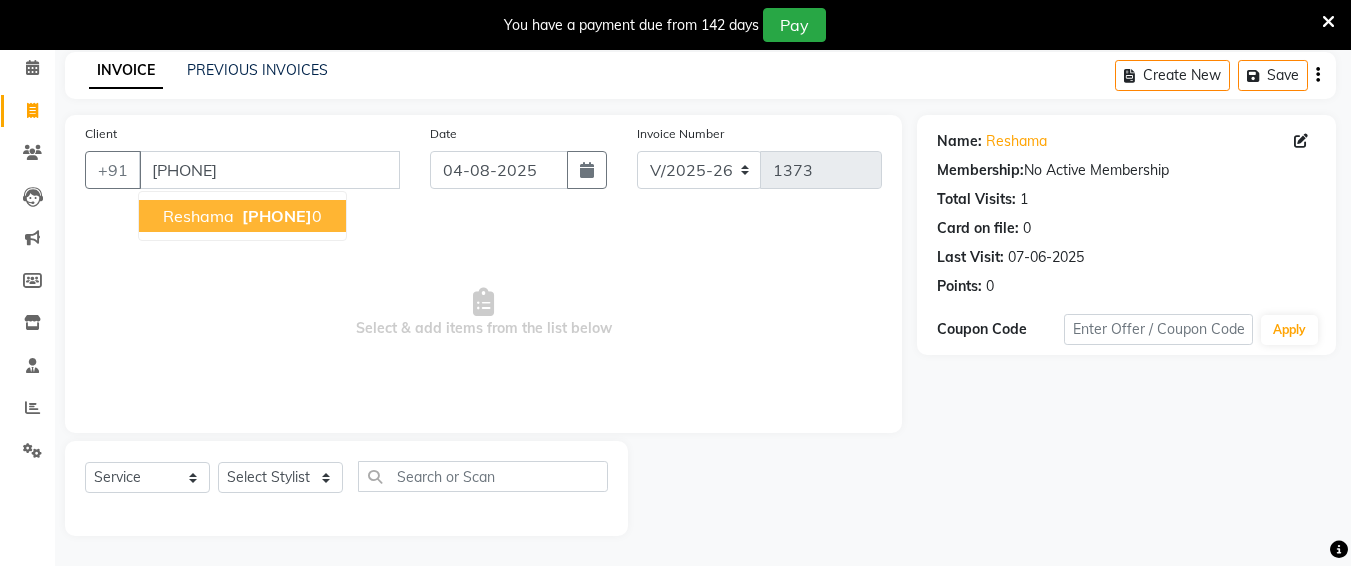 click on "[PHONE]" at bounding box center (277, 216) 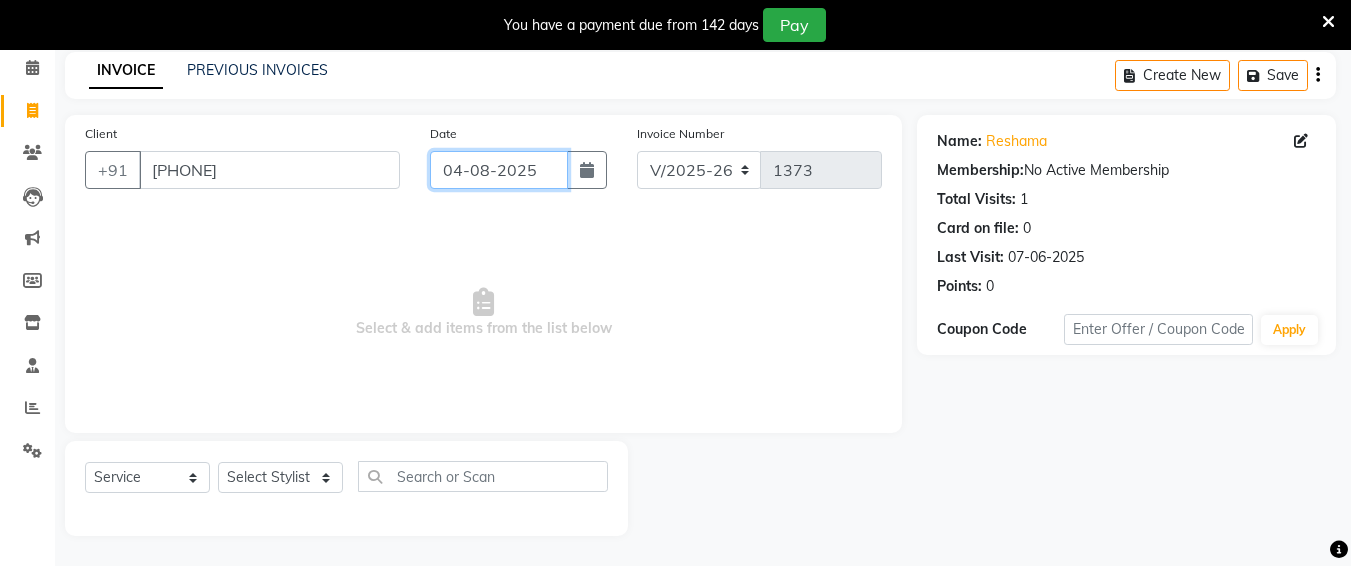 click on "04-08-2025" 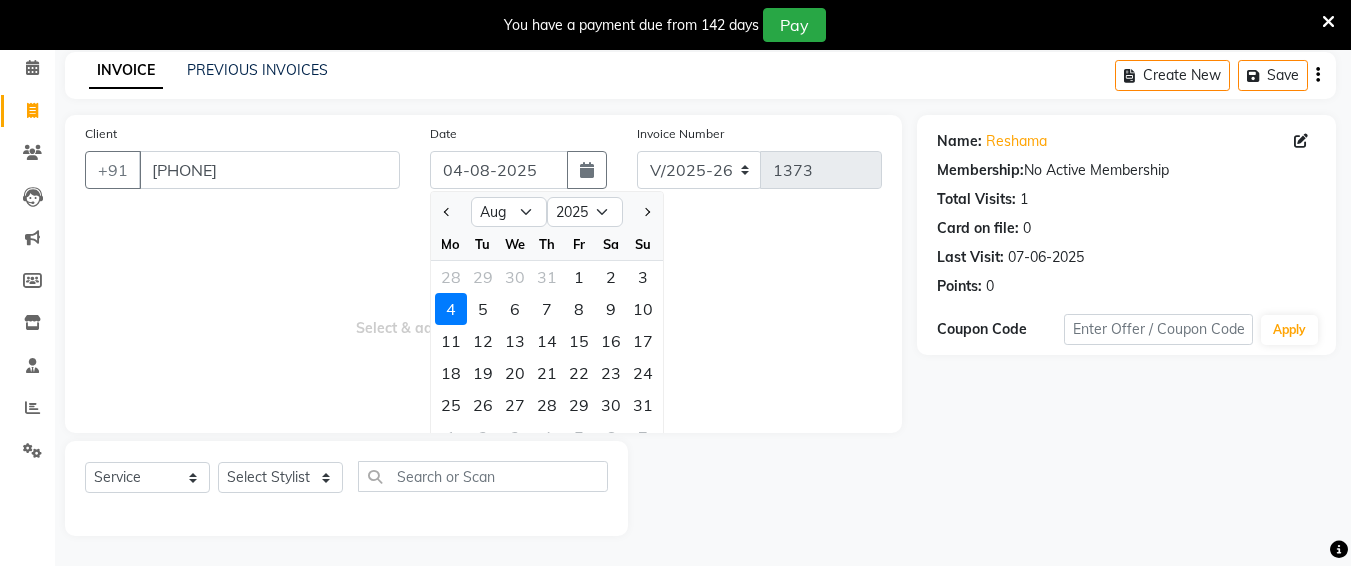 drag, startPoint x: 104, startPoint y: 255, endPoint x: 396, endPoint y: 451, distance: 351.68167 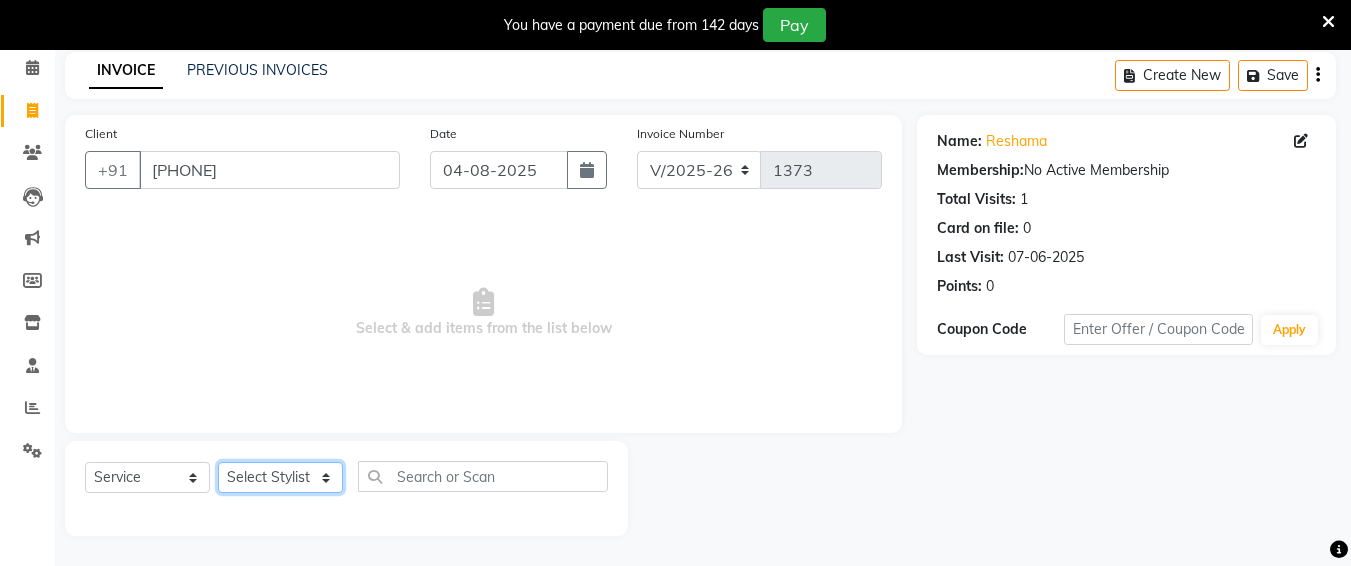 click on "Select Stylist Ali chandrika Hair Affair Imran Khan Preet Singh Raj Saba sandhya soniya thriveni thriveni" 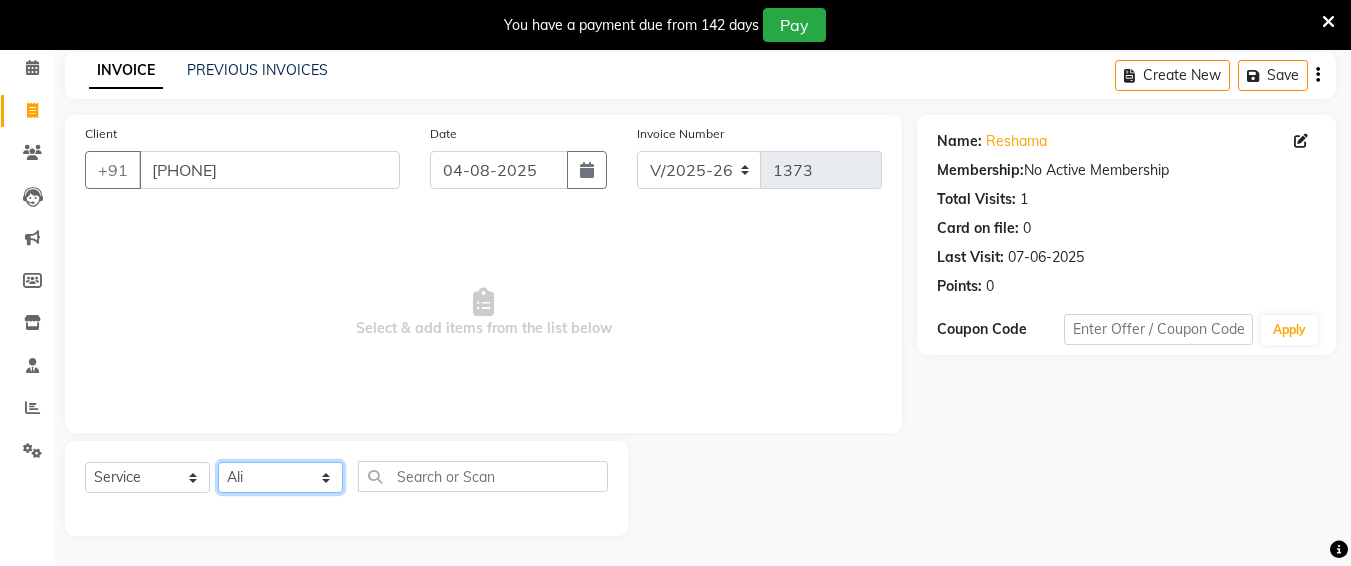 click on "Select Stylist Ali chandrika Hair Affair Imran Khan Preet Singh Raj Saba sandhya soniya thriveni thriveni" 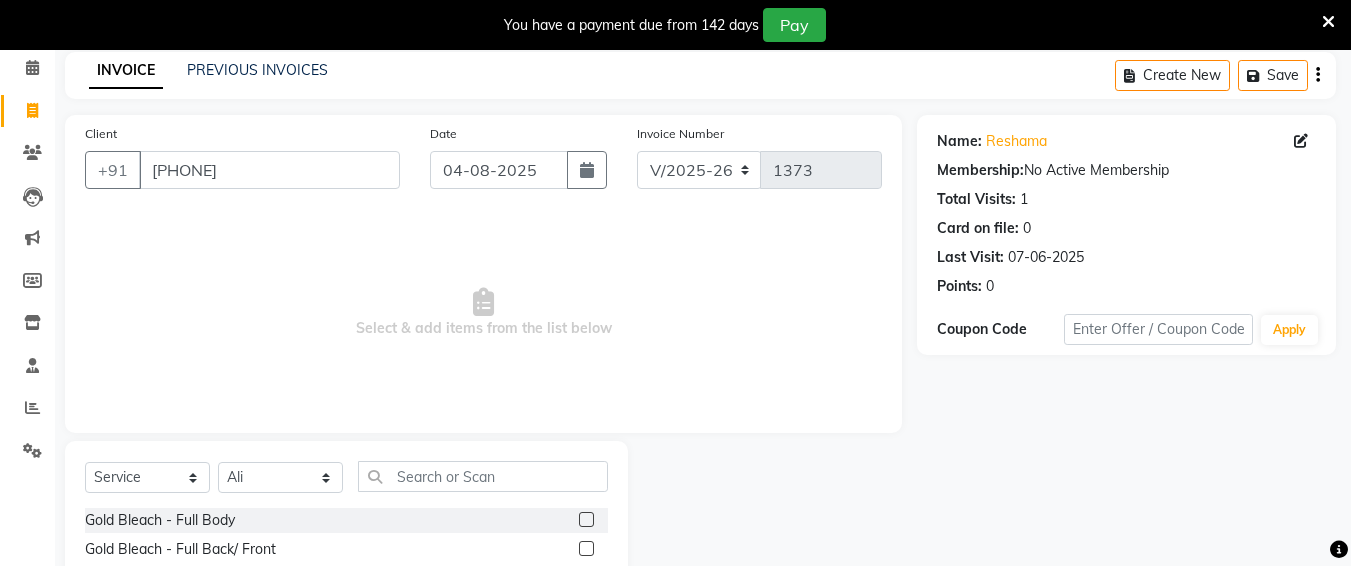 click on "Select  Service  Product  Membership  Package Voucher Prepaid Gift Card  Select Stylist Ali chandrika Hair Affair Imran Khan Preet Singh Raj Saba sandhya soniya thriveni thriveni Gold Bleach - Full Body  Gold Bleach - Full Back/ Front  Gold Bleach - Underarms  Gold Bleach - Face & Neck  Gold Bleach - Face, Neck & Blouse Line  Gold Bleach - Full Arms  Gold Bleach - Full Legs  Gold Bleach - Half Back/ Front  Facials - Gold  Facials - Whitening & Brightening Facial  Facials - Chocolate Facial  Facials - Vedic Line-Fruit Facial  Facials - Lotus Marmalade-Bearberry  Facials - Lotus Marmalade-Kiwi  Facials - Lotus Marmalade-Papaya  Facials - Cheryls Facial-Anti Ageing  Facials - Cheryls Facial-Tan Clear  Facials - Cheryls Facial-Glow  Facials - Aroma Fruit Facial  Facials - Basic  Facials - Lotus Facial  Facials - Vlcc Facials-Pearl  Facials - Vlcc Facials-Gold  Christine Valmy - Instant Beauty Facial  Christine Valmy - Cv Signature Facial  Christine Valmy - Skin Brightening Facial  Clean Ups - Vlcc Gold" 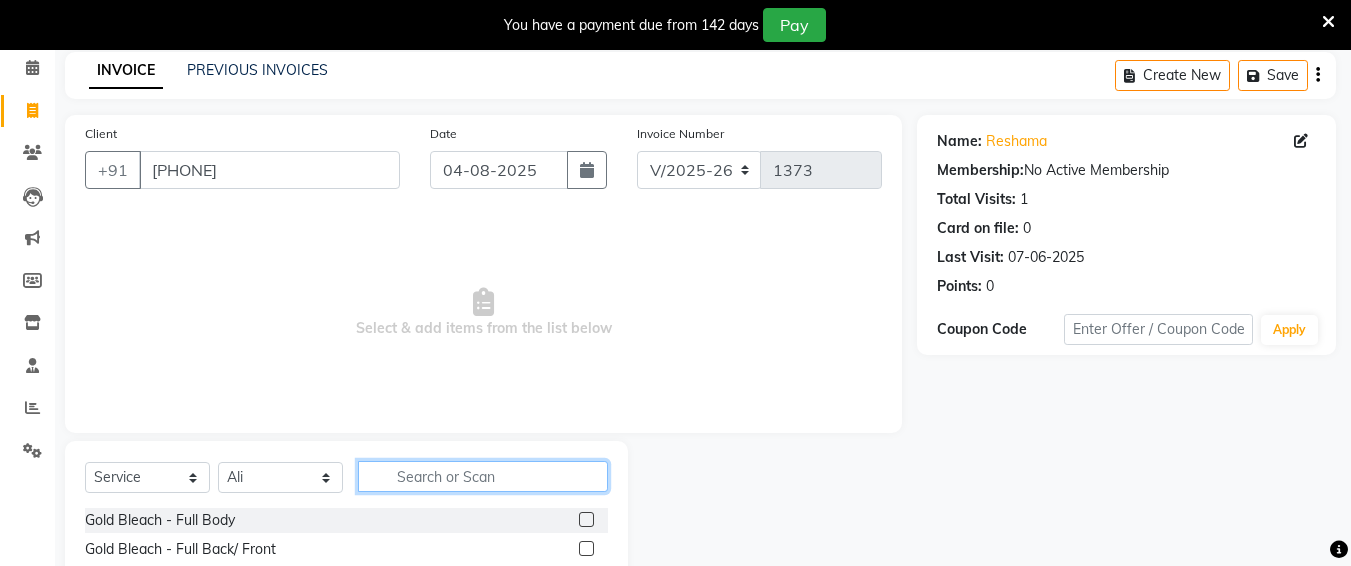 click 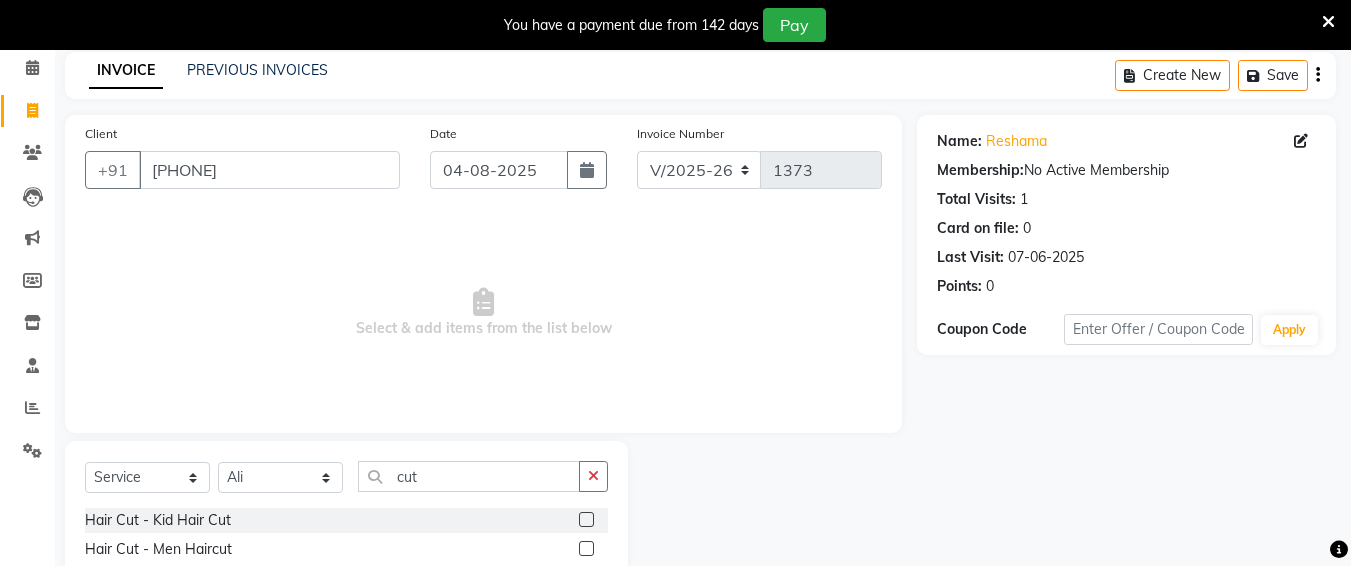 click 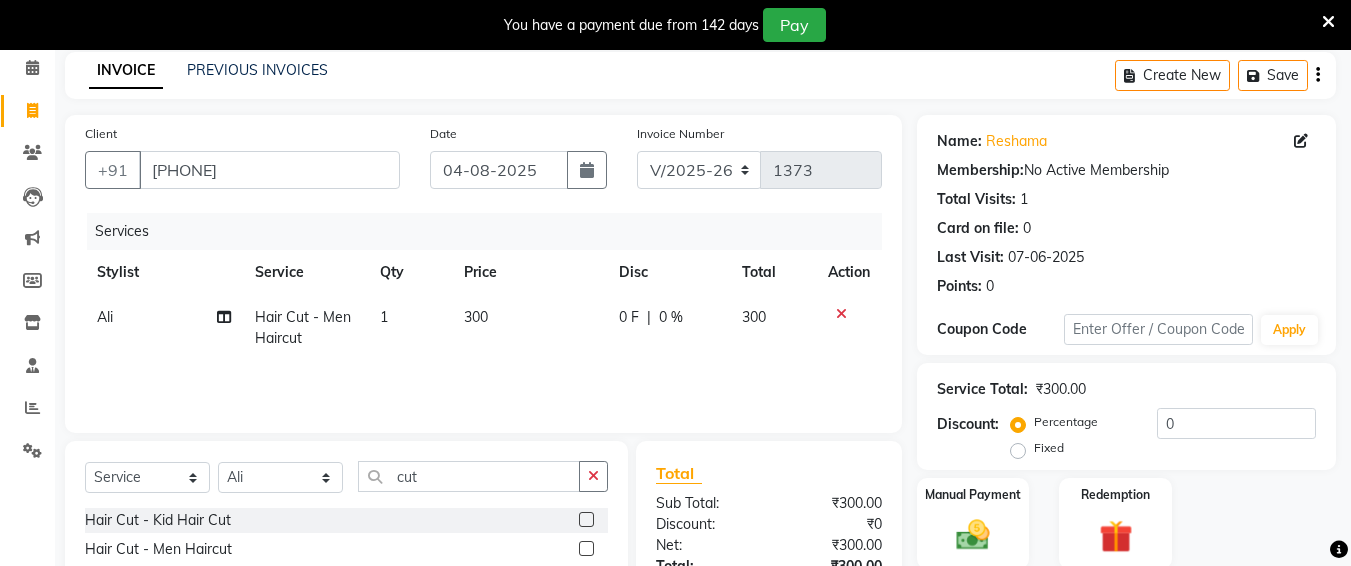 click on "300" 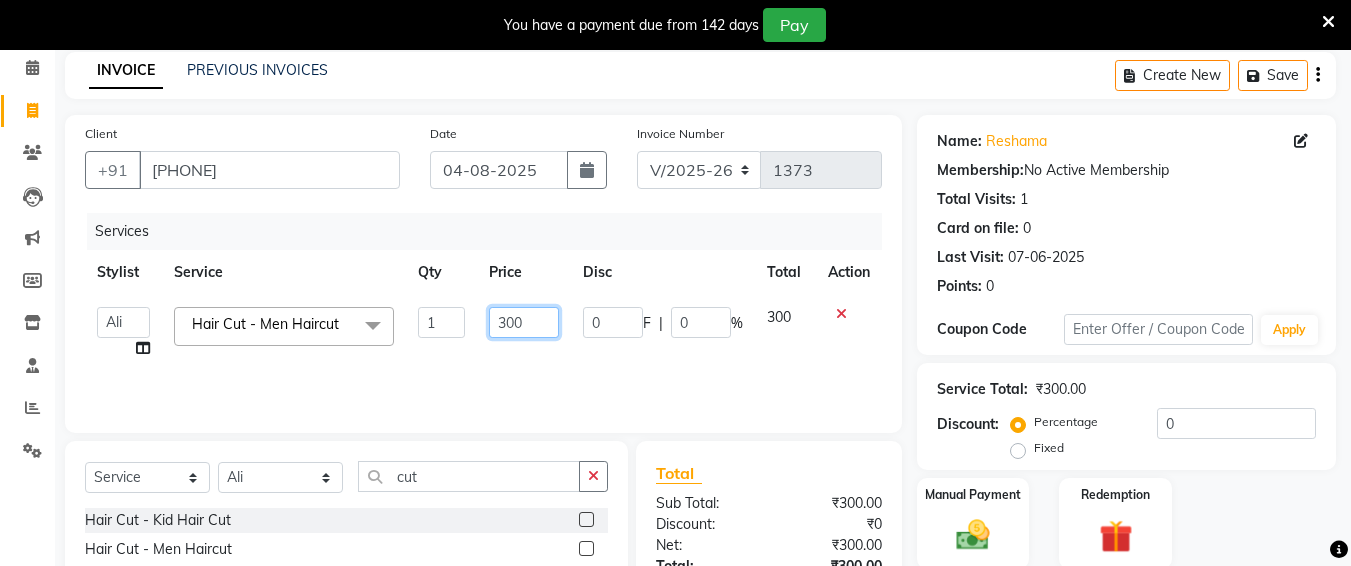 click on "300" 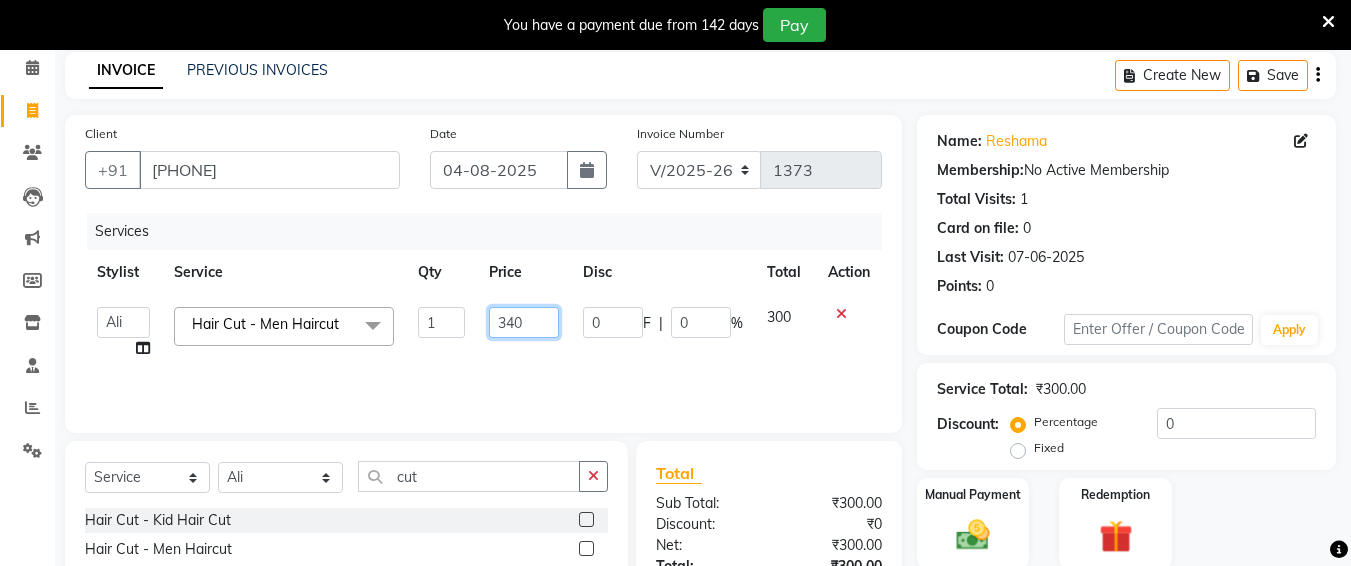 scroll, scrollTop: 242, scrollLeft: 0, axis: vertical 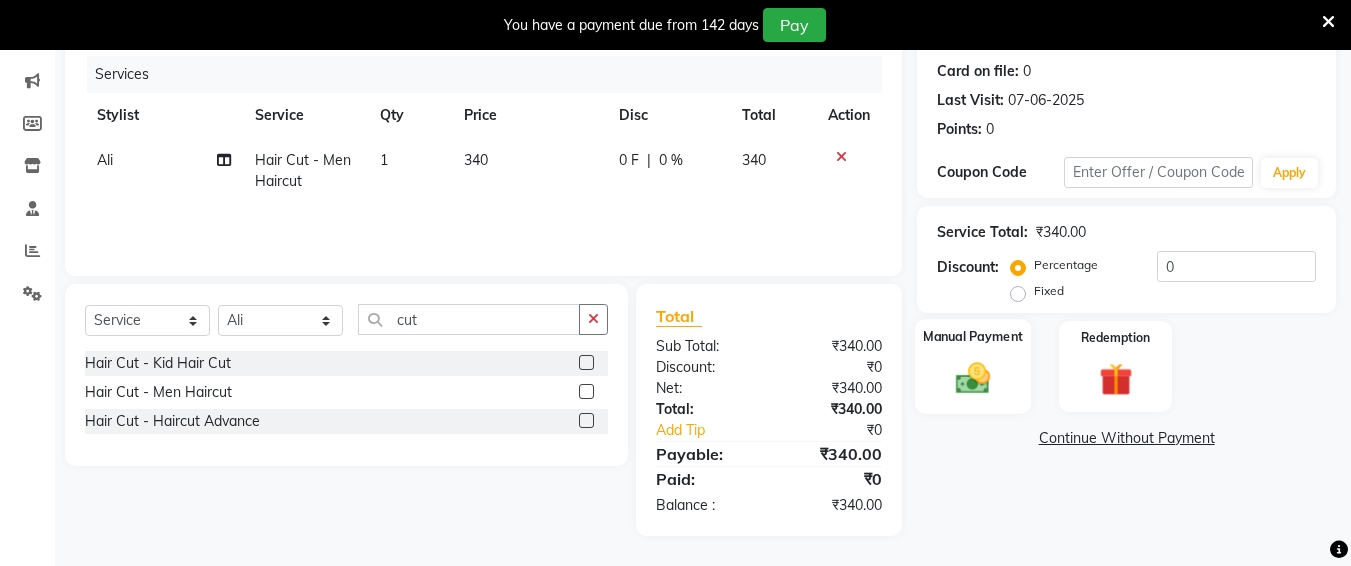 click 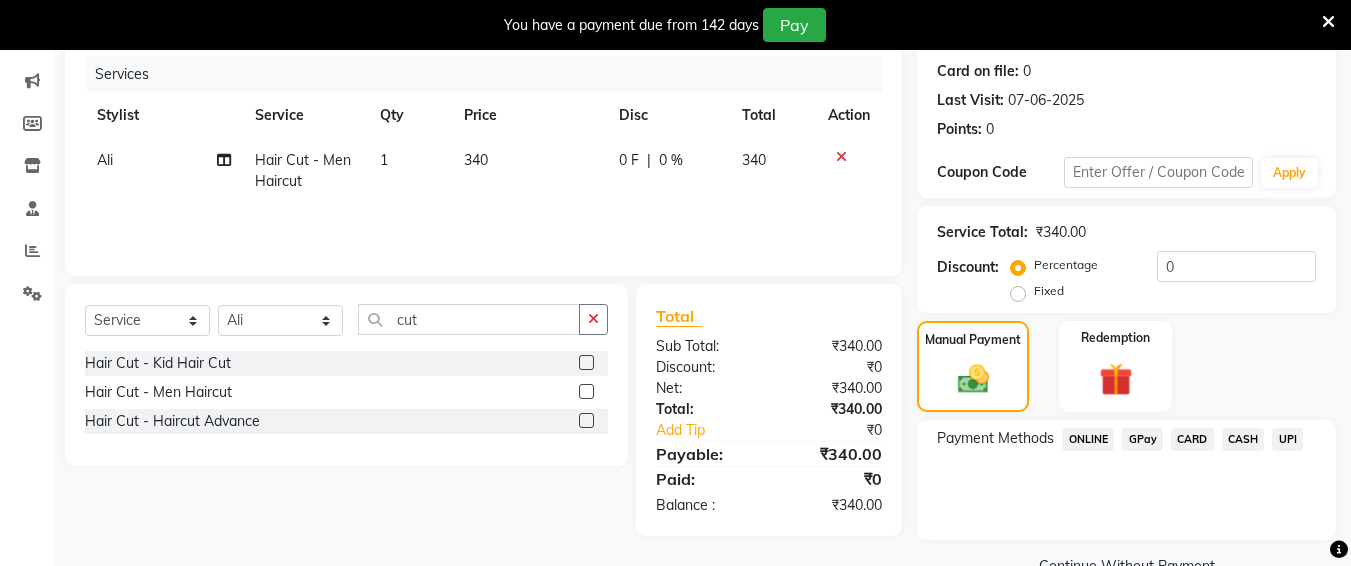 scroll, scrollTop: 287, scrollLeft: 0, axis: vertical 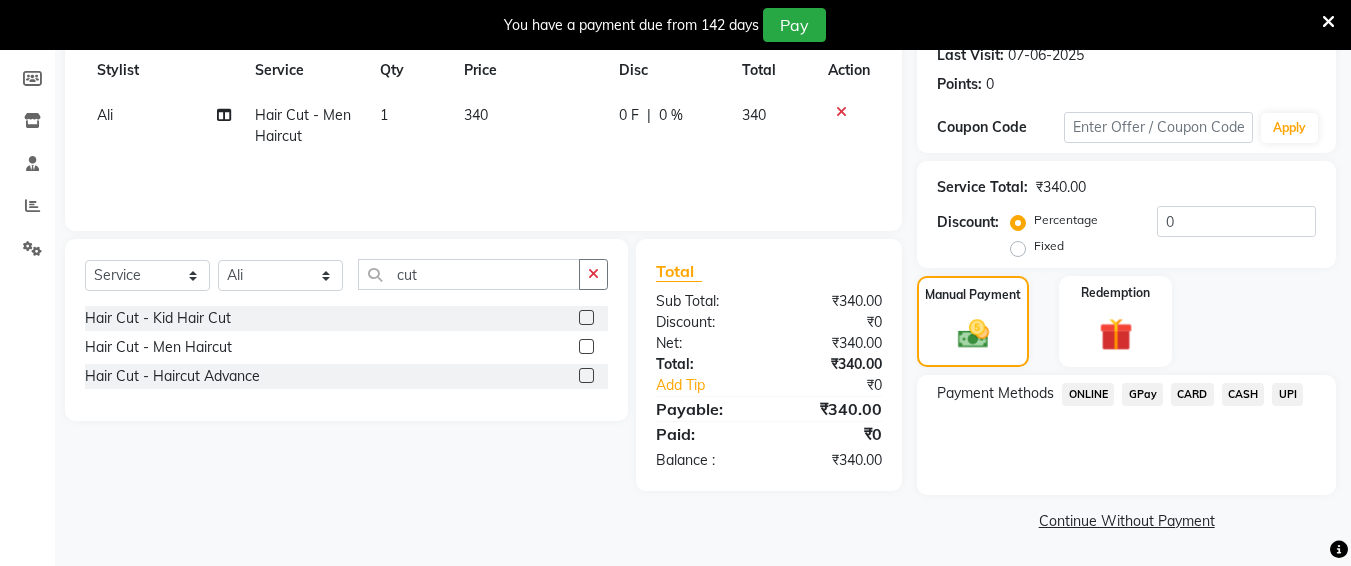 click on "UPI" 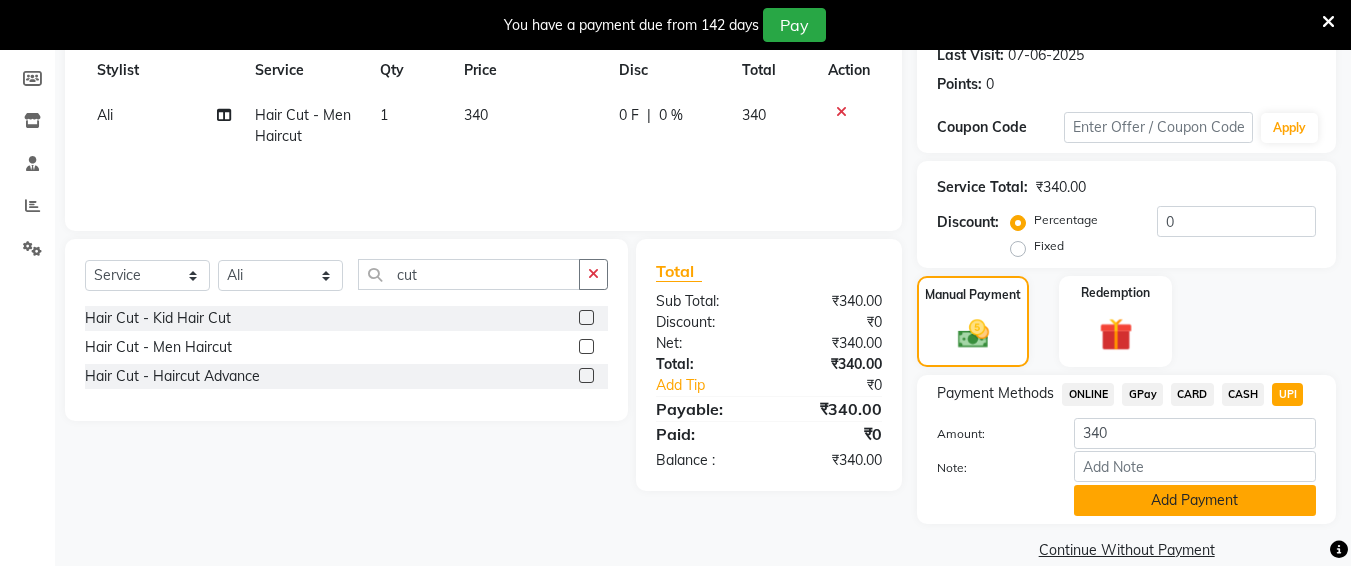 drag, startPoint x: 1256, startPoint y: 492, endPoint x: 1305, endPoint y: 440, distance: 71.44928 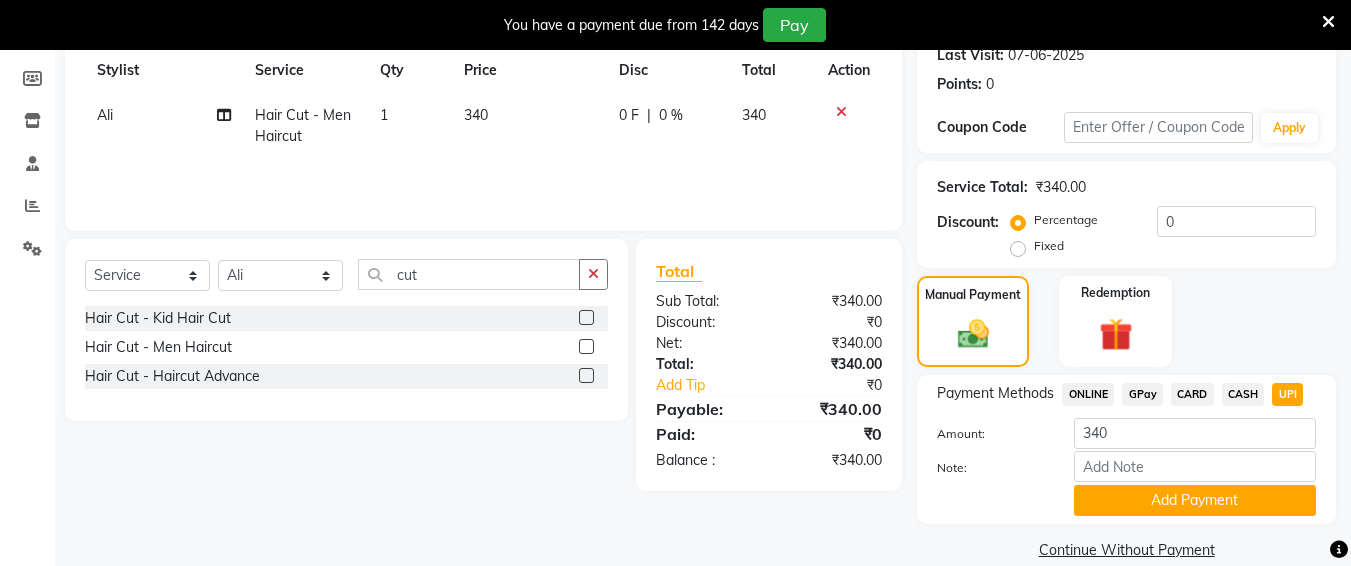 click on "Add Payment" 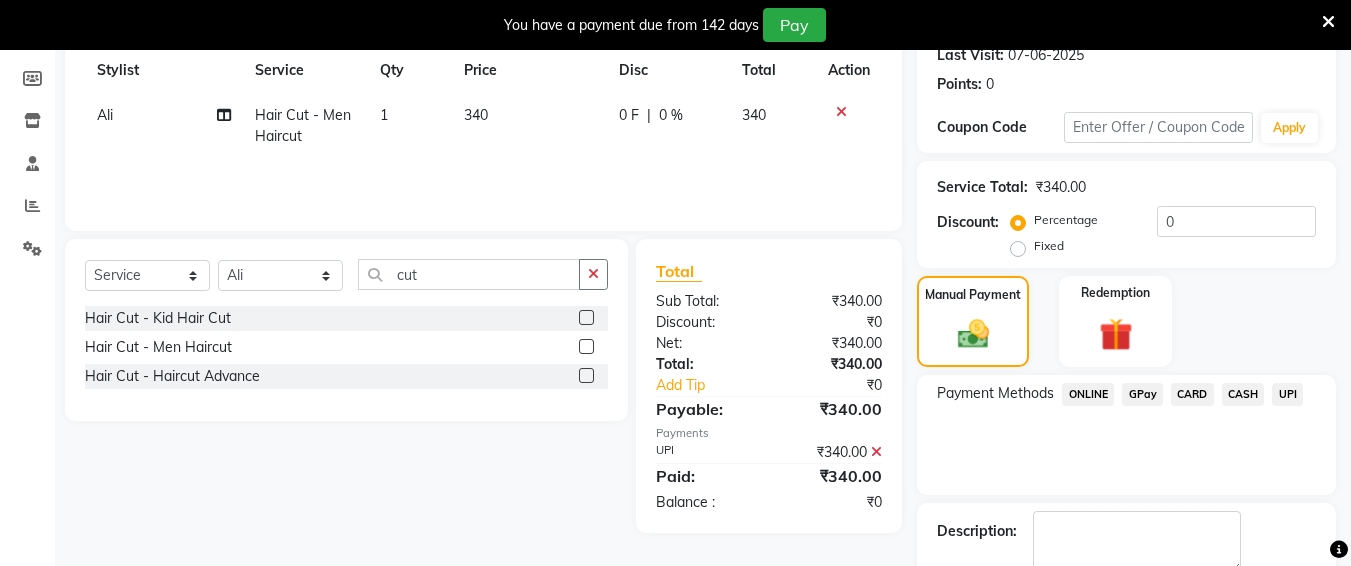 scroll, scrollTop: 400, scrollLeft: 0, axis: vertical 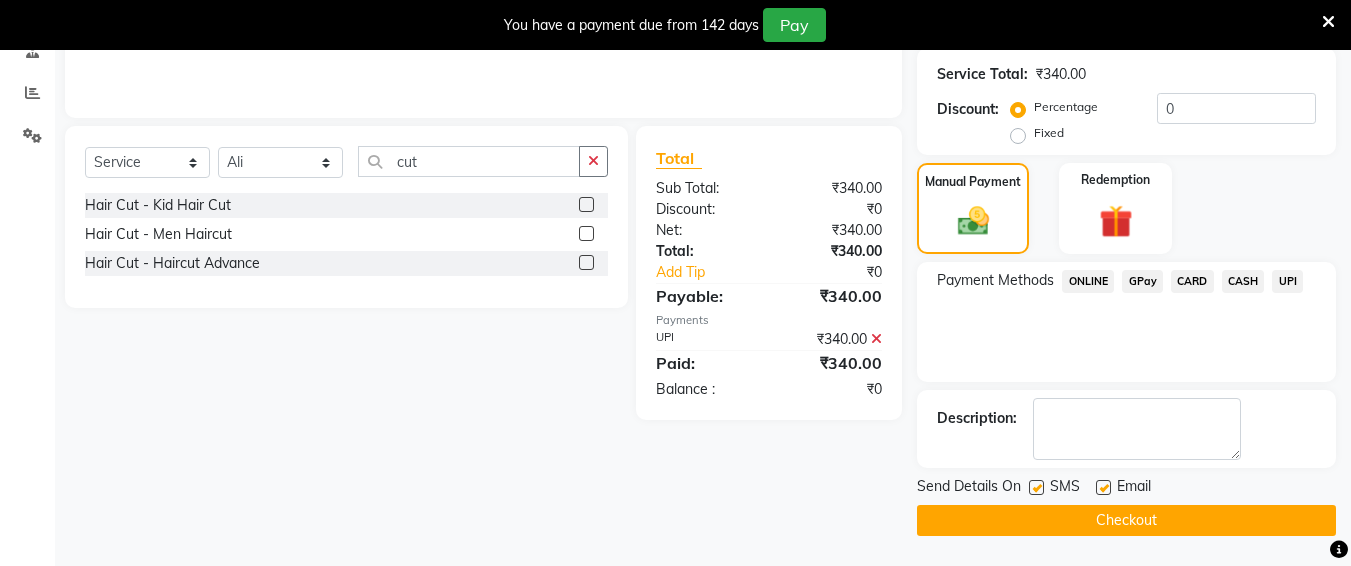 drag, startPoint x: 1257, startPoint y: 523, endPoint x: 1365, endPoint y: 315, distance: 234.36723 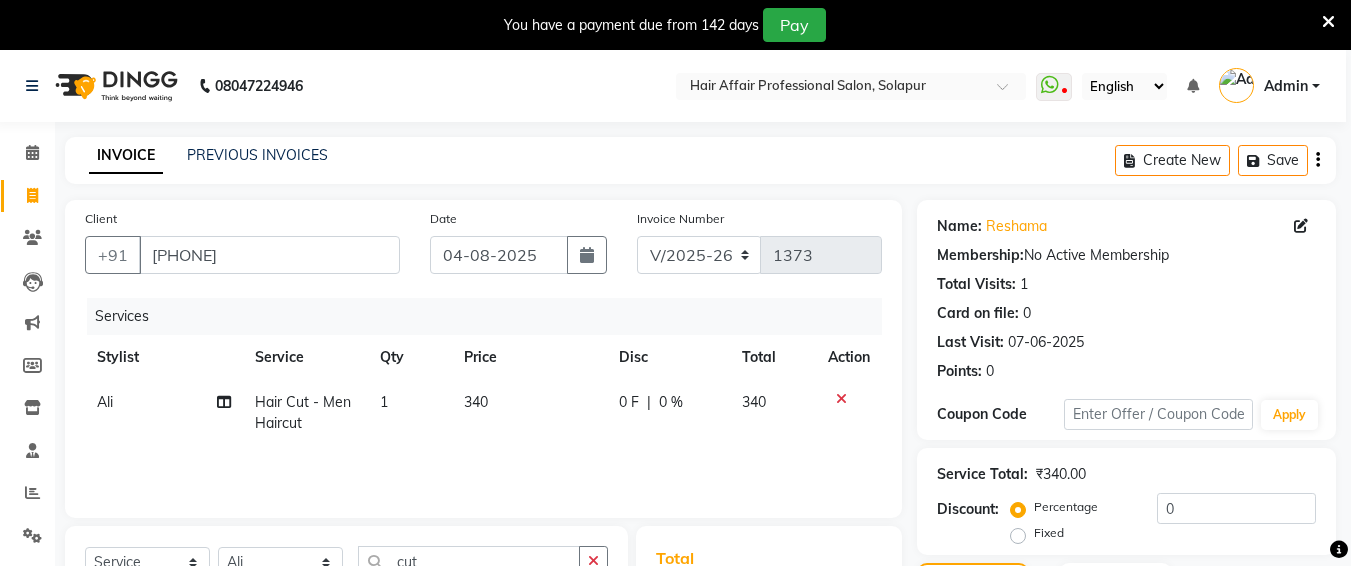 scroll, scrollTop: 400, scrollLeft: 0, axis: vertical 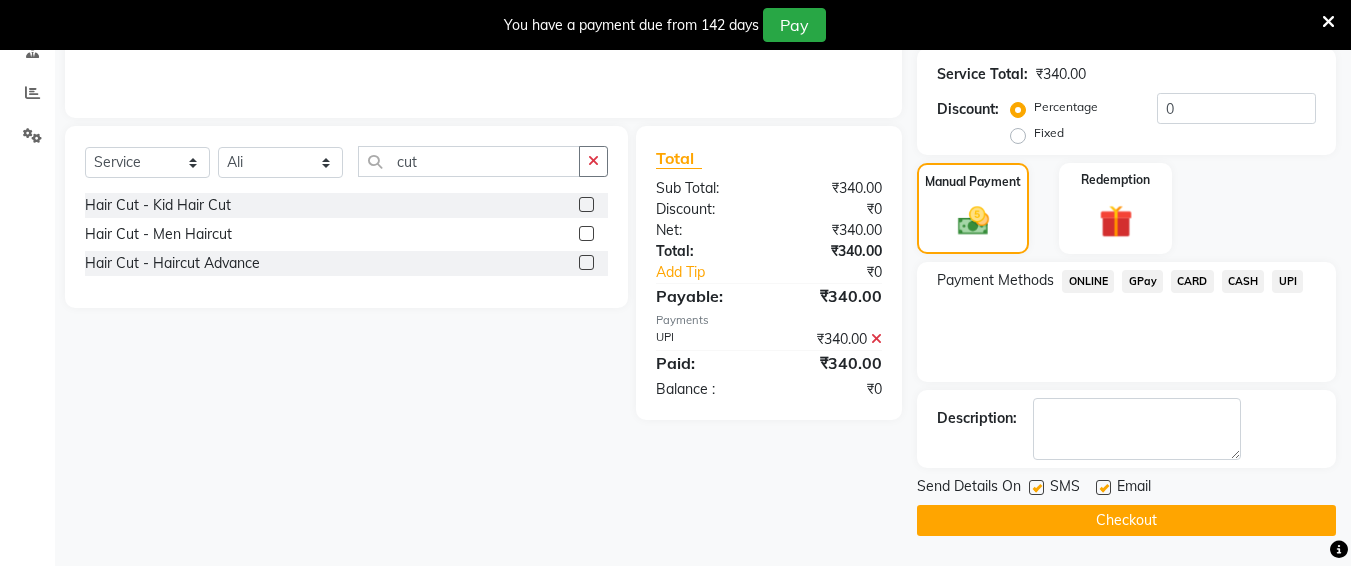 click on "Checkout" 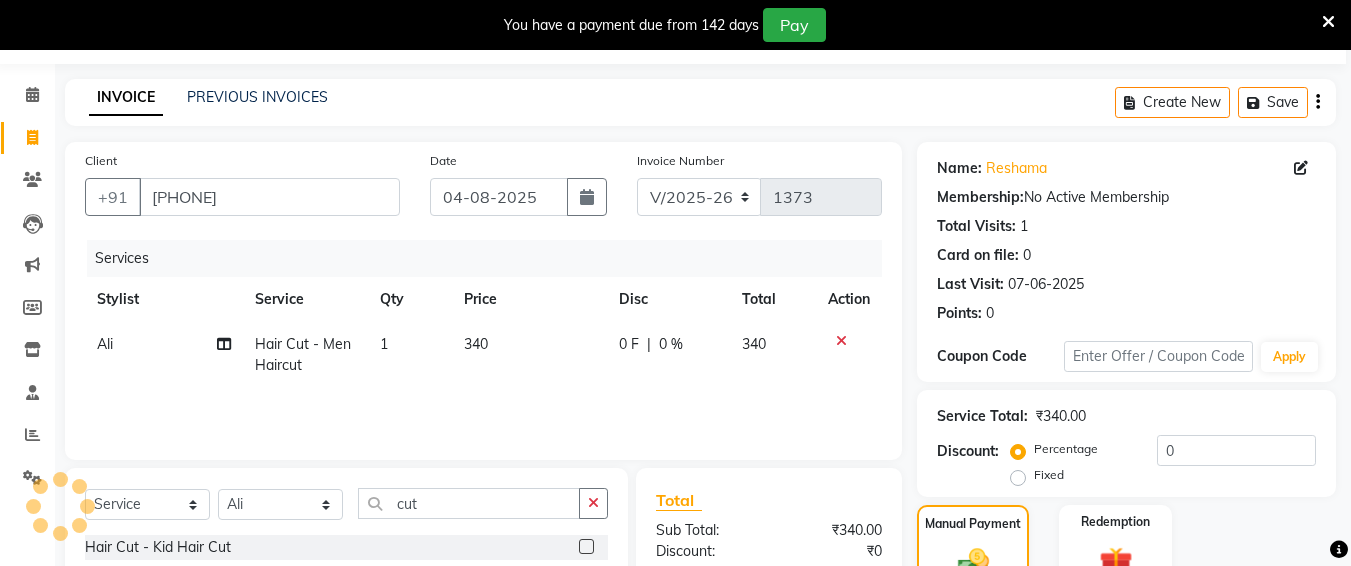 scroll, scrollTop: 0, scrollLeft: 0, axis: both 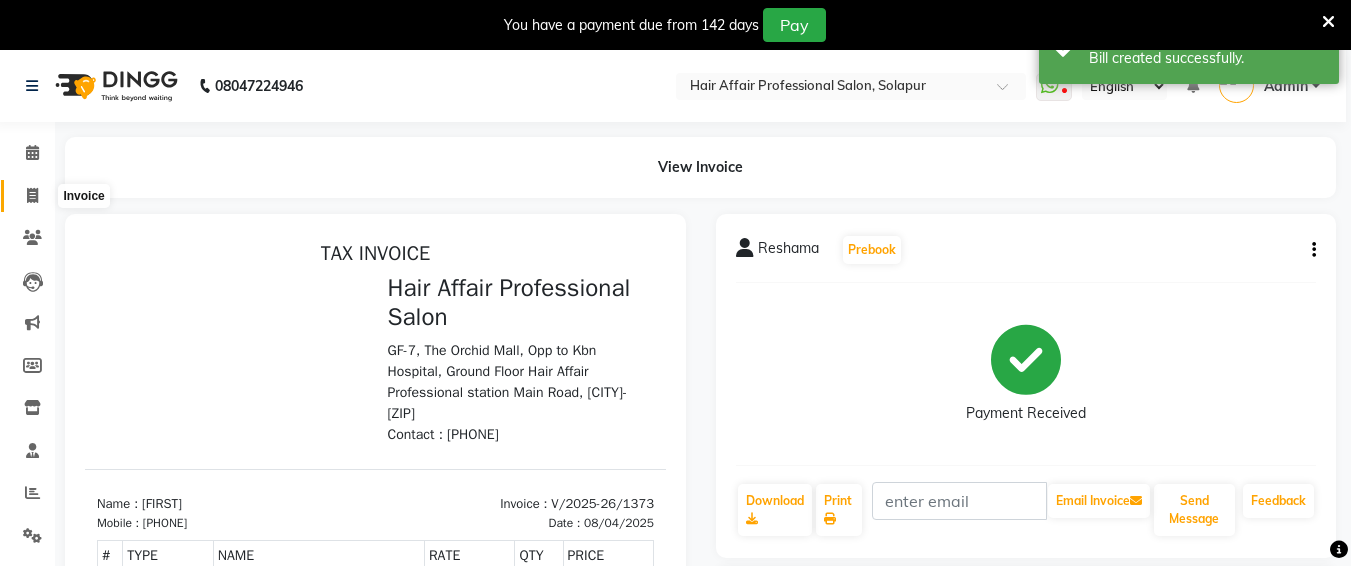 click 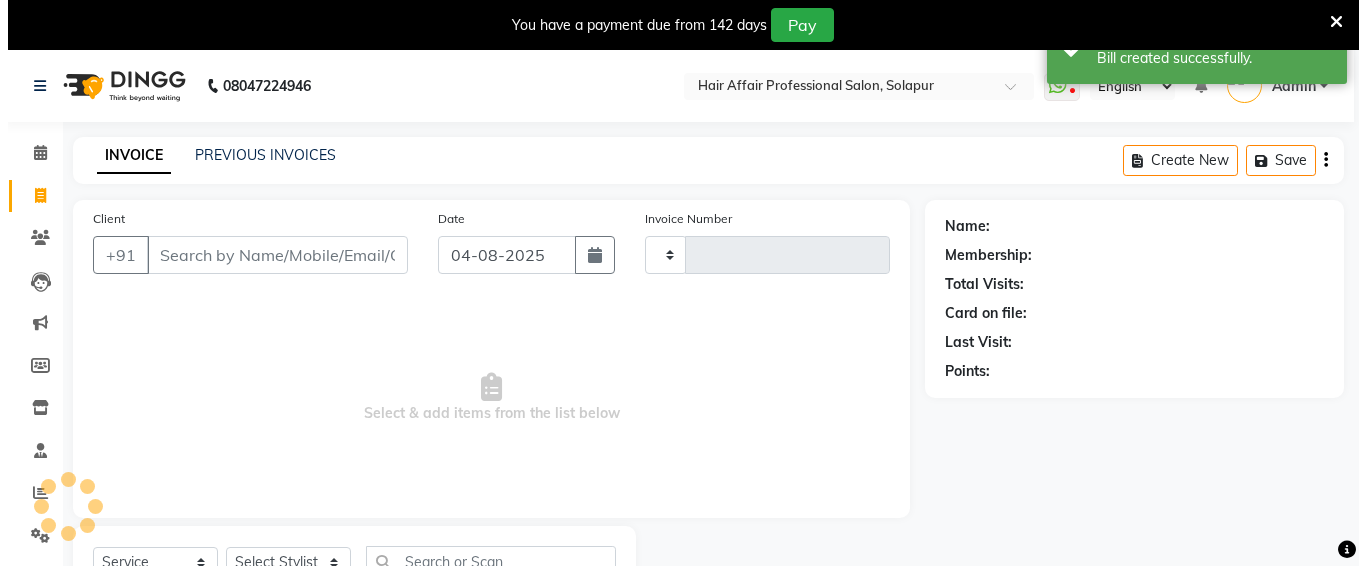 scroll, scrollTop: 85, scrollLeft: 0, axis: vertical 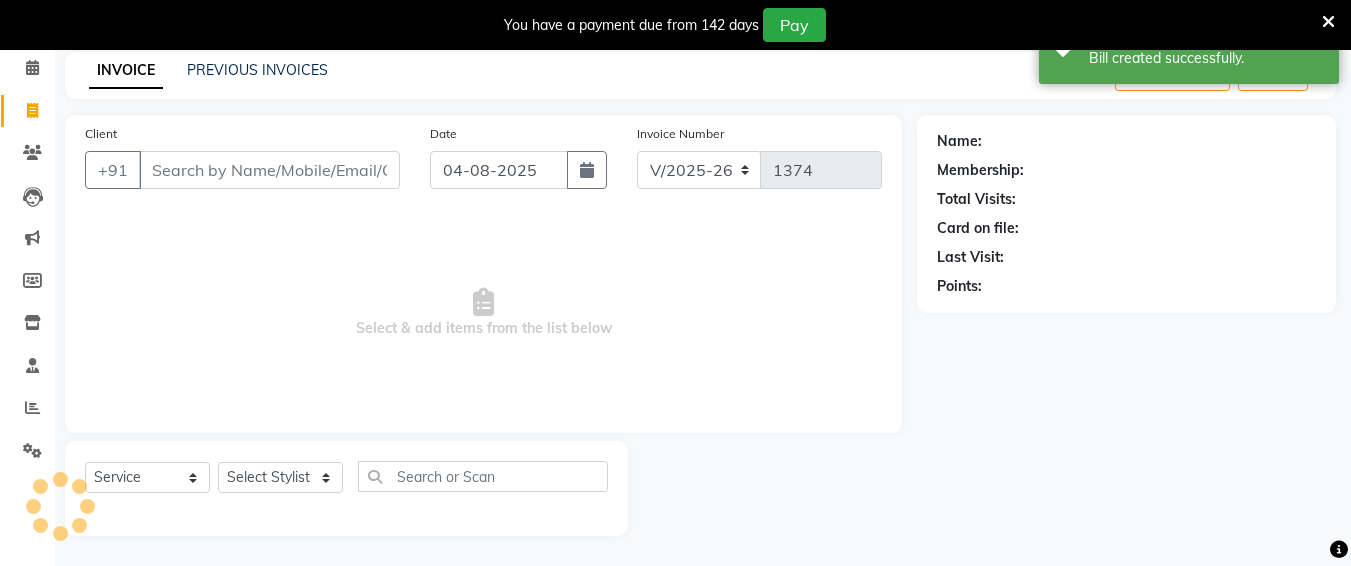 click on "Client" at bounding box center [269, 170] 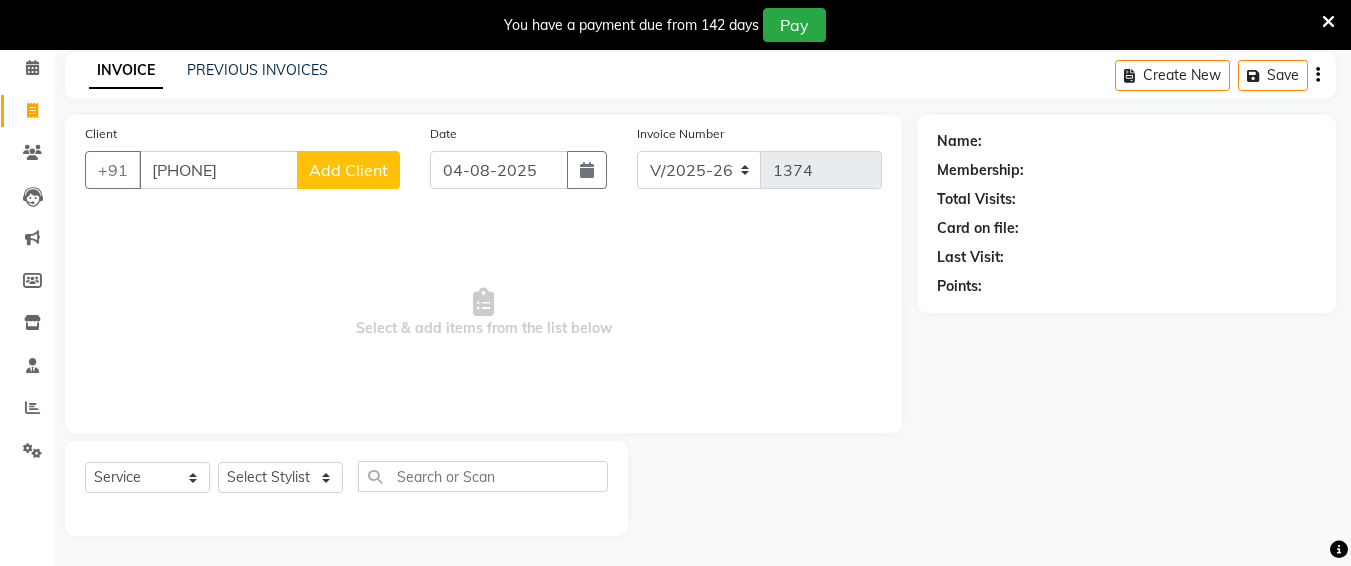 click on "Add Client" 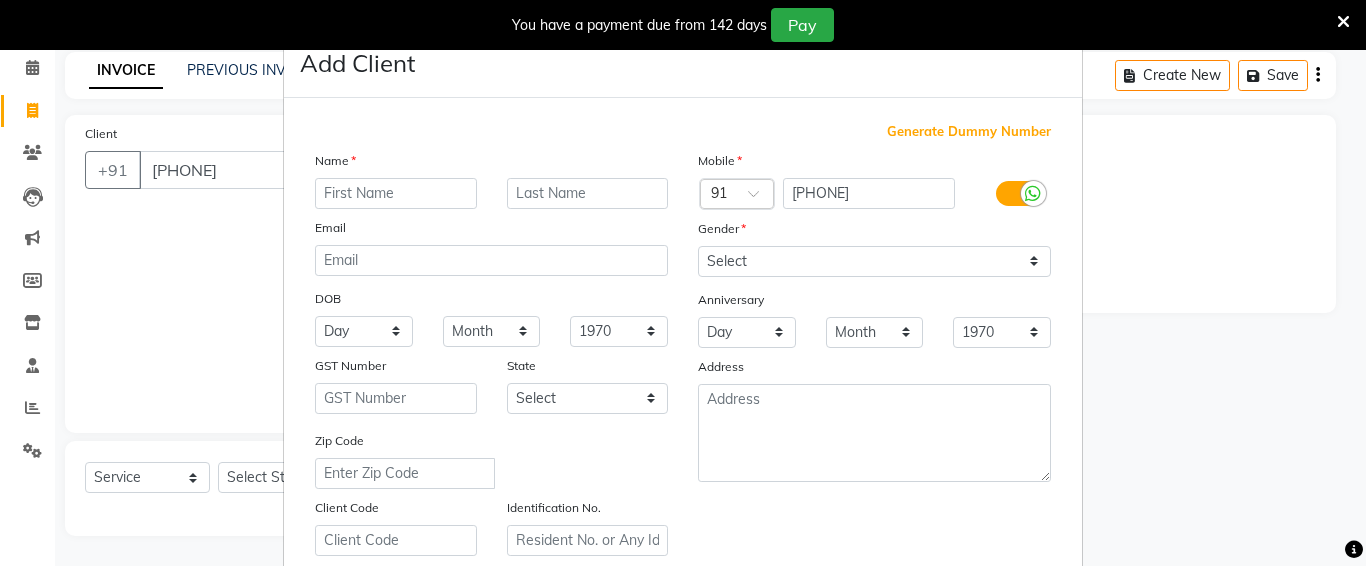 click at bounding box center [396, 193] 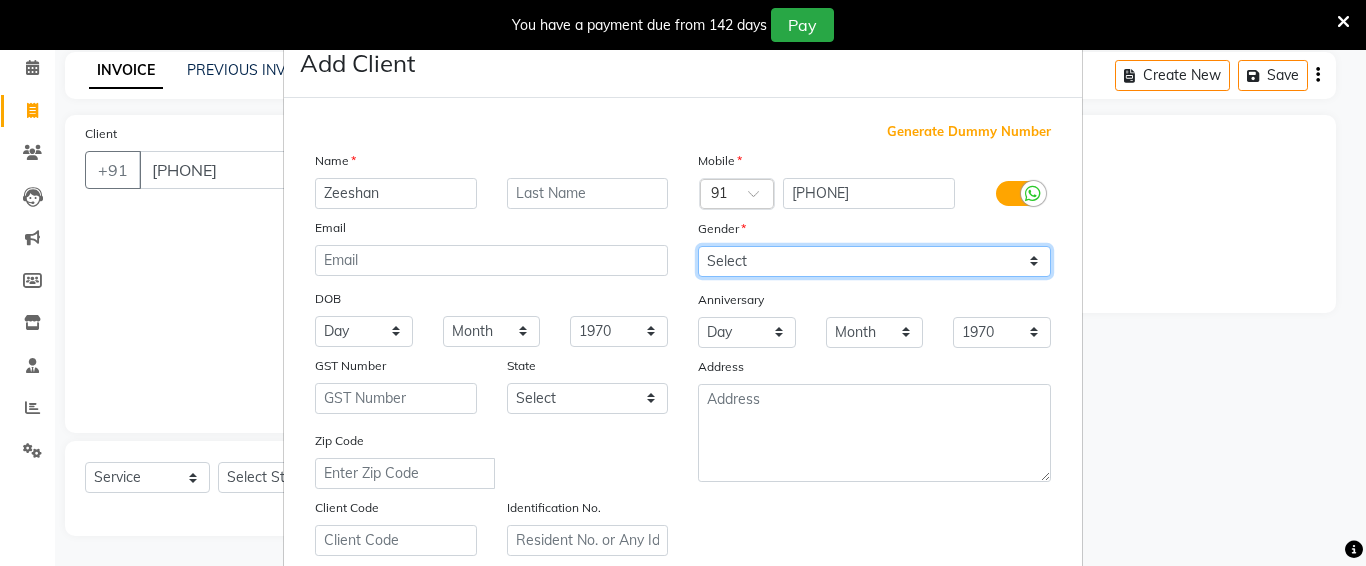 drag, startPoint x: 864, startPoint y: 256, endPoint x: 868, endPoint y: 266, distance: 10.770329 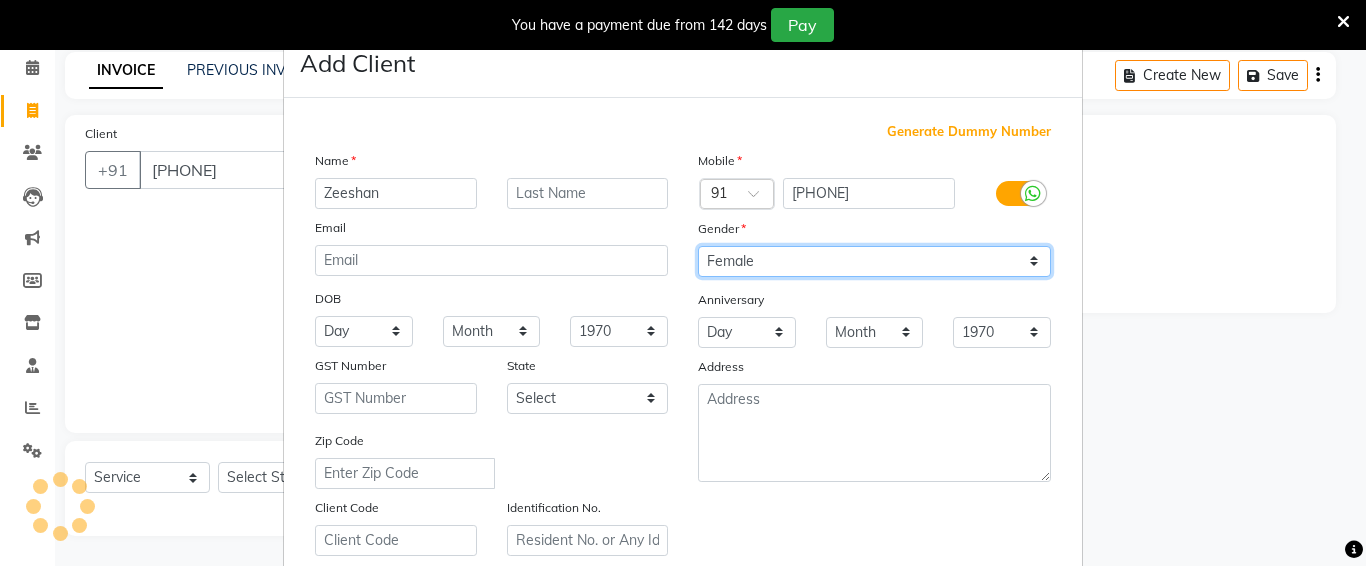 click on "Select Male Female Other Prefer Not To Say" at bounding box center (874, 261) 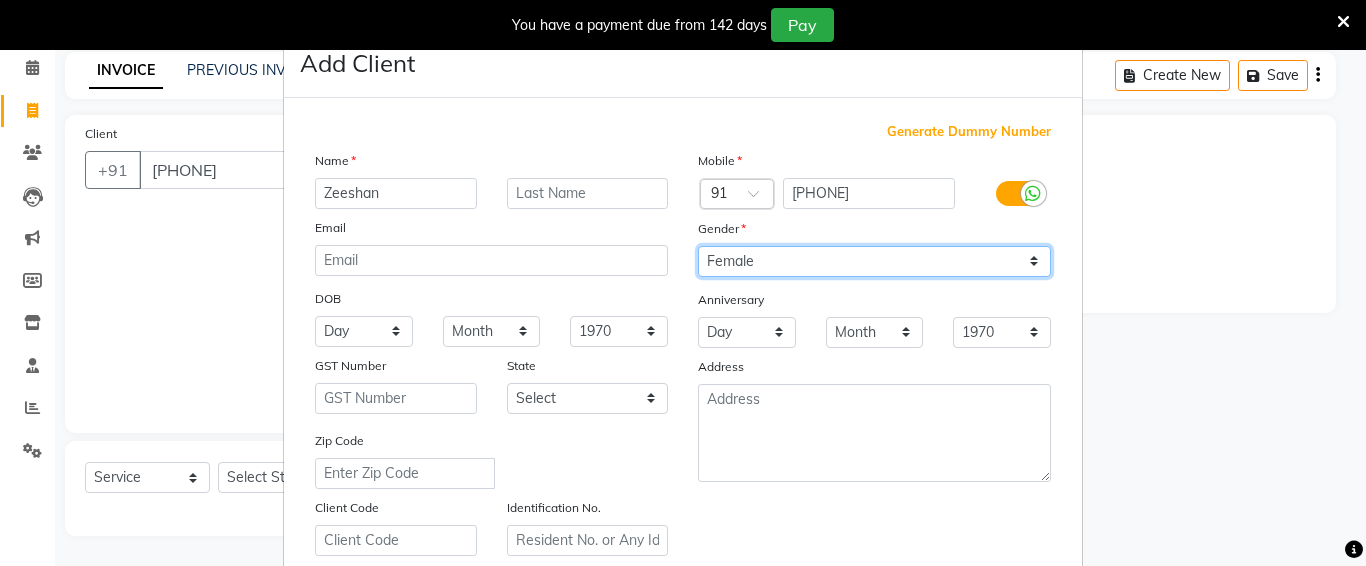 click on "Select Male Female Other Prefer Not To Say" at bounding box center (874, 261) 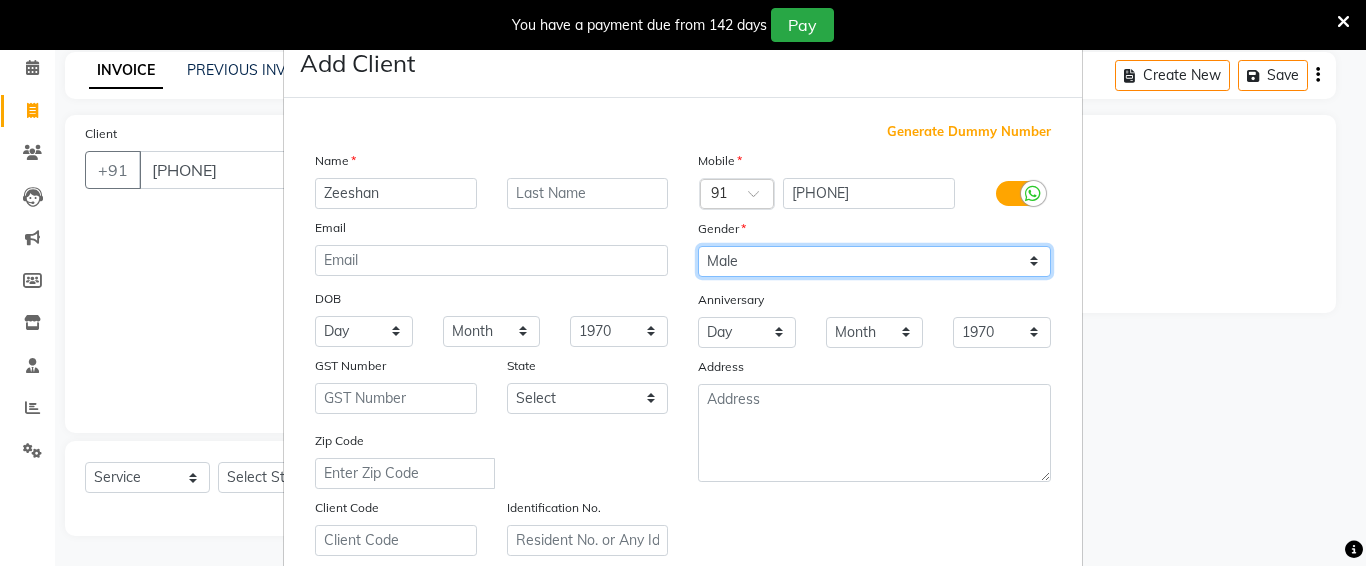 click on "Select Male Female Other Prefer Not To Say" at bounding box center [874, 261] 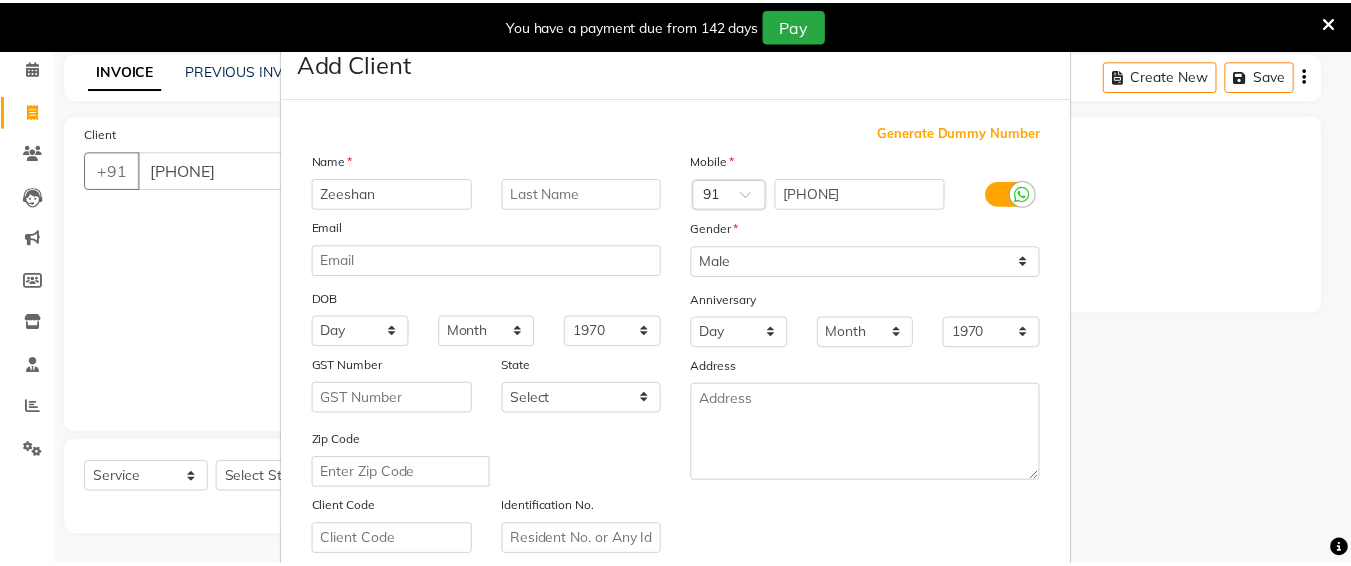 scroll, scrollTop: 357, scrollLeft: 0, axis: vertical 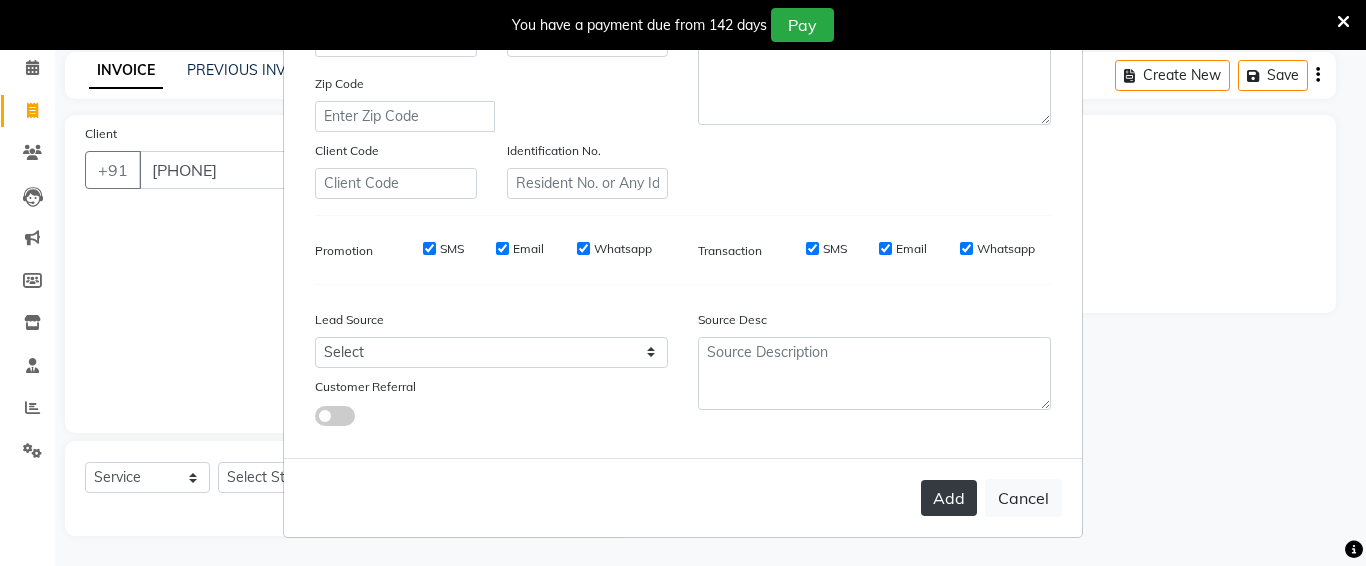 click on "Add" at bounding box center [949, 498] 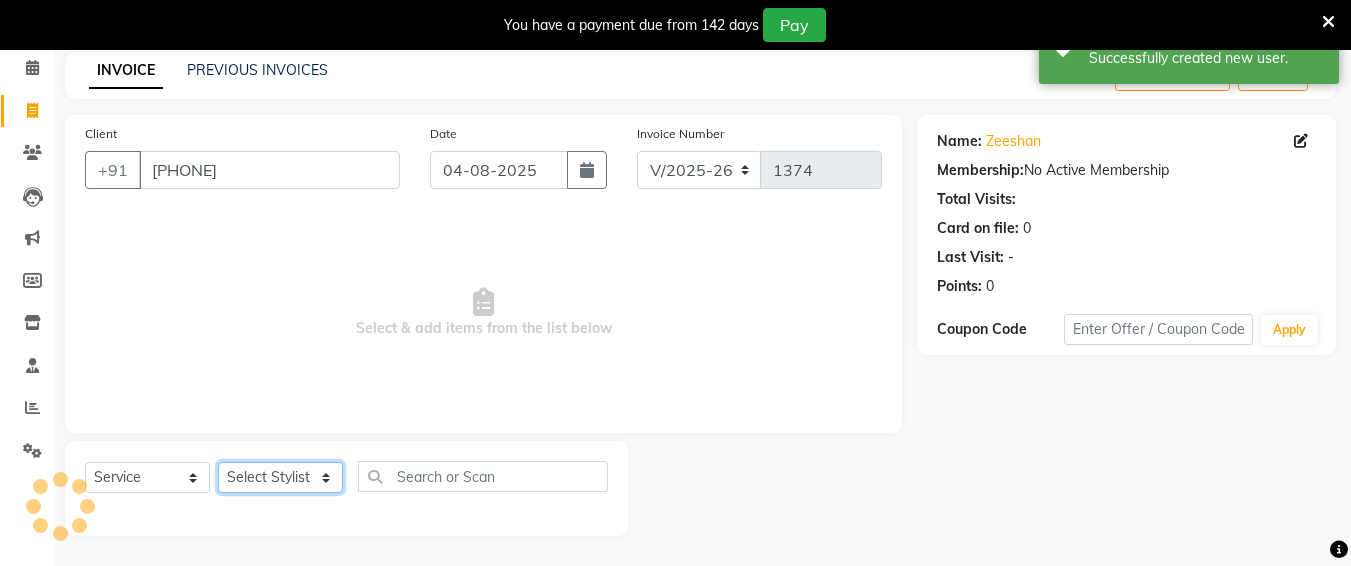click on "Select Stylist Ali chandrika Hair Affair Imran Khan Preet Singh Raj Saba sandhya soniya thriveni thriveni" 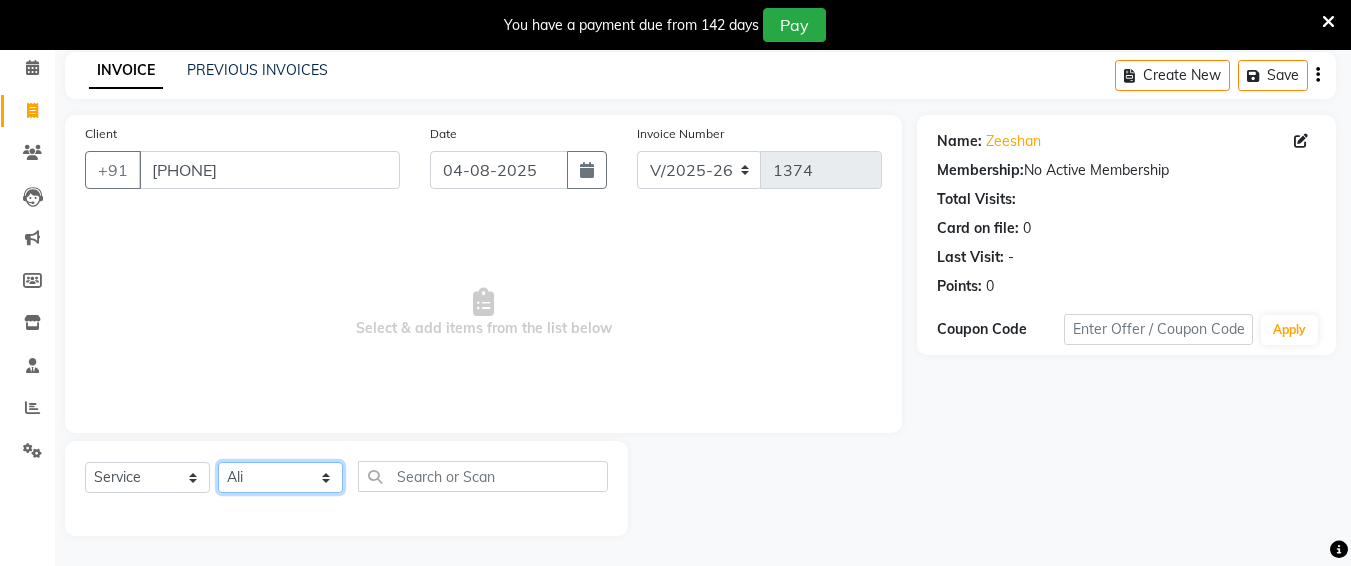 click on "Select Stylist Ali chandrika Hair Affair Imran Khan Preet Singh Raj Saba sandhya soniya thriveni thriveni" 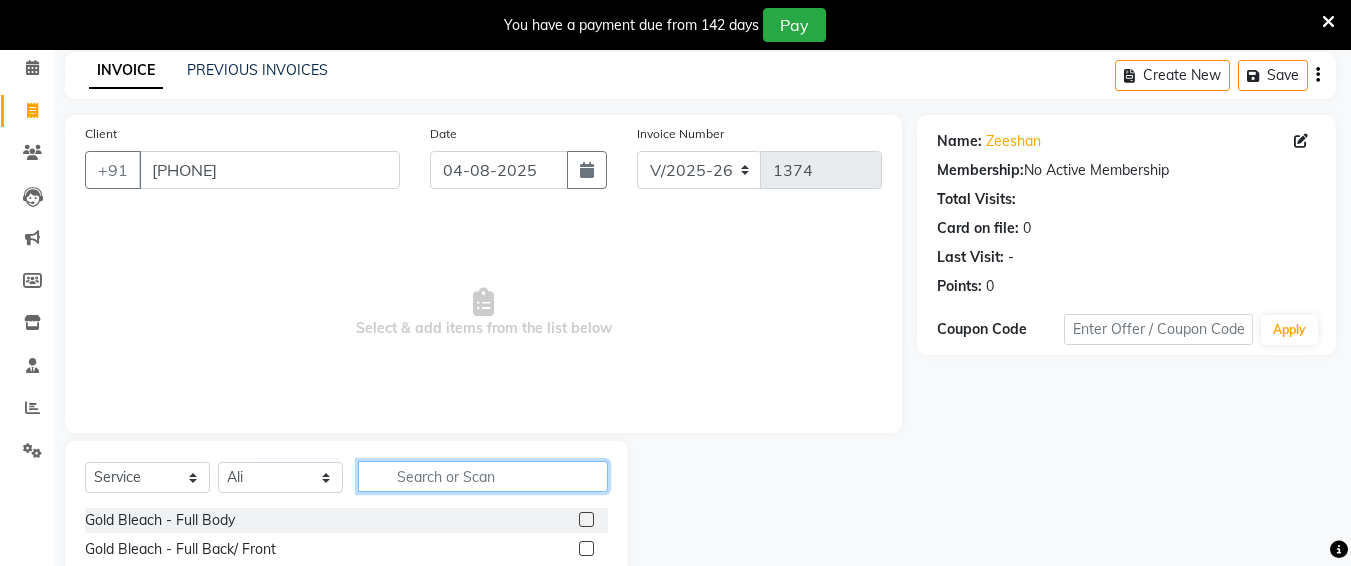 click 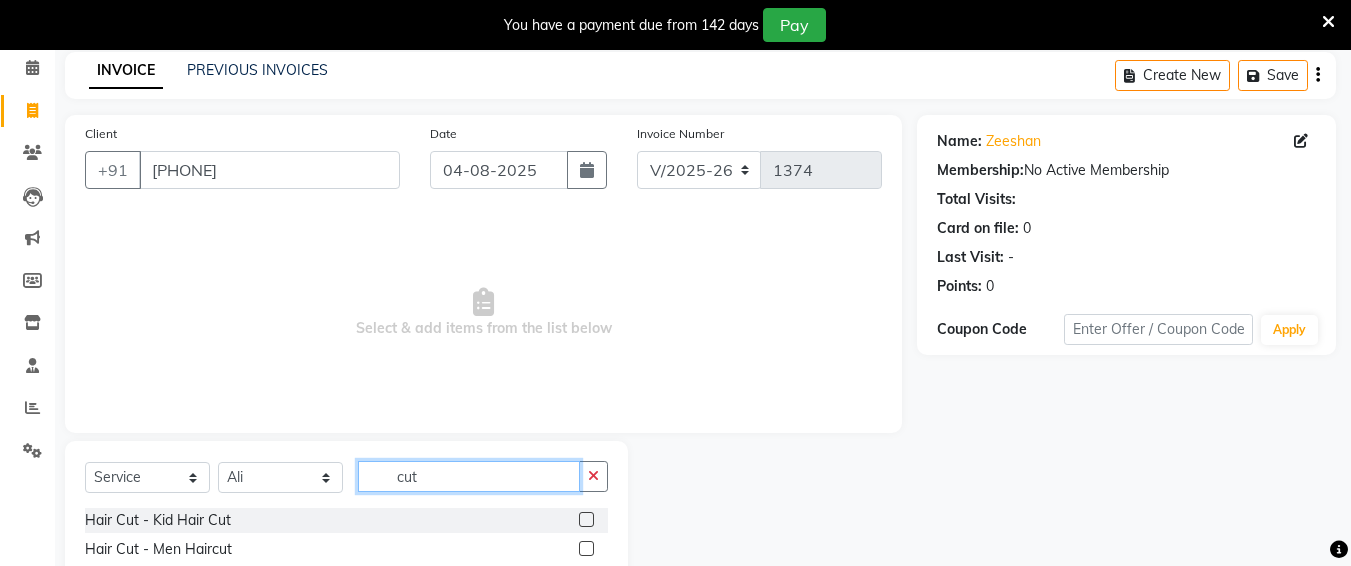 scroll, scrollTop: 172, scrollLeft: 0, axis: vertical 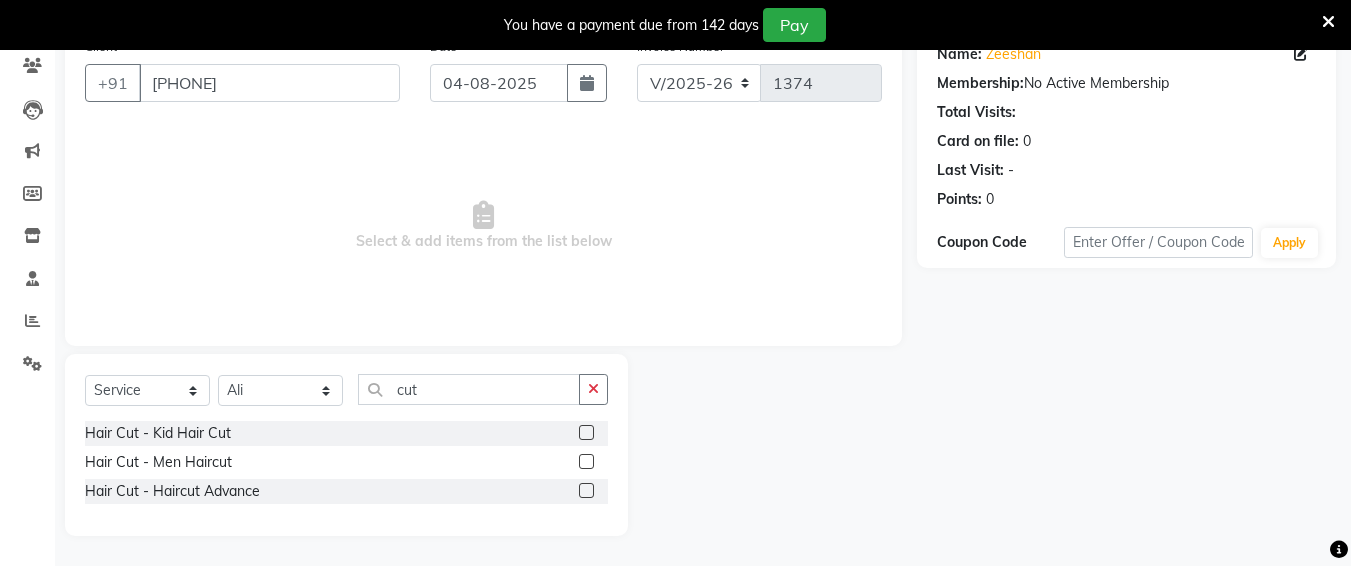 click 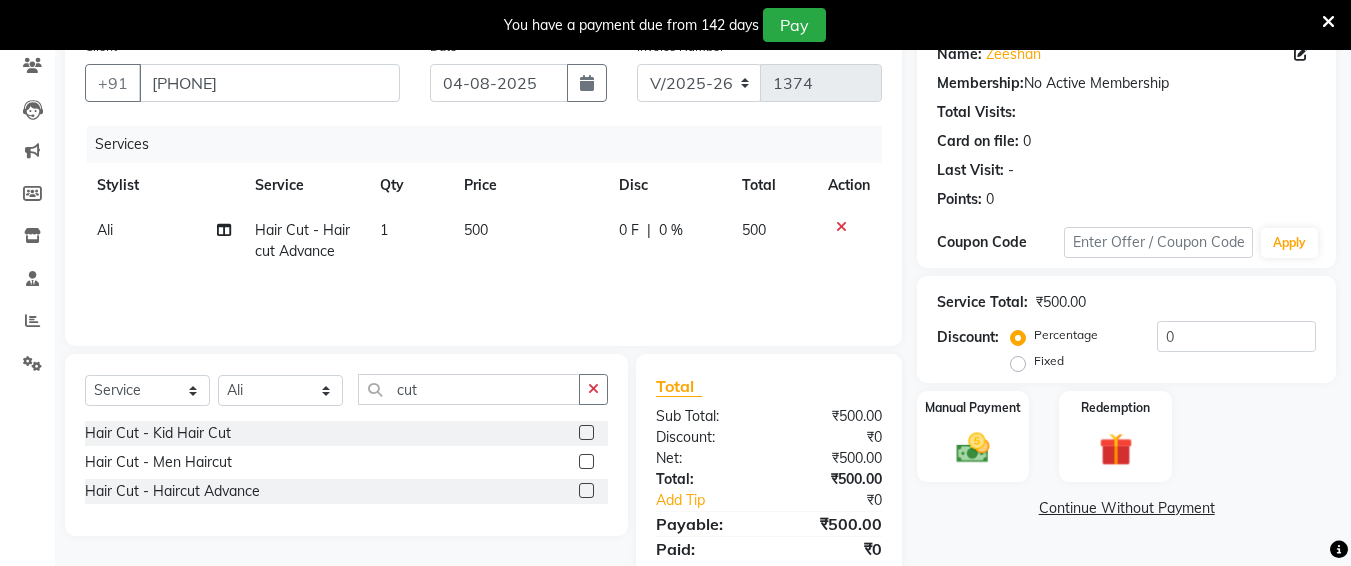 click on "500" 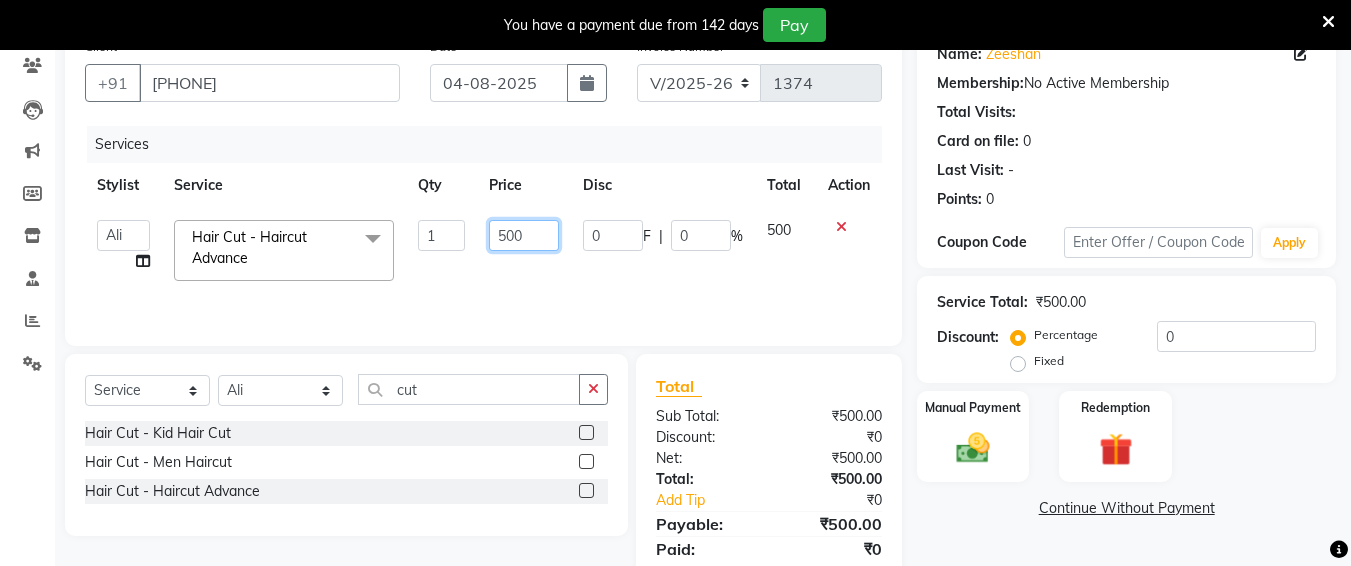 click on "500" 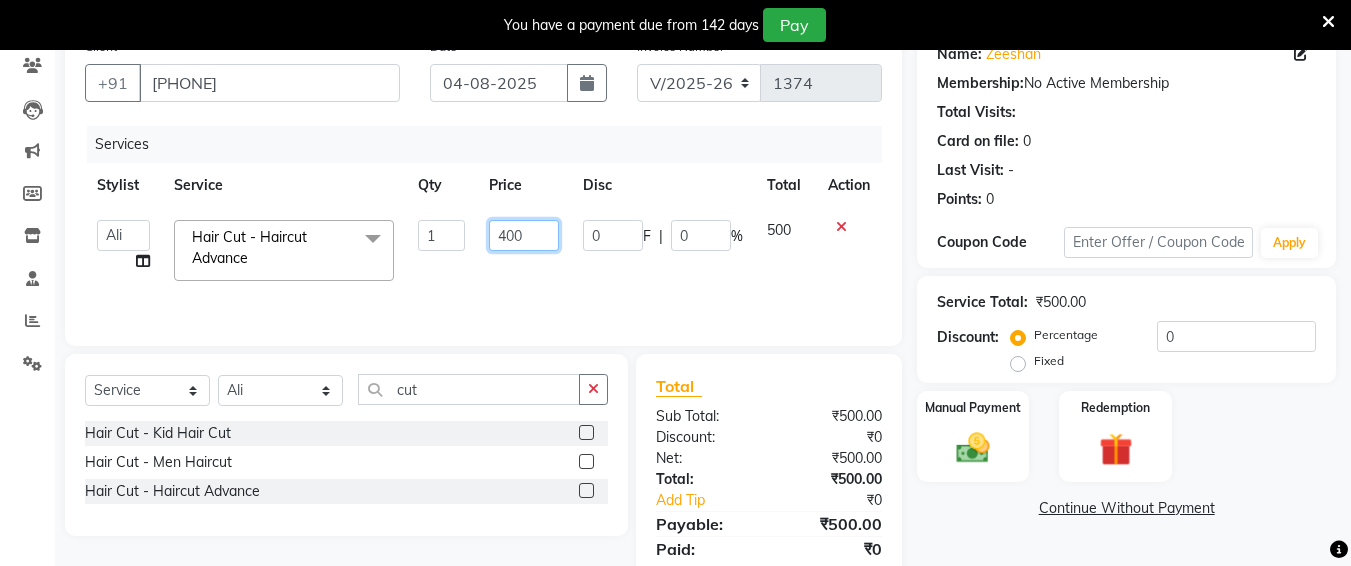 scroll, scrollTop: 242, scrollLeft: 0, axis: vertical 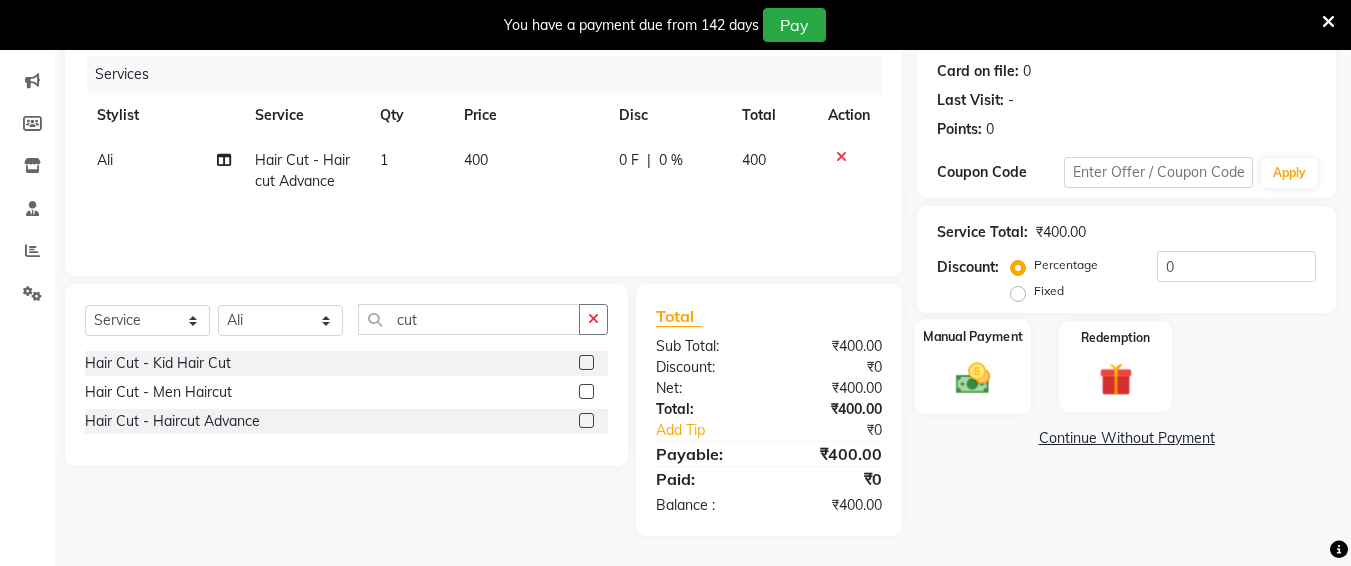 click 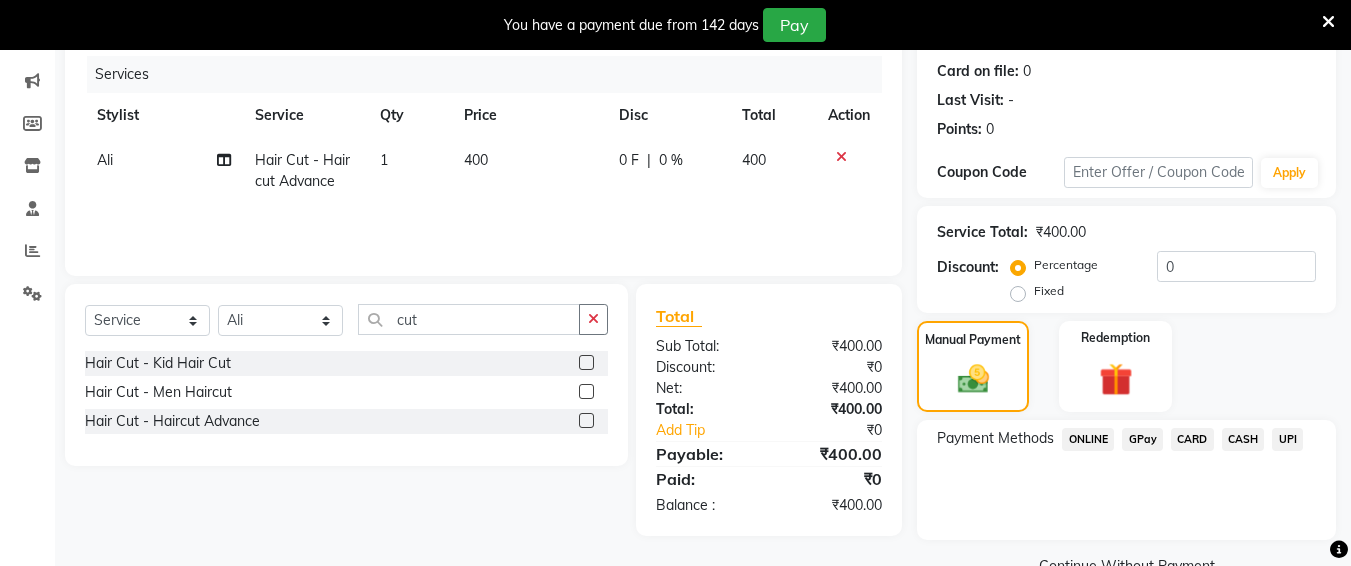 click on "UPI" 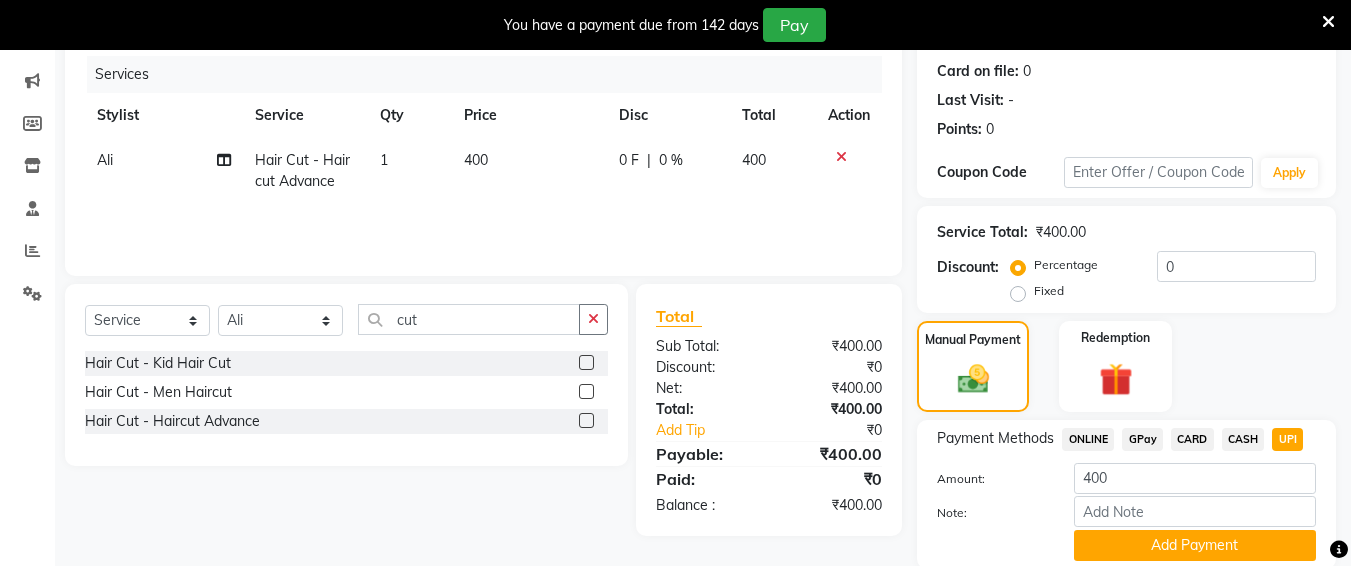 click on "CASH" 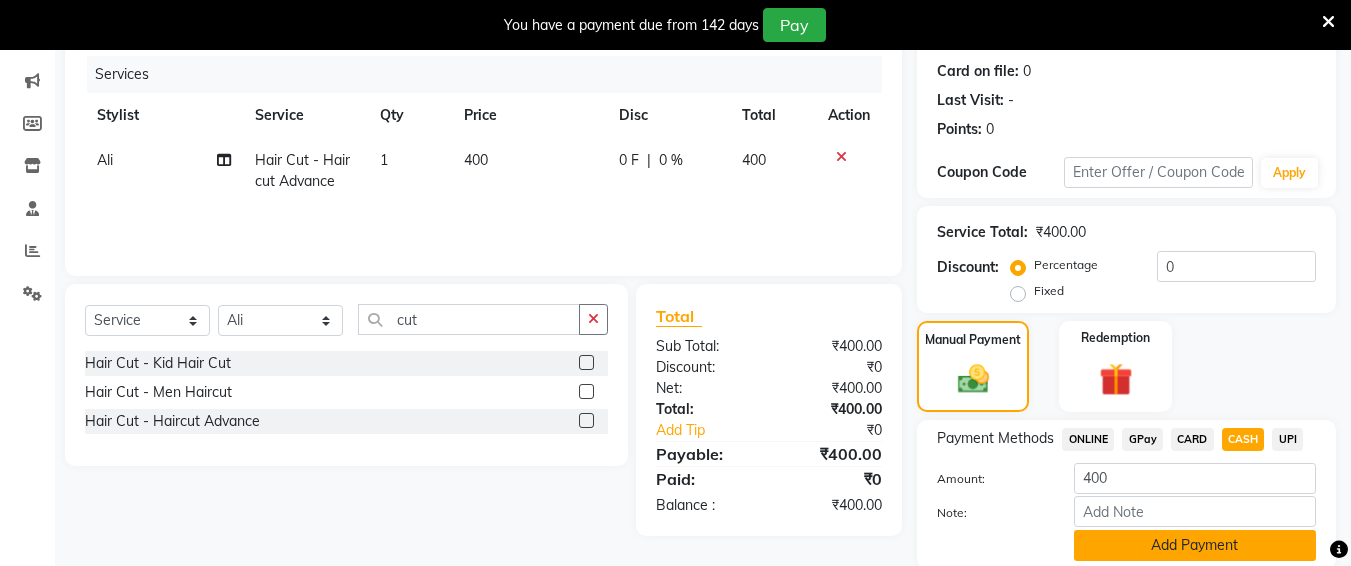 click on "Add Payment" 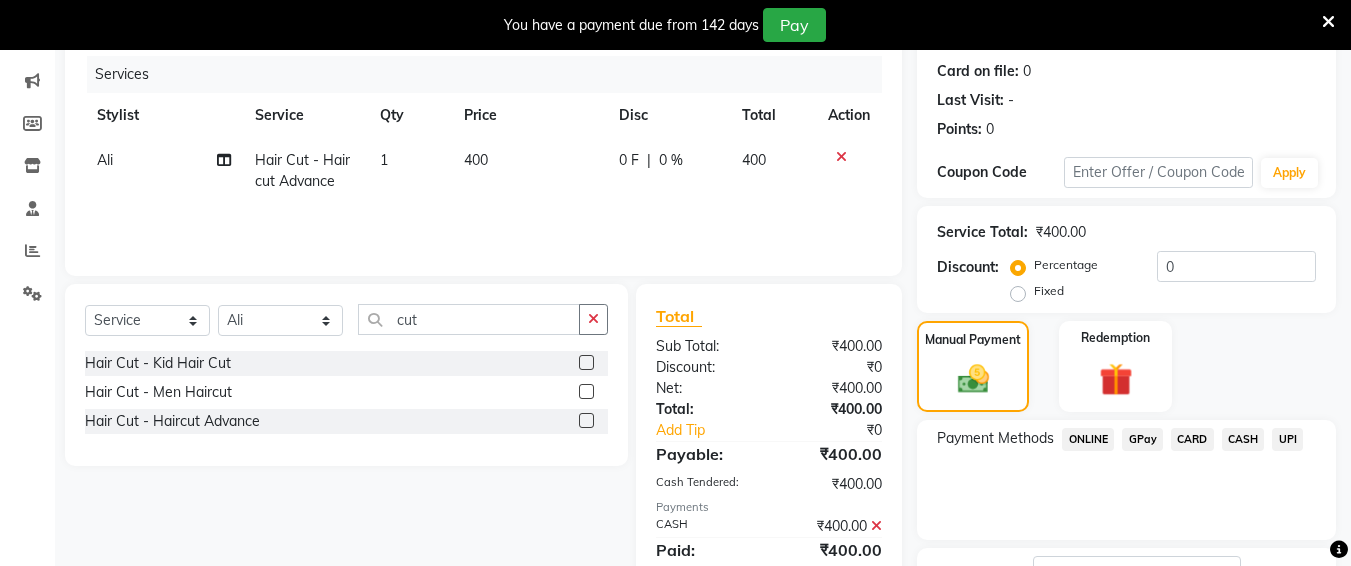 scroll, scrollTop: 400, scrollLeft: 0, axis: vertical 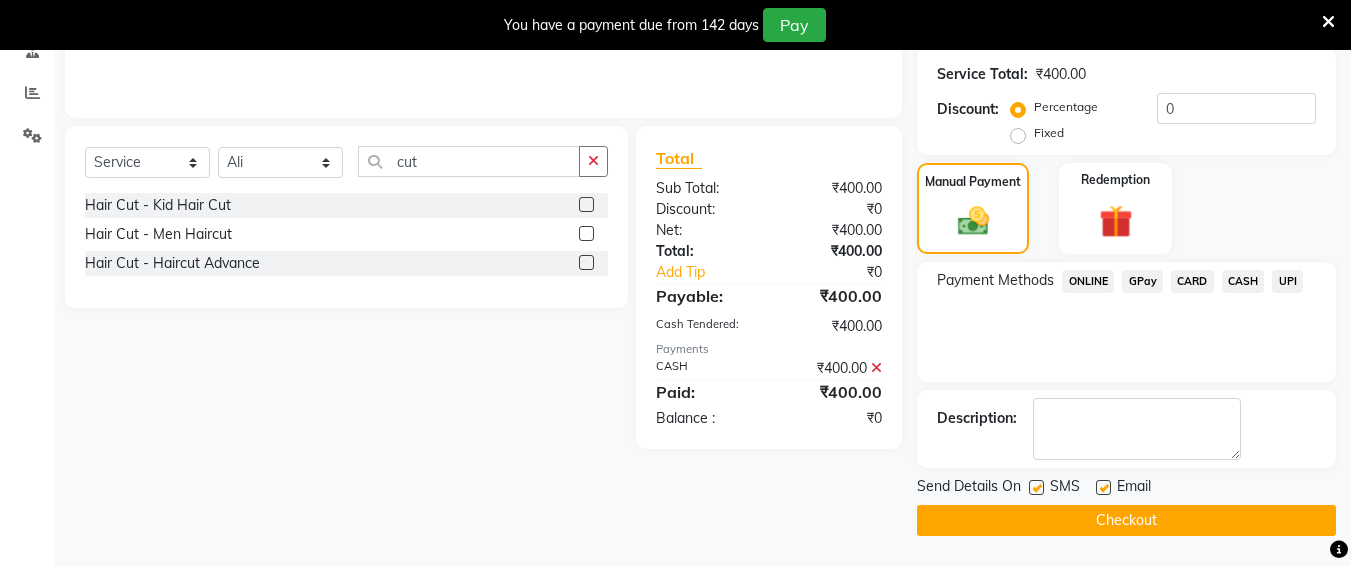 click on "Checkout" 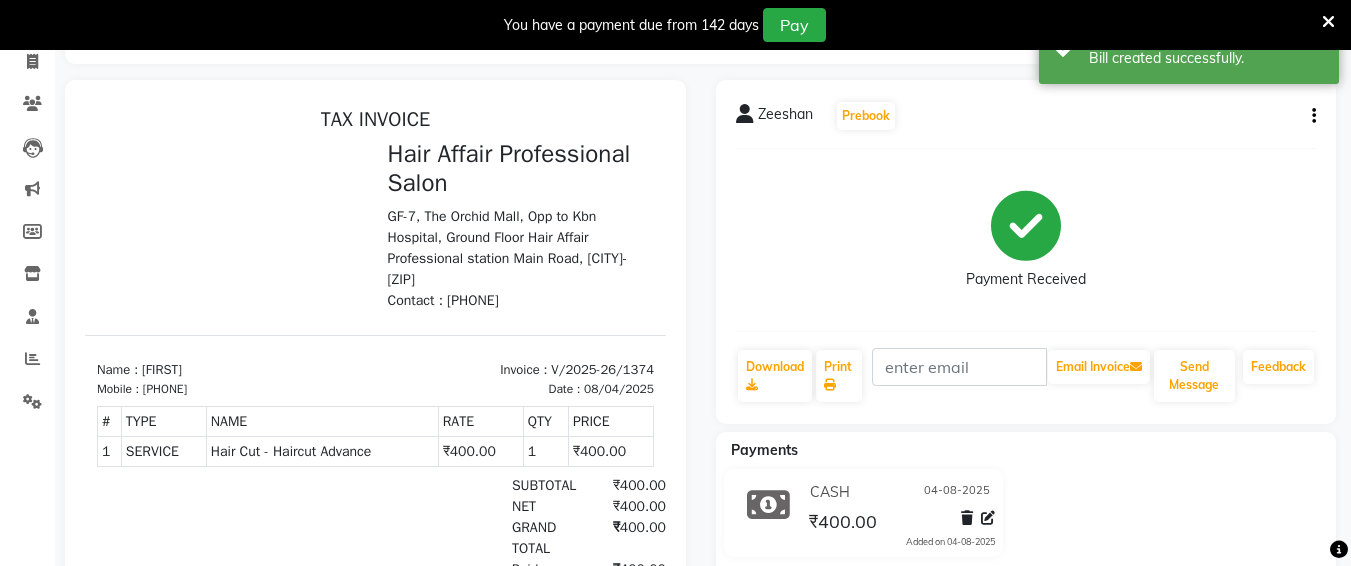 scroll, scrollTop: 0, scrollLeft: 0, axis: both 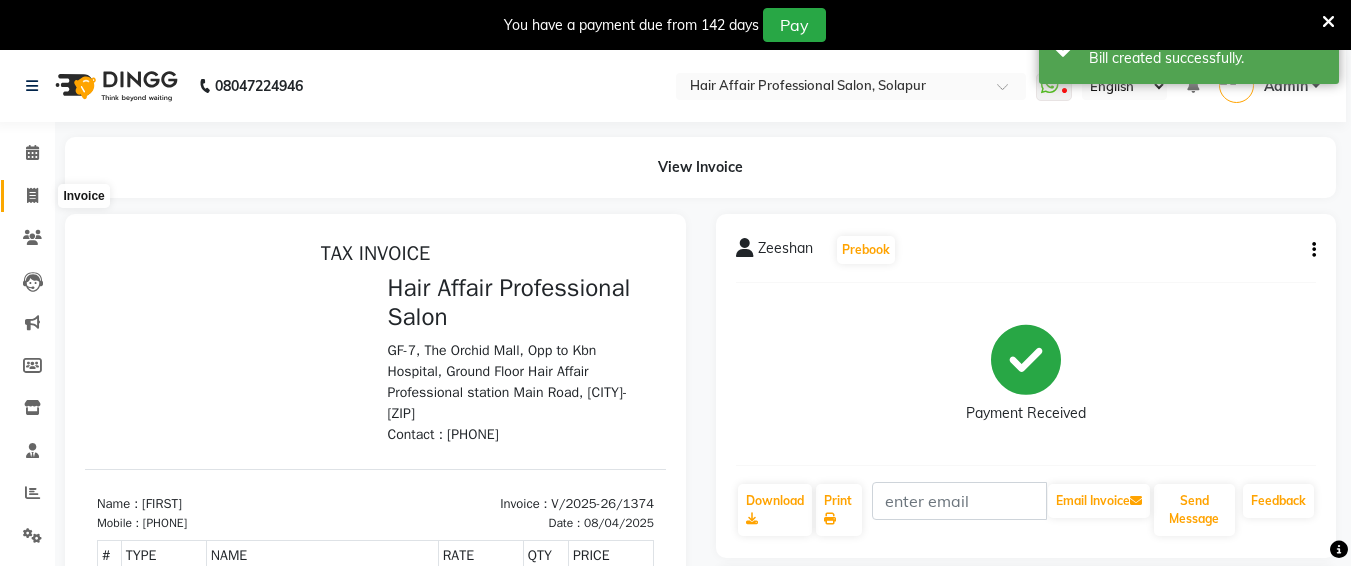 click 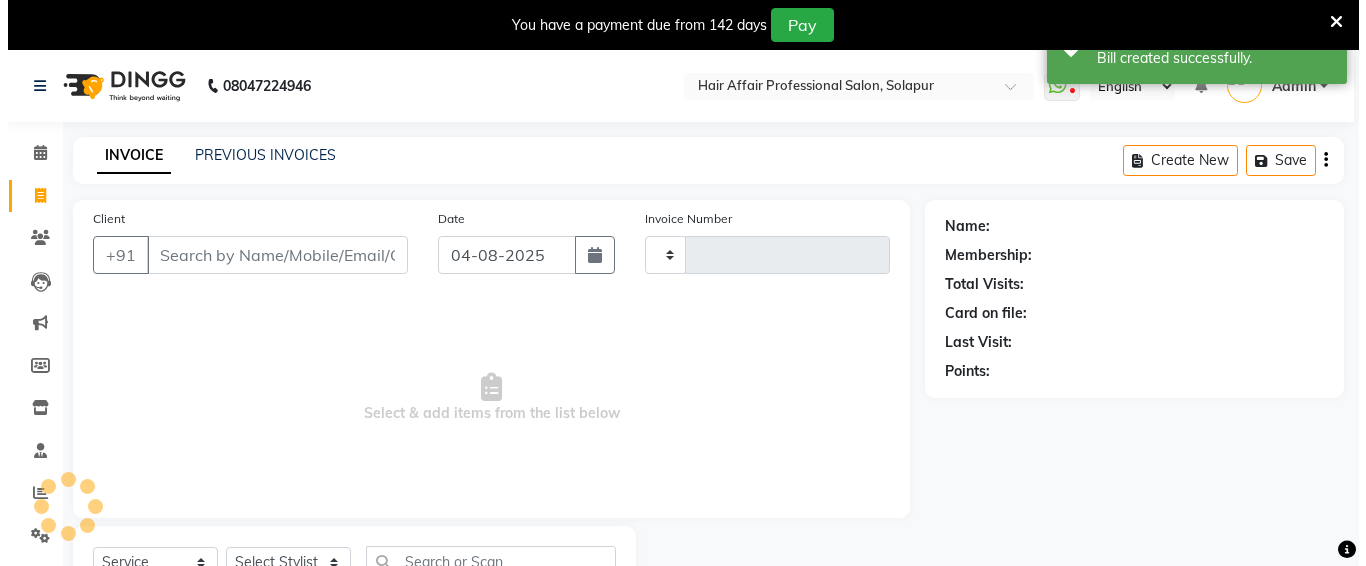 scroll, scrollTop: 85, scrollLeft: 0, axis: vertical 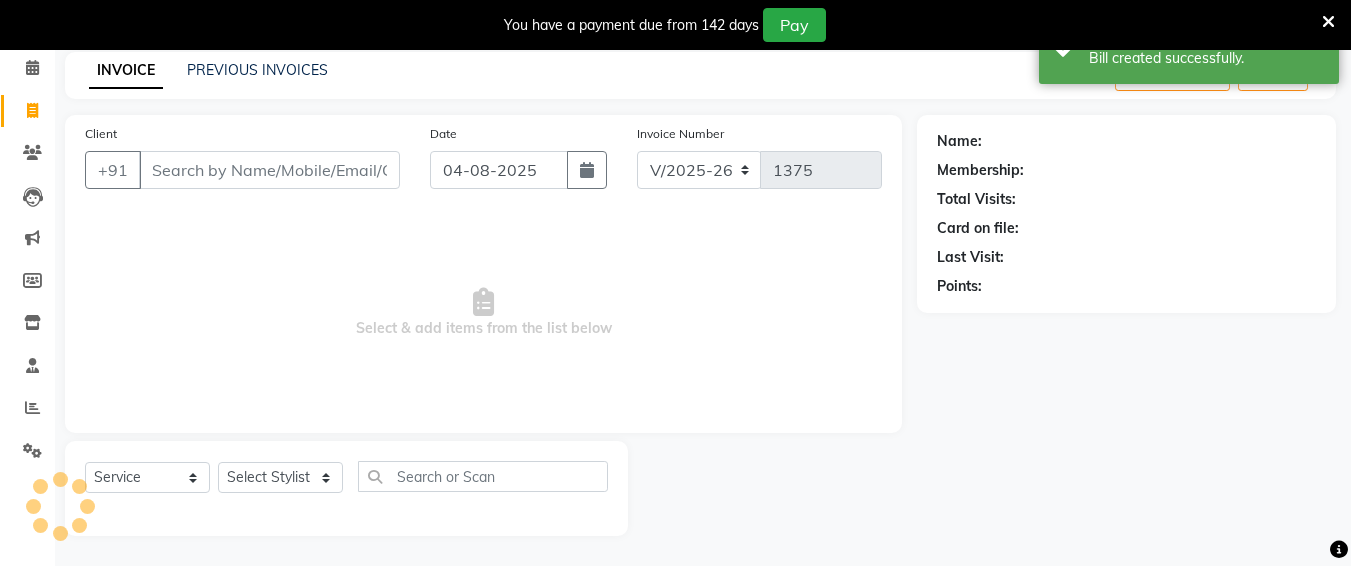 click on "Client" at bounding box center [269, 170] 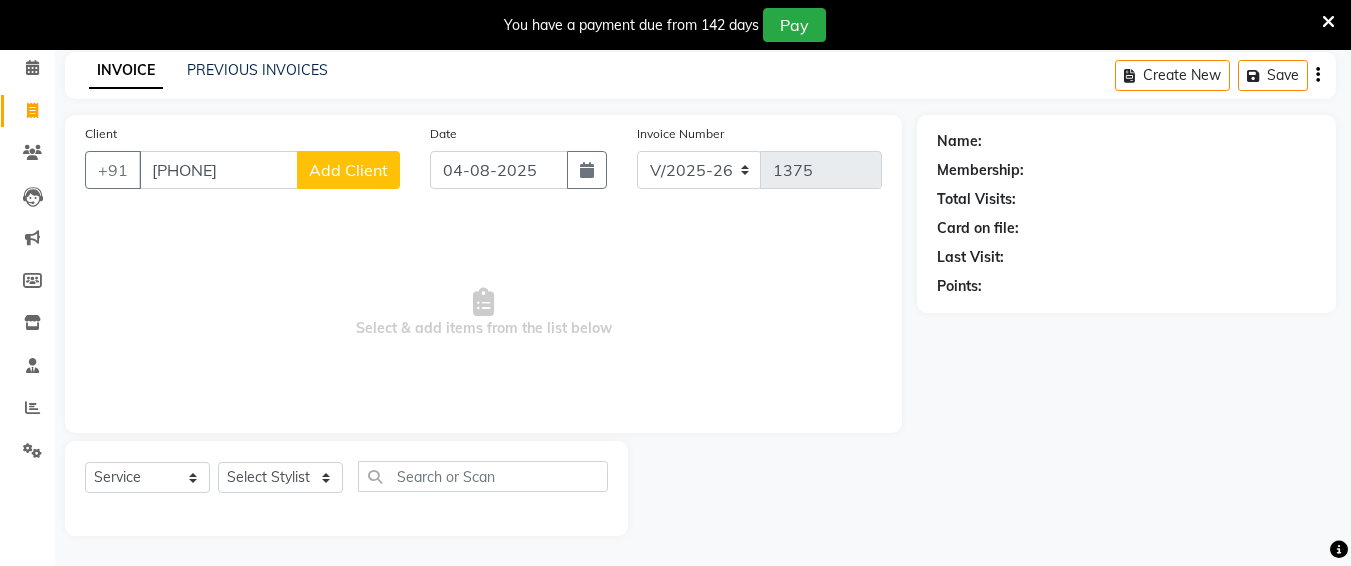 click on "Add Client" 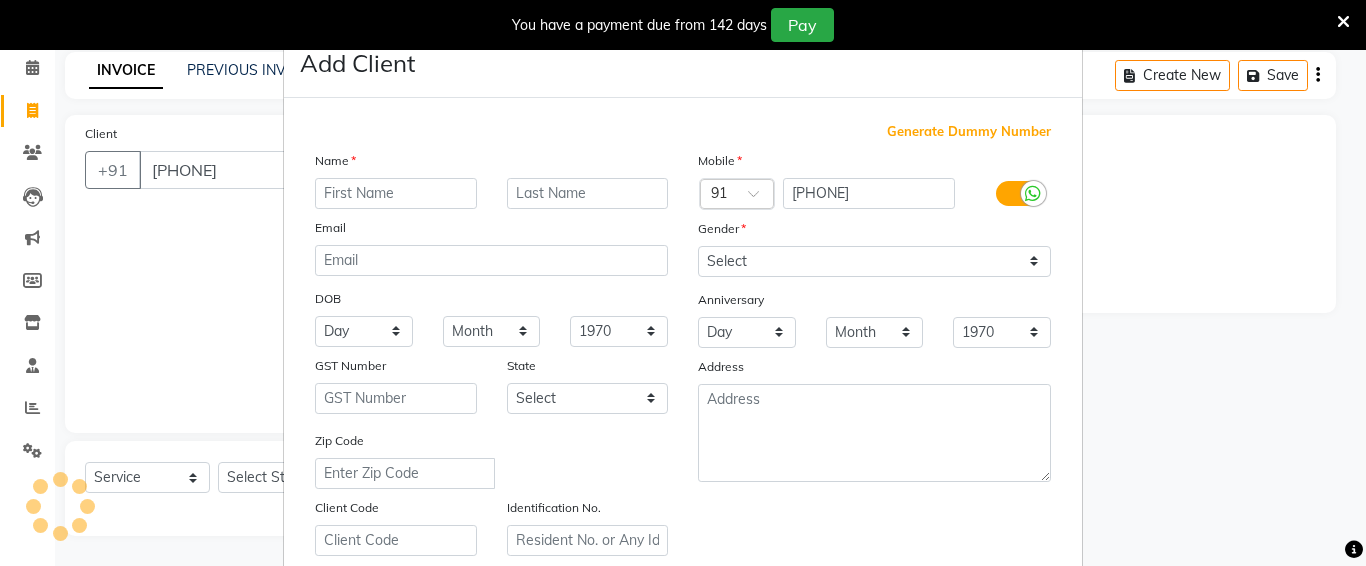 click at bounding box center [396, 193] 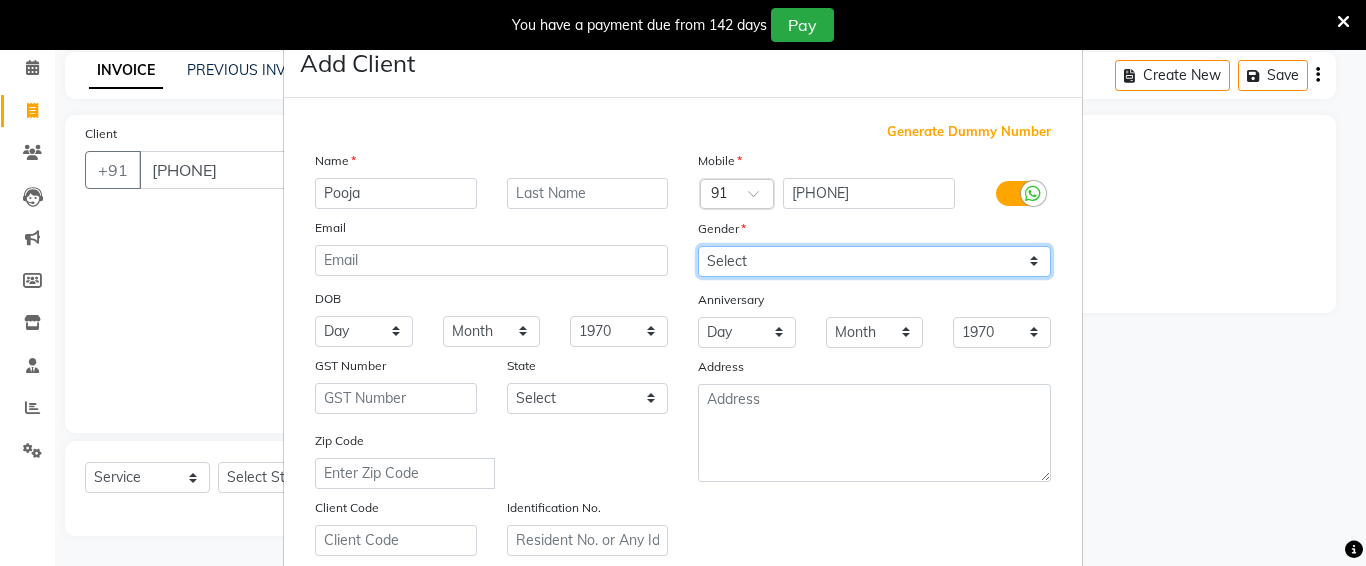 click on "Select Male Female Other Prefer Not To Say" at bounding box center (874, 261) 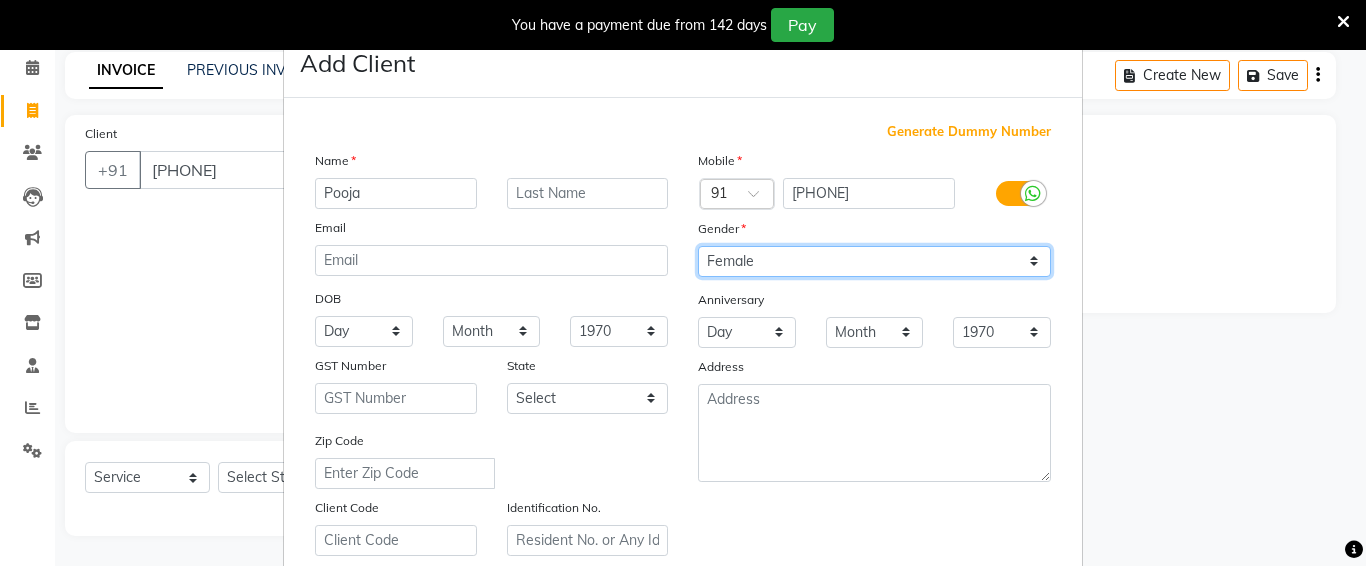 click on "Select Male Female Other Prefer Not To Say" at bounding box center (874, 261) 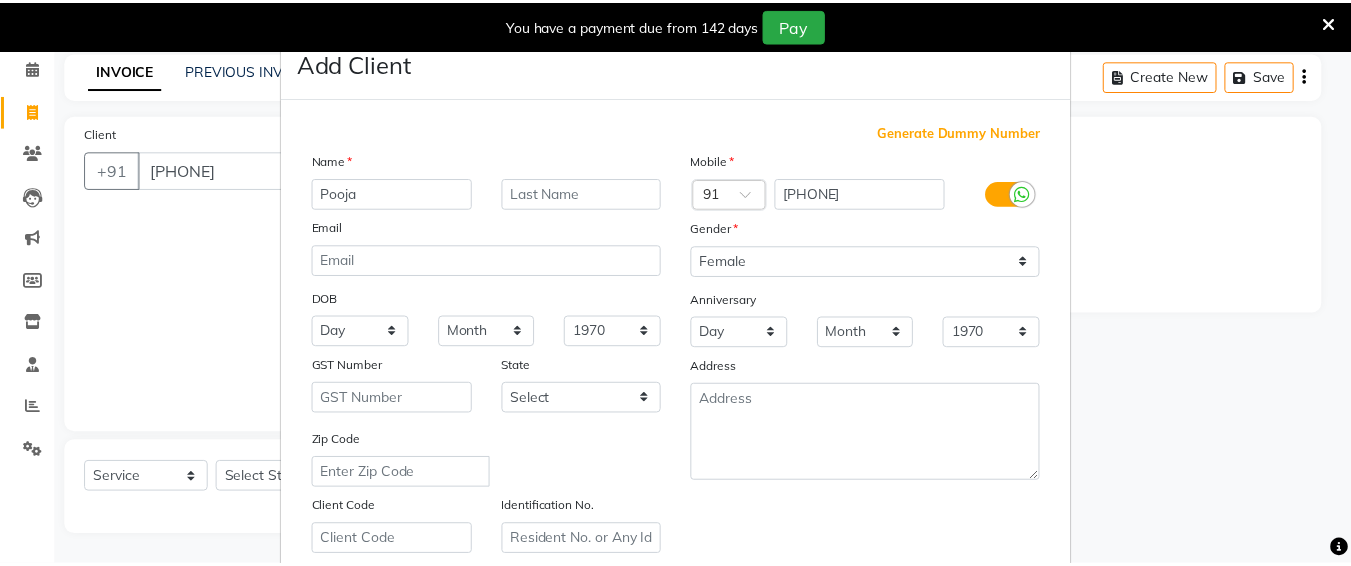 scroll, scrollTop: 357, scrollLeft: 0, axis: vertical 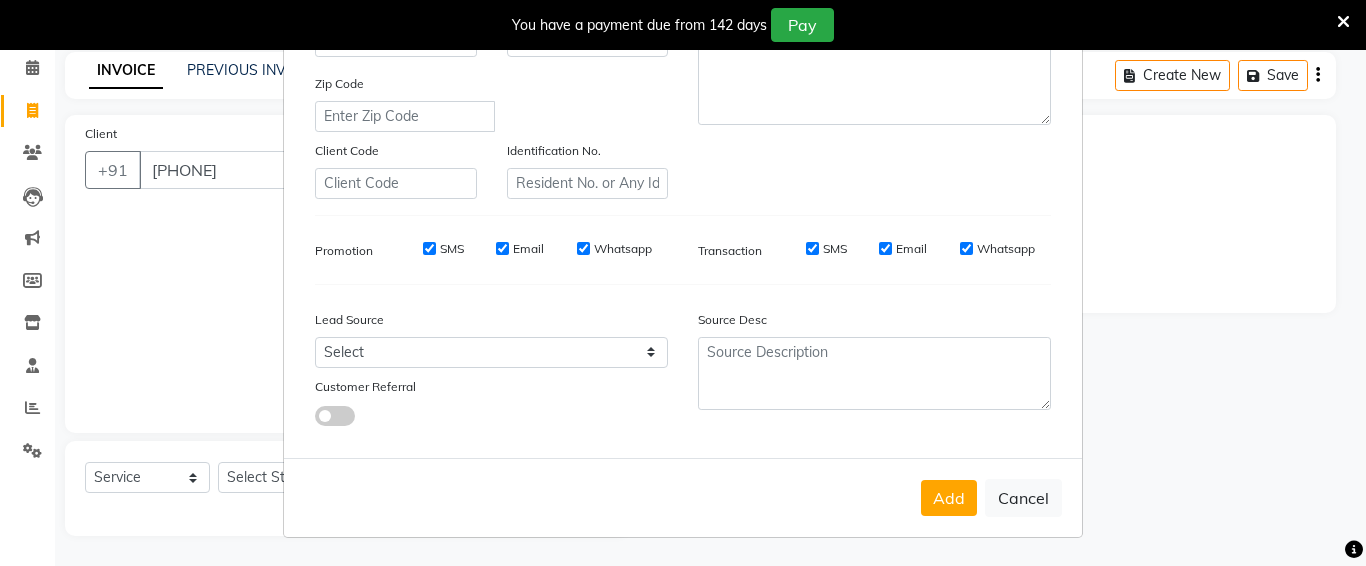 click on "Add   Cancel" at bounding box center [683, 497] 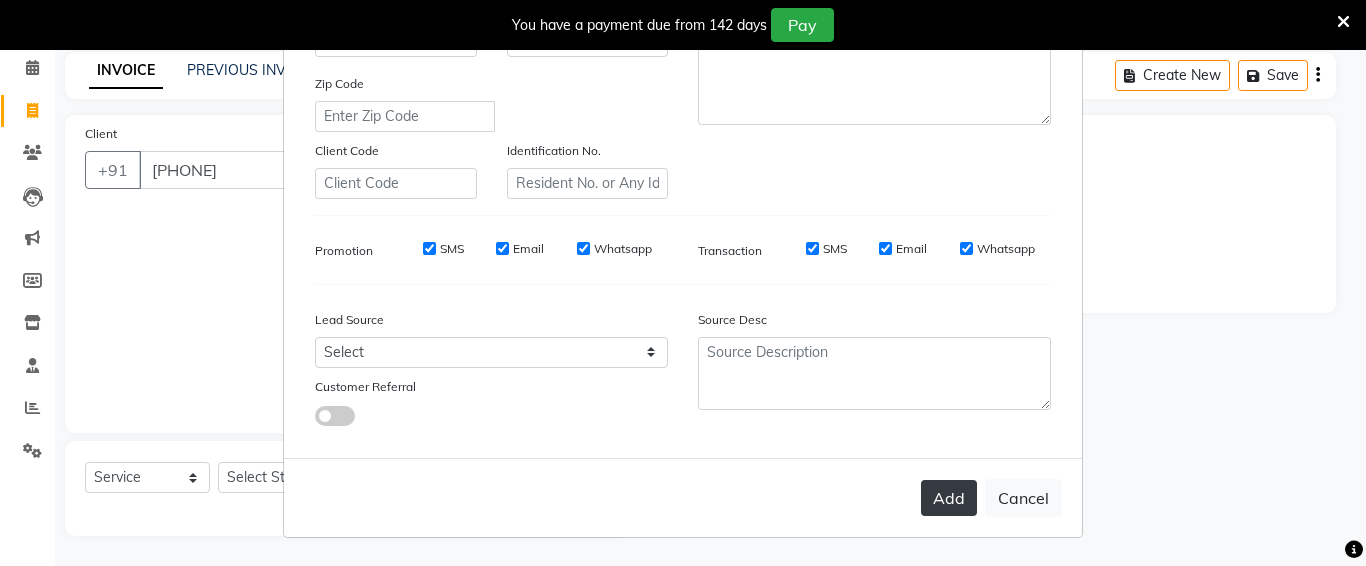 click on "Add" at bounding box center (949, 498) 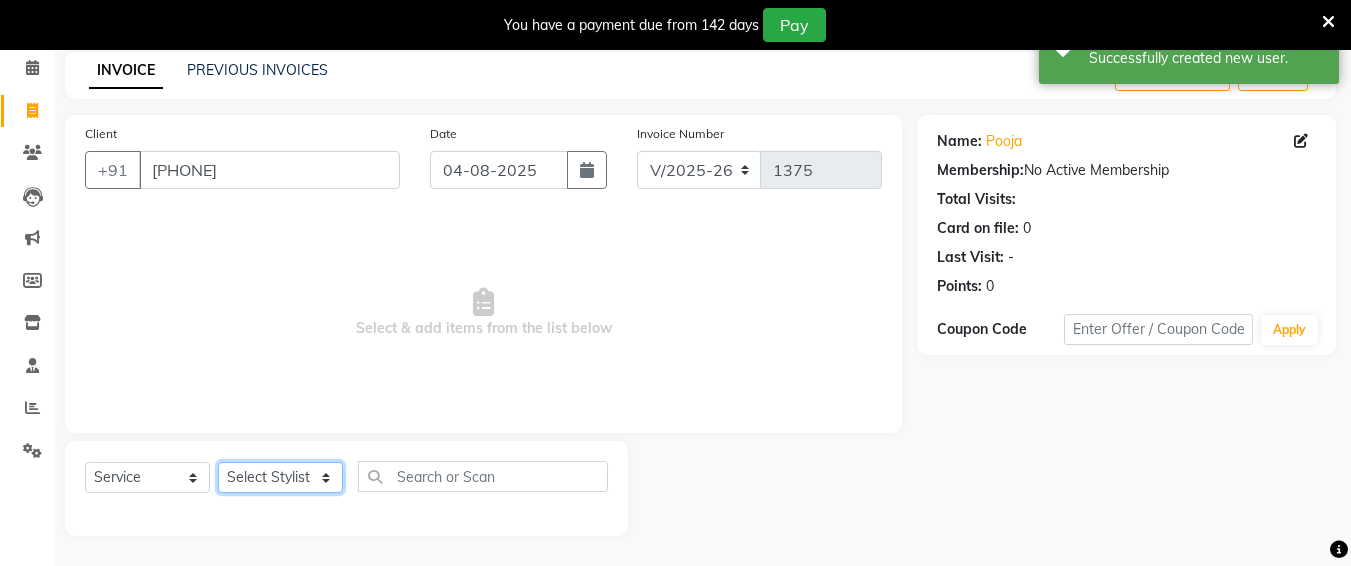 click on "Select Stylist Ali chandrika Hair Affair Imran Khan Preet Singh Raj Saba sandhya soniya thriveni thriveni" 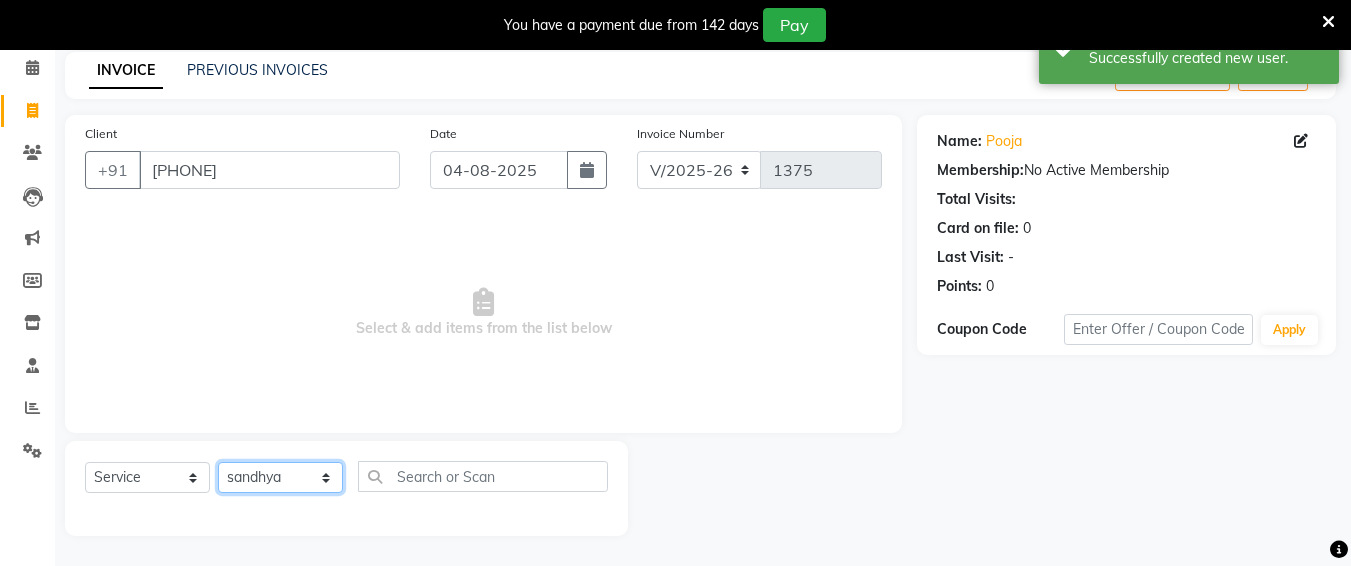 click on "Select Stylist Ali chandrika Hair Affair Imran Khan Preet Singh Raj Saba sandhya soniya thriveni thriveni" 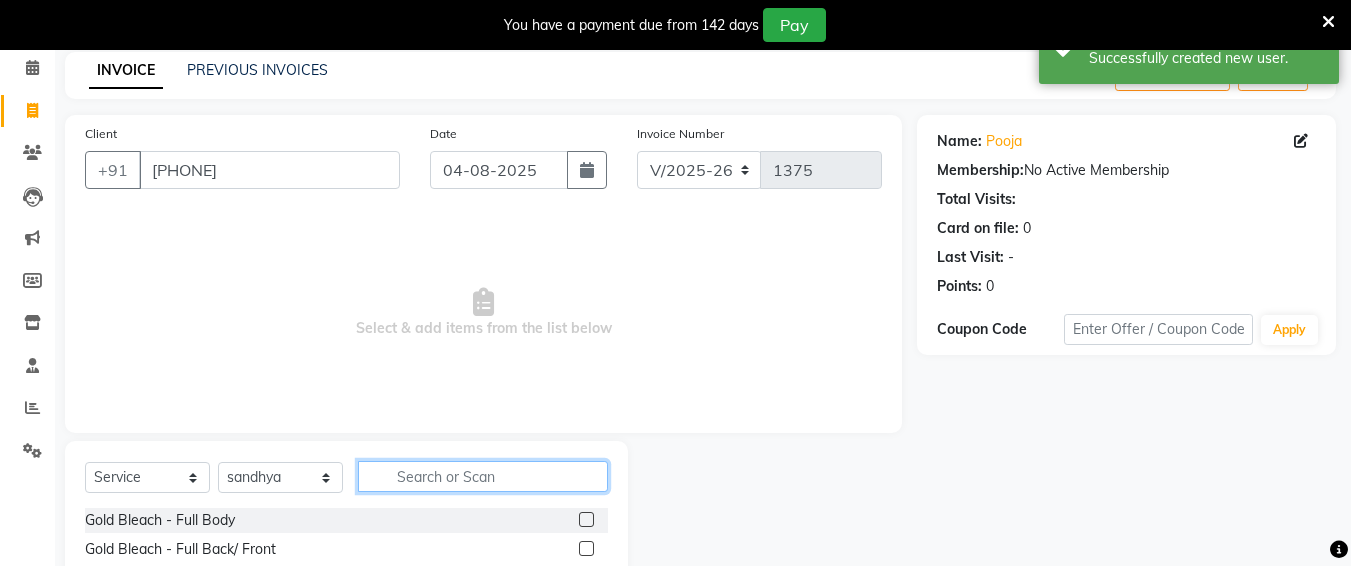 click 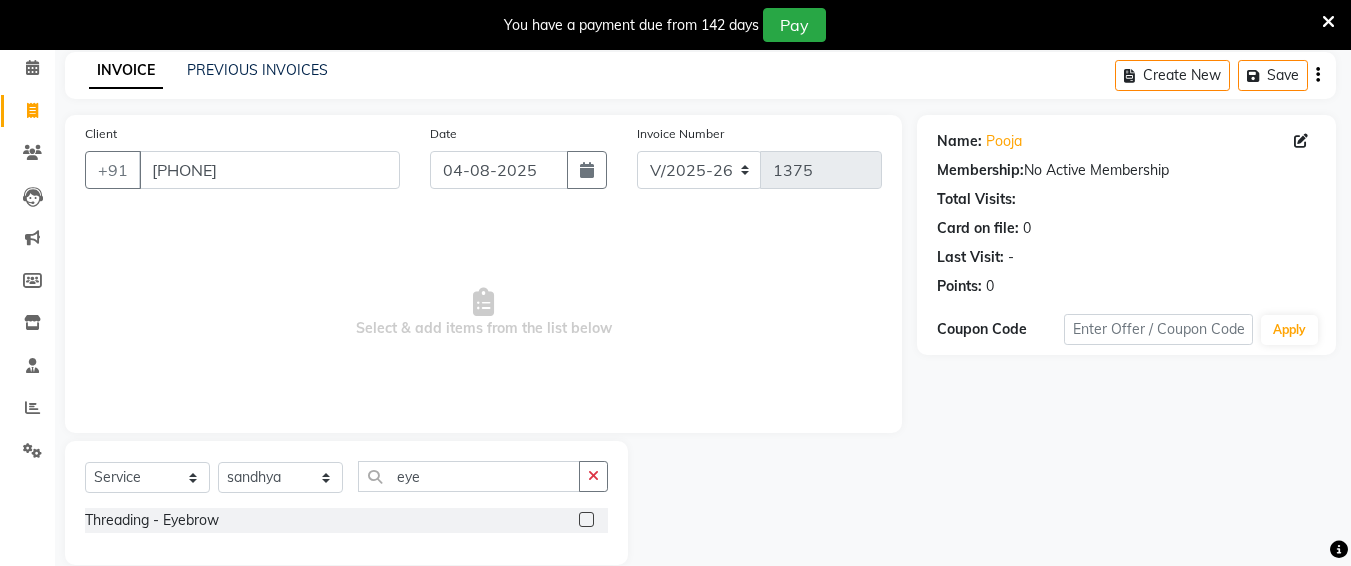 click 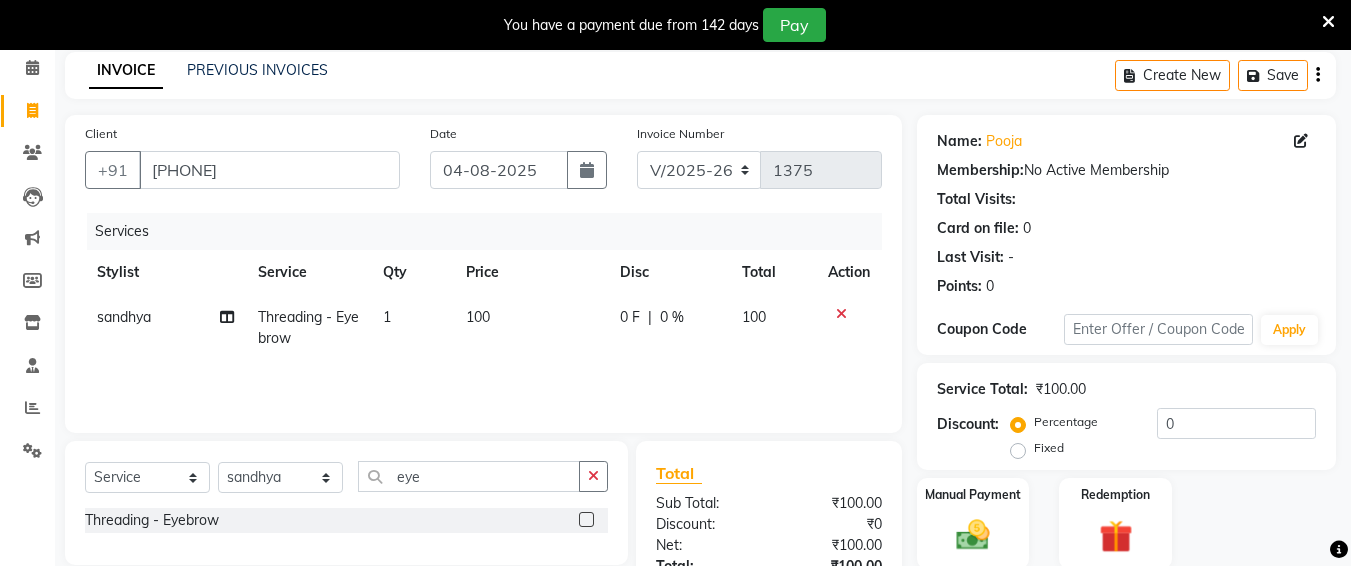click on "100" 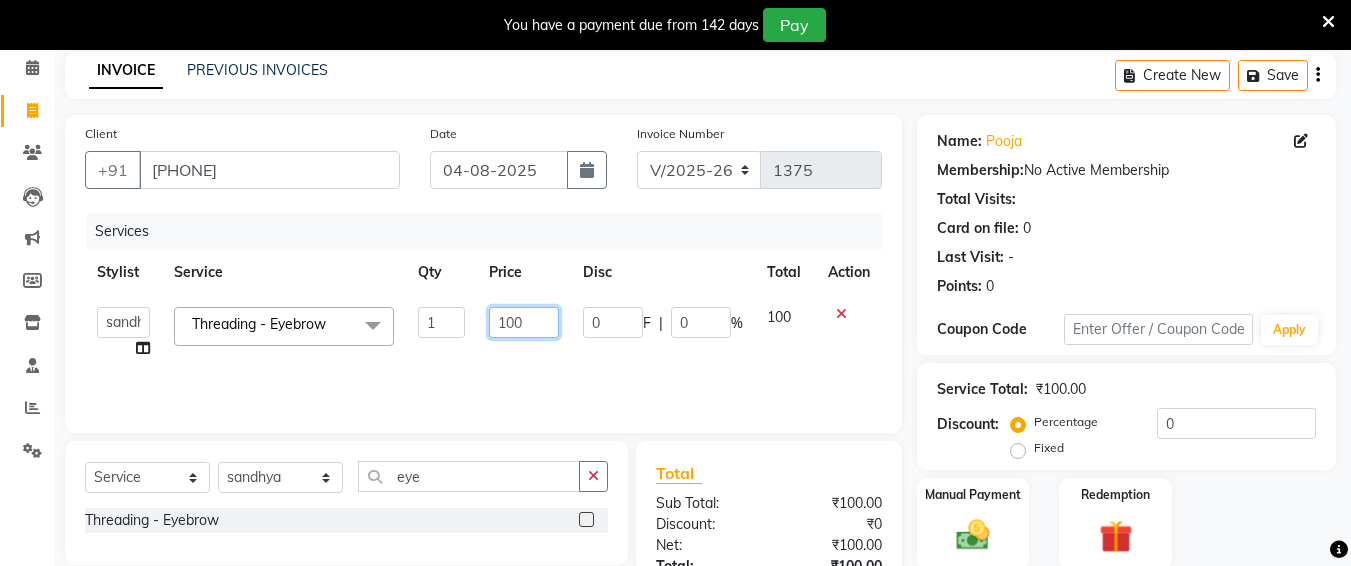 click on "100" 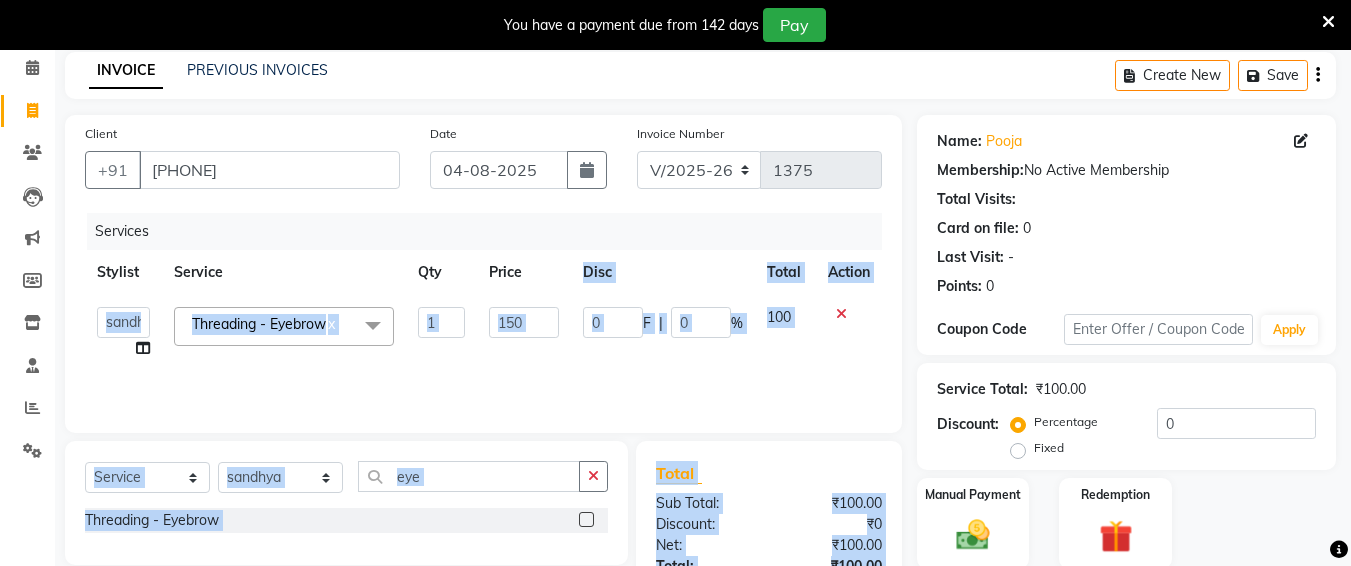 scroll, scrollTop: 242, scrollLeft: 0, axis: vertical 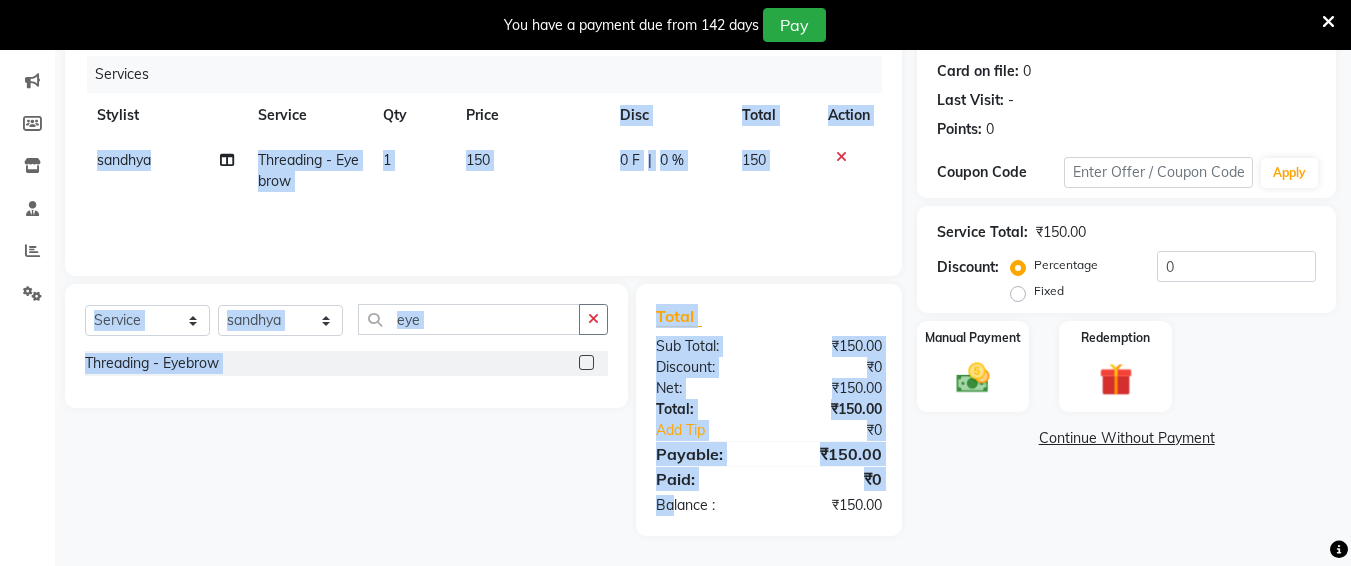 drag, startPoint x: 617, startPoint y: 415, endPoint x: 785, endPoint y: 470, distance: 176.77386 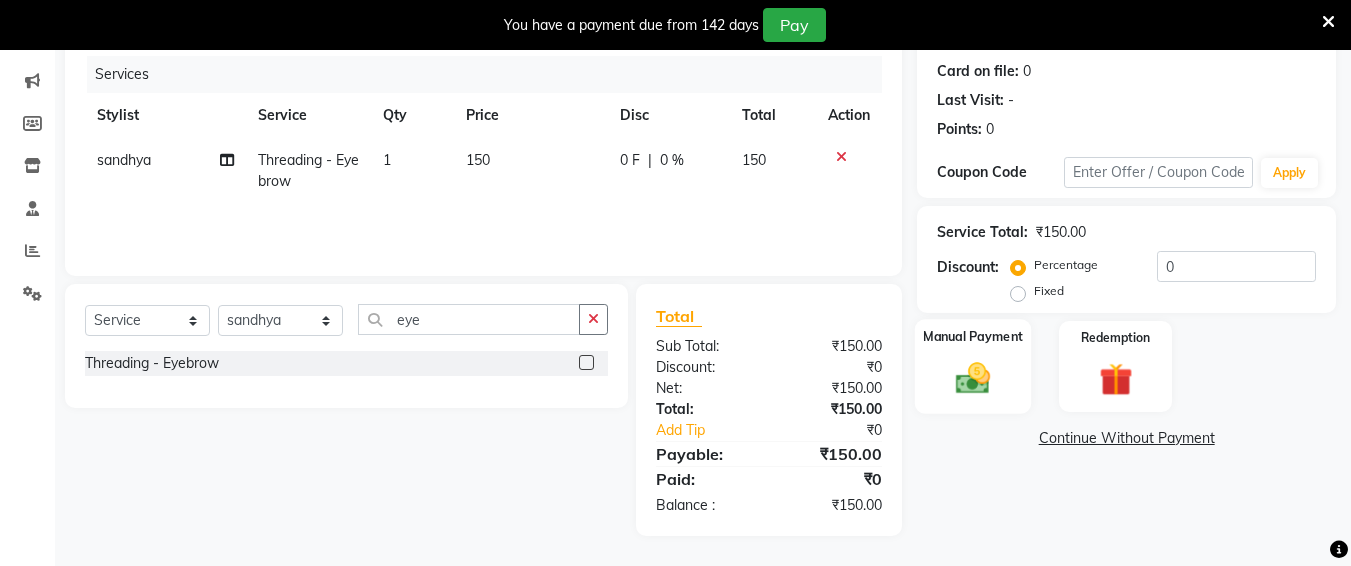 drag, startPoint x: 921, startPoint y: 496, endPoint x: 1024, endPoint y: 392, distance: 146.37282 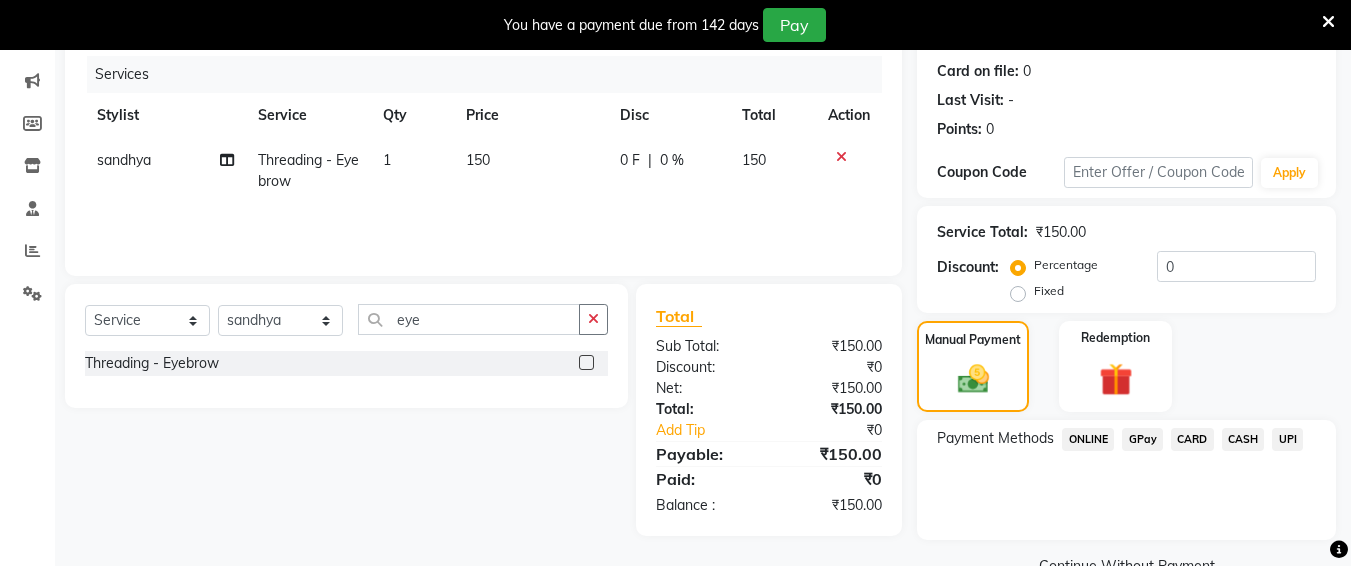 scroll, scrollTop: 287, scrollLeft: 0, axis: vertical 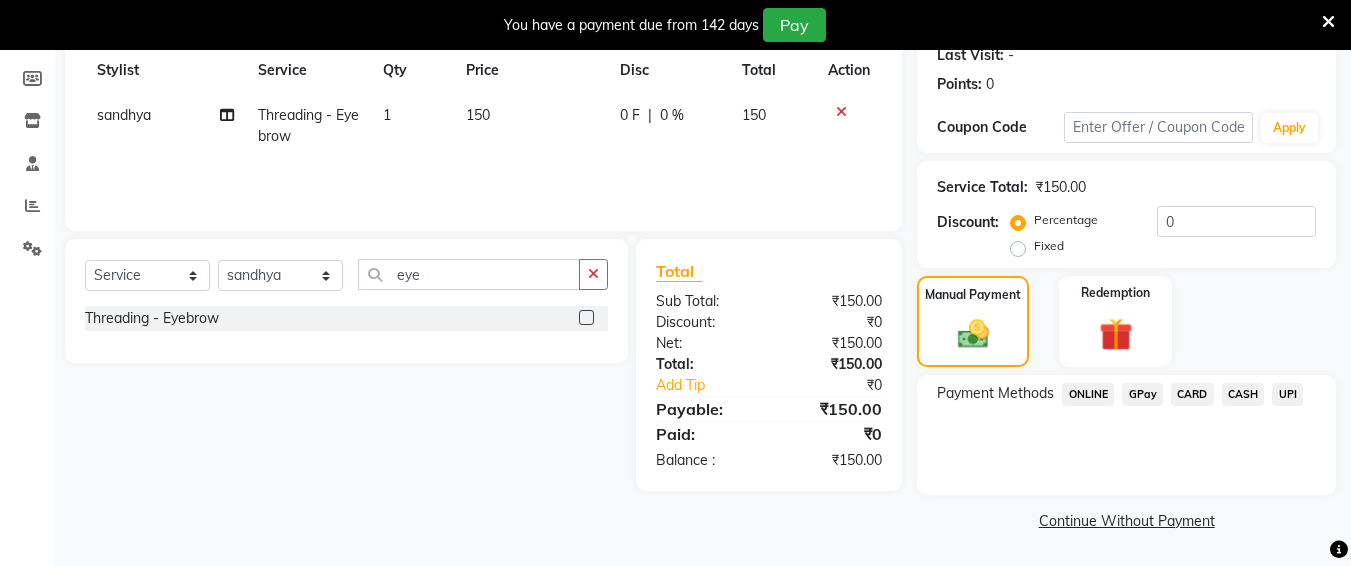 click on "UPI" 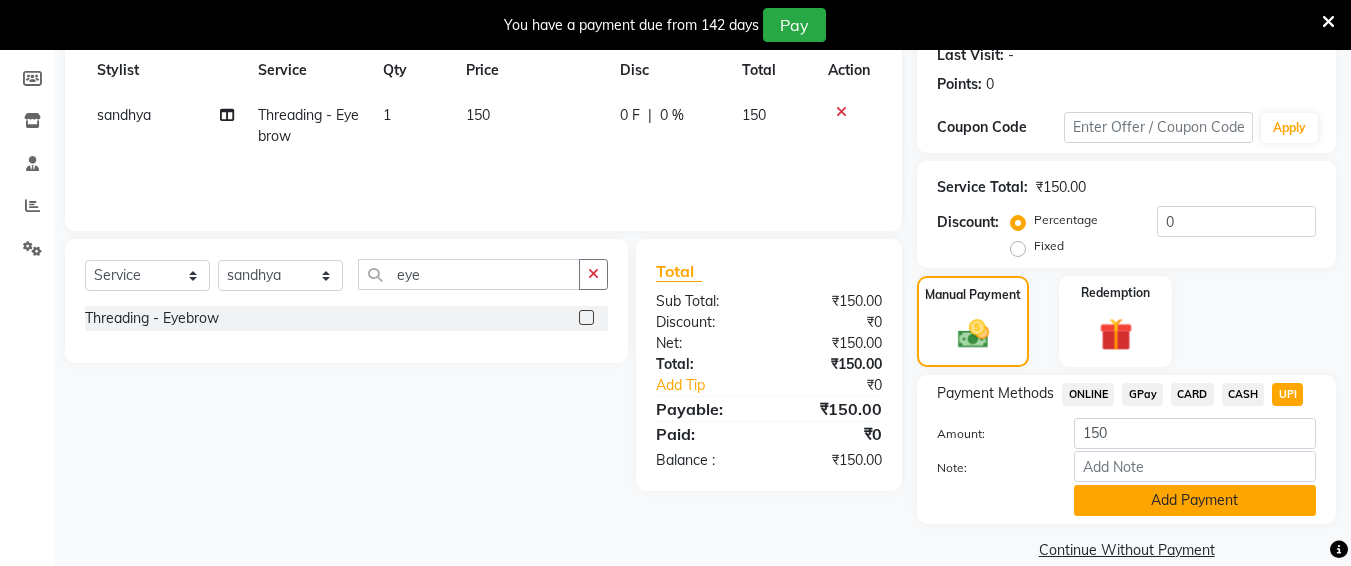 click on "Add Payment" 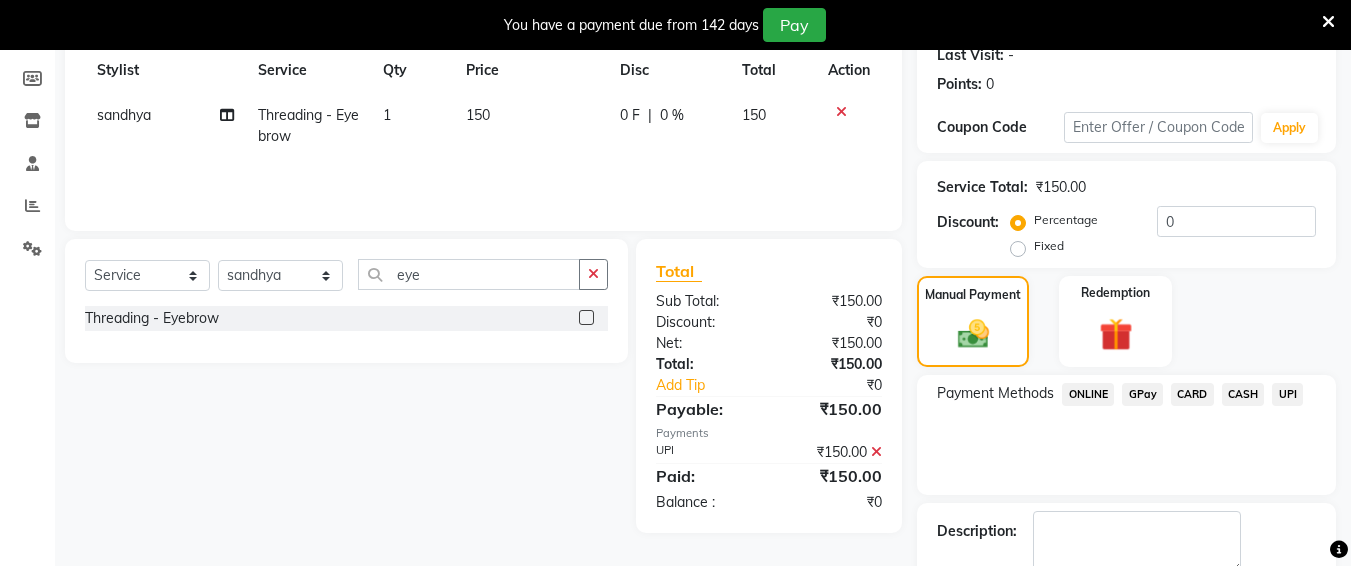 drag, startPoint x: 1335, startPoint y: 495, endPoint x: 1333, endPoint y: 532, distance: 37.054016 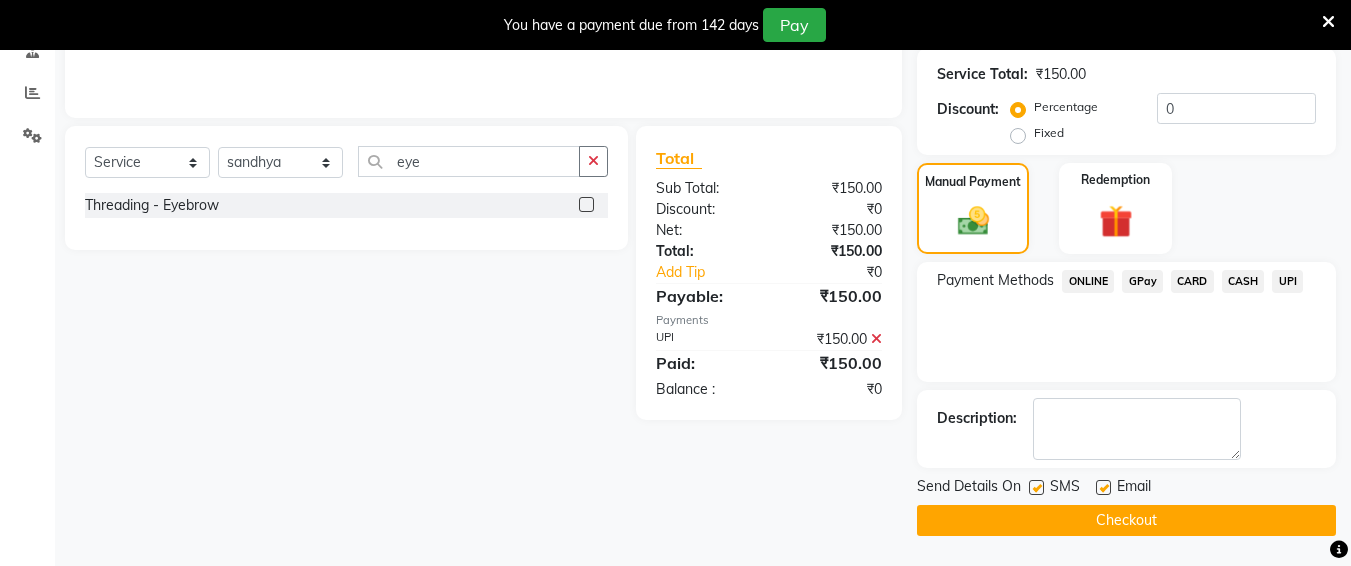 click on "Checkout" 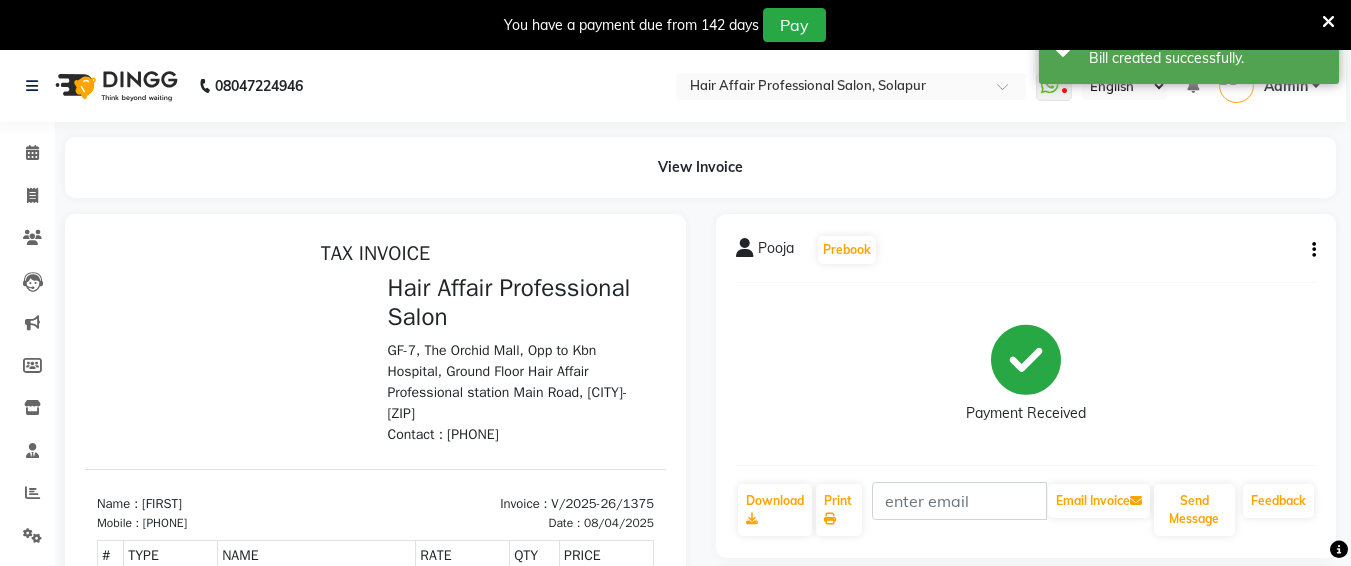 scroll, scrollTop: 0, scrollLeft: 0, axis: both 